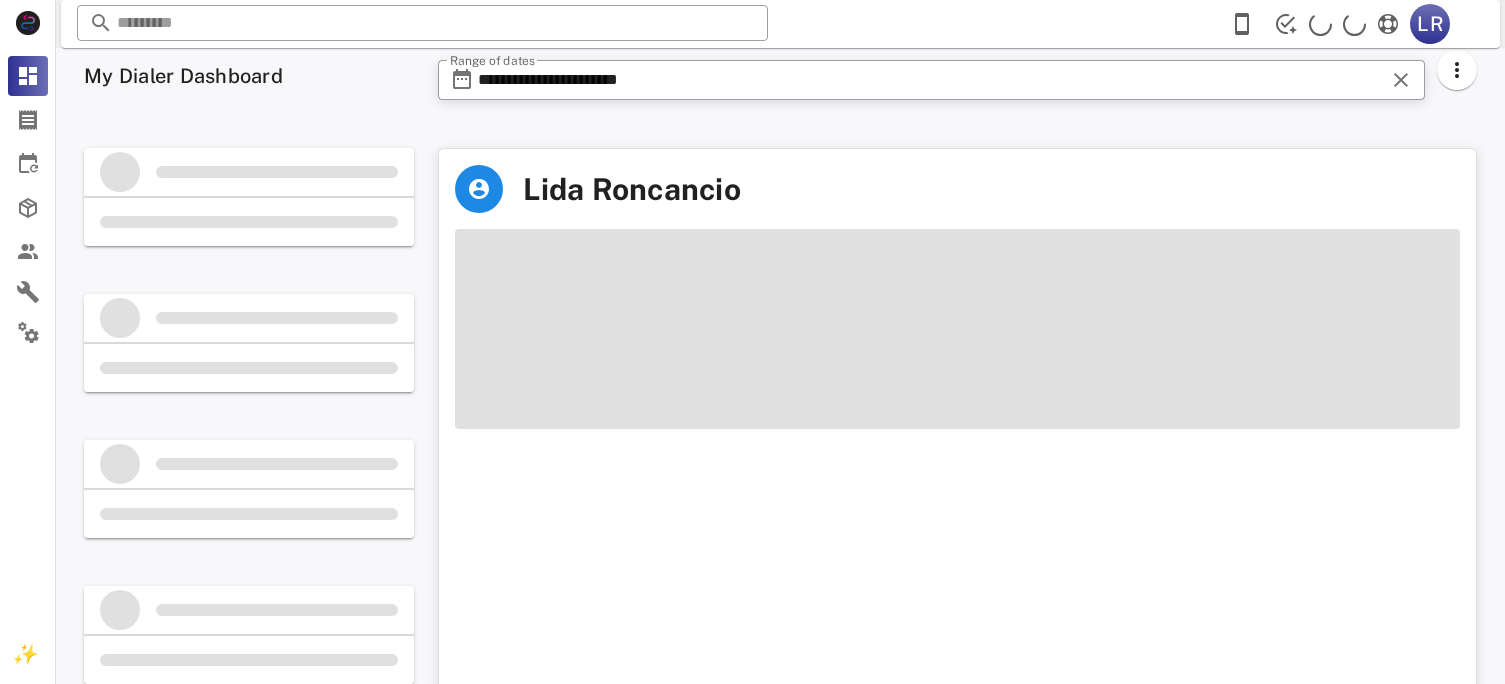 scroll, scrollTop: 0, scrollLeft: 0, axis: both 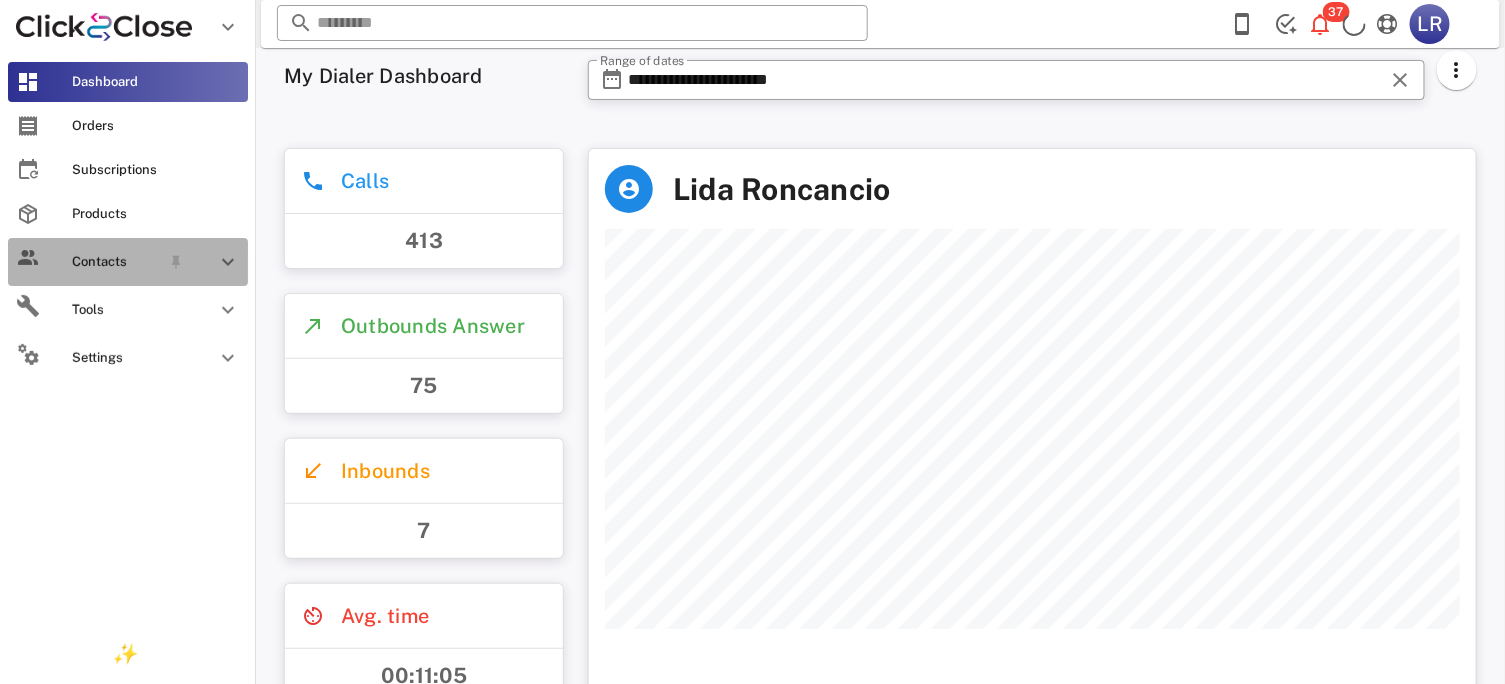 click on "Contacts" at bounding box center [116, 262] 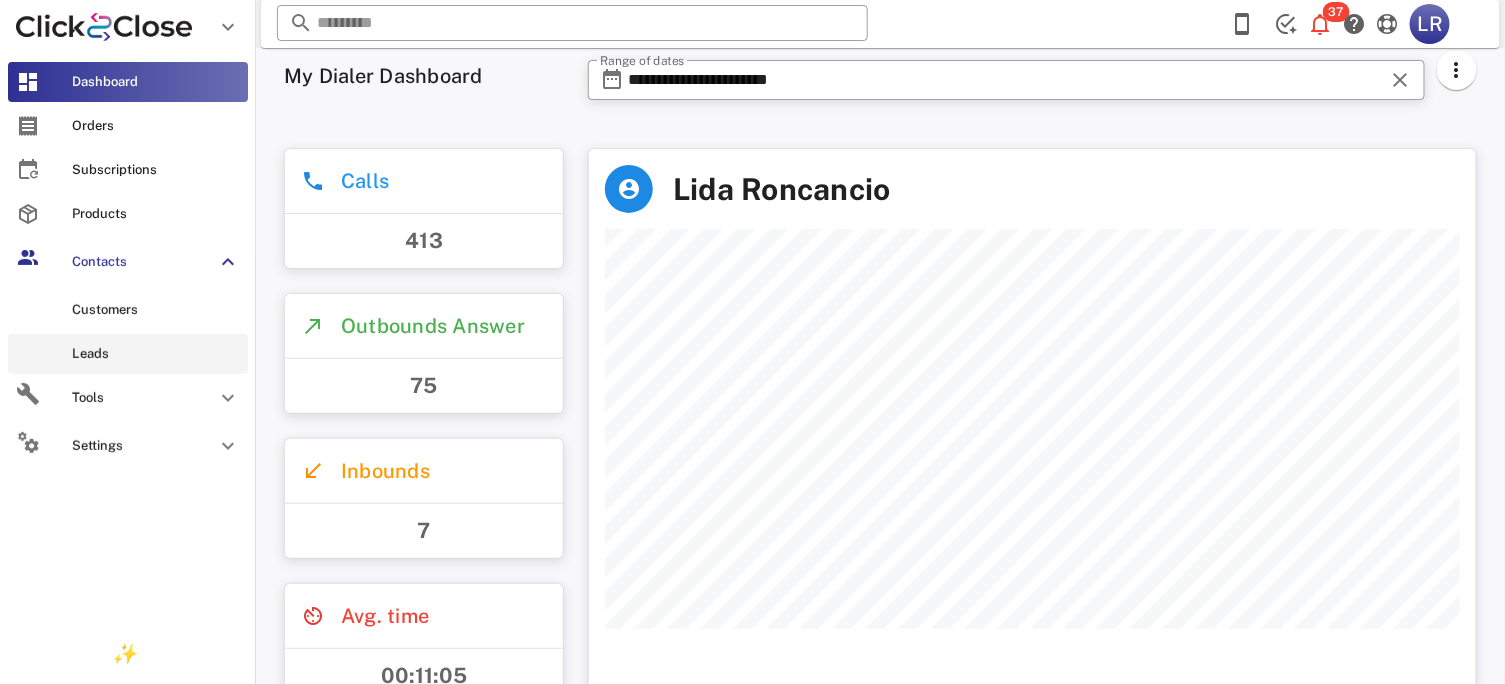 click on "Leads" at bounding box center [156, 354] 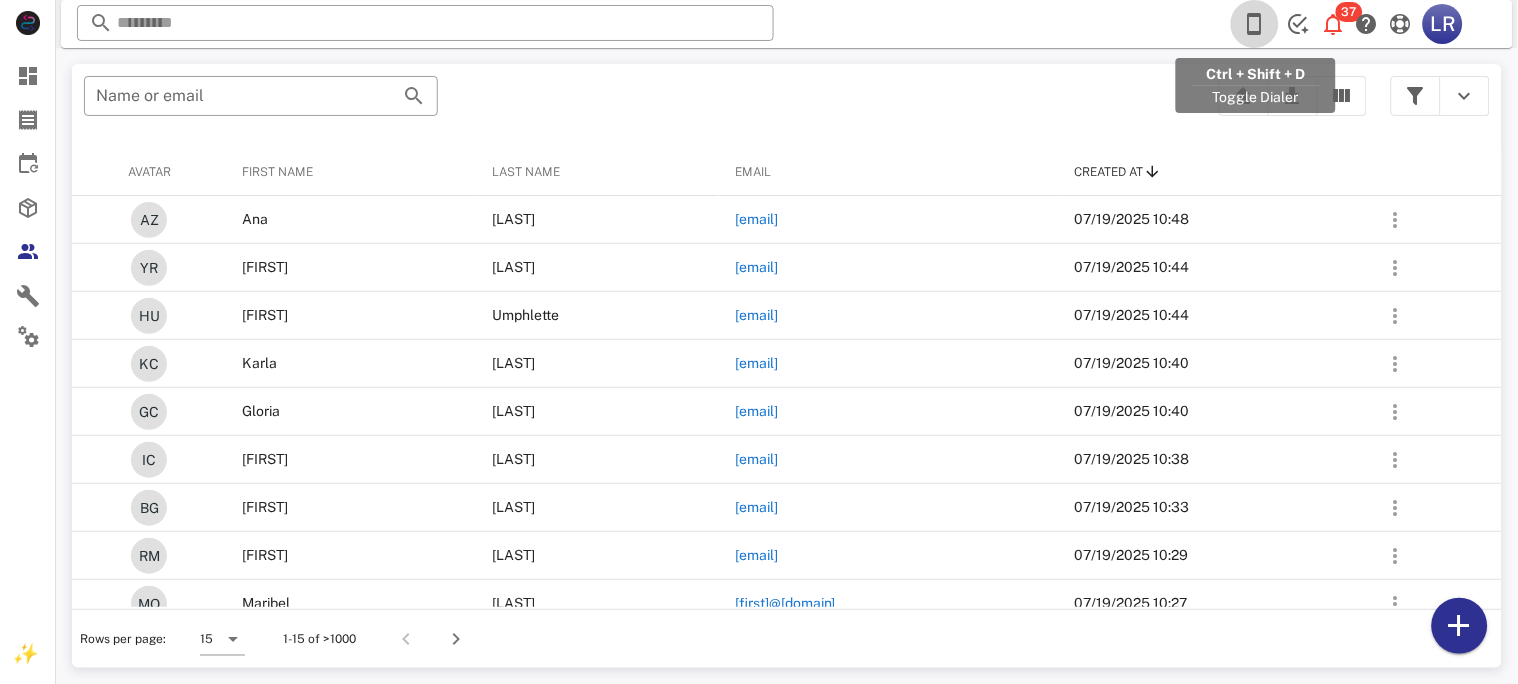 click at bounding box center [1255, 24] 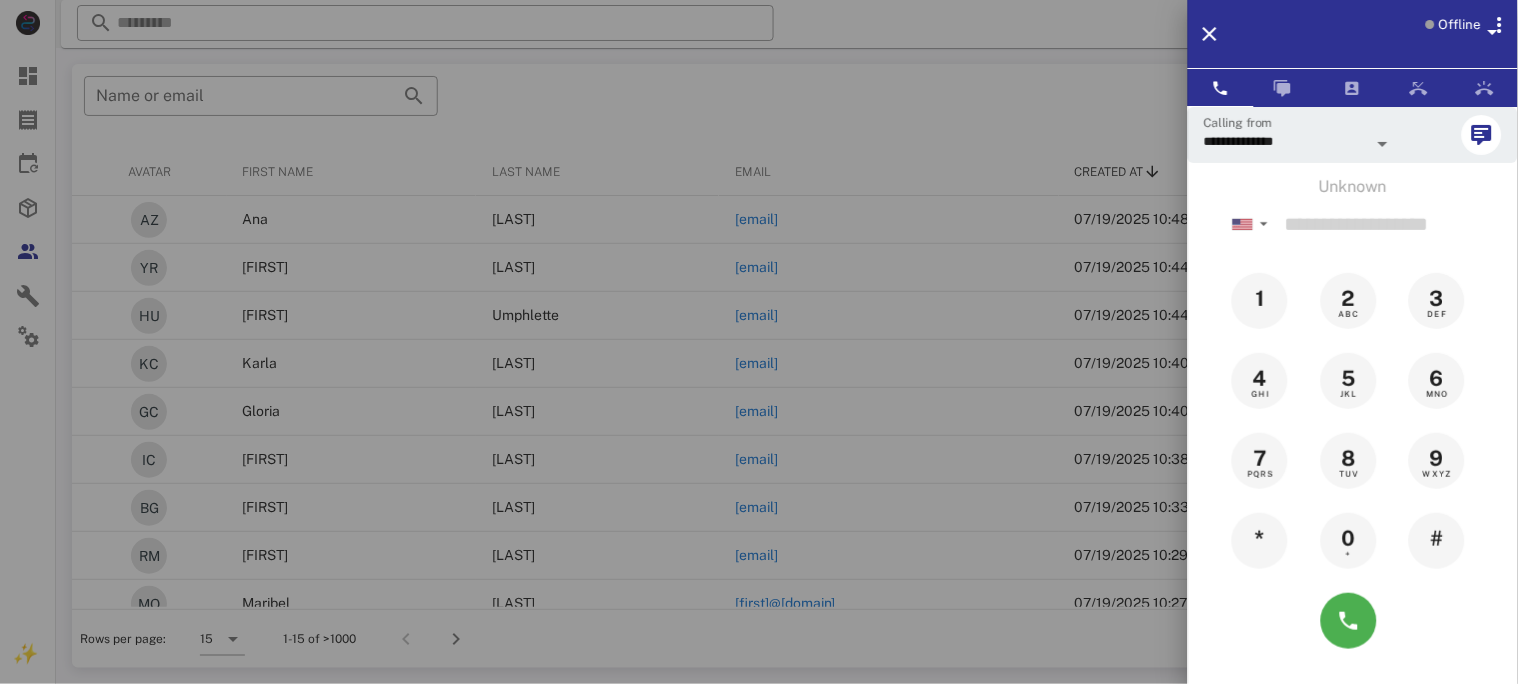 click on "Offline" at bounding box center (1460, 25) 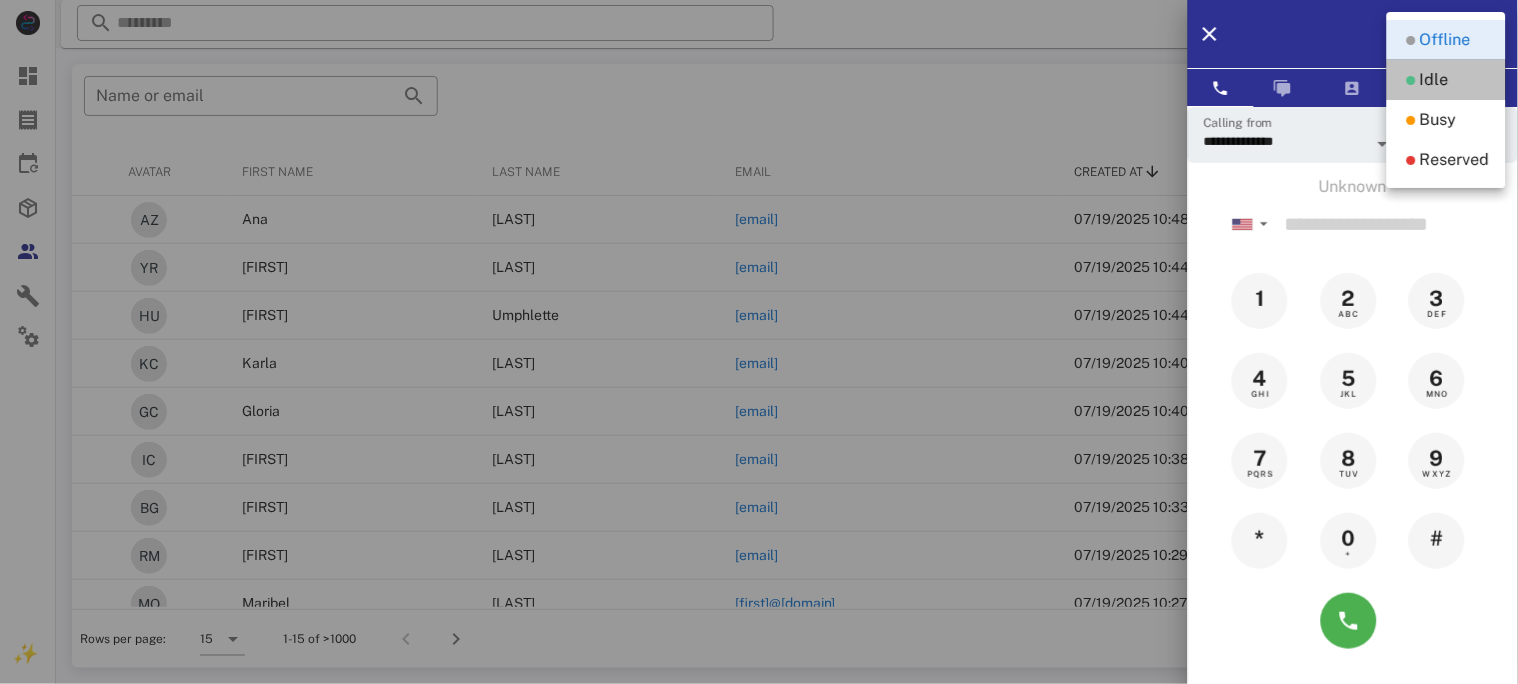 click on "Idle" at bounding box center [1434, 80] 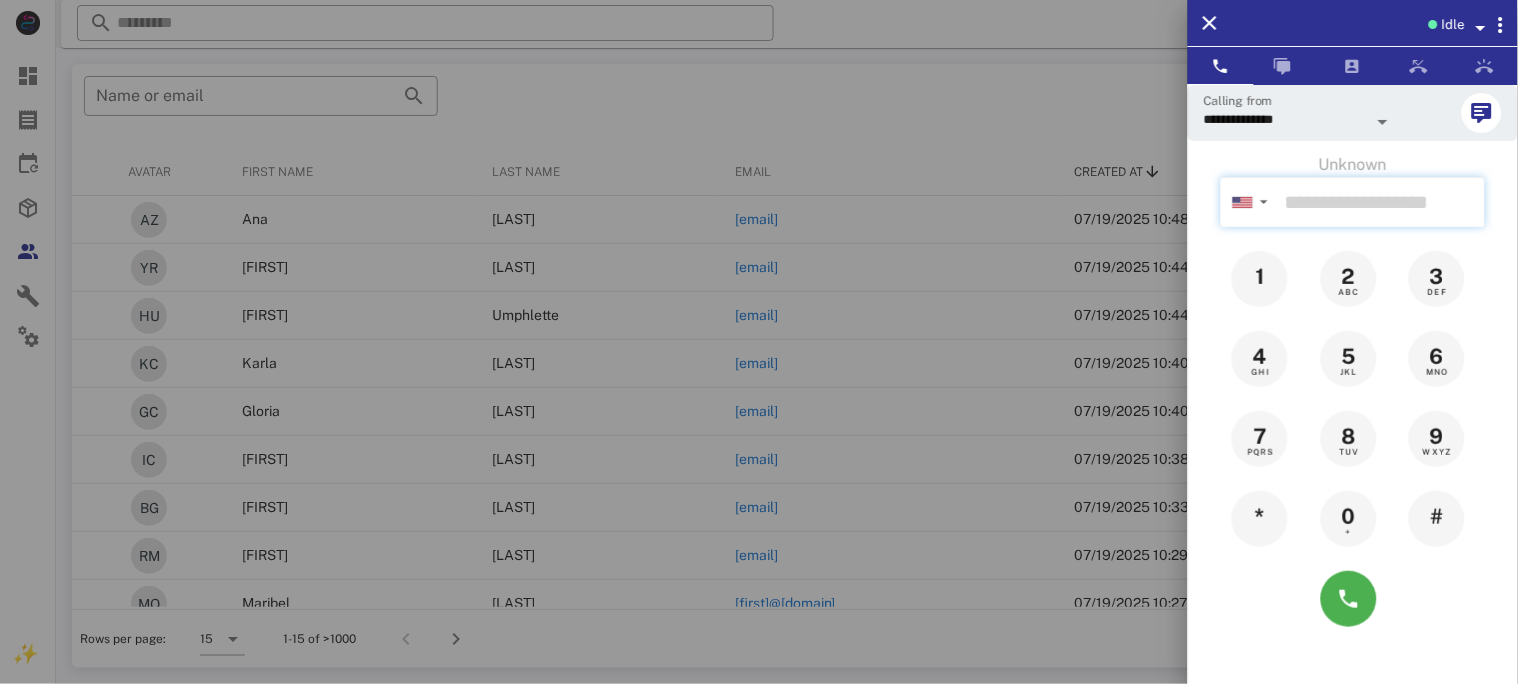 click at bounding box center [1381, 202] 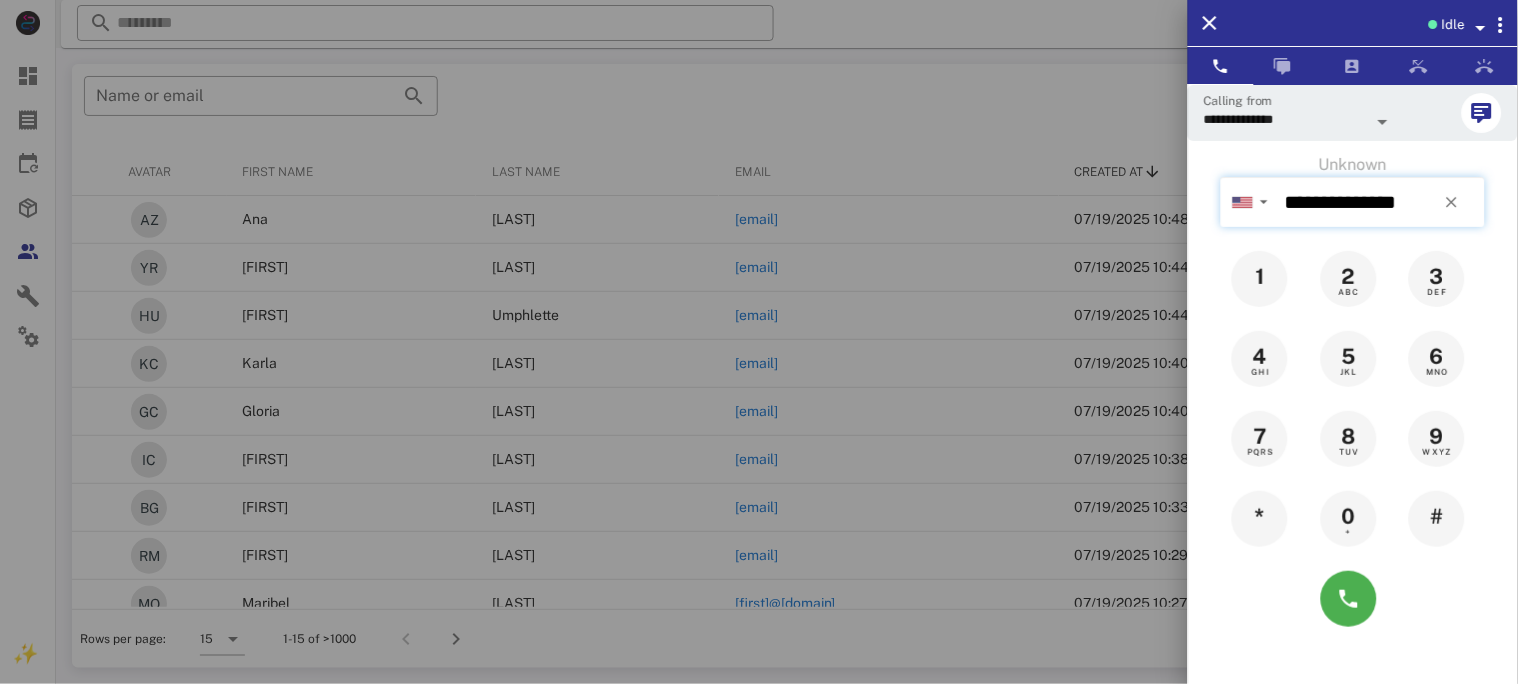 type on "**********" 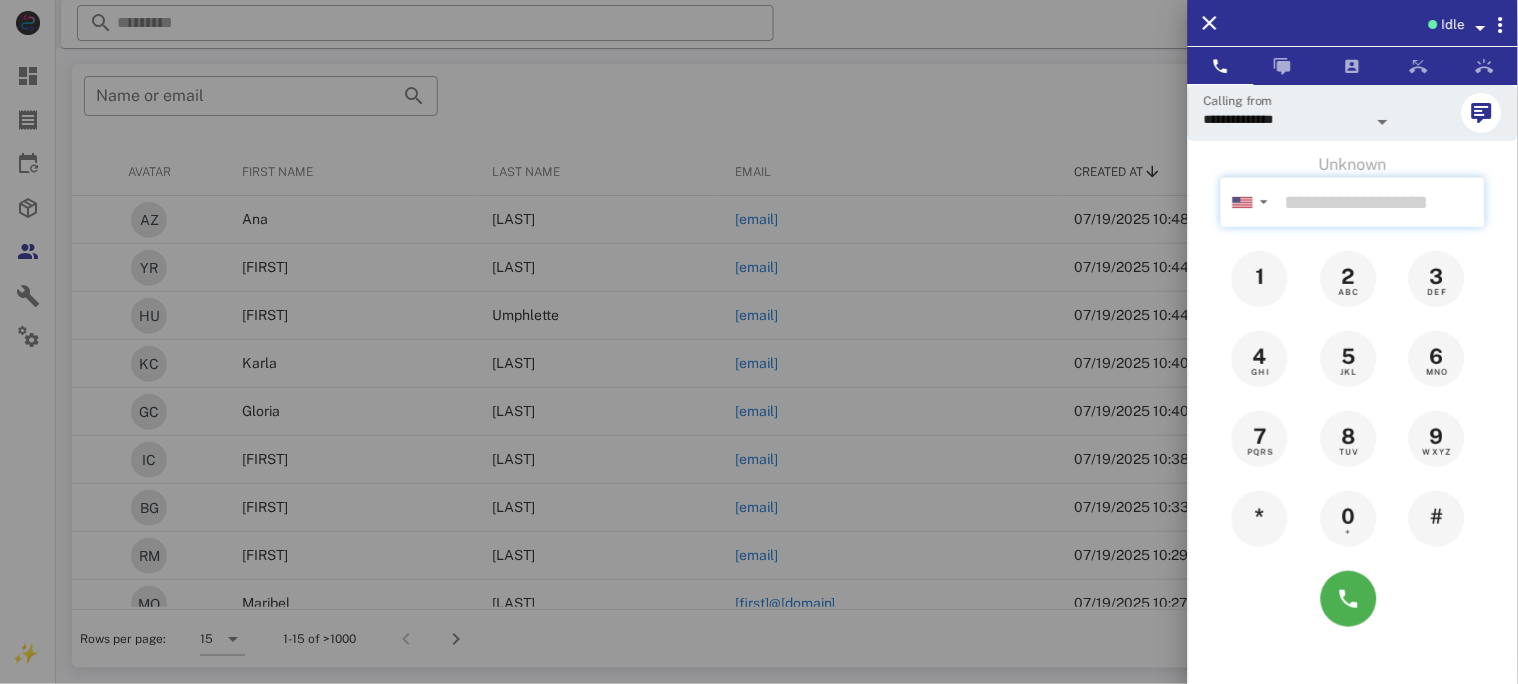 click at bounding box center [1381, 202] 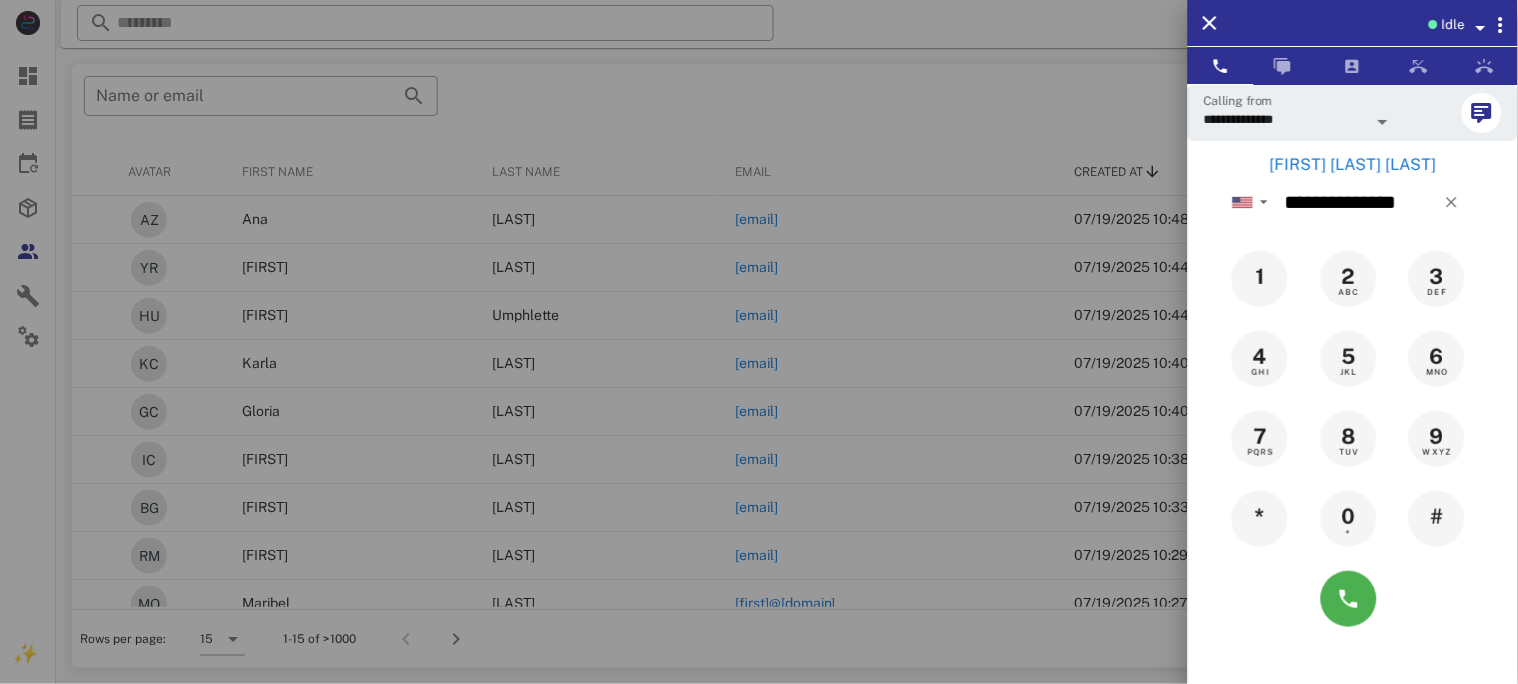 click on "Katherina Figueroa Calderón" at bounding box center (1353, 165) 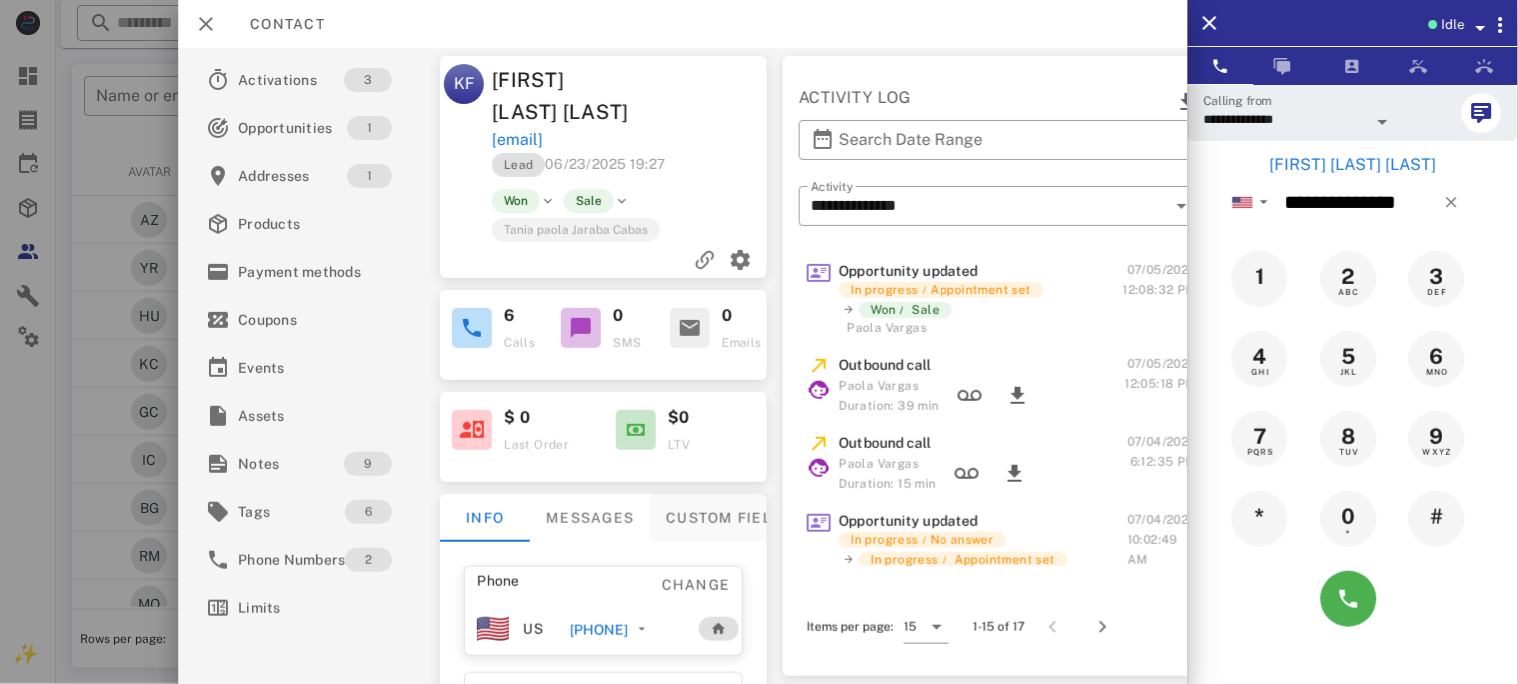 scroll, scrollTop: 133, scrollLeft: 0, axis: vertical 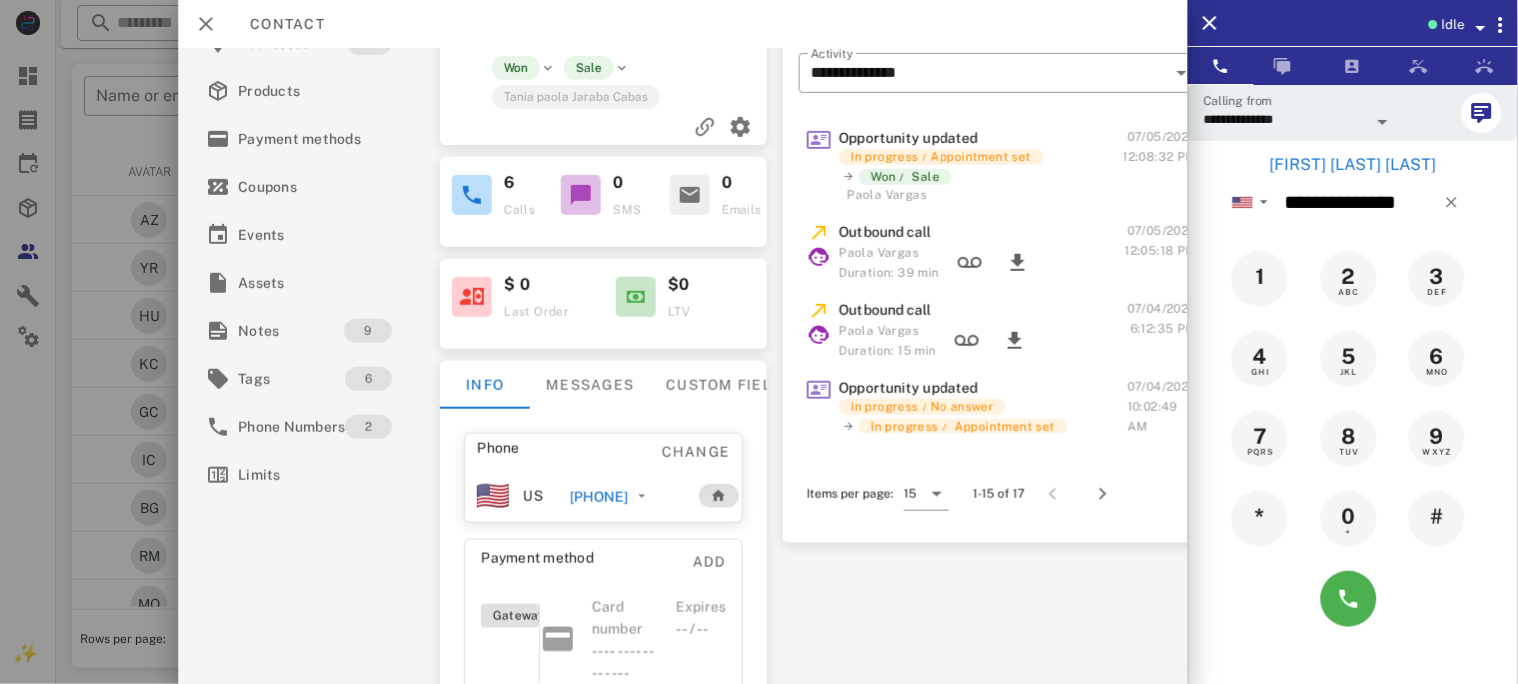 click on "+51952025674" at bounding box center [599, 497] 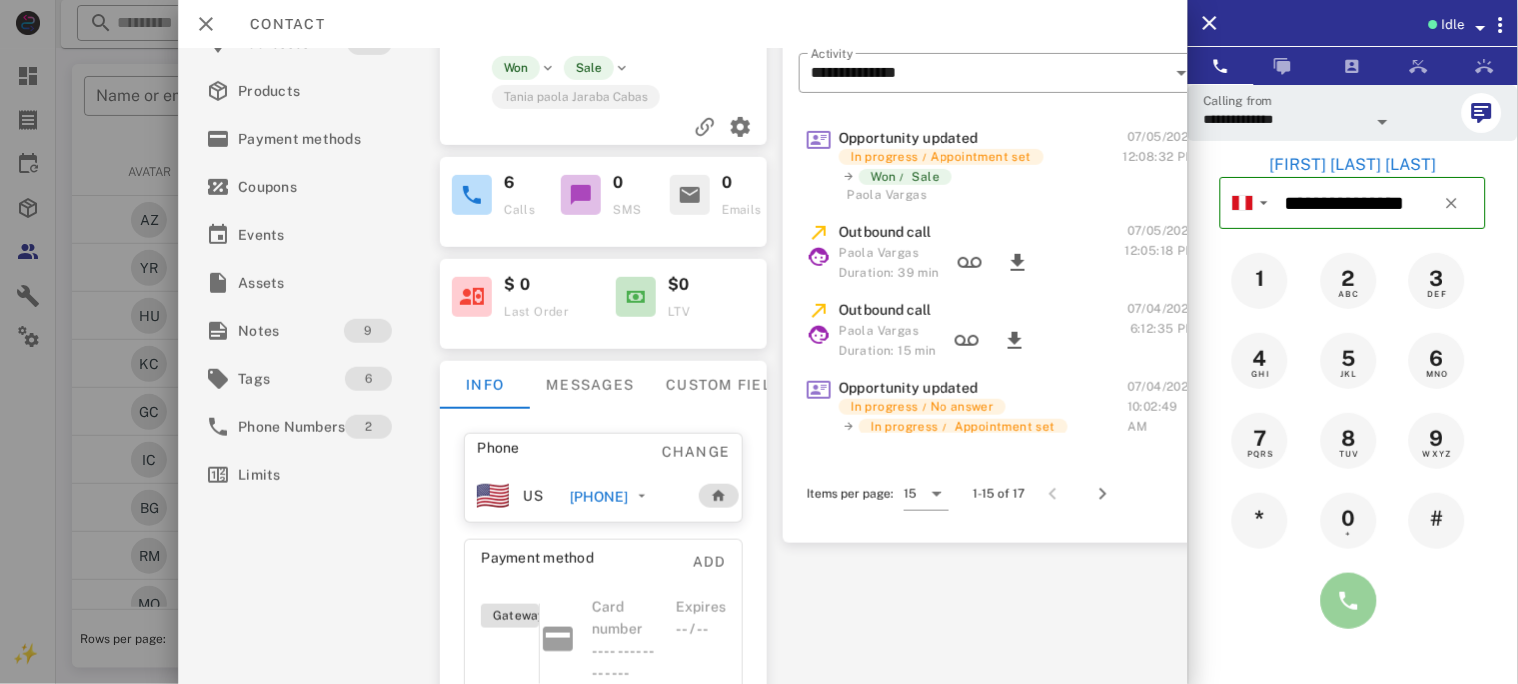 click at bounding box center (1349, 601) 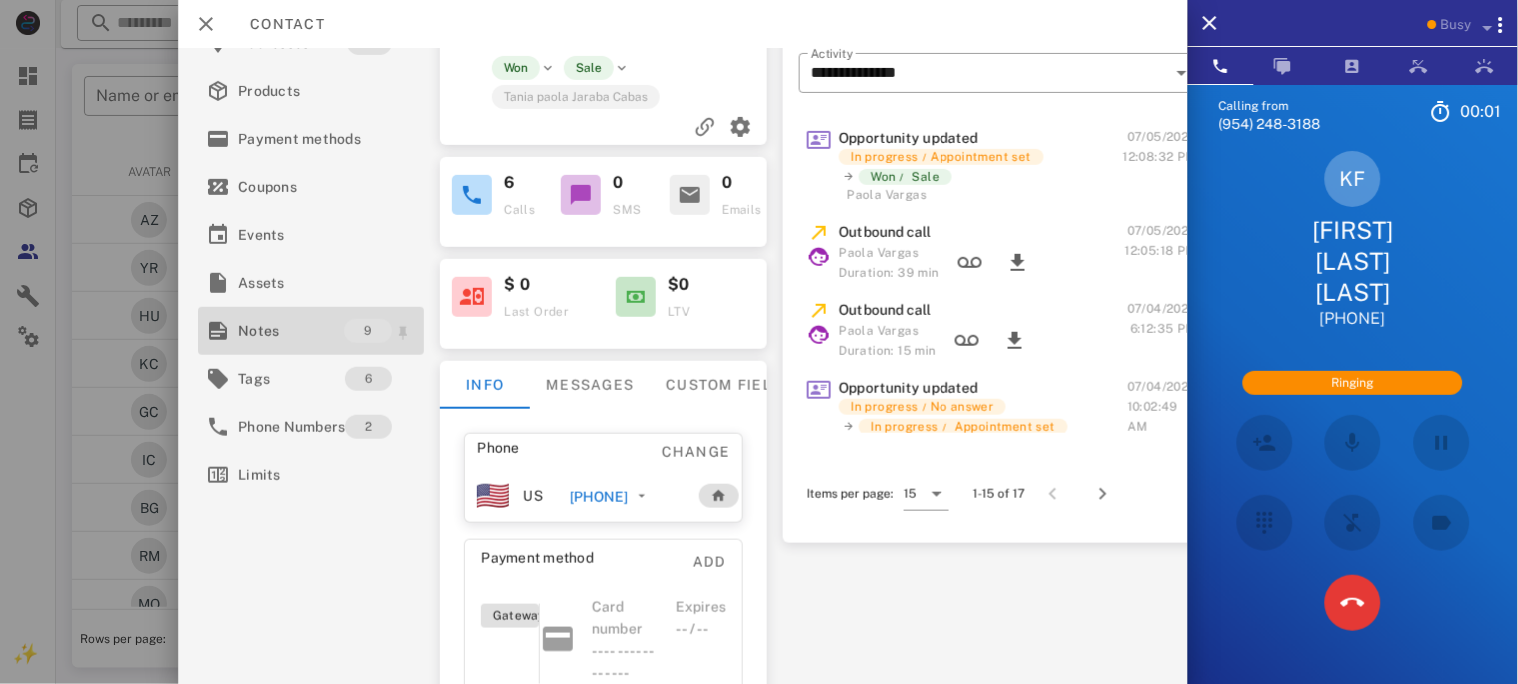 click on "Notes" at bounding box center (291, 331) 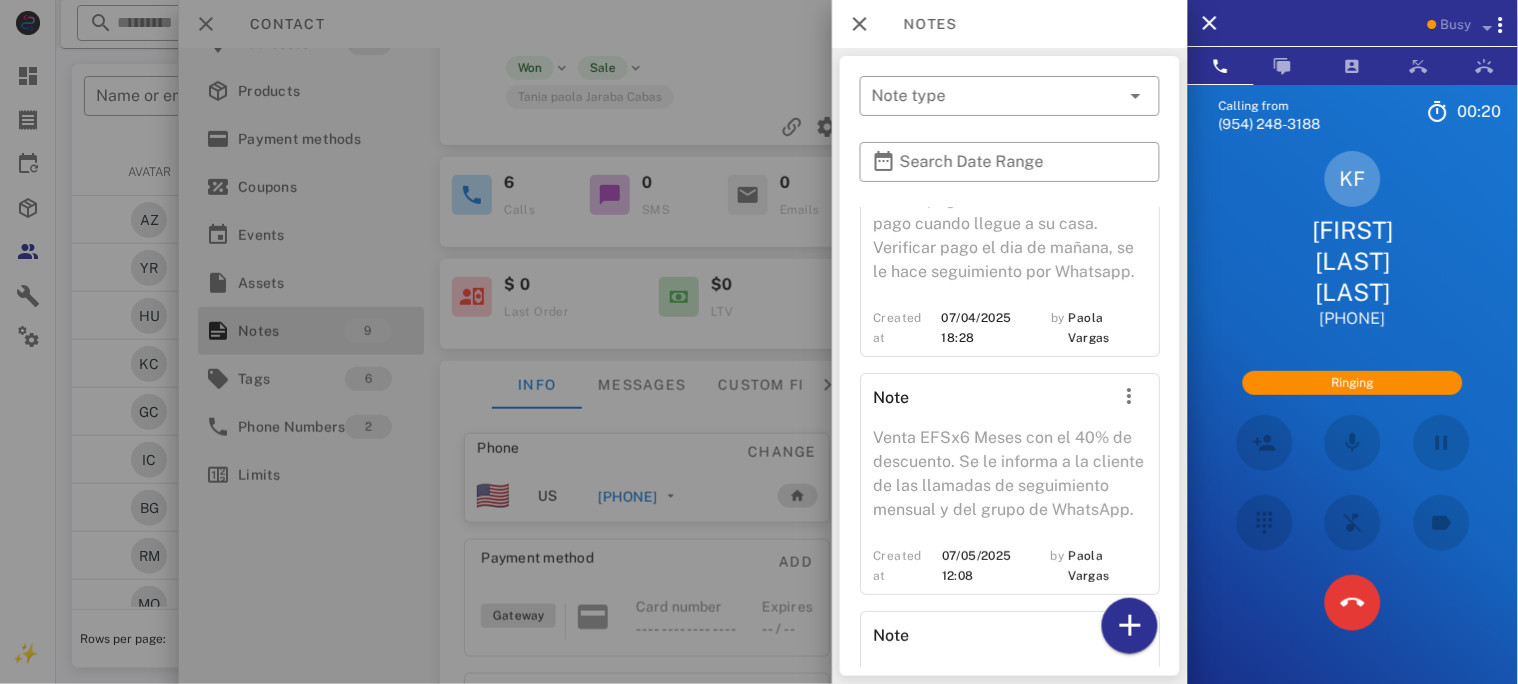 scroll, scrollTop: 1733, scrollLeft: 0, axis: vertical 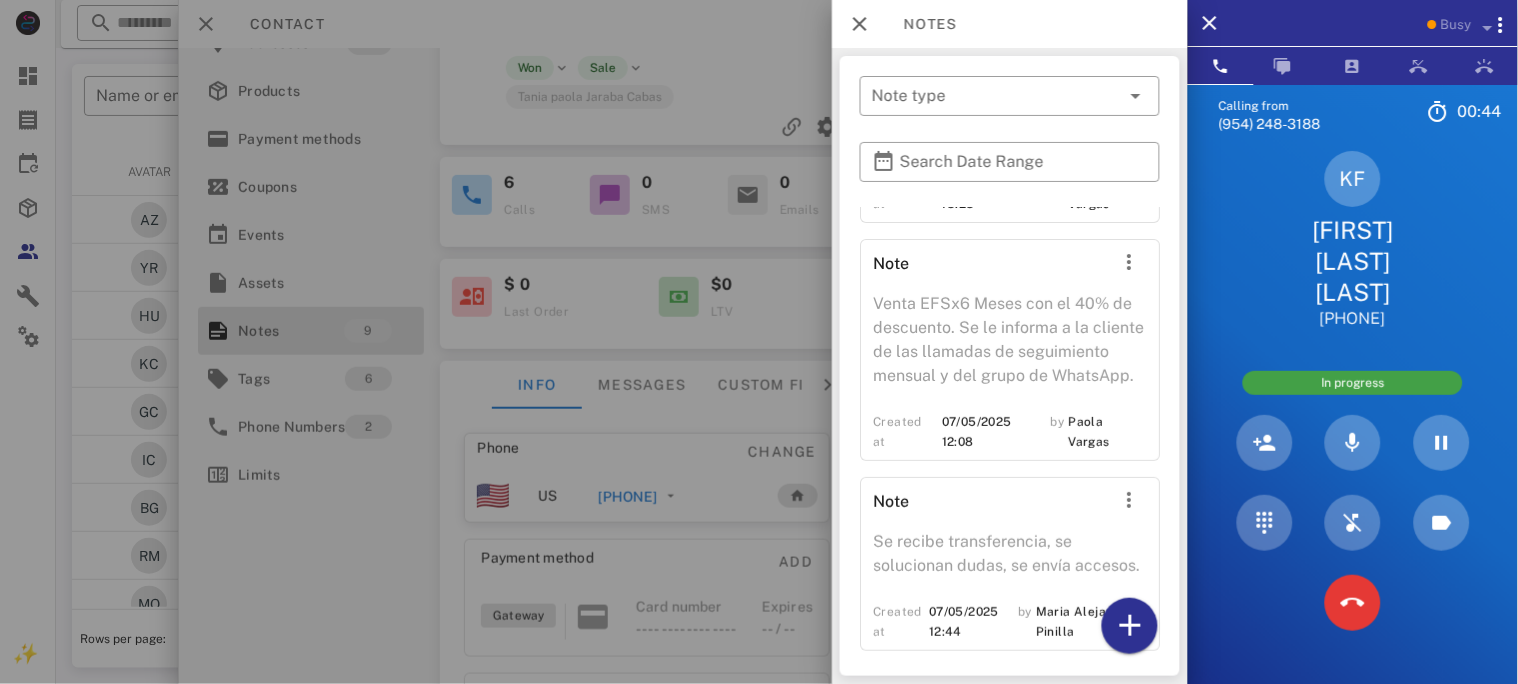click at bounding box center [759, 342] 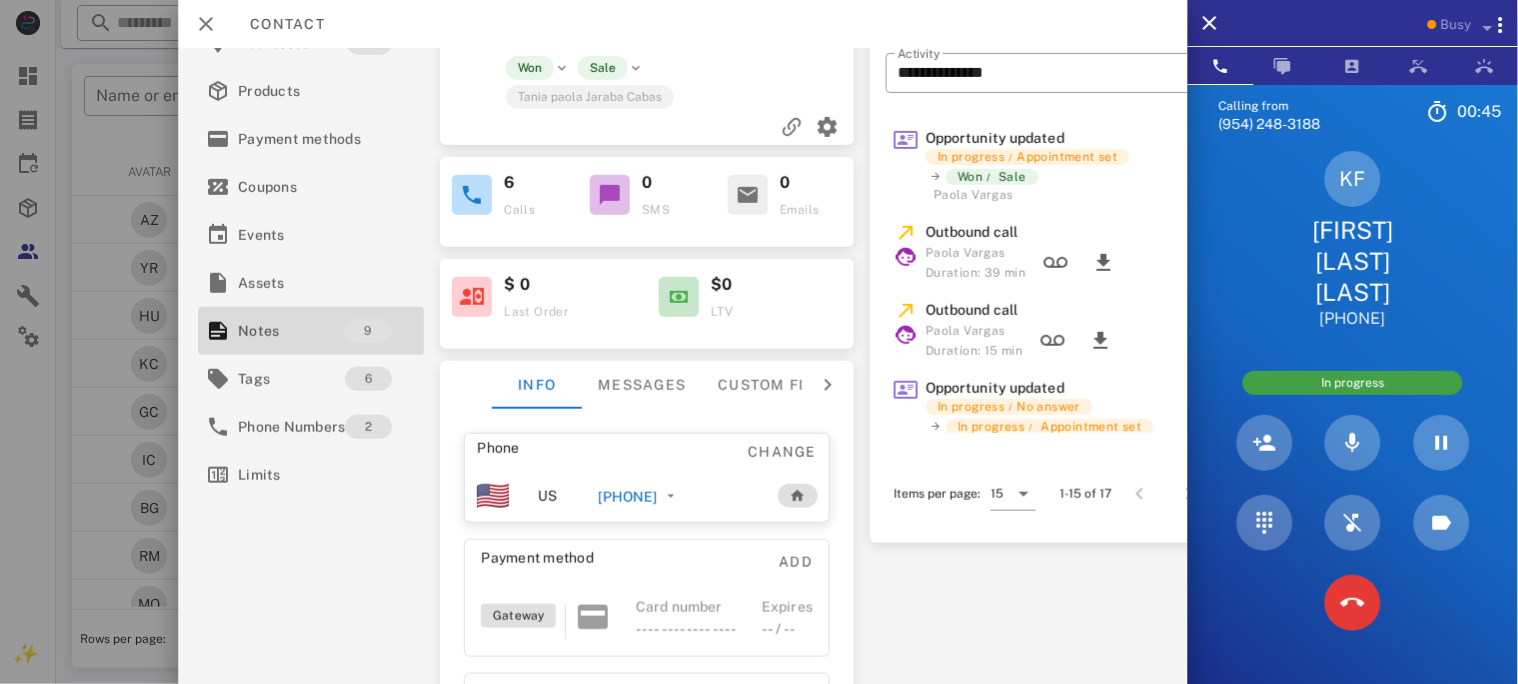 scroll, scrollTop: 0, scrollLeft: 0, axis: both 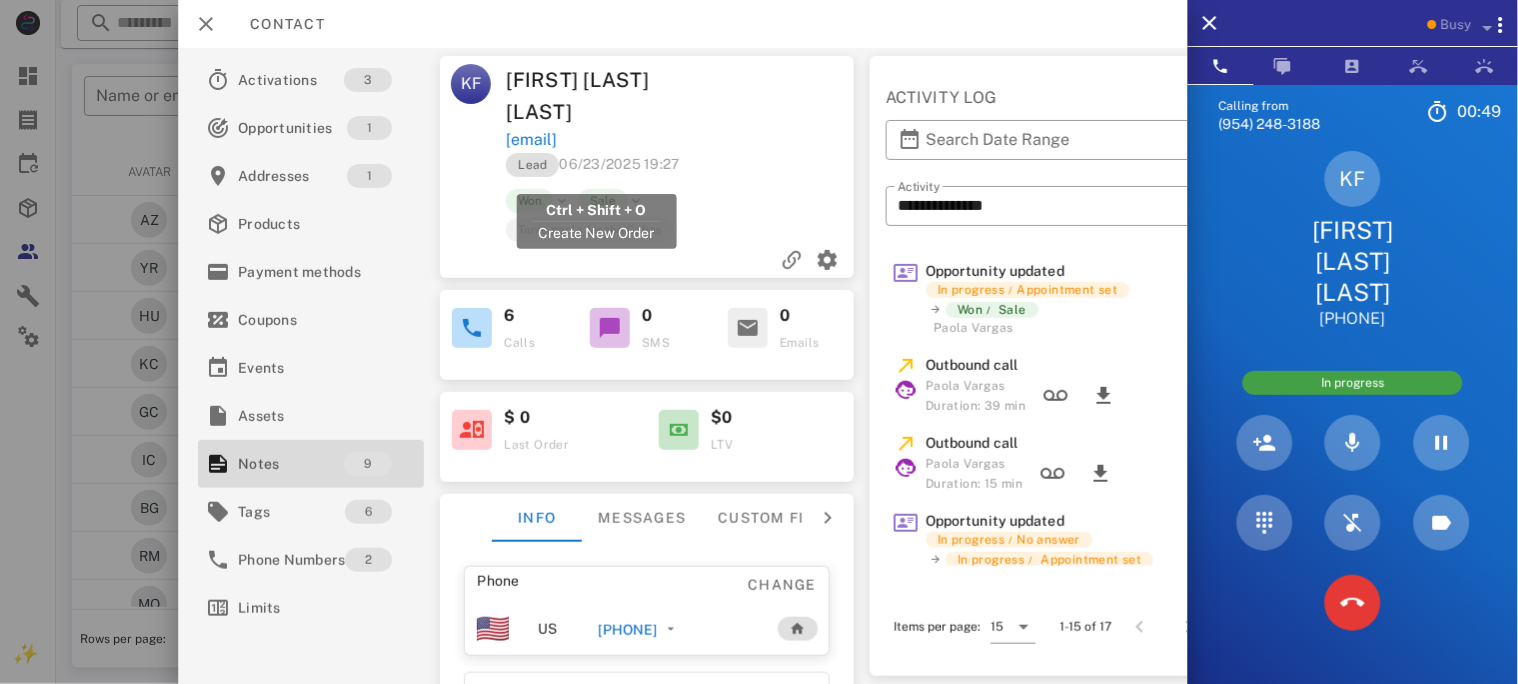 drag, startPoint x: 709, startPoint y: 171, endPoint x: 508, endPoint y: 174, distance: 201.02238 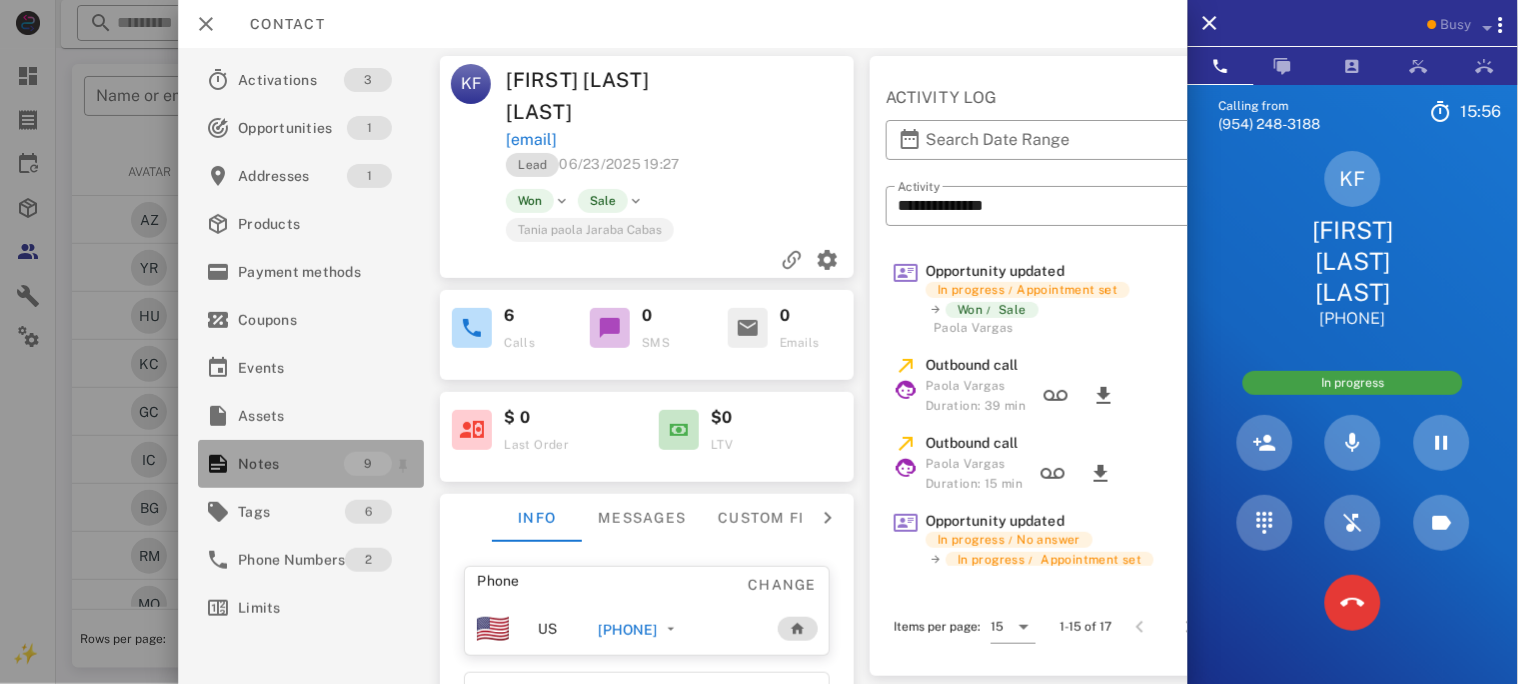 click on "Notes" at bounding box center (291, 464) 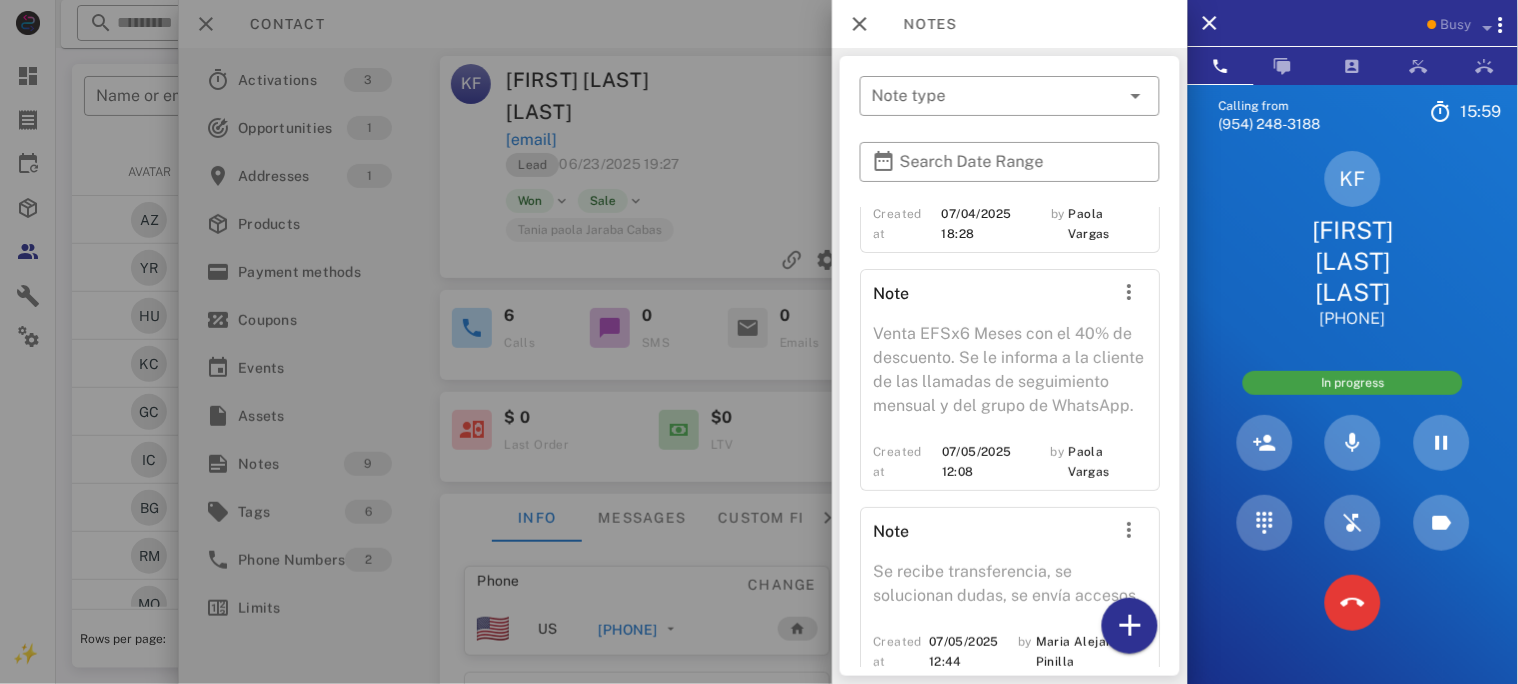 scroll, scrollTop: 1791, scrollLeft: 0, axis: vertical 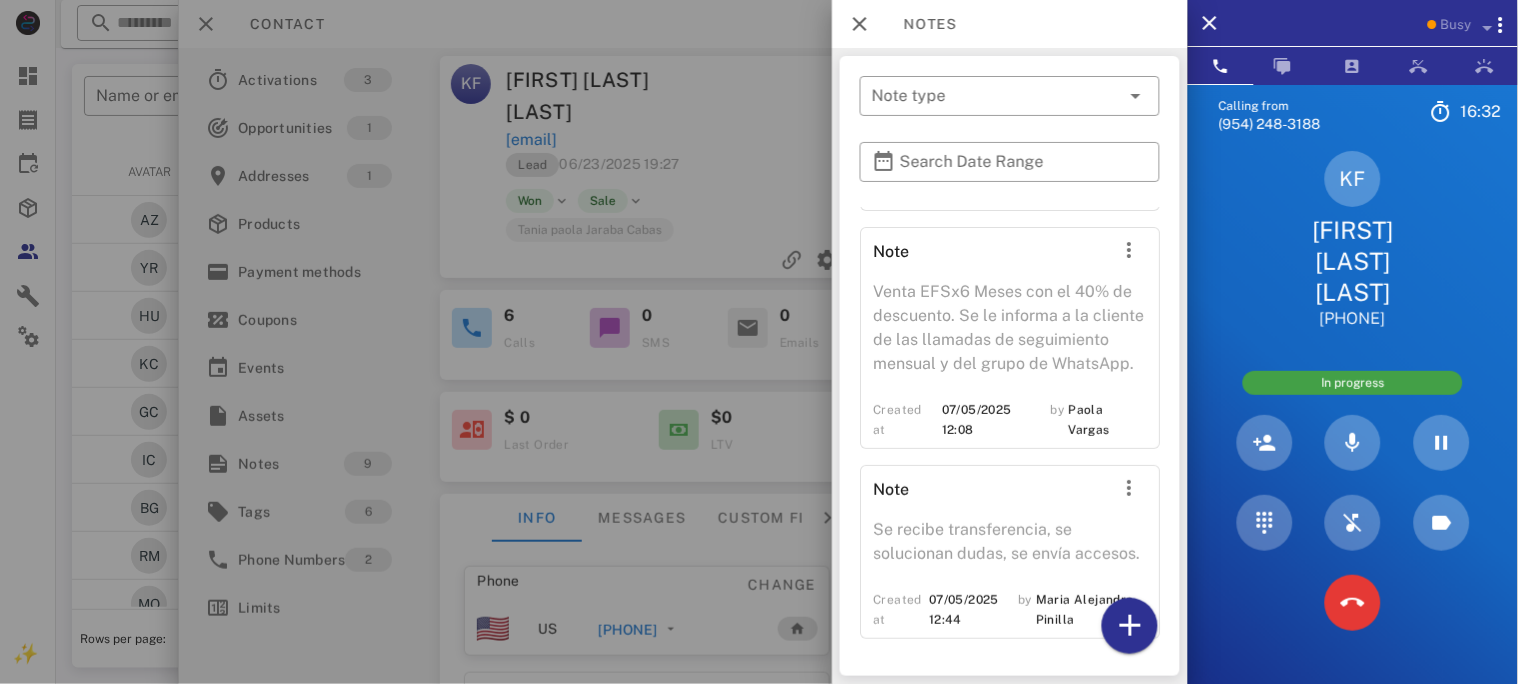click at bounding box center [759, 342] 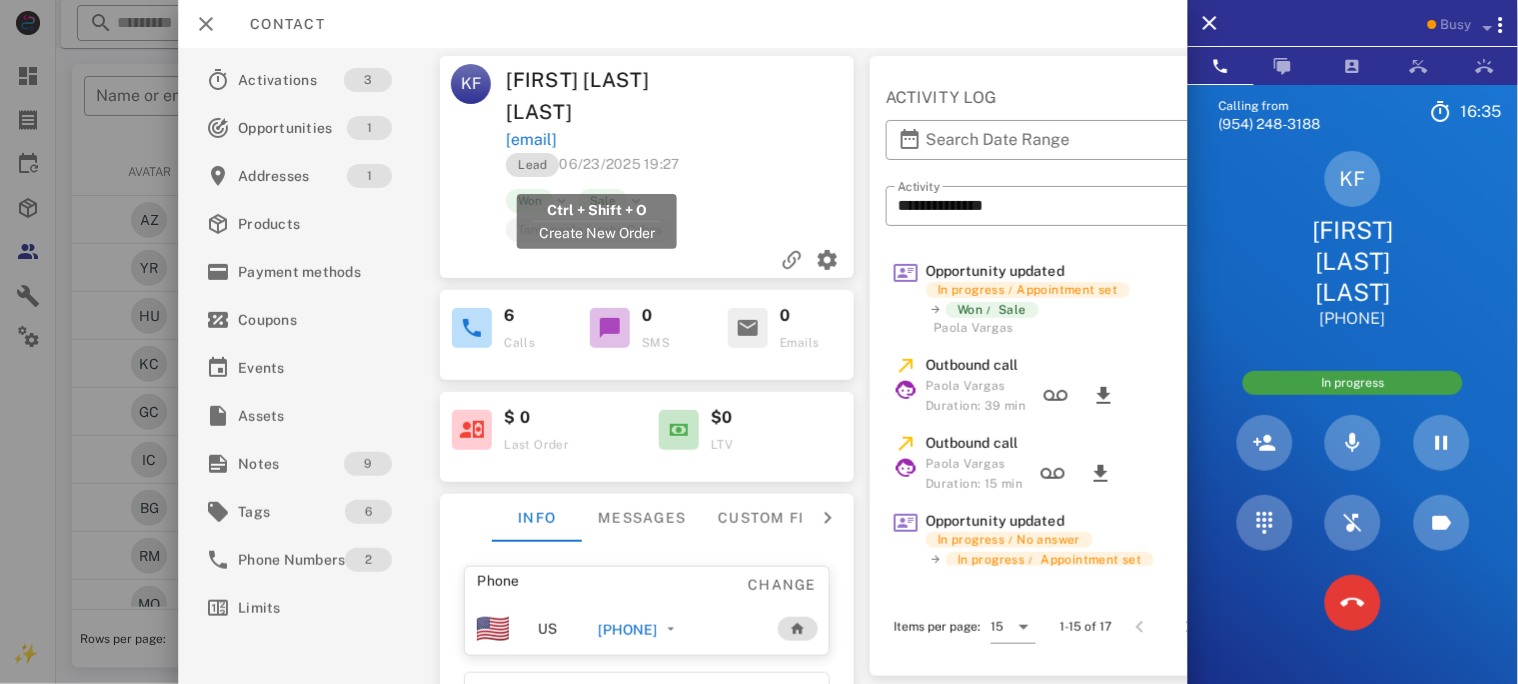 drag, startPoint x: 724, startPoint y: 175, endPoint x: 507, endPoint y: 167, distance: 217.14742 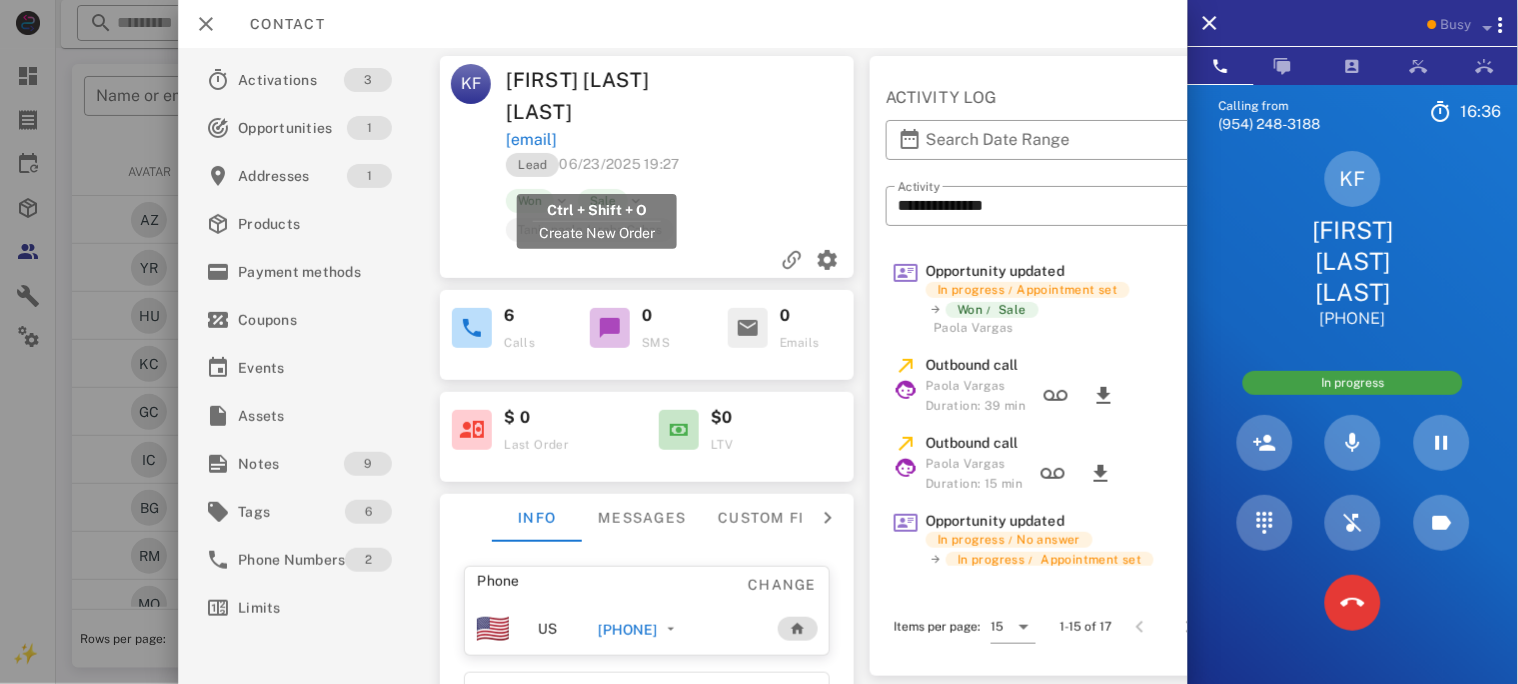 copy on "kafica_87@hotmail.com" 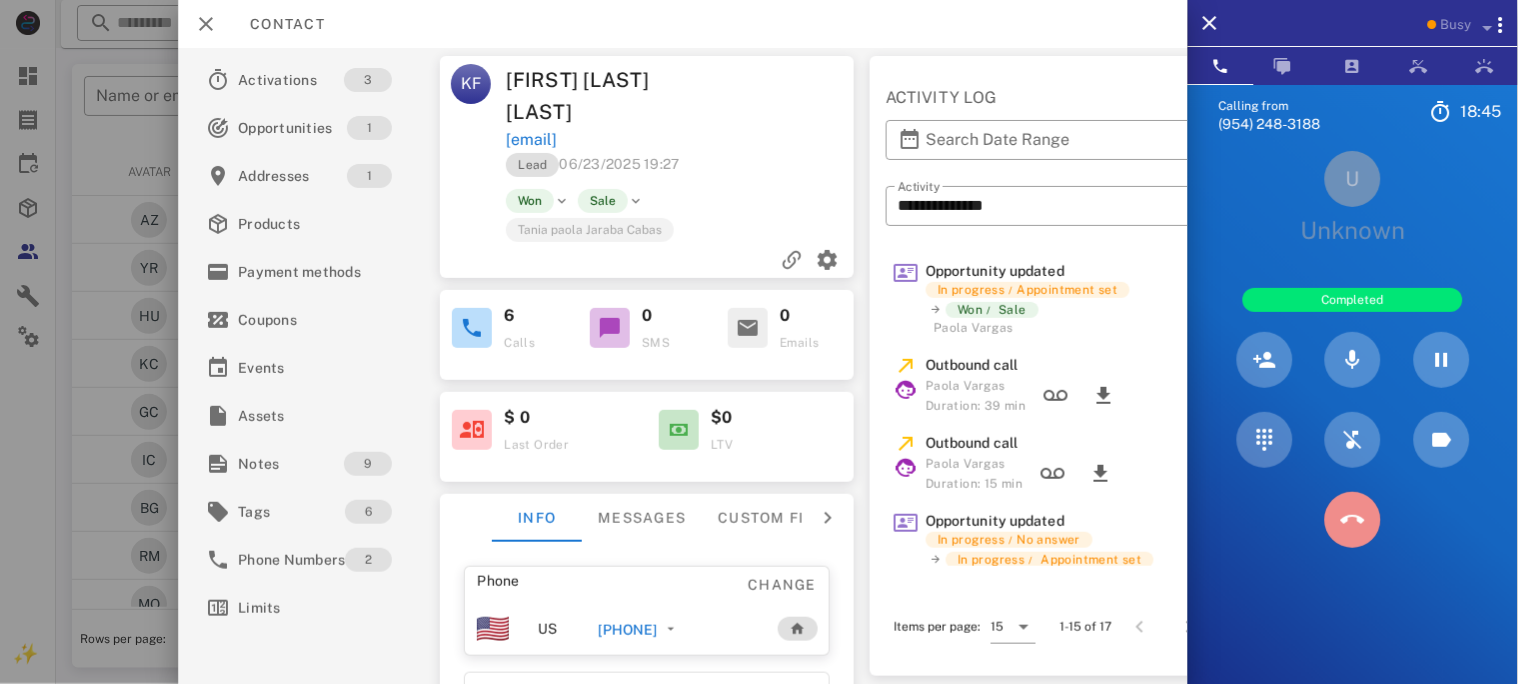 drag, startPoint x: 1339, startPoint y: 516, endPoint x: 1331, endPoint y: 509, distance: 10.630146 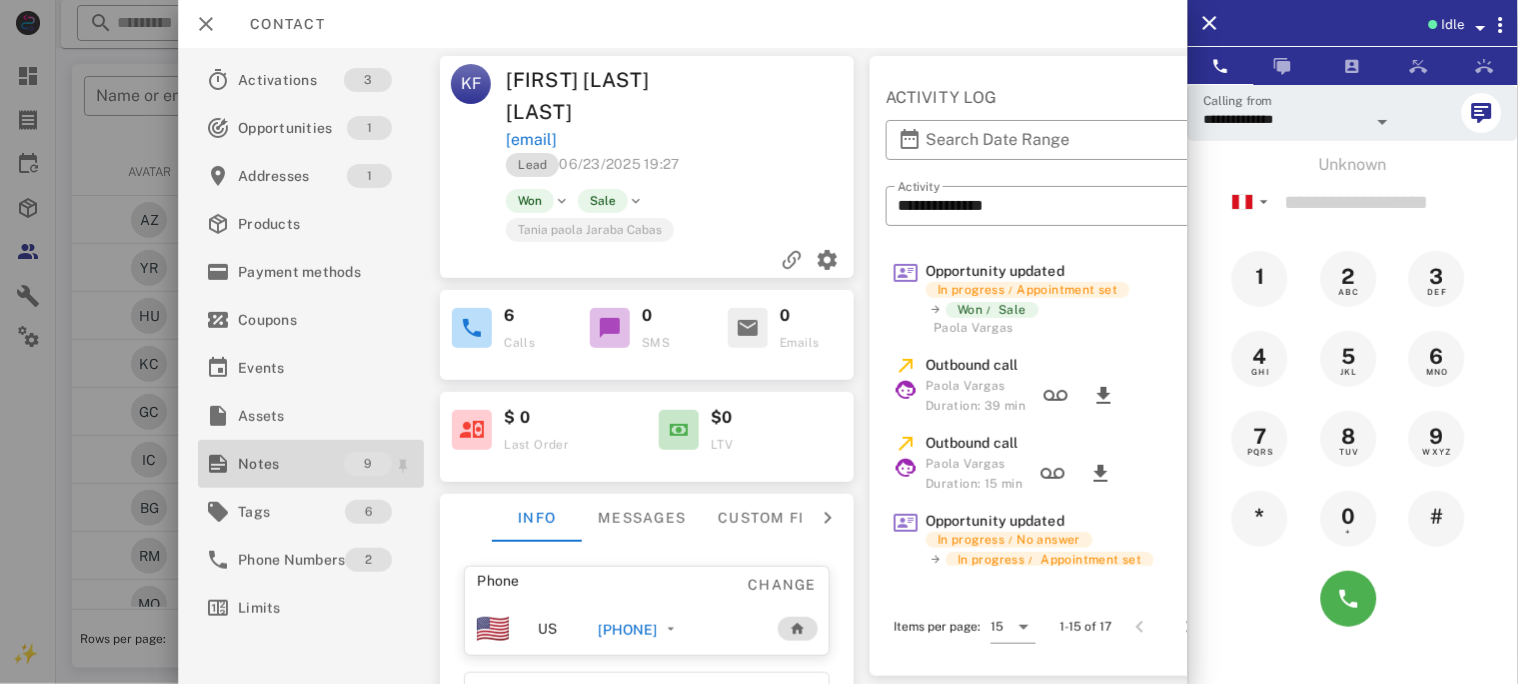 click on "Notes" at bounding box center [291, 464] 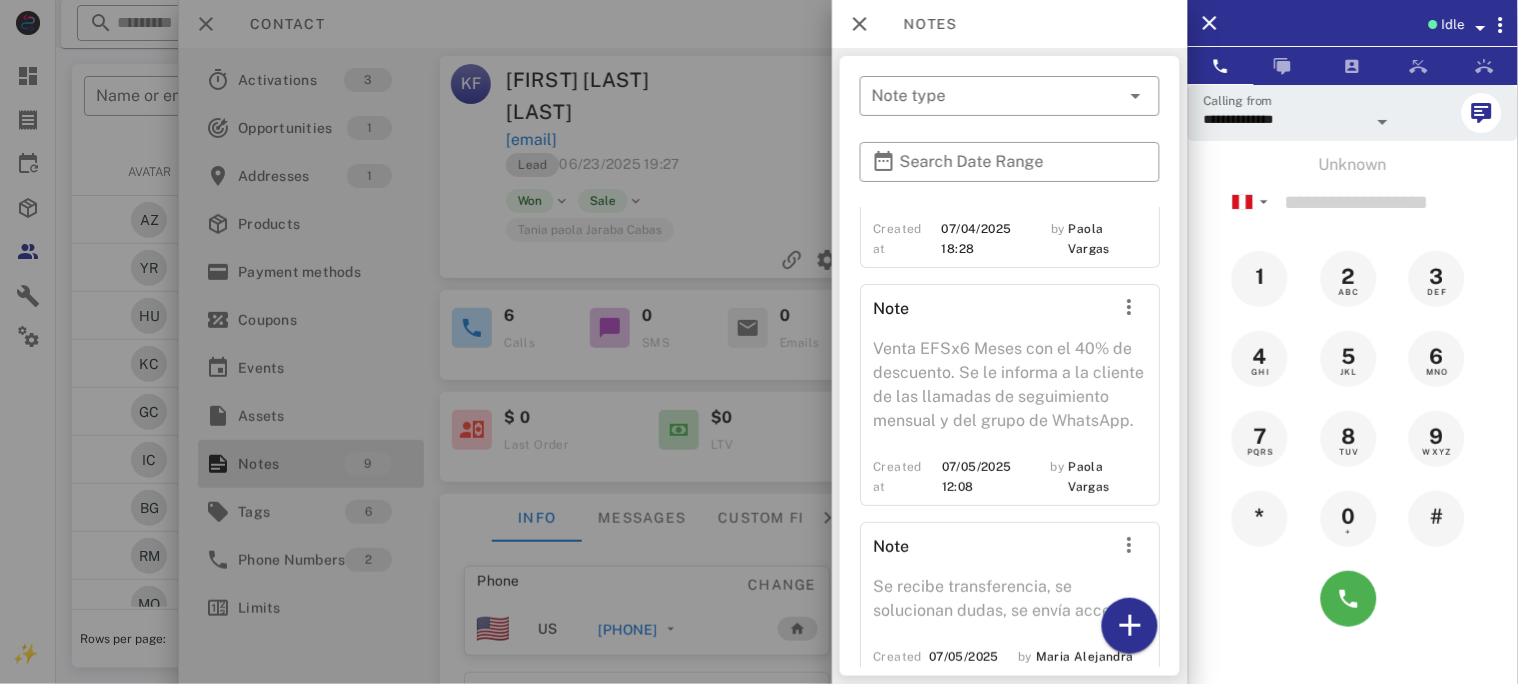 scroll, scrollTop: 1791, scrollLeft: 0, axis: vertical 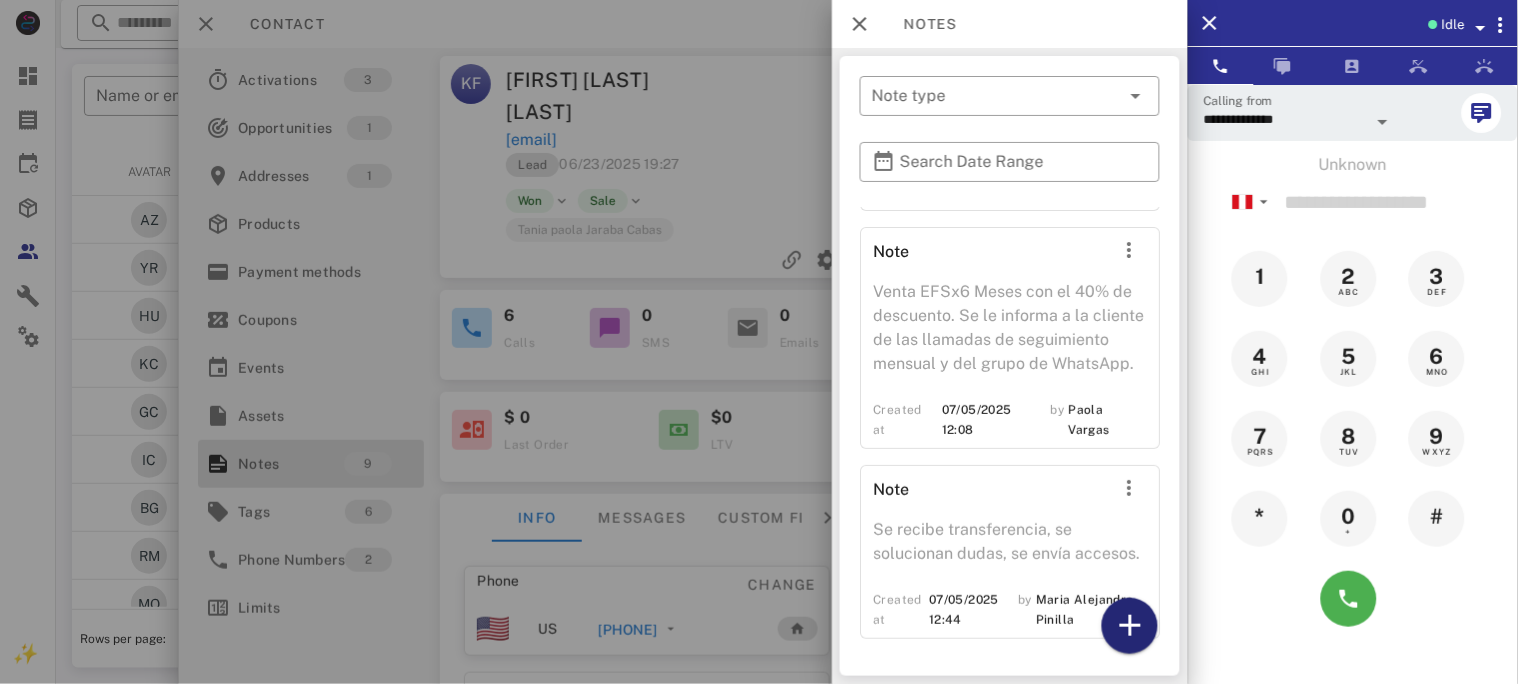 click at bounding box center (1130, 626) 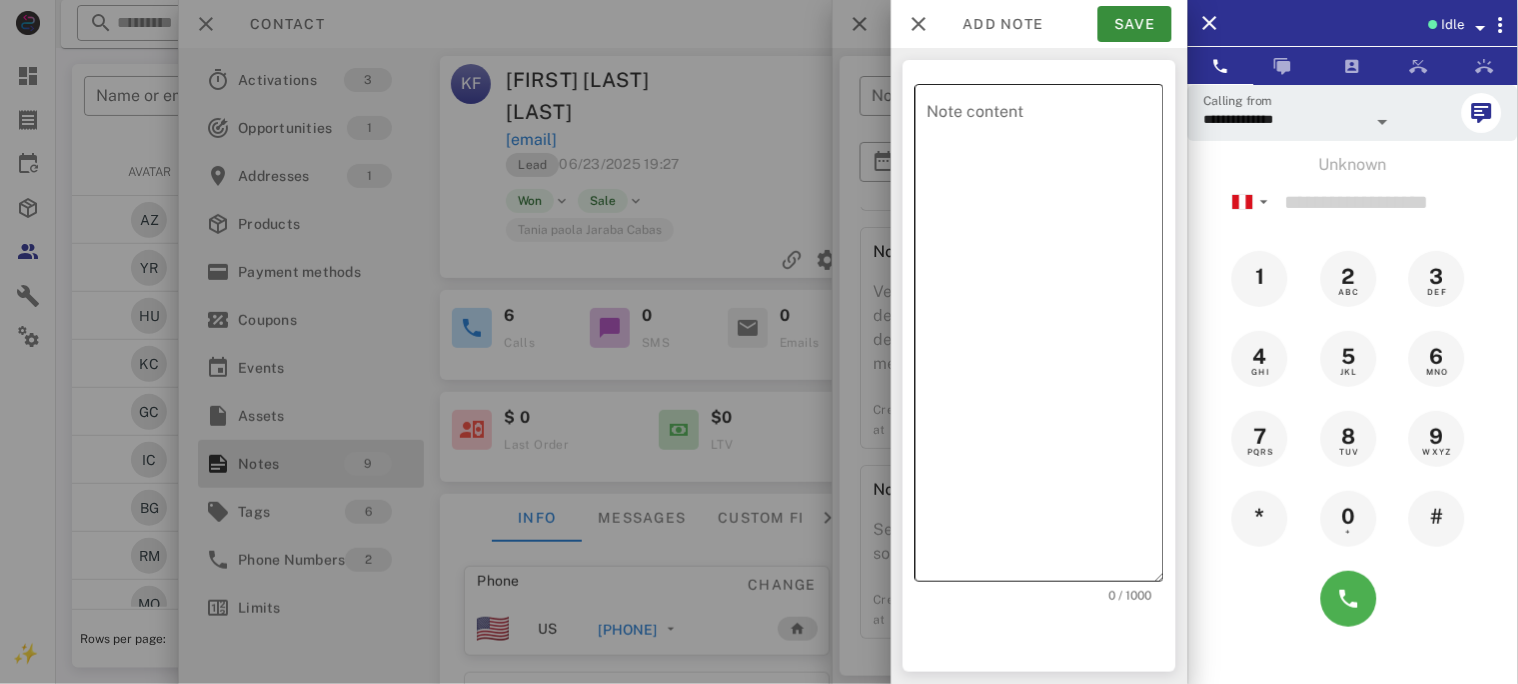 click on "Note content" at bounding box center (1045, 338) 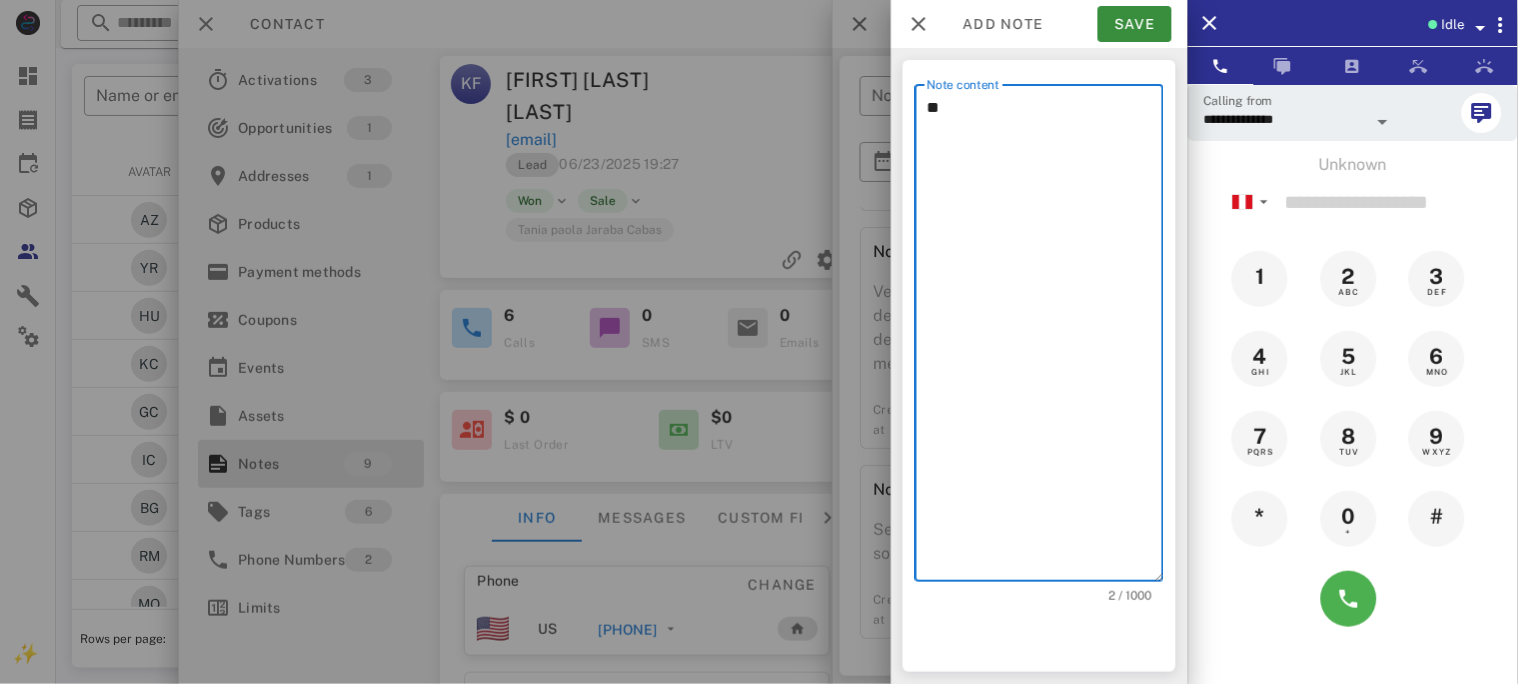 type on "*" 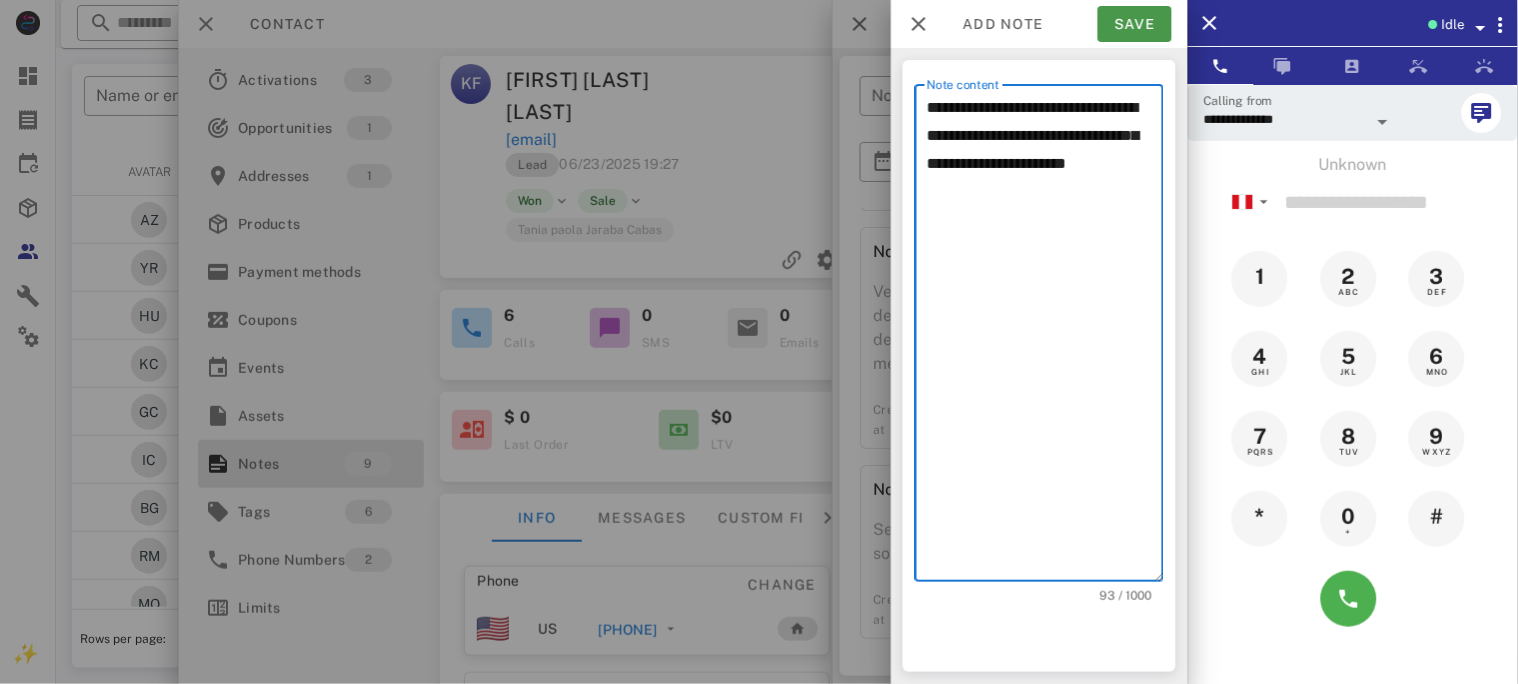 type on "**********" 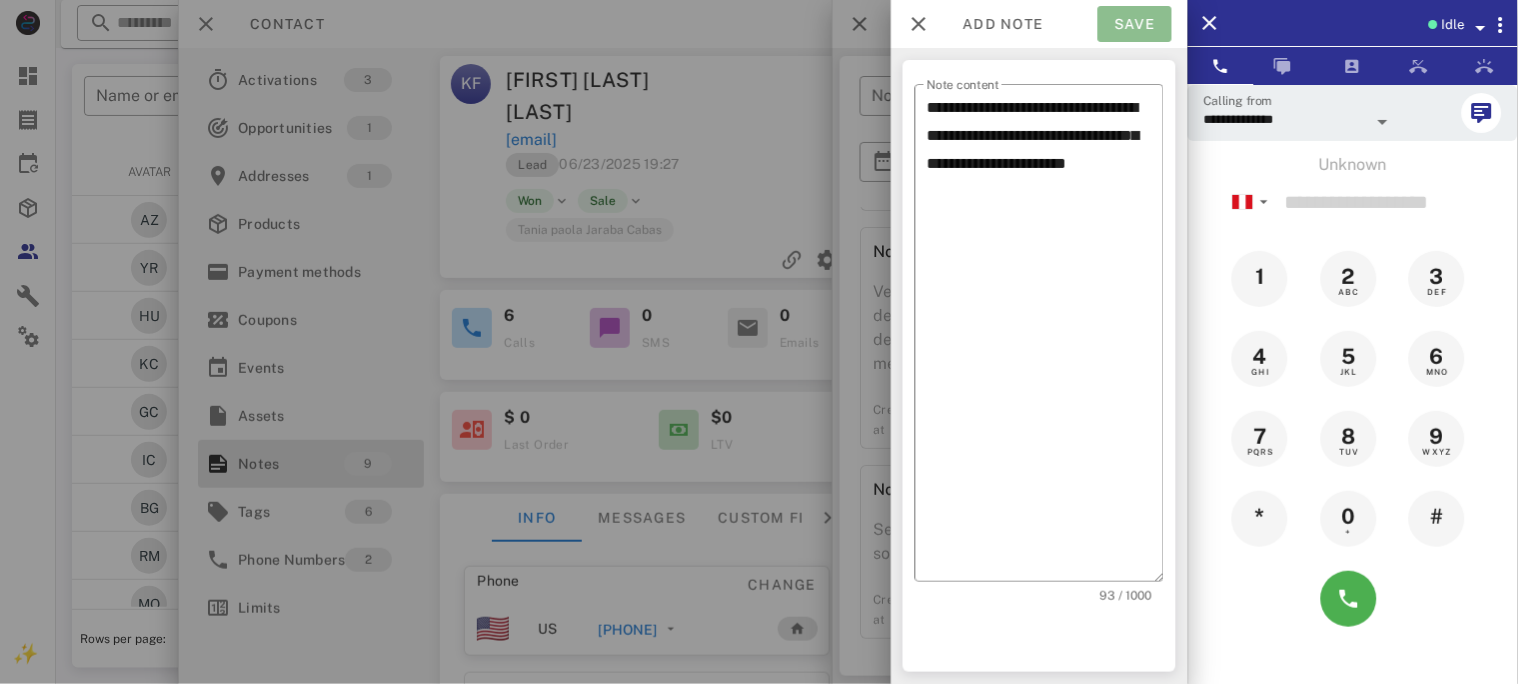 click on "Save" at bounding box center (1135, 24) 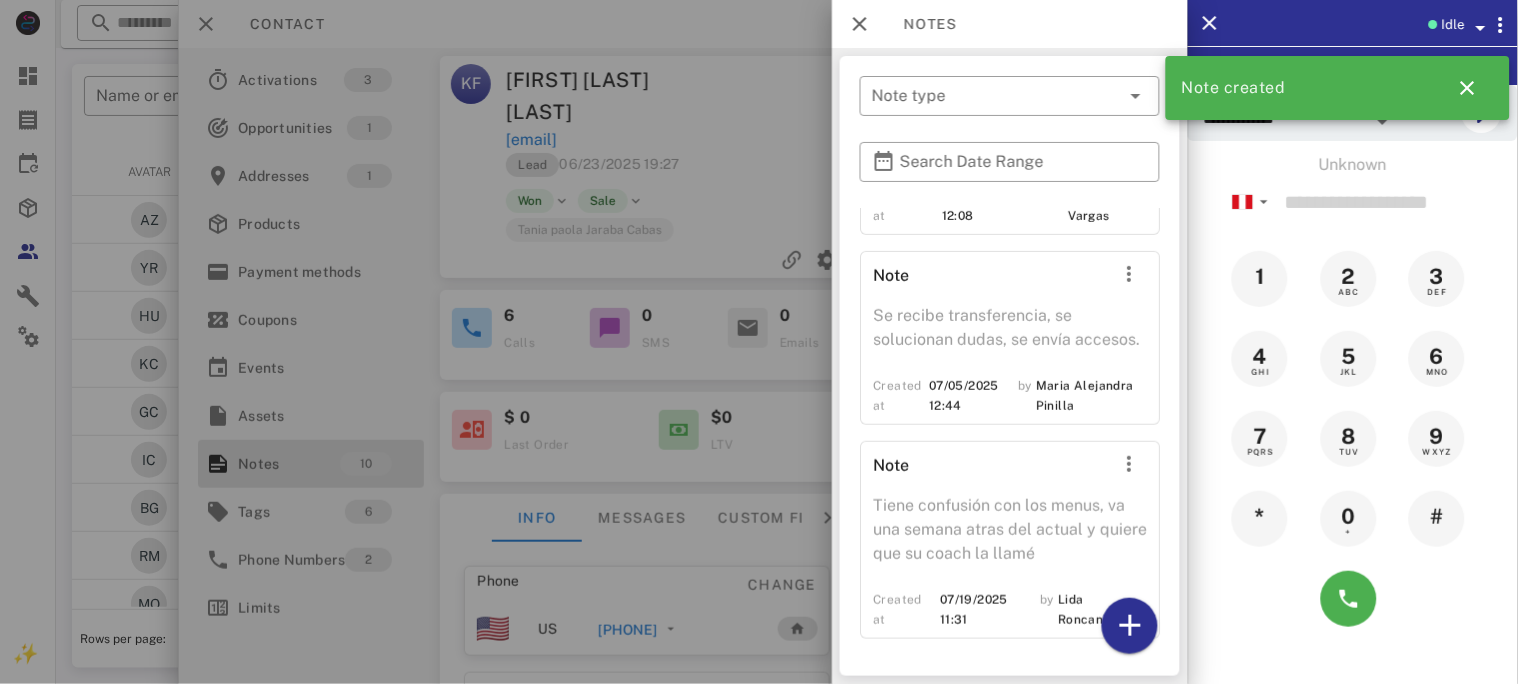 scroll, scrollTop: 2005, scrollLeft: 0, axis: vertical 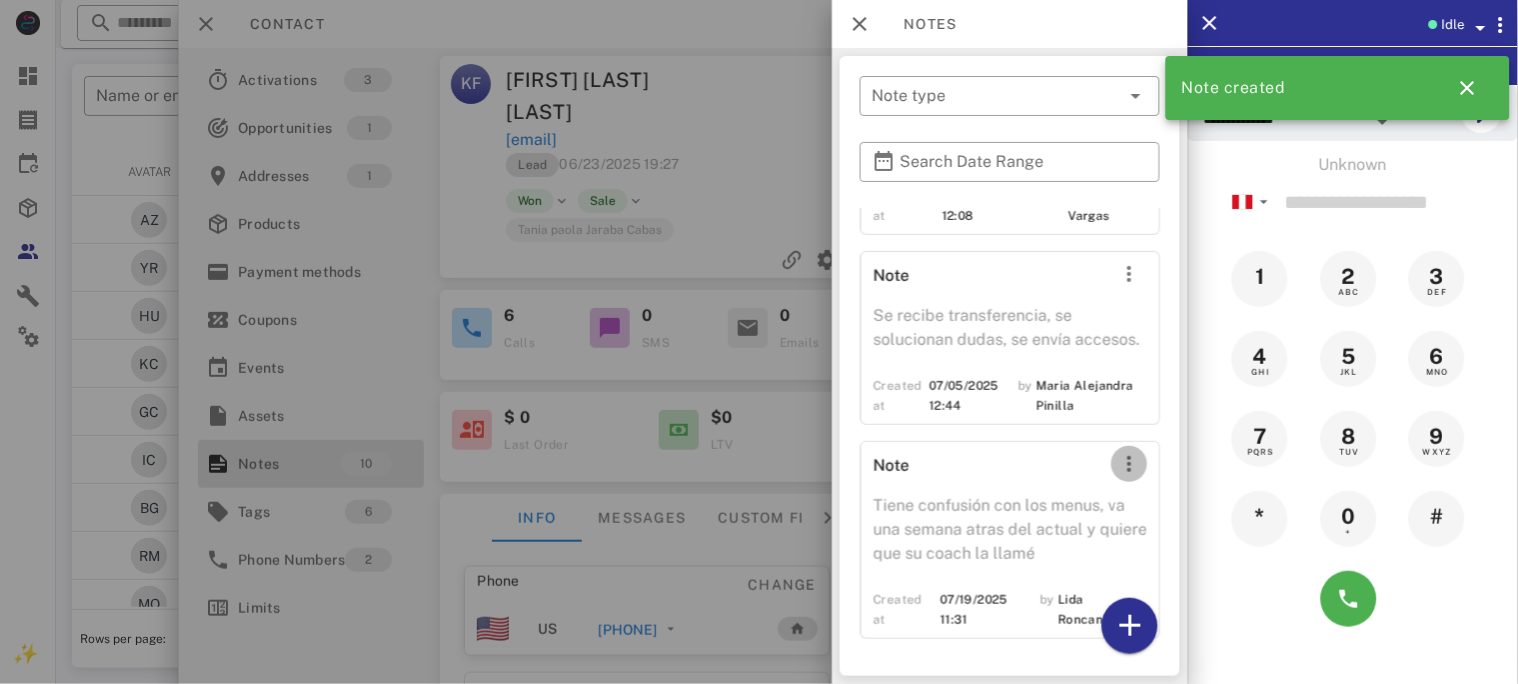 click at bounding box center [1129, 464] 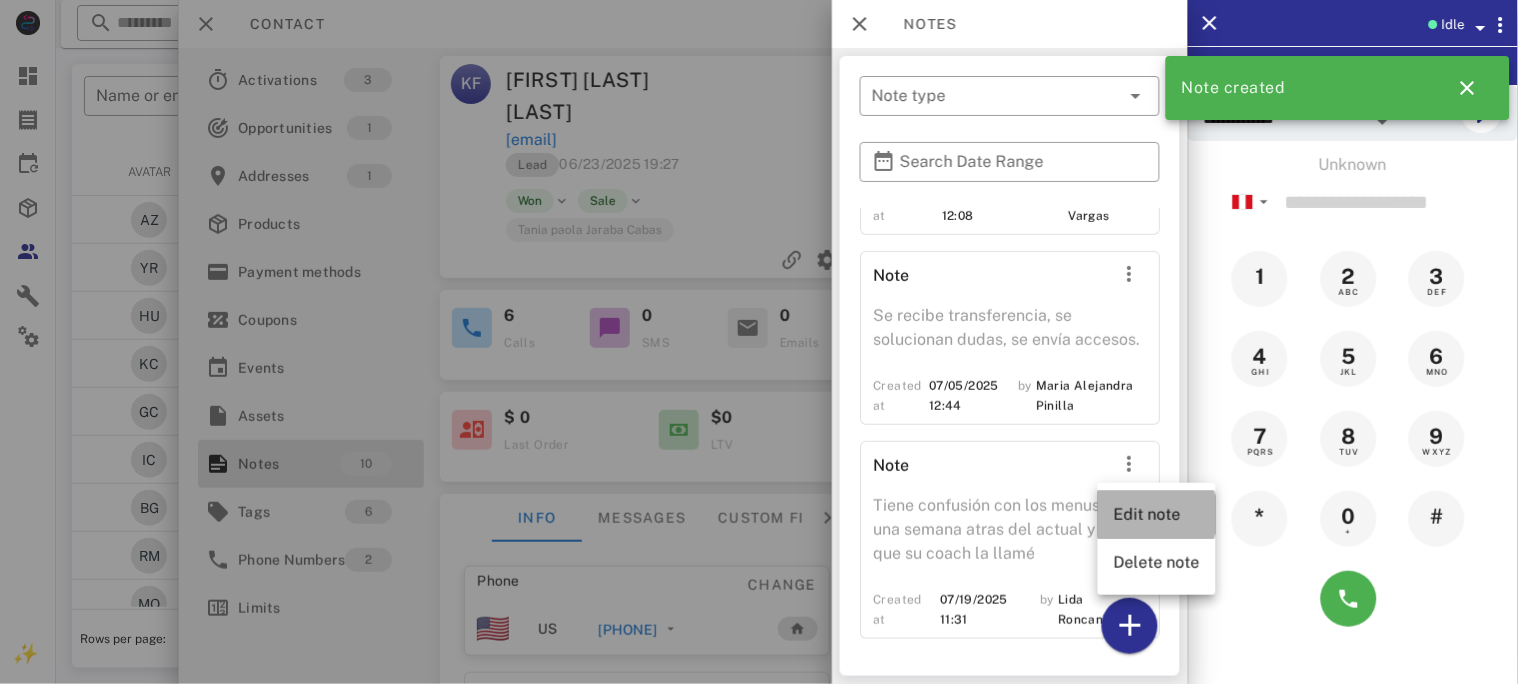 click on "Edit note" at bounding box center (1157, 514) 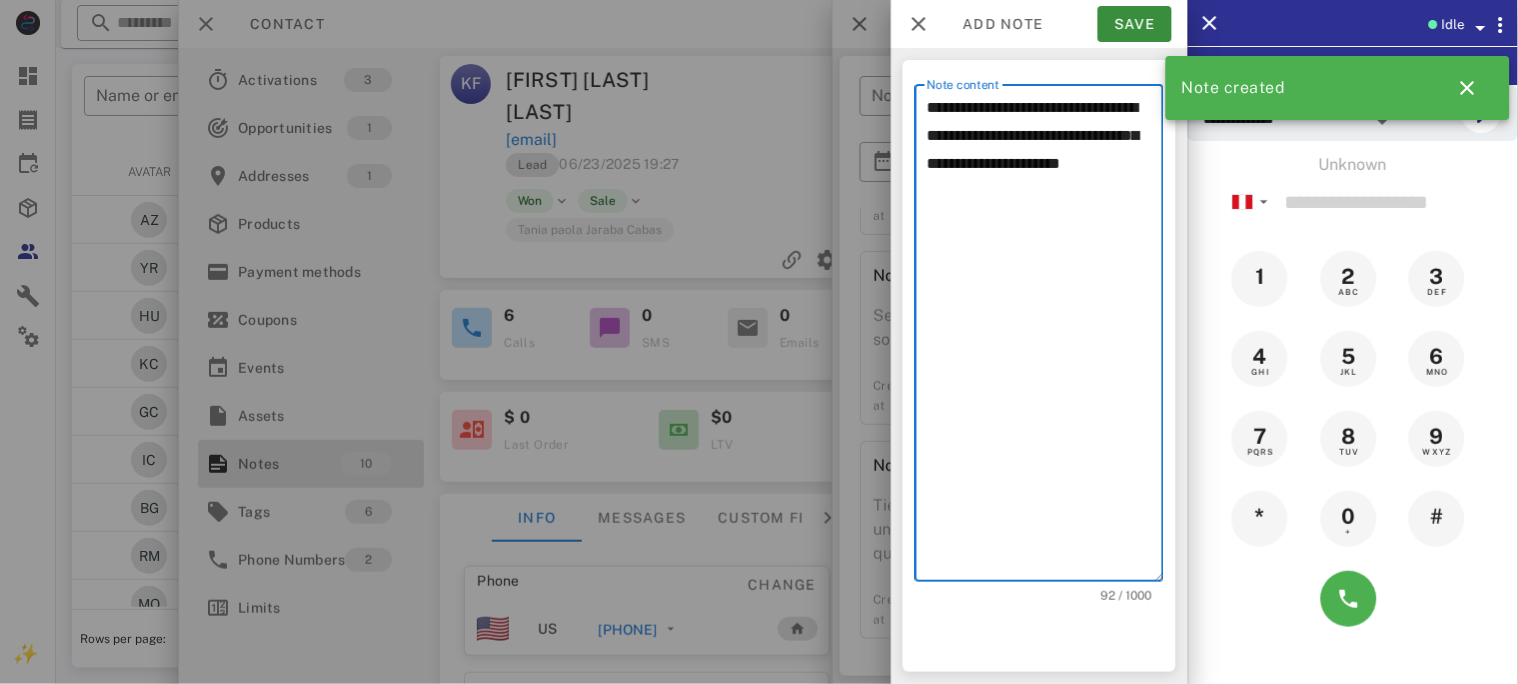 click on "**********" at bounding box center [1045, 338] 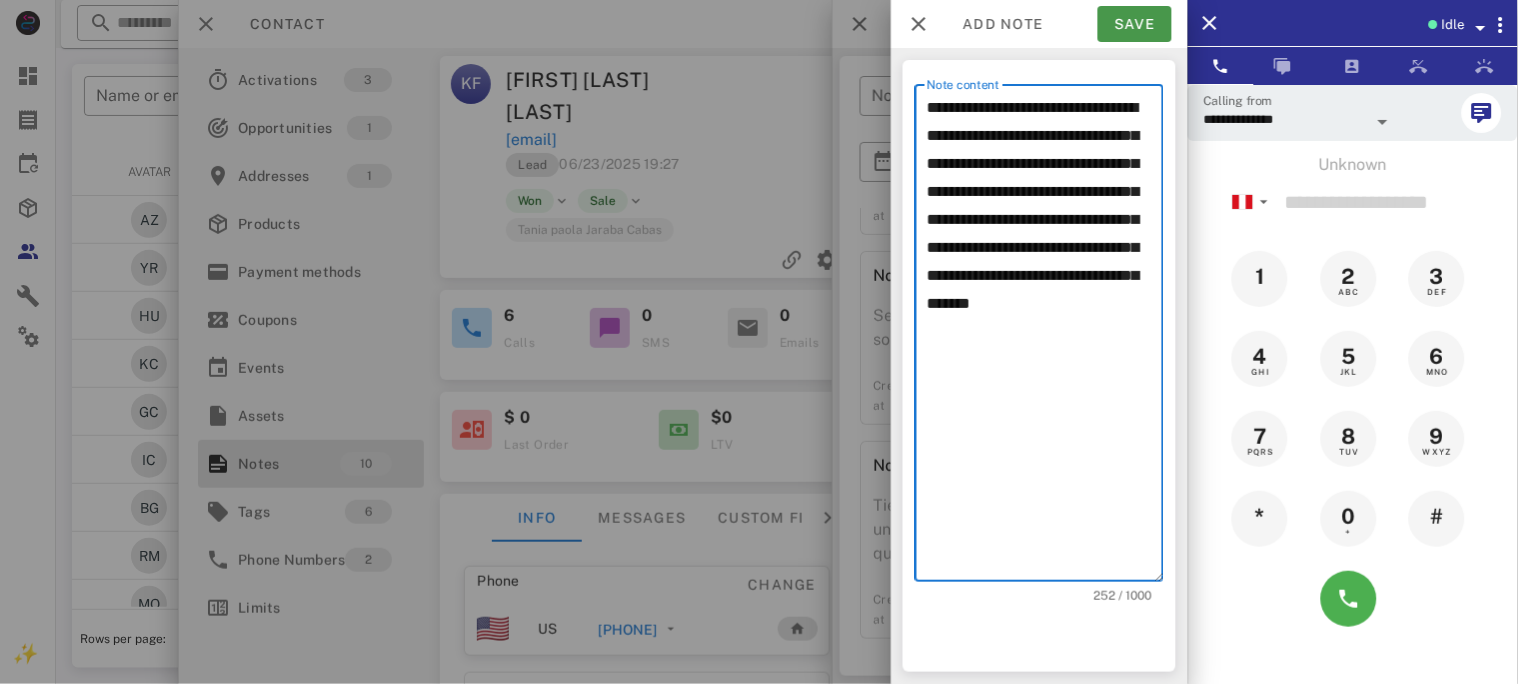 type on "**********" 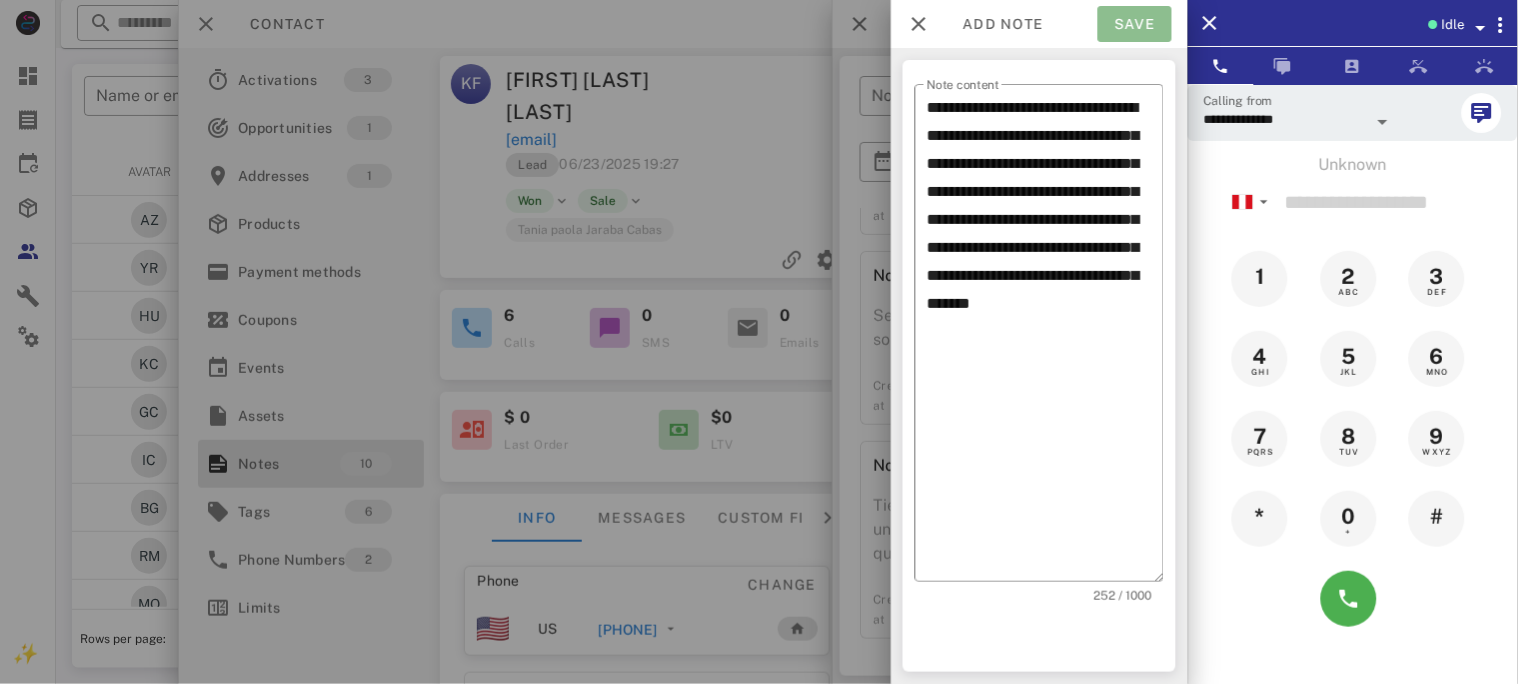 click on "Save" at bounding box center [1135, 24] 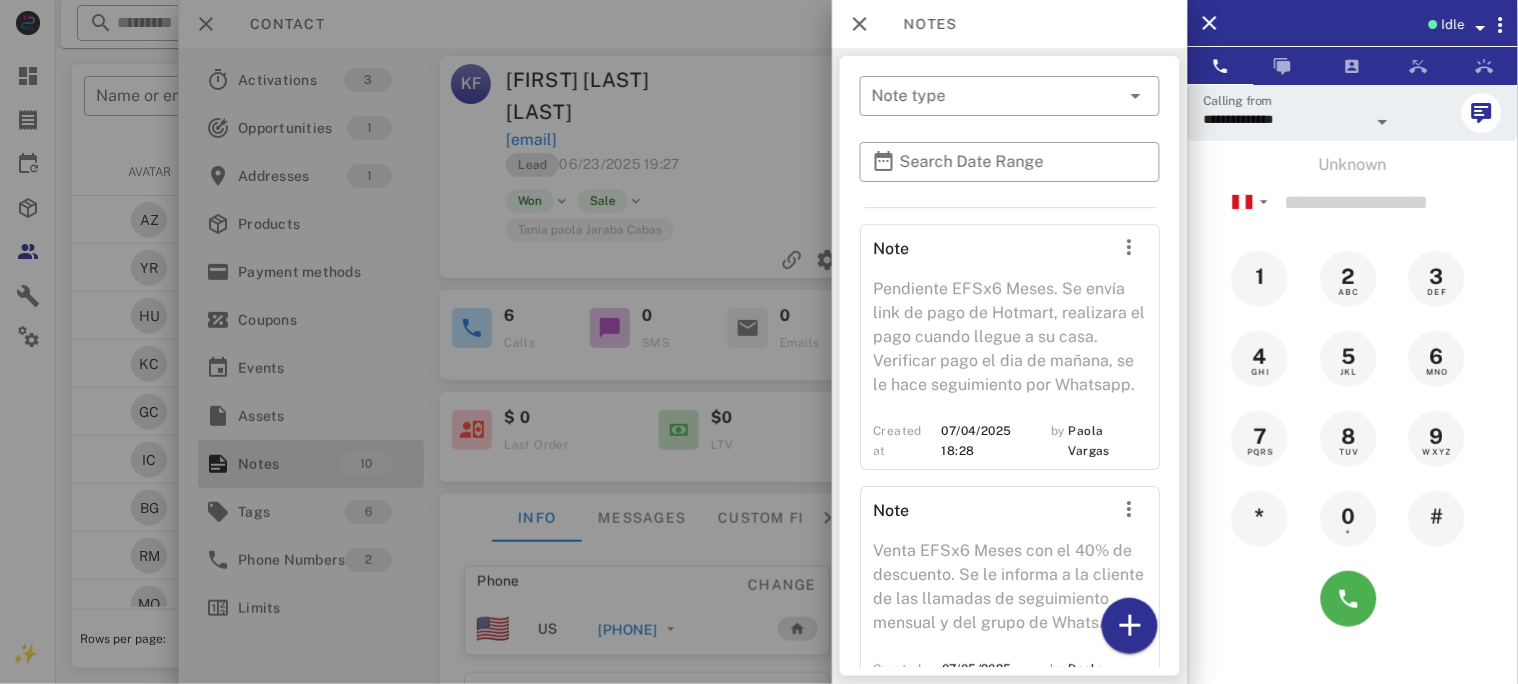 scroll, scrollTop: 1599, scrollLeft: 0, axis: vertical 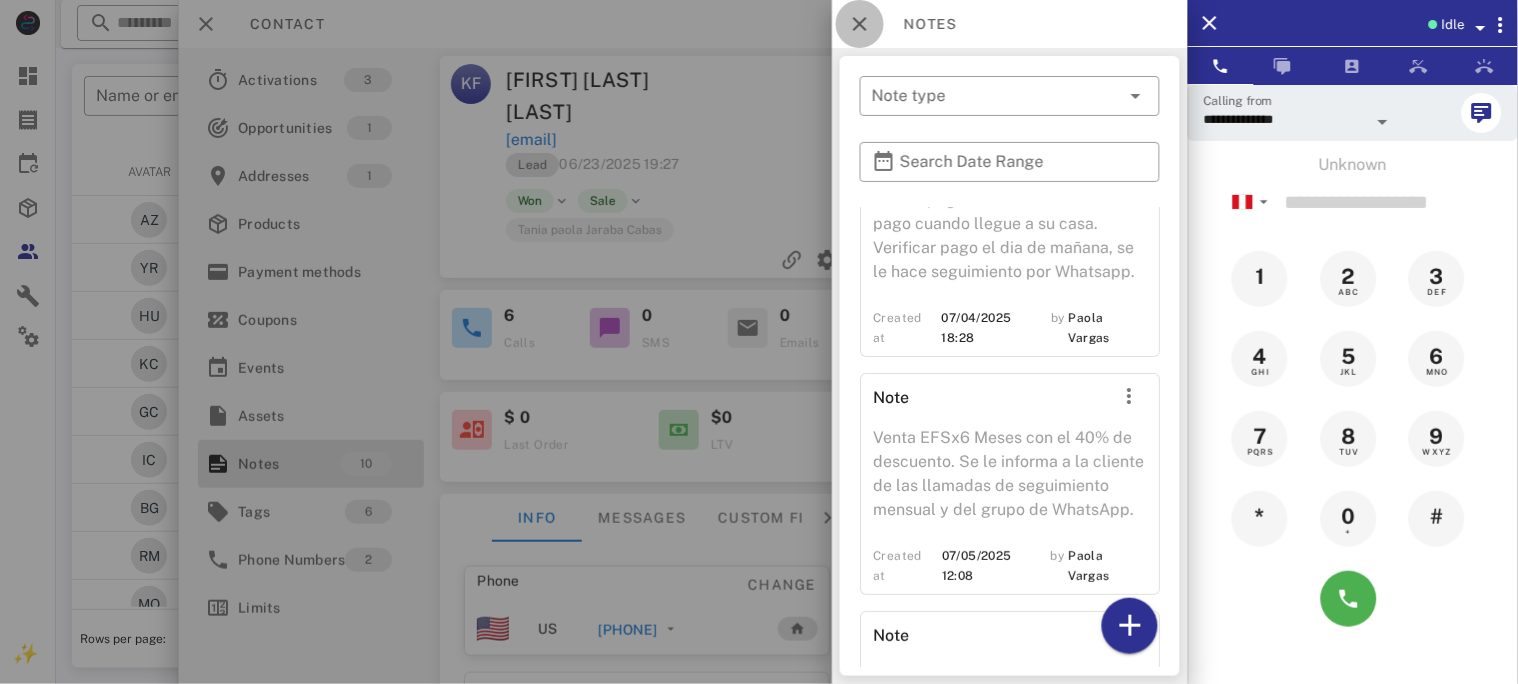 click at bounding box center (860, 24) 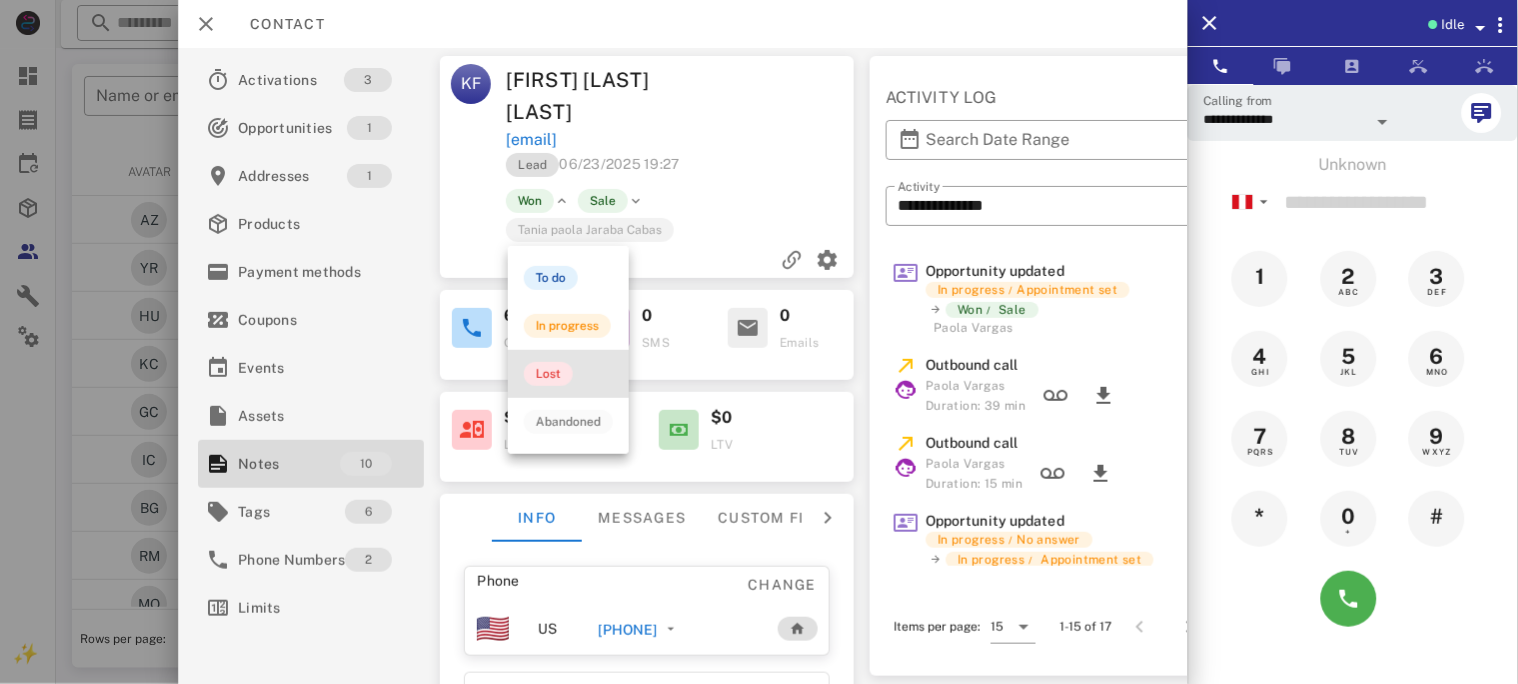 click on "Lost" at bounding box center (548, 374) 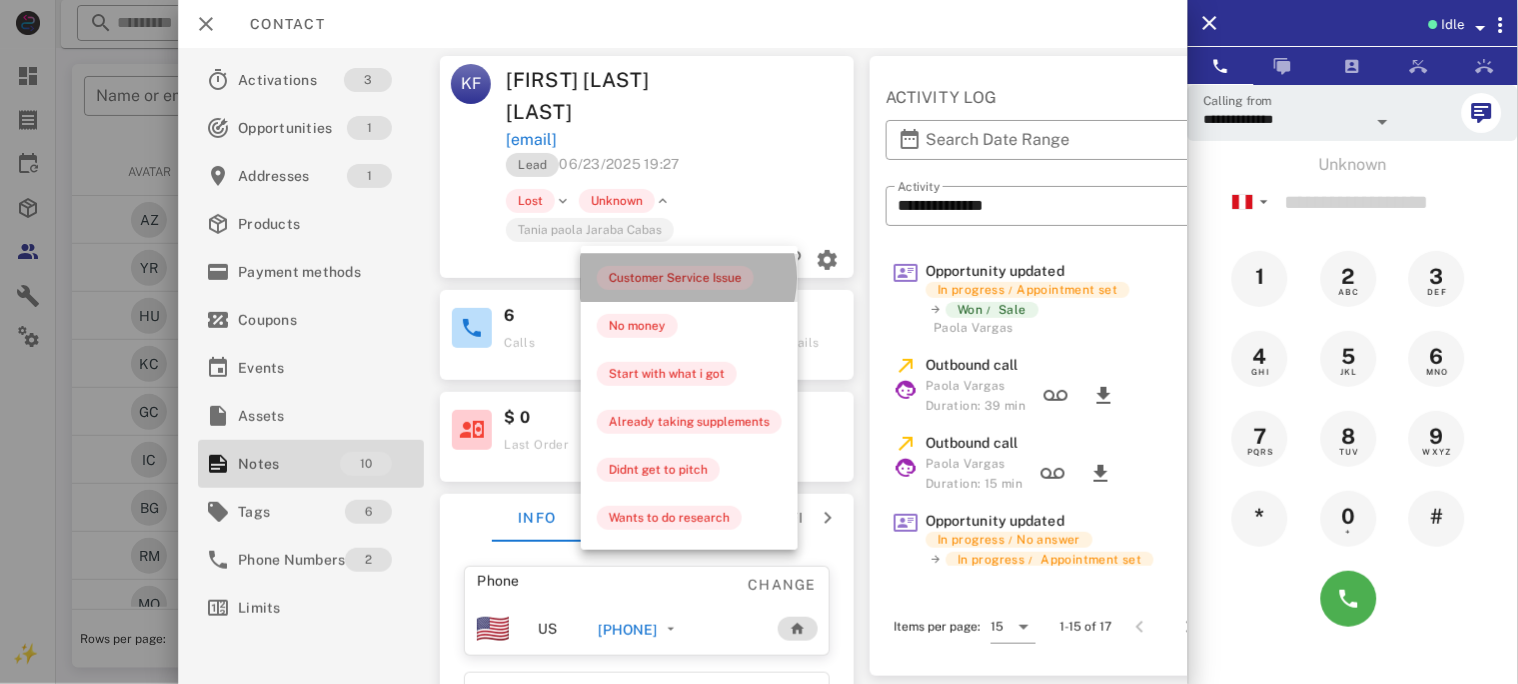 click on "Customer Service Issue" at bounding box center (675, 278) 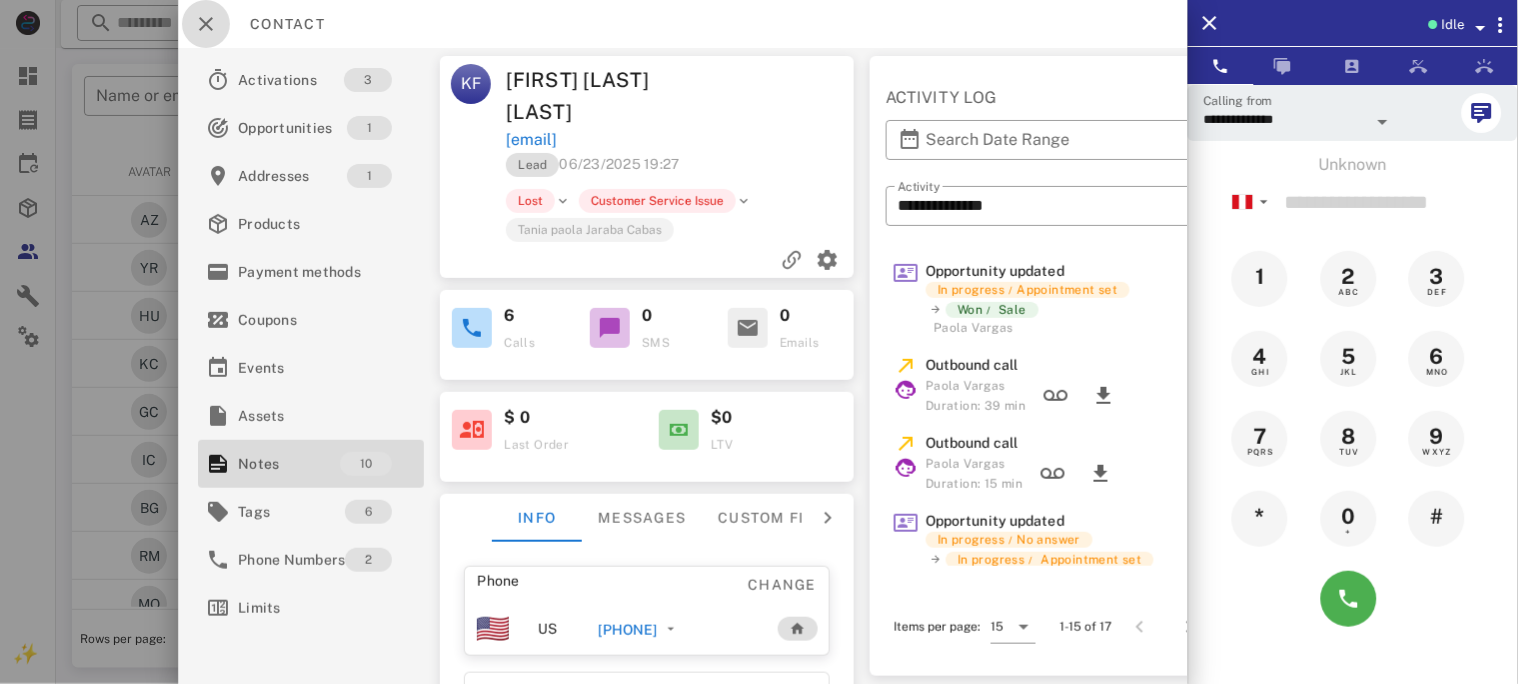 click at bounding box center [206, 24] 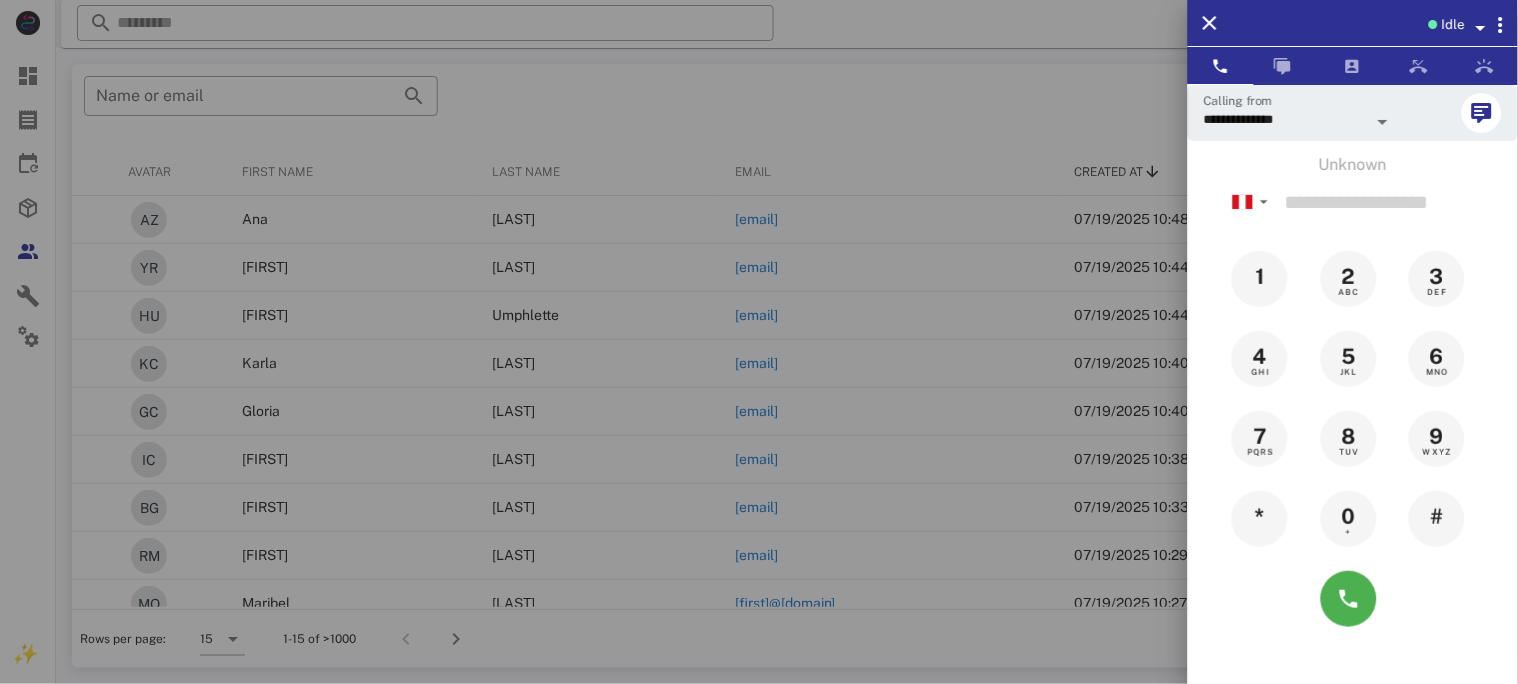 click at bounding box center (759, 342) 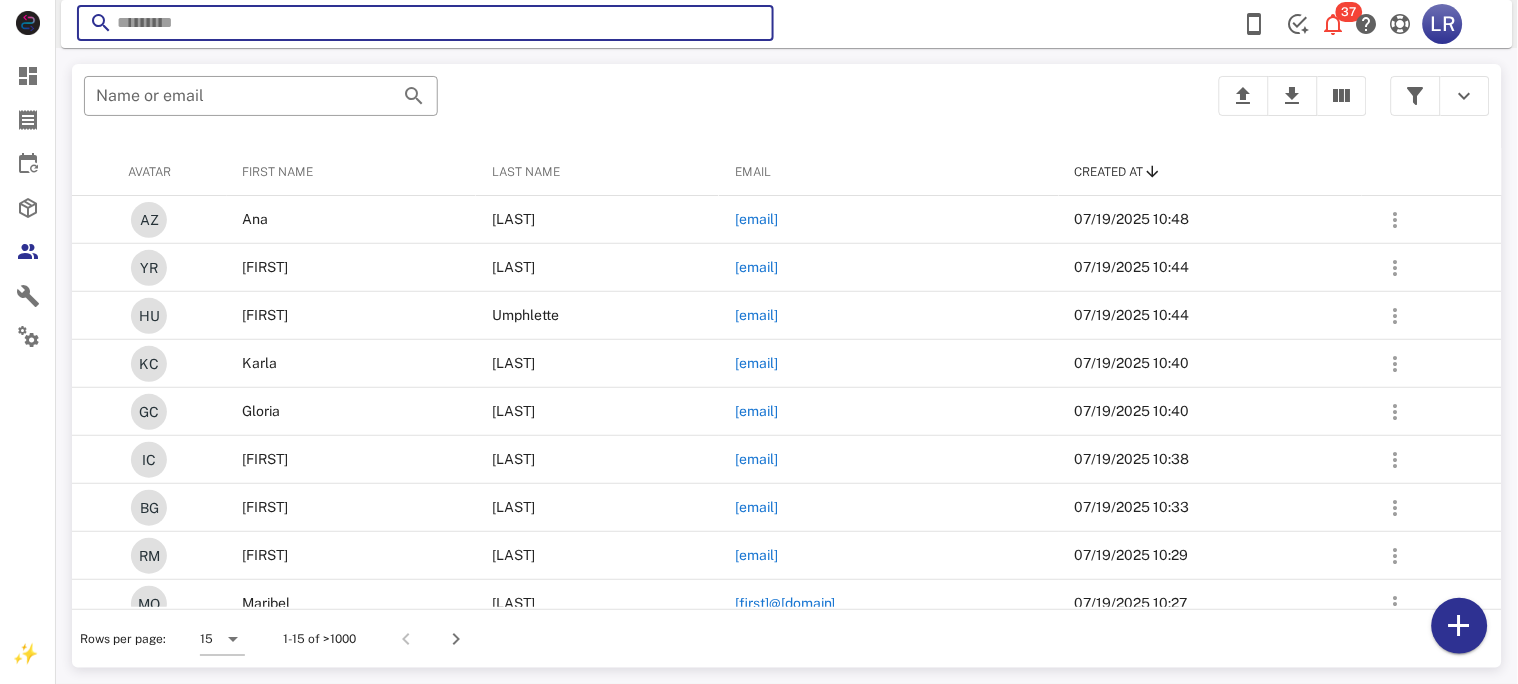click at bounding box center (425, 23) 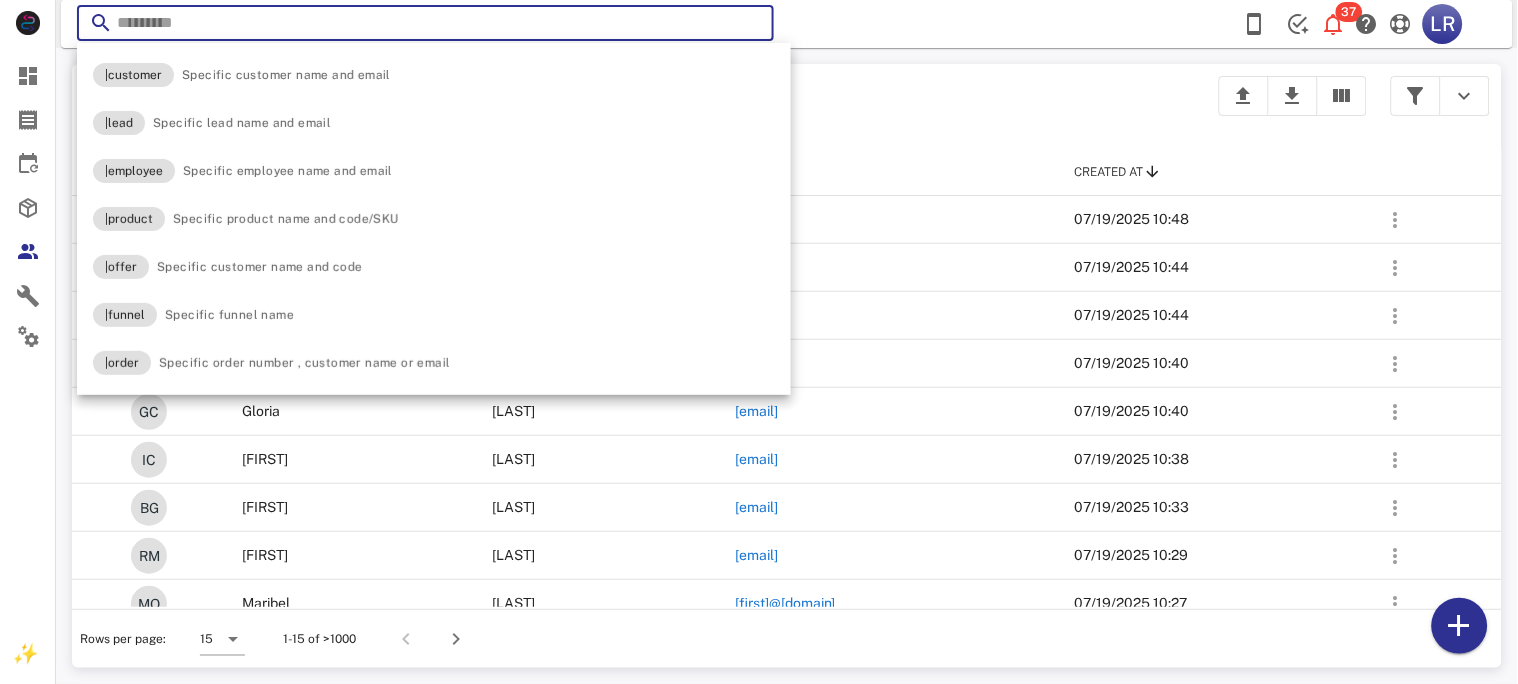 paste on "**********" 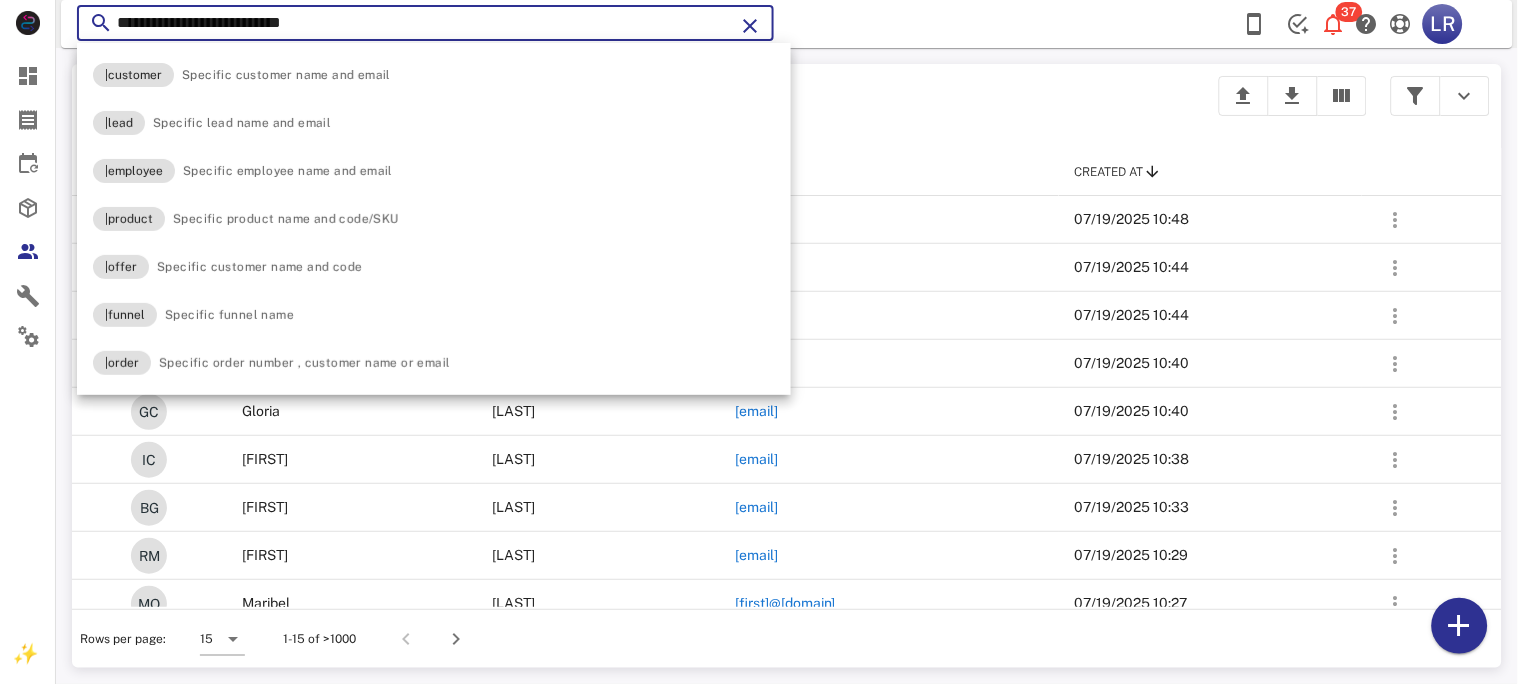 type on "**********" 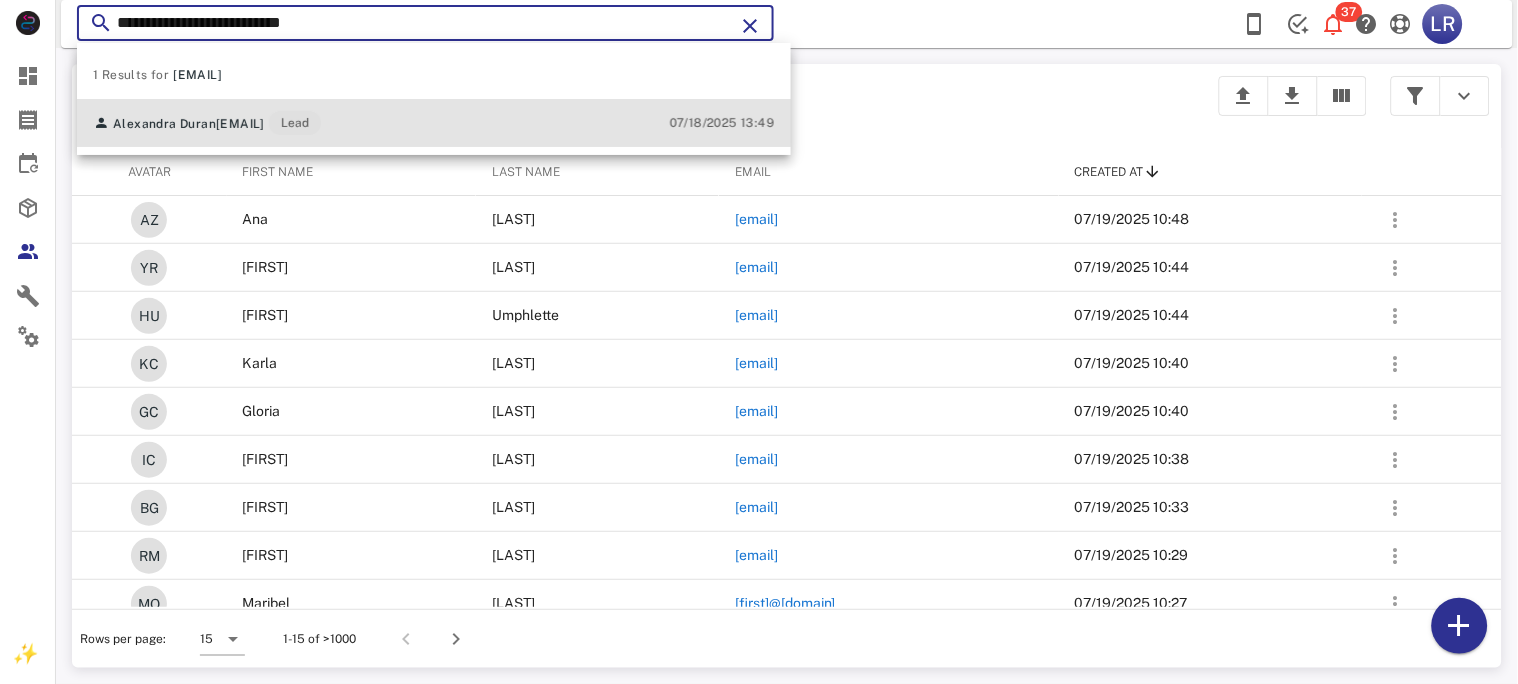 click on "alexandradurang71@gmail.com" at bounding box center (240, 124) 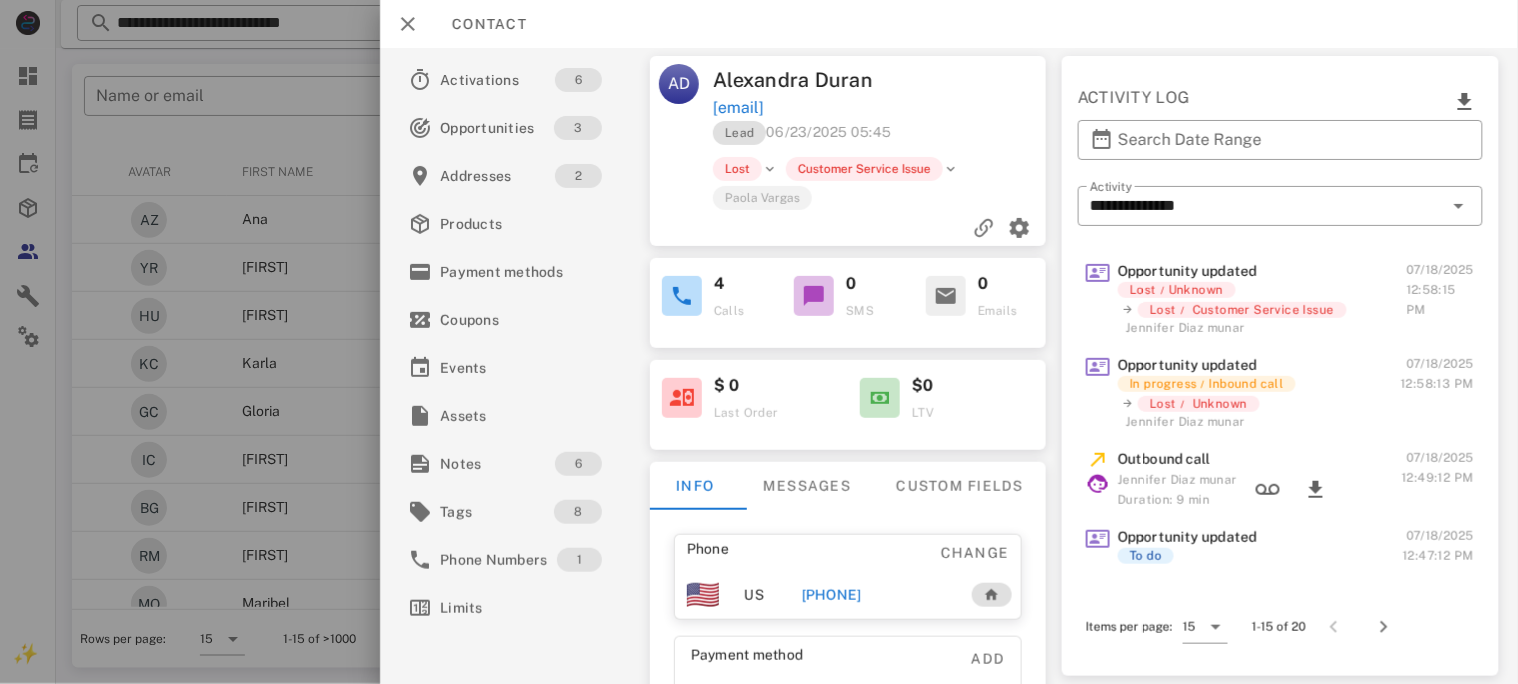 click on "+13023570011" at bounding box center (831, 595) 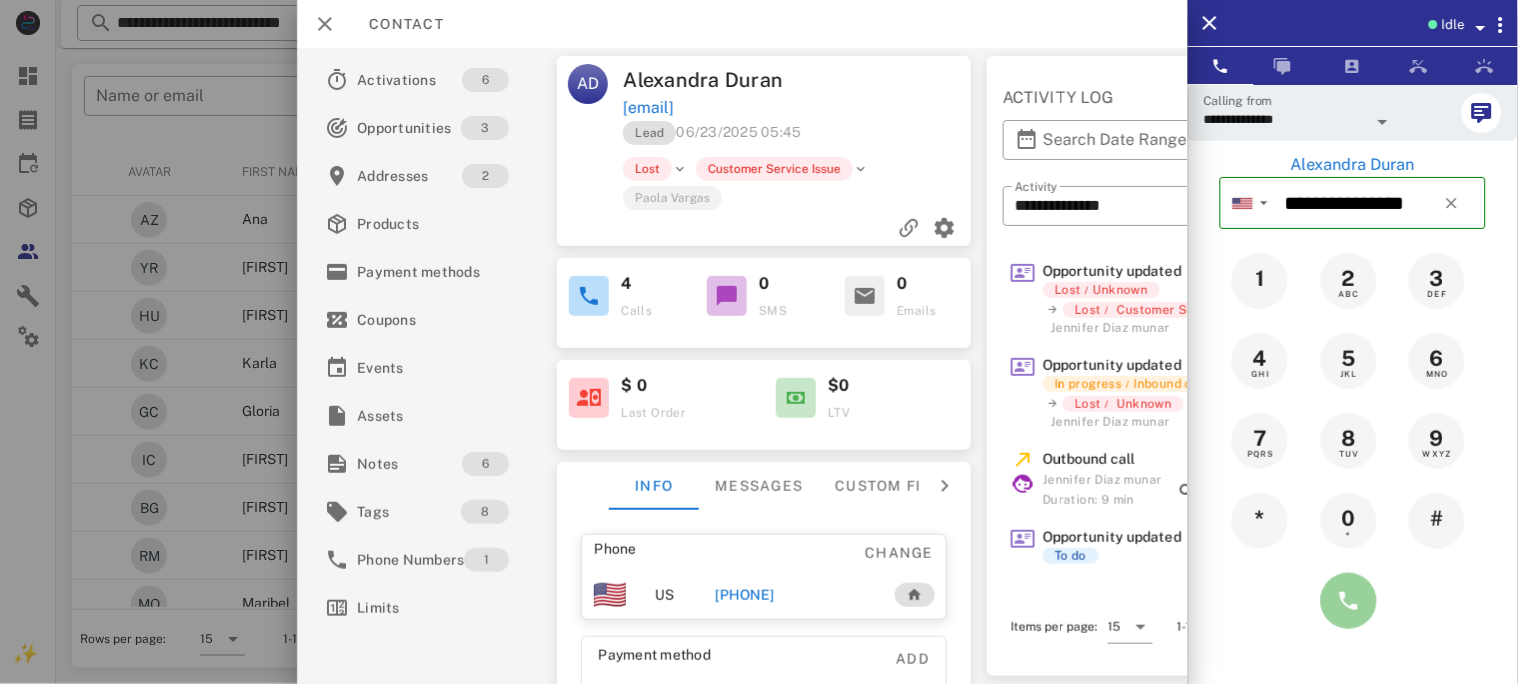 click at bounding box center [1349, 601] 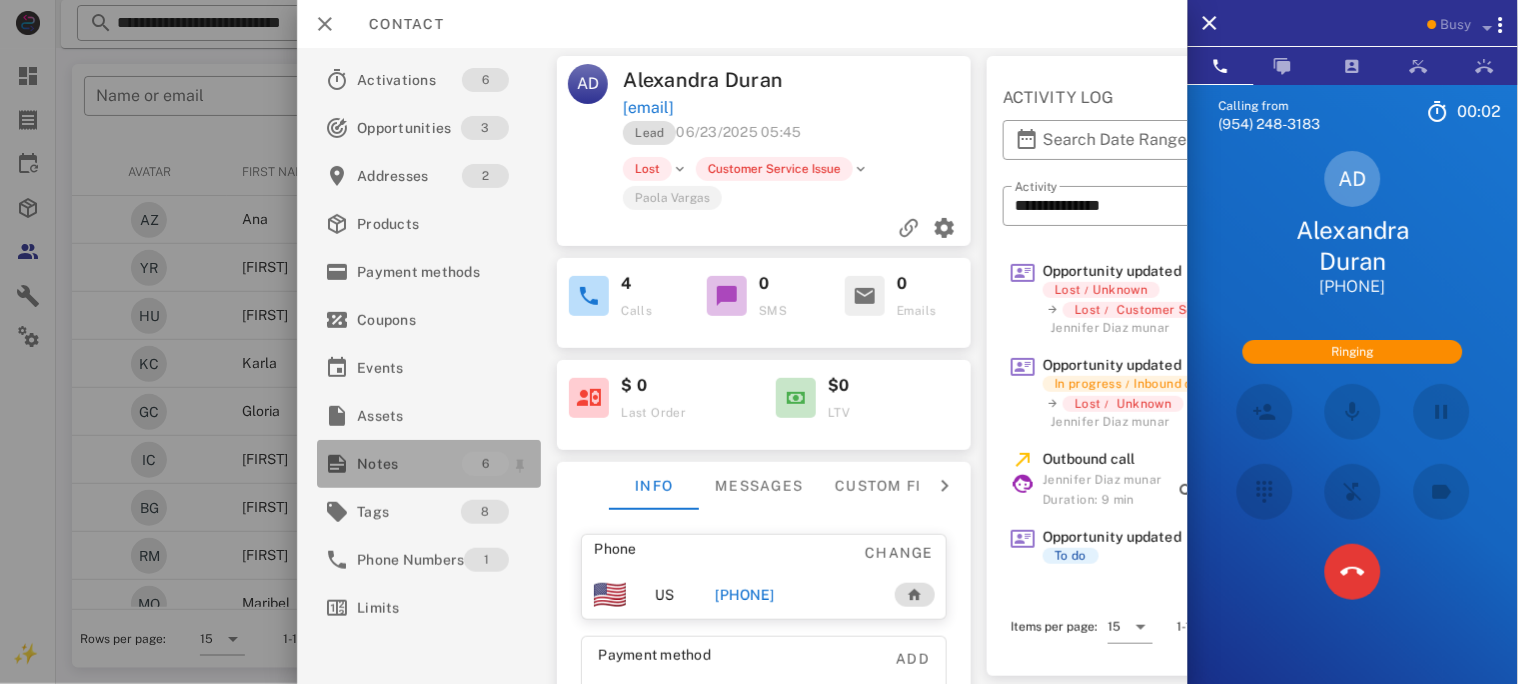 click on "Notes" at bounding box center (409, 464) 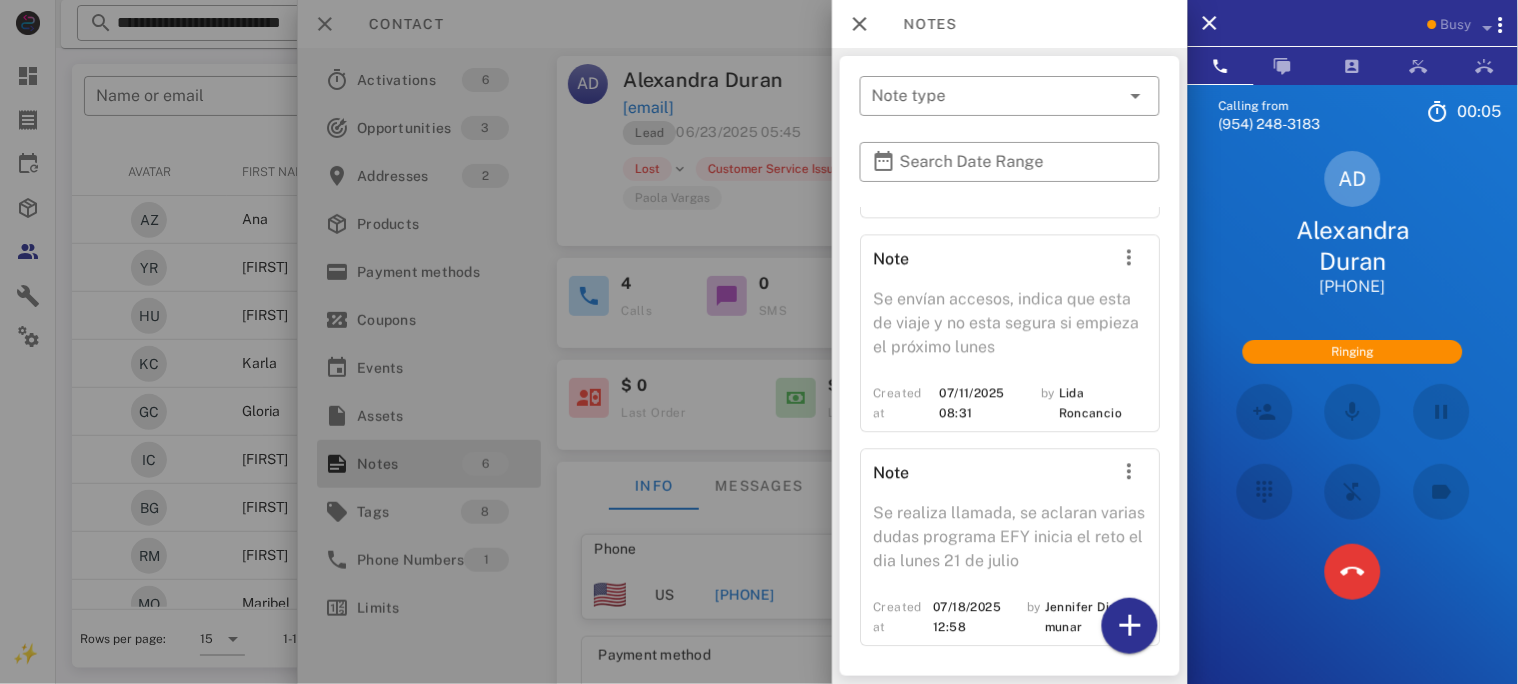 scroll, scrollTop: 1067, scrollLeft: 0, axis: vertical 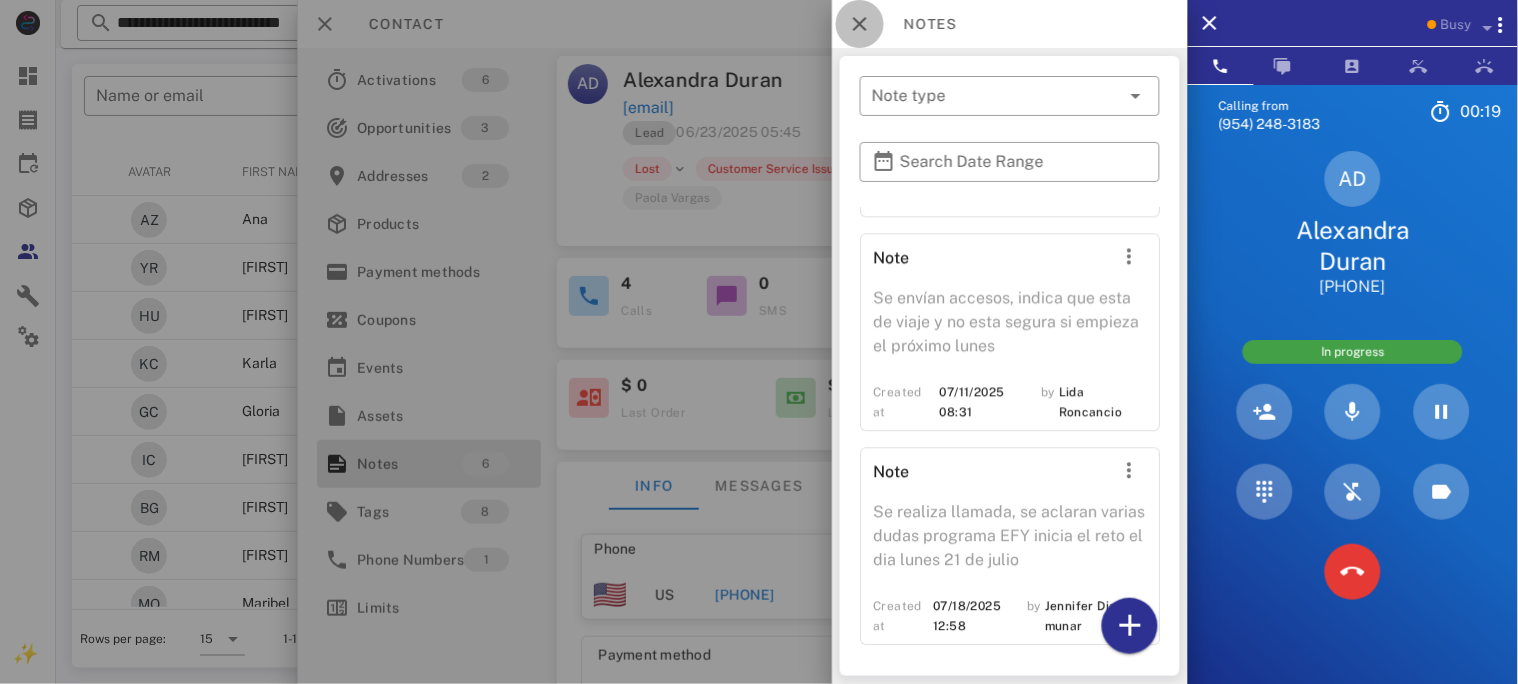click at bounding box center (860, 24) 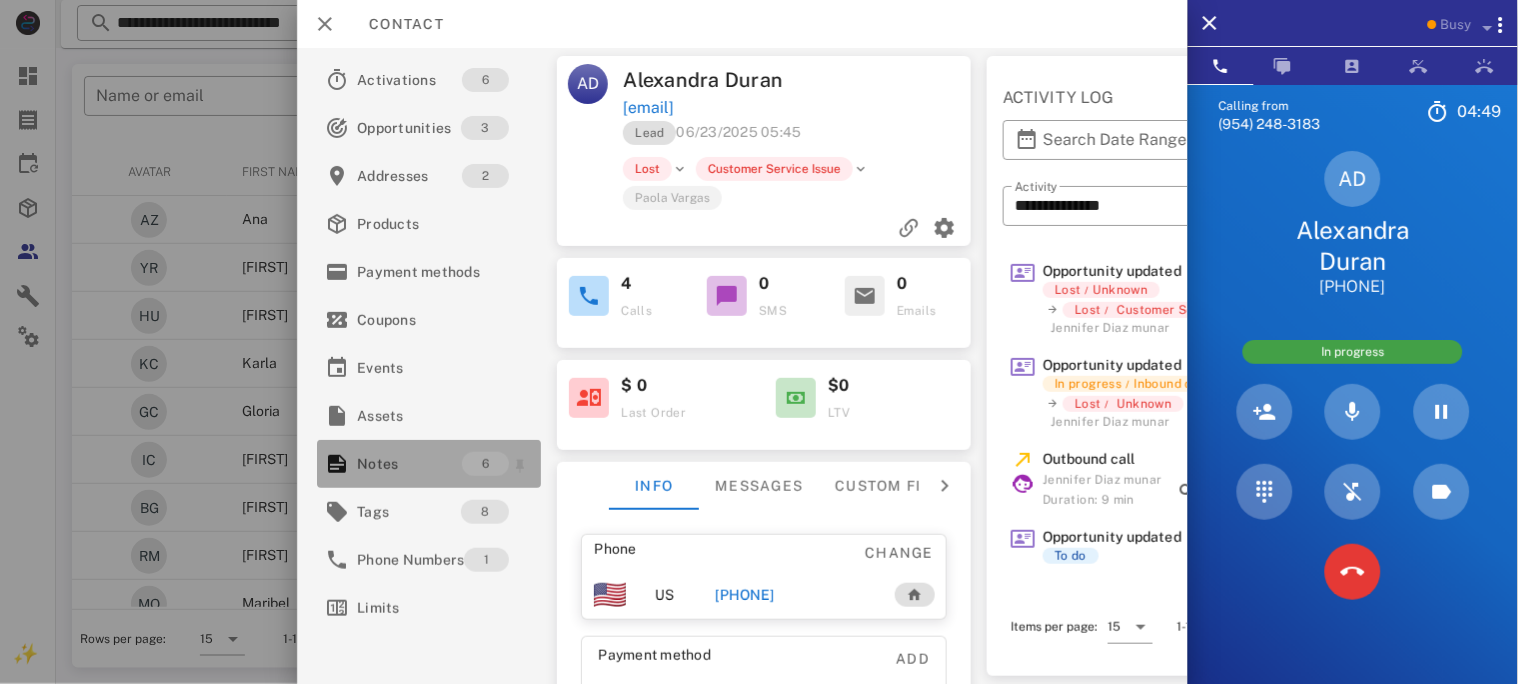 click on "Notes" at bounding box center (409, 464) 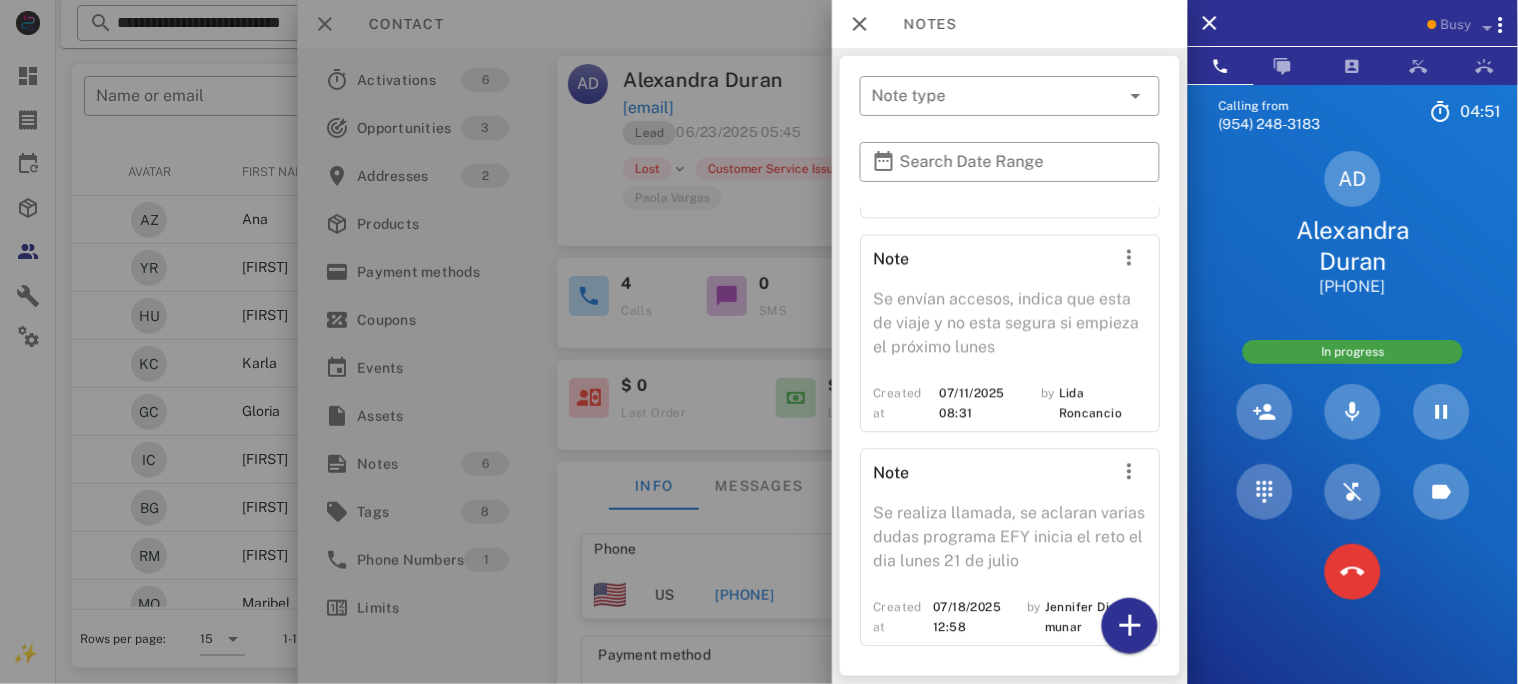 scroll, scrollTop: 1067, scrollLeft: 0, axis: vertical 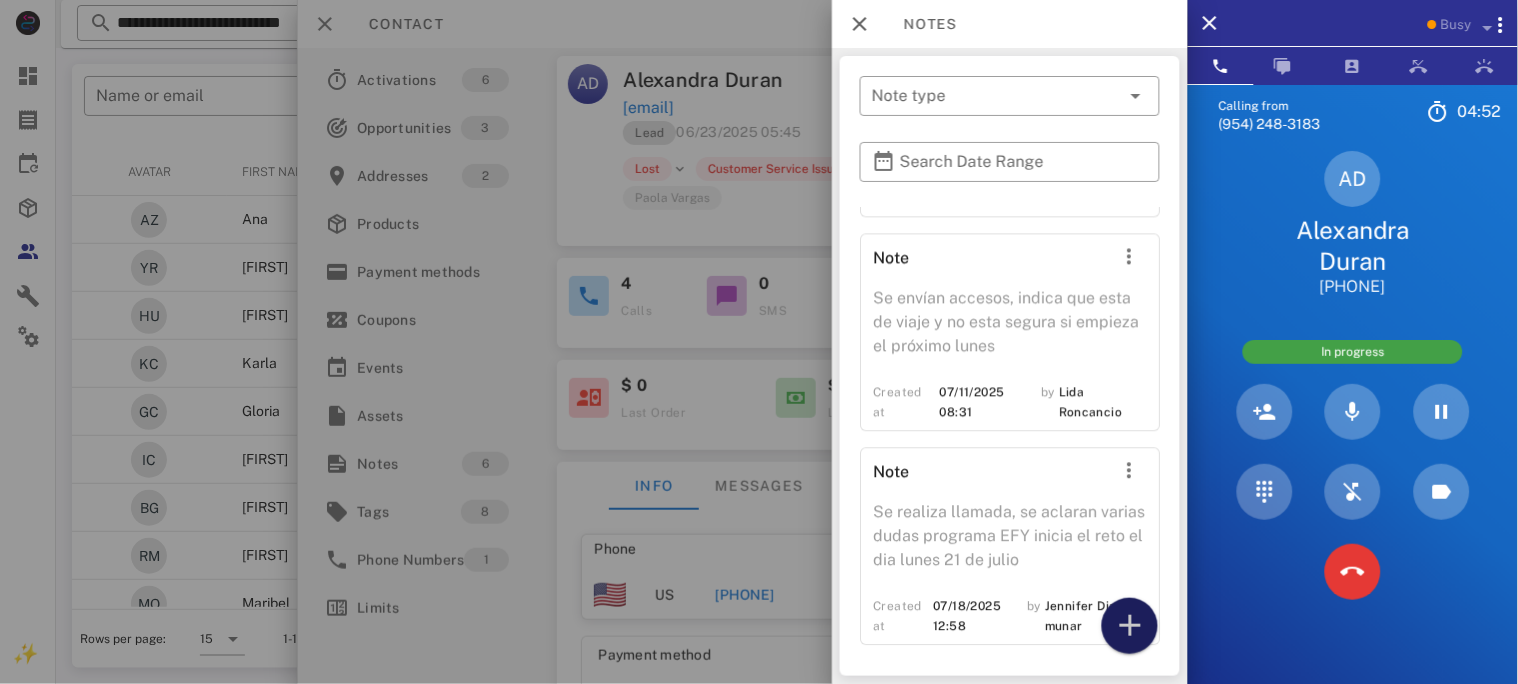 click at bounding box center (1130, 626) 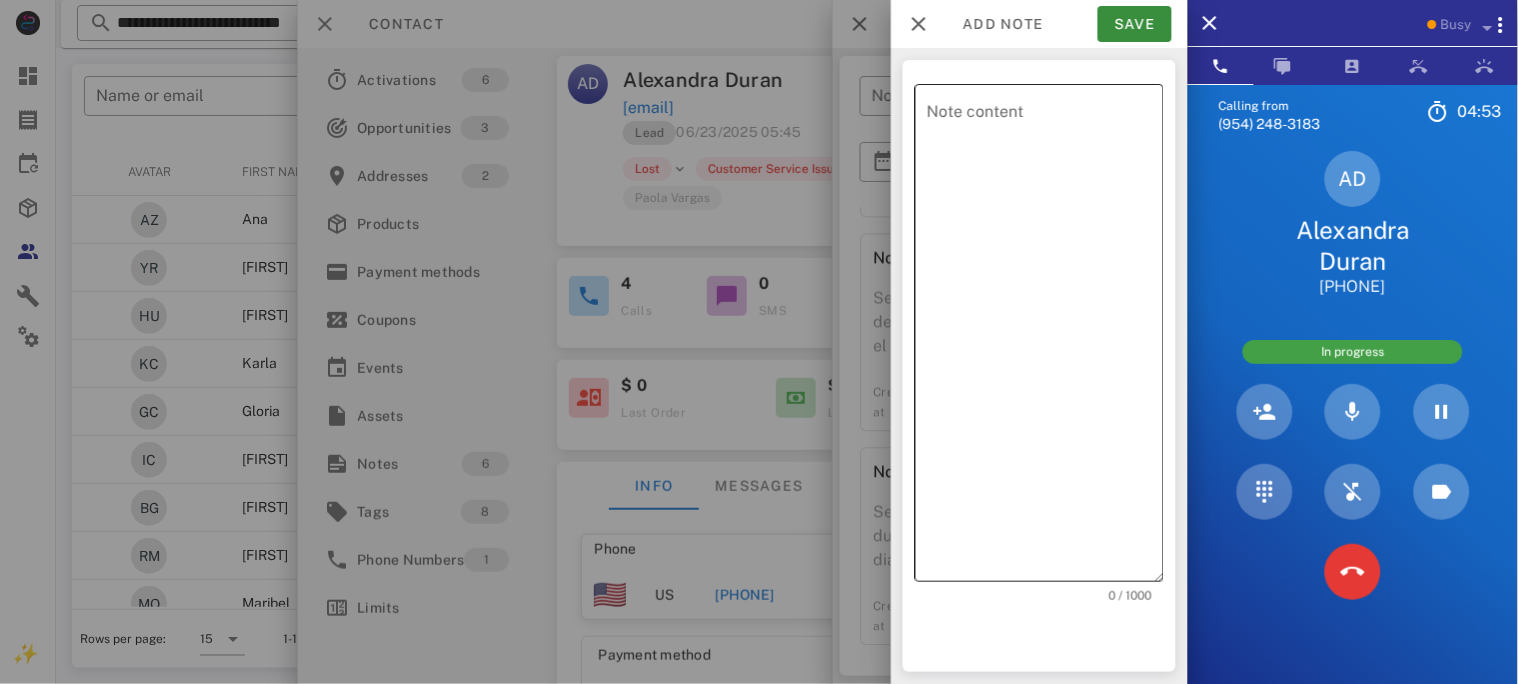 click on "Note content" at bounding box center (1045, 338) 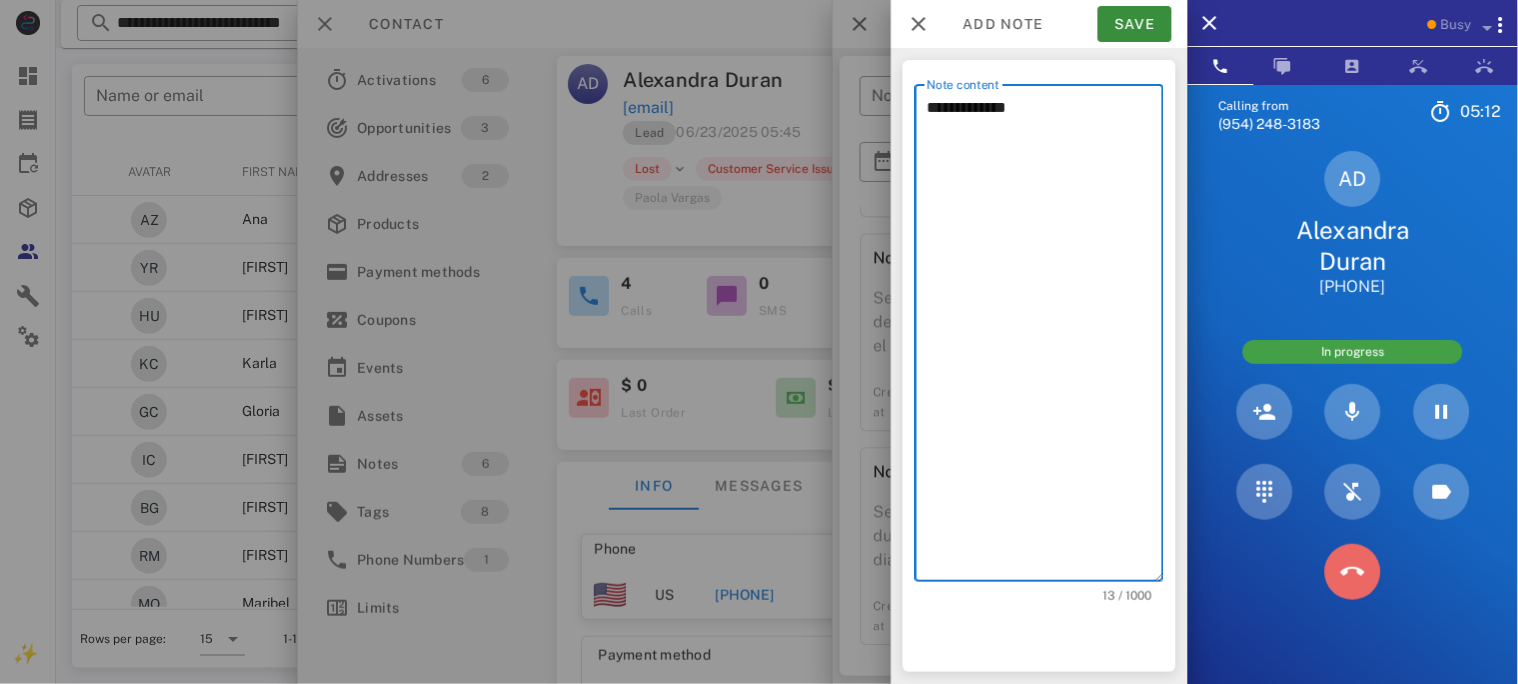 click at bounding box center (1353, 572) 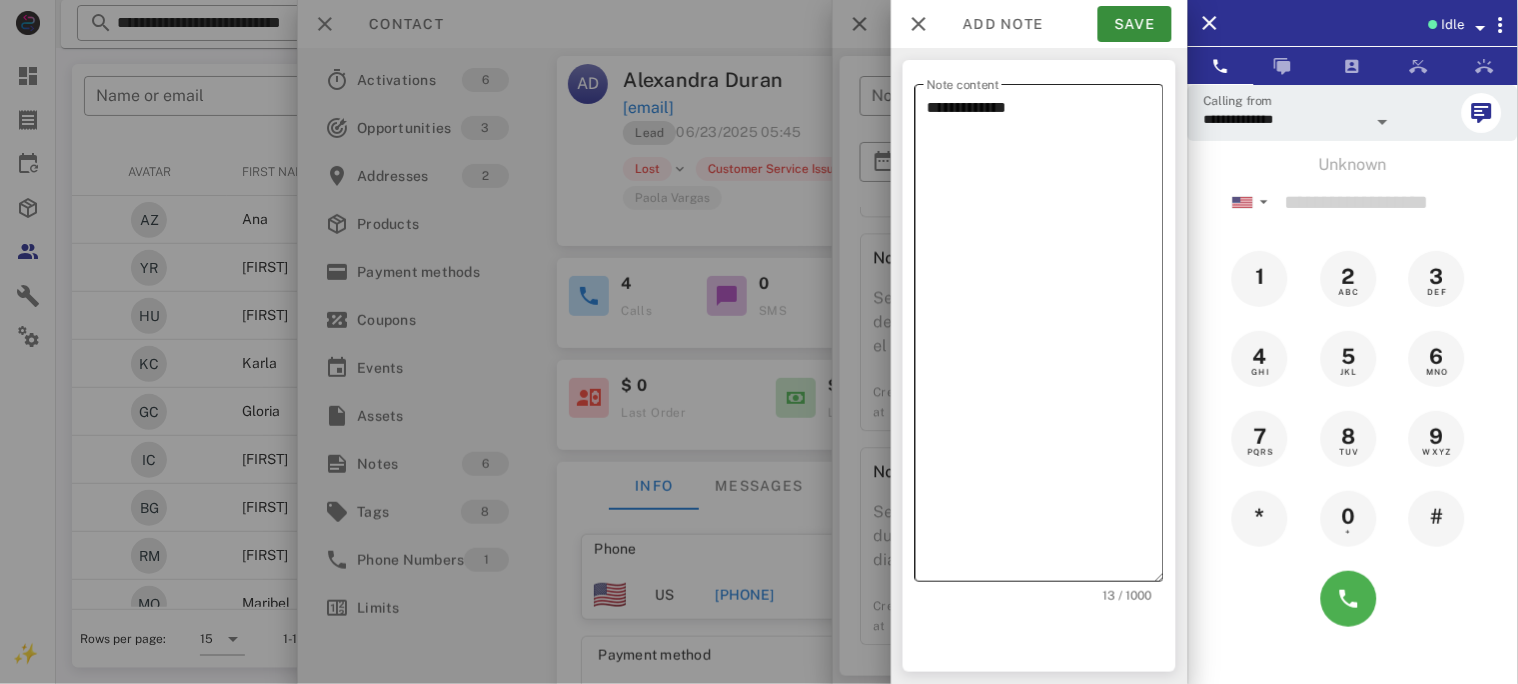 click on "**********" at bounding box center [1045, 338] 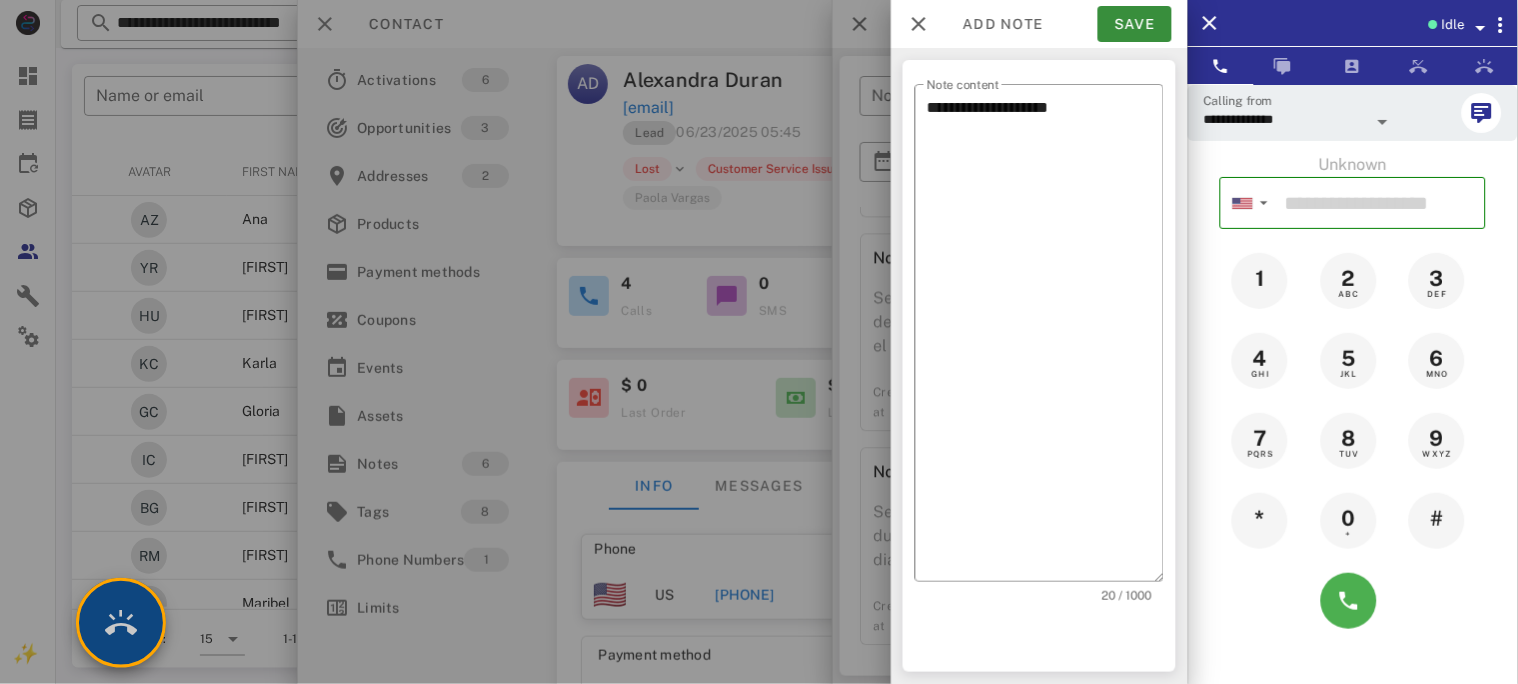 click at bounding box center [121, 623] 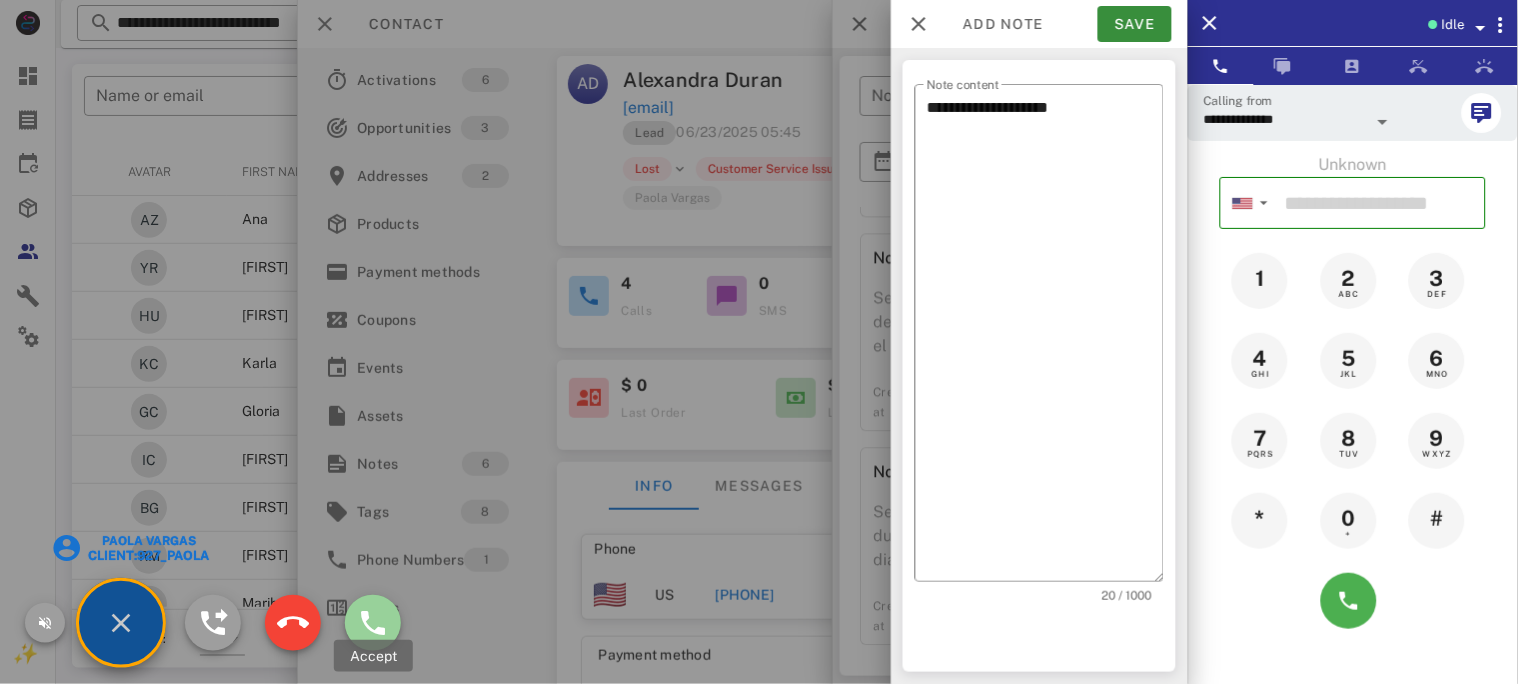 click at bounding box center (373, 623) 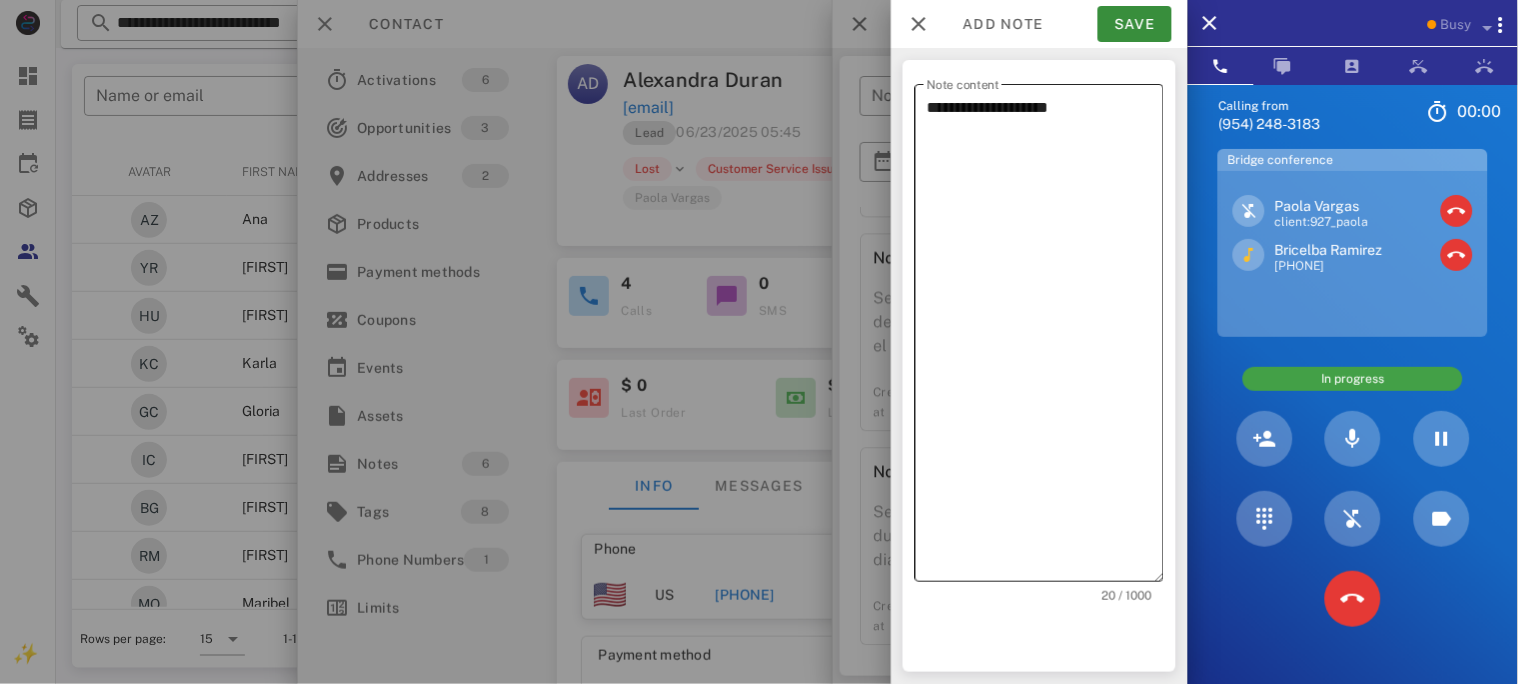 click on "**********" at bounding box center (1045, 338) 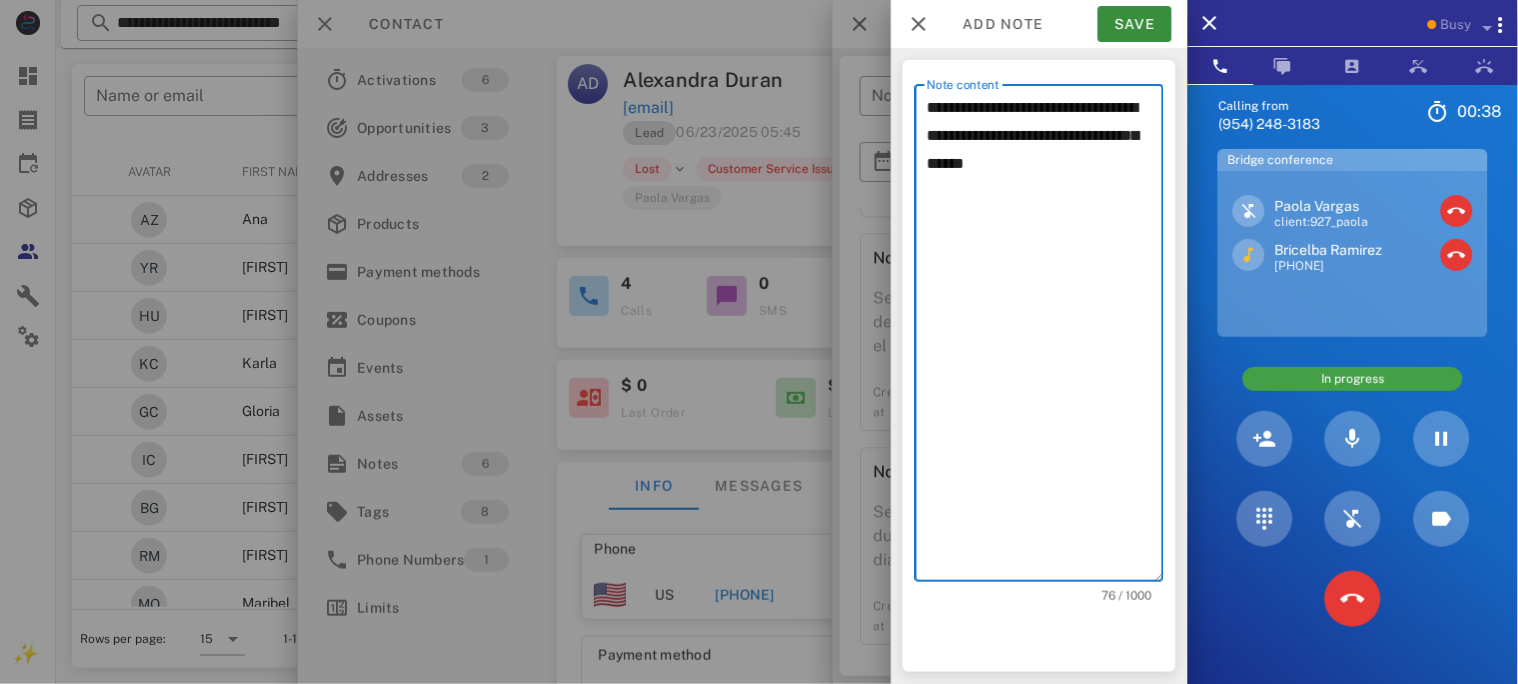 click on "**********" at bounding box center (1045, 338) 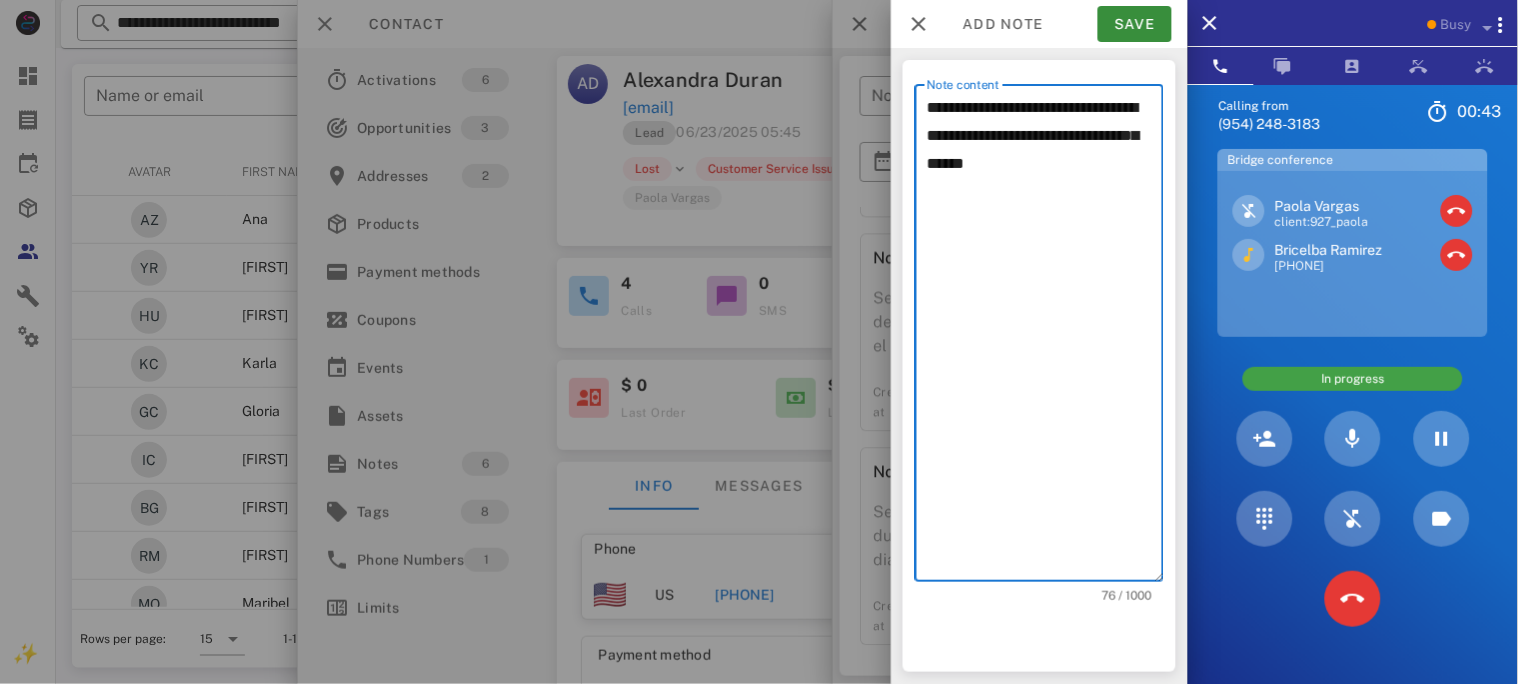 click on "**********" at bounding box center [1045, 338] 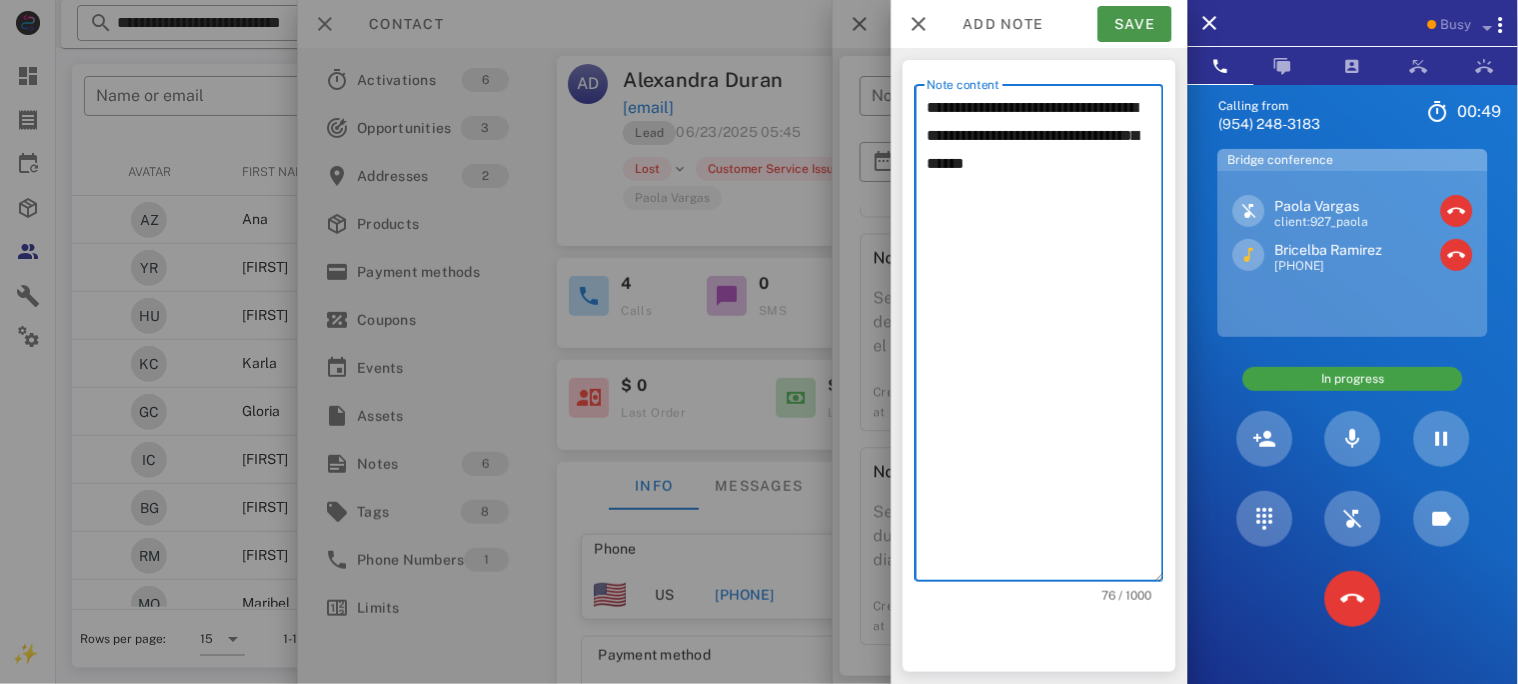 type on "**********" 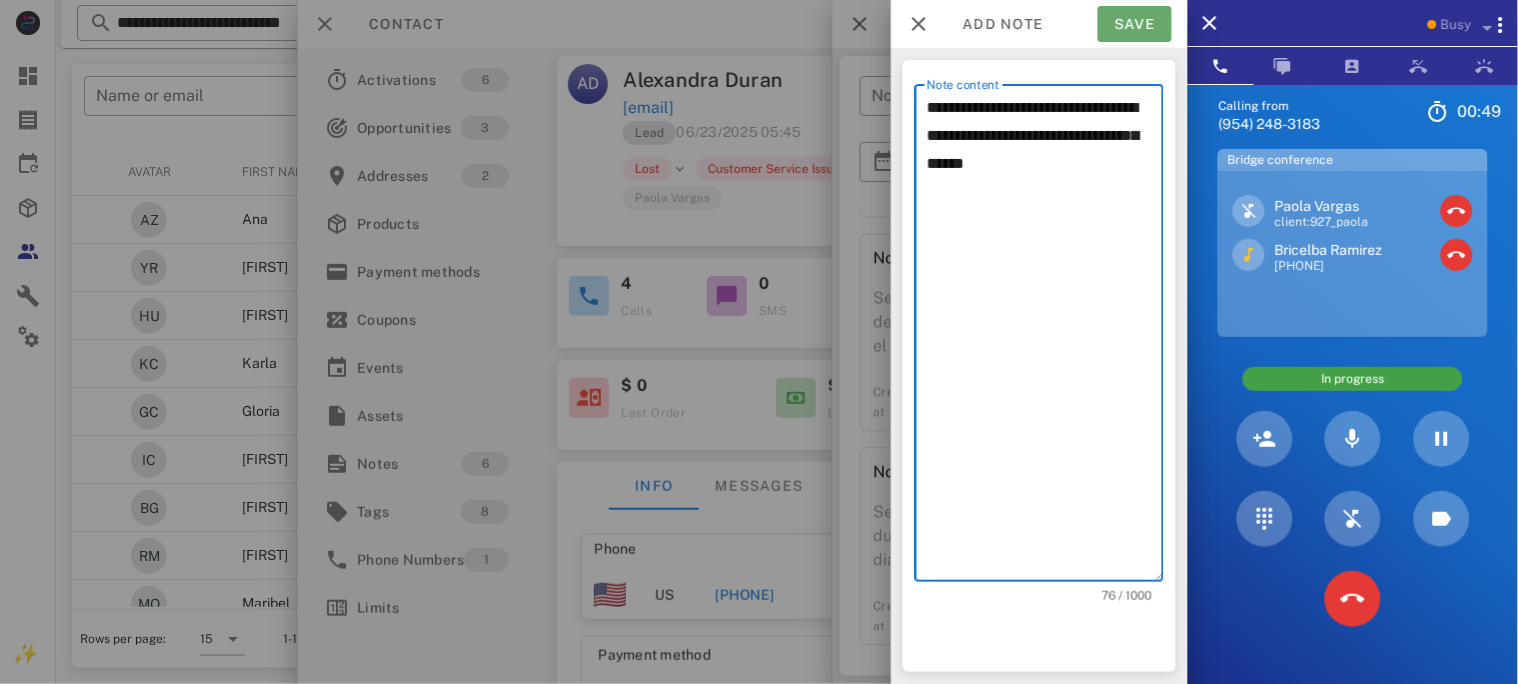 click on "Save" at bounding box center [1135, 24] 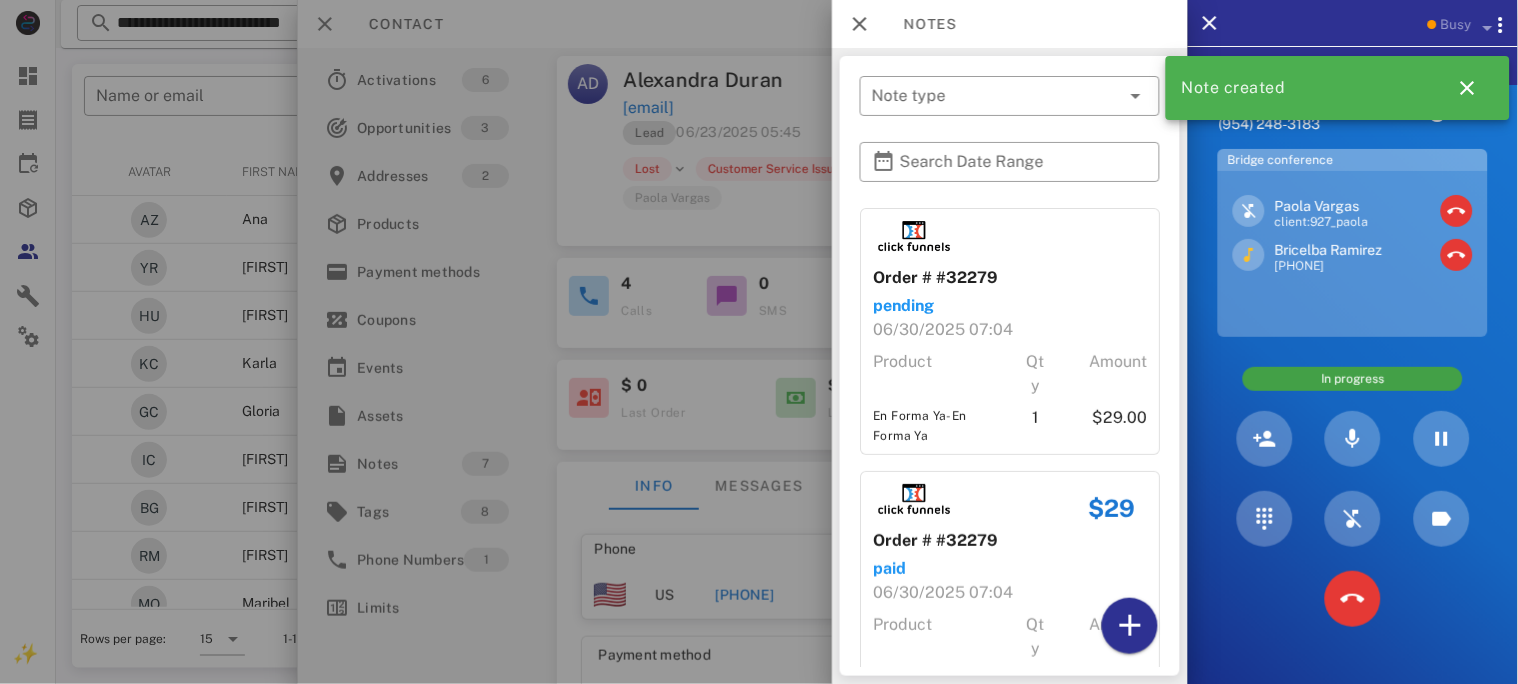click at bounding box center [759, 342] 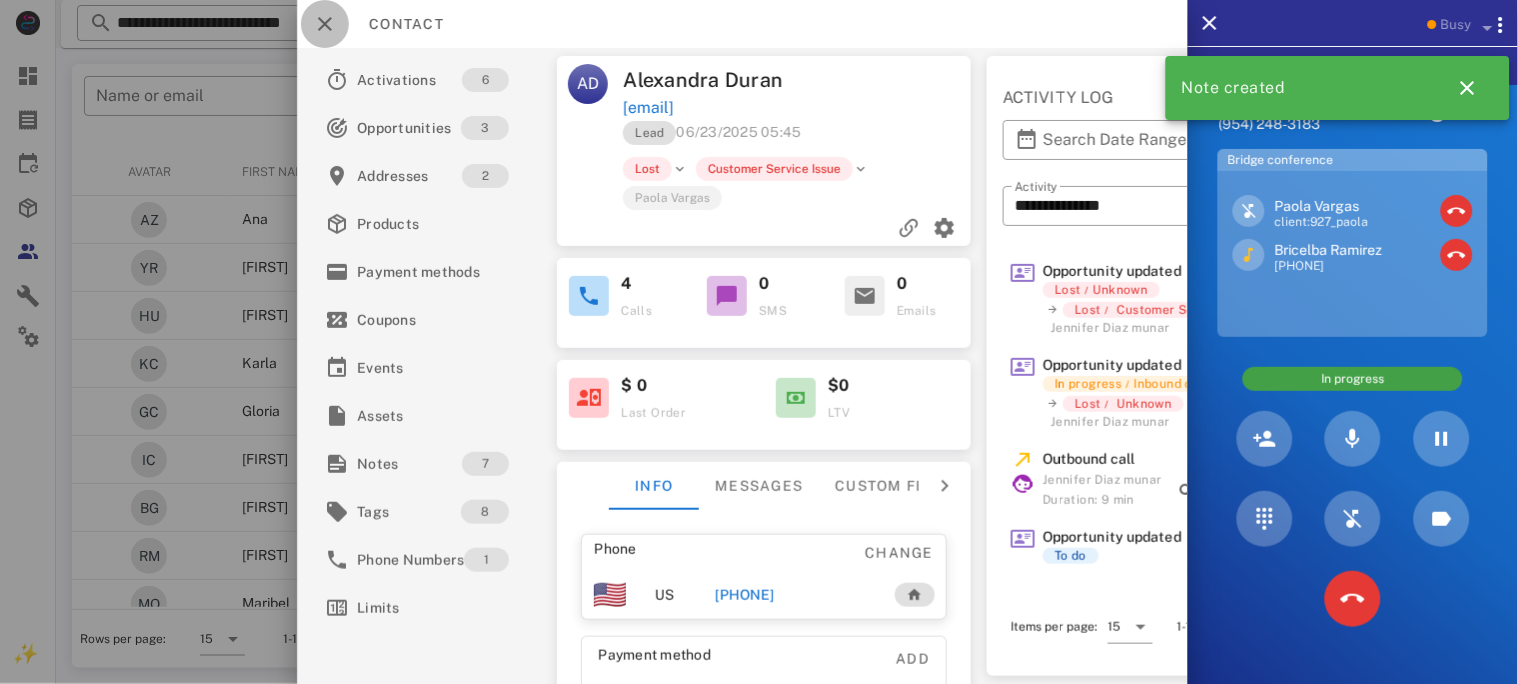 click at bounding box center [325, 24] 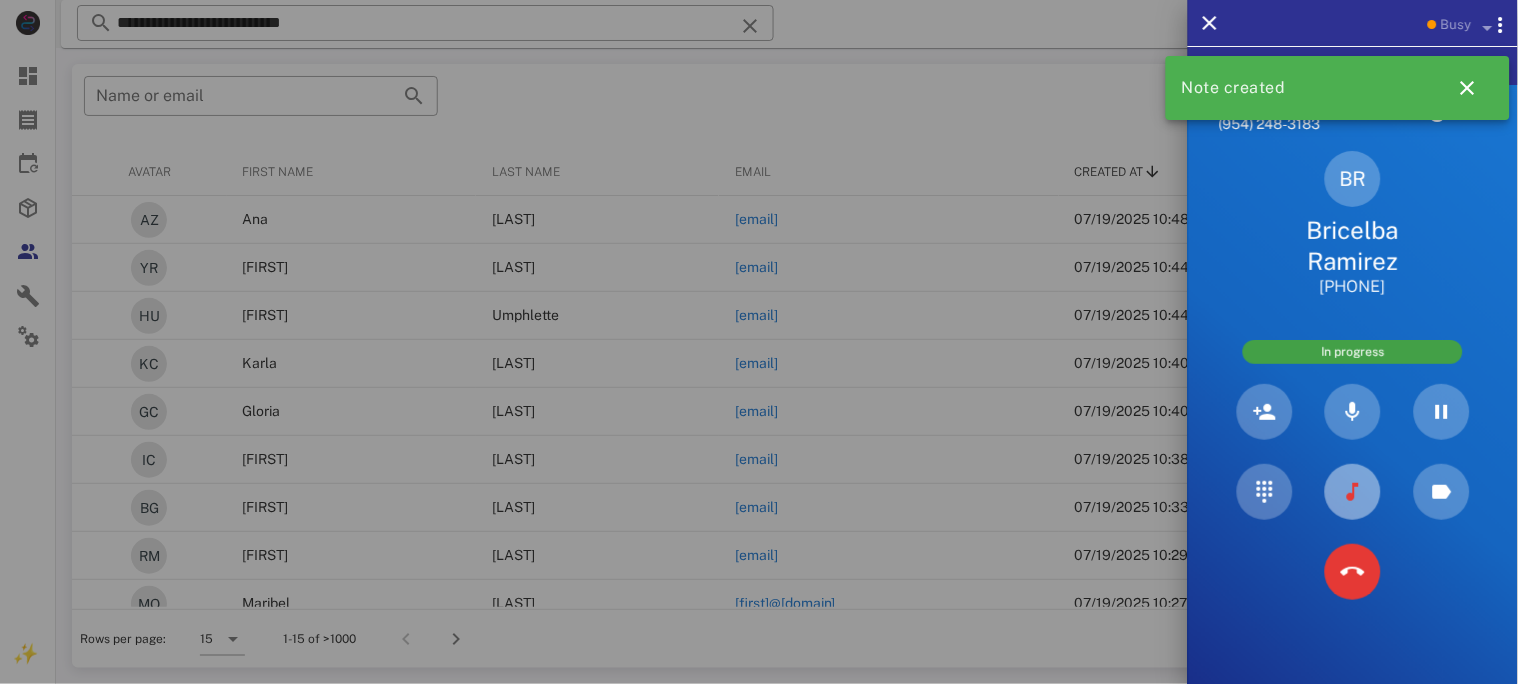 click at bounding box center (1353, 492) 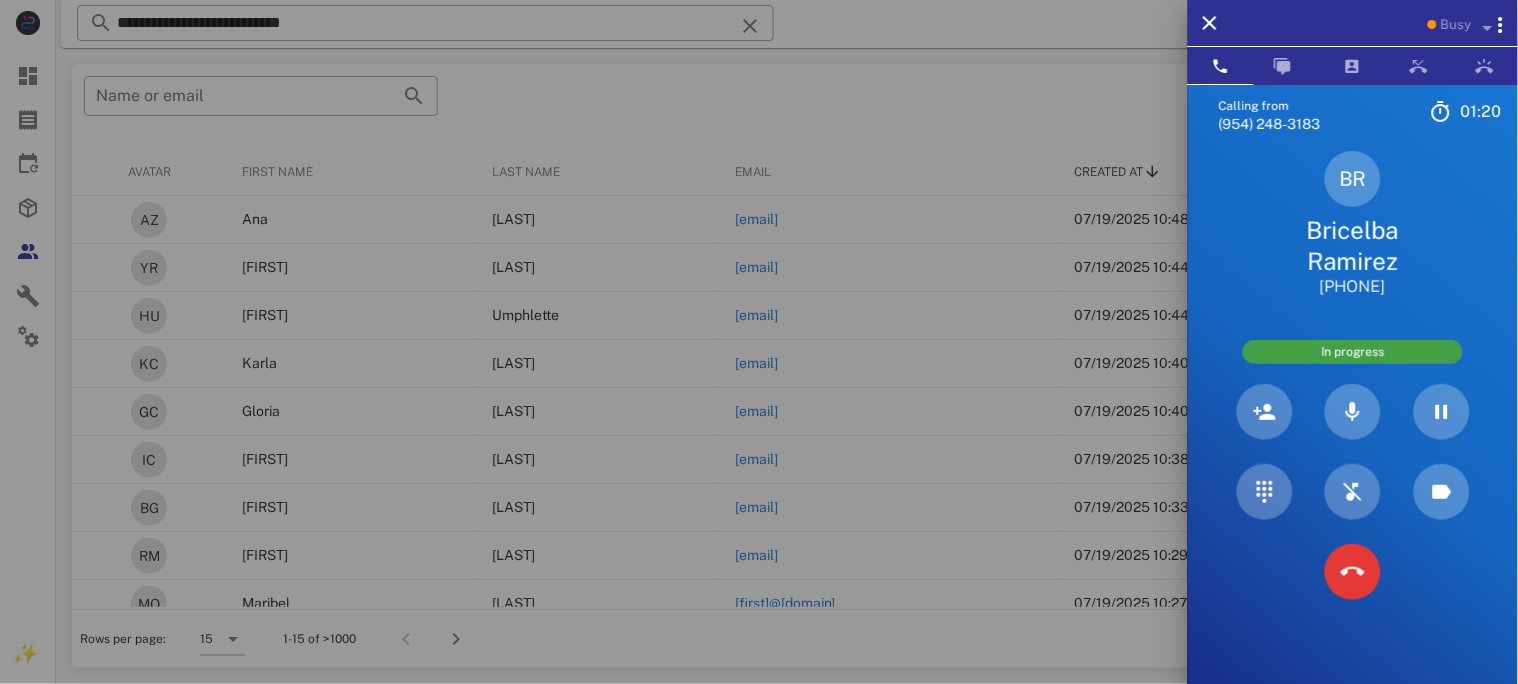 click on "Bricelba Ramirez" at bounding box center (1353, 246) 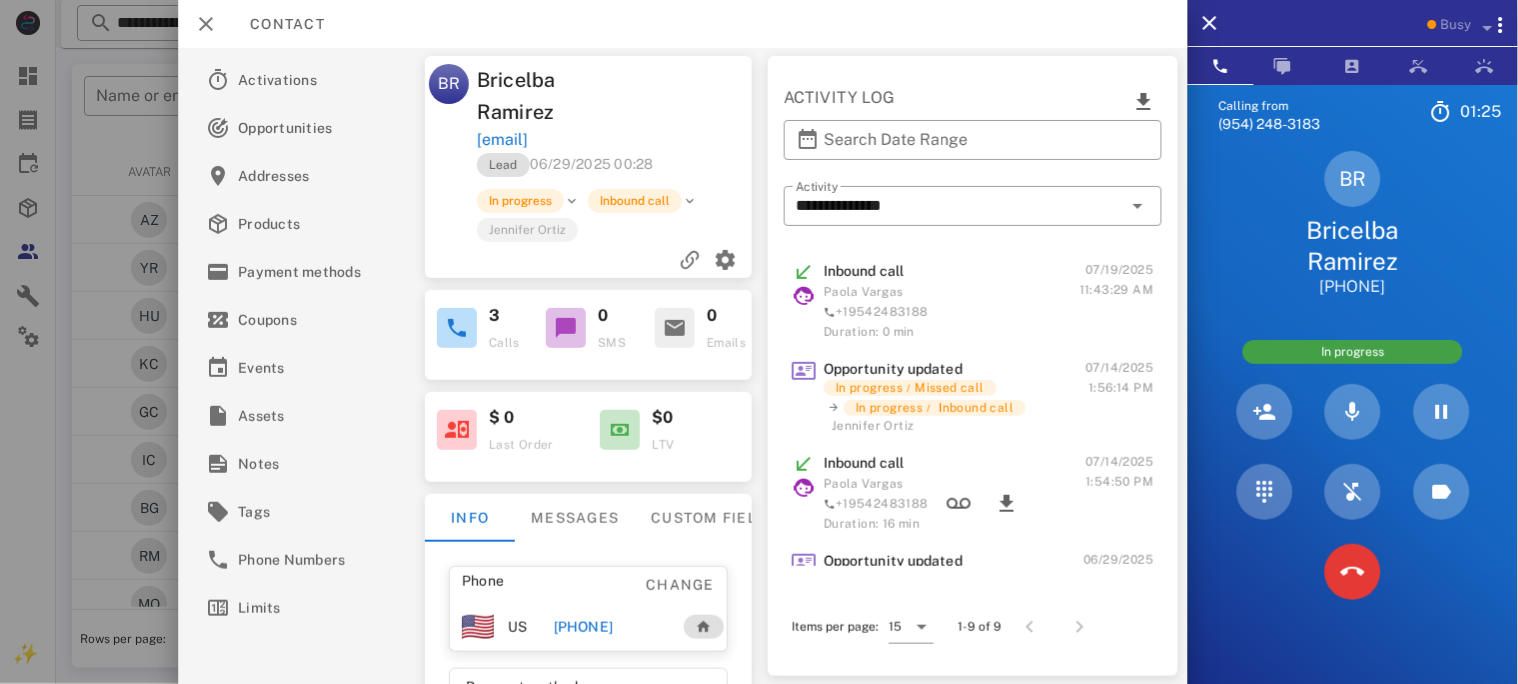 drag, startPoint x: 648, startPoint y: 141, endPoint x: 474, endPoint y: 139, distance: 174.01149 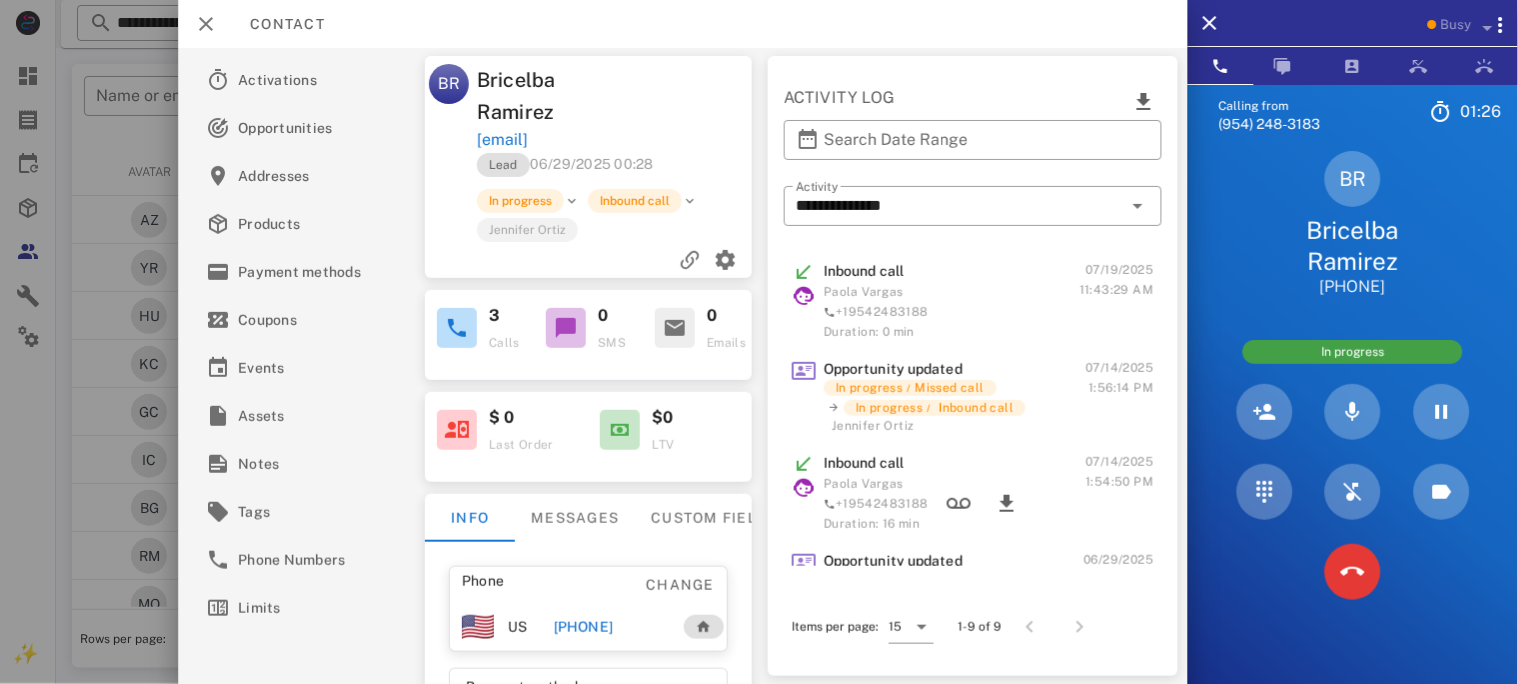 click at bounding box center (686, 96) 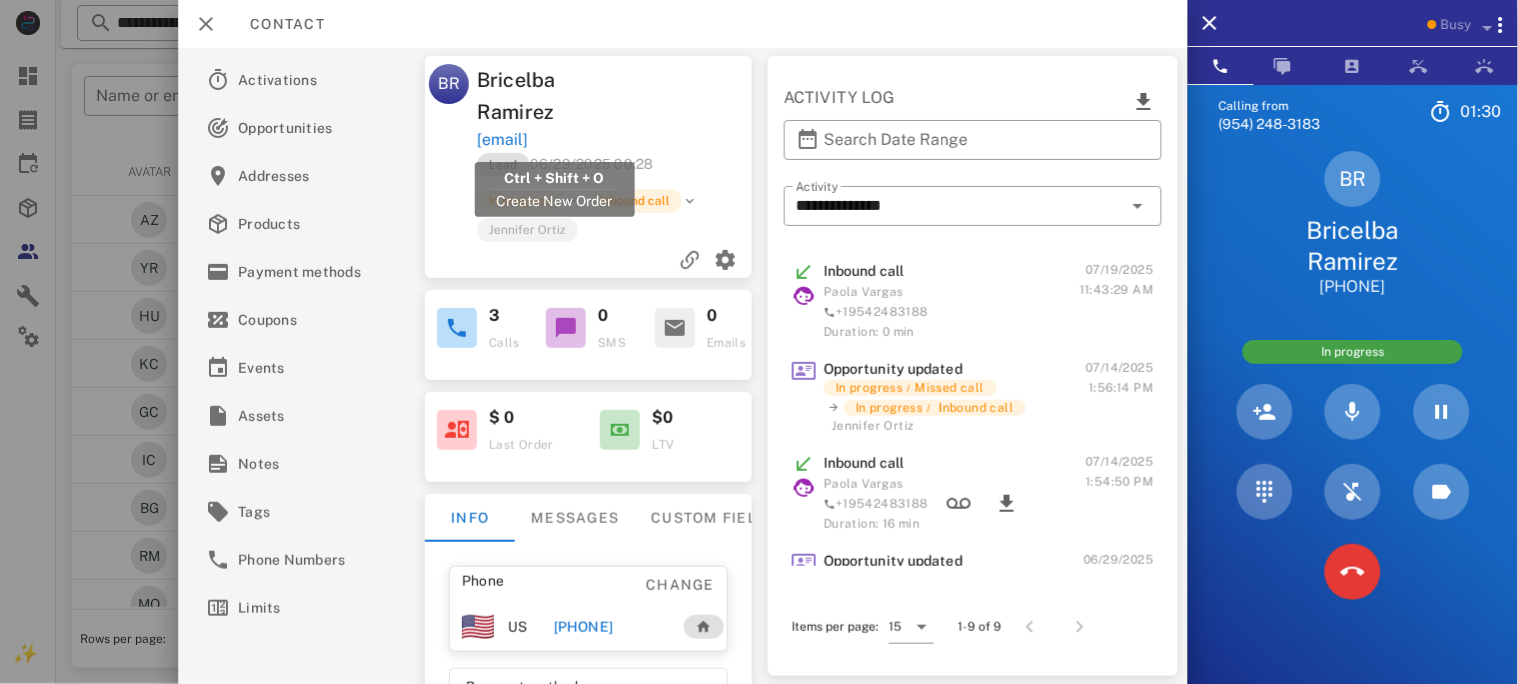 drag, startPoint x: 657, startPoint y: 146, endPoint x: 475, endPoint y: 141, distance: 182.06866 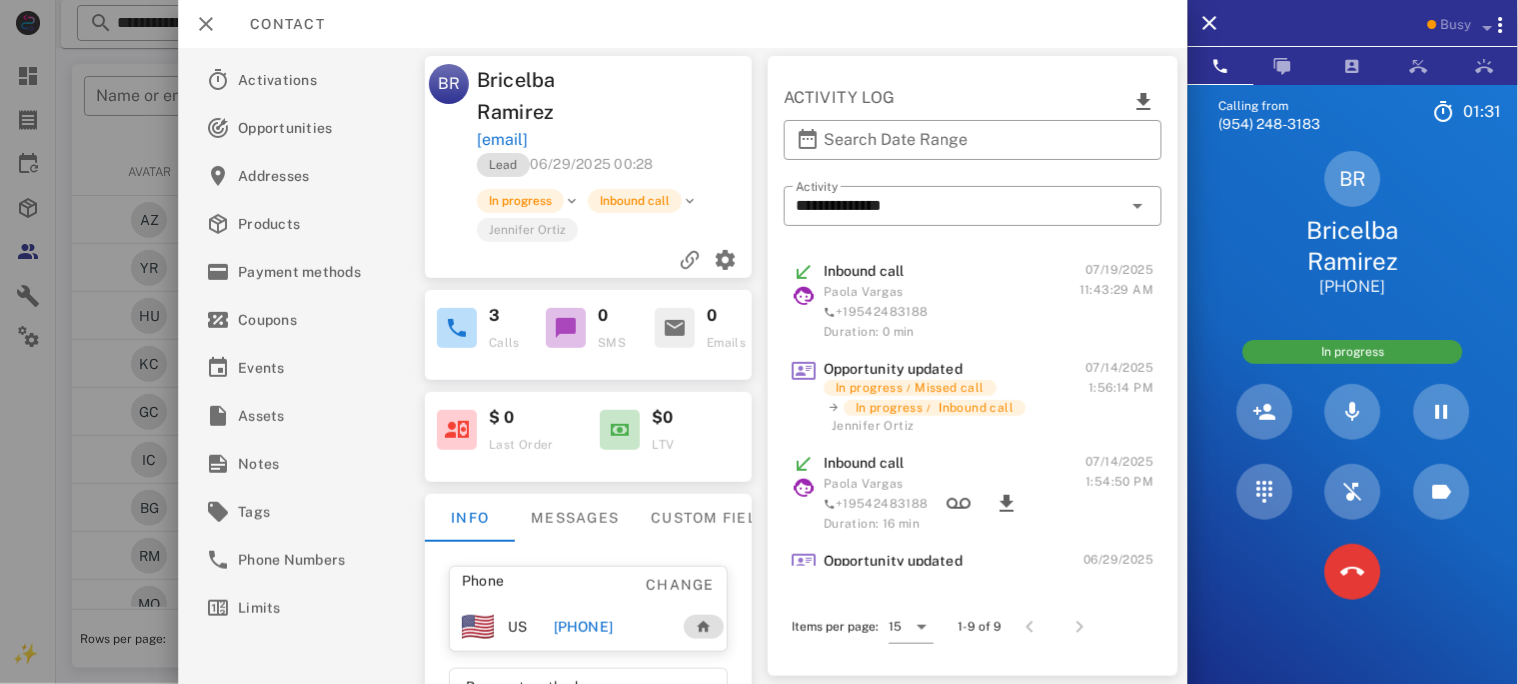 copy on "bricelbar@gmail.com" 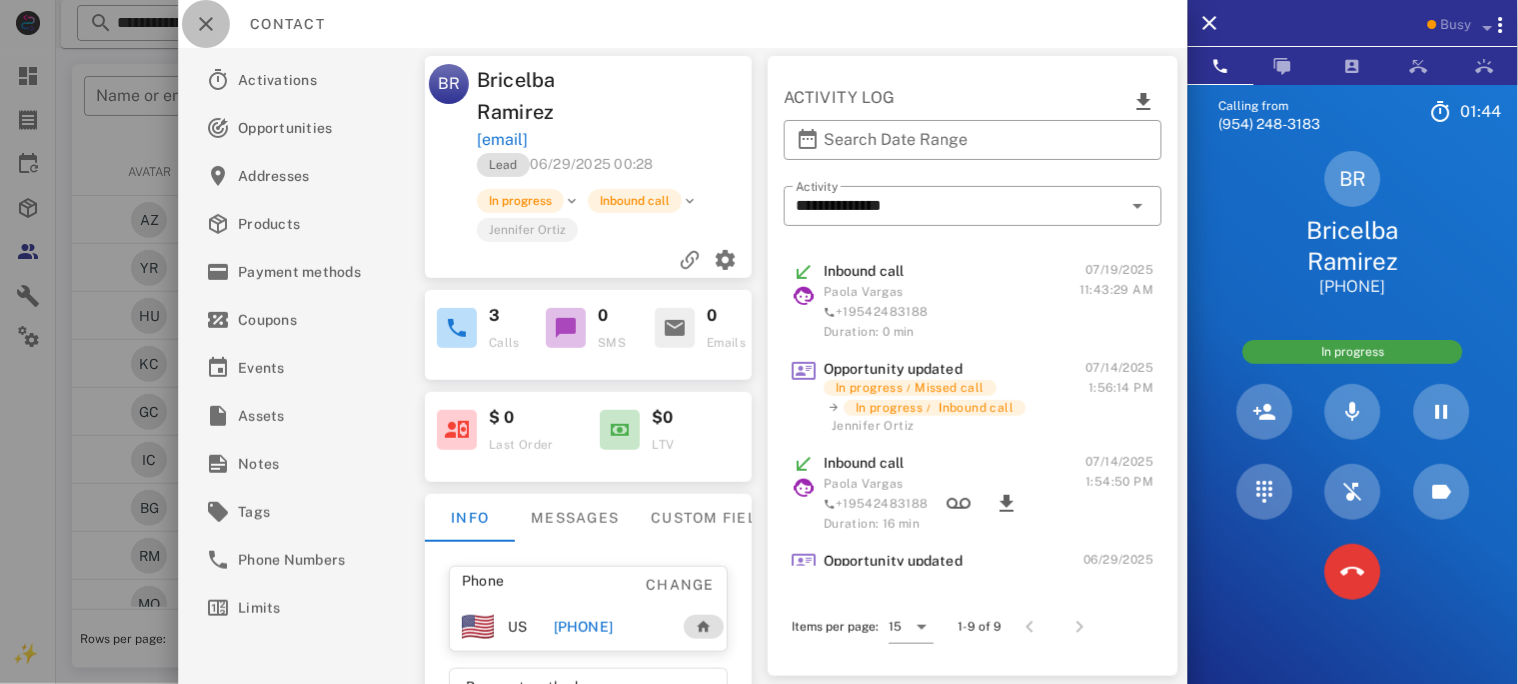 click at bounding box center (206, 24) 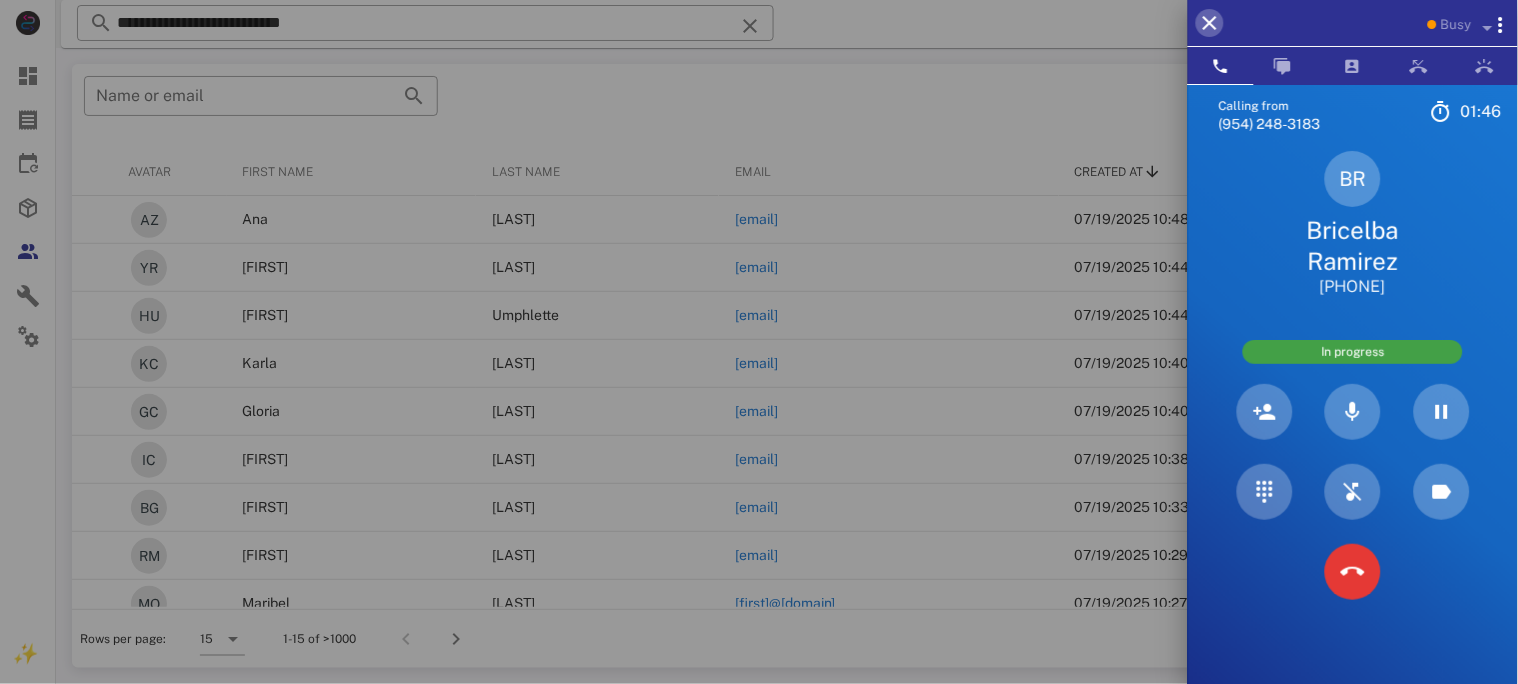 click at bounding box center (1210, 23) 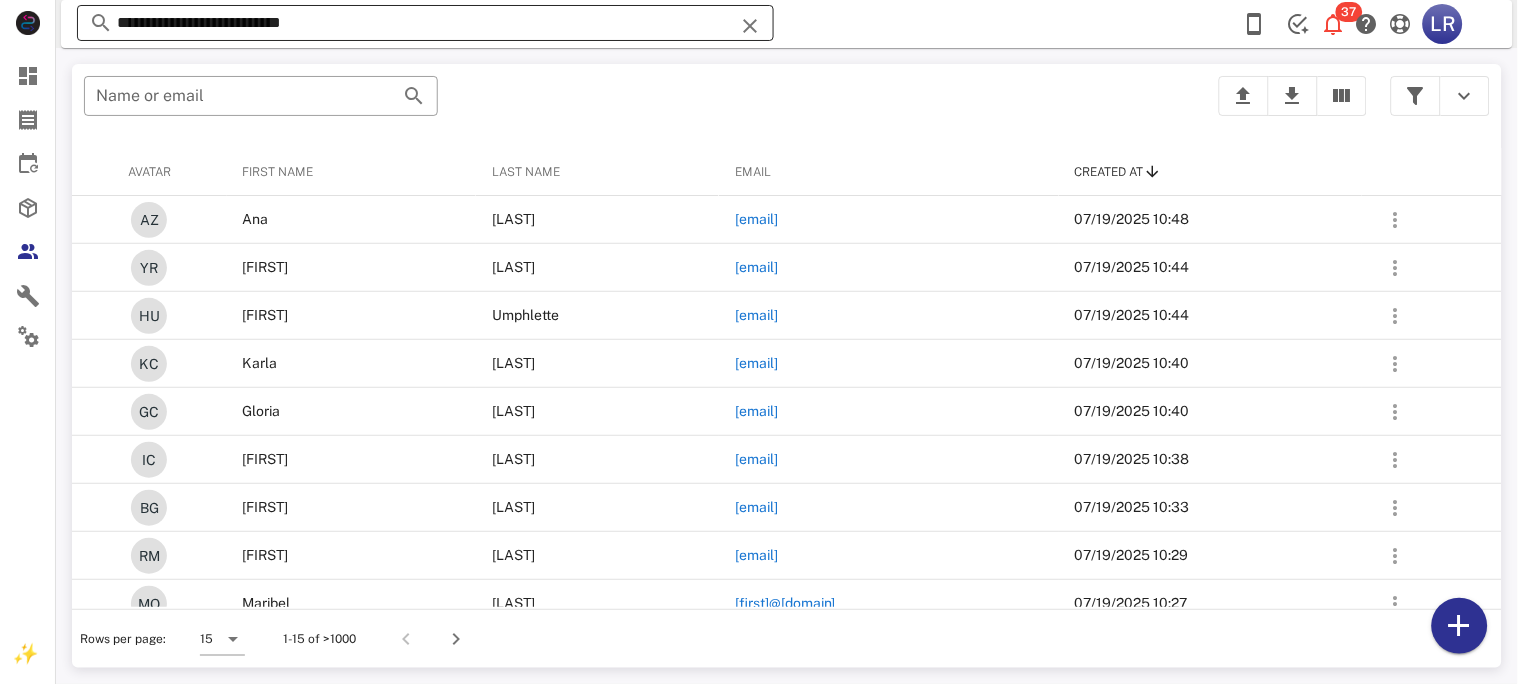 click at bounding box center (750, 26) 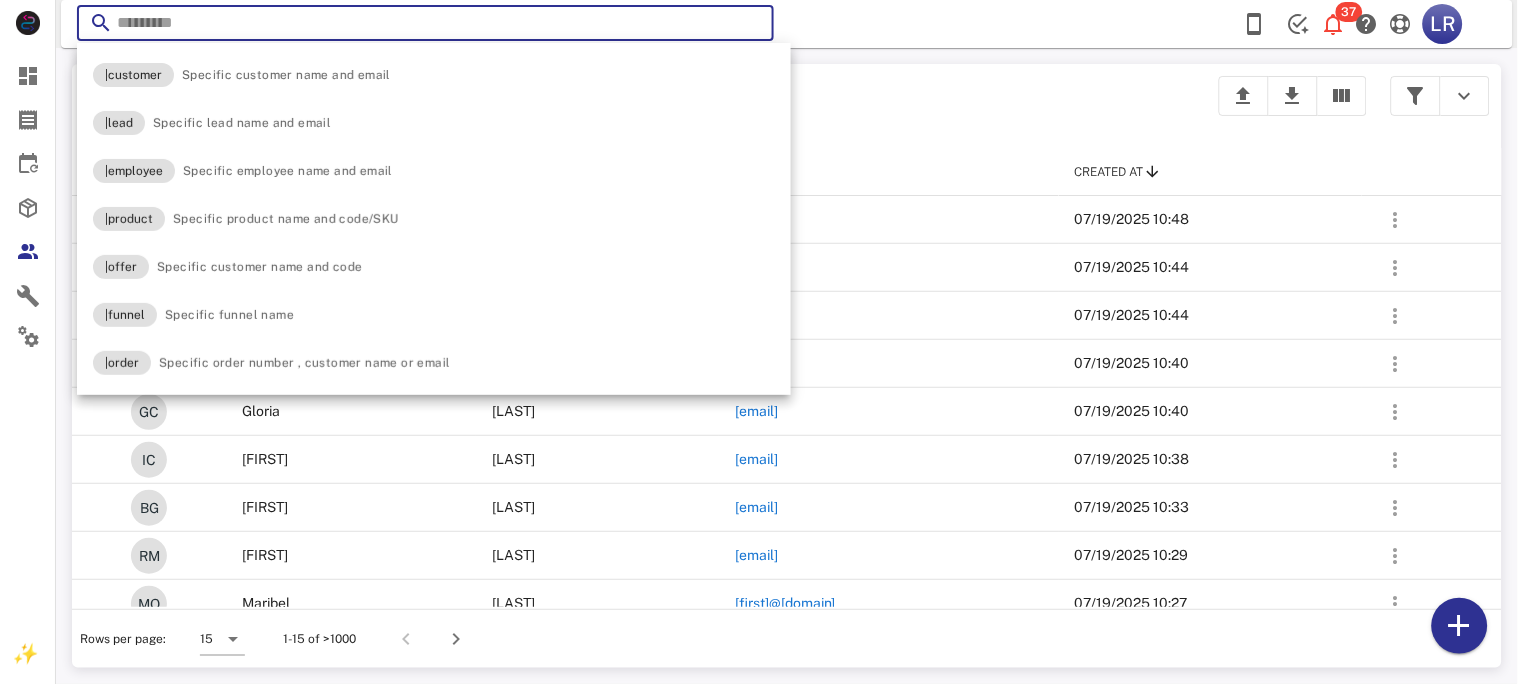 paste on "**********" 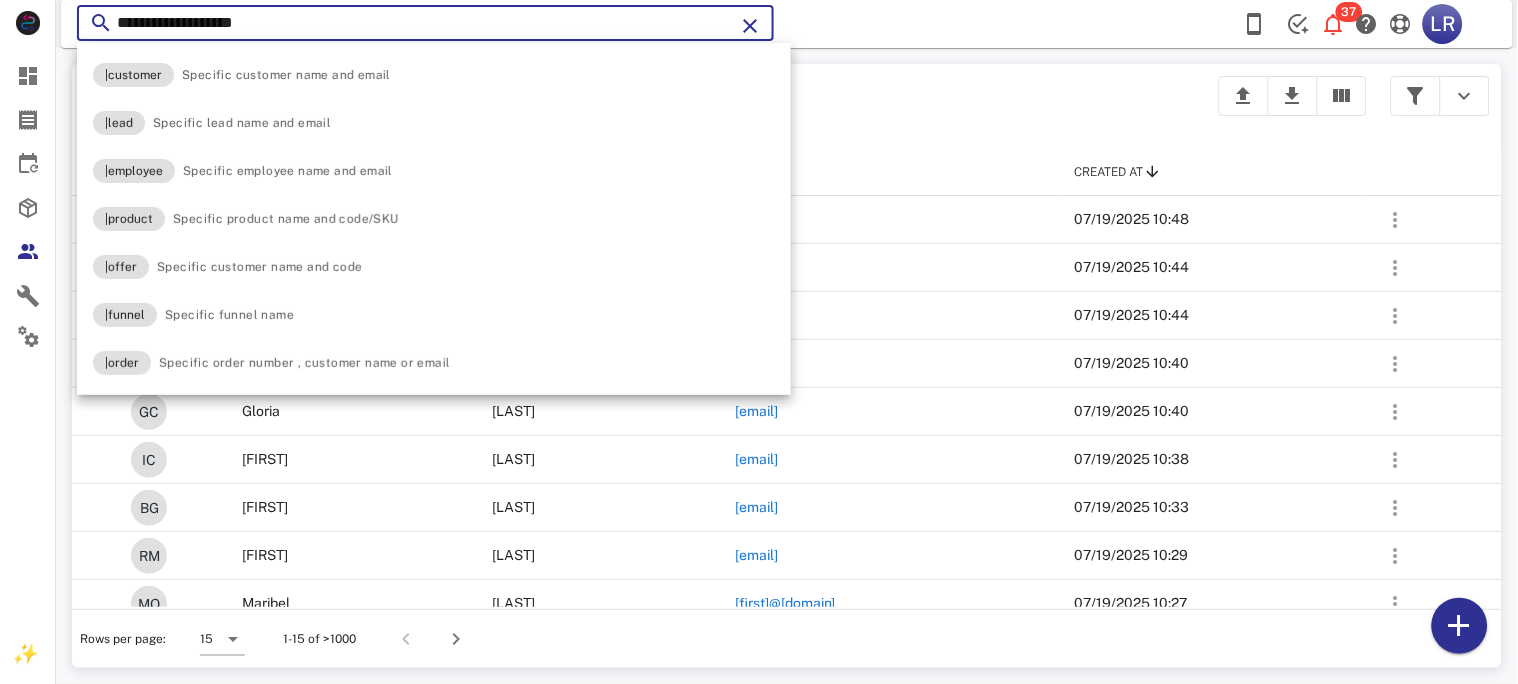 type on "**********" 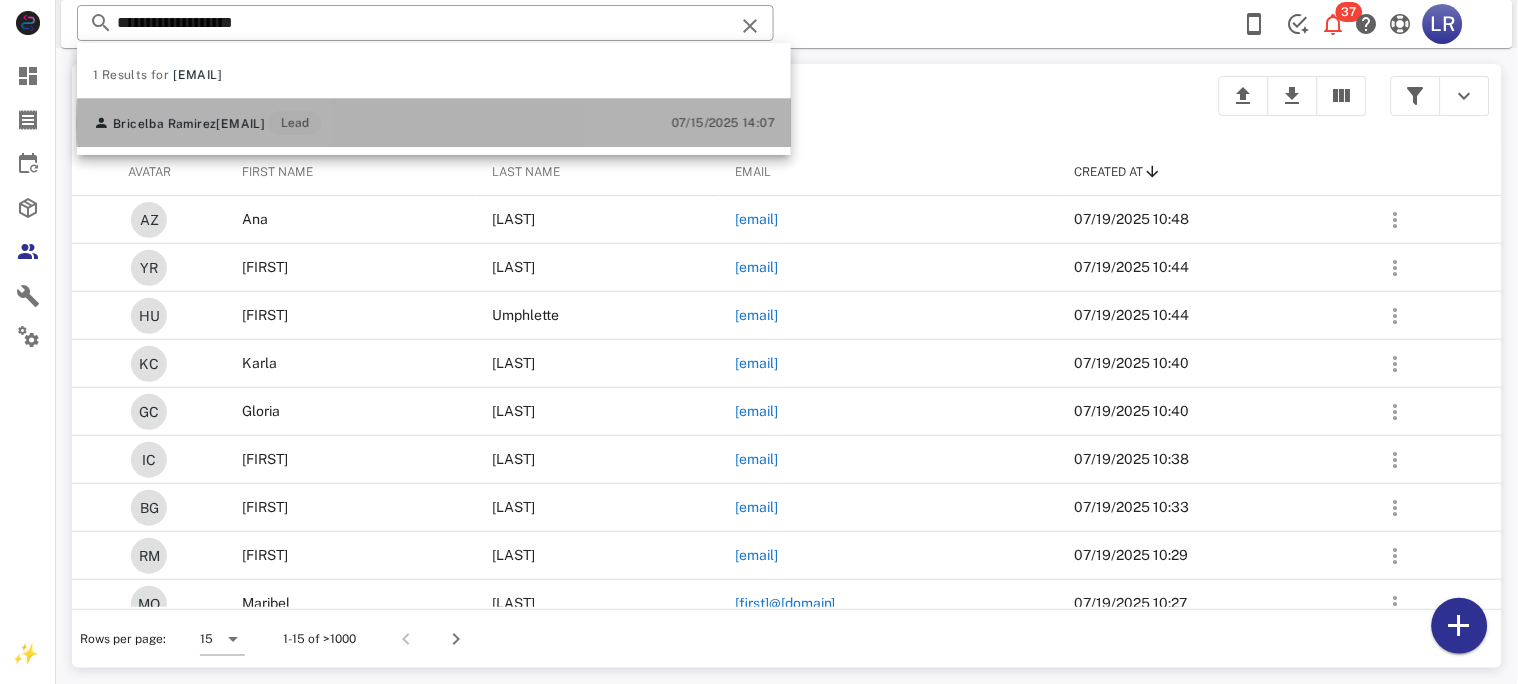 click on "bricelbar@gmail.com" at bounding box center [240, 124] 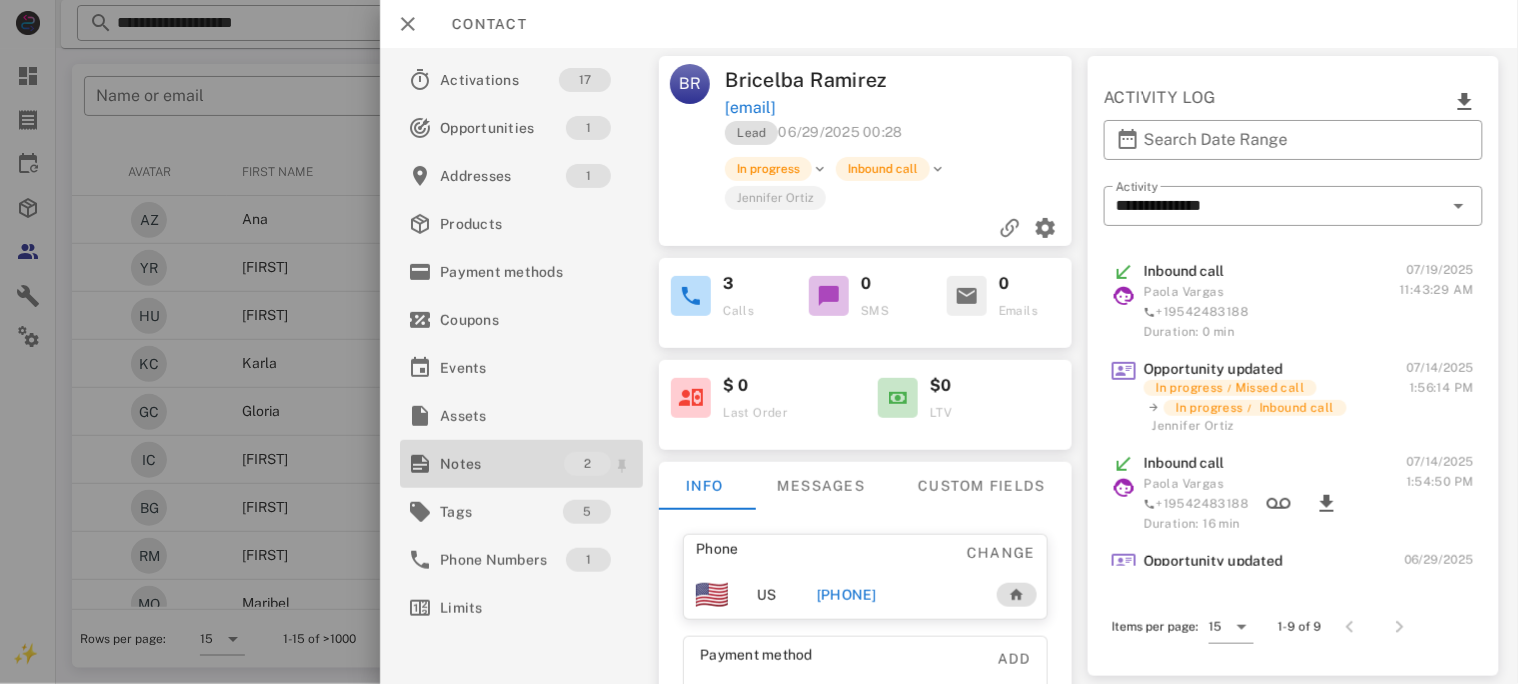 click on "Notes" at bounding box center [502, 464] 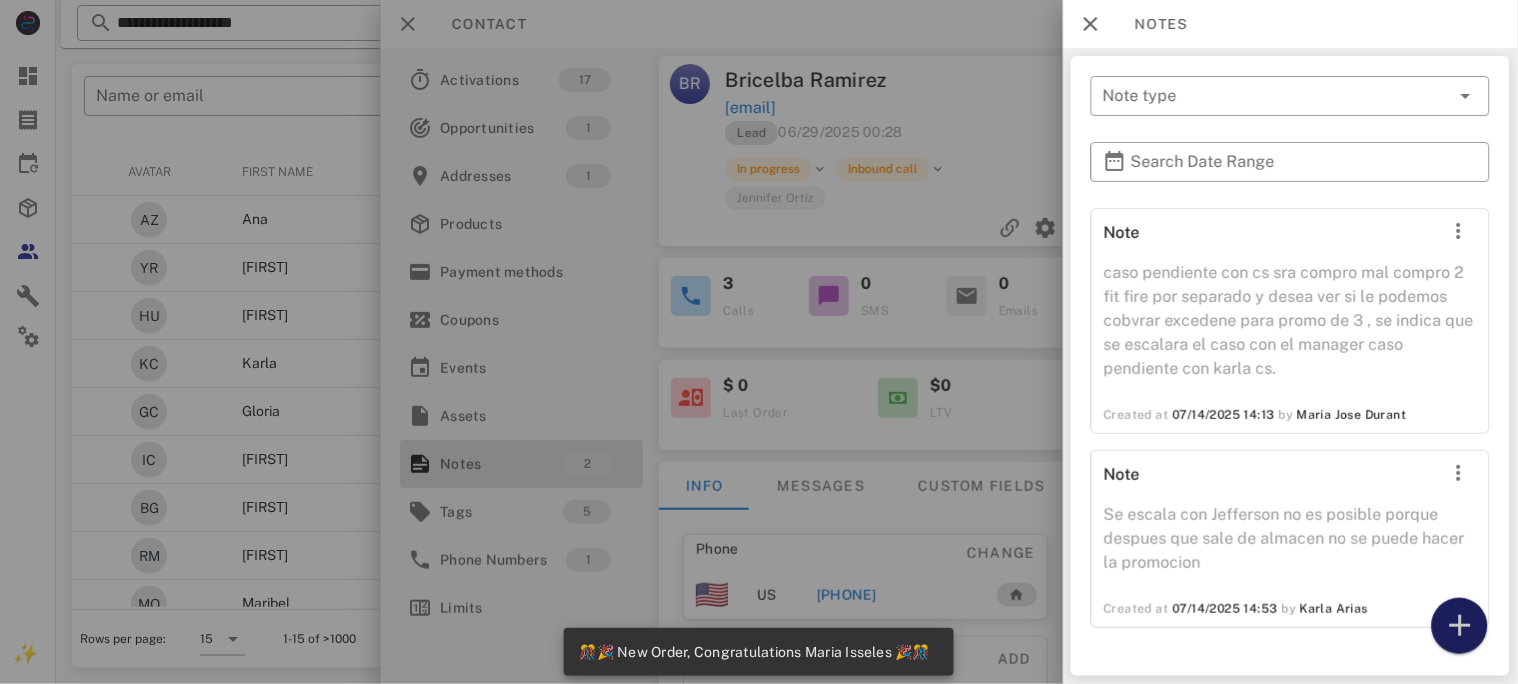 click at bounding box center (1460, 626) 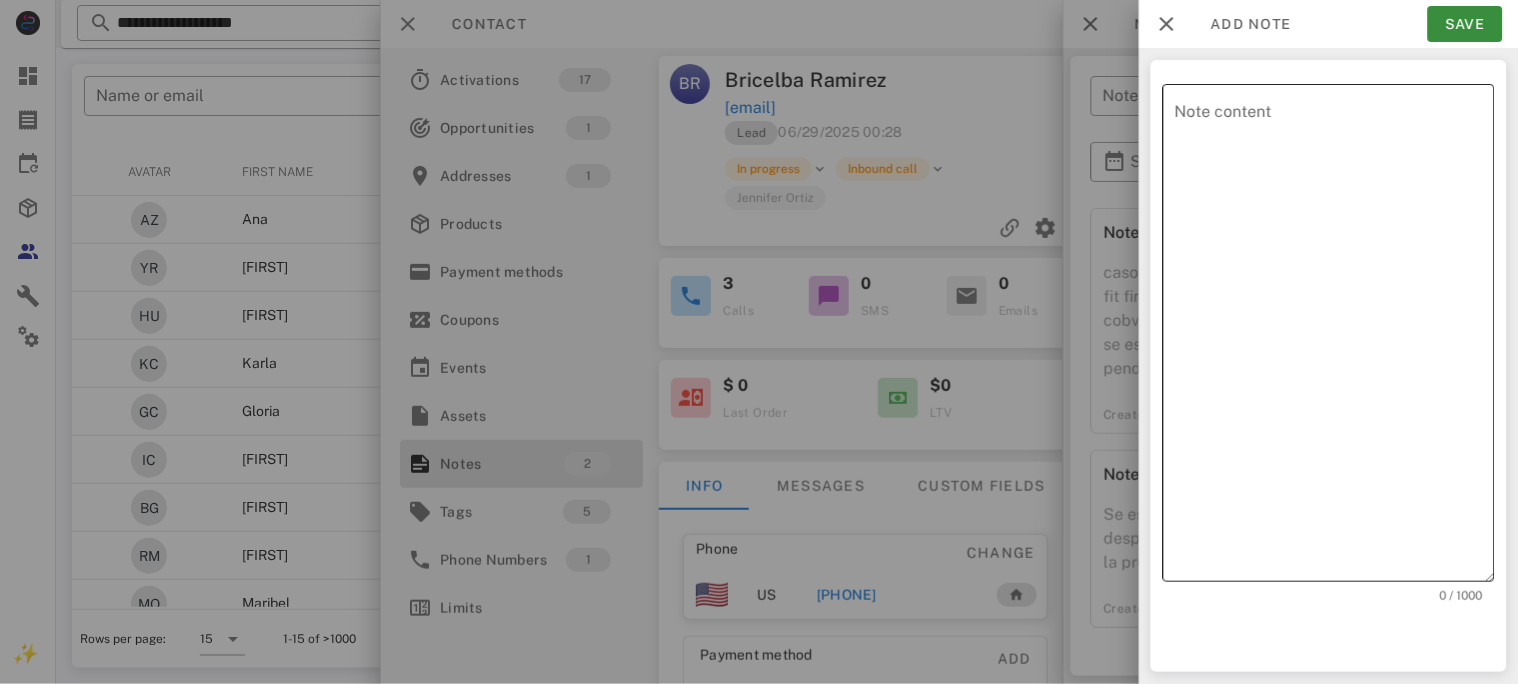 click on "Note content" at bounding box center (1335, 338) 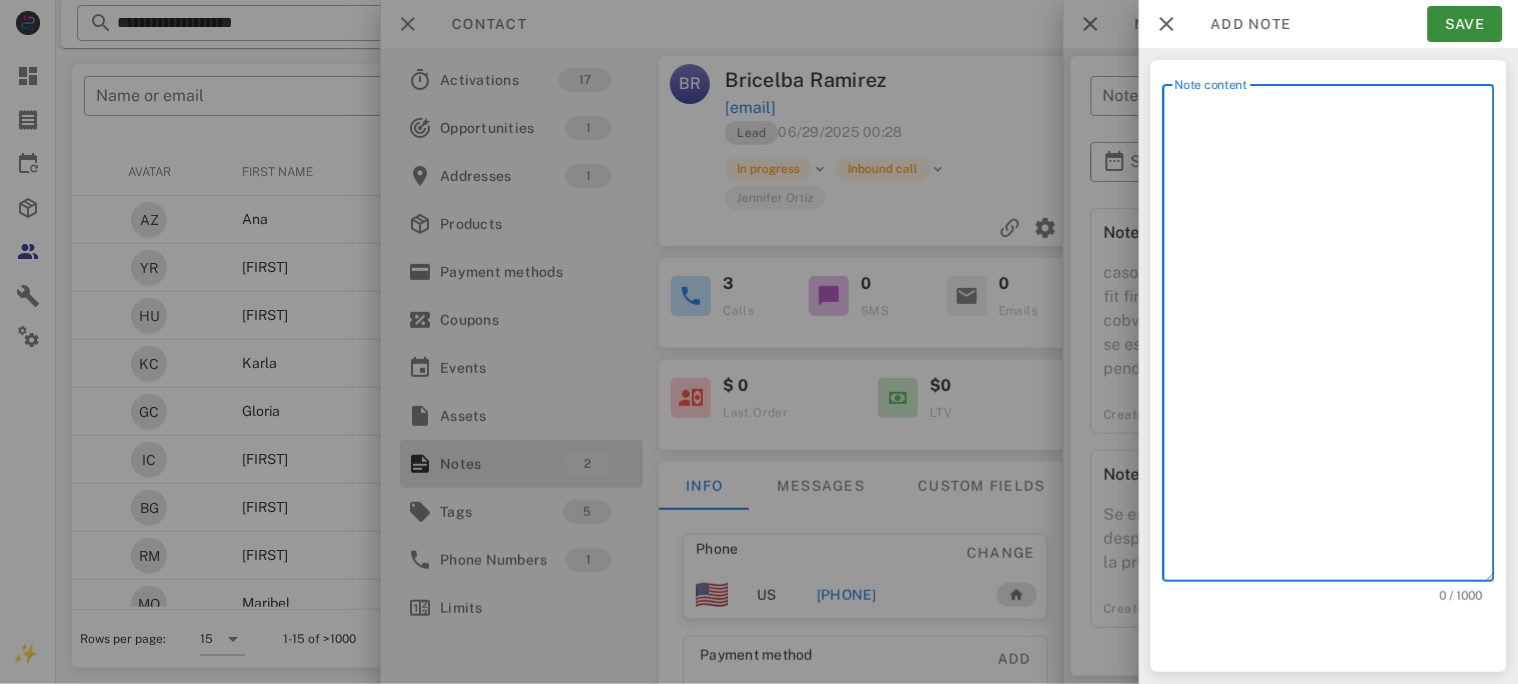 click on "Note content" at bounding box center [1335, 338] 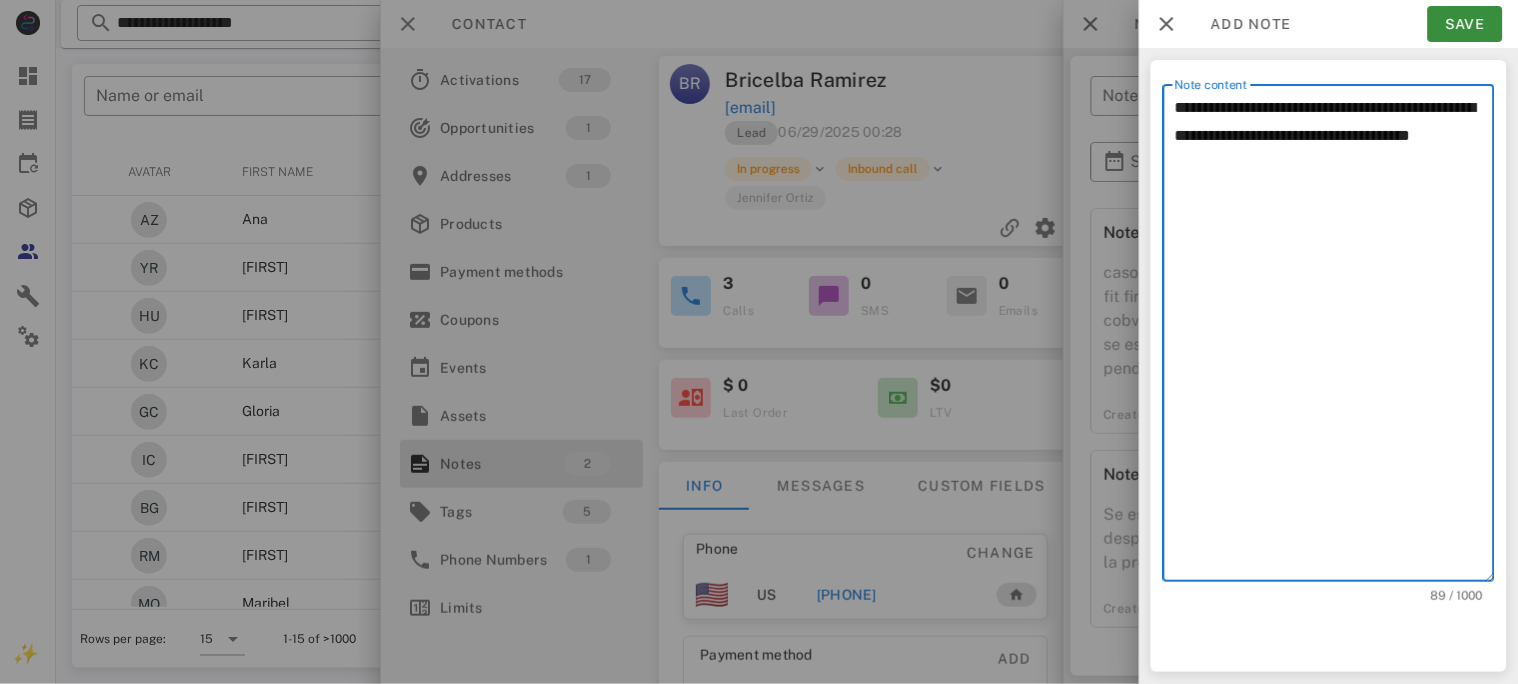 click on "Add note Save" at bounding box center (1329, 24) 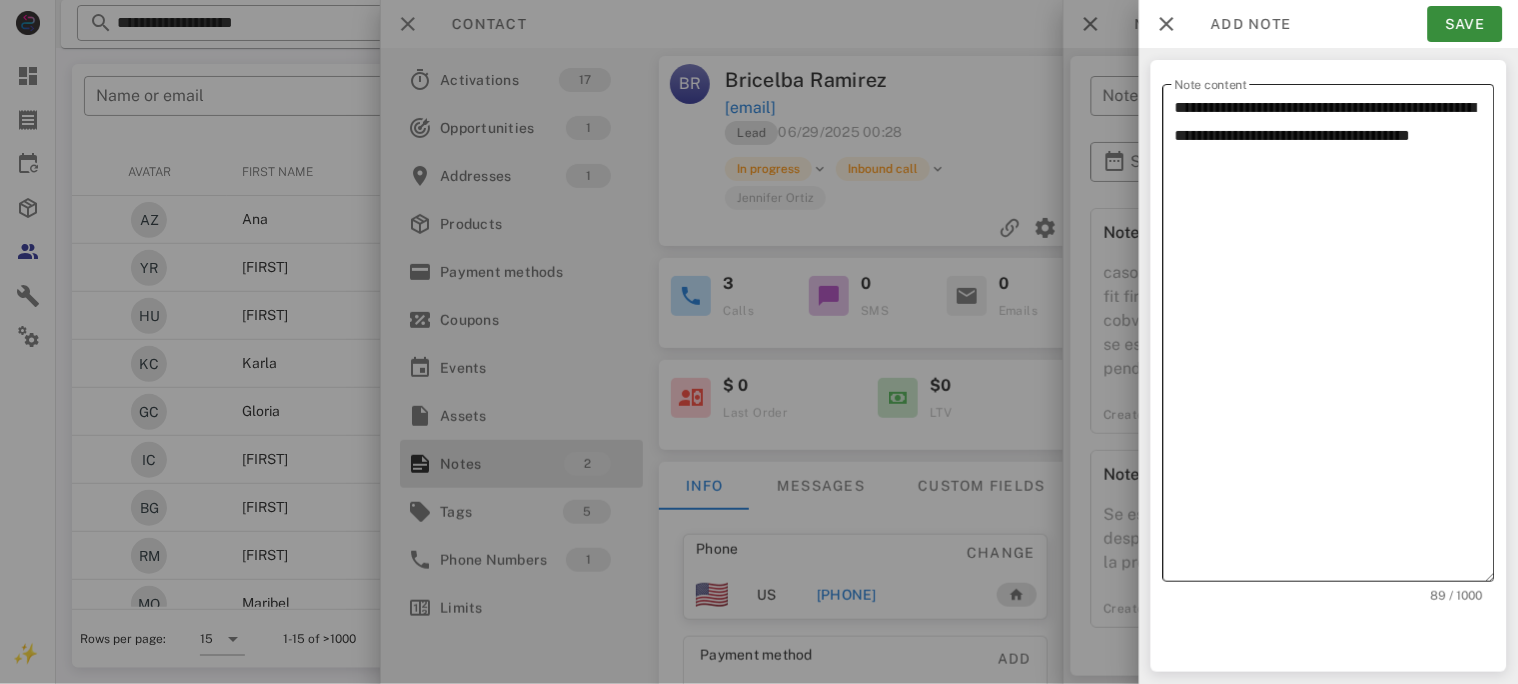 click on "**********" at bounding box center [1335, 338] 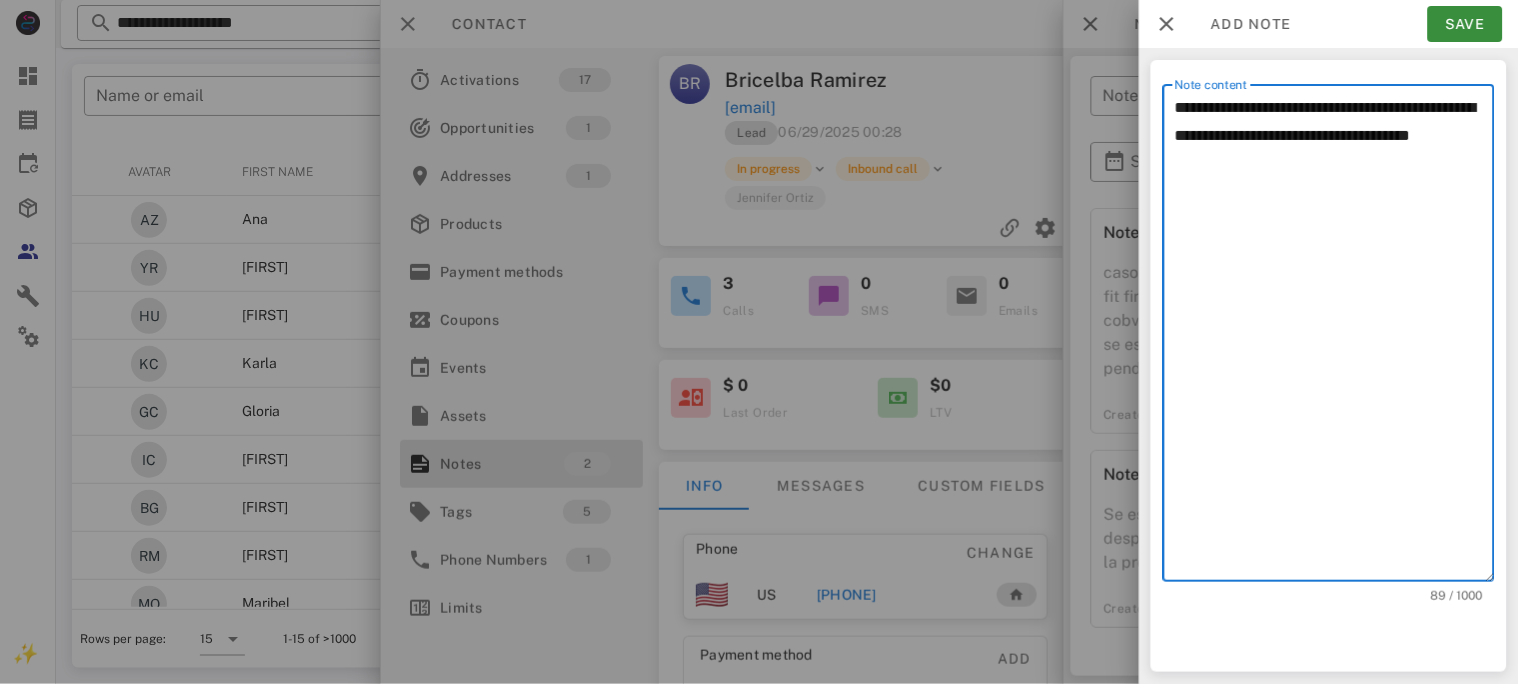 click on "**********" at bounding box center (1335, 338) 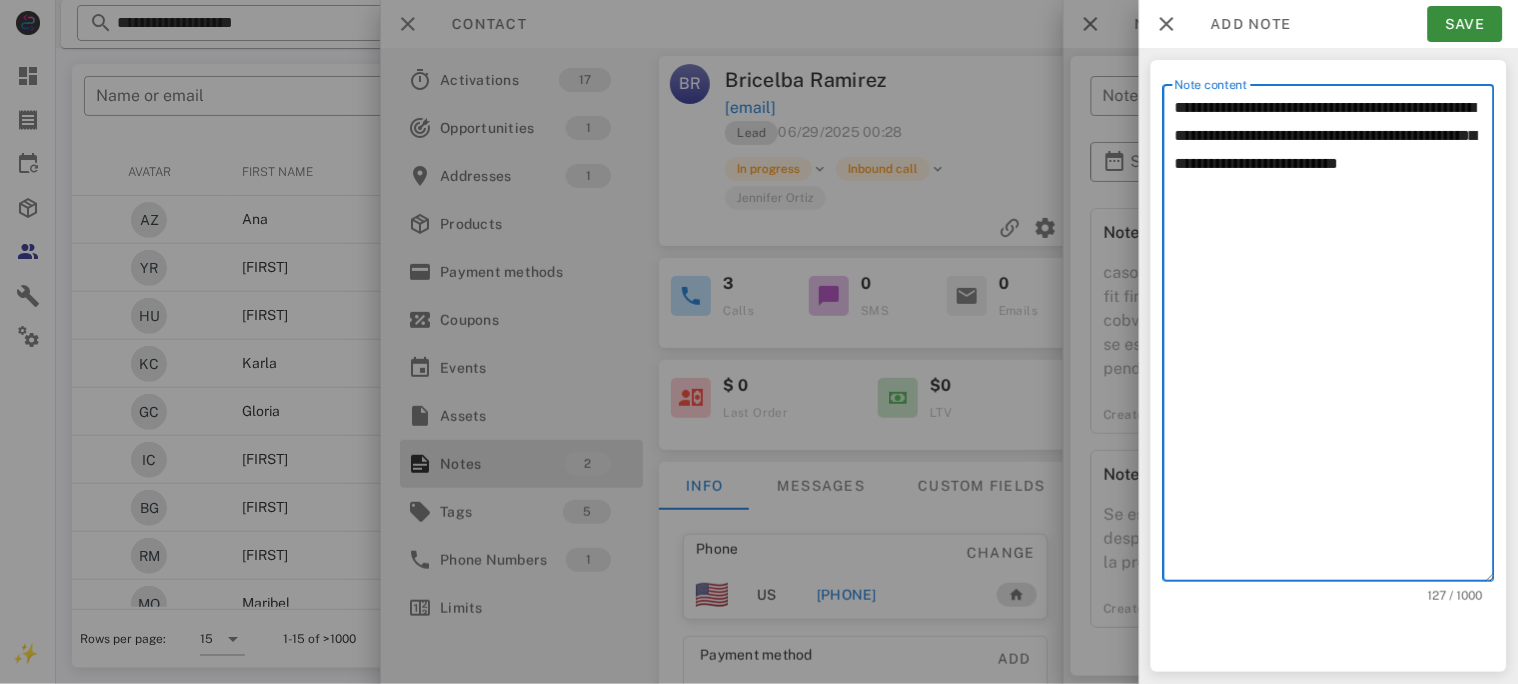 click on "**********" at bounding box center [1335, 338] 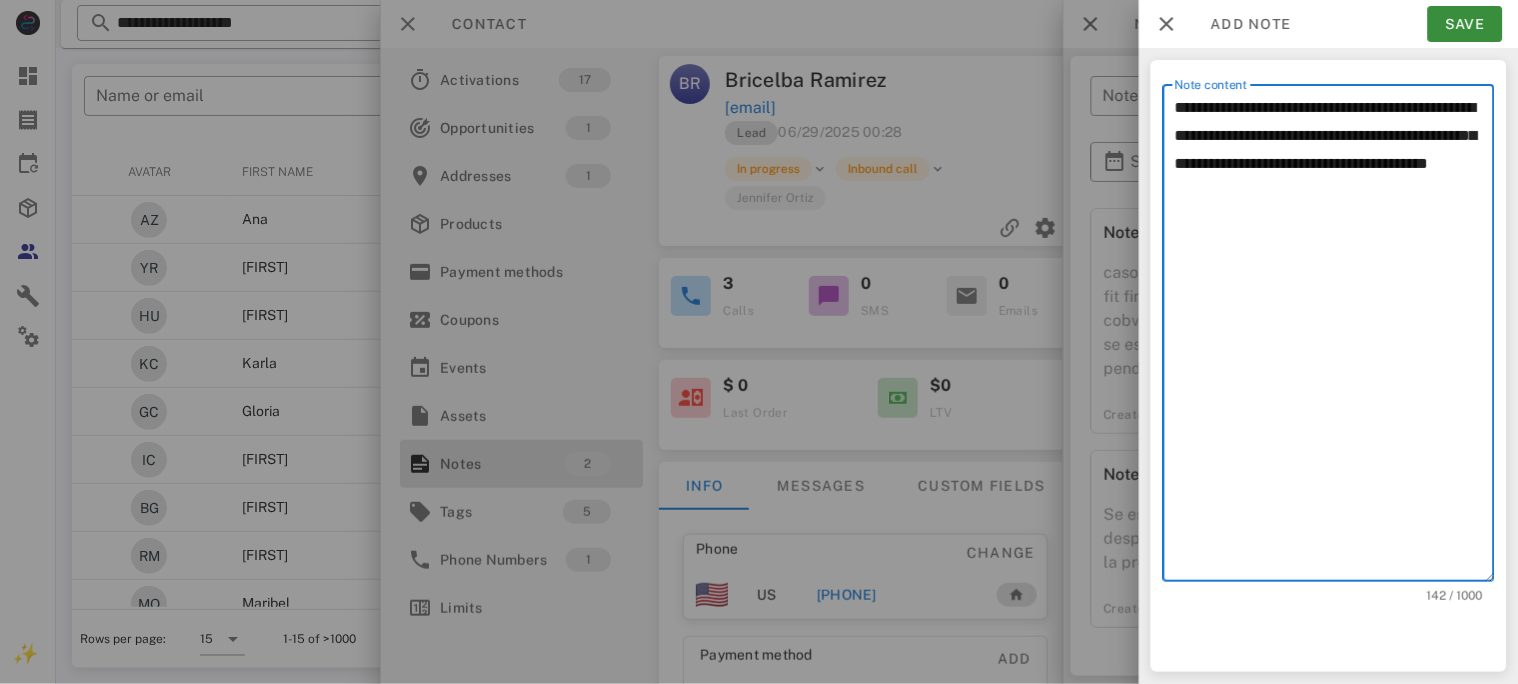 click on "**********" at bounding box center [1335, 338] 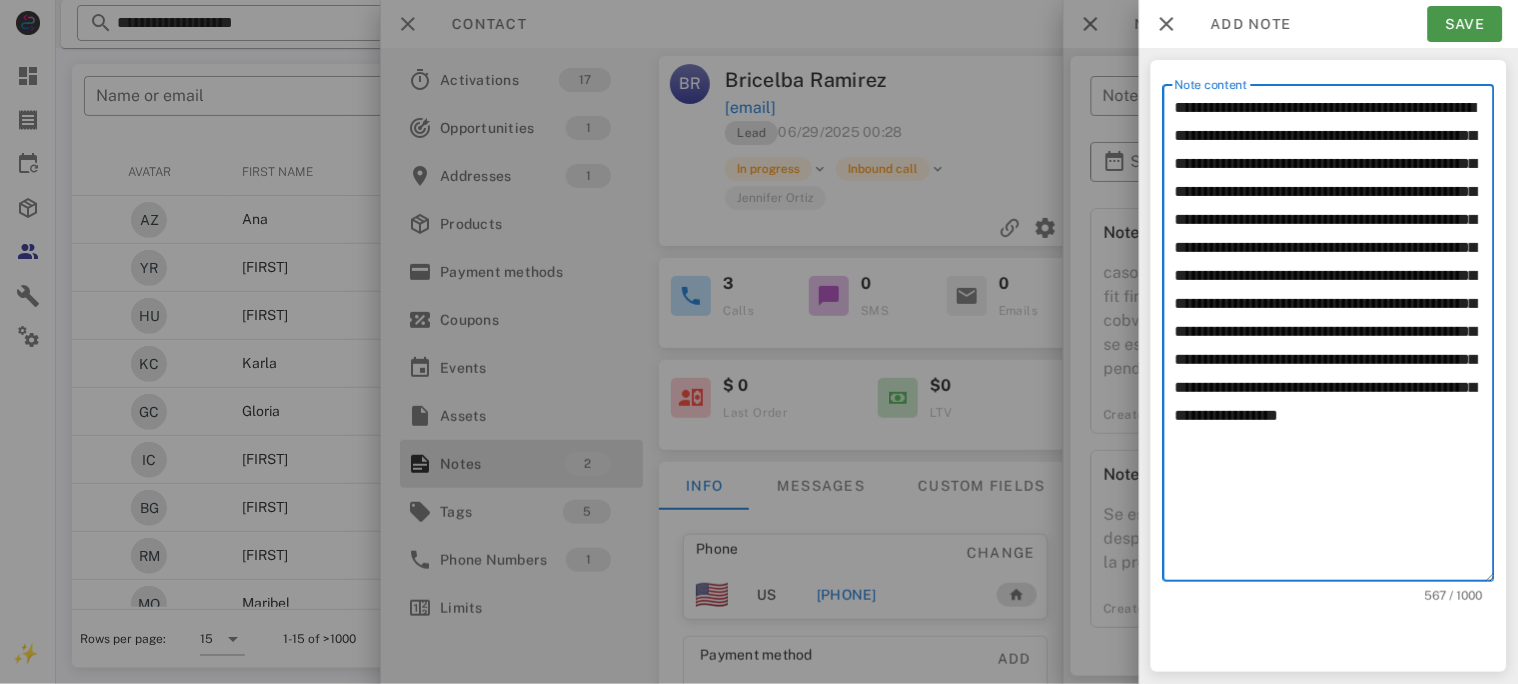 type on "**********" 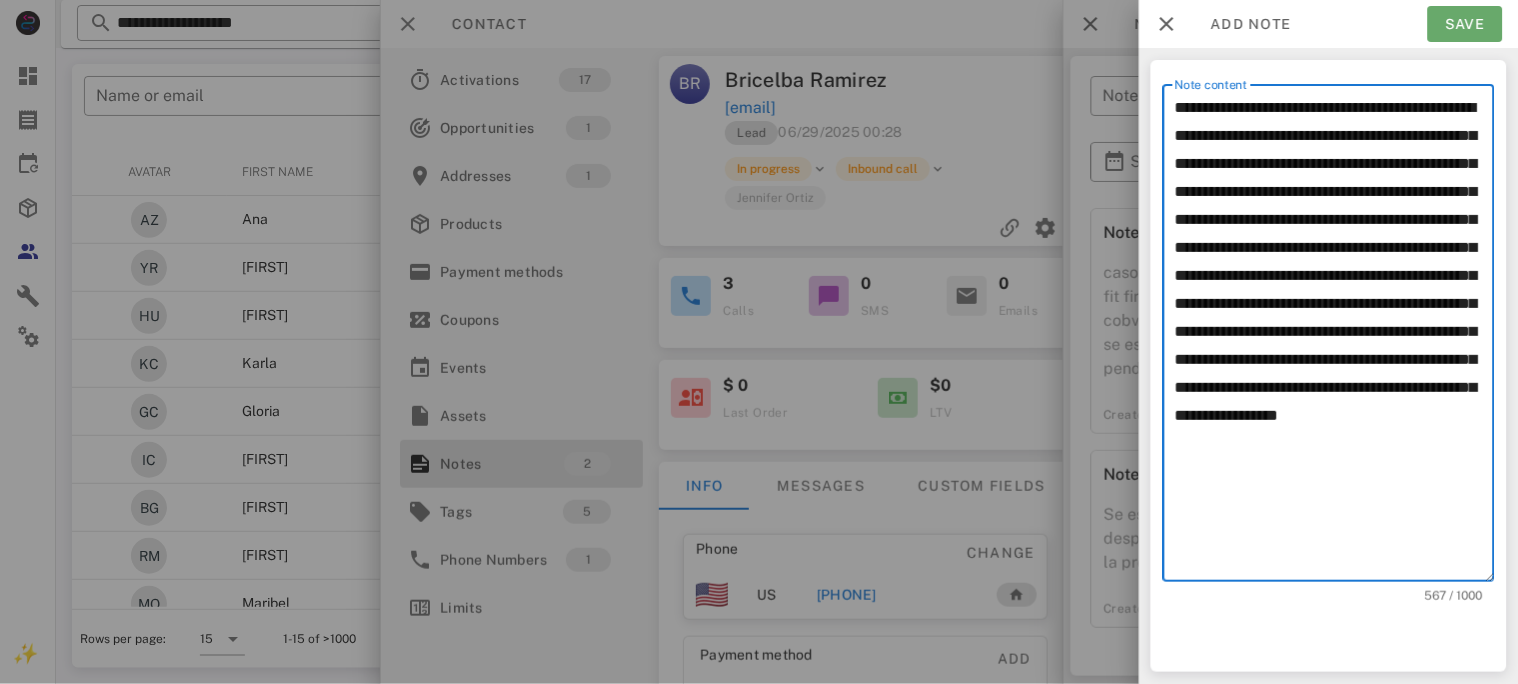 click on "Save" at bounding box center [1465, 24] 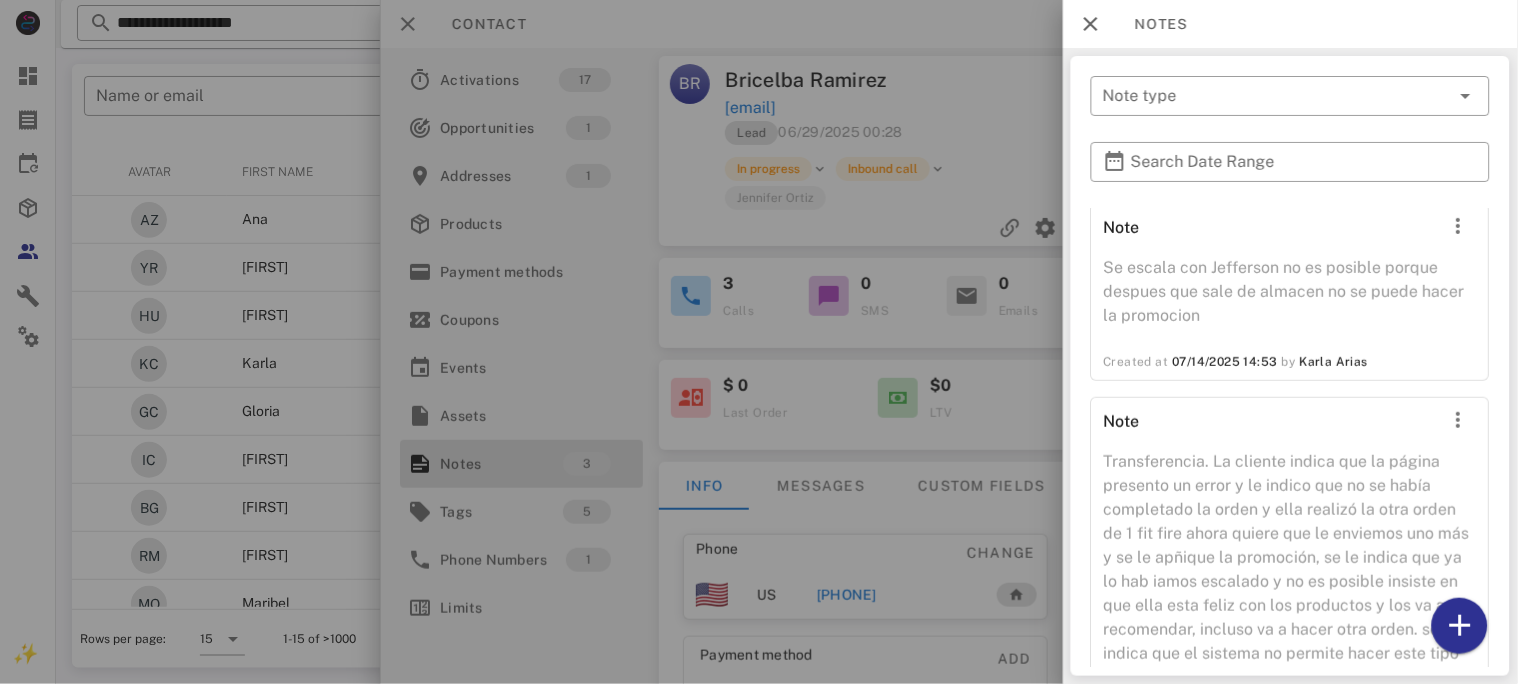 scroll, scrollTop: 266, scrollLeft: 0, axis: vertical 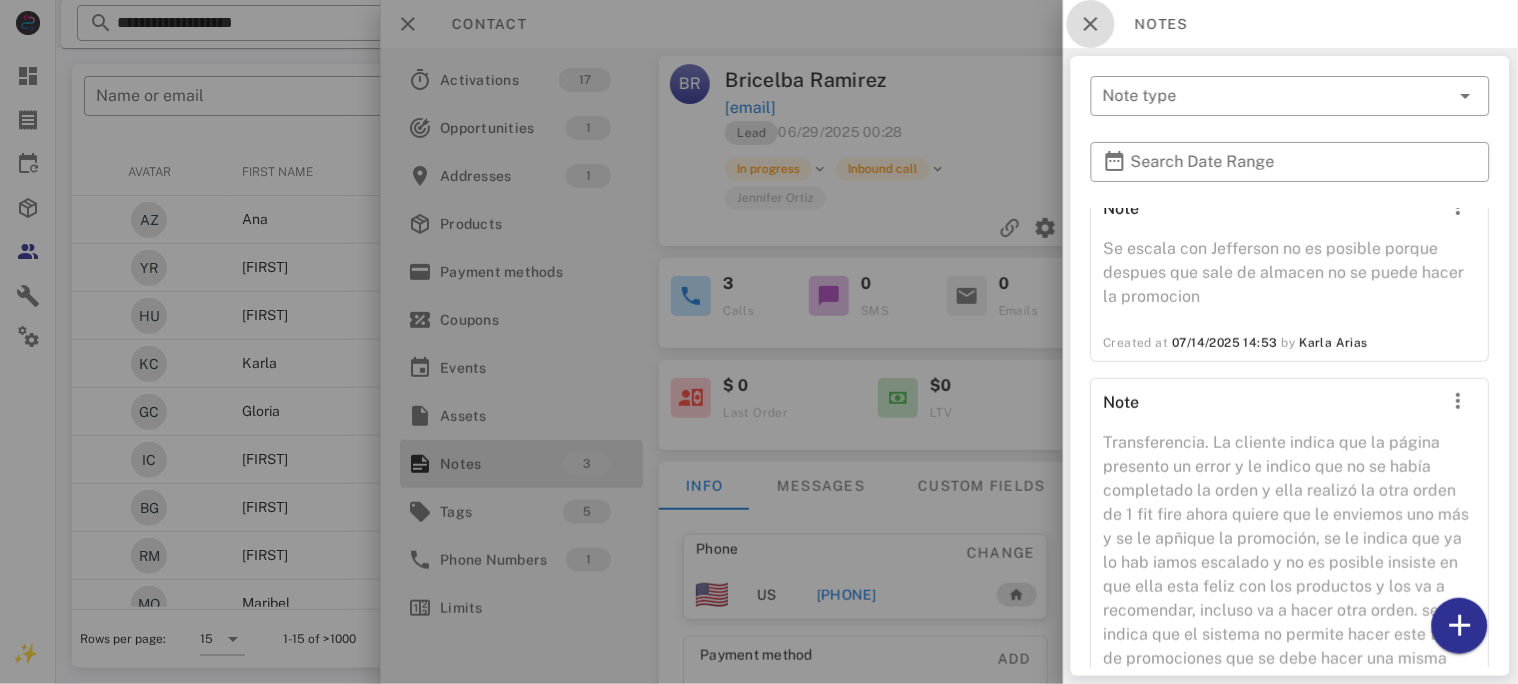 click at bounding box center [1091, 24] 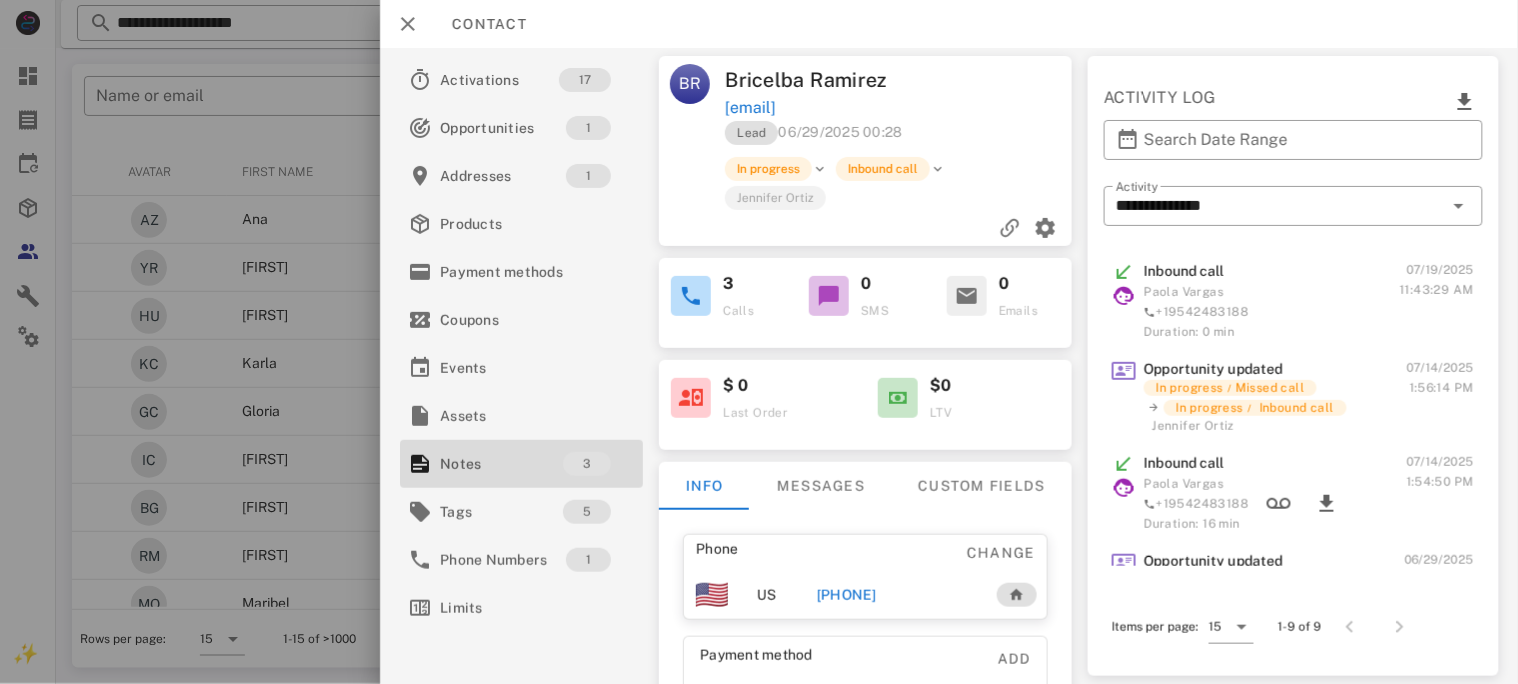 drag, startPoint x: 885, startPoint y: 102, endPoint x: 708, endPoint y: 95, distance: 177.13837 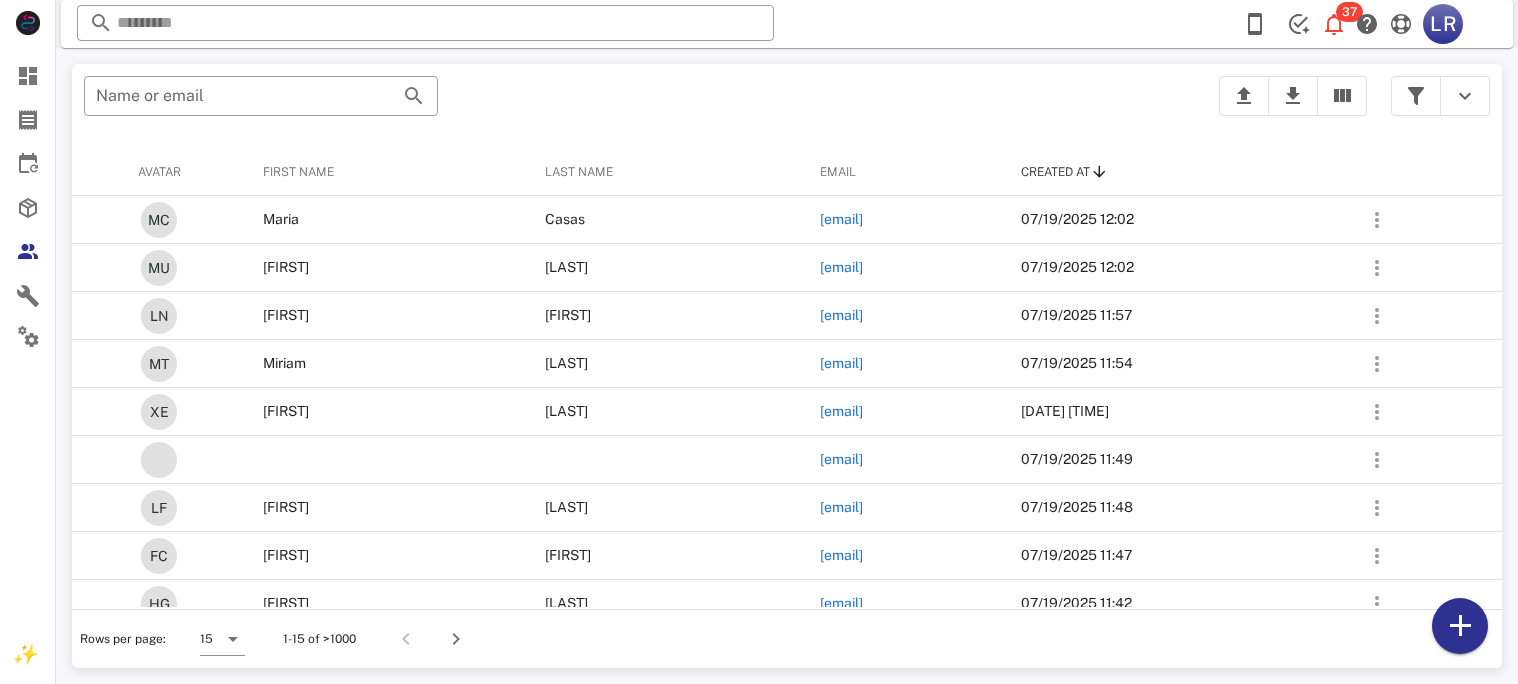 scroll, scrollTop: 0, scrollLeft: 0, axis: both 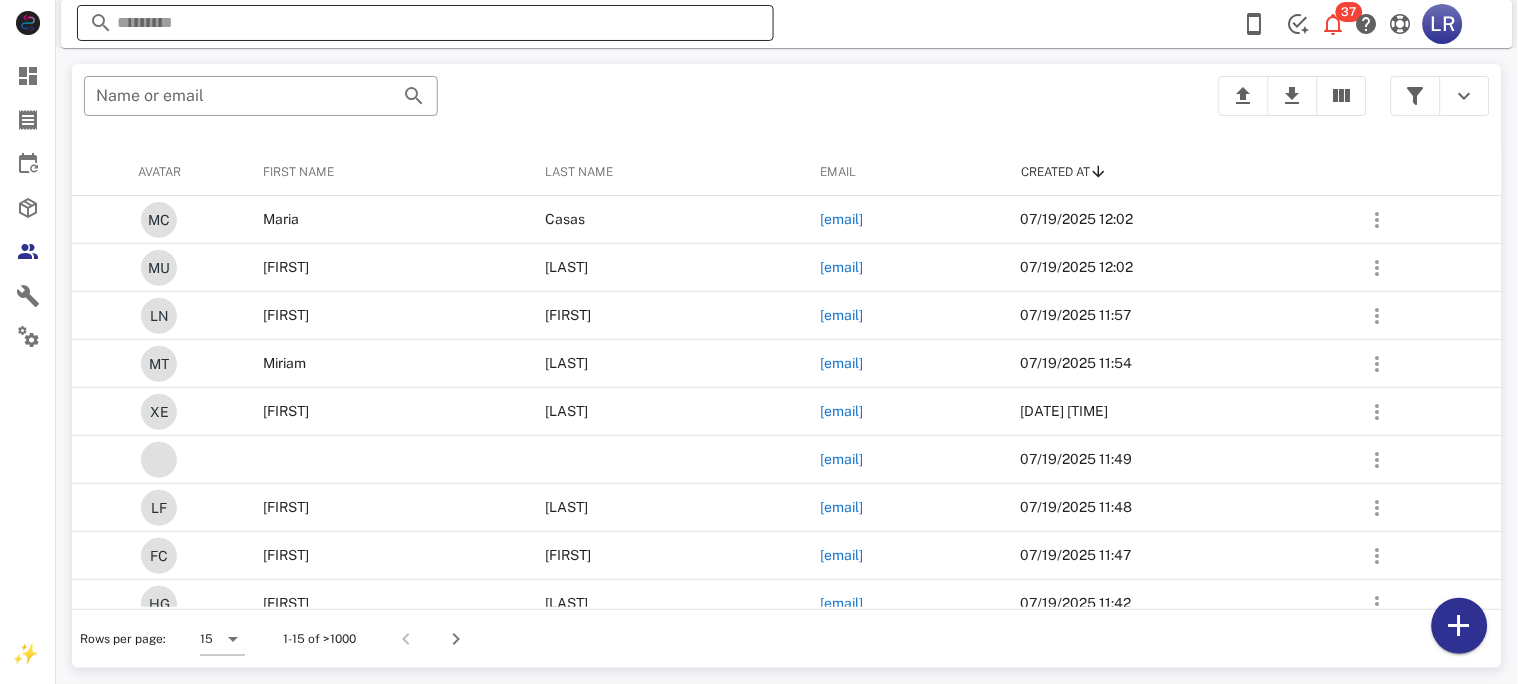 click at bounding box center (425, 23) 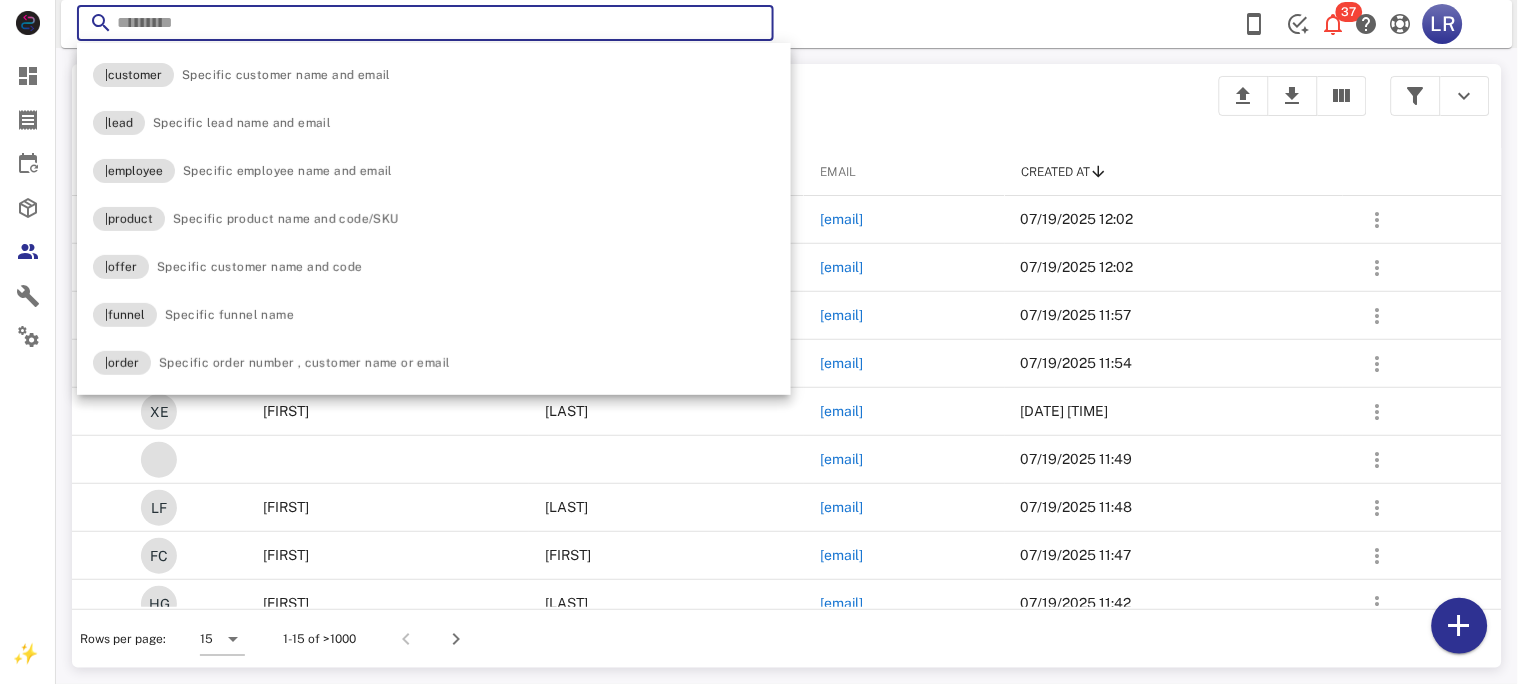 type on "*" 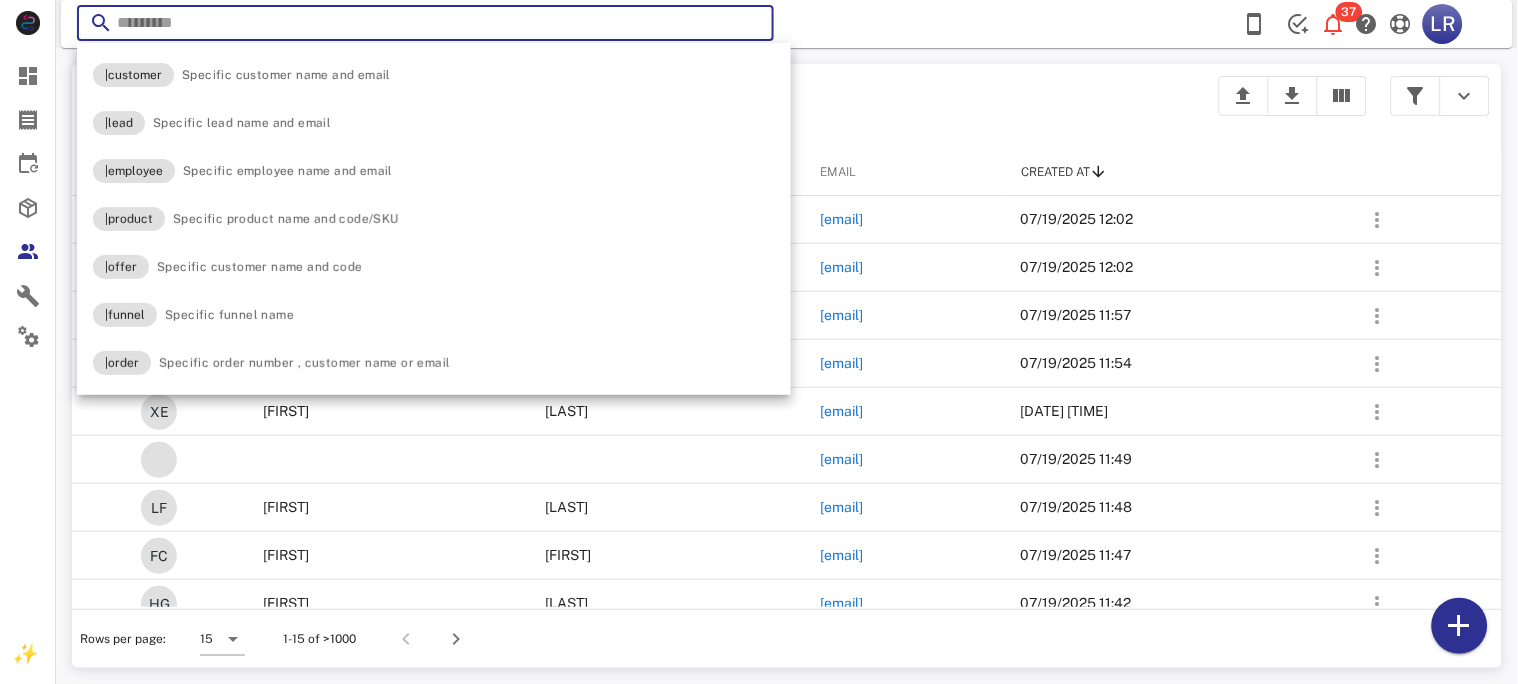 paste on "**********" 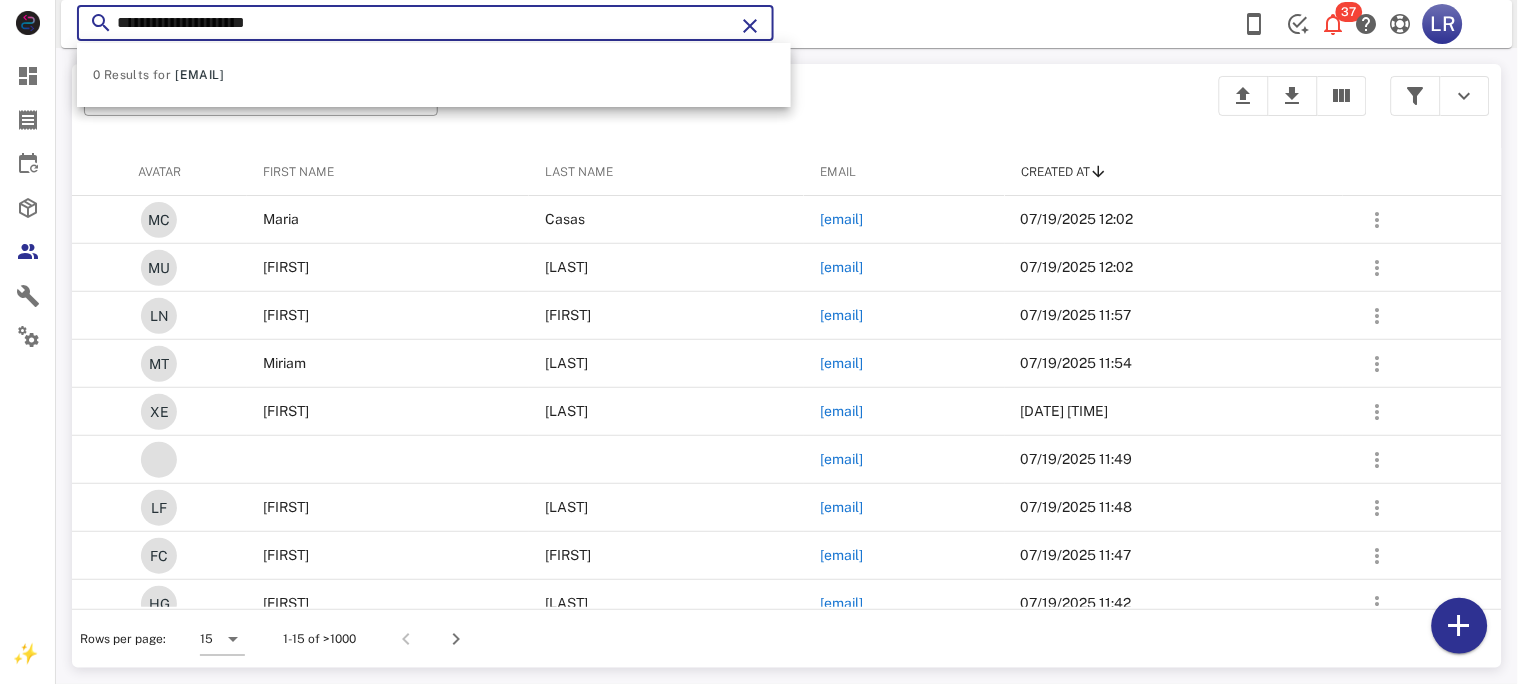 type on "**********" 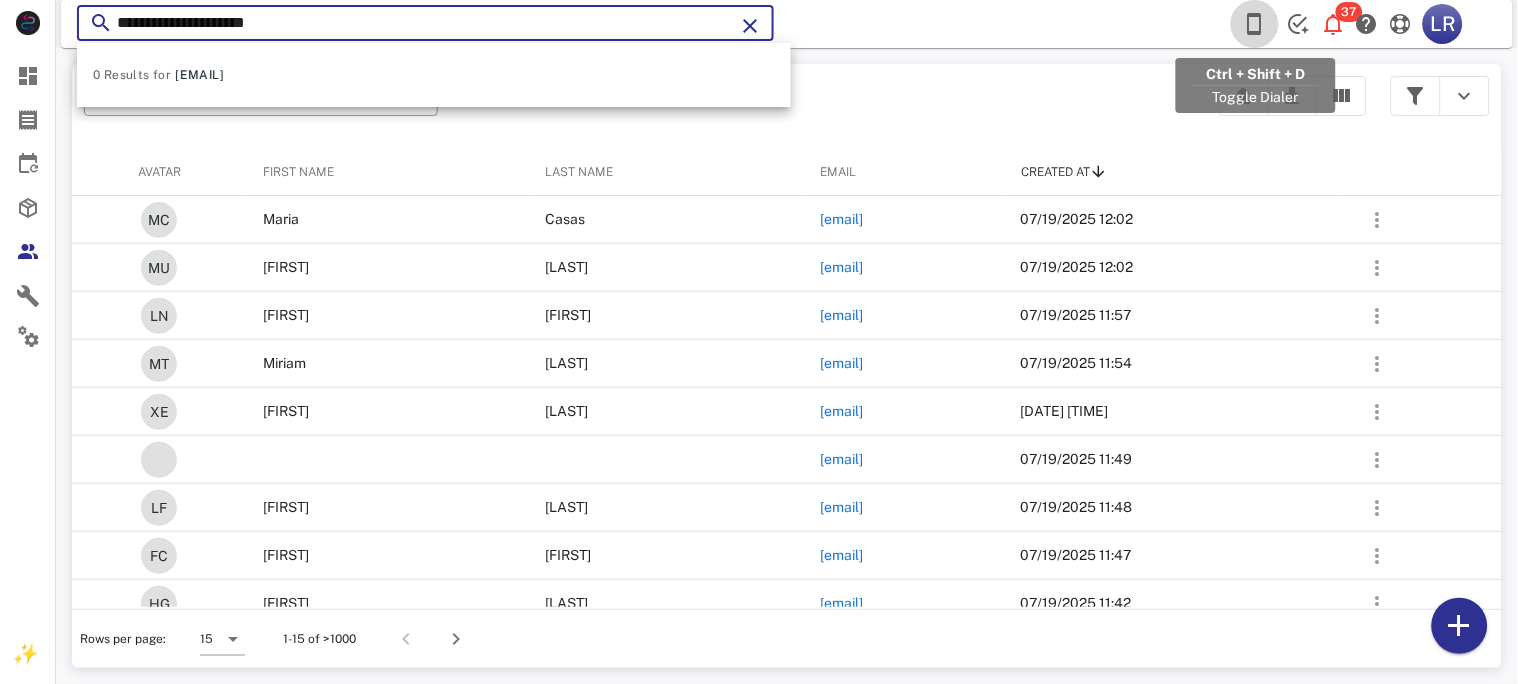 click at bounding box center [1255, 24] 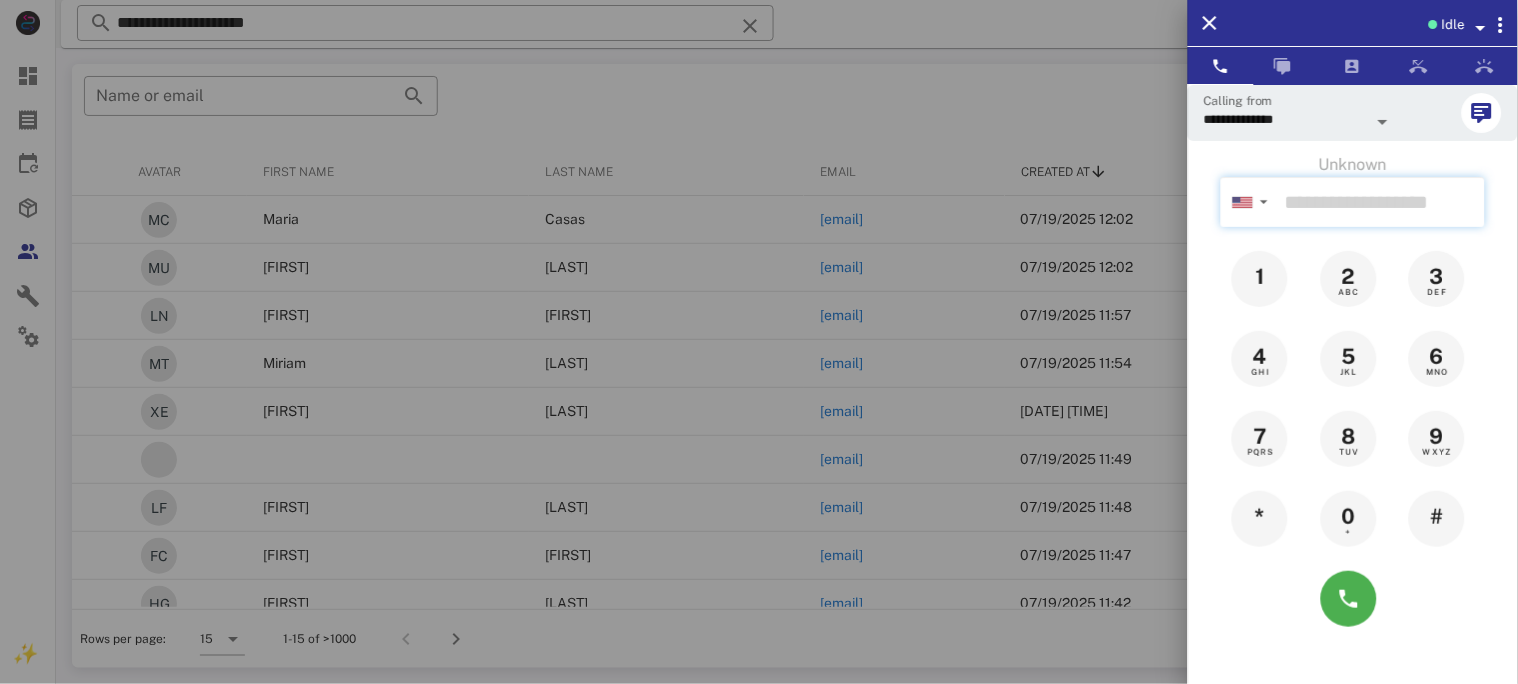 click at bounding box center (1381, 202) 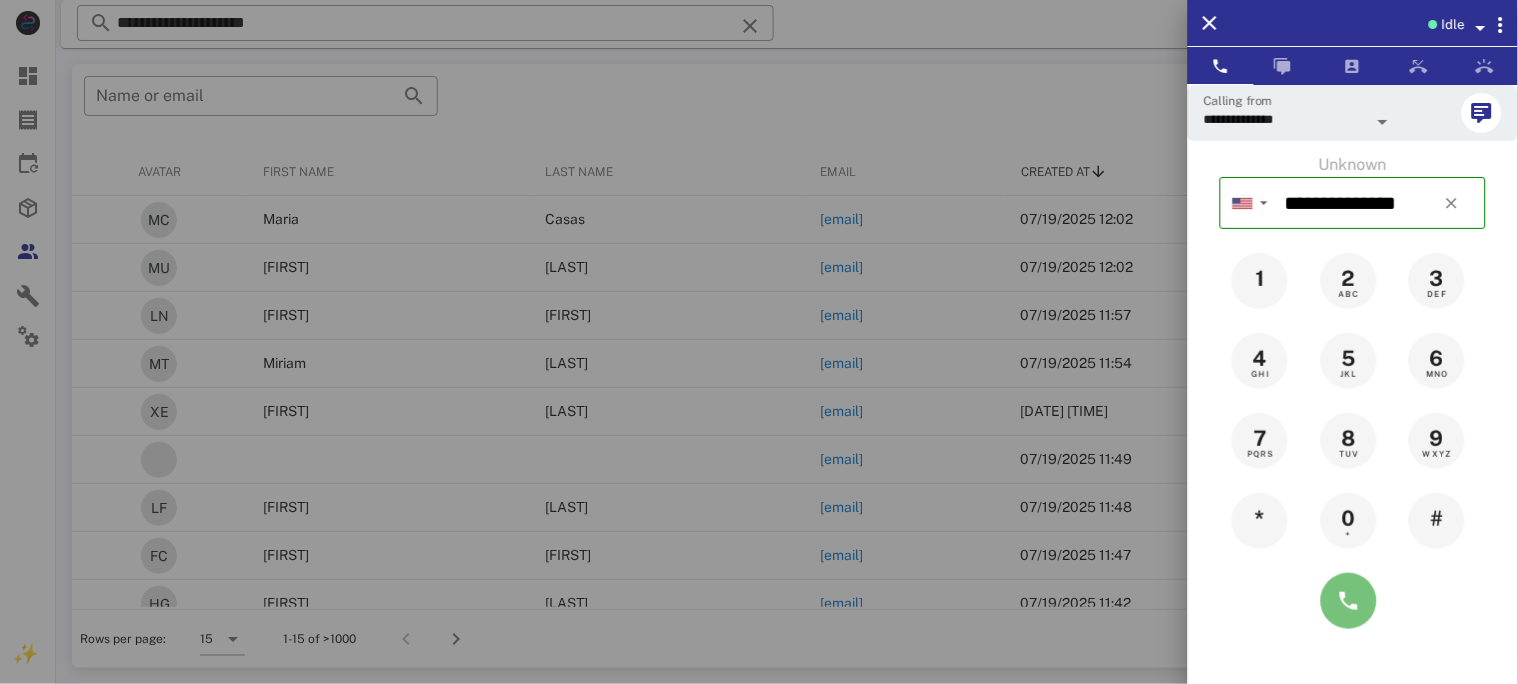 click at bounding box center [1349, 601] 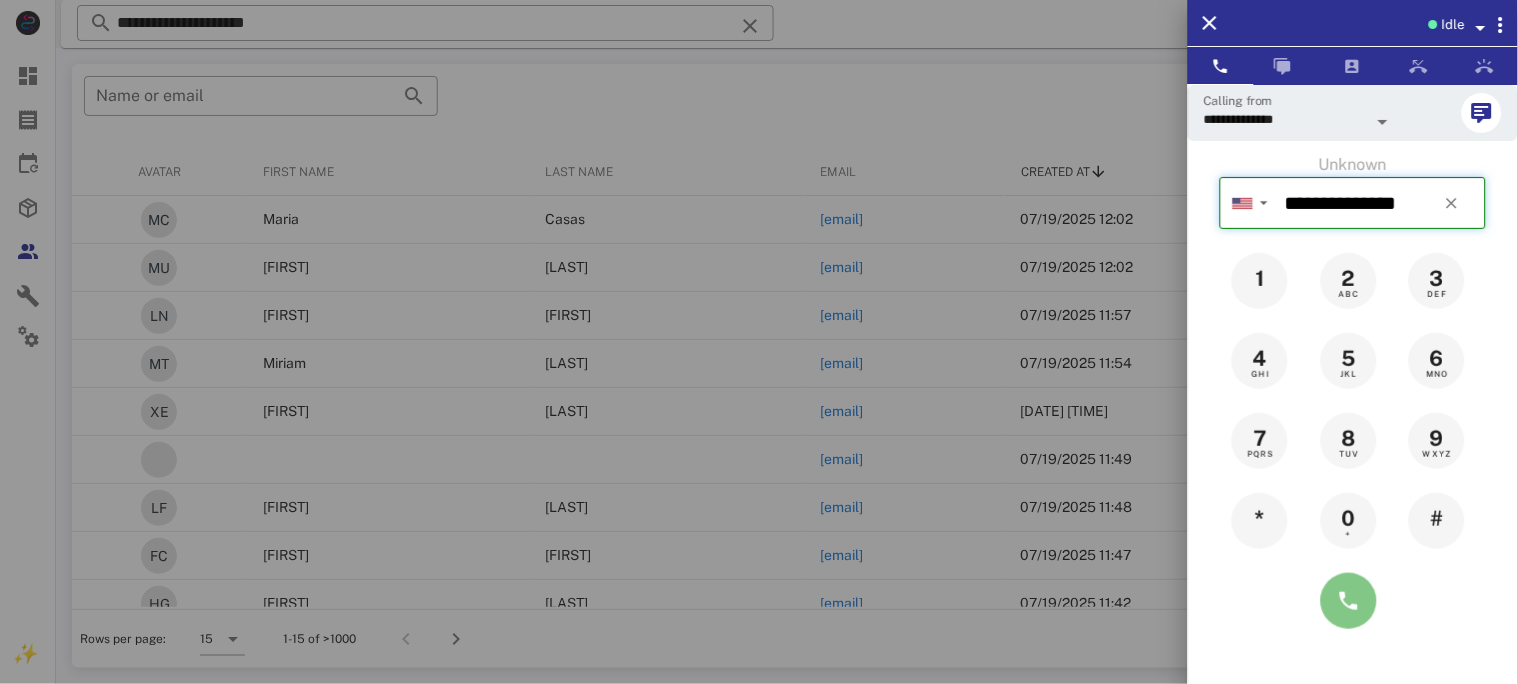 type on "**********" 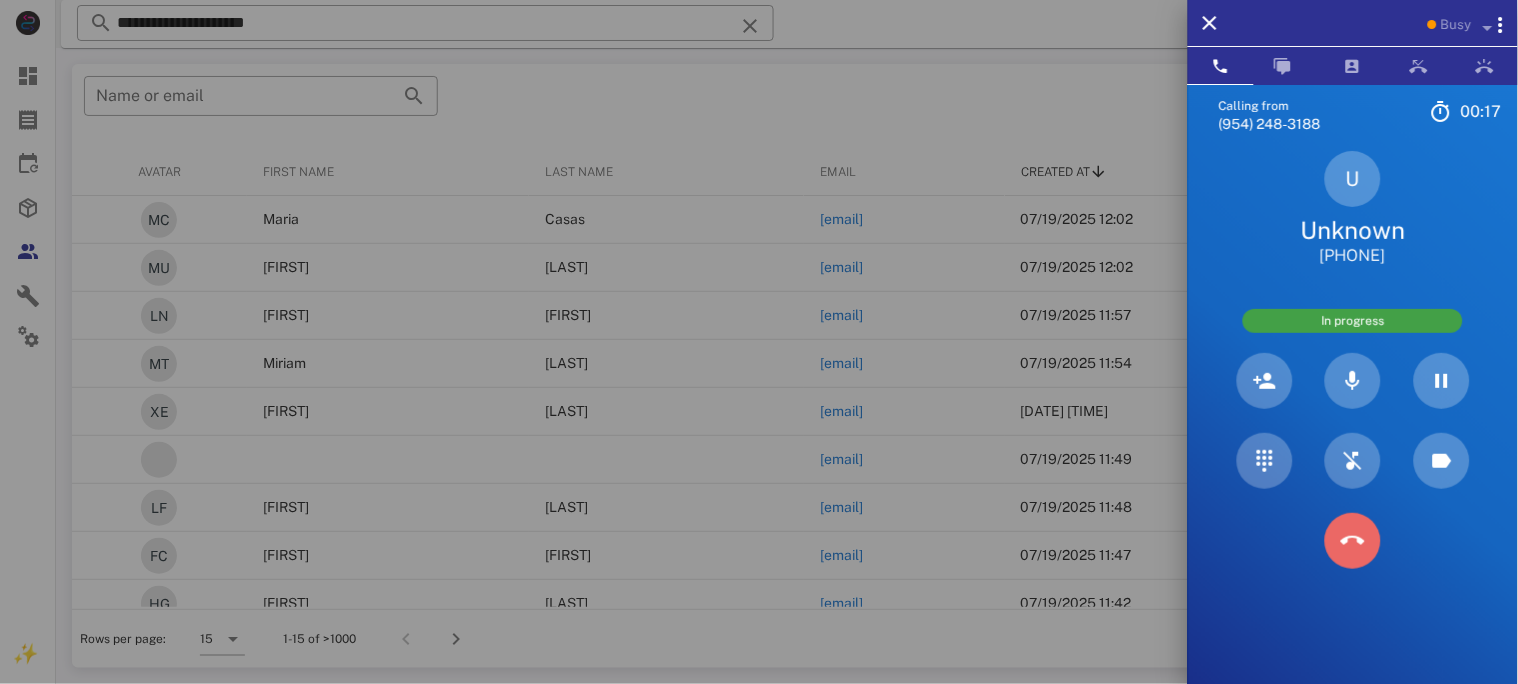 drag, startPoint x: 1354, startPoint y: 537, endPoint x: 1040, endPoint y: 289, distance: 400.12497 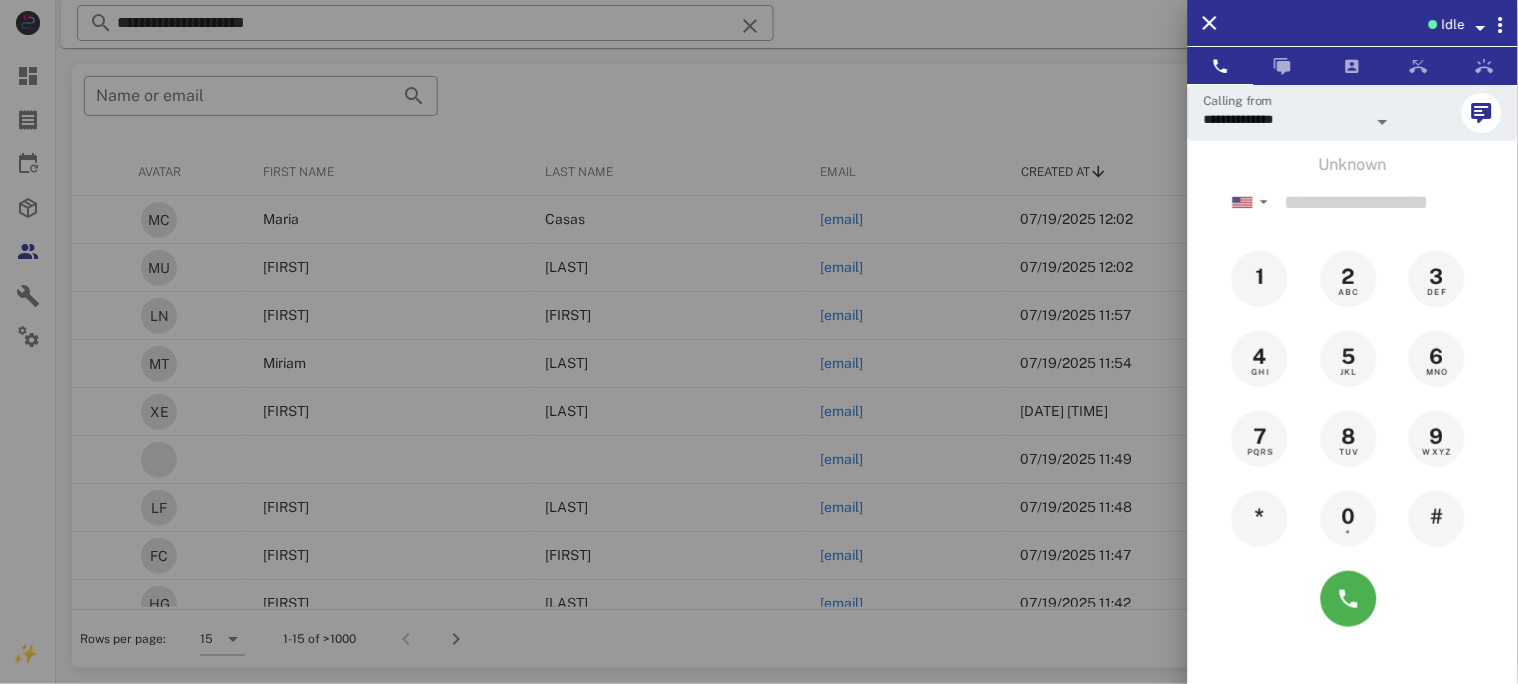 click at bounding box center (759, 342) 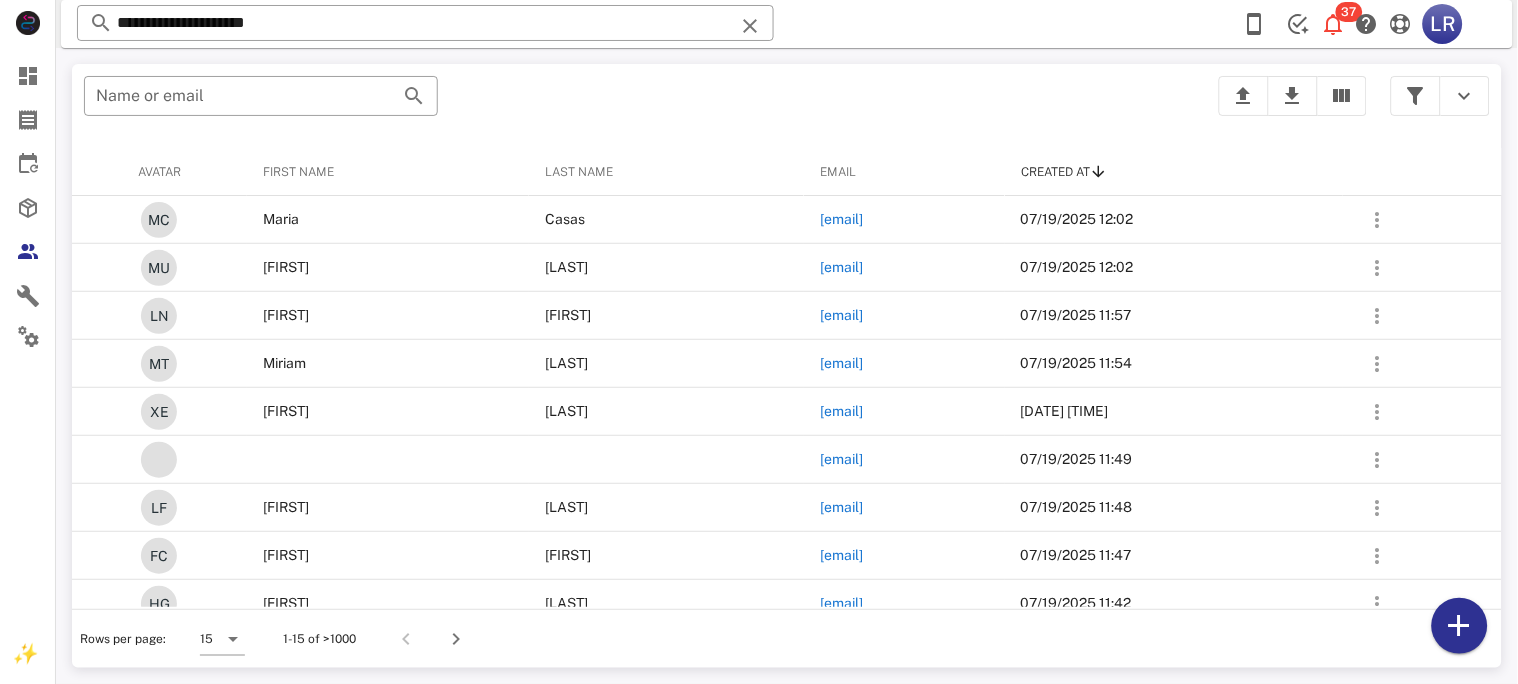 click at bounding box center [750, 26] 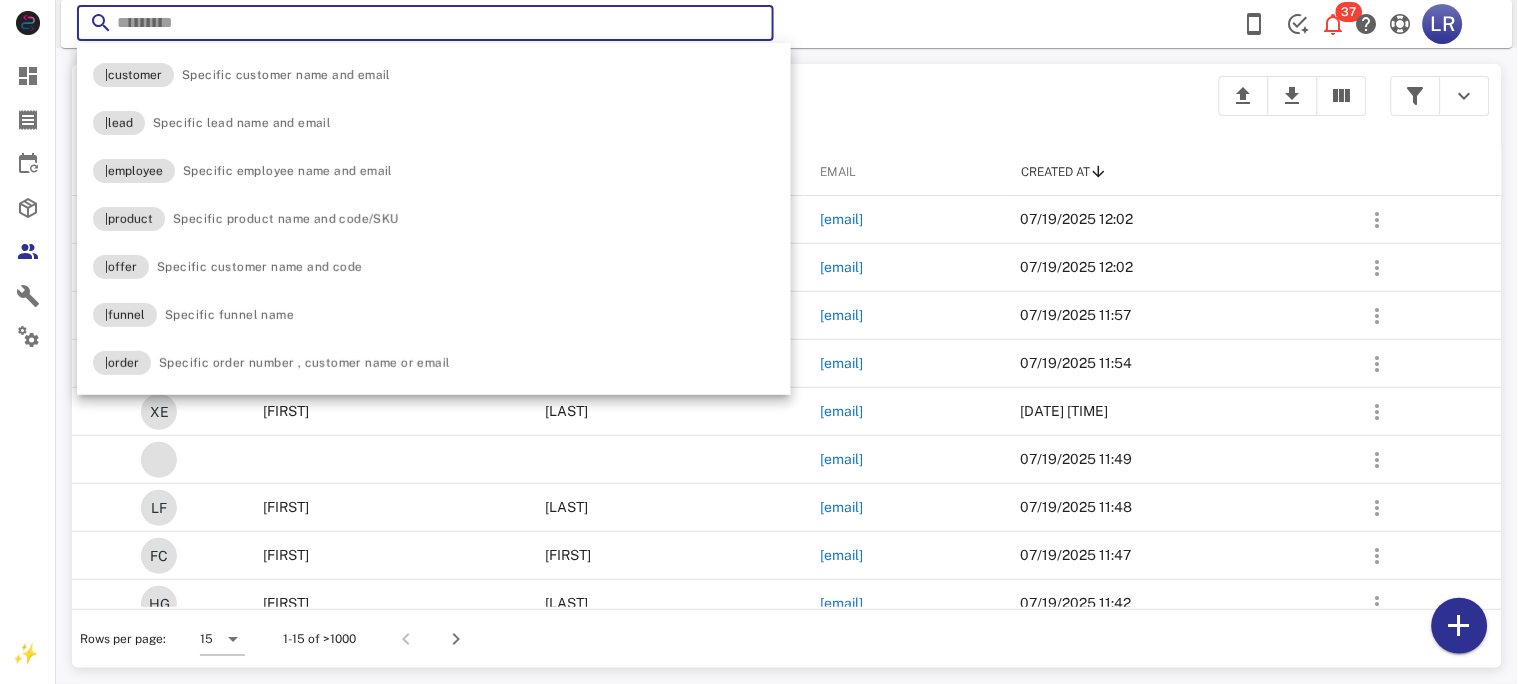 paste on "**********" 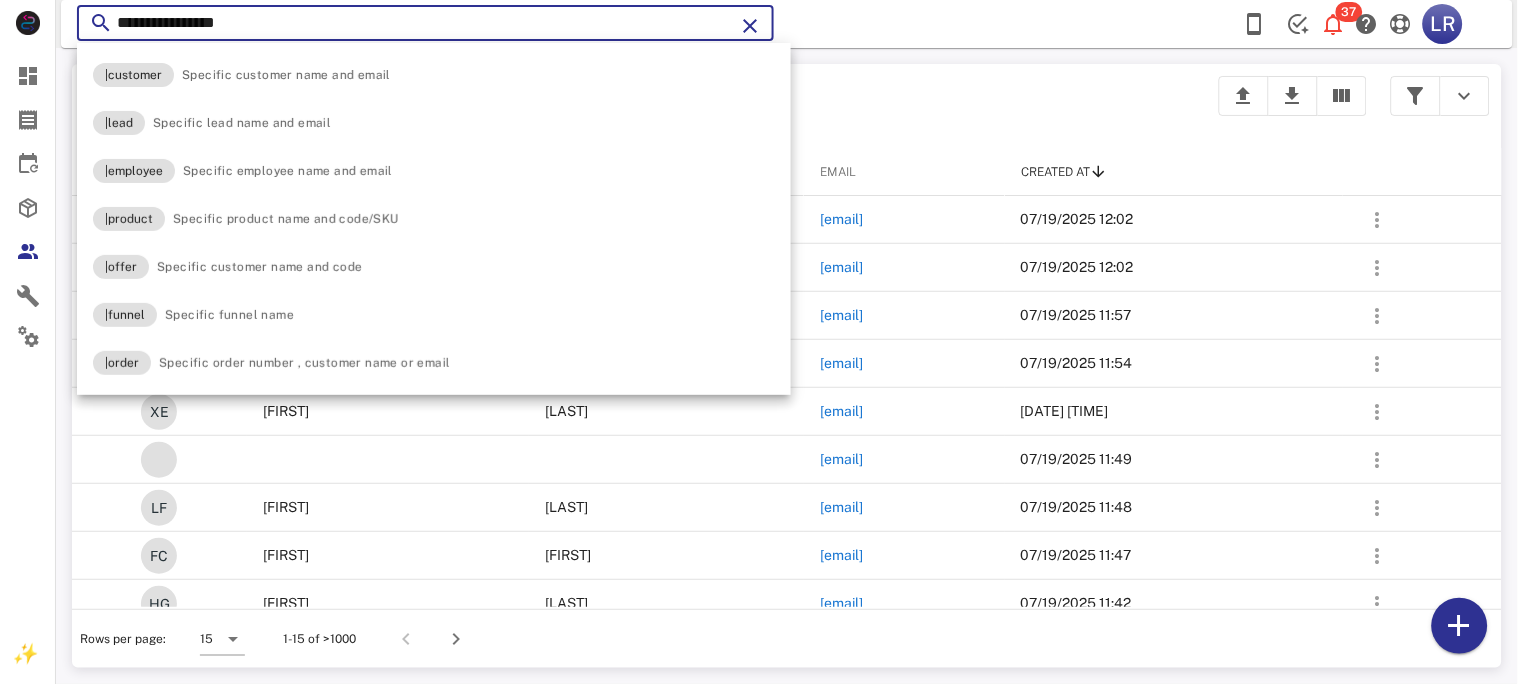type on "**********" 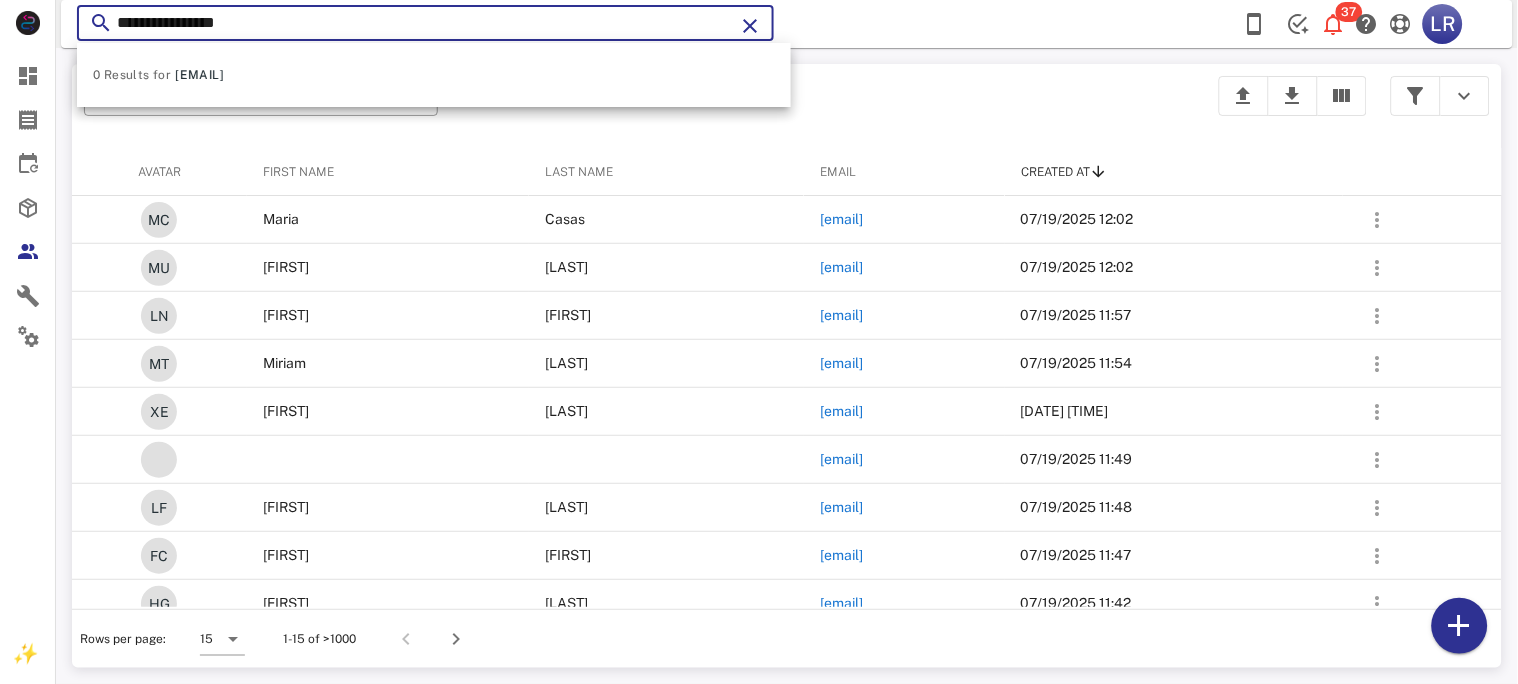 click at bounding box center (750, 26) 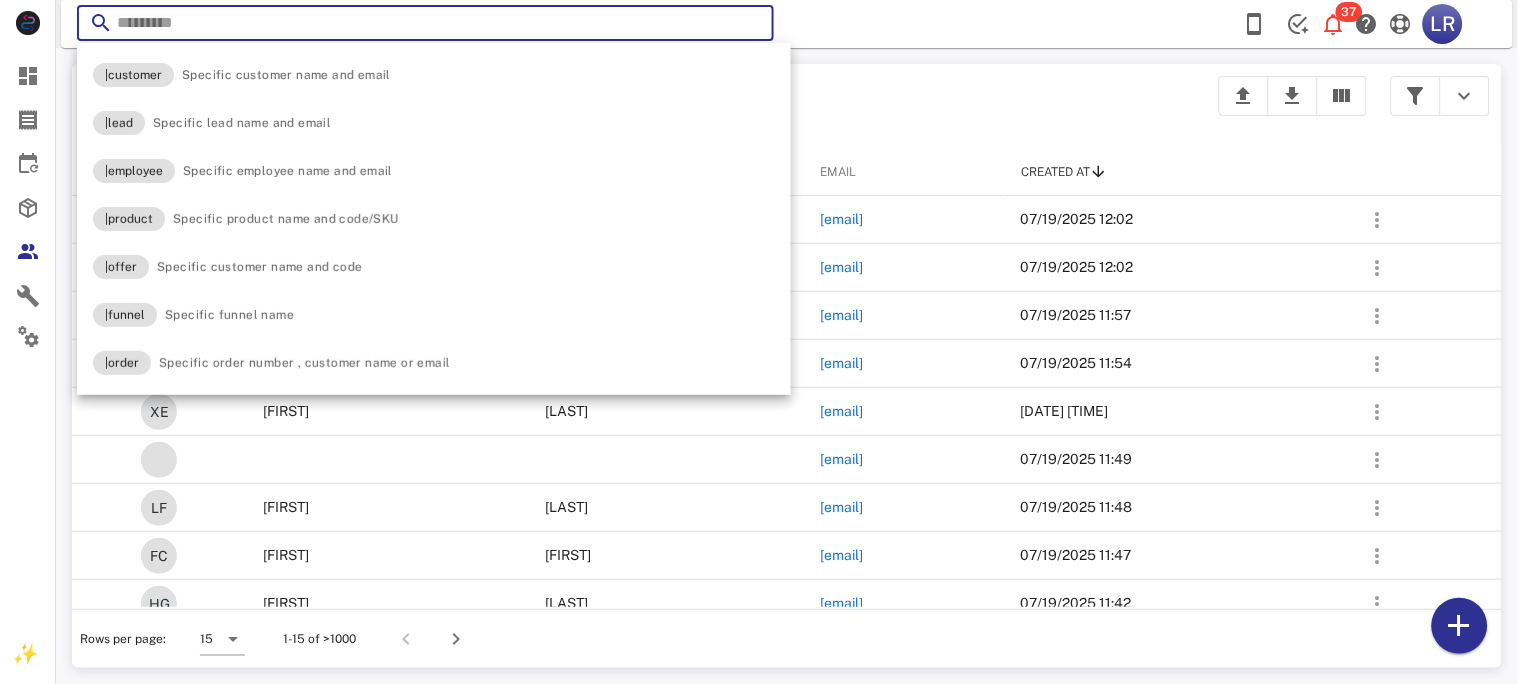 click at bounding box center (750, 26) 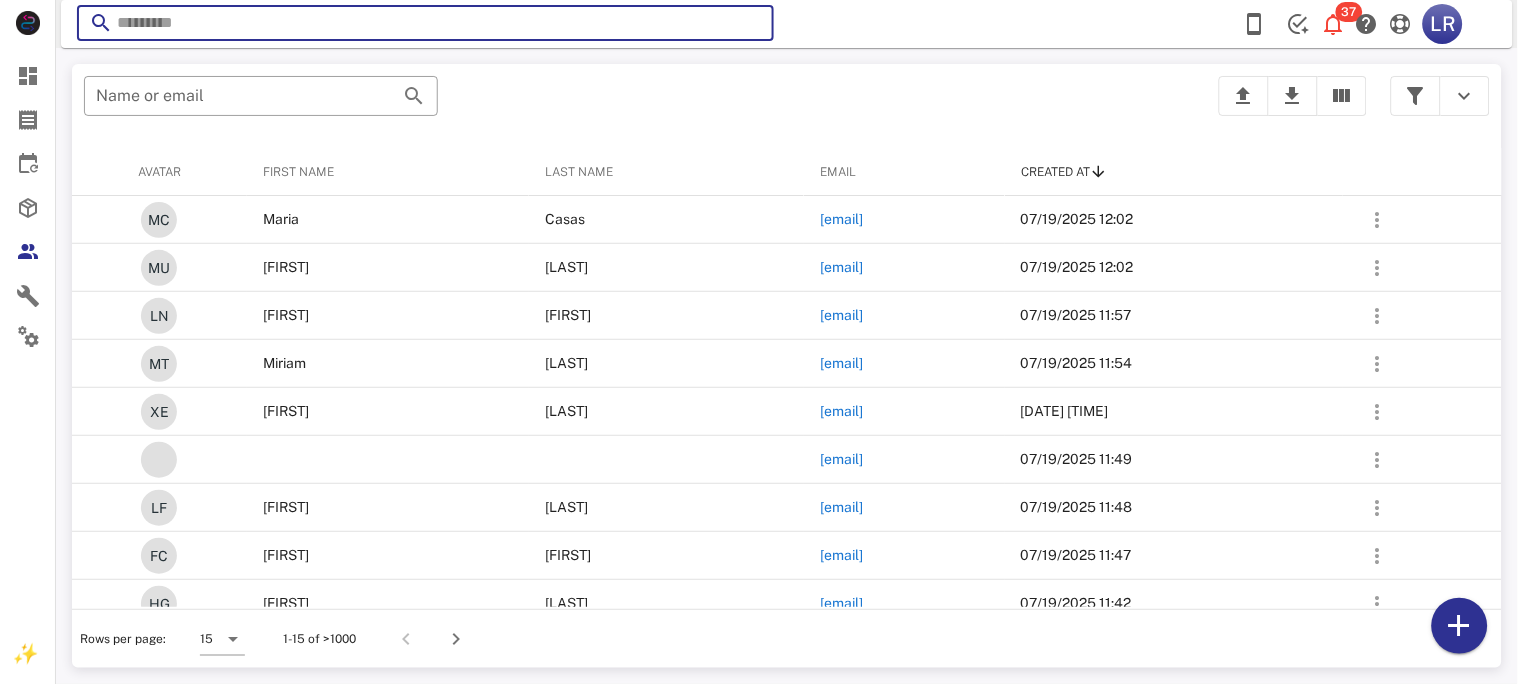 paste on "**********" 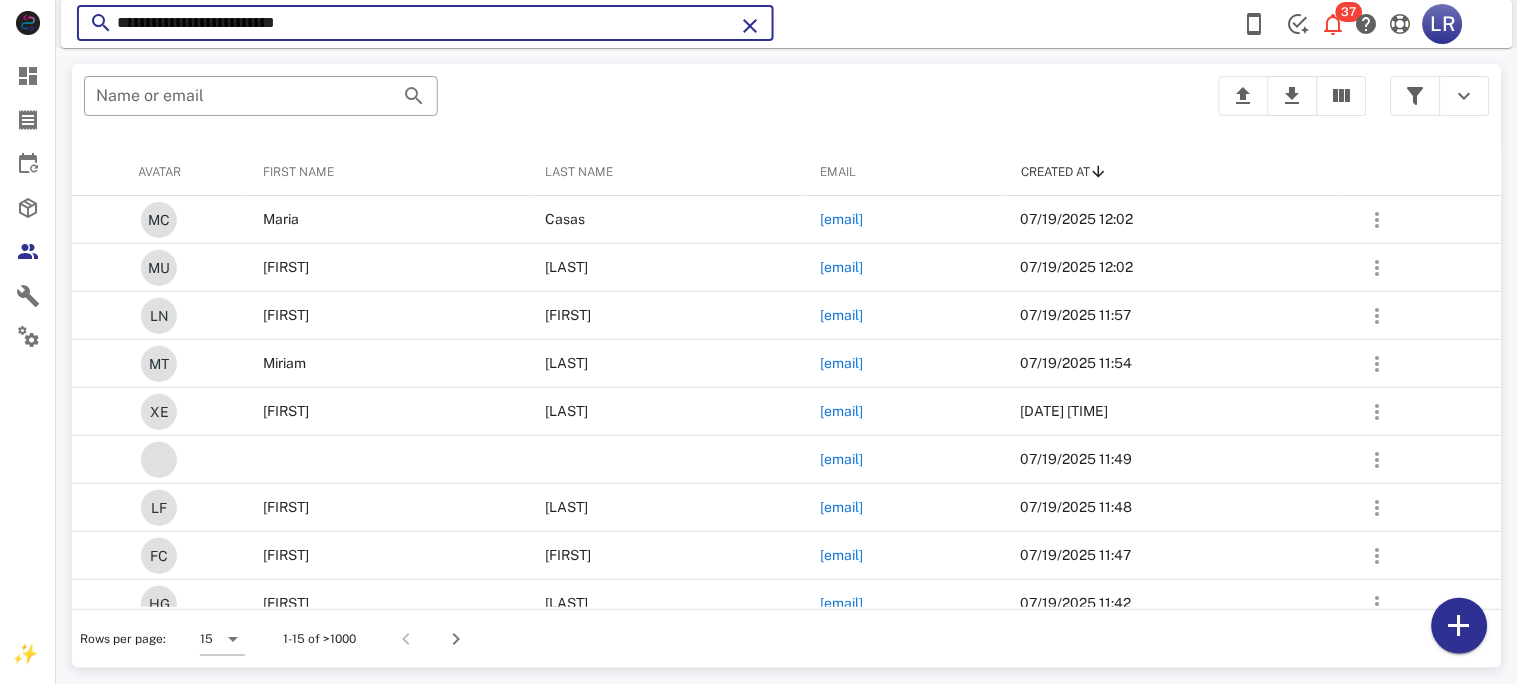 type on "**********" 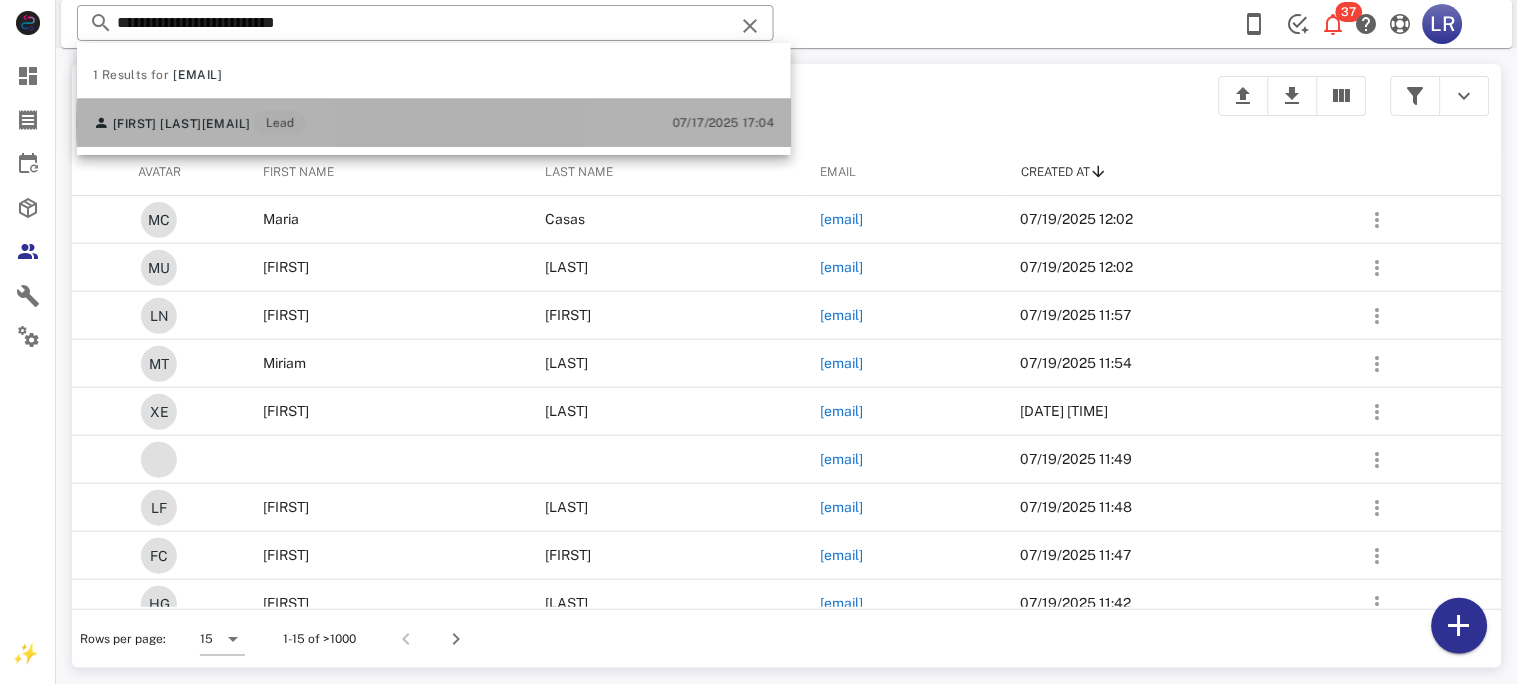 click on "[EMAIL]" at bounding box center [226, 124] 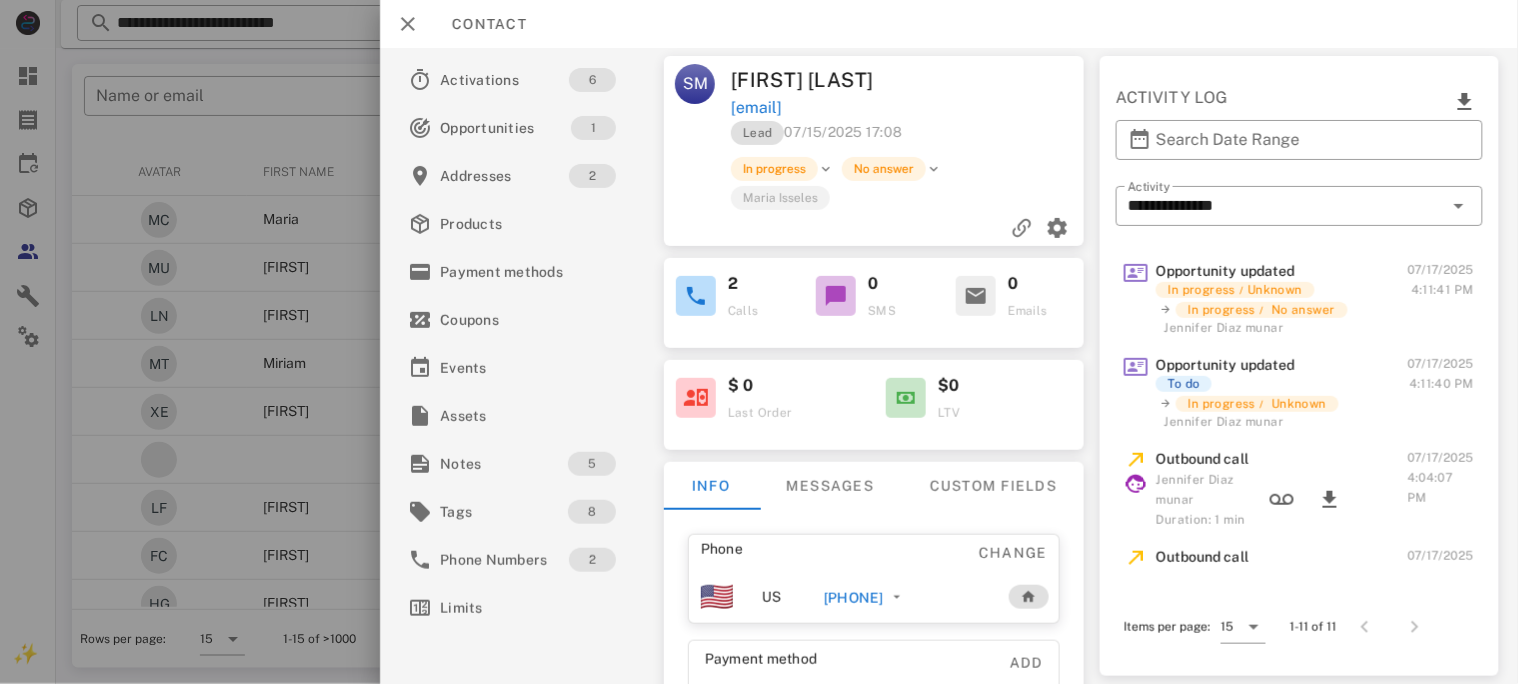click on "[PHONE]" at bounding box center (853, 598) 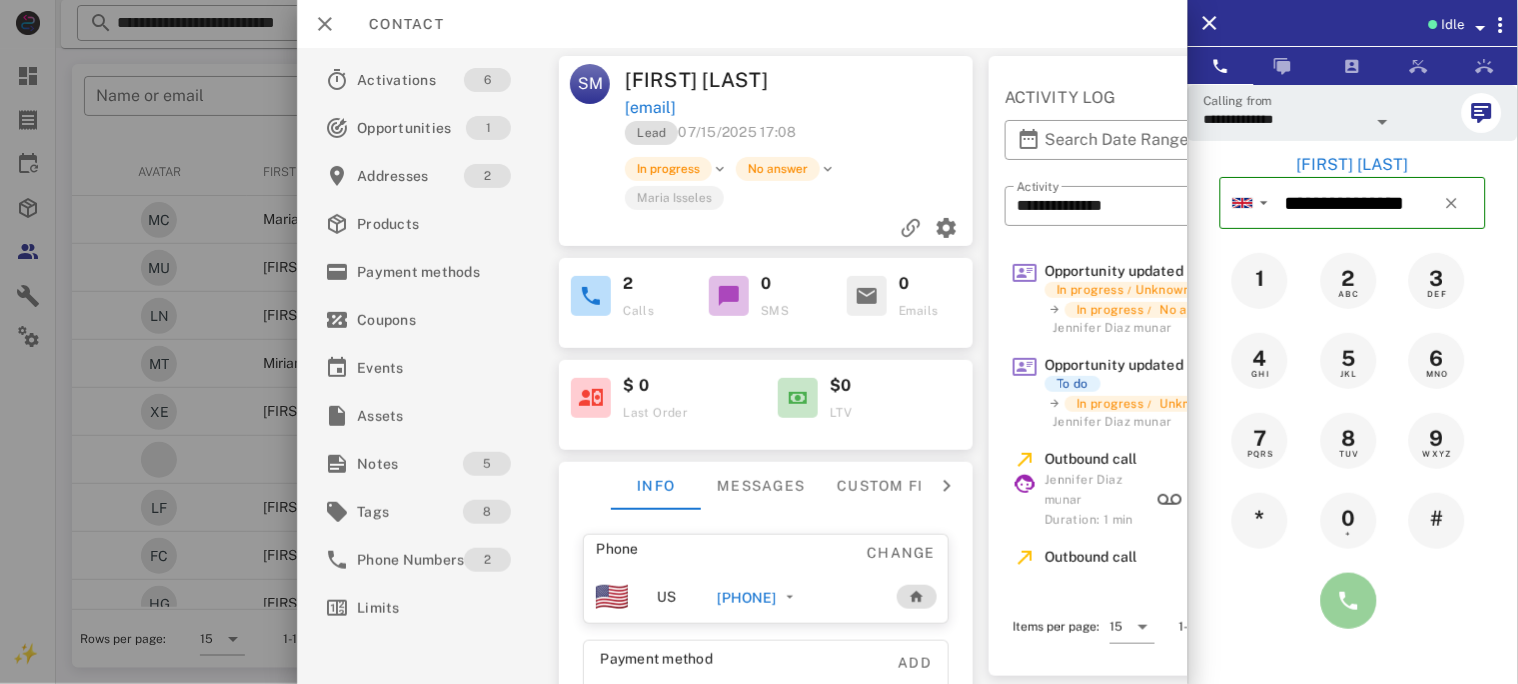 click at bounding box center [1349, 601] 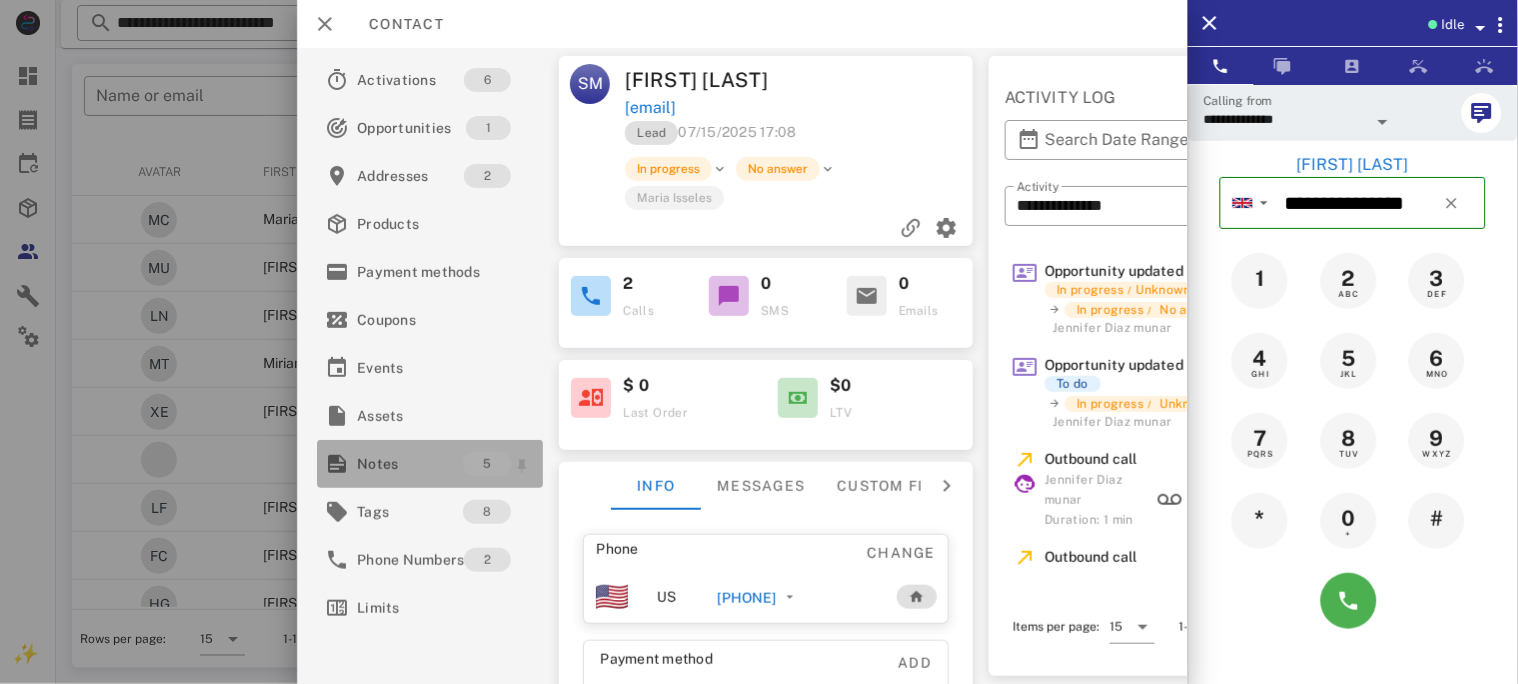 click on "Notes" at bounding box center (410, 464) 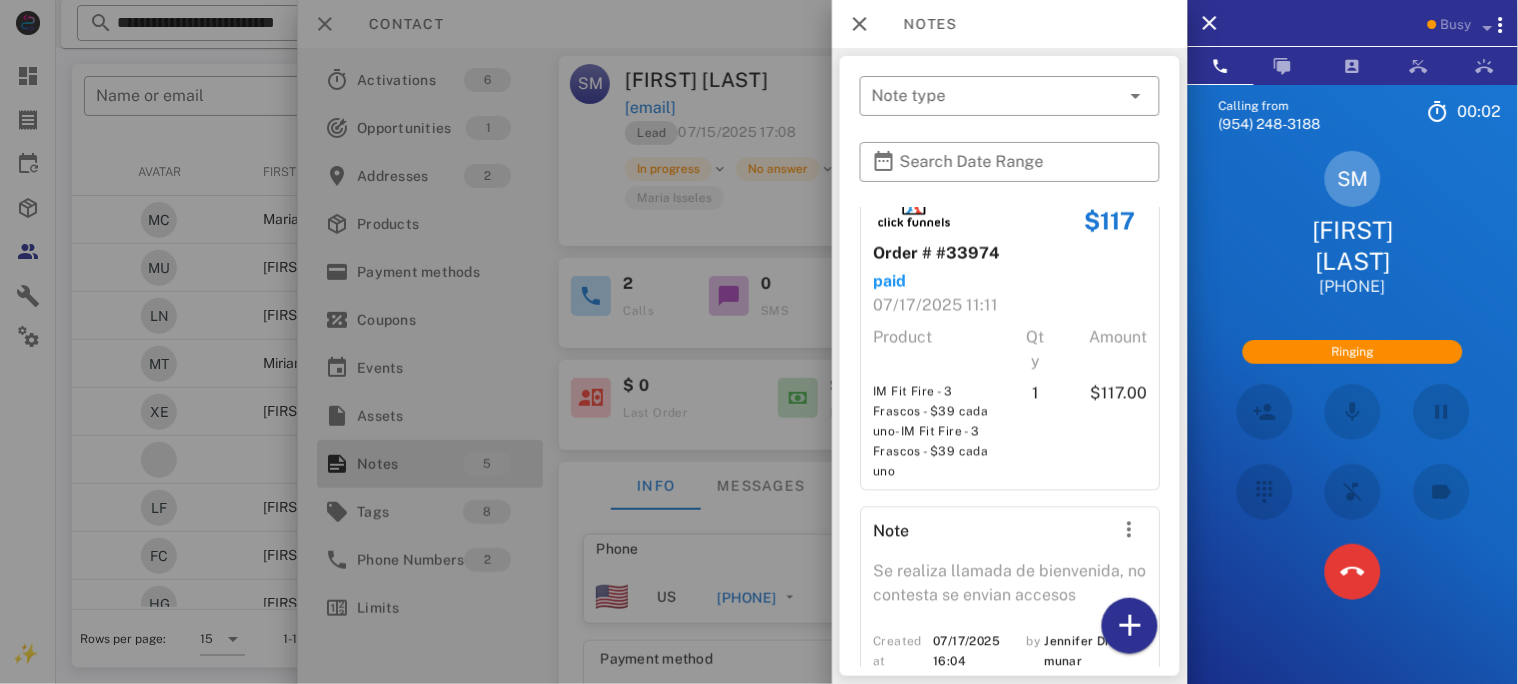 scroll, scrollTop: 909, scrollLeft: 0, axis: vertical 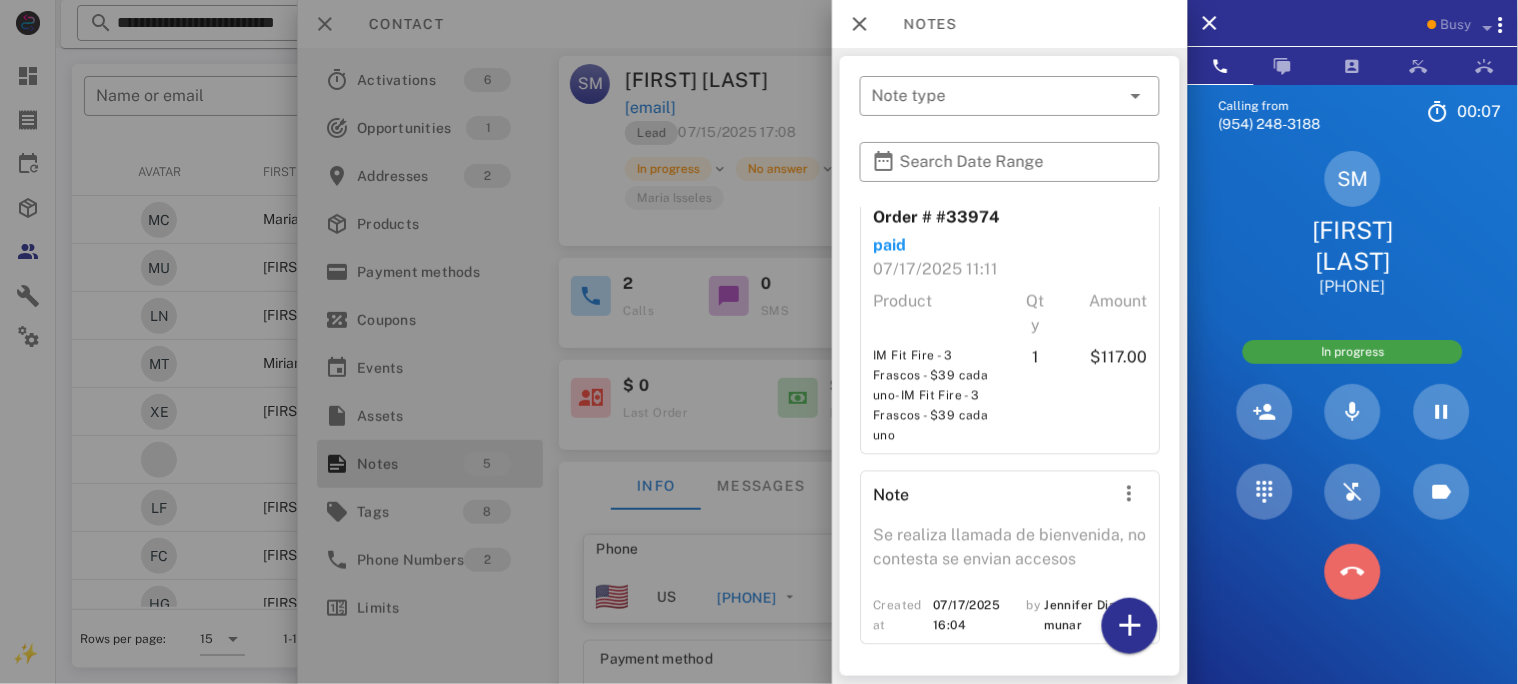 click at bounding box center [1353, 572] 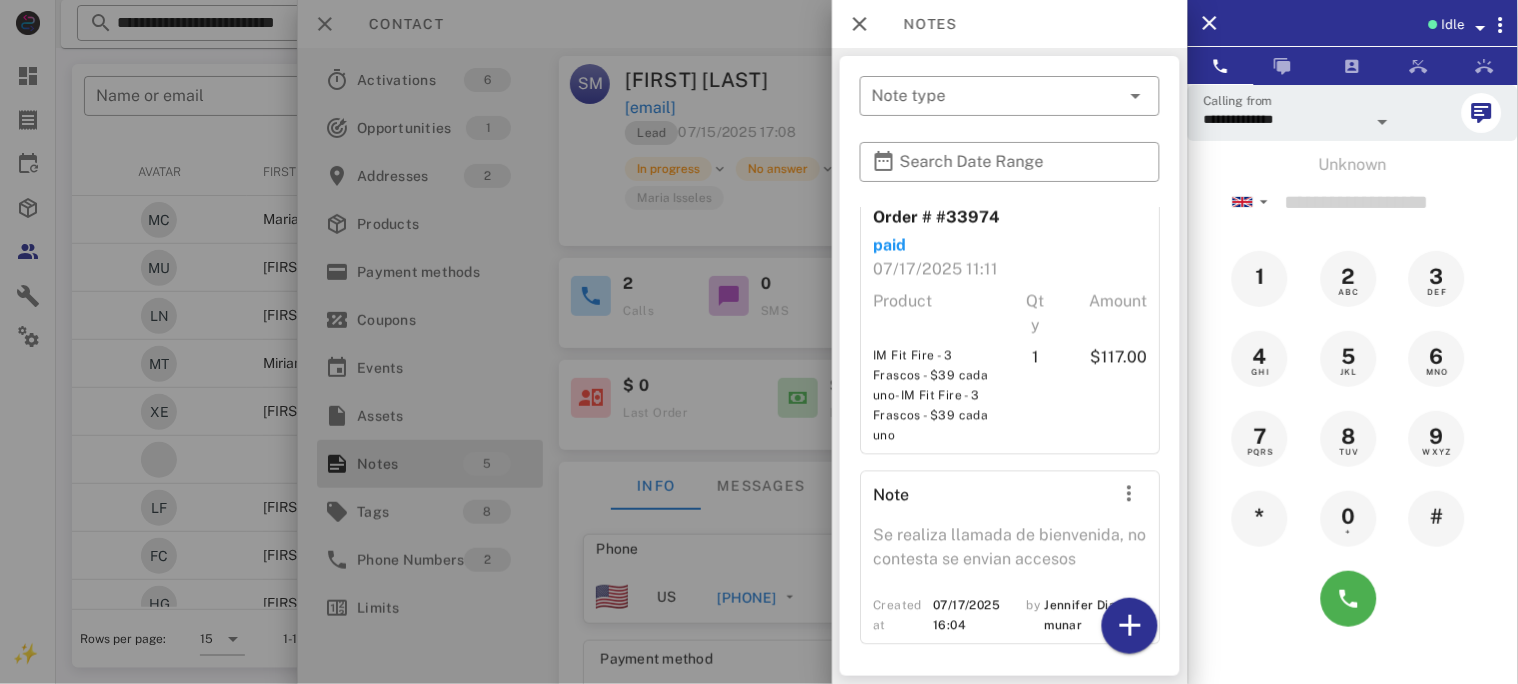 click at bounding box center (759, 342) 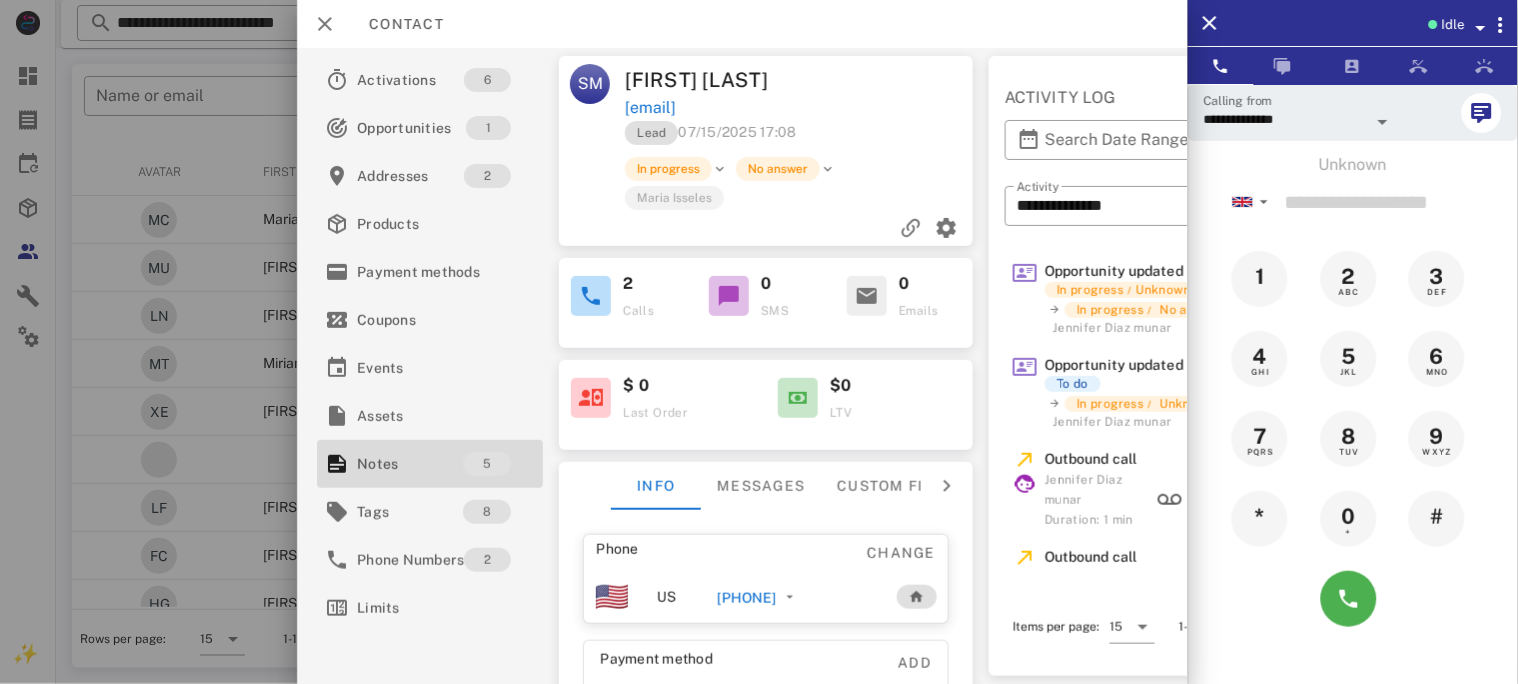 click on "[PHONE]" at bounding box center (746, 598) 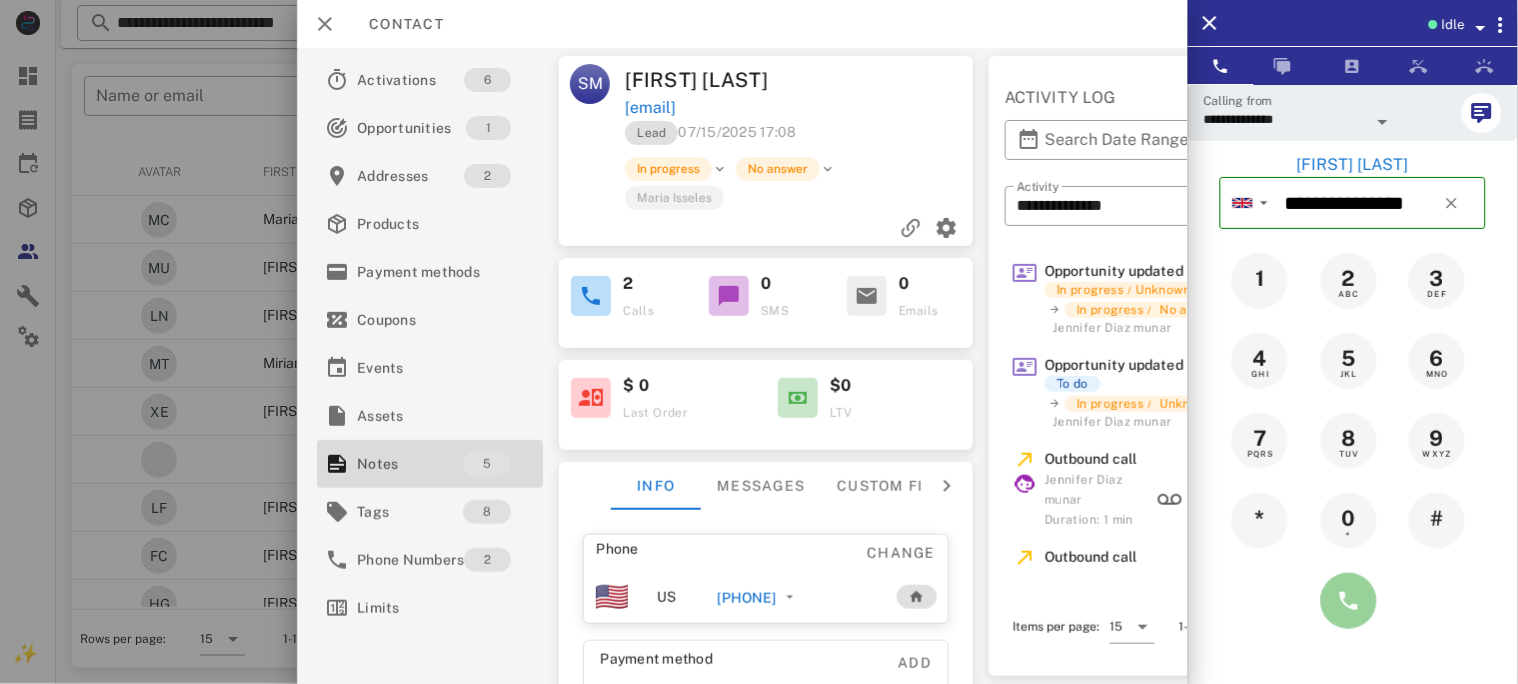 click at bounding box center (1349, 601) 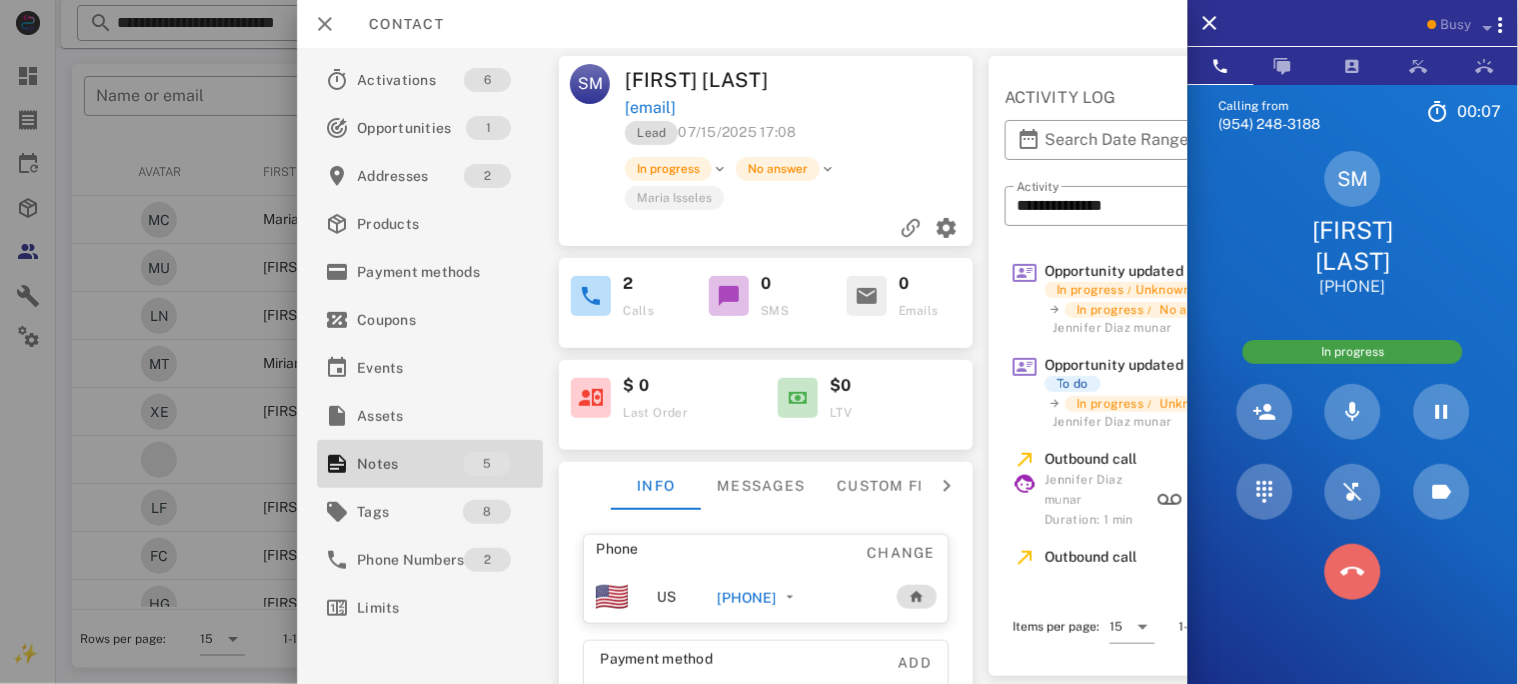 click at bounding box center (1353, 572) 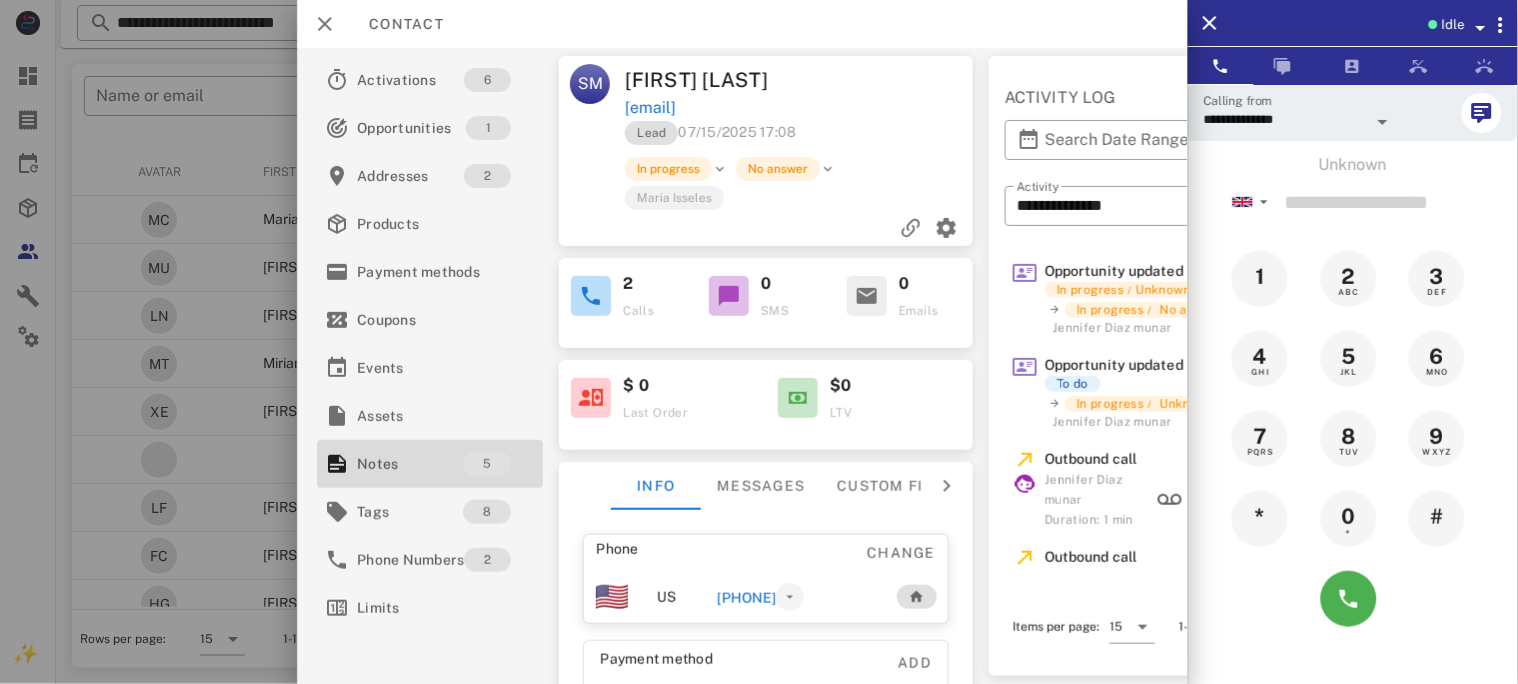 drag, startPoint x: 705, startPoint y: 596, endPoint x: 834, endPoint y: 606, distance: 129.38702 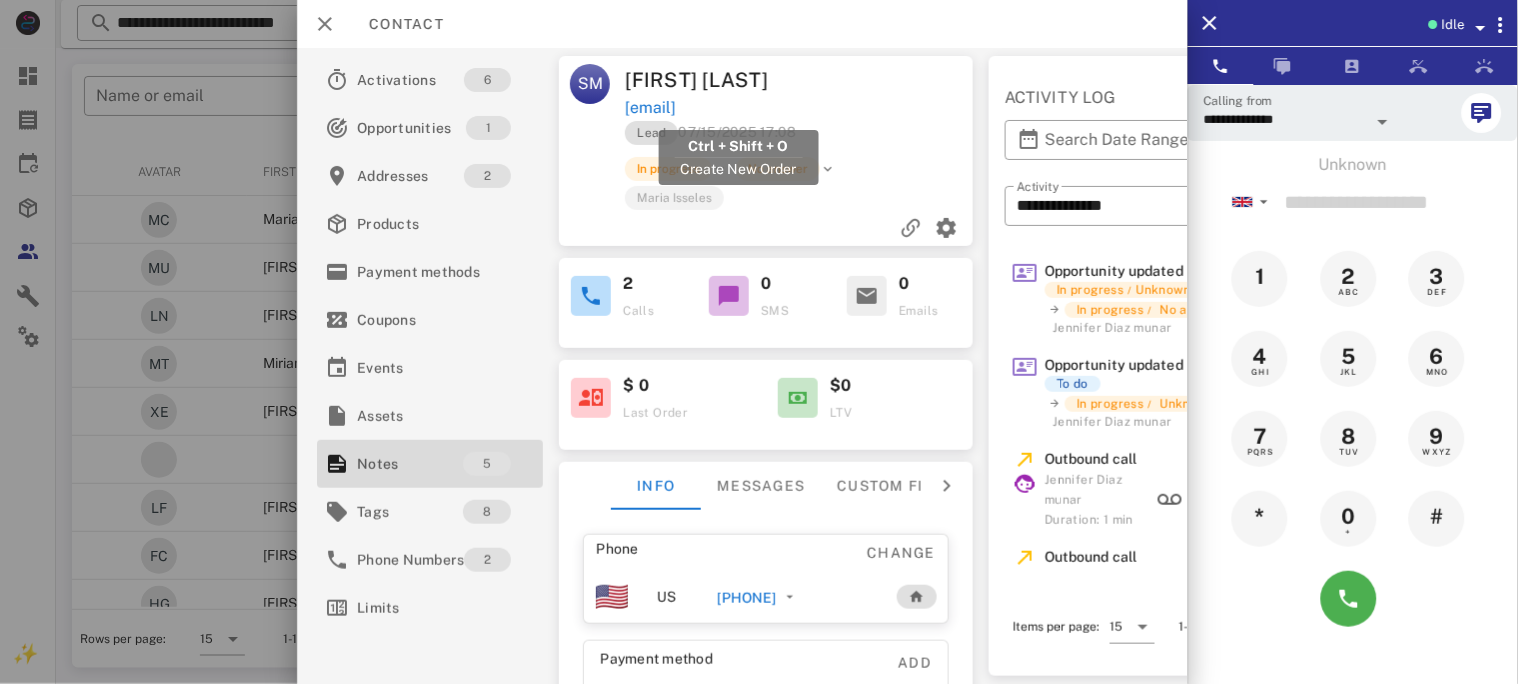 drag, startPoint x: 861, startPoint y: 102, endPoint x: 627, endPoint y: 107, distance: 234.0534 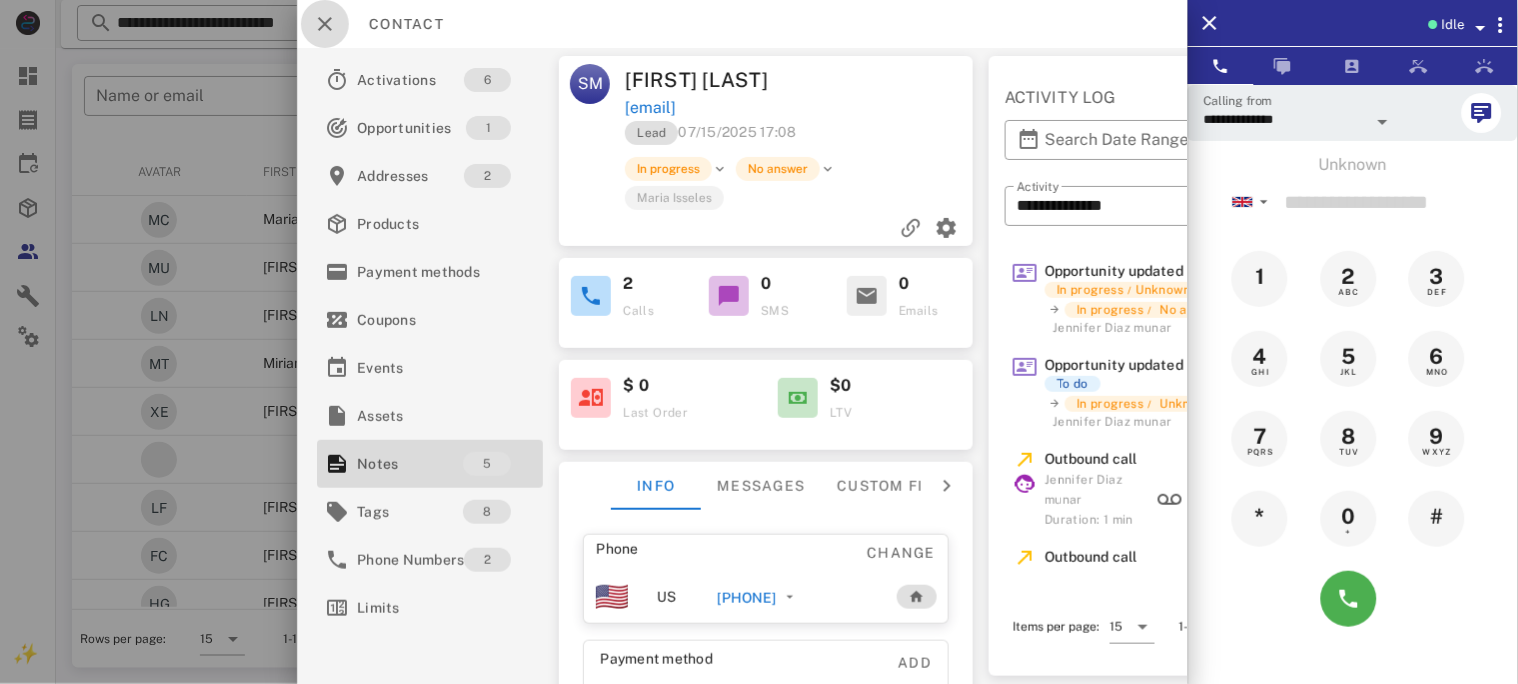 click at bounding box center (325, 24) 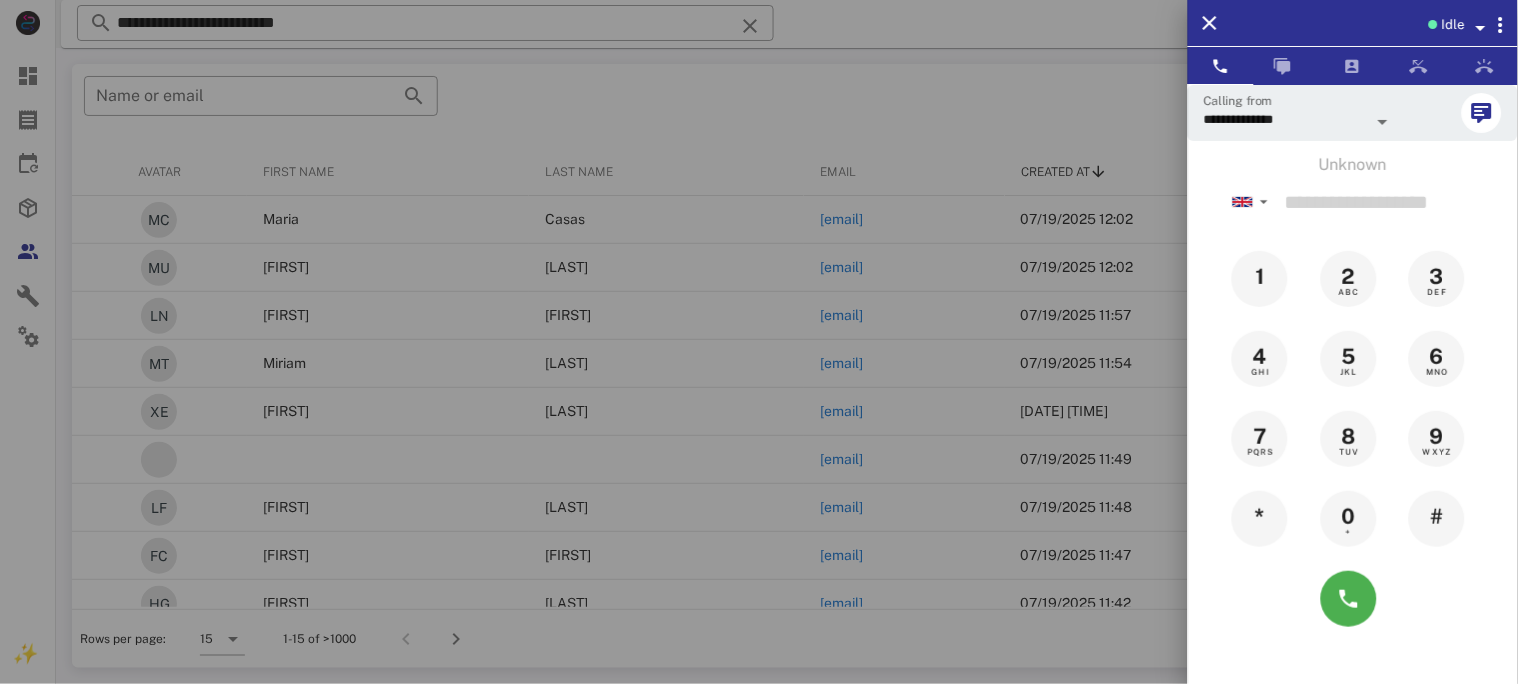 click at bounding box center [759, 342] 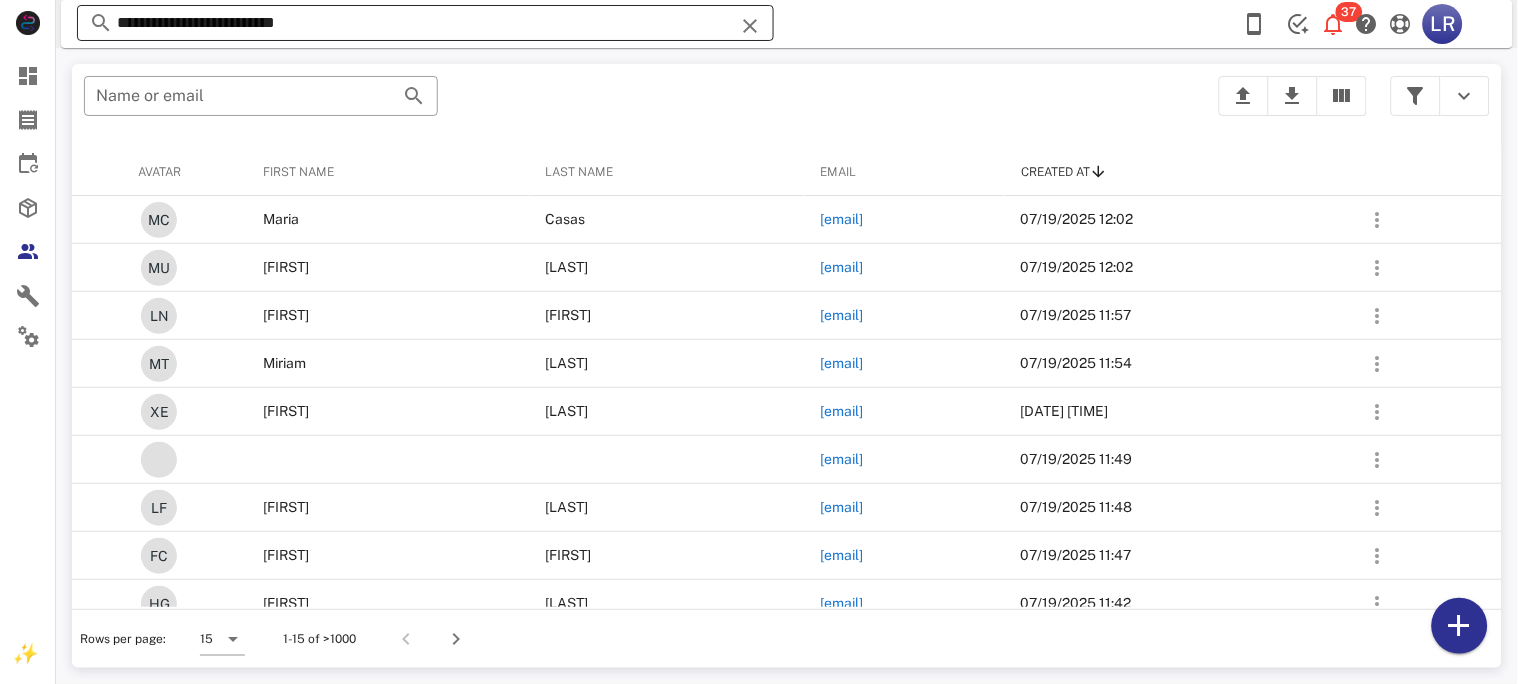 click at bounding box center (750, 26) 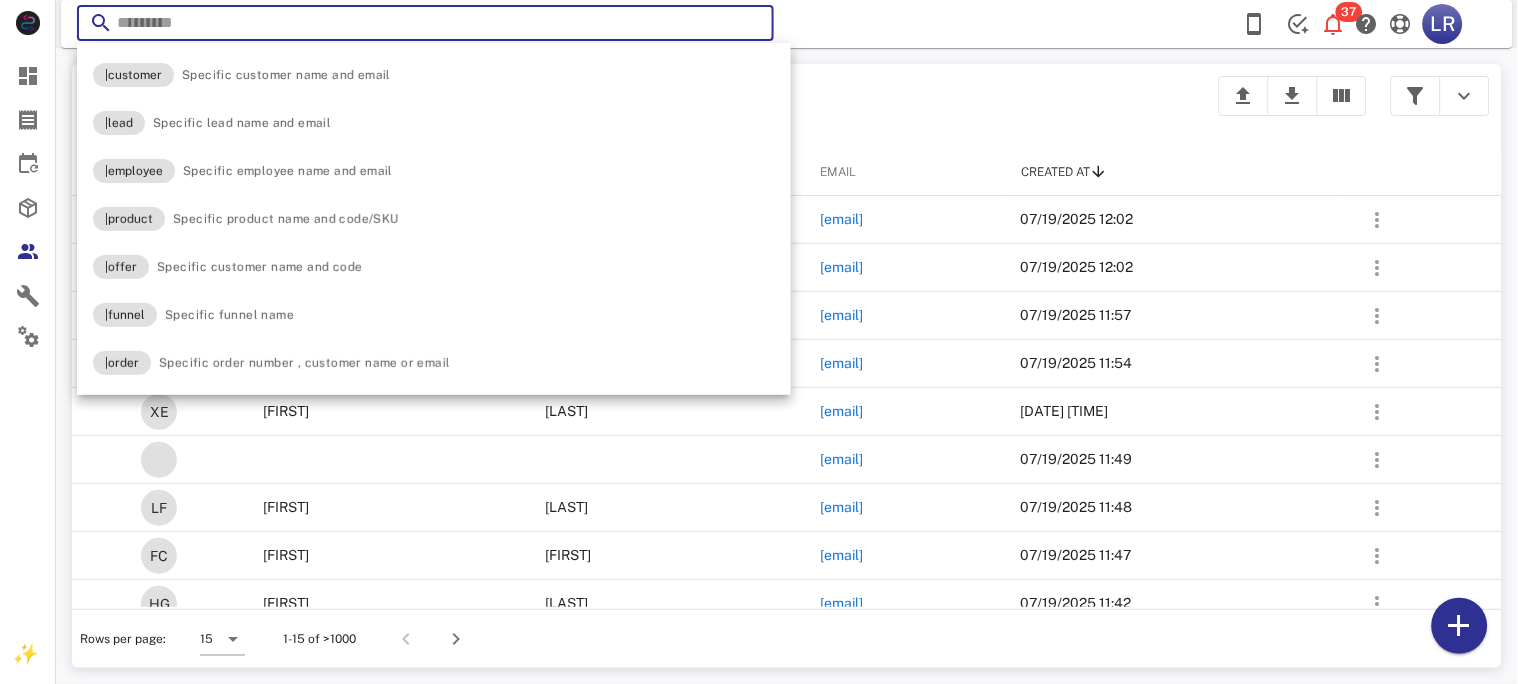 click at bounding box center (750, 26) 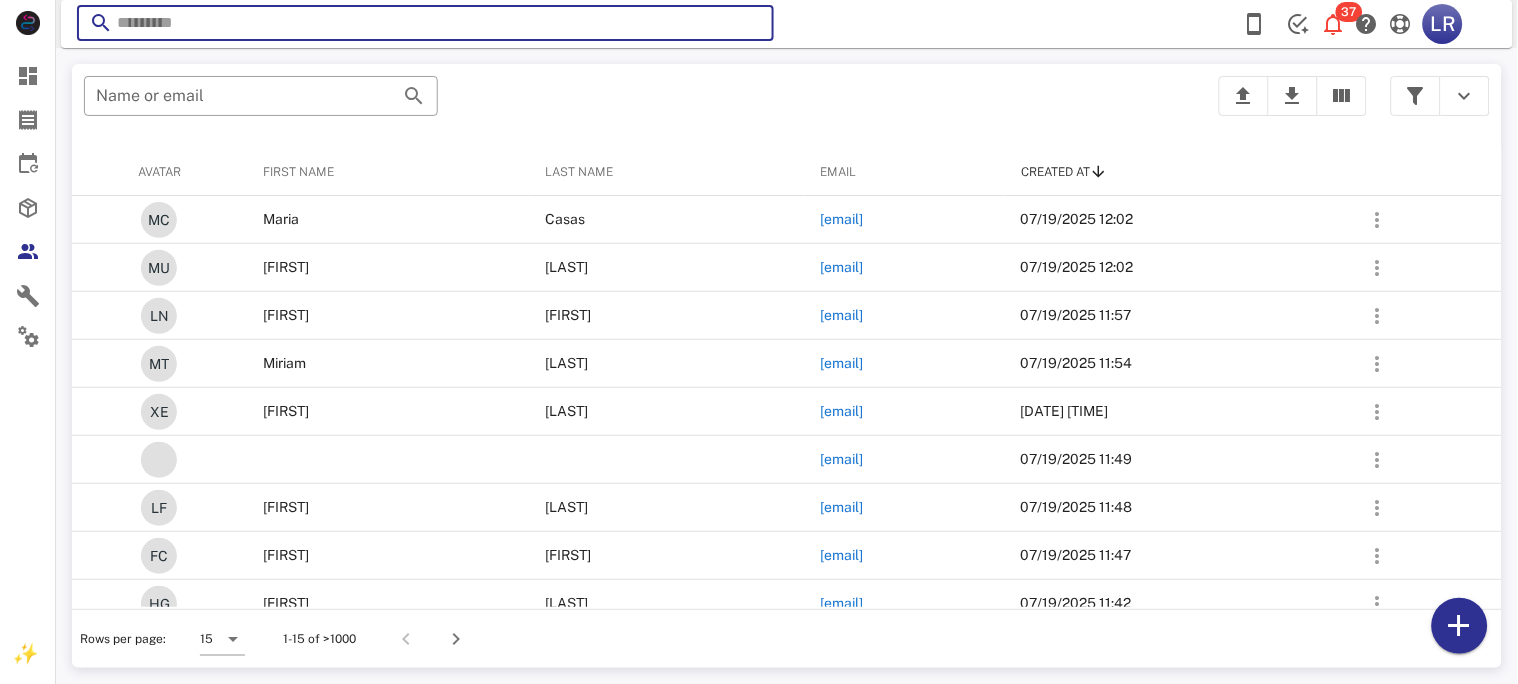 paste on "**********" 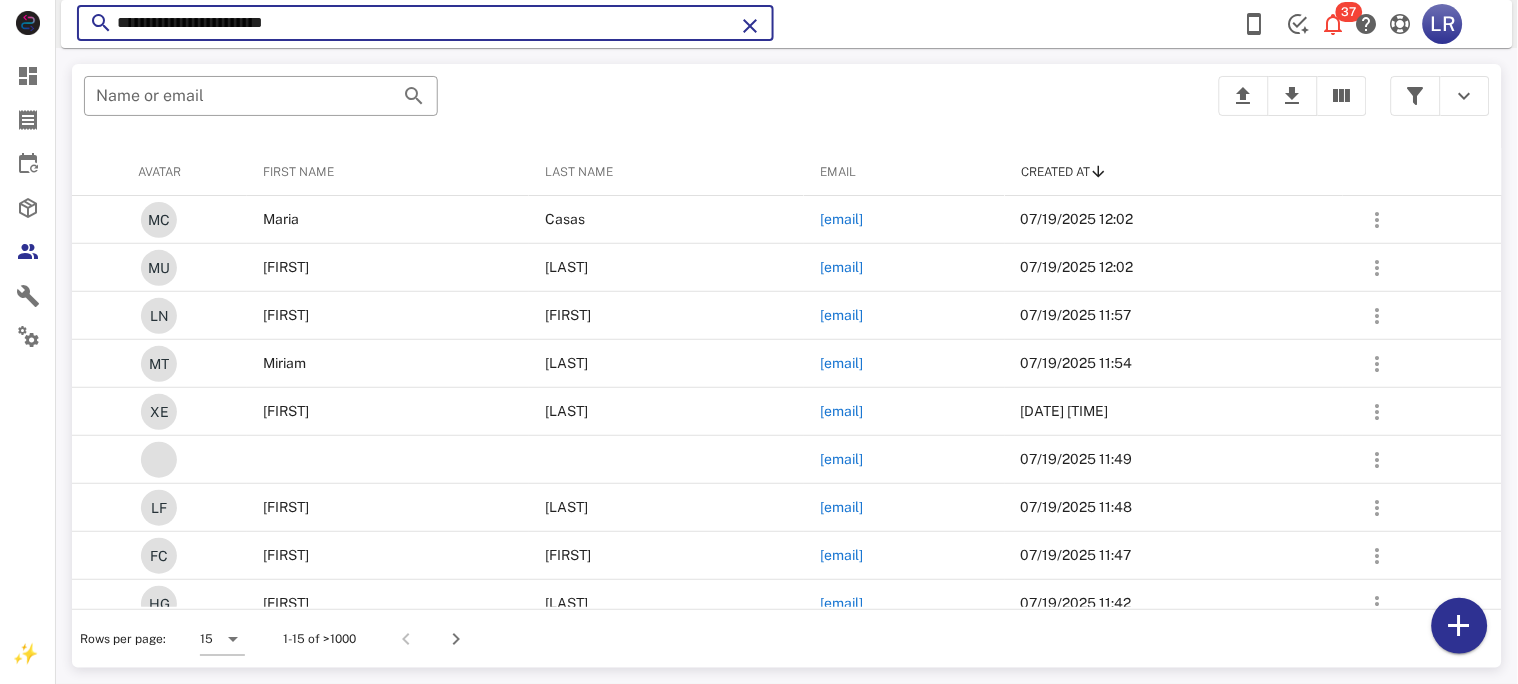type on "**********" 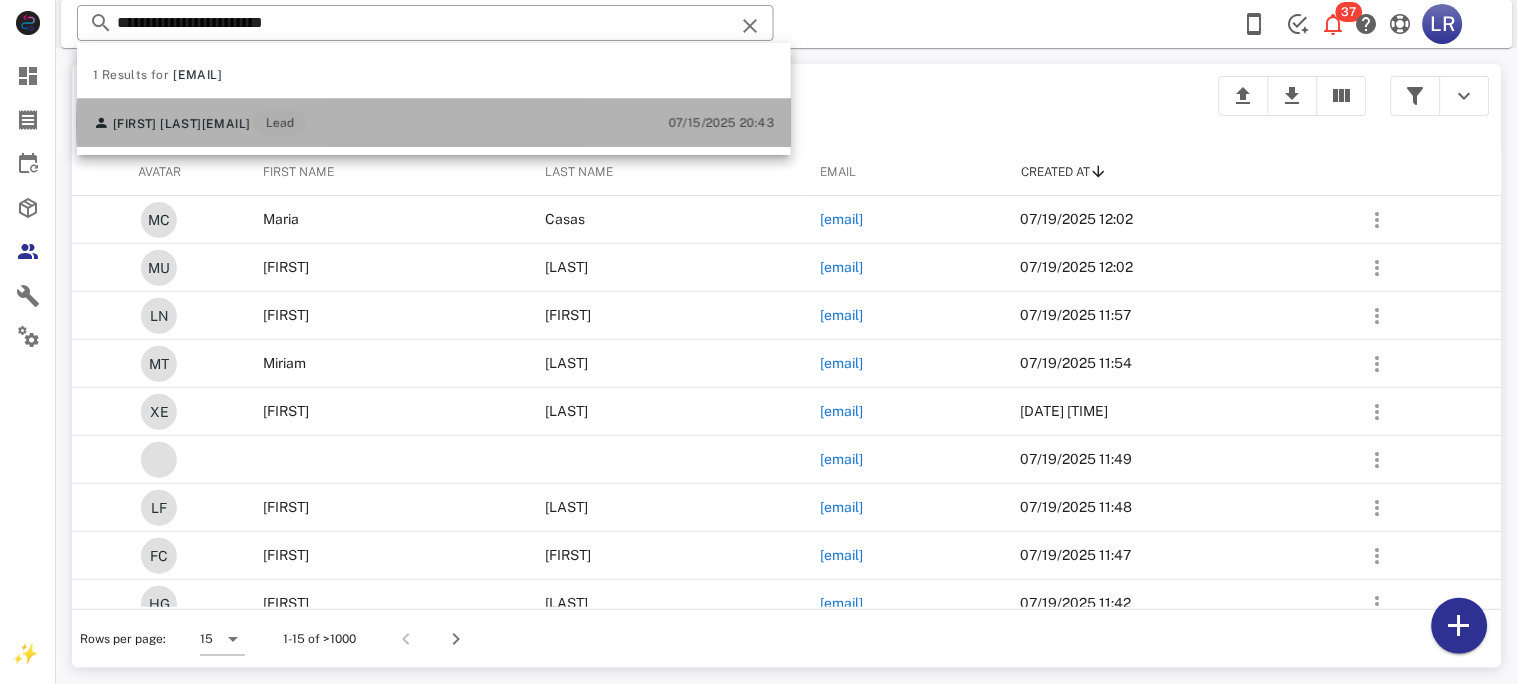 click on "[EMAIL]" at bounding box center (226, 124) 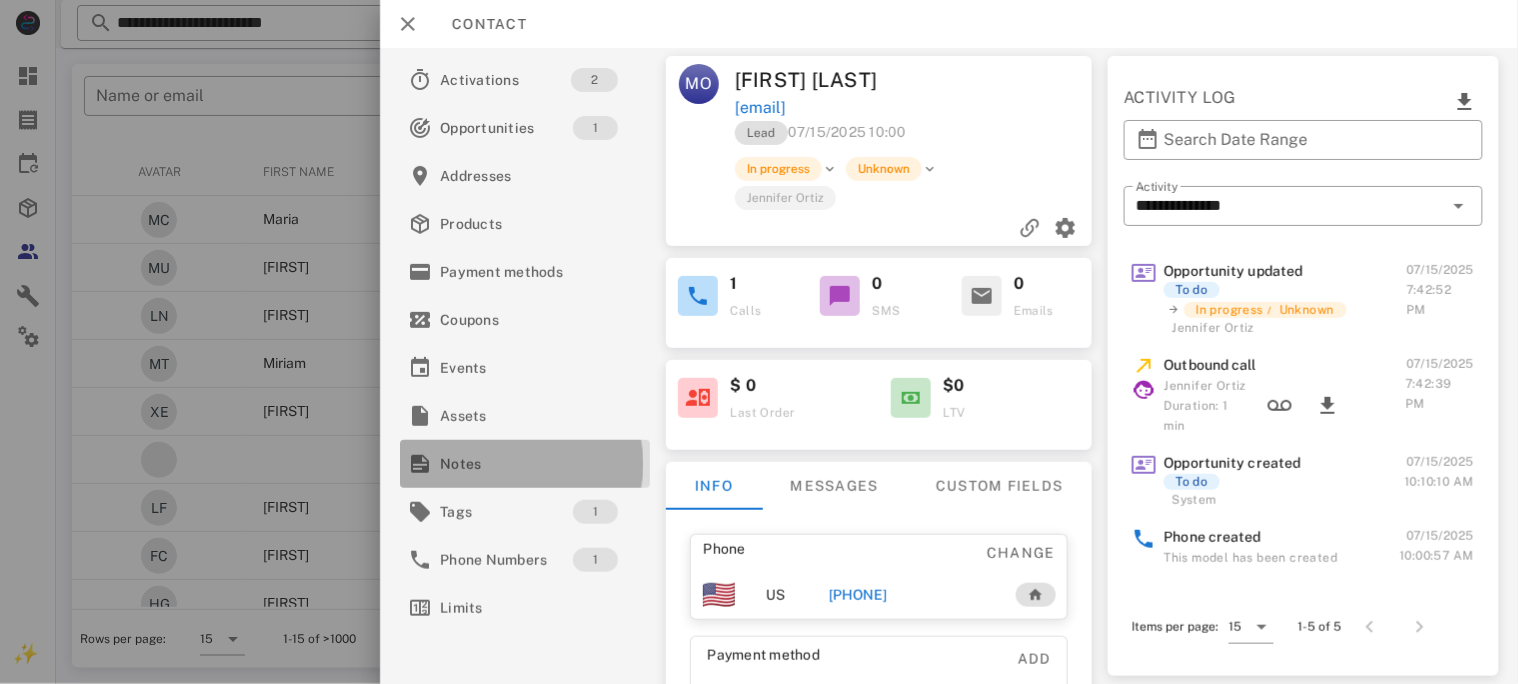 click on "Notes" at bounding box center [521, 464] 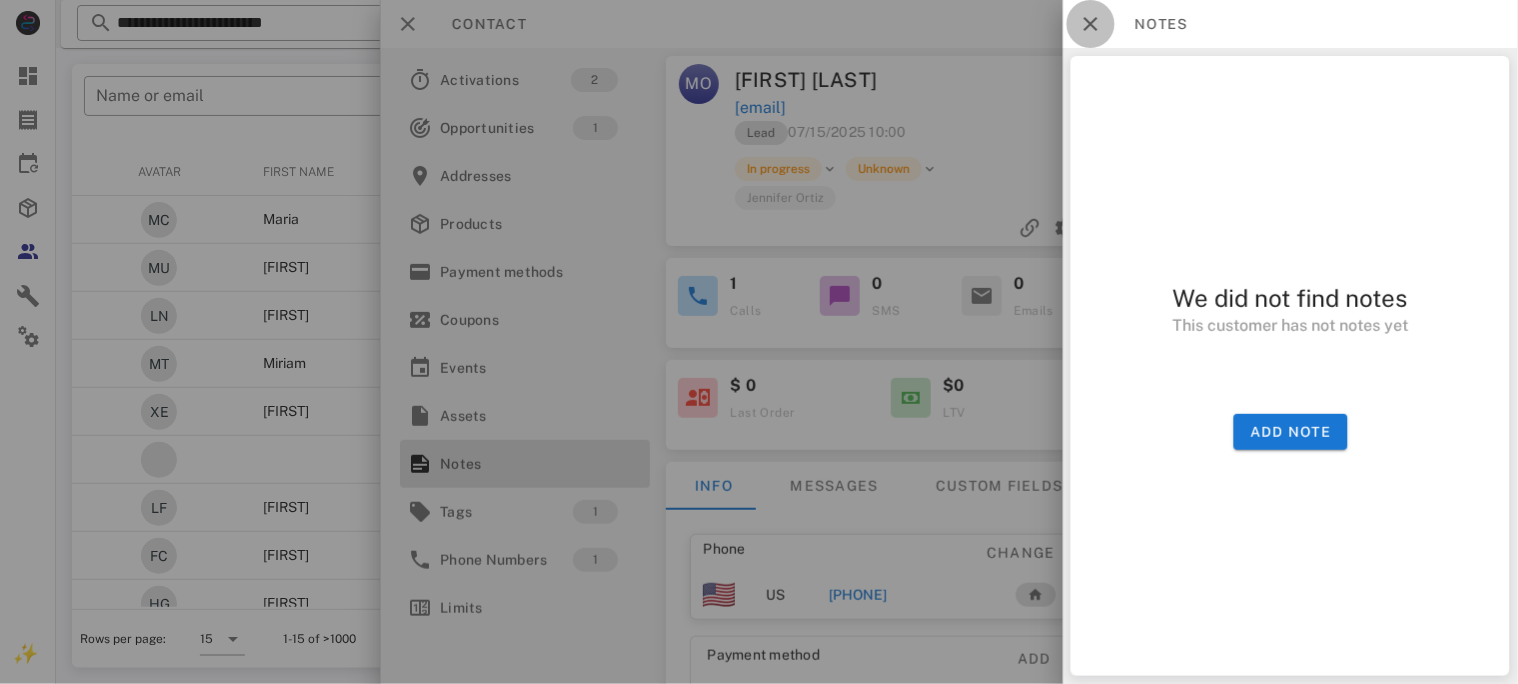 click at bounding box center (1091, 24) 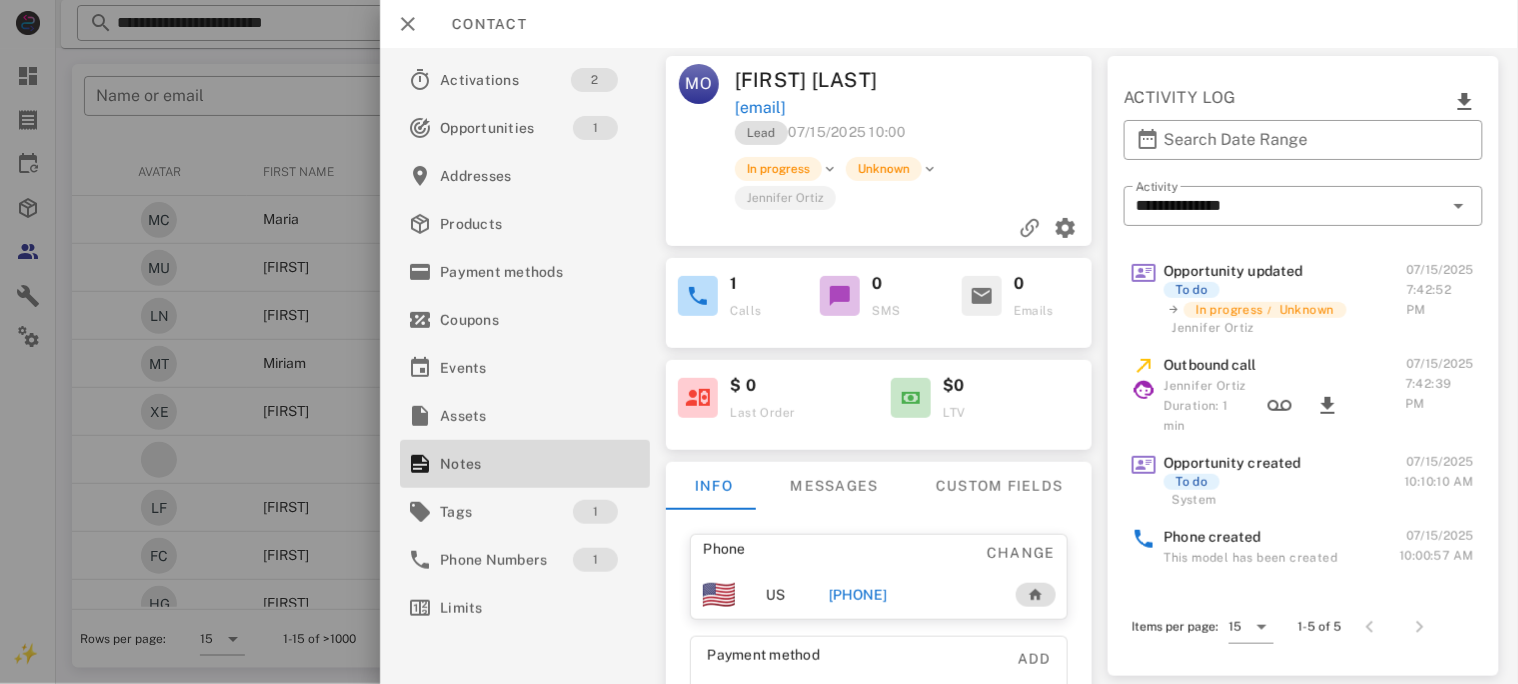 click on "Contact" at bounding box center [949, 24] 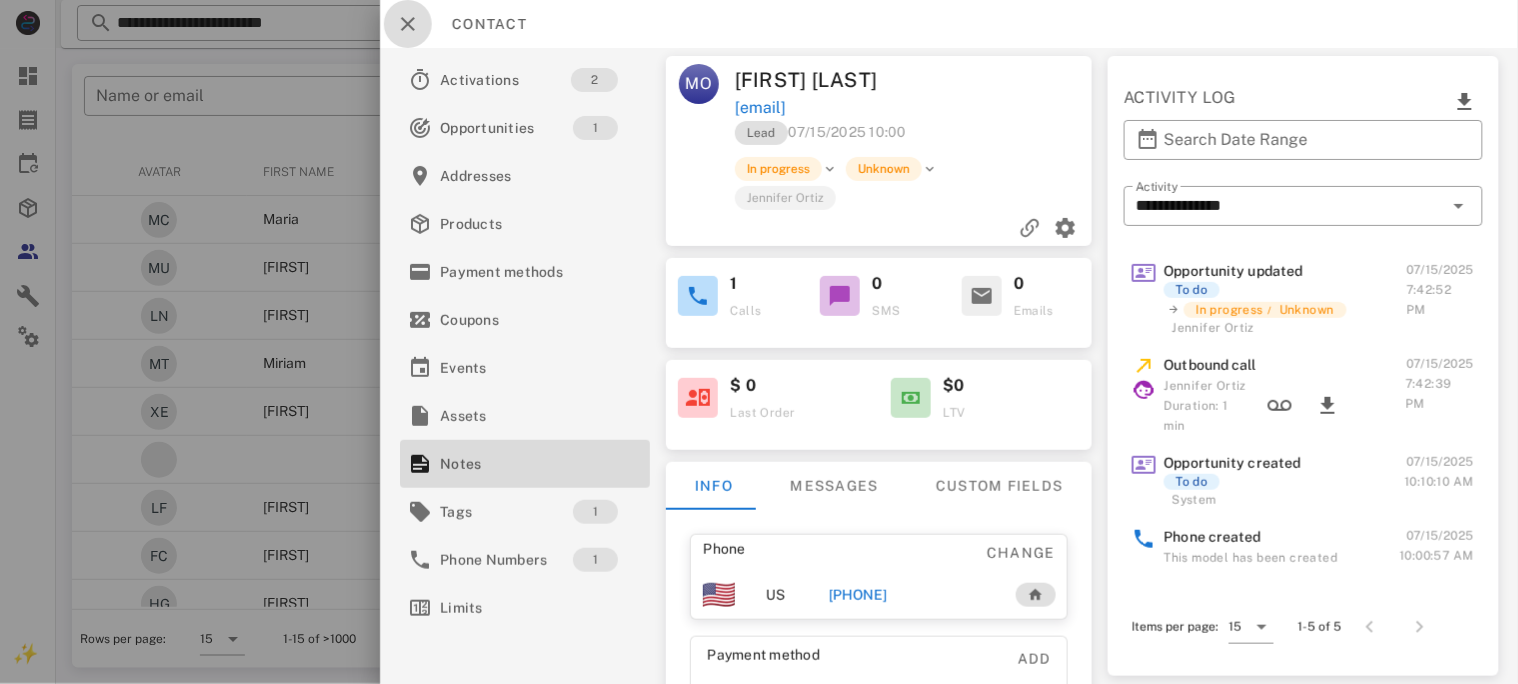 click at bounding box center [408, 24] 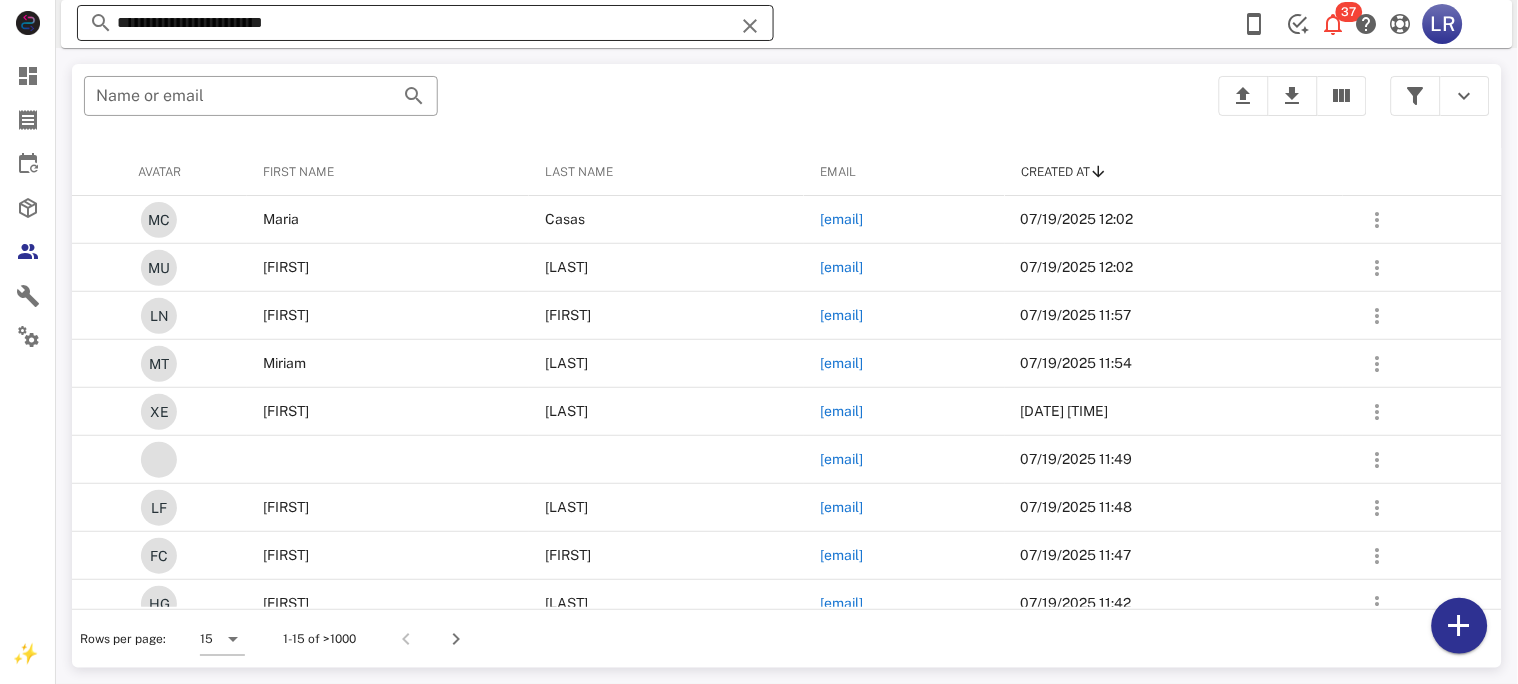 click on "**********" at bounding box center [425, 23] 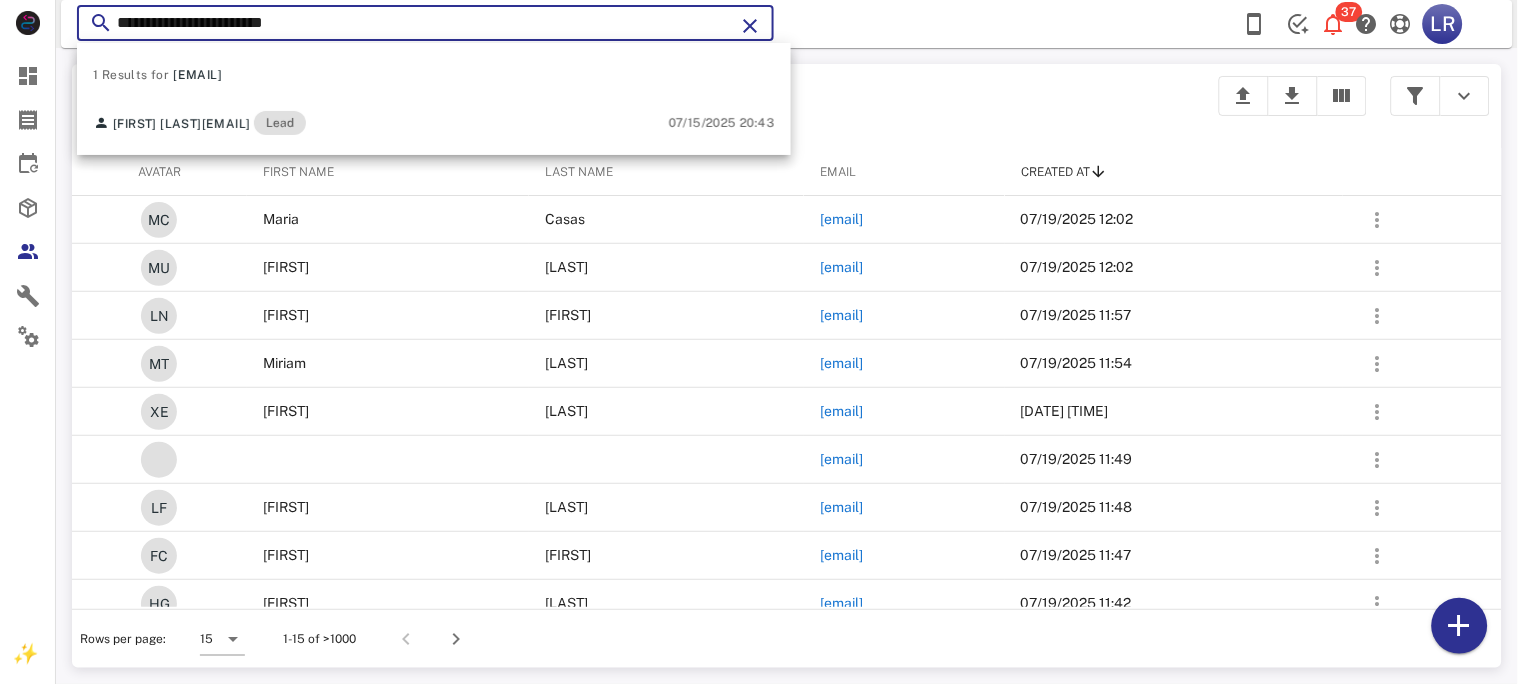 click at bounding box center (750, 26) 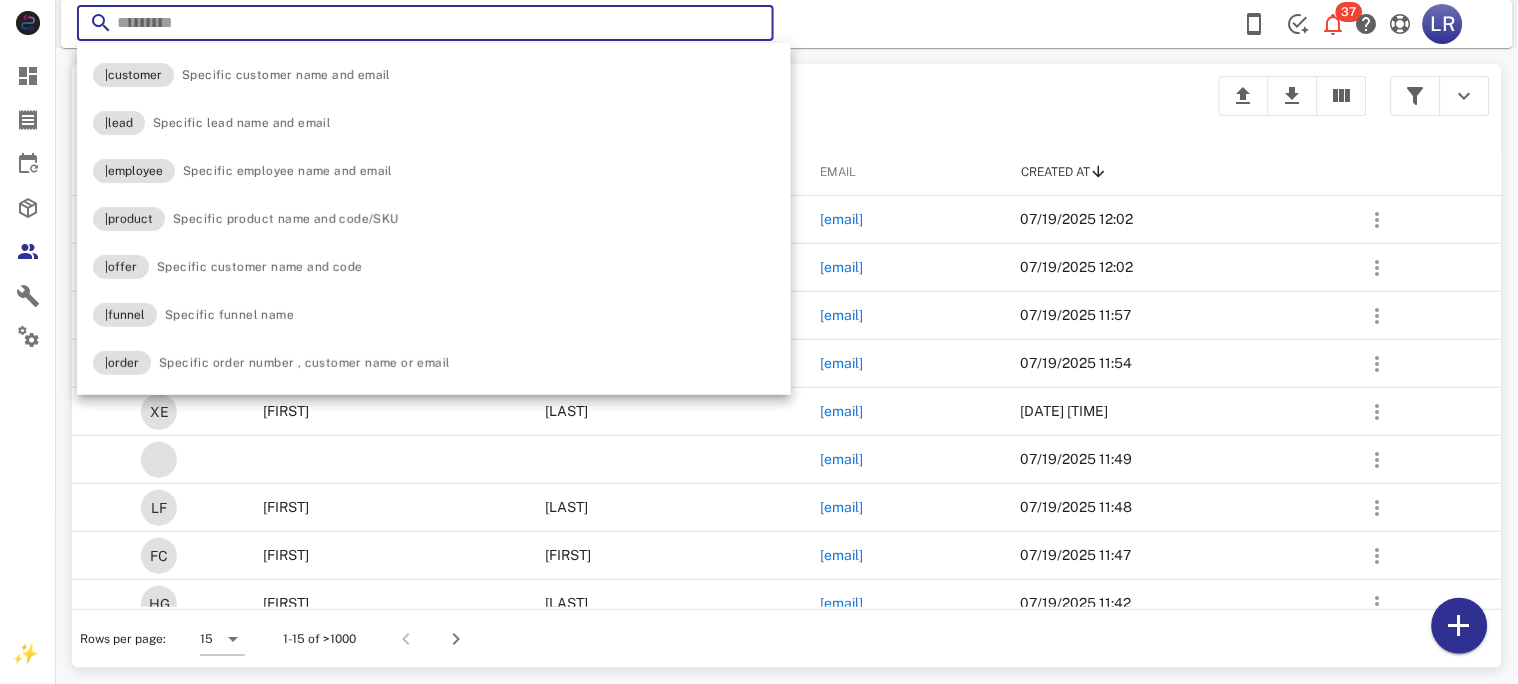 click at bounding box center (750, 26) 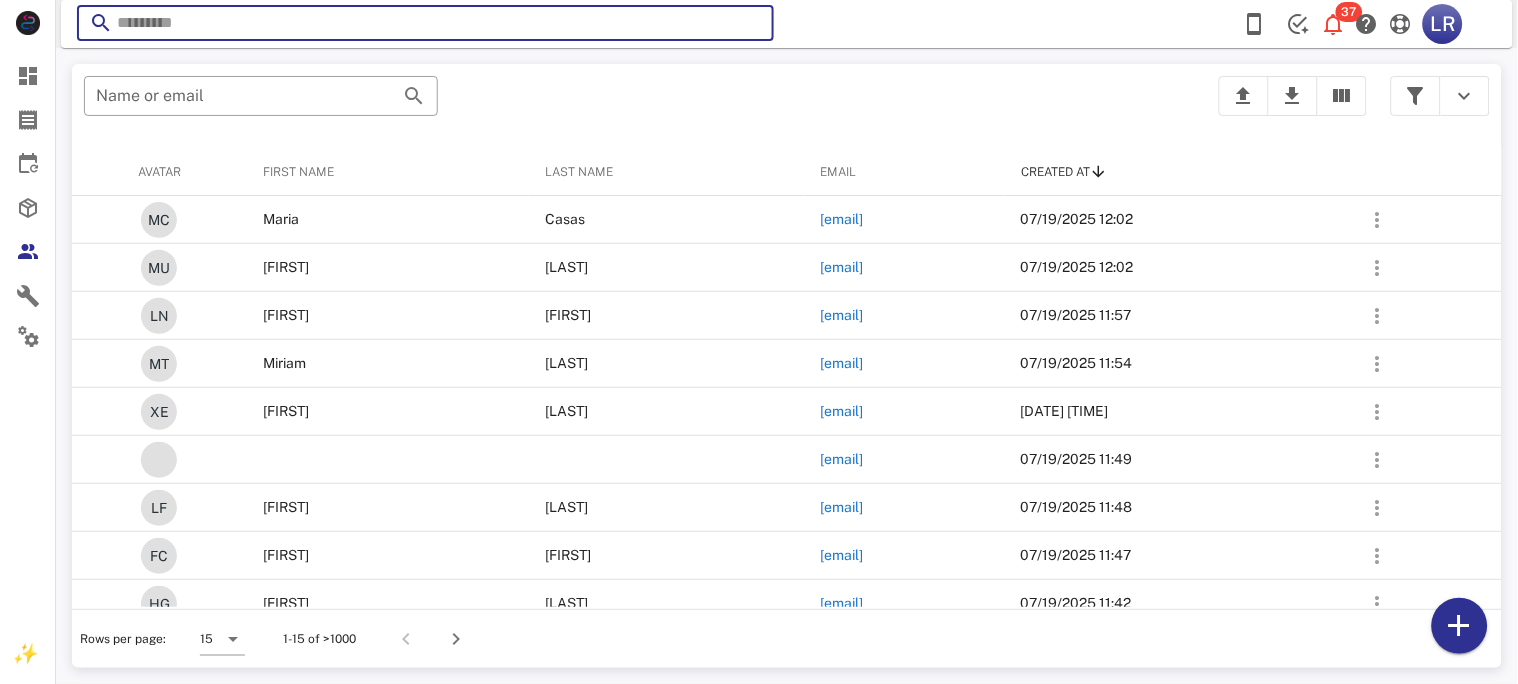 paste on "**********" 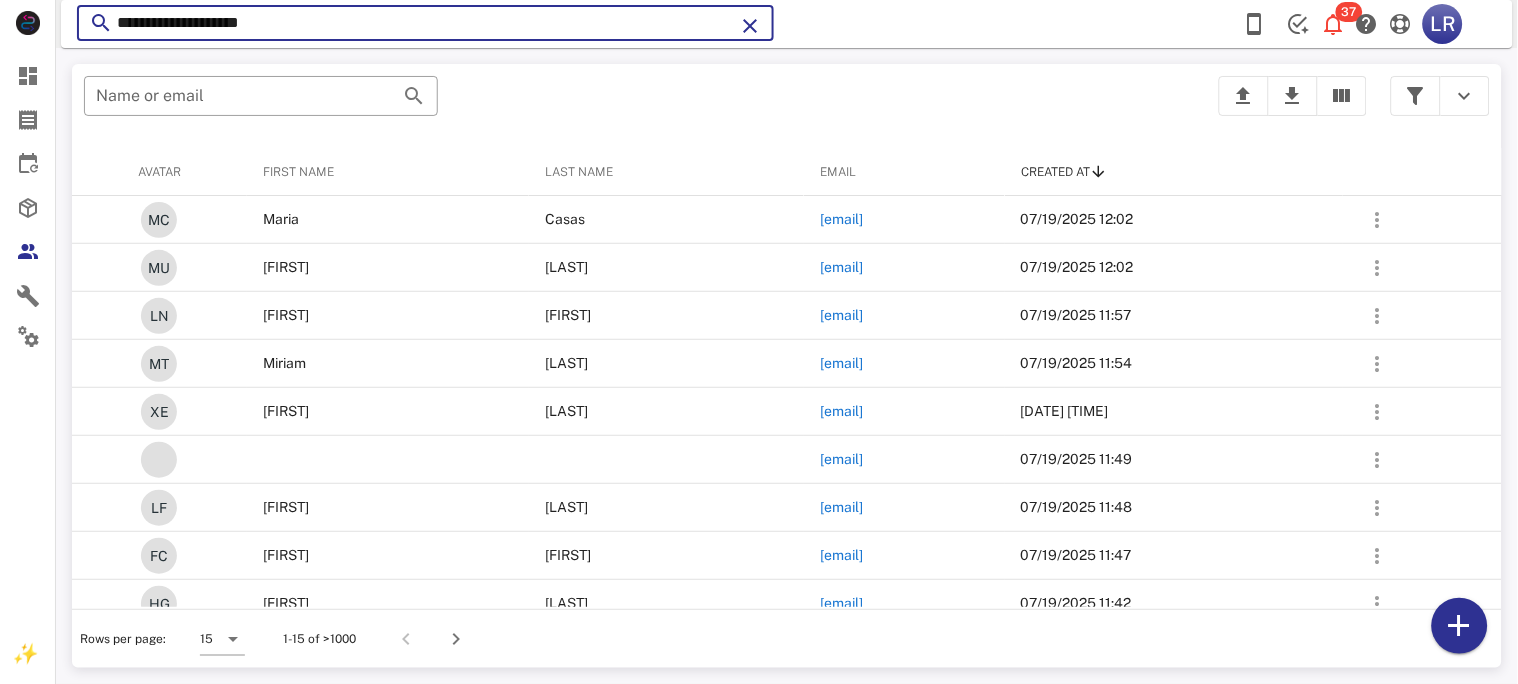 type on "**********" 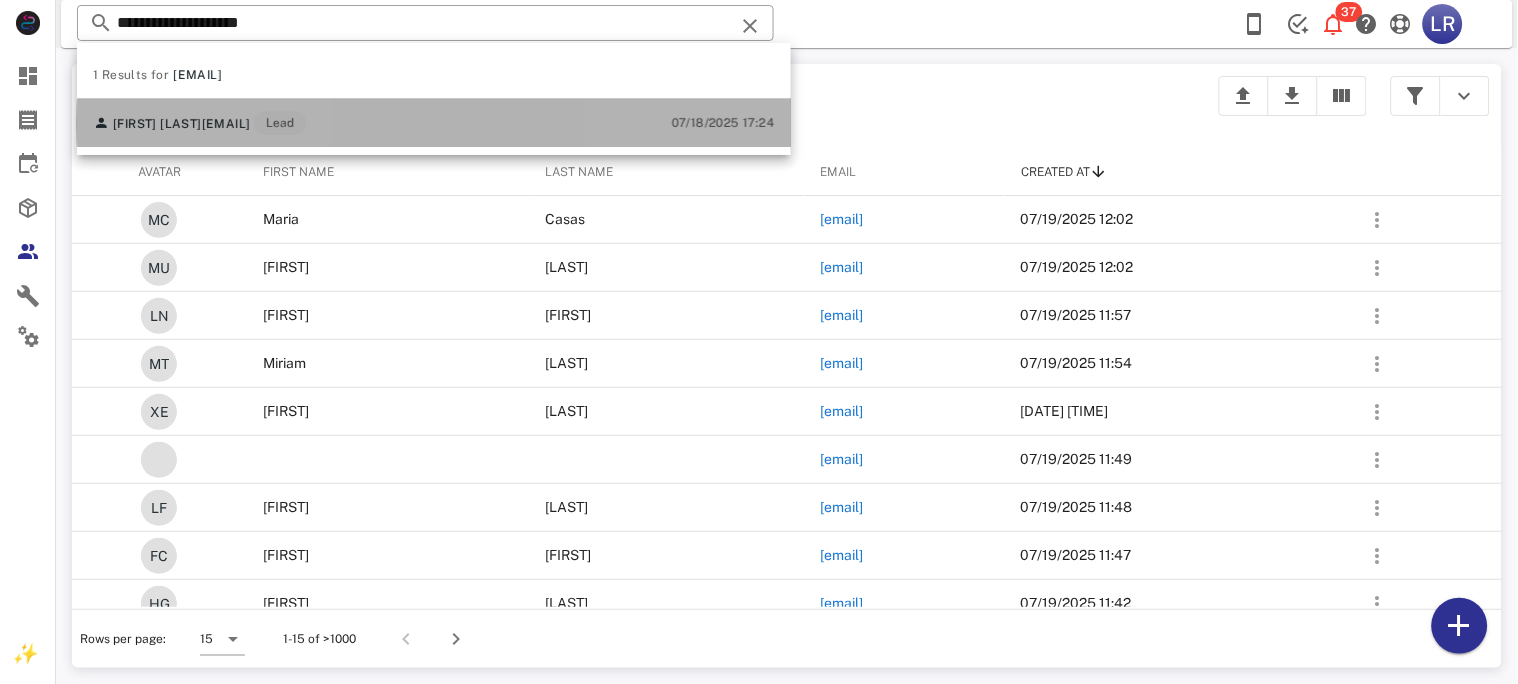 click on "[EMAIL]" at bounding box center (226, 124) 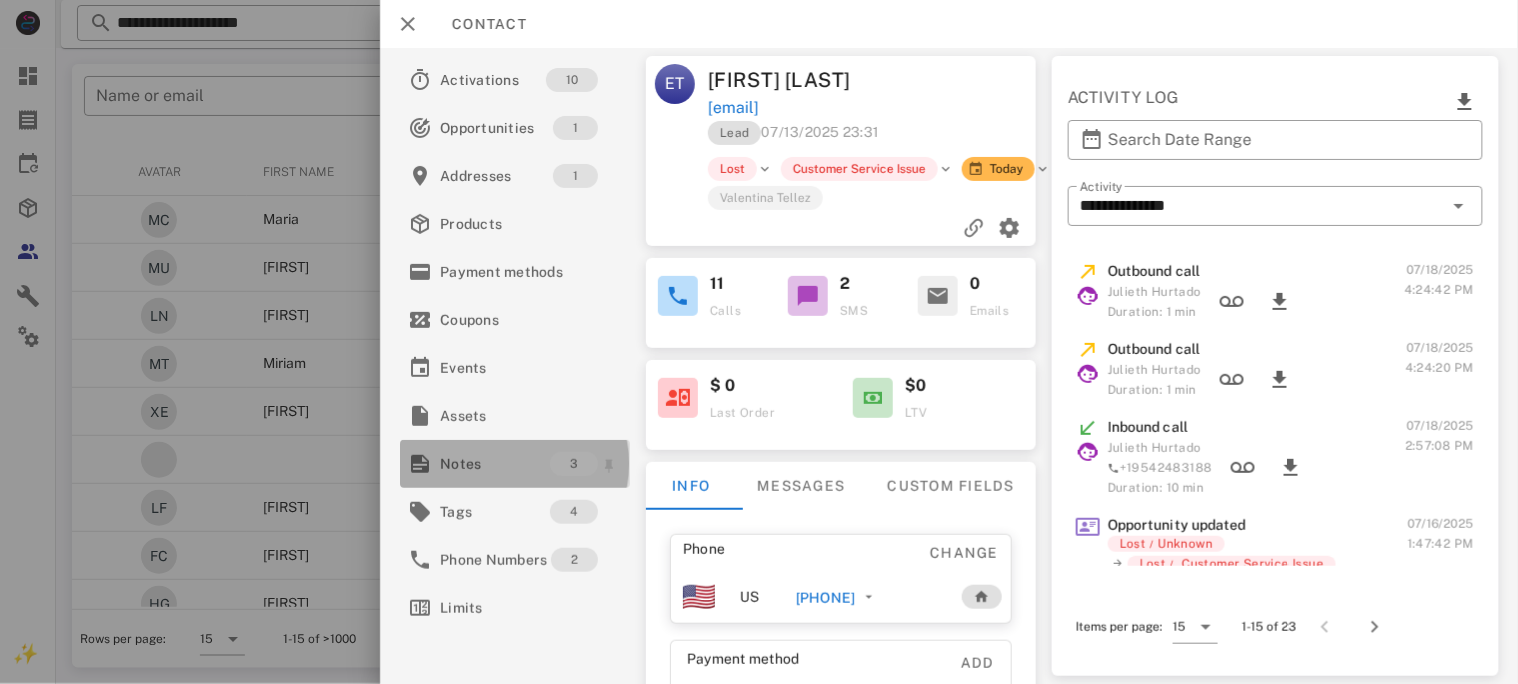 click on "Notes" at bounding box center (495, 464) 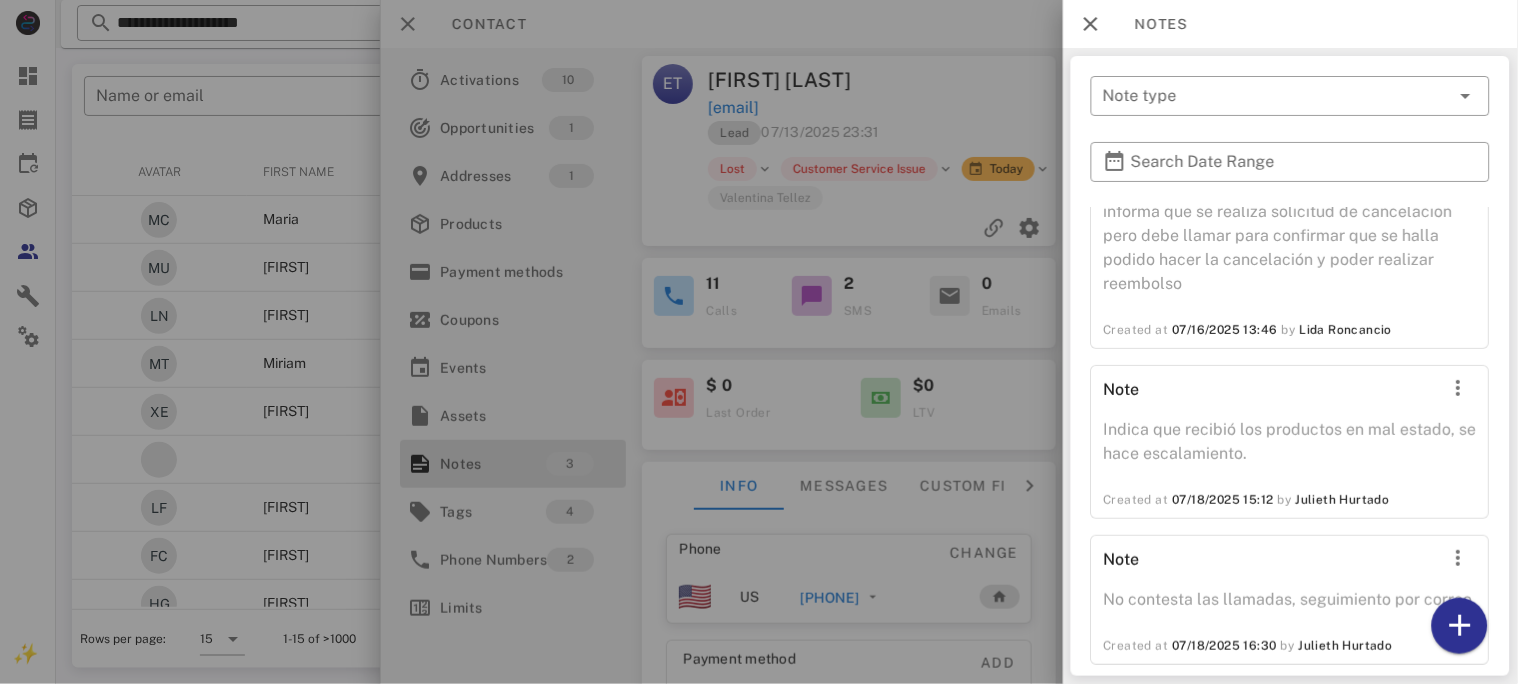 scroll, scrollTop: 182, scrollLeft: 0, axis: vertical 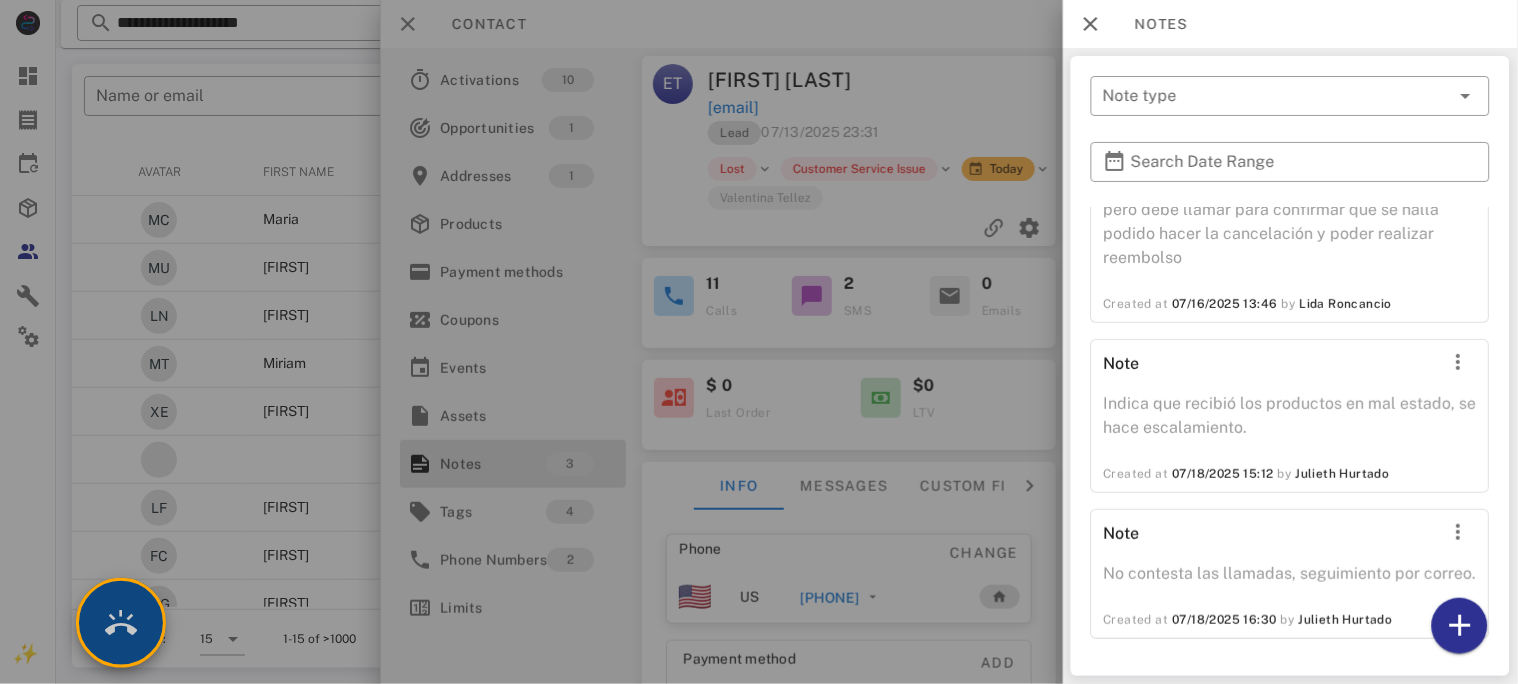 click at bounding box center (121, 623) 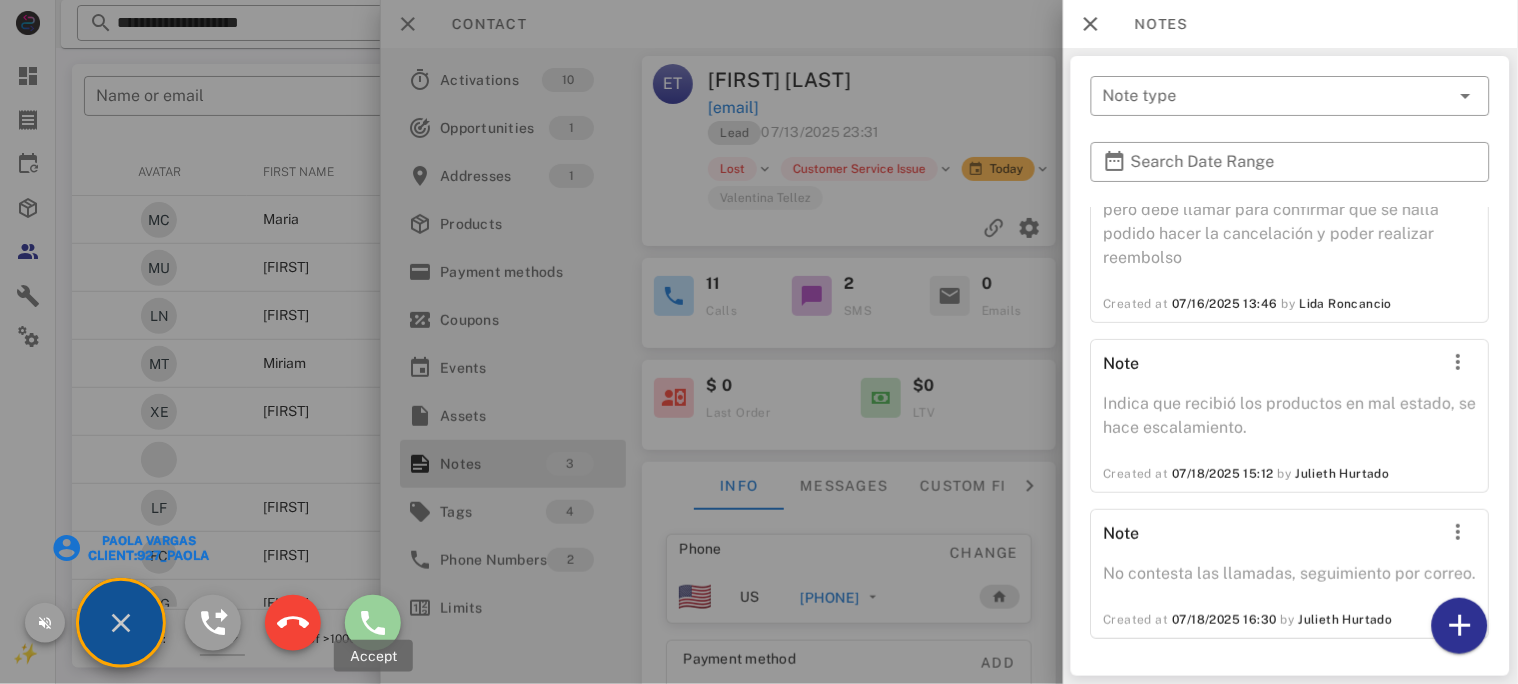 click at bounding box center [373, 623] 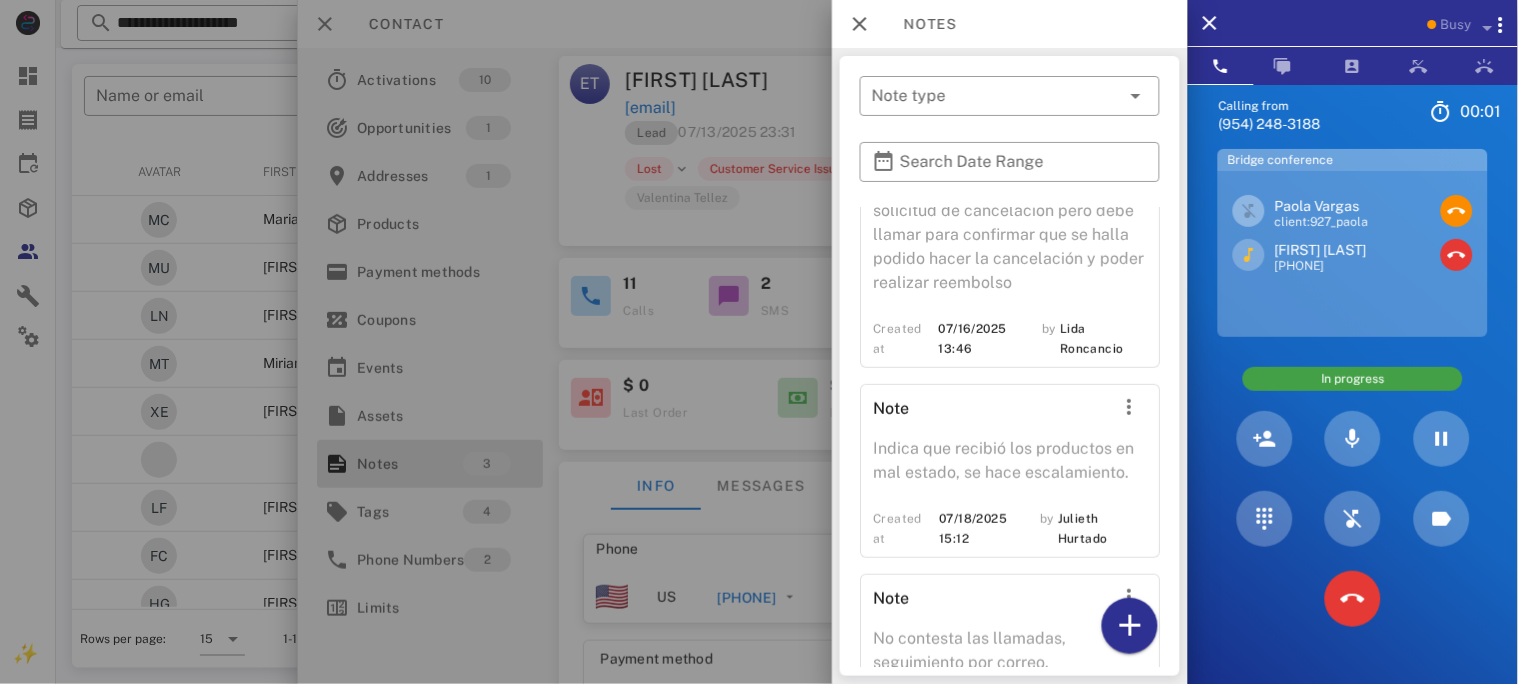 click at bounding box center [759, 342] 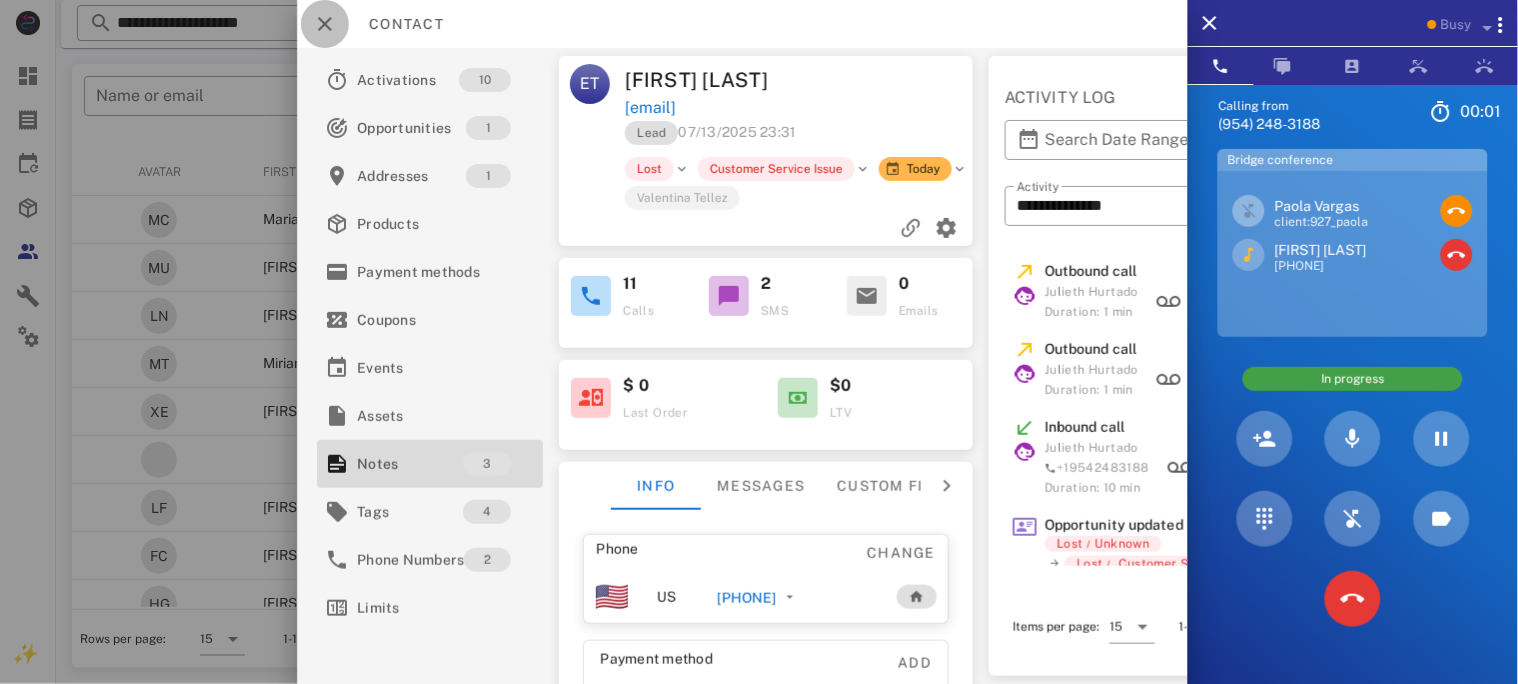 click at bounding box center [325, 24] 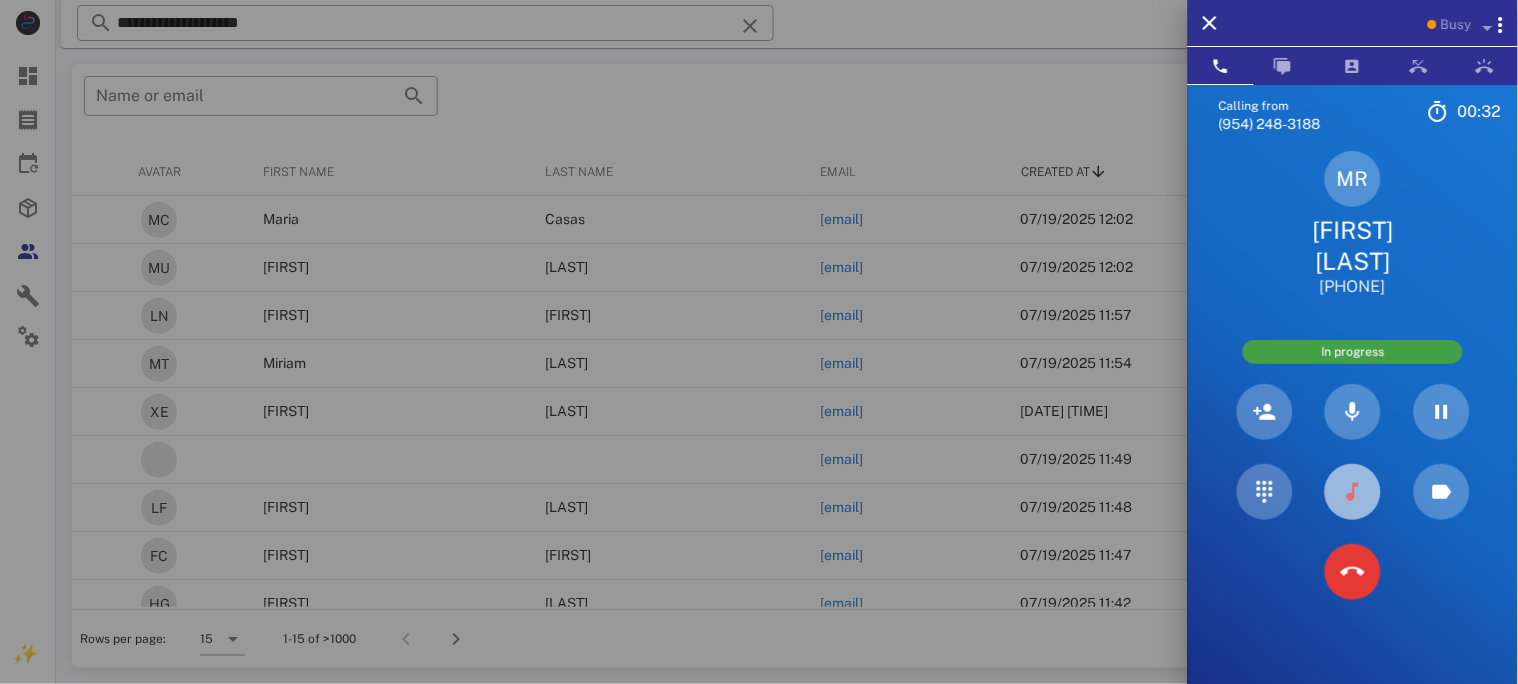 click at bounding box center [1353, 492] 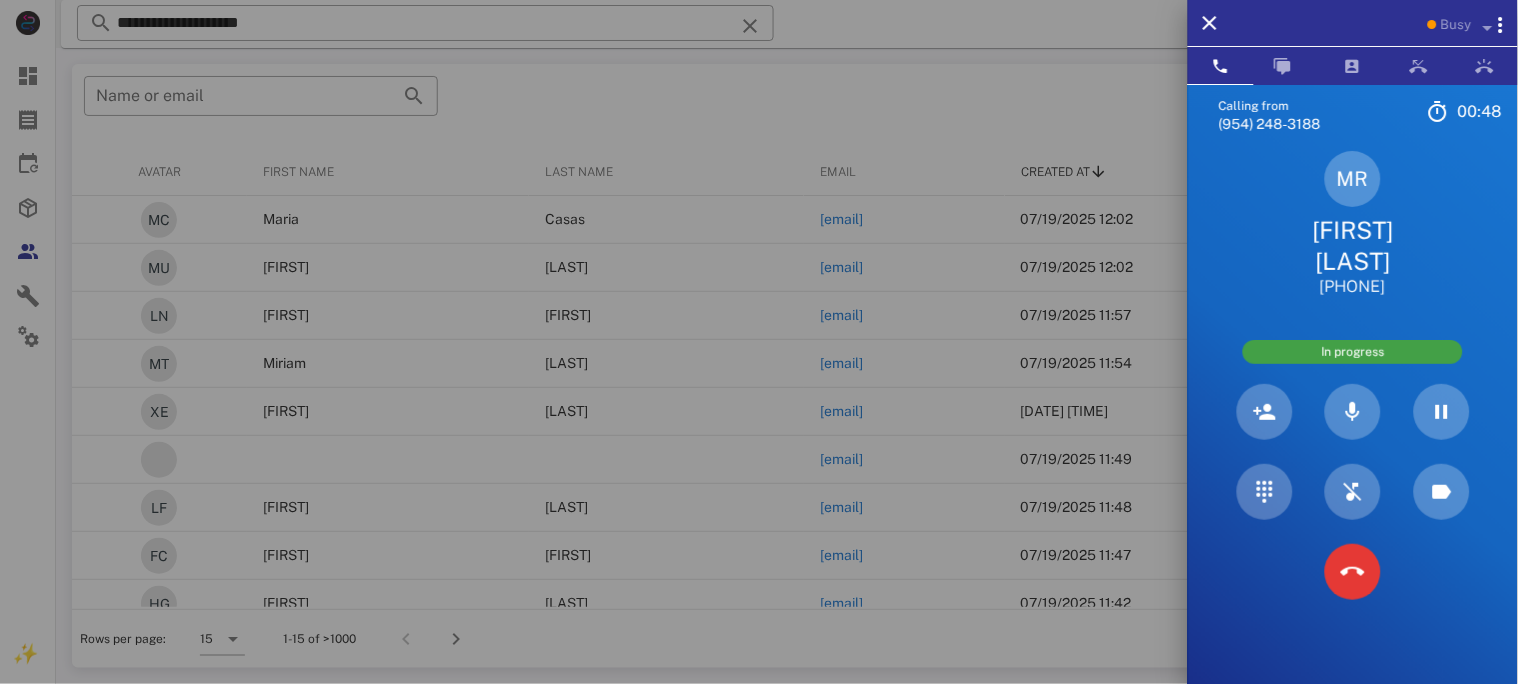 click on "[FIRST] [LAST]" at bounding box center (1353, 246) 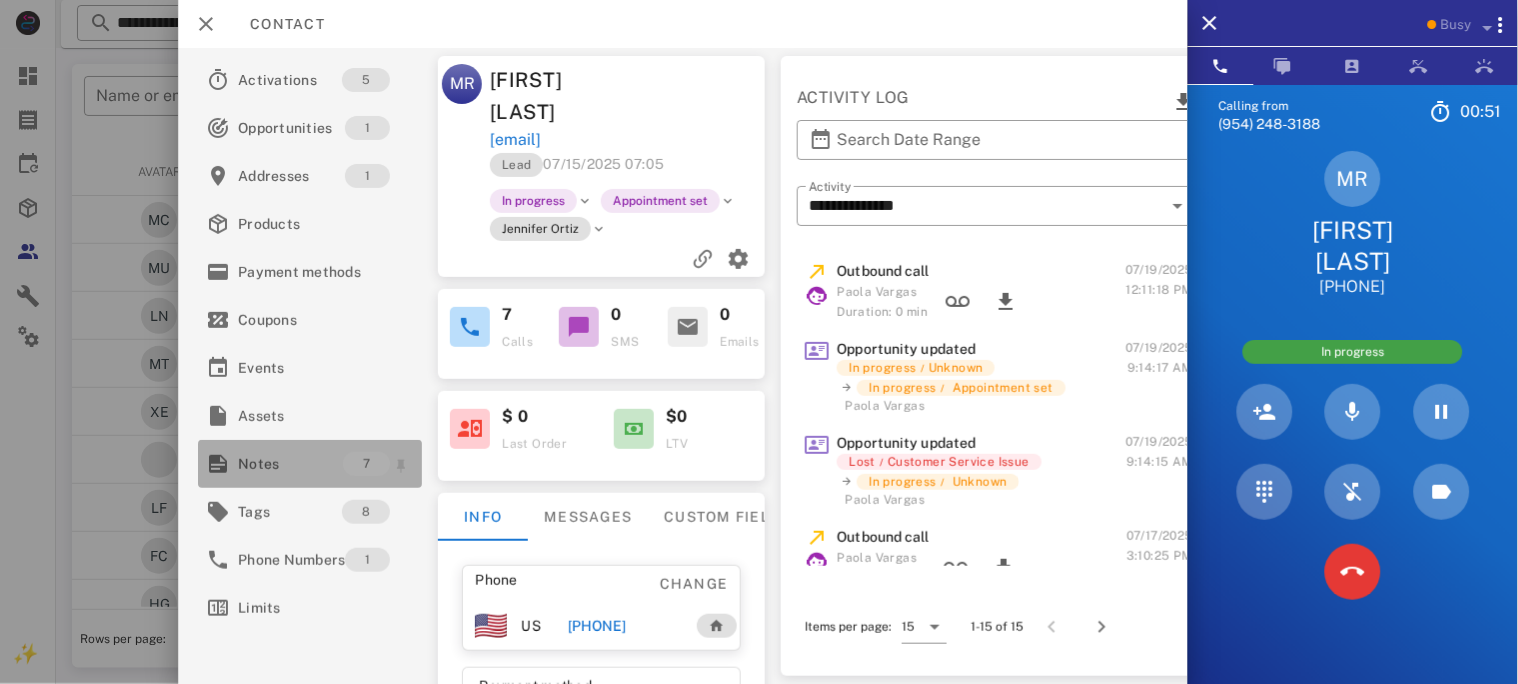 click on "Notes" at bounding box center [290, 464] 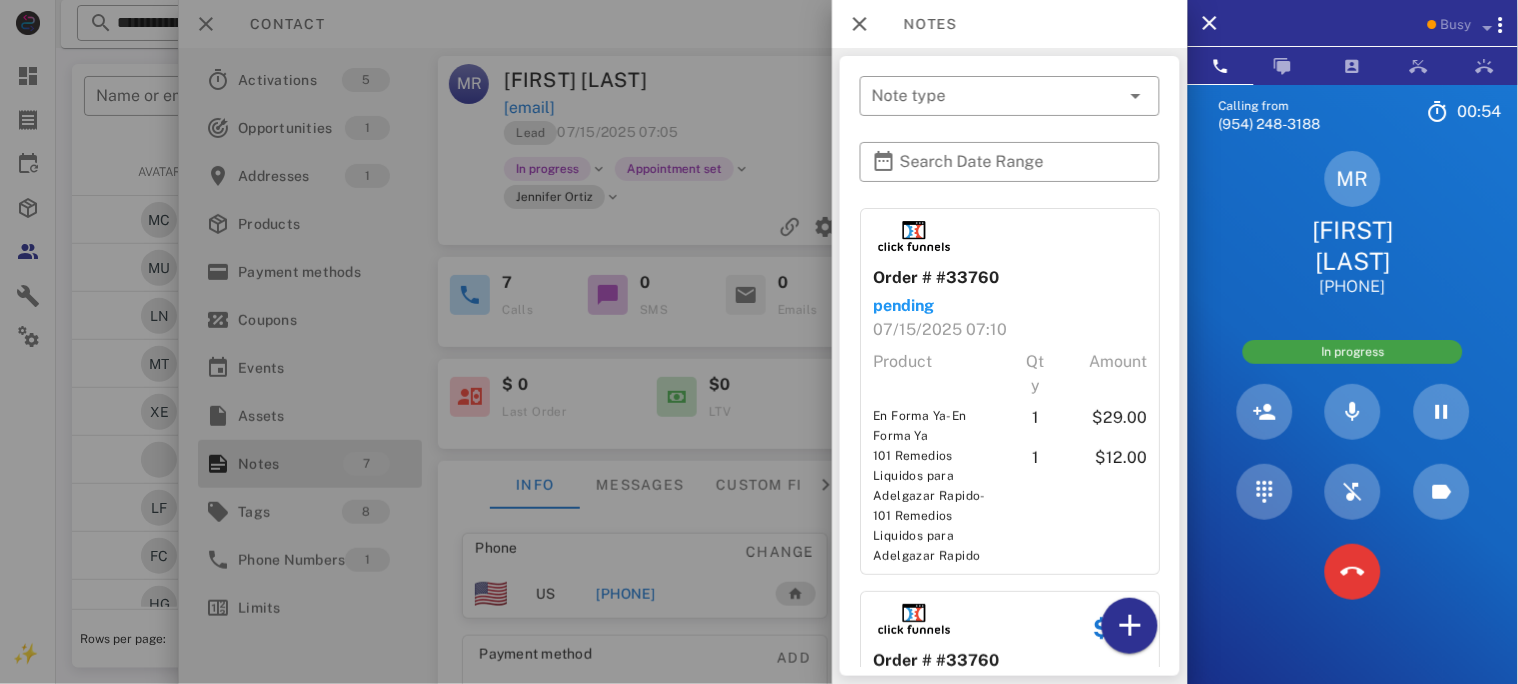 scroll, scrollTop: 133, scrollLeft: 0, axis: vertical 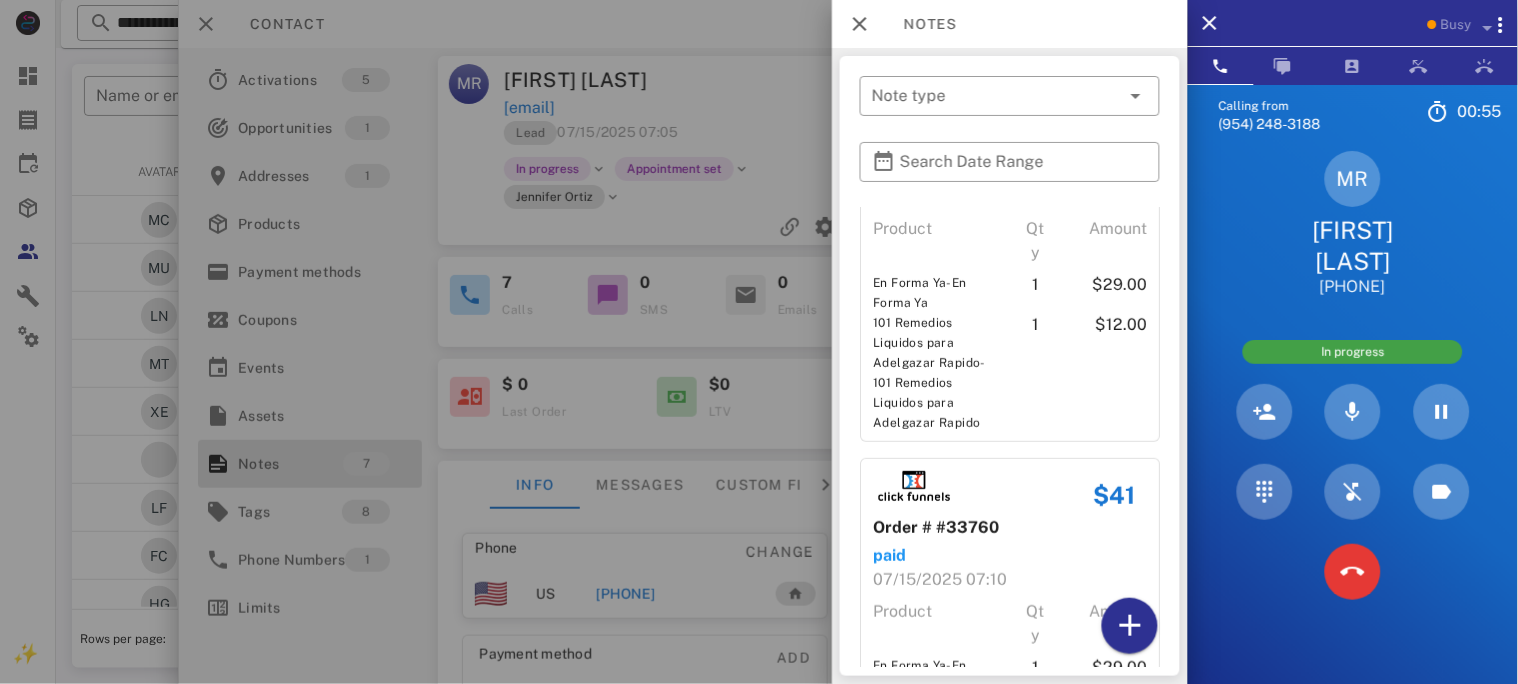 click at bounding box center [759, 342] 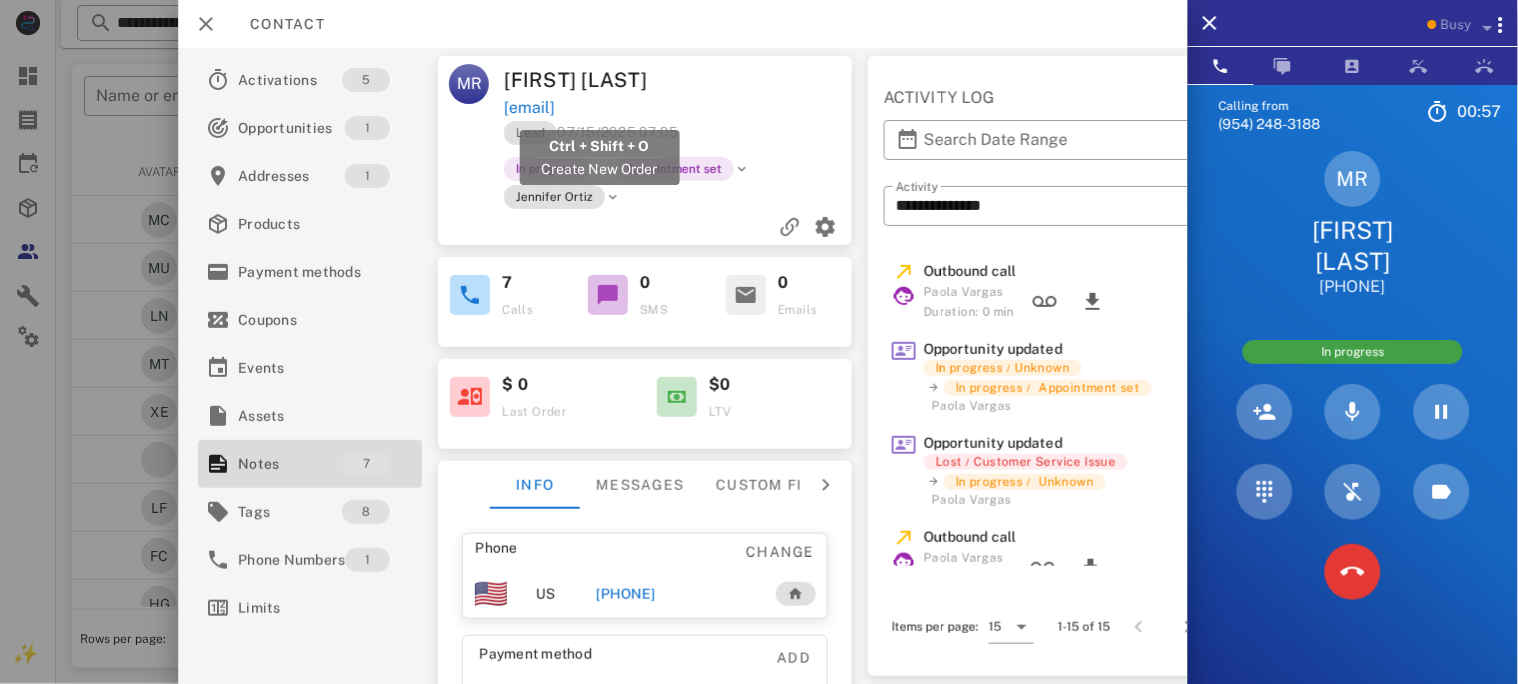 drag, startPoint x: 709, startPoint y: 102, endPoint x: 507, endPoint y: 104, distance: 202.0099 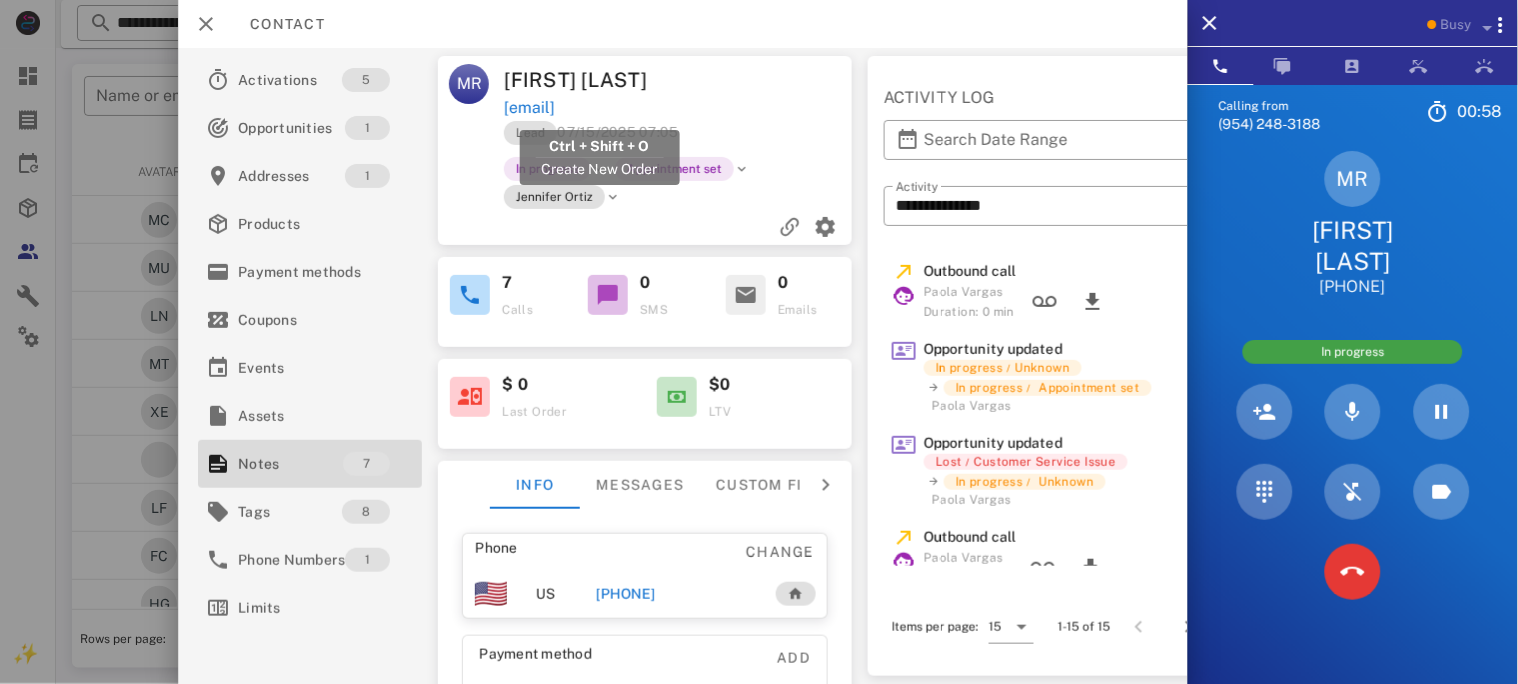 copy on "[EMAIL]" 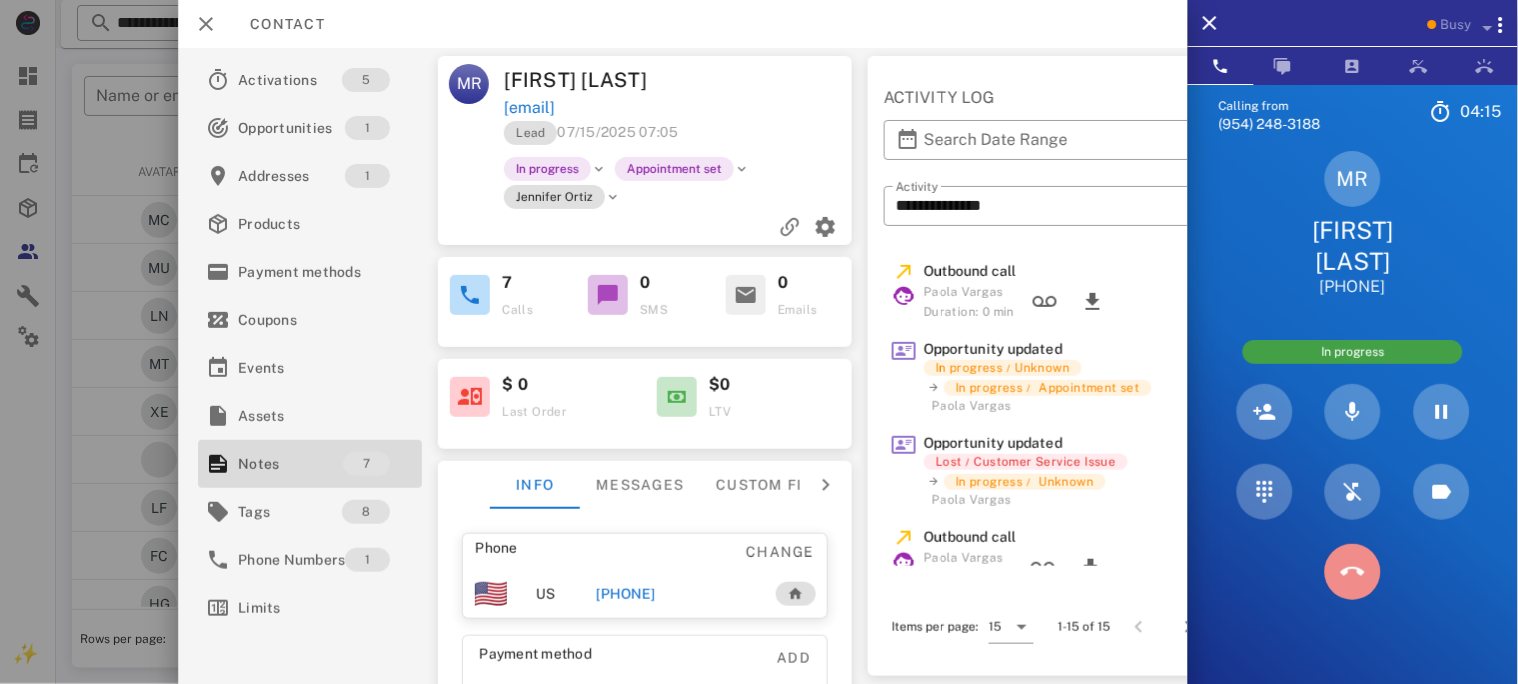 click at bounding box center (1353, 572) 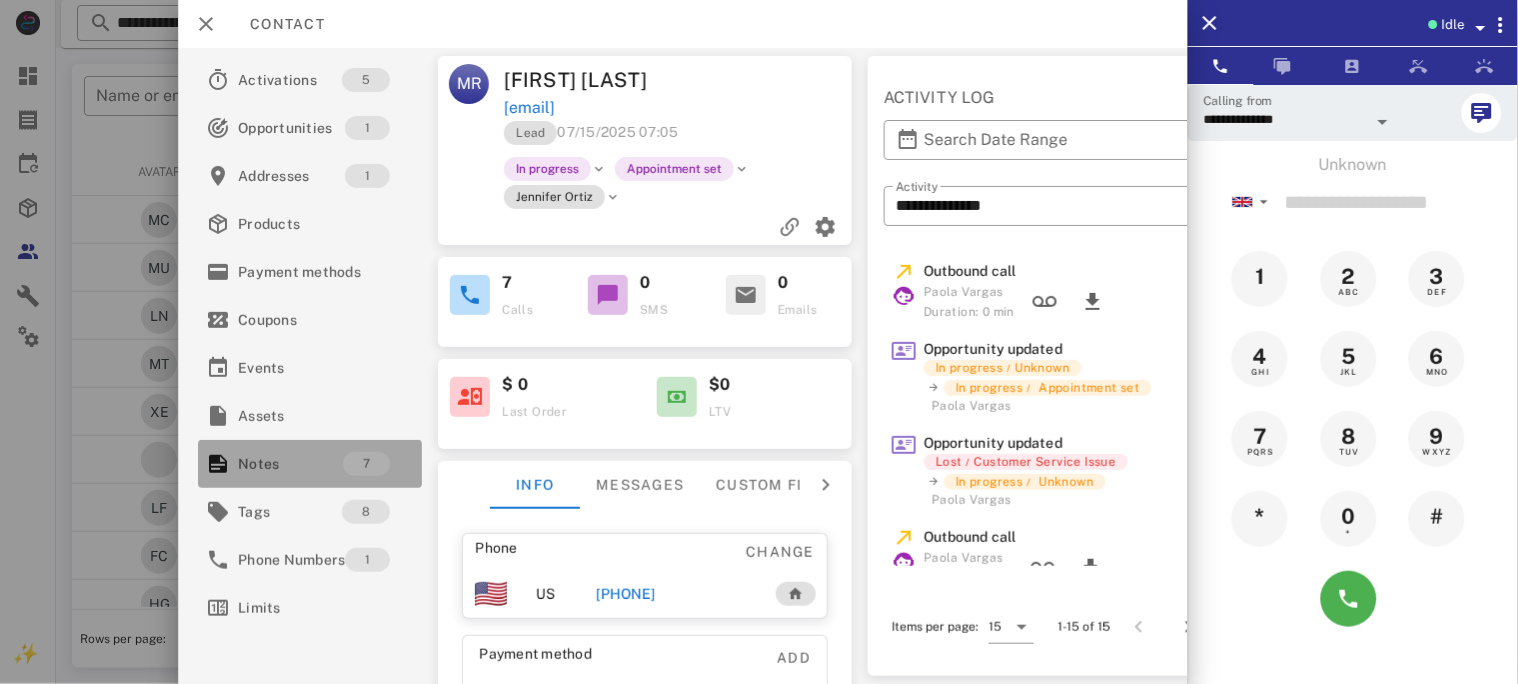 click on "Notes" at bounding box center [290, 464] 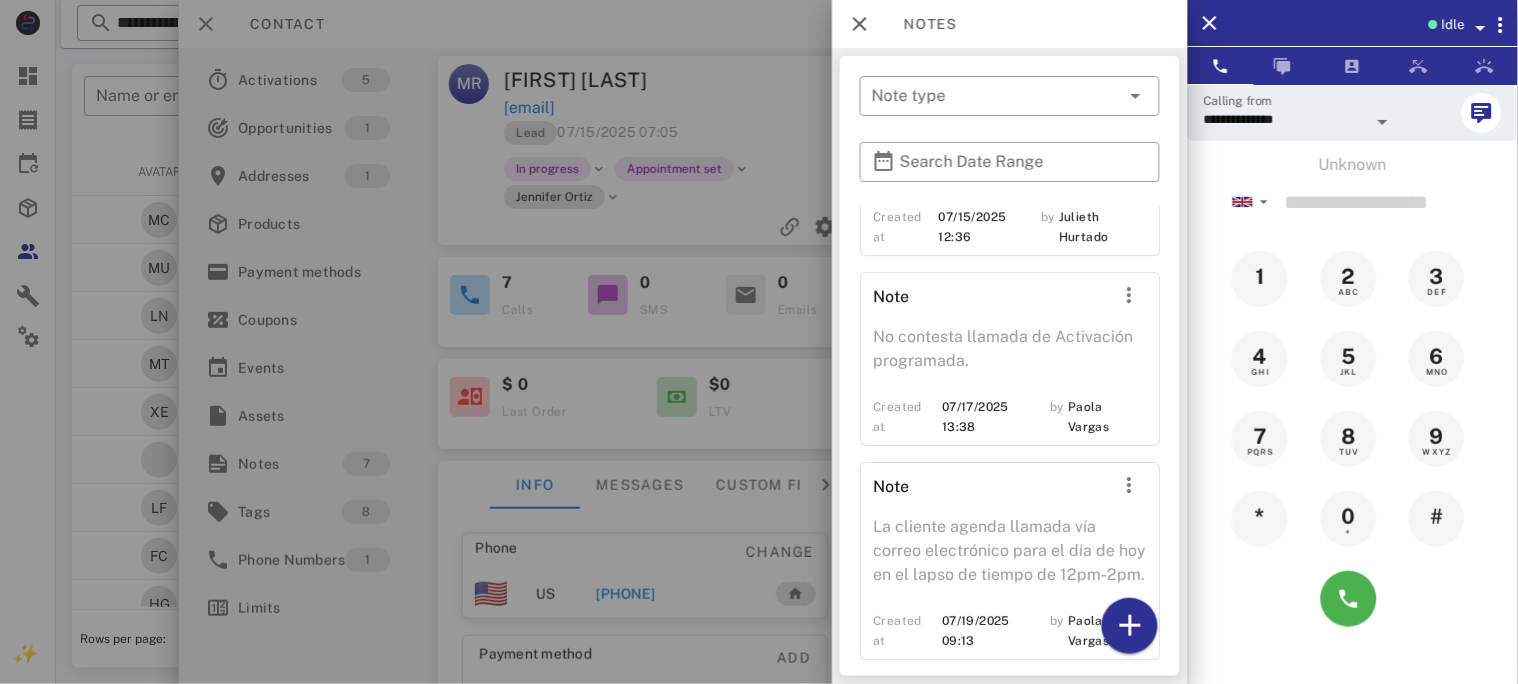 scroll, scrollTop: 1776, scrollLeft: 0, axis: vertical 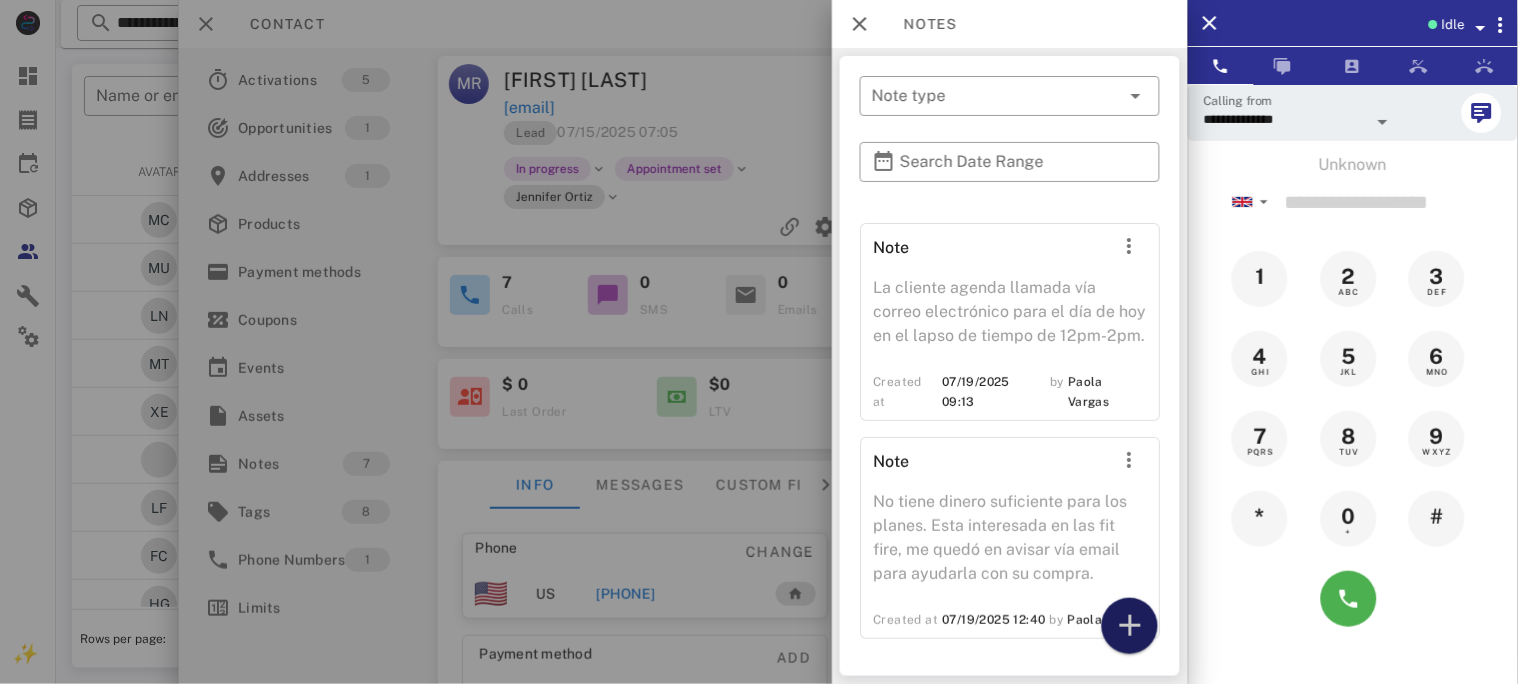 click at bounding box center [1130, 626] 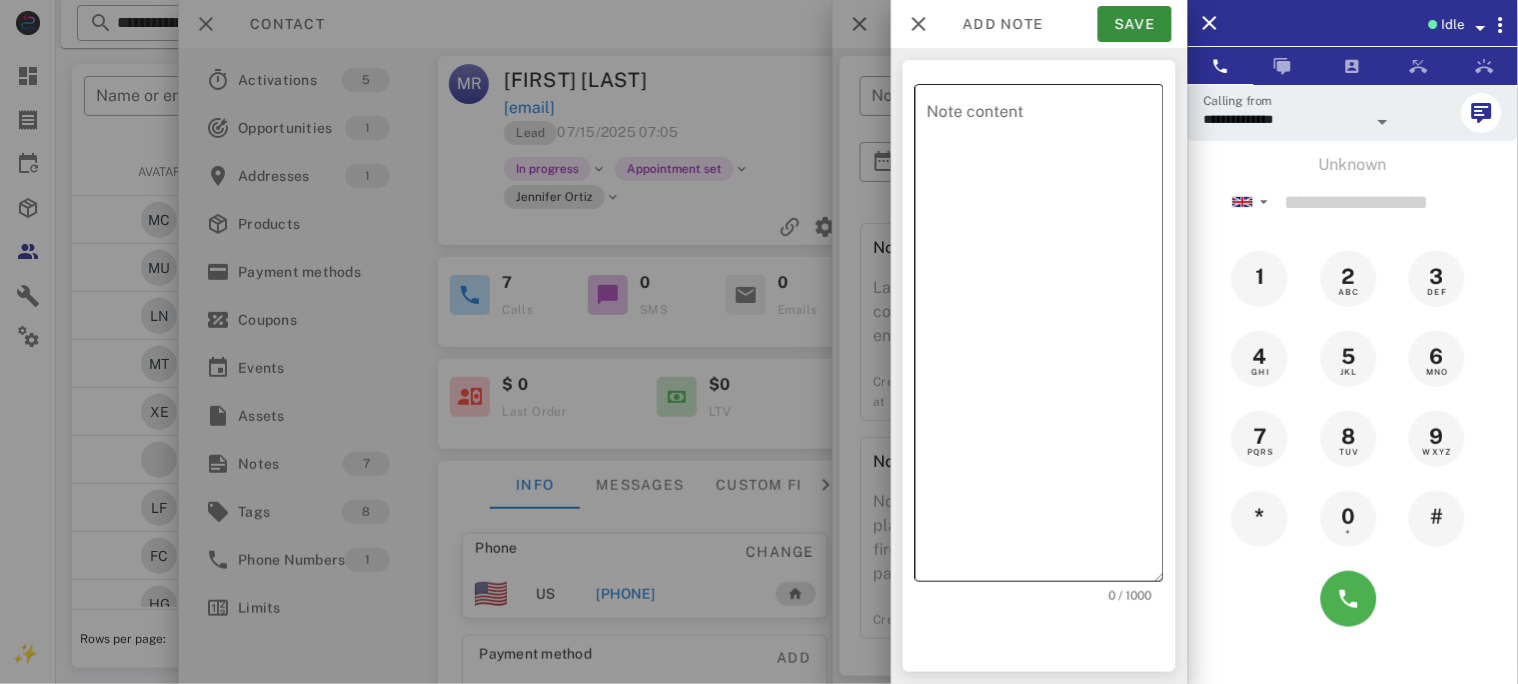 click on "Note content" at bounding box center (1045, 338) 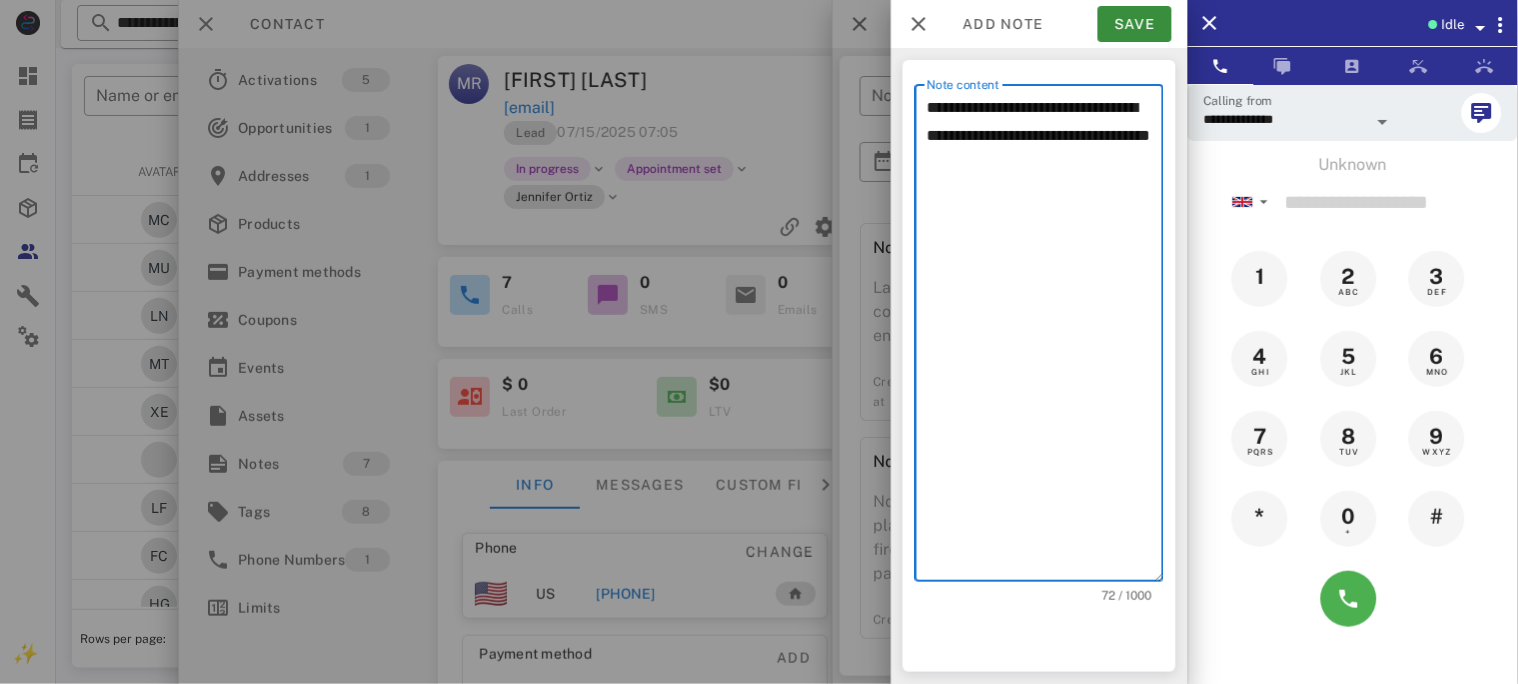 click on "**********" at bounding box center [1045, 338] 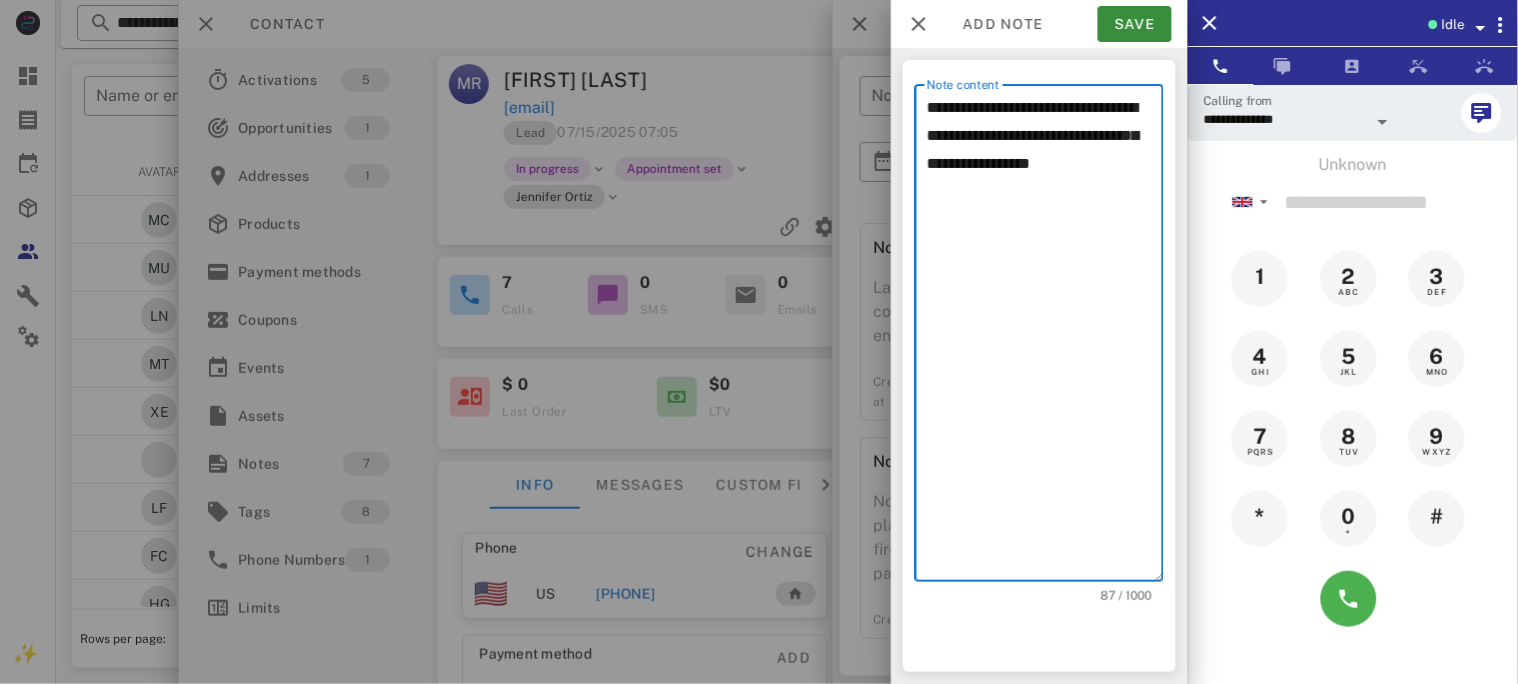 click on "**********" at bounding box center (1045, 338) 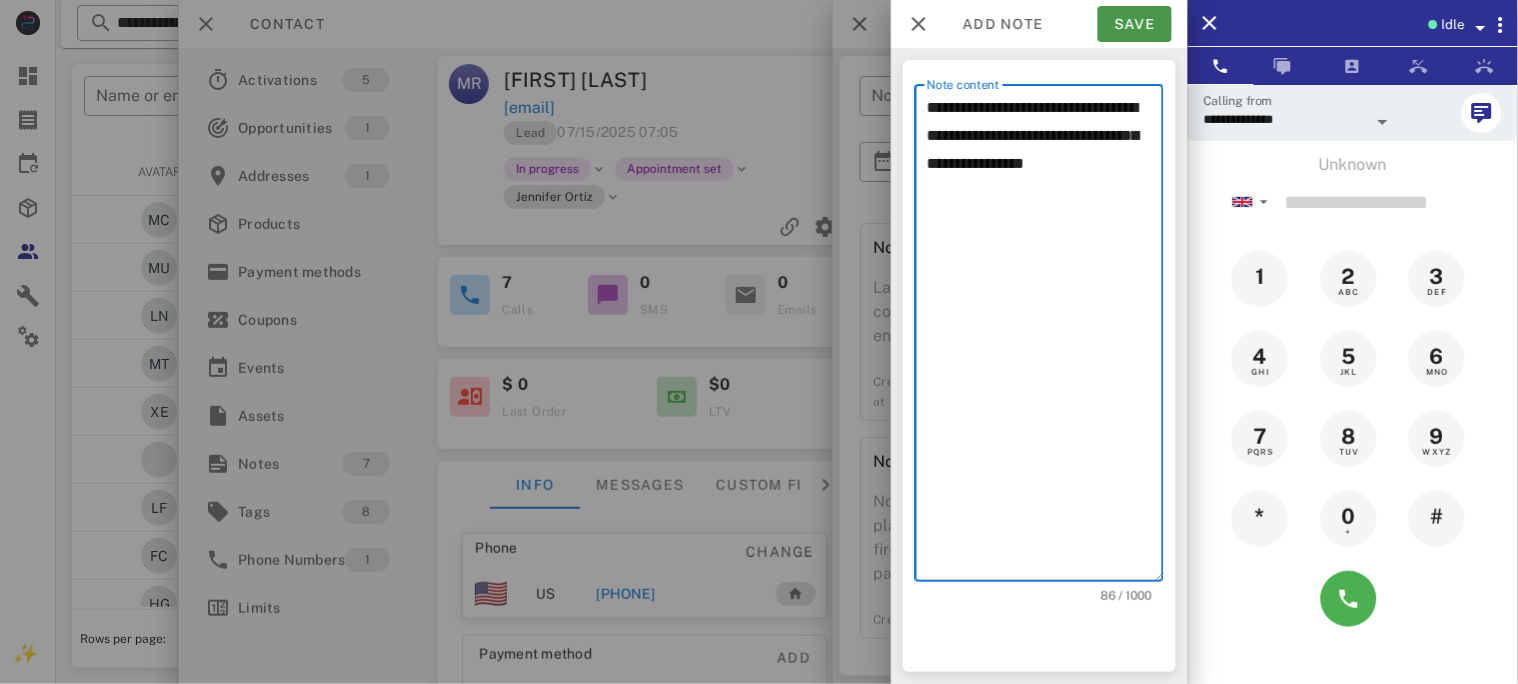 type on "**********" 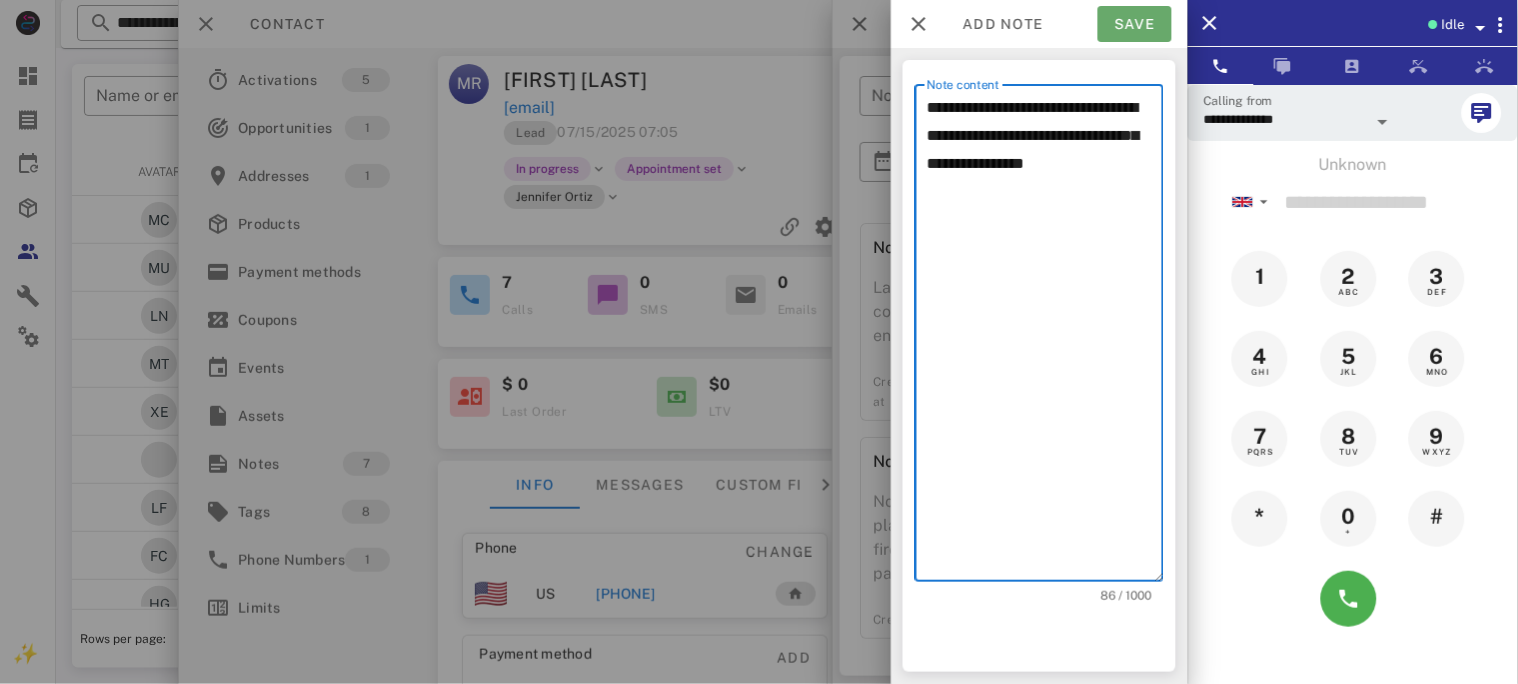 click on "Save" at bounding box center [1135, 24] 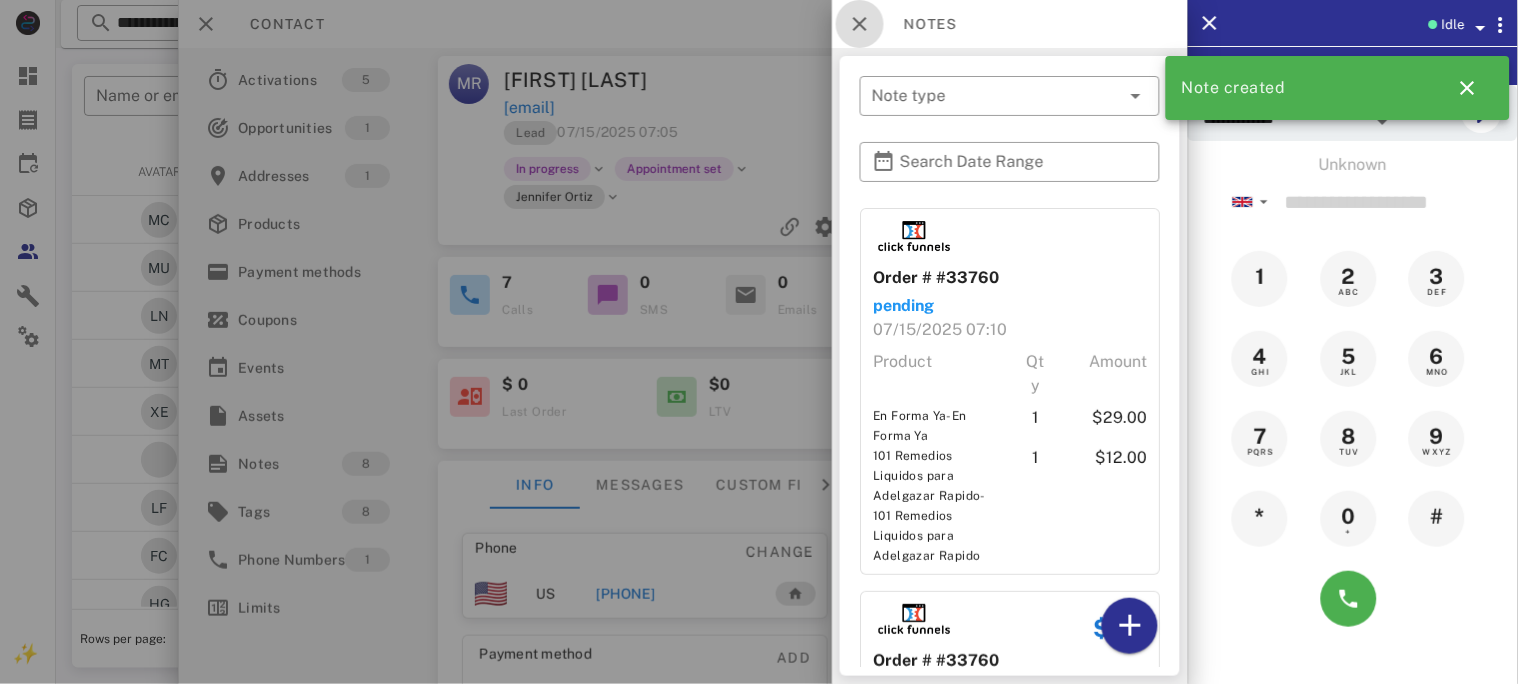 click at bounding box center [860, 24] 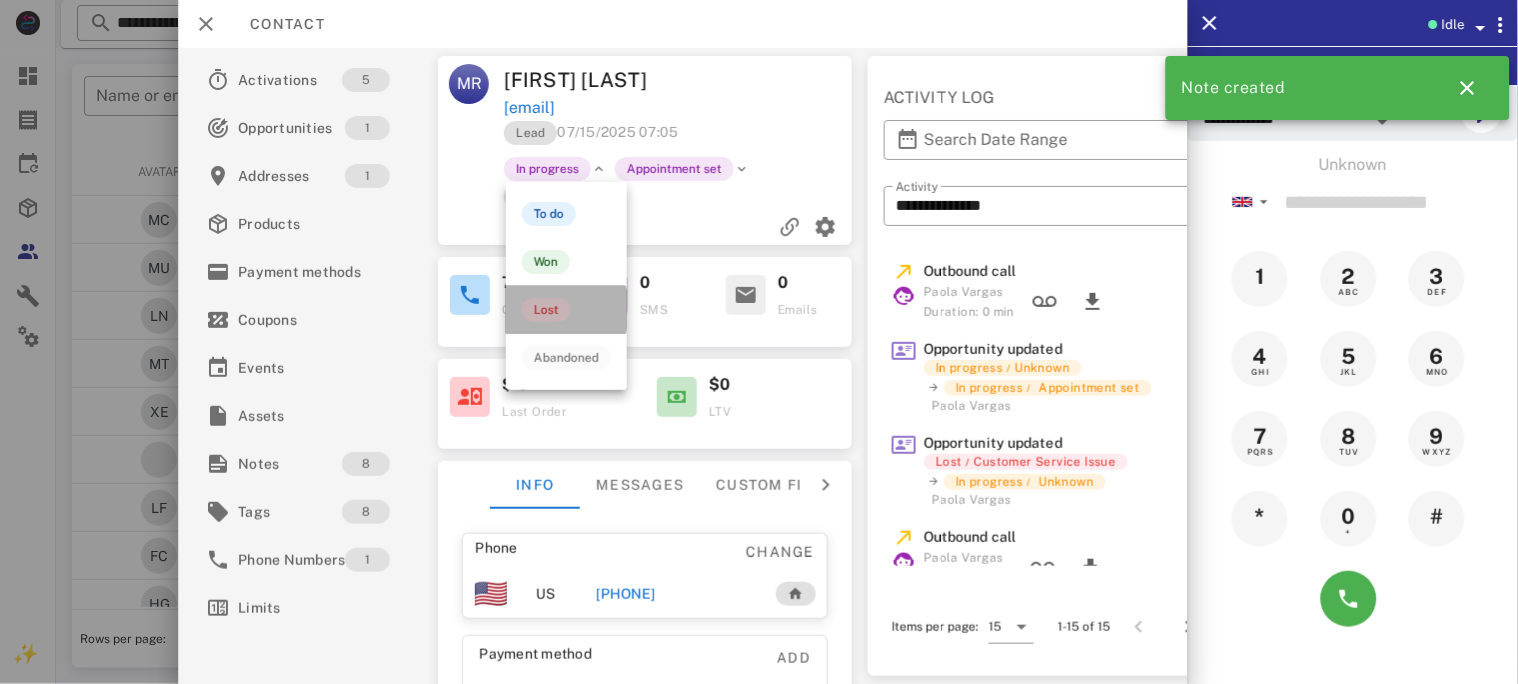 click on "Lost" at bounding box center (546, 310) 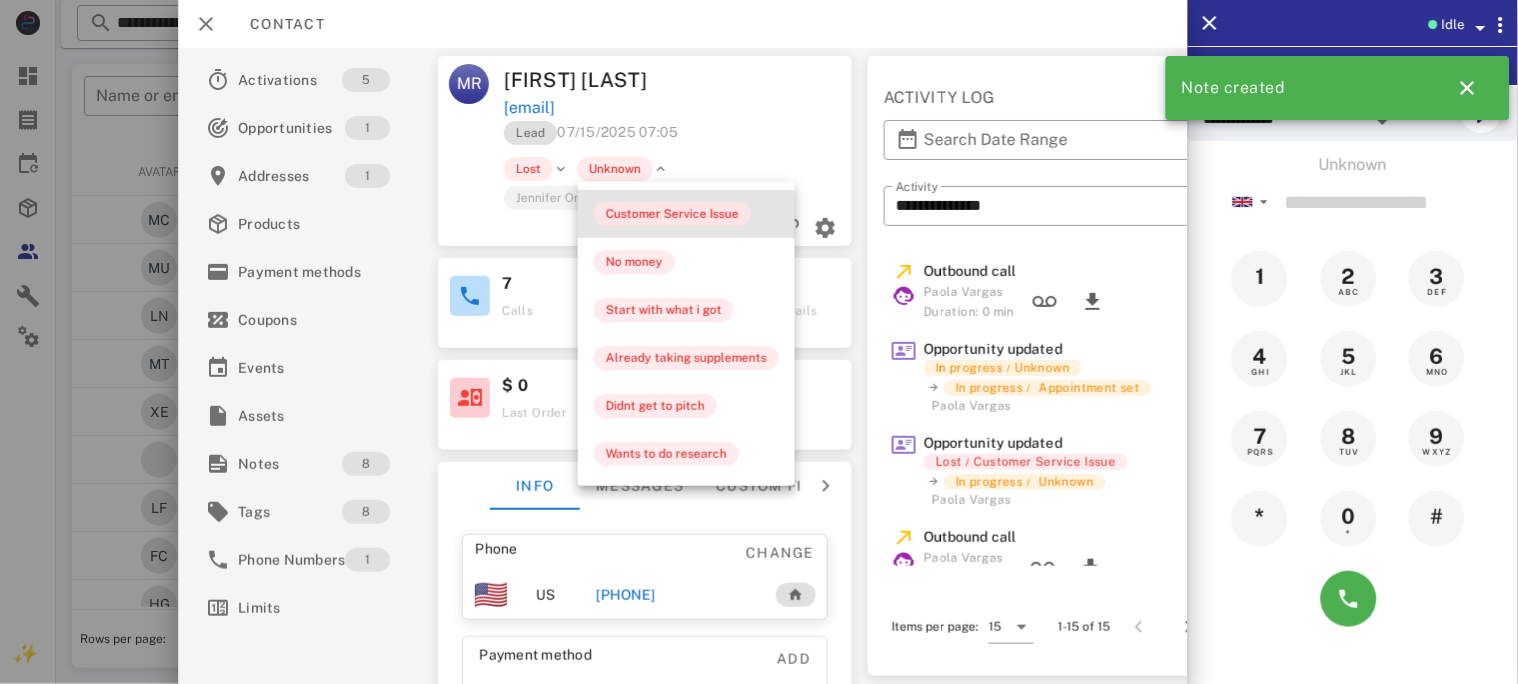 click on "Customer Service Issue" at bounding box center [672, 214] 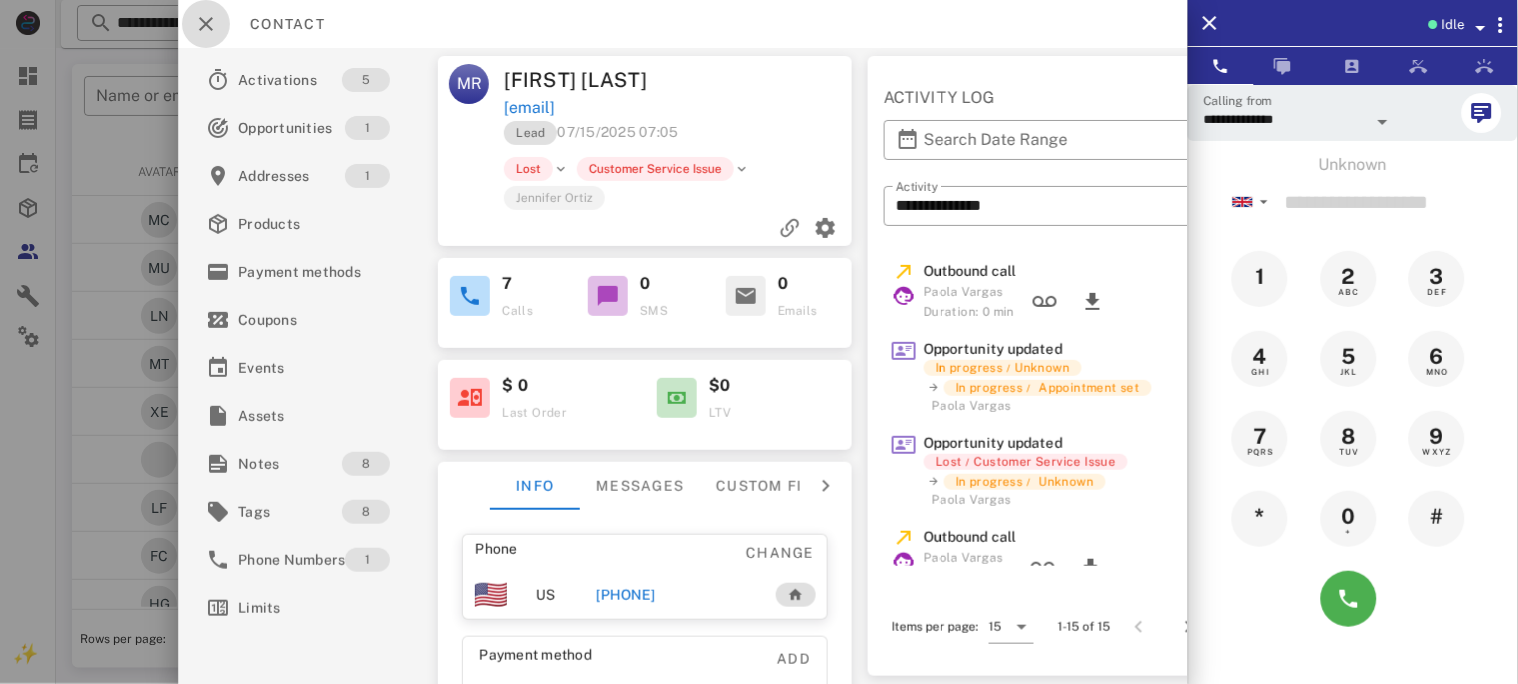 click at bounding box center [206, 24] 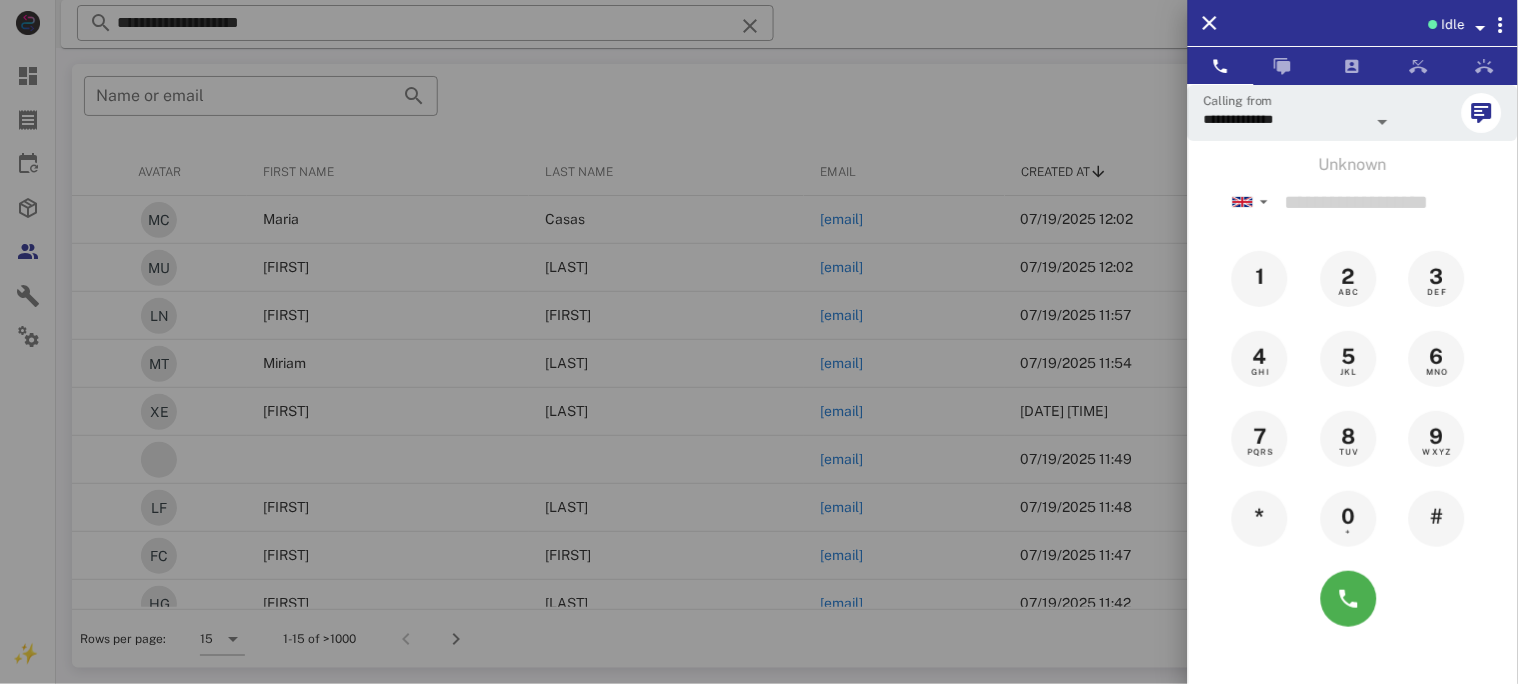 click at bounding box center [759, 342] 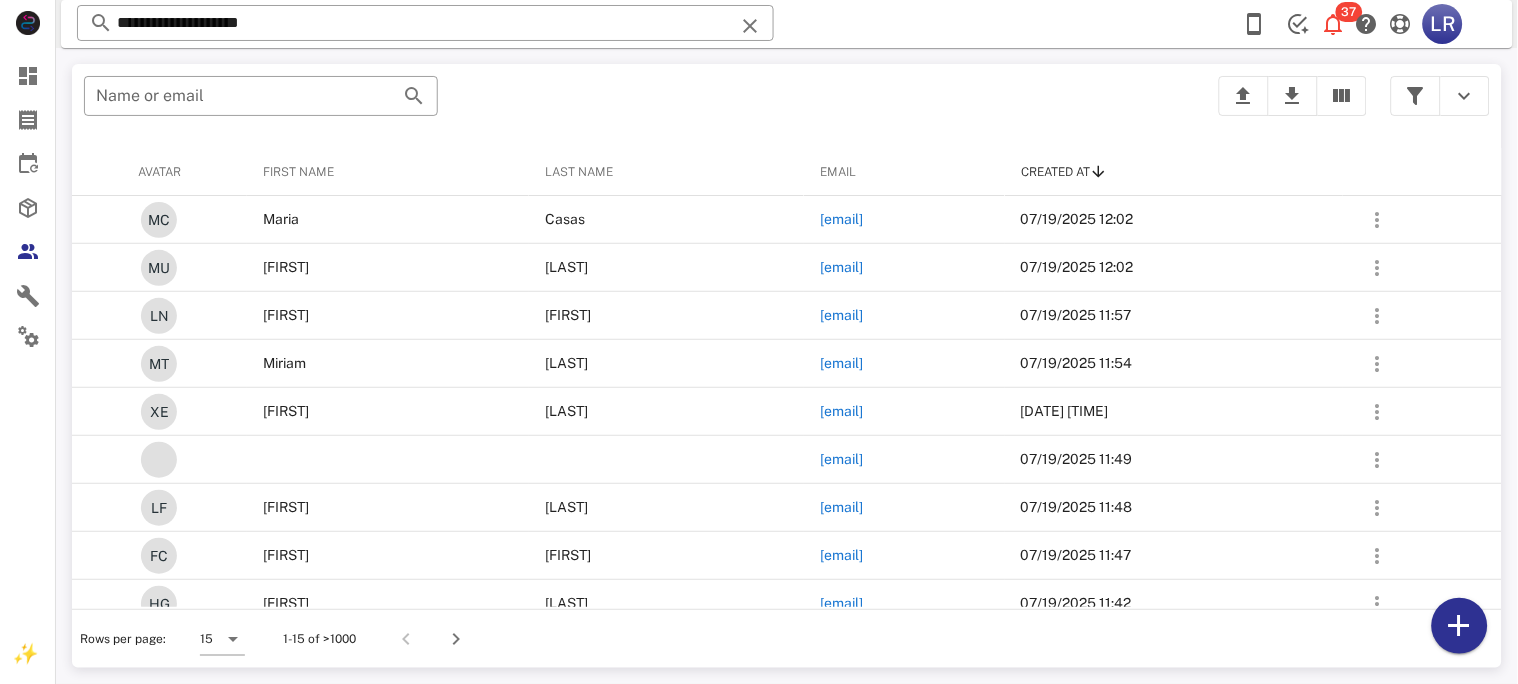 click at bounding box center (750, 26) 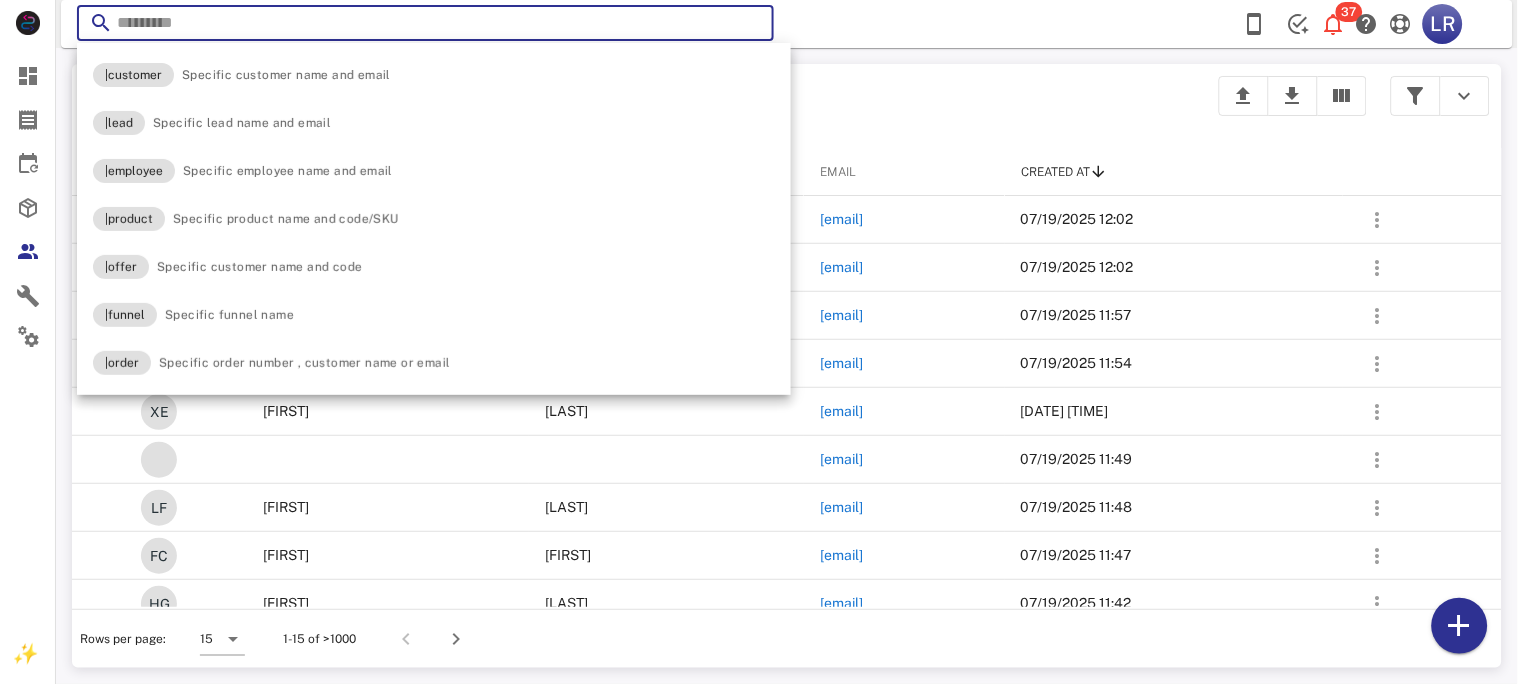 paste on "**********" 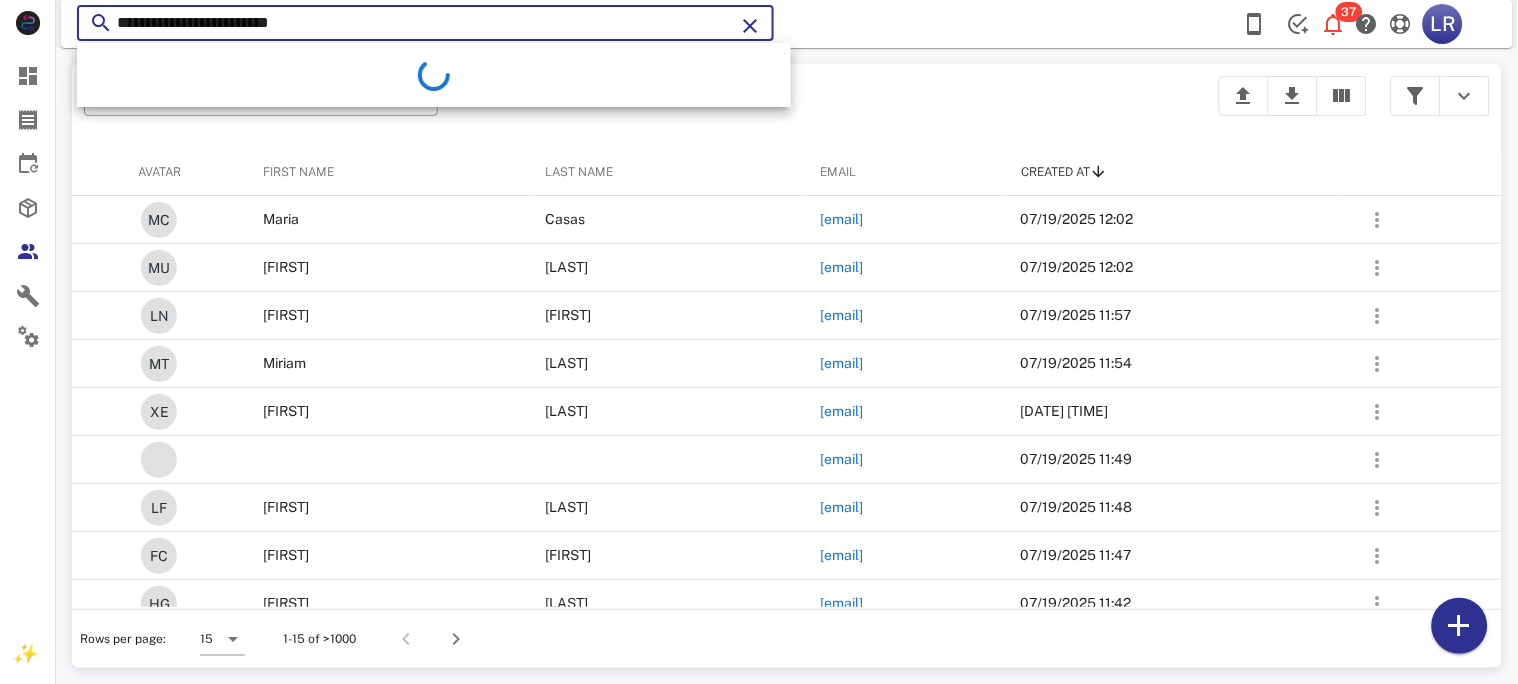 type on "**********" 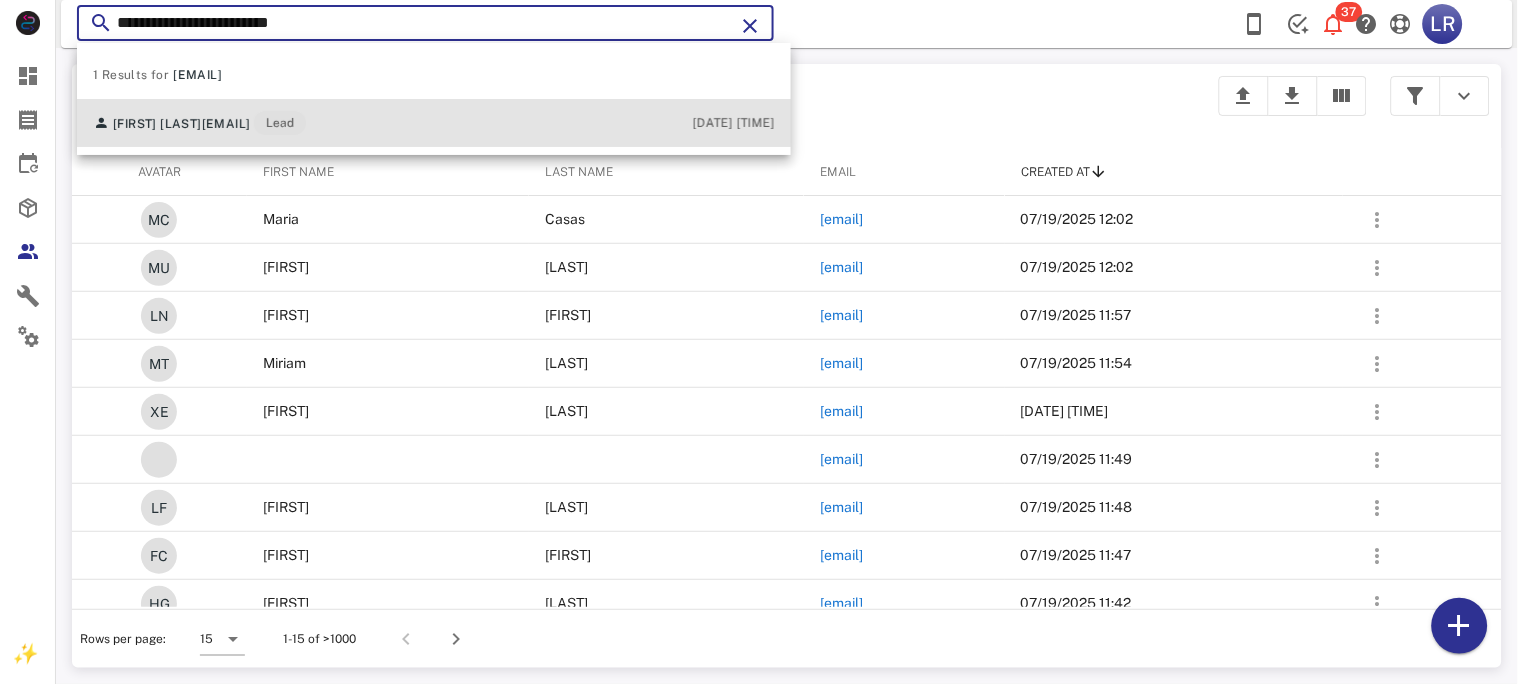 click on "[EMAIL]" at bounding box center (226, 124) 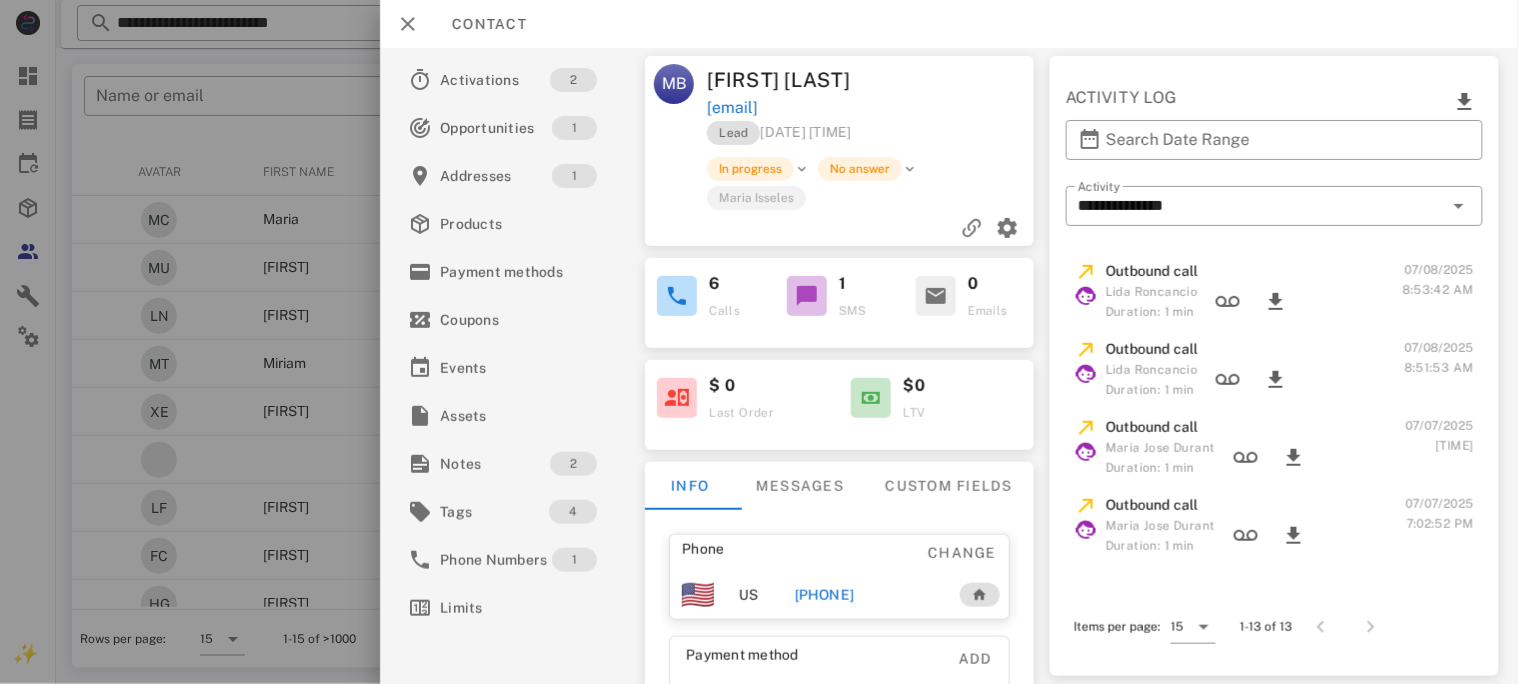 click on "[PHONE]" at bounding box center (824, 595) 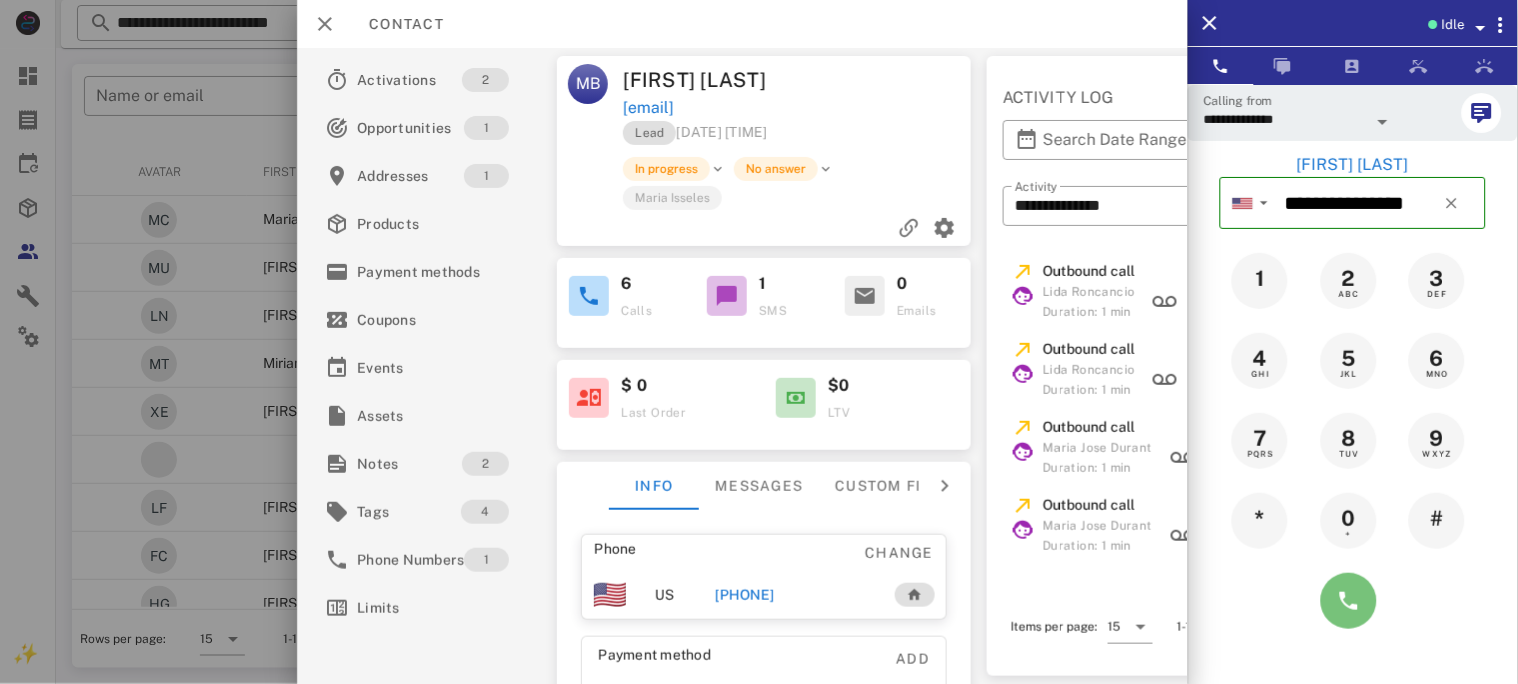 click at bounding box center [1349, 601] 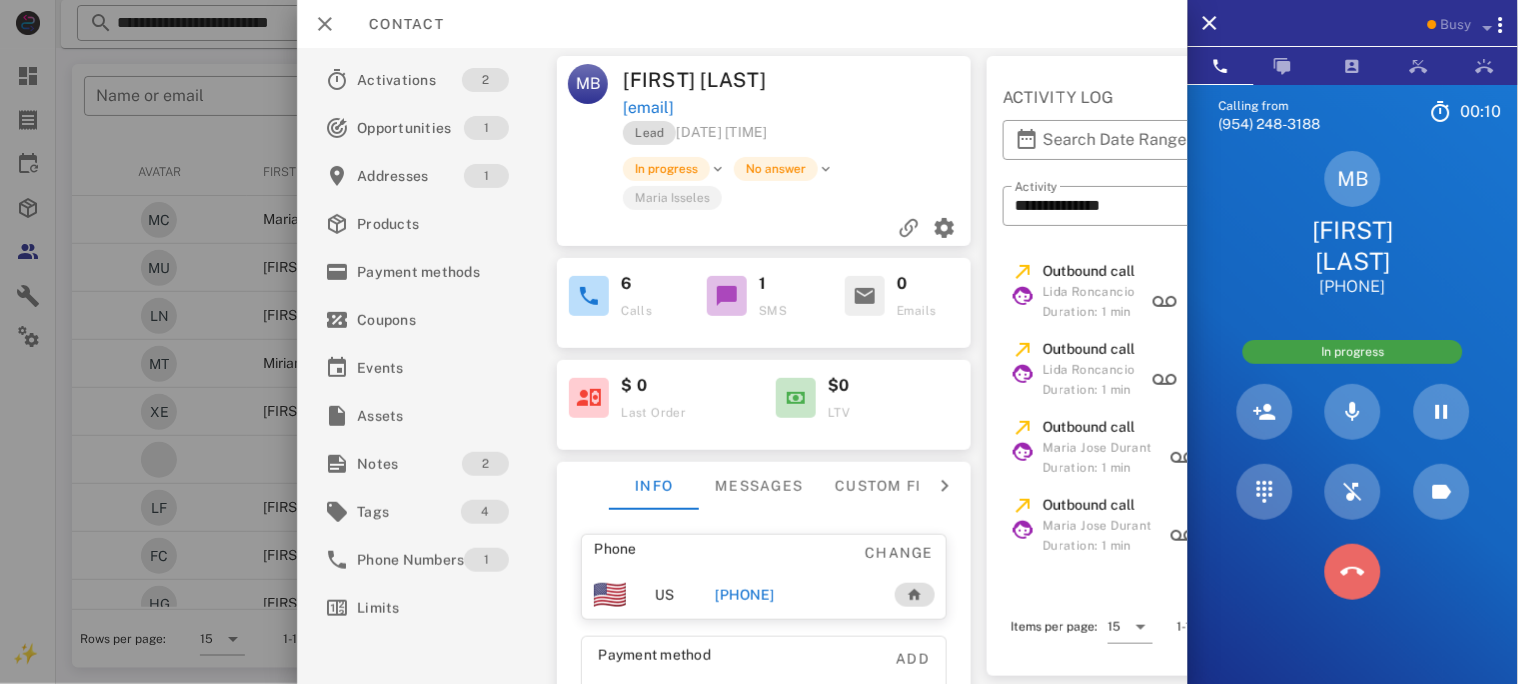 drag, startPoint x: 1351, startPoint y: 567, endPoint x: 1100, endPoint y: 460, distance: 272.8553 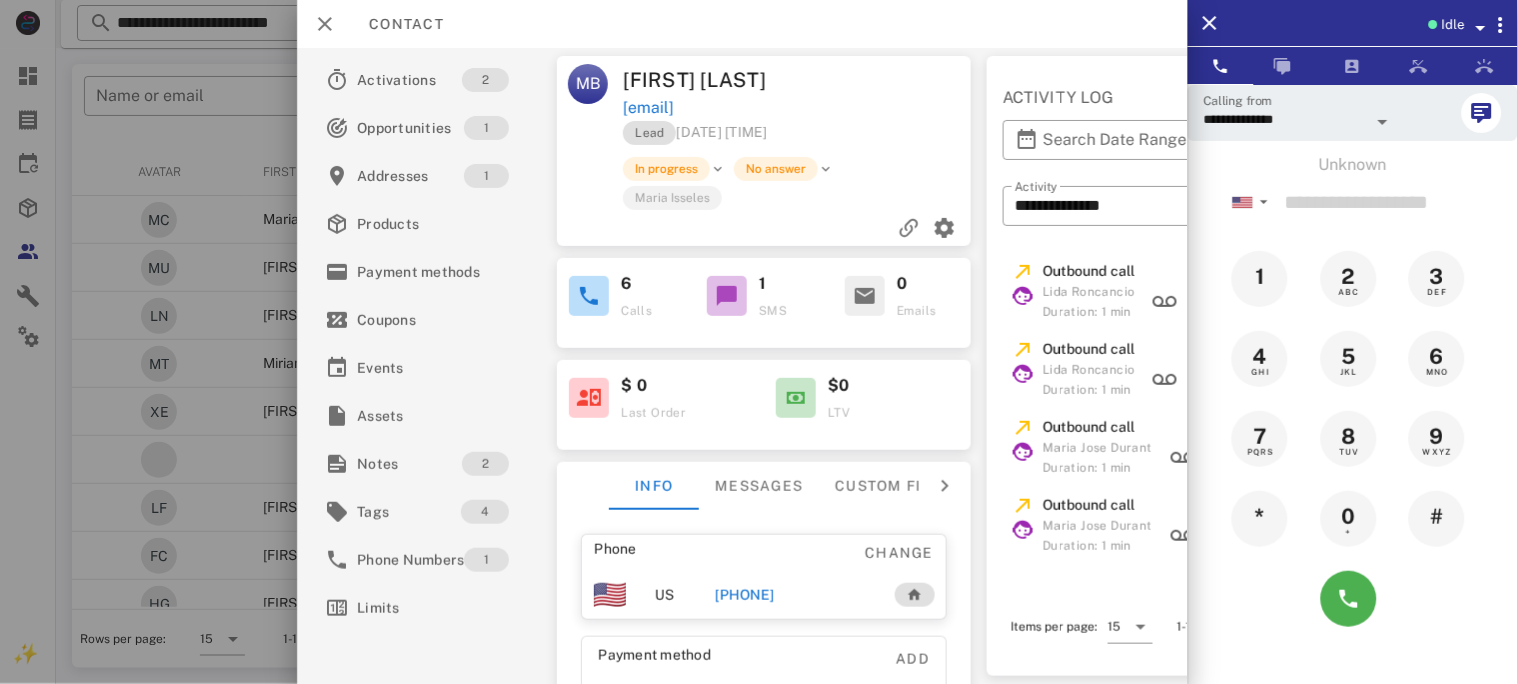 click on "[PHONE]" at bounding box center (744, 595) 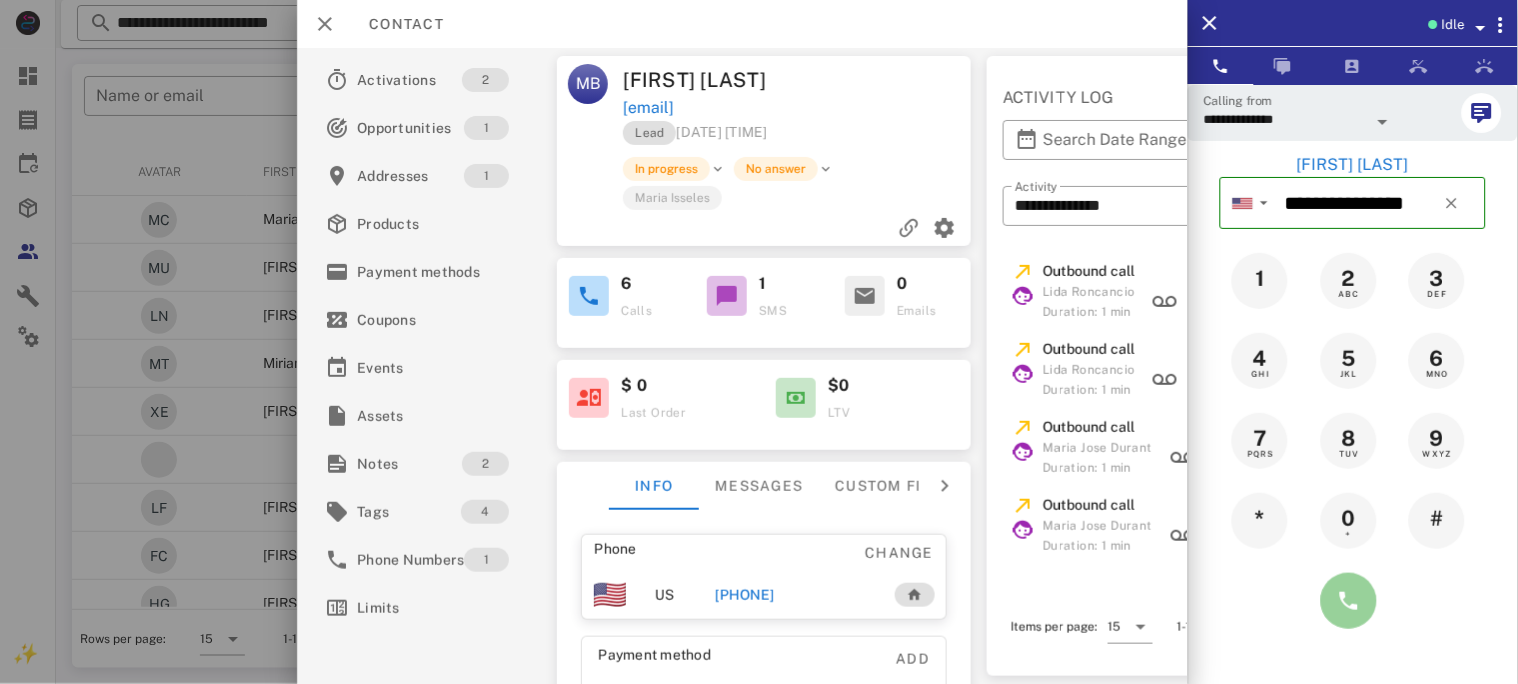 click at bounding box center (1349, 601) 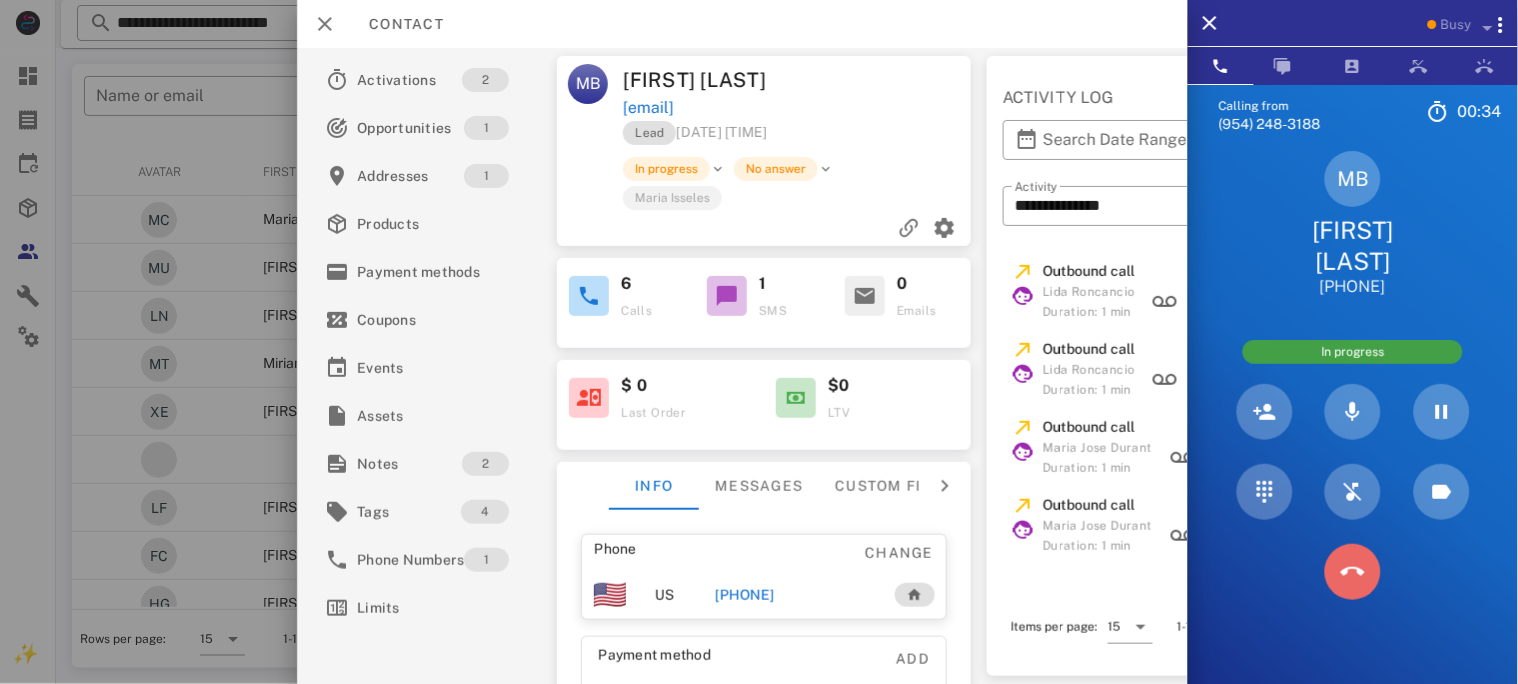 click at bounding box center [1353, 572] 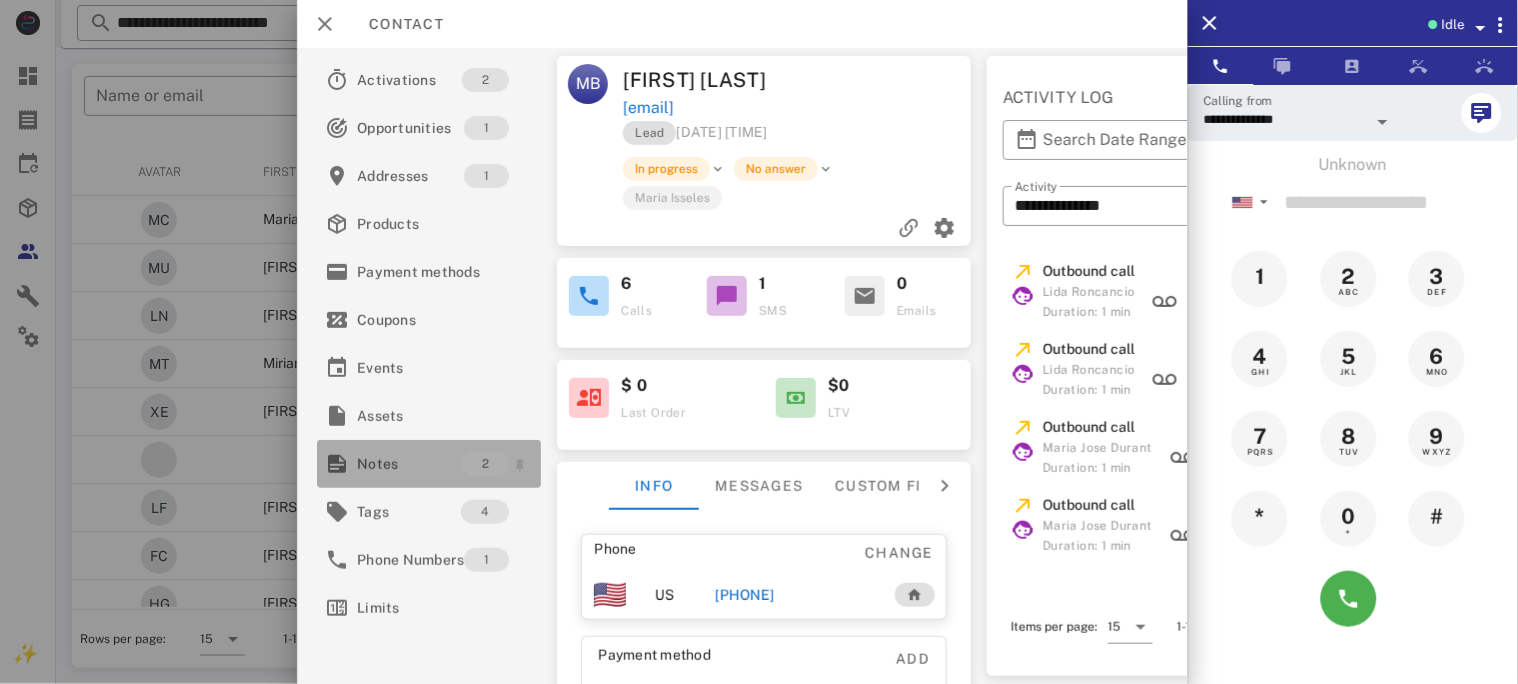 click on "Notes" at bounding box center [409, 464] 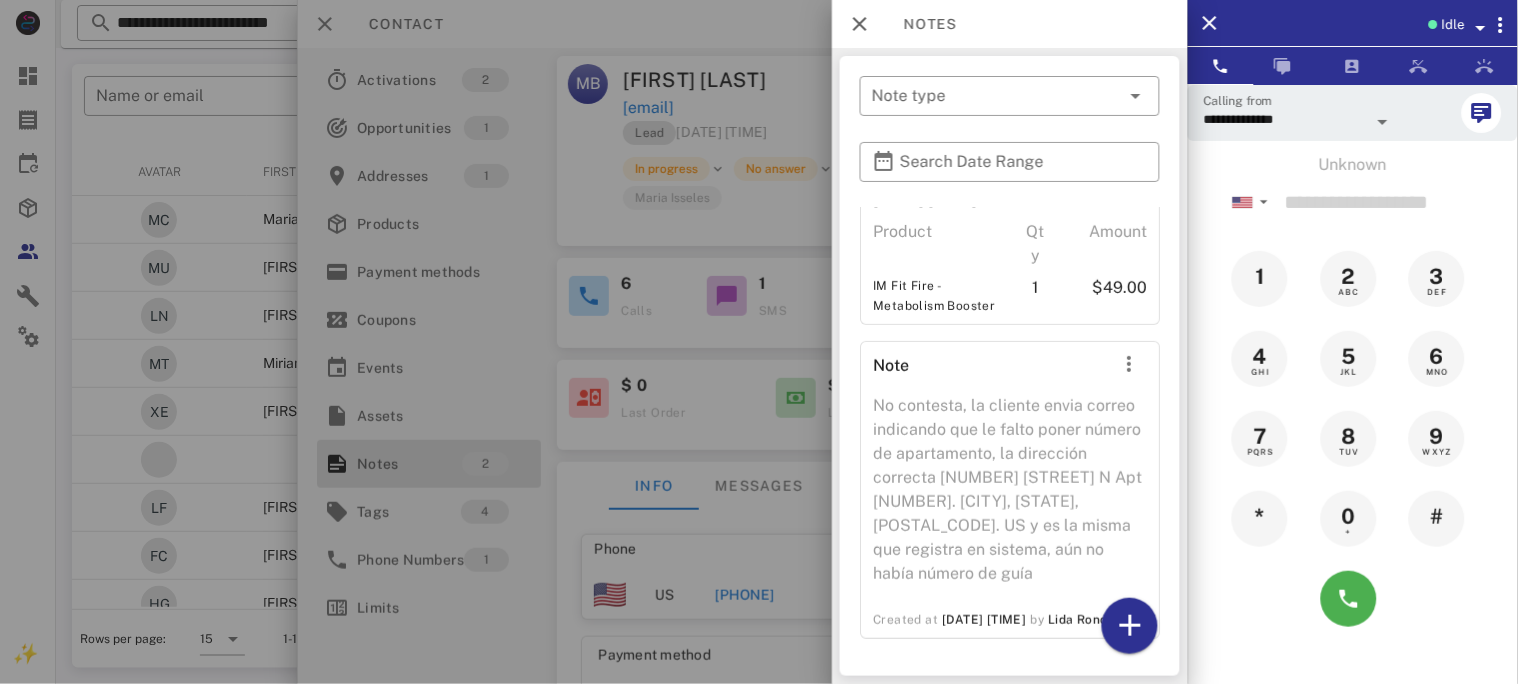 scroll, scrollTop: 208, scrollLeft: 0, axis: vertical 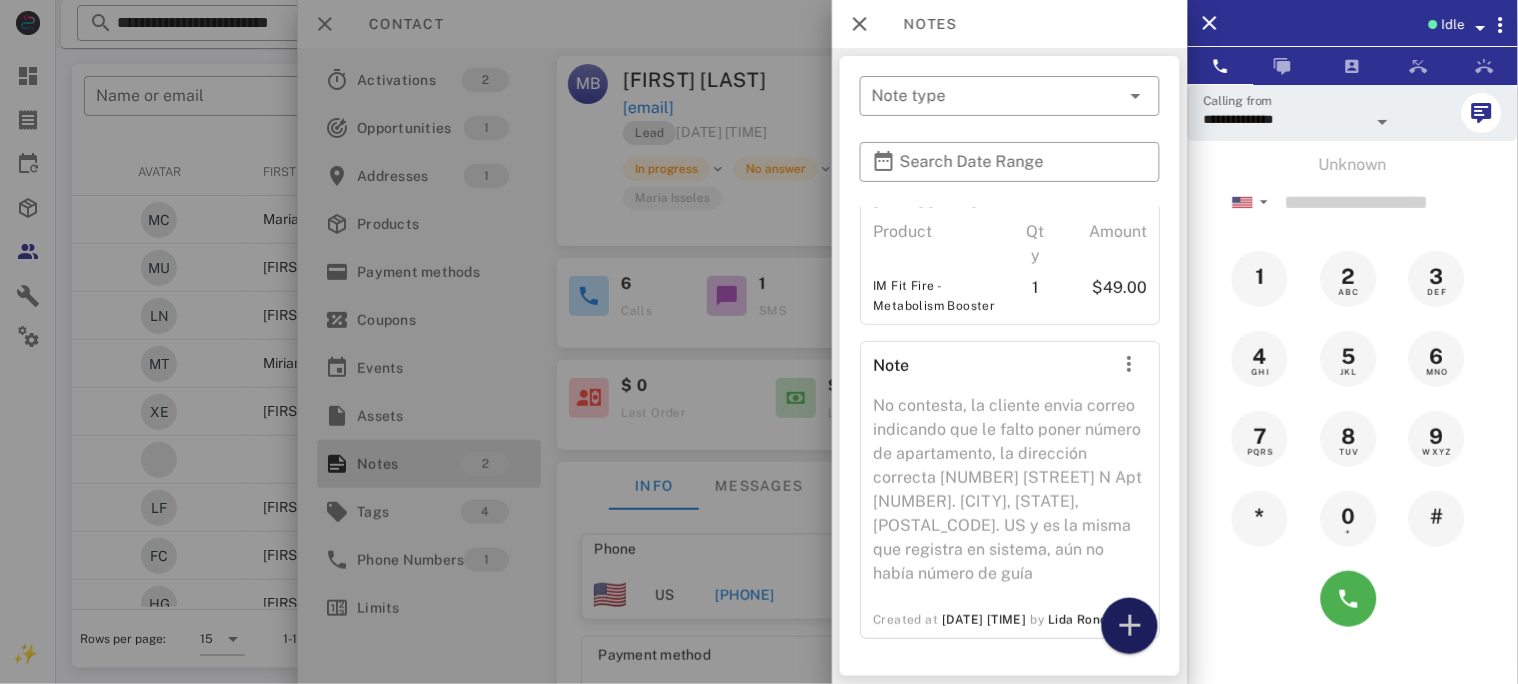 click at bounding box center [1130, 626] 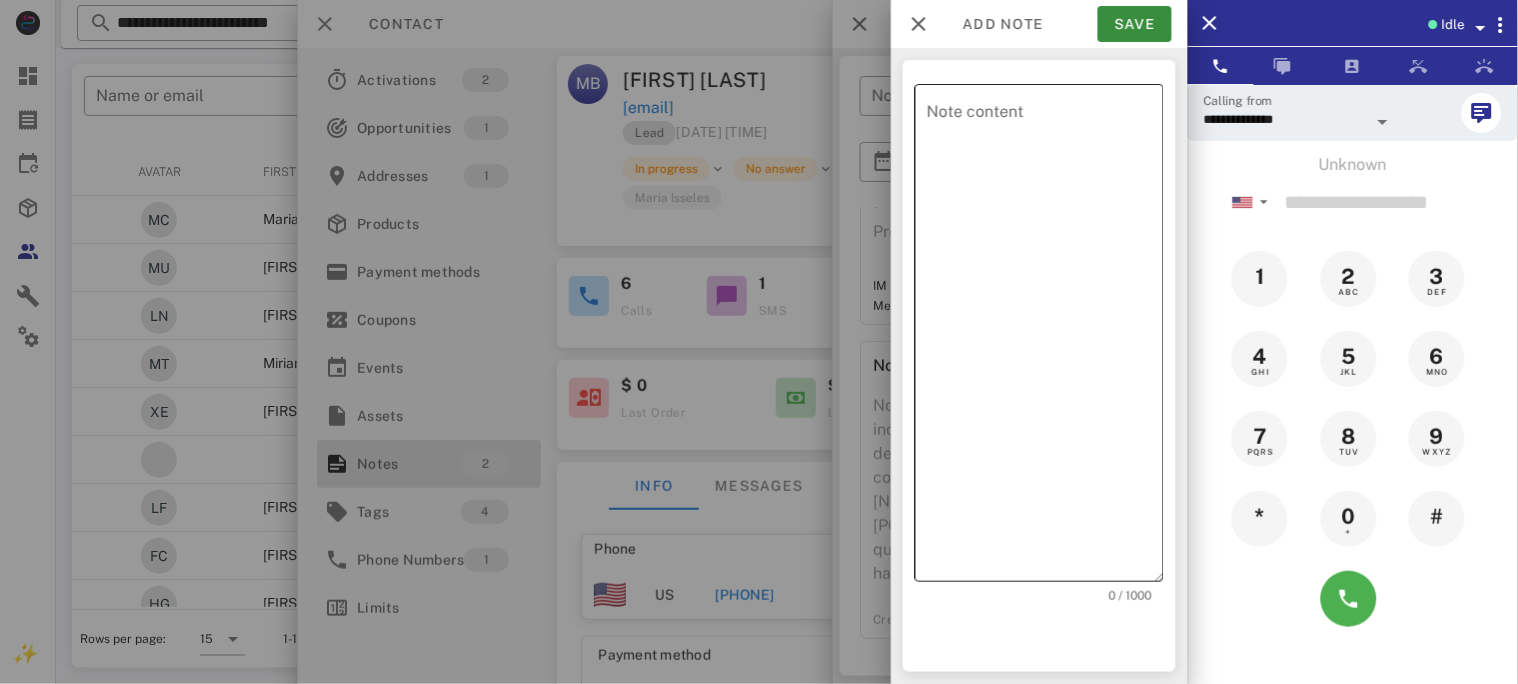 click on "Note content" at bounding box center [1045, 338] 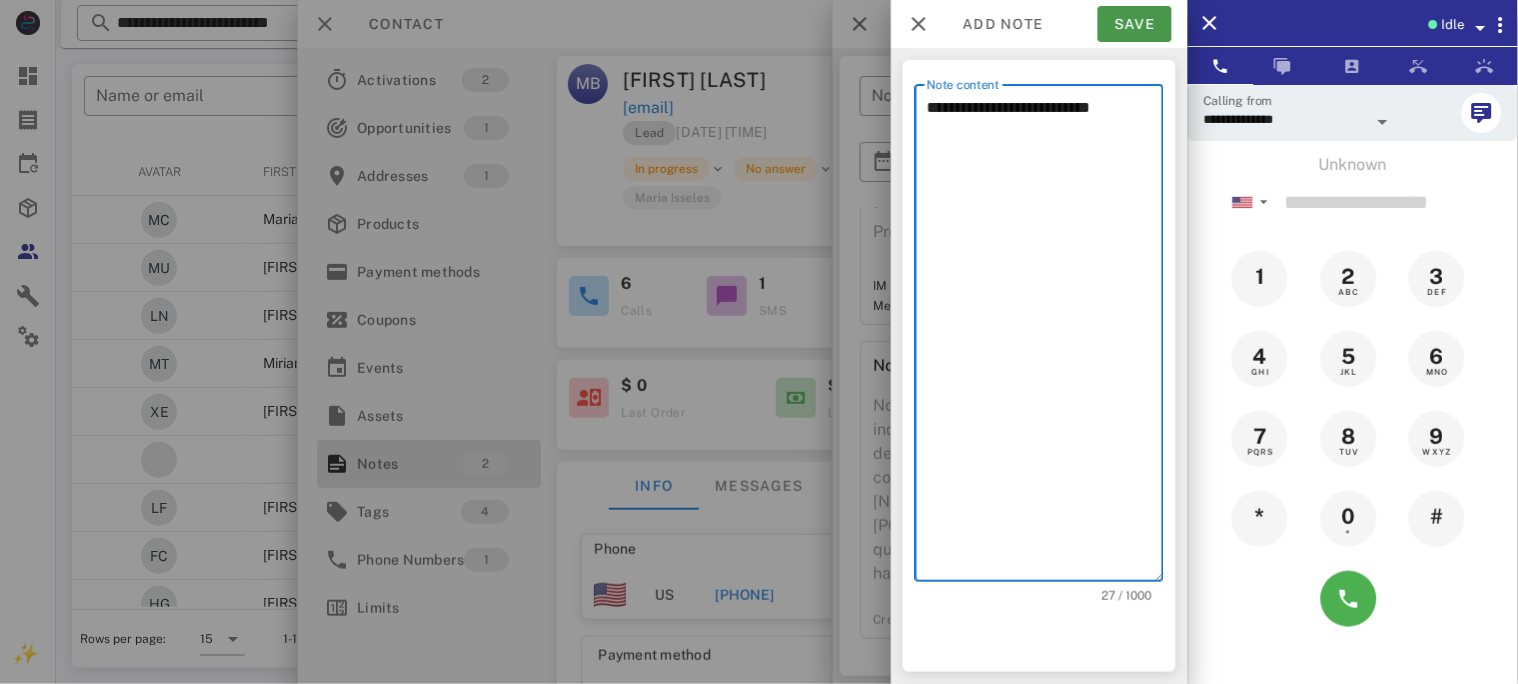 type on "**********" 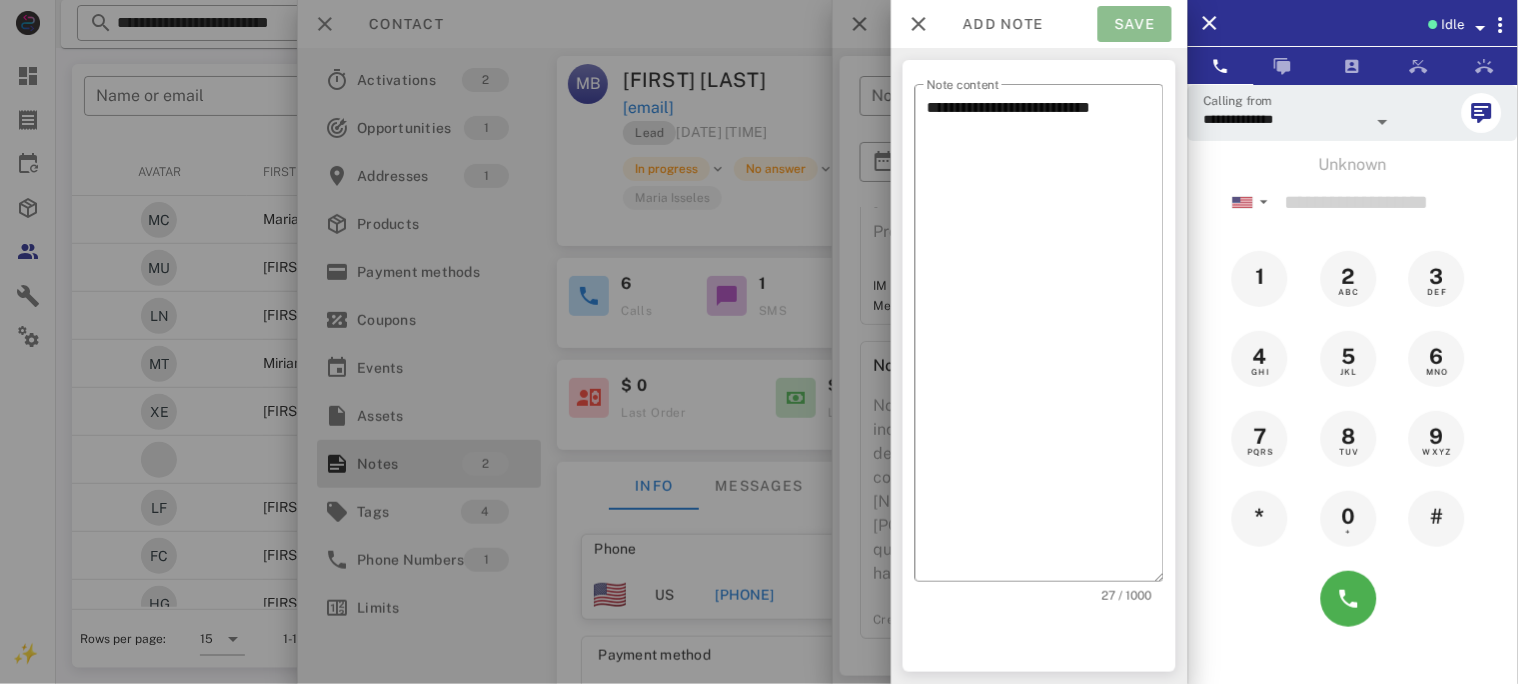 click on "Save" at bounding box center [1135, 24] 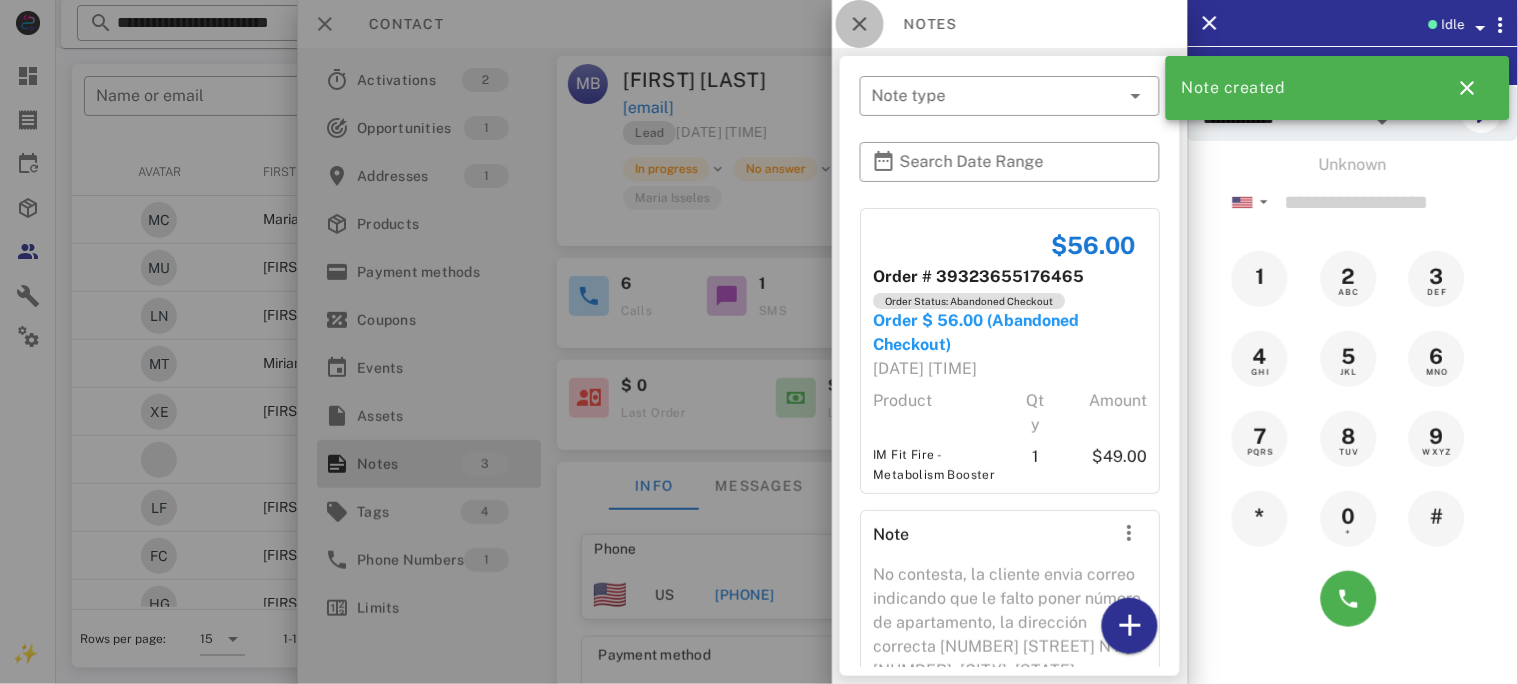 drag, startPoint x: 865, startPoint y: 19, endPoint x: 845, endPoint y: 14, distance: 20.615528 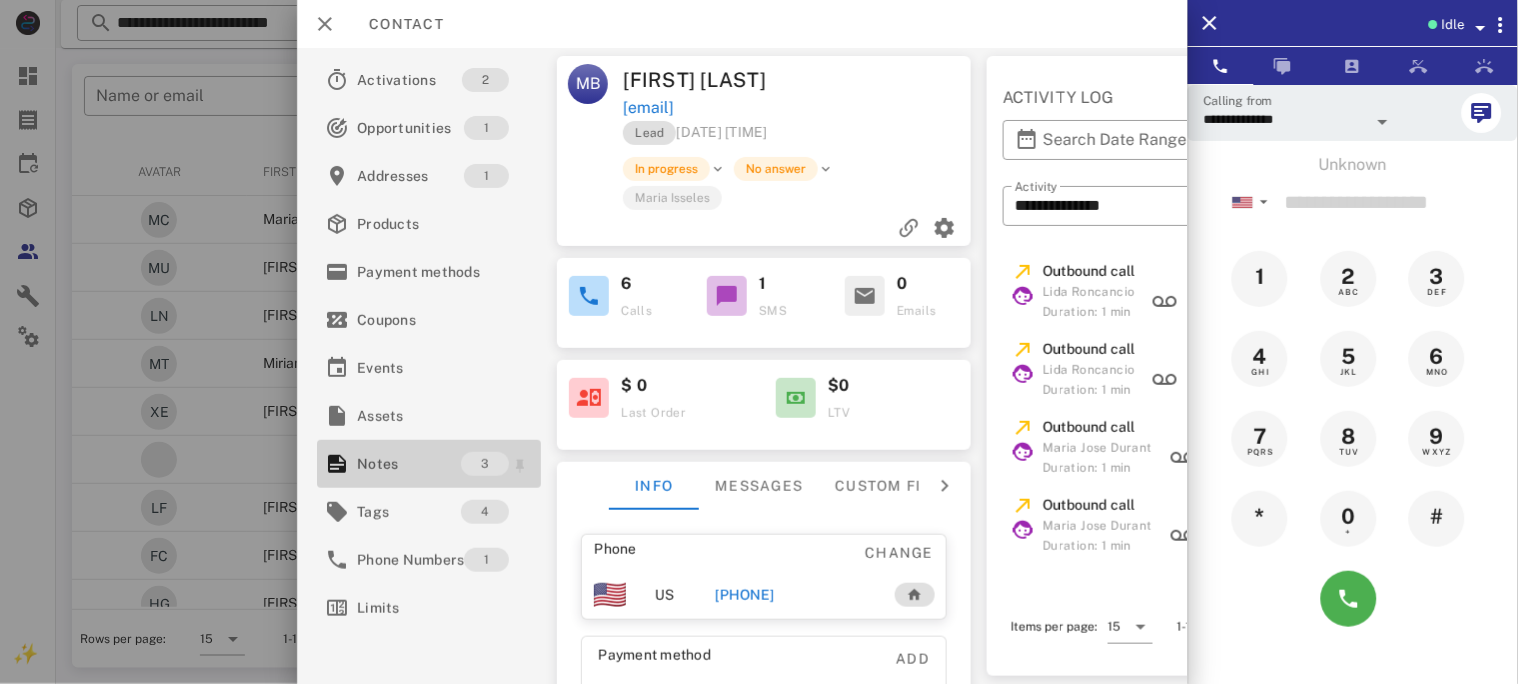 click on "Notes" at bounding box center (409, 464) 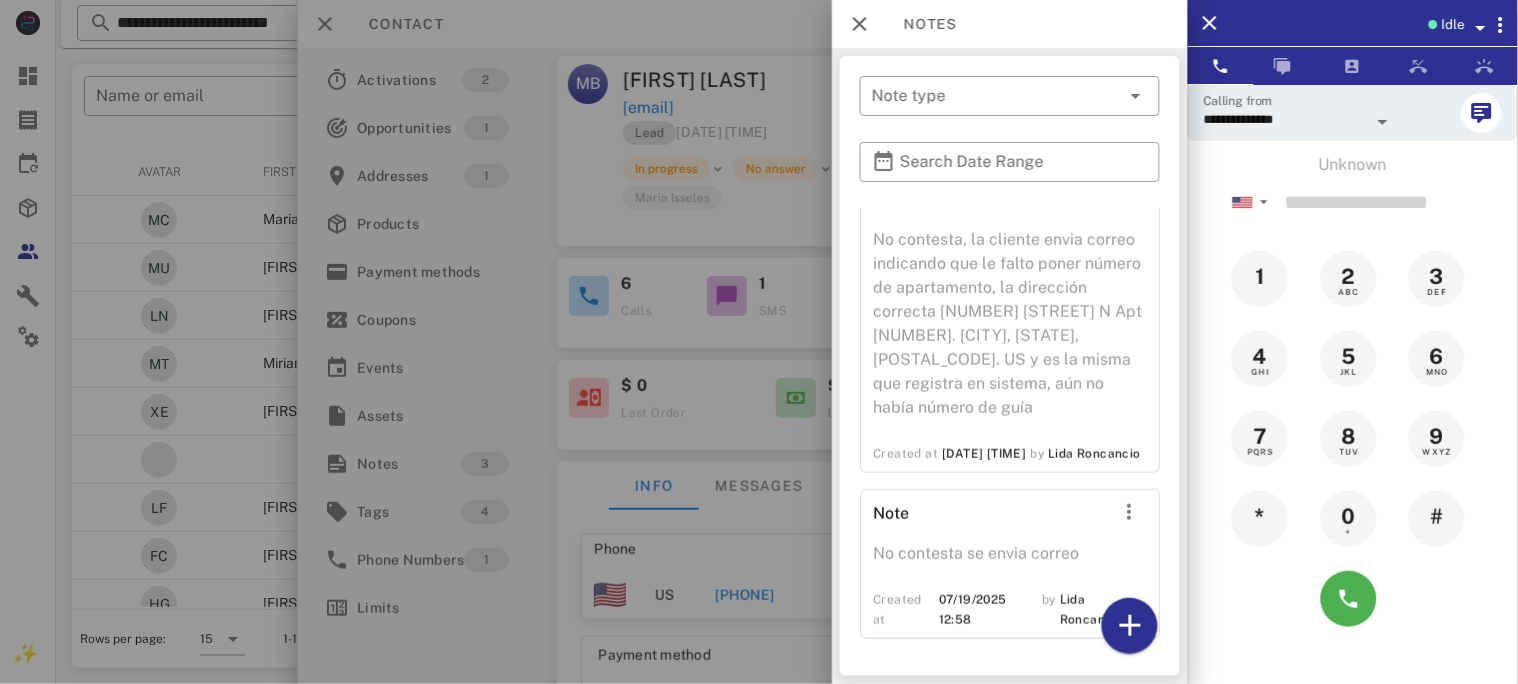 scroll, scrollTop: 374, scrollLeft: 0, axis: vertical 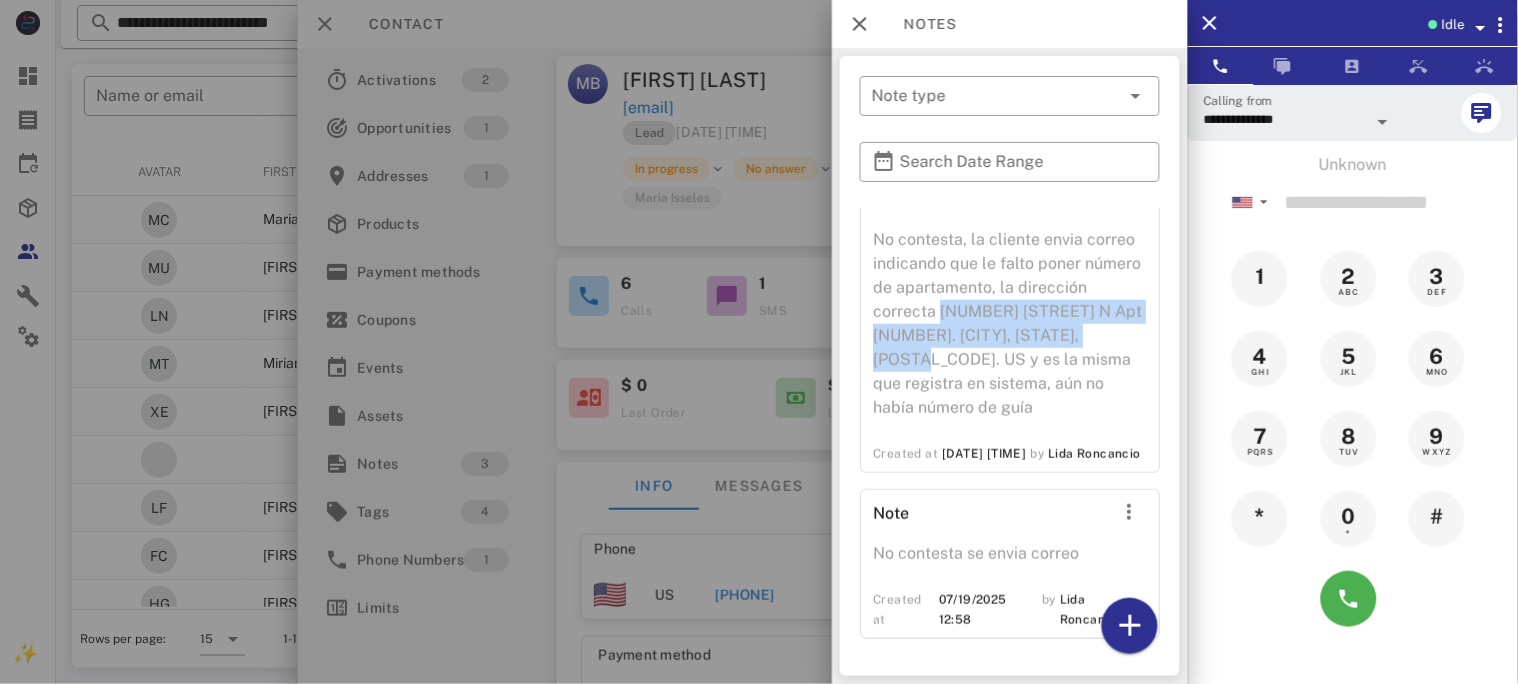 drag, startPoint x: 1014, startPoint y: 288, endPoint x: 978, endPoint y: 342, distance: 64.899925 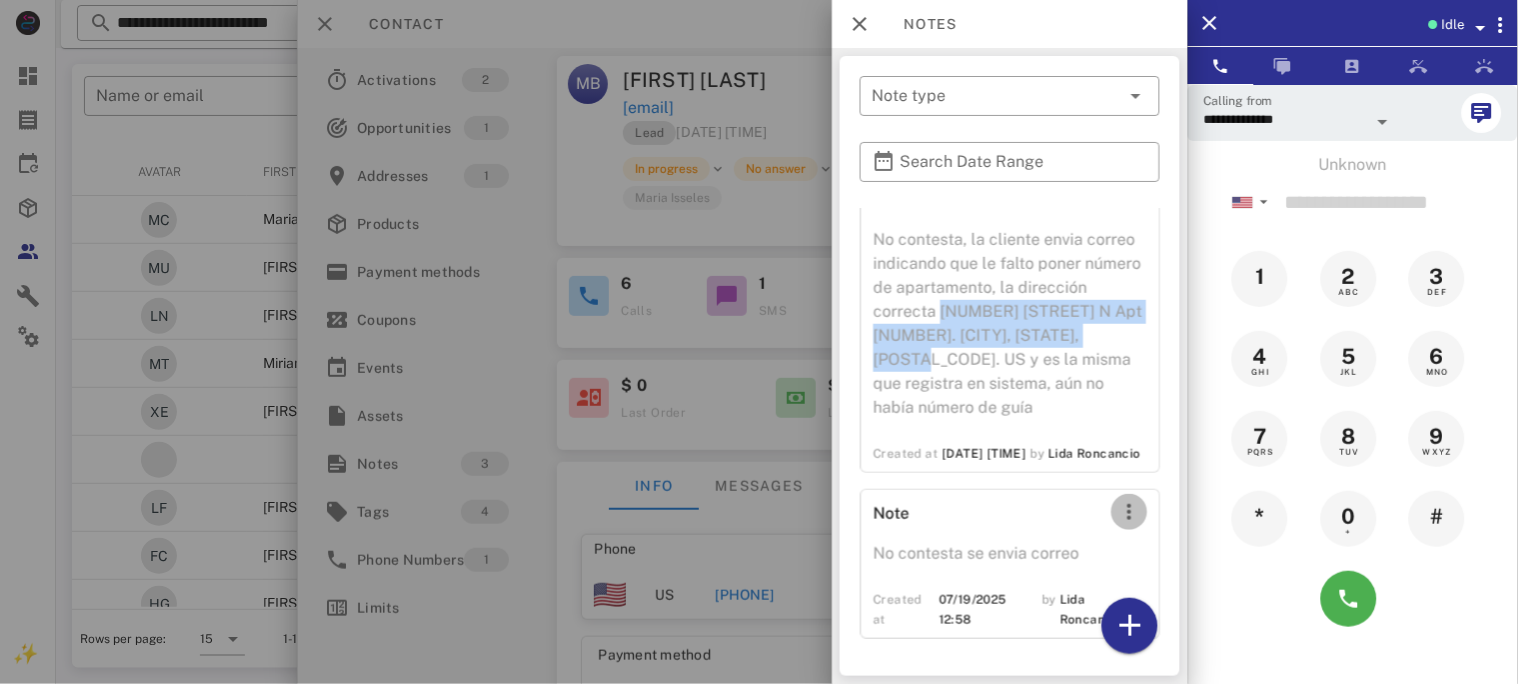 click at bounding box center [1129, 512] 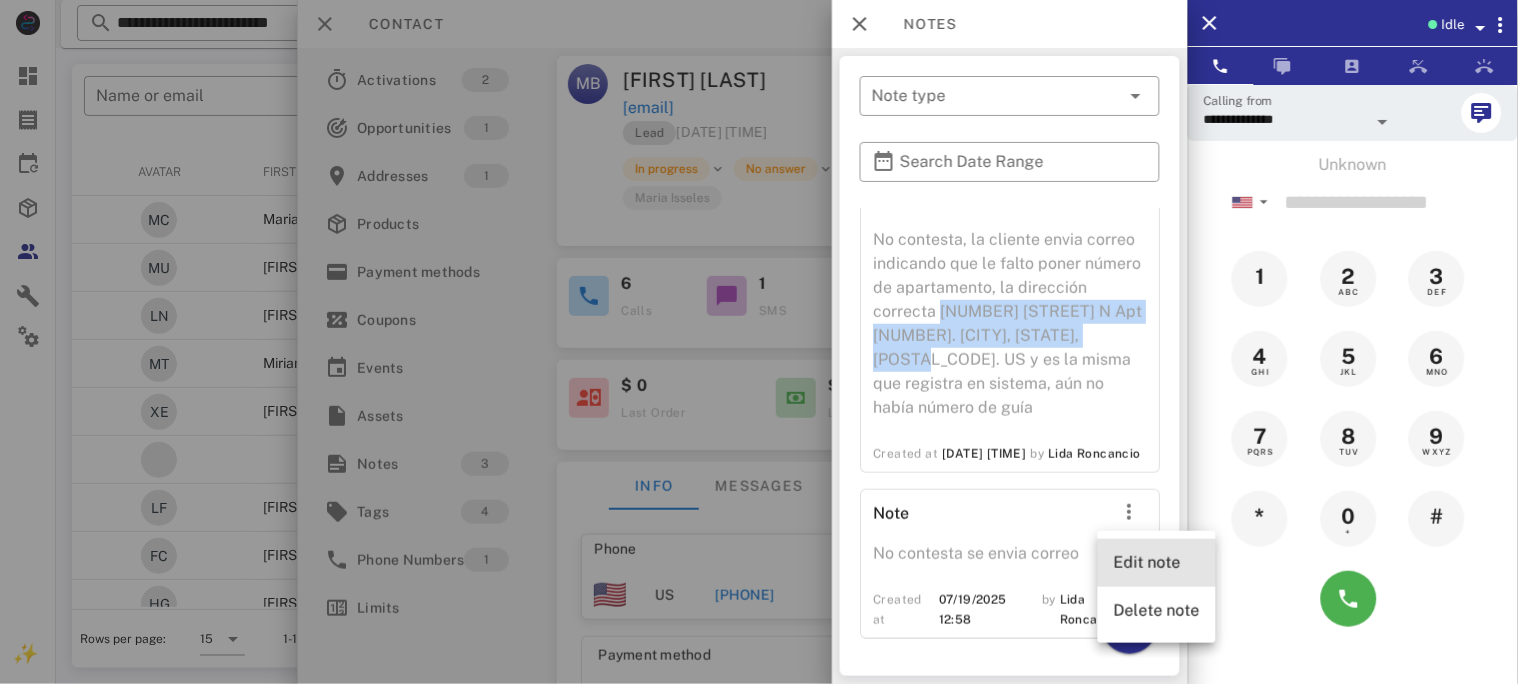 click on "Edit note" at bounding box center (1157, 562) 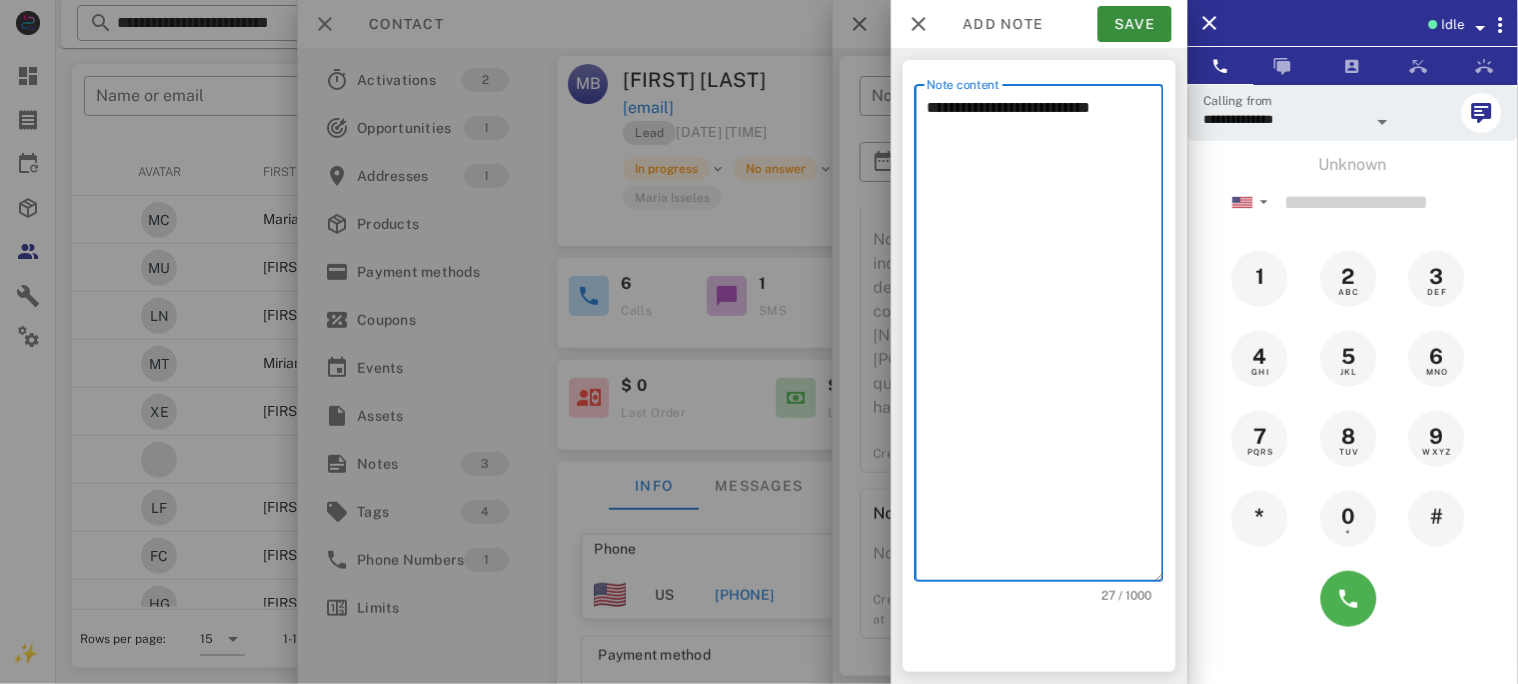 click on "**********" at bounding box center (1045, 338) 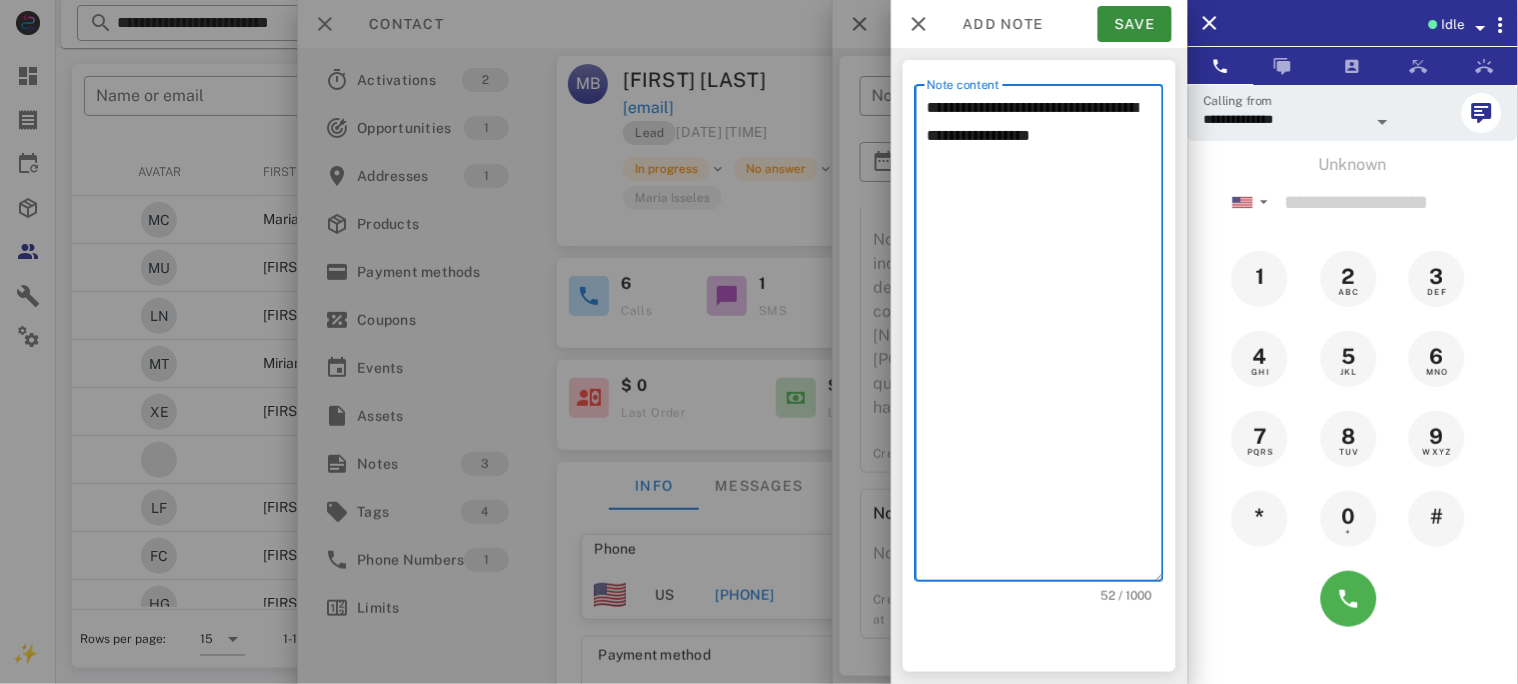 paste on "**********" 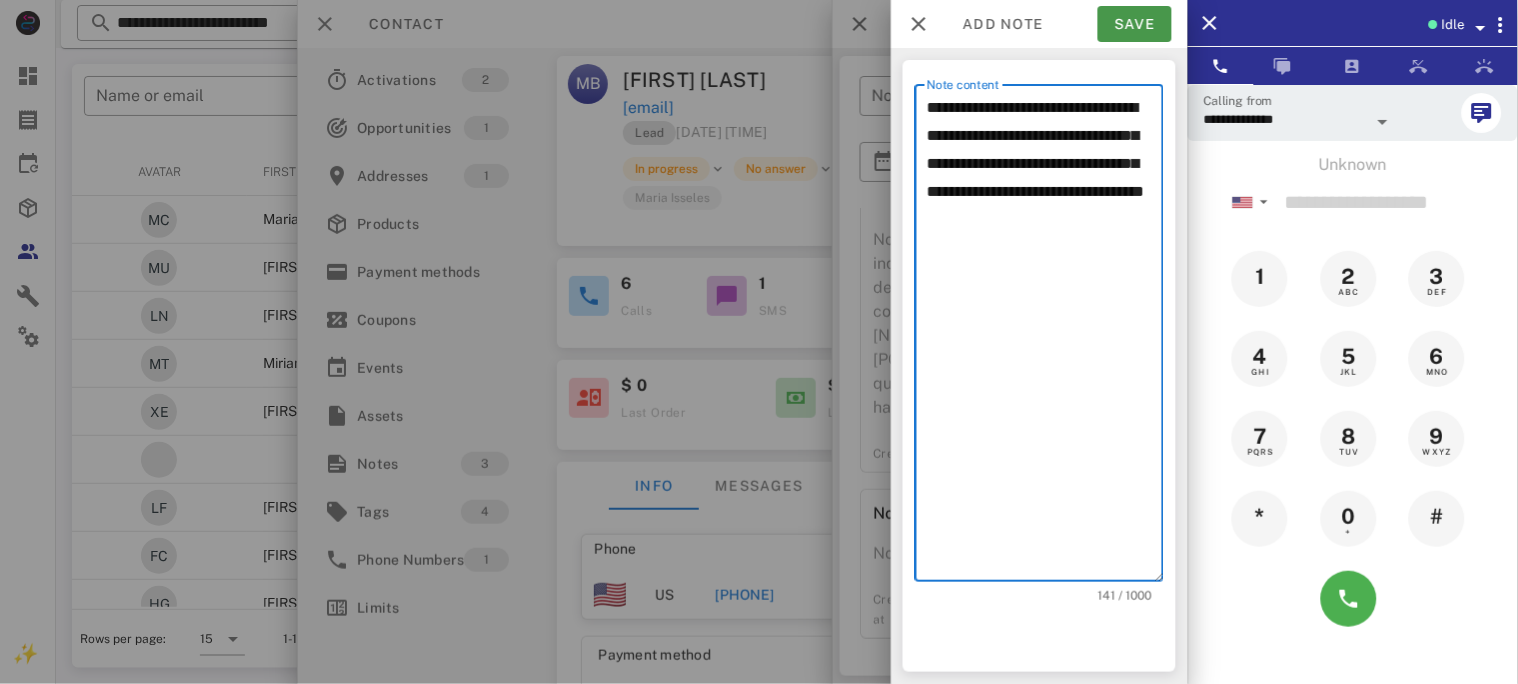 type on "**********" 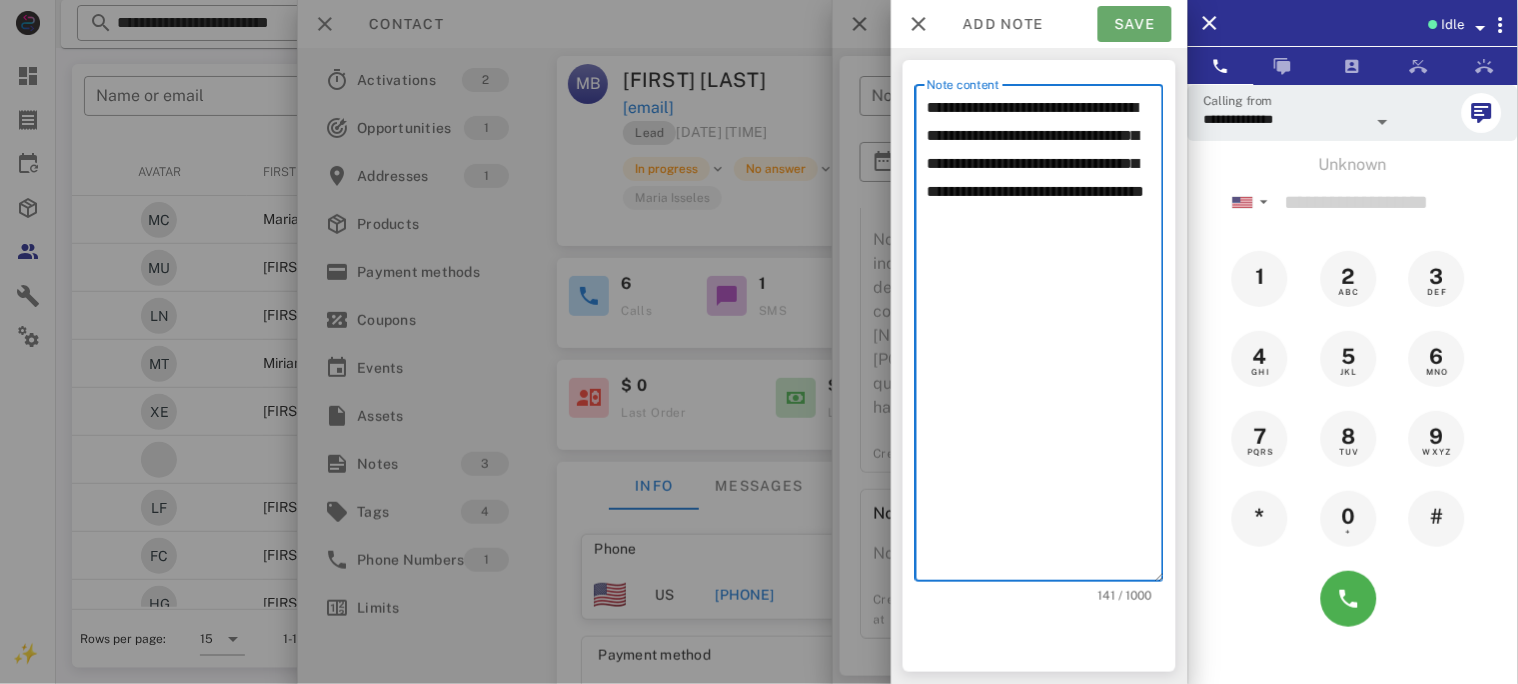 click on "Save" at bounding box center [1135, 24] 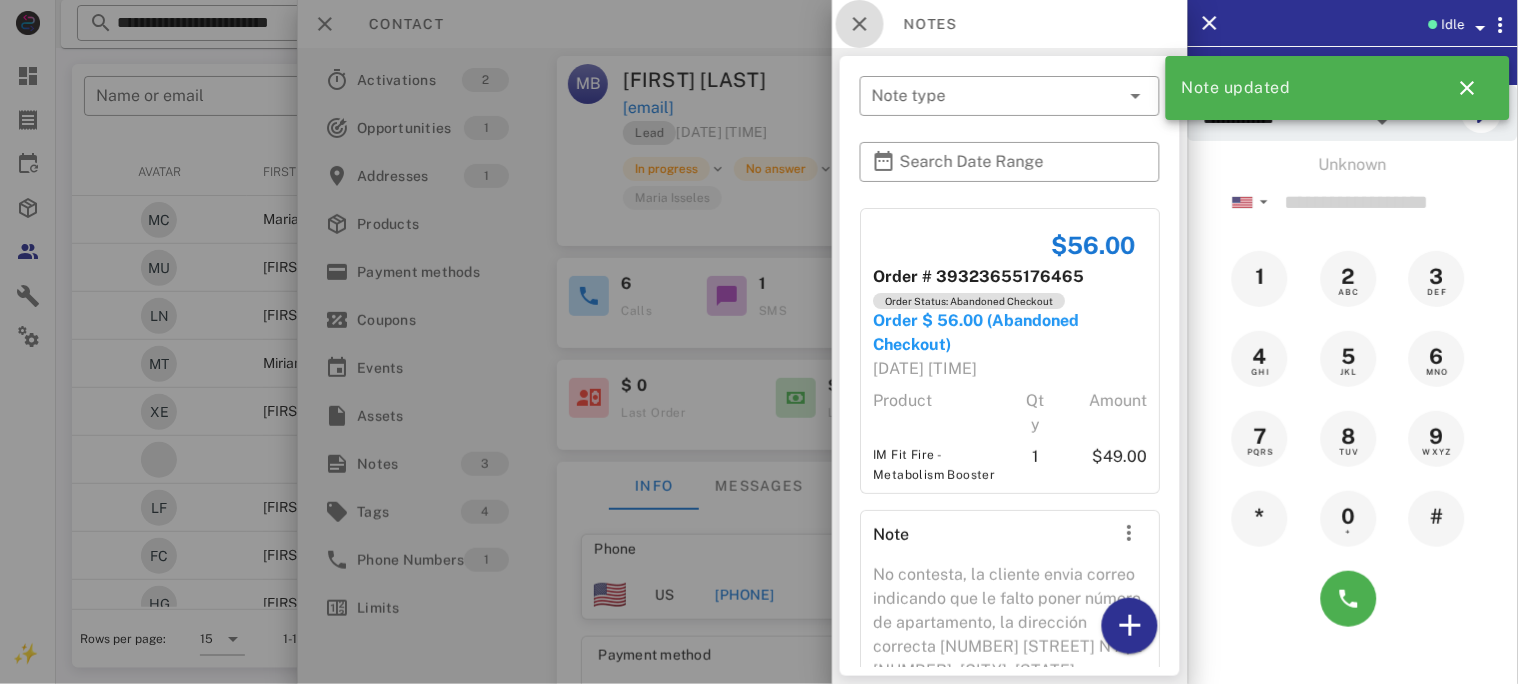 click at bounding box center (860, 24) 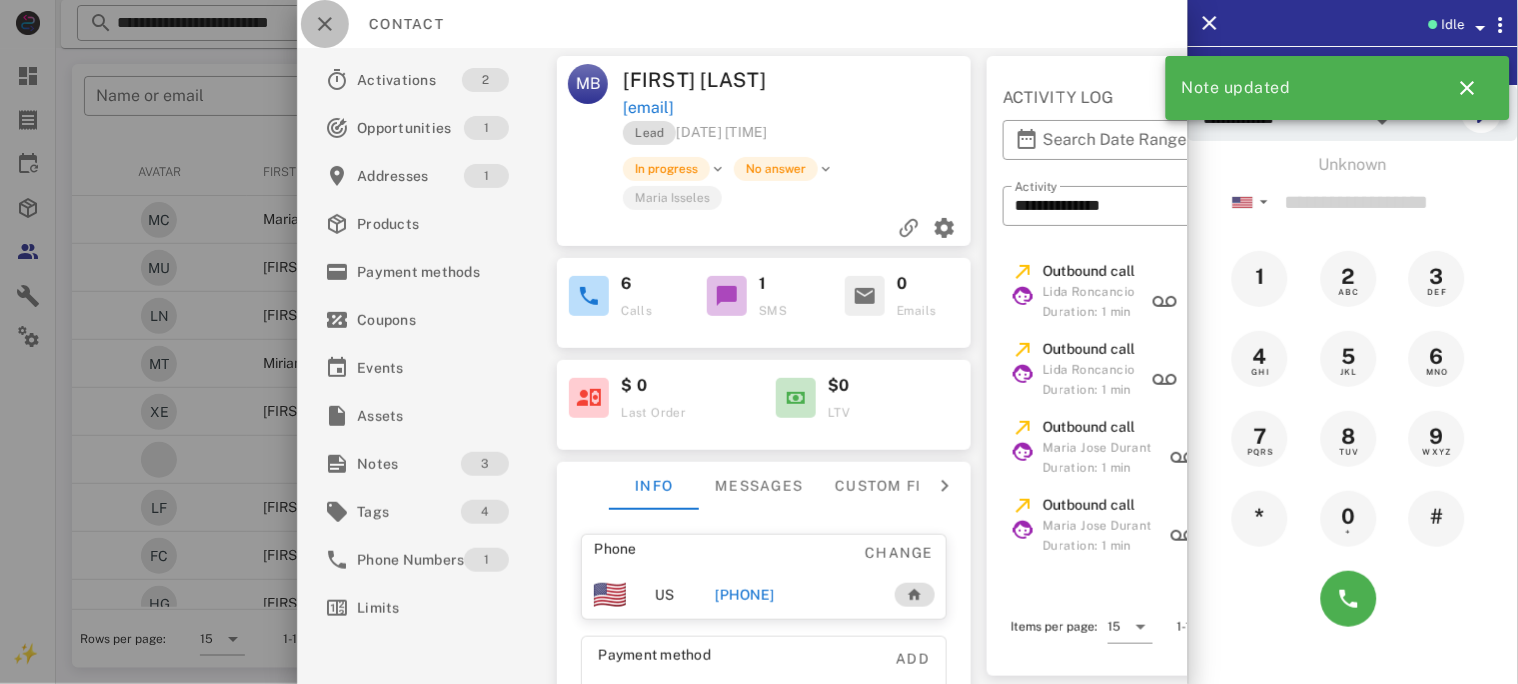 click at bounding box center [325, 24] 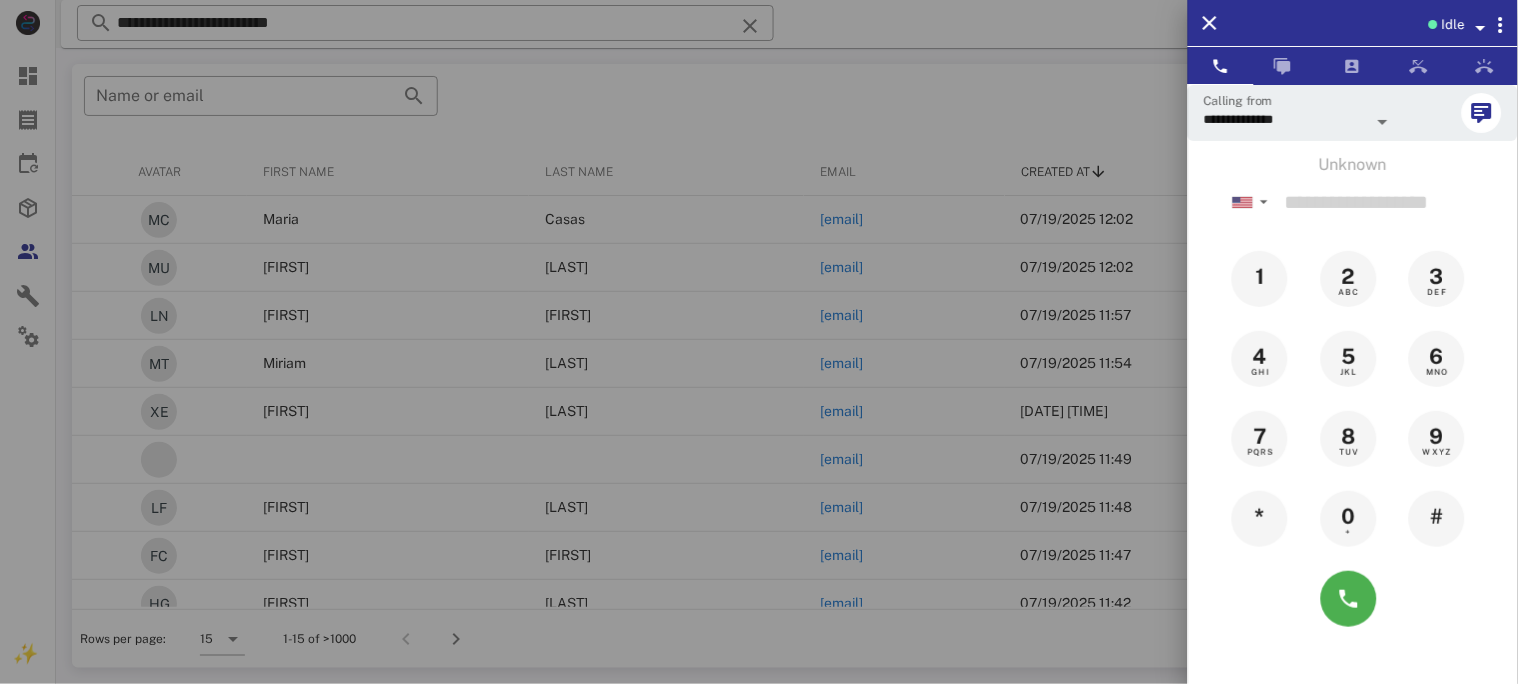 click at bounding box center (759, 342) 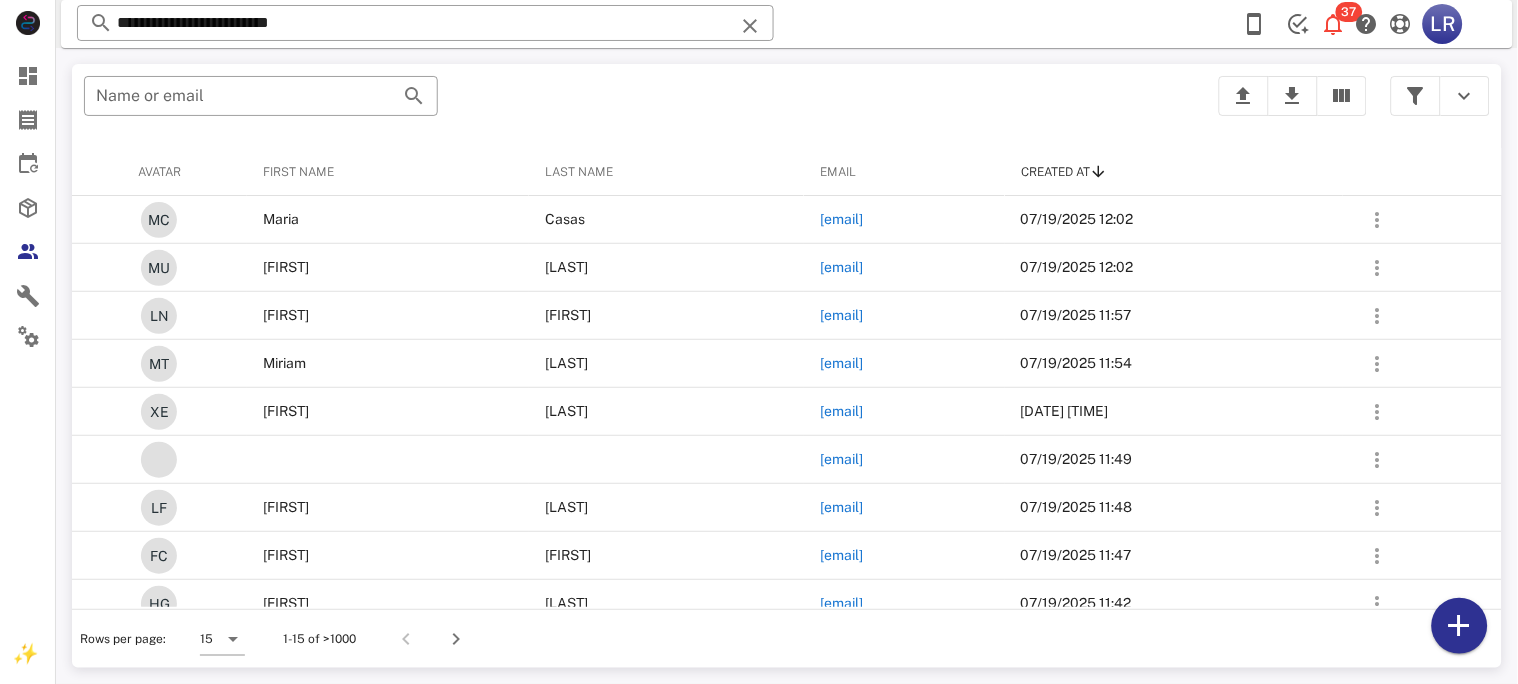 click at bounding box center (750, 26) 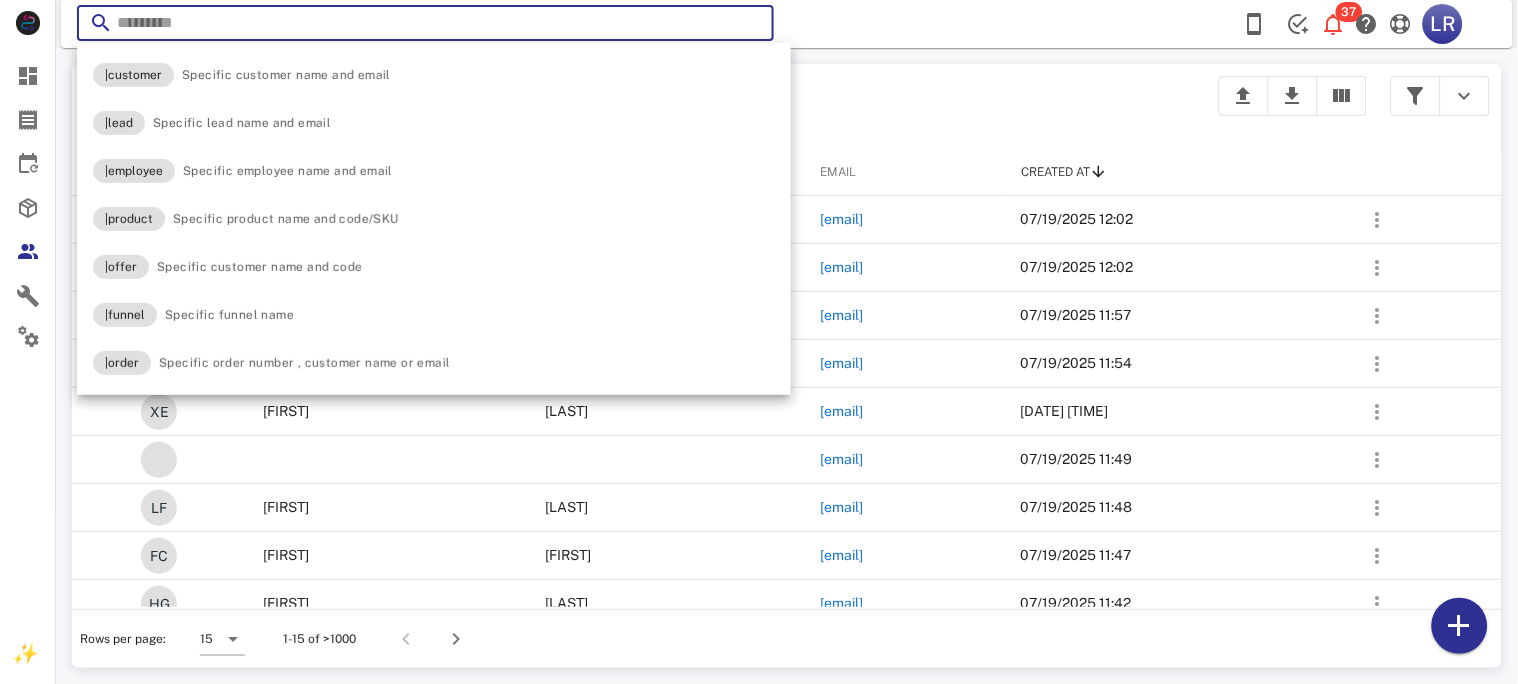 paste on "**********" 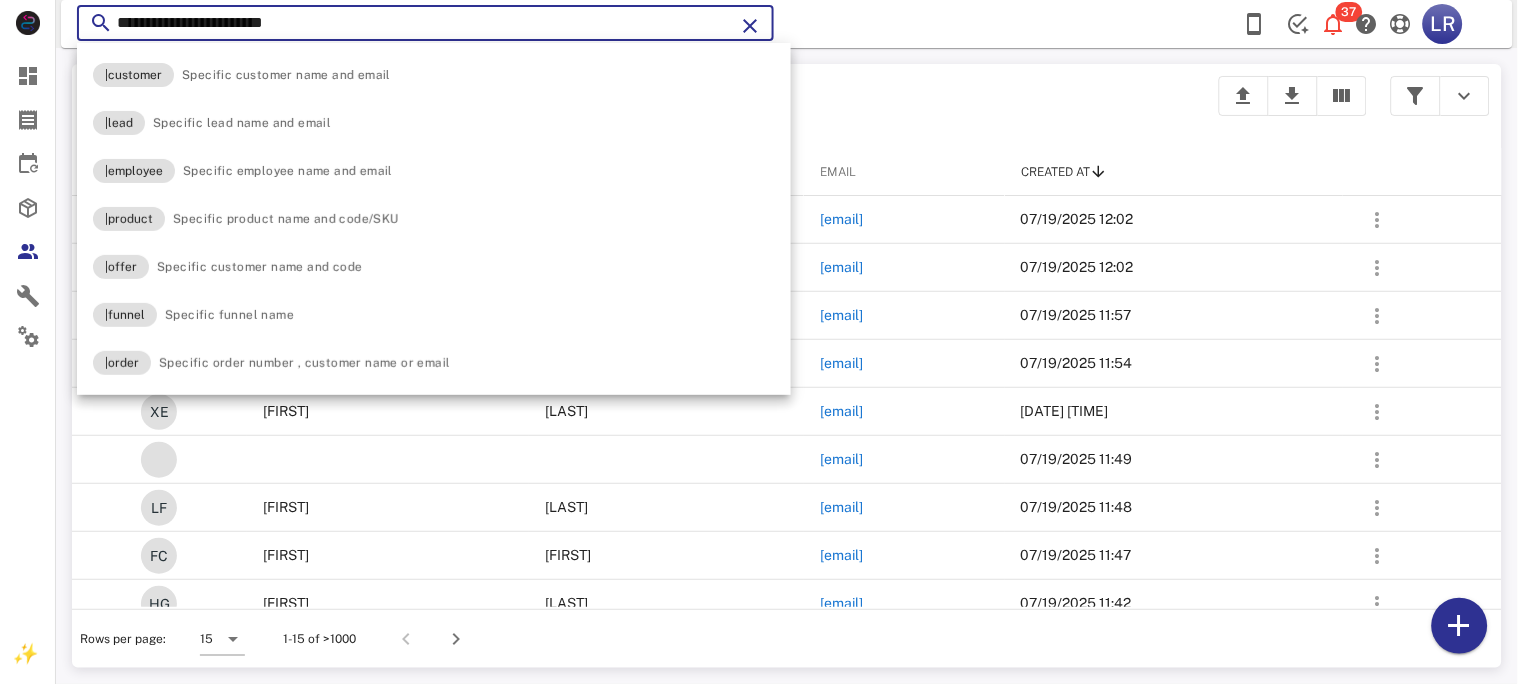 type on "**********" 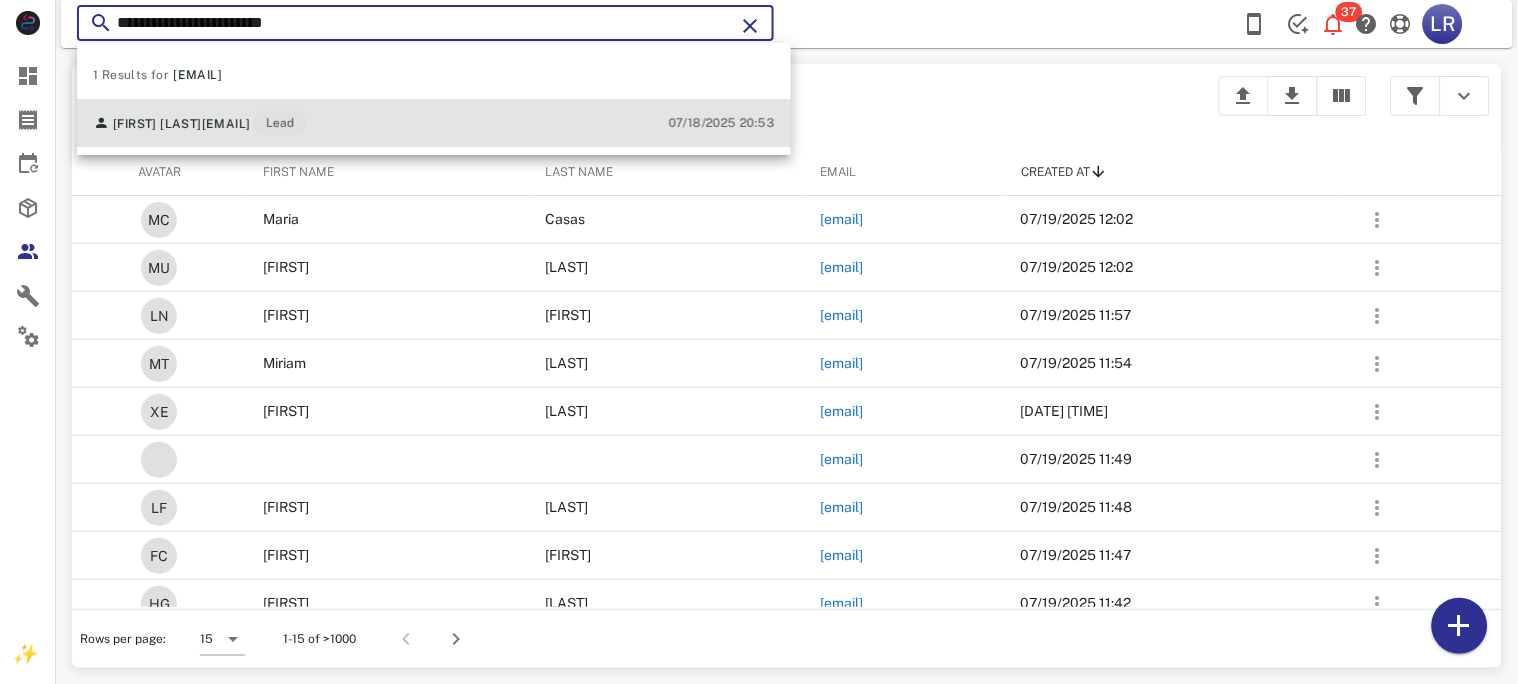click on "[FIRST] [LAST]" at bounding box center [157, 124] 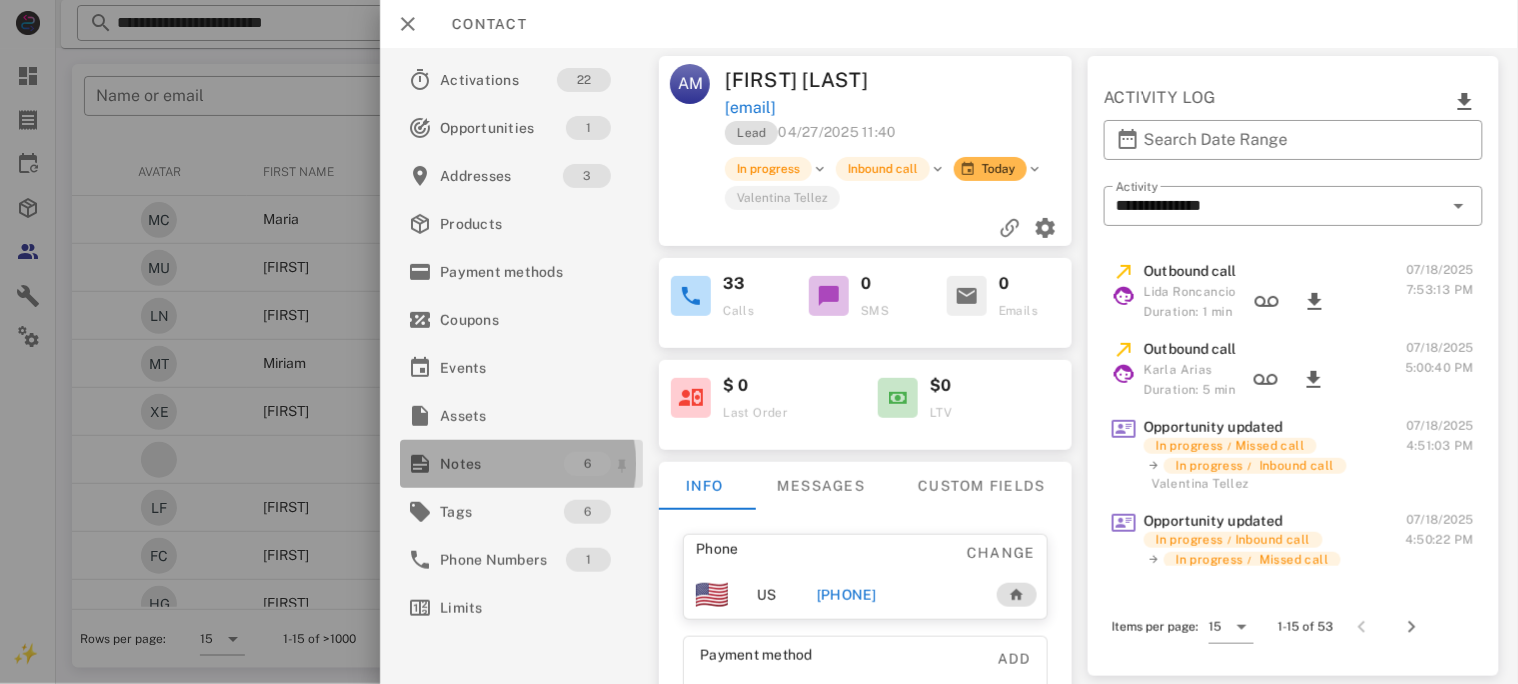 click on "Notes" at bounding box center [502, 464] 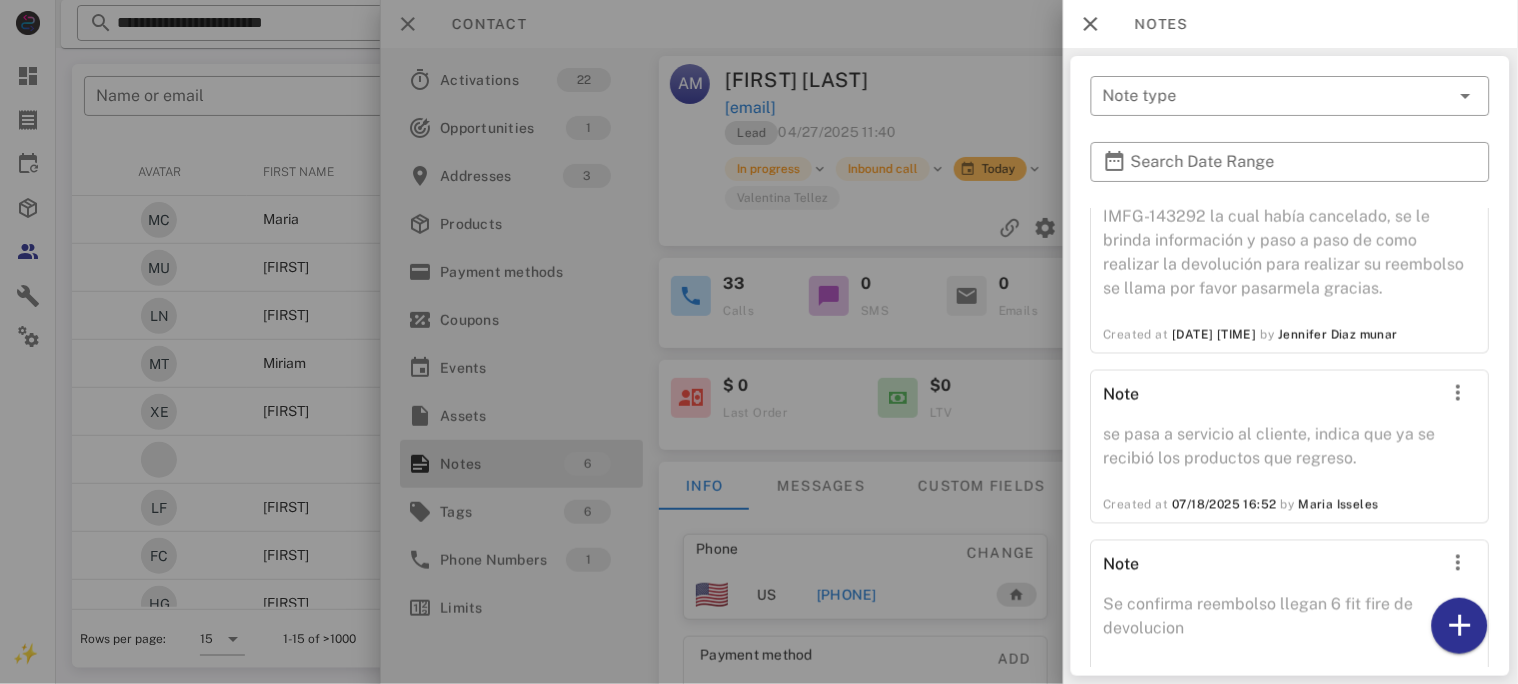 scroll, scrollTop: 777, scrollLeft: 0, axis: vertical 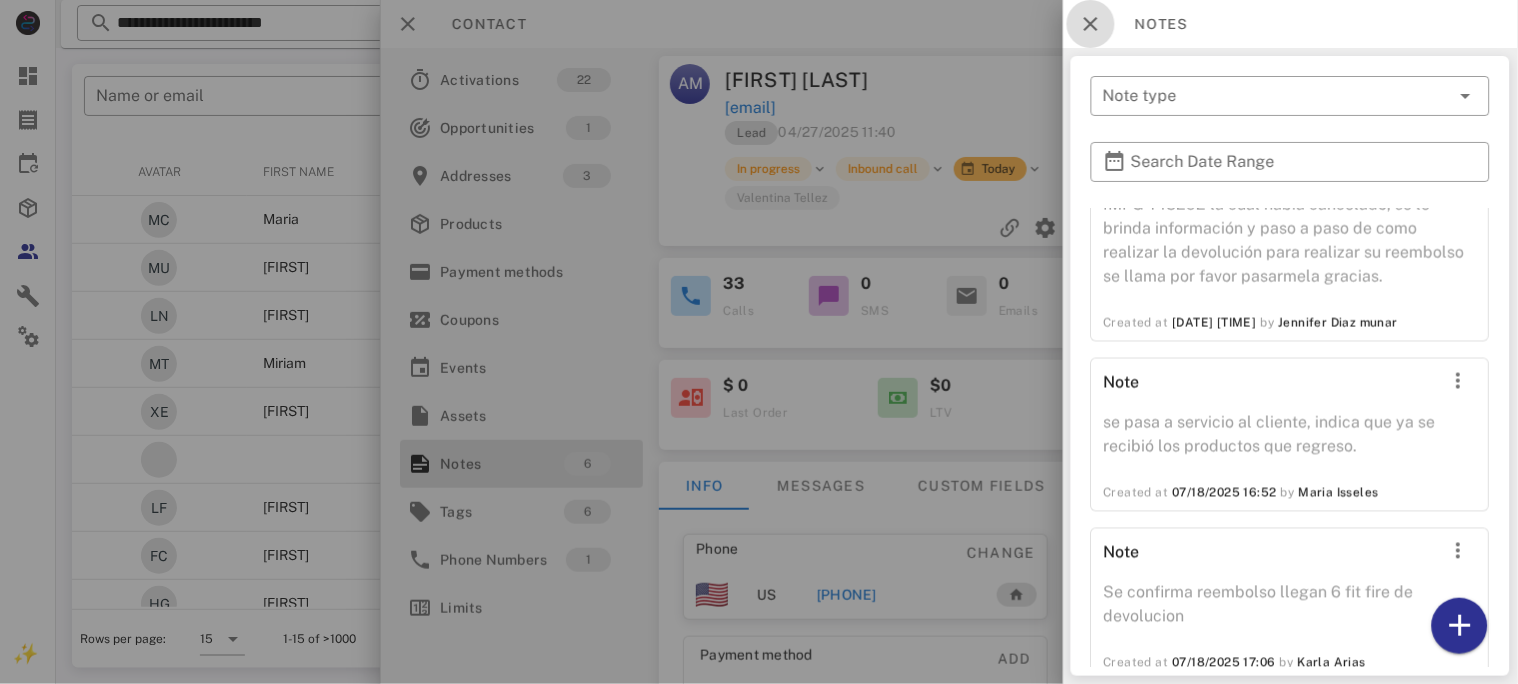 click at bounding box center (1091, 24) 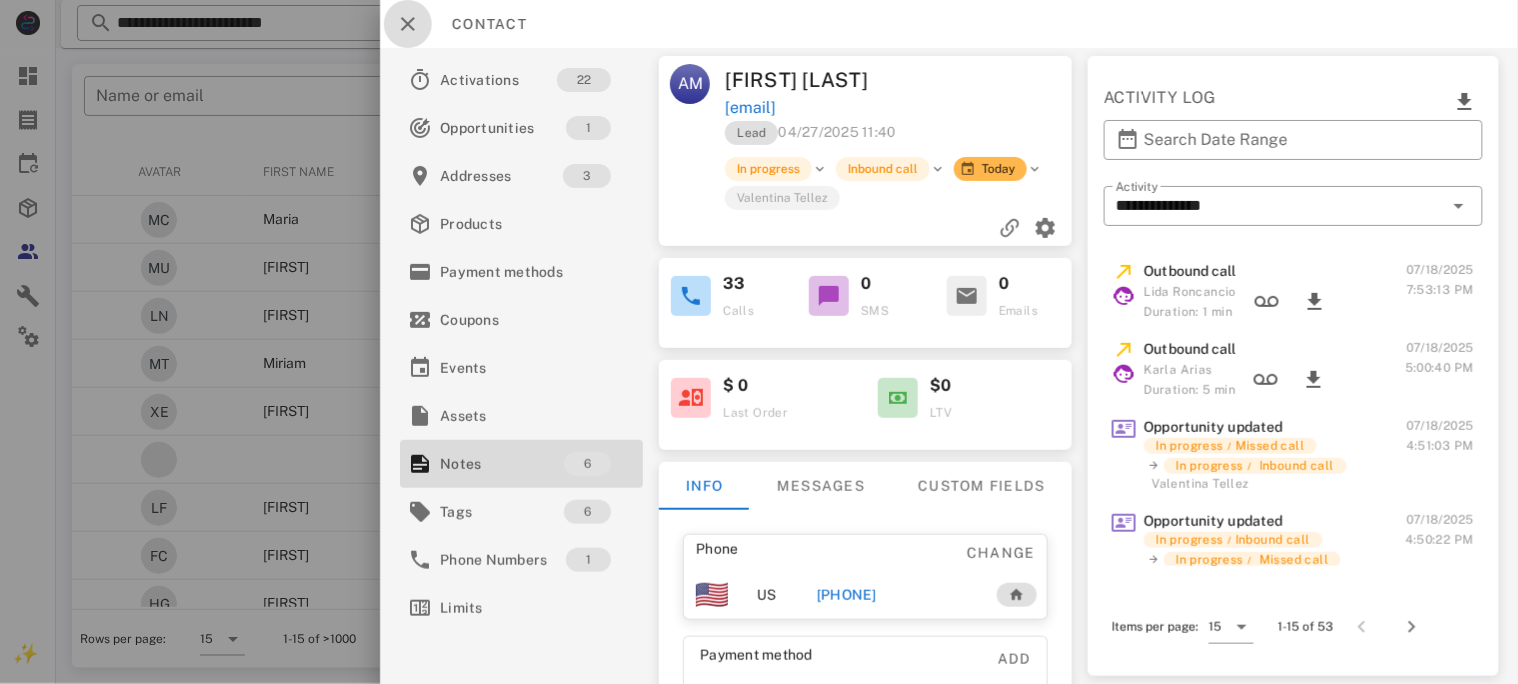 click at bounding box center [408, 24] 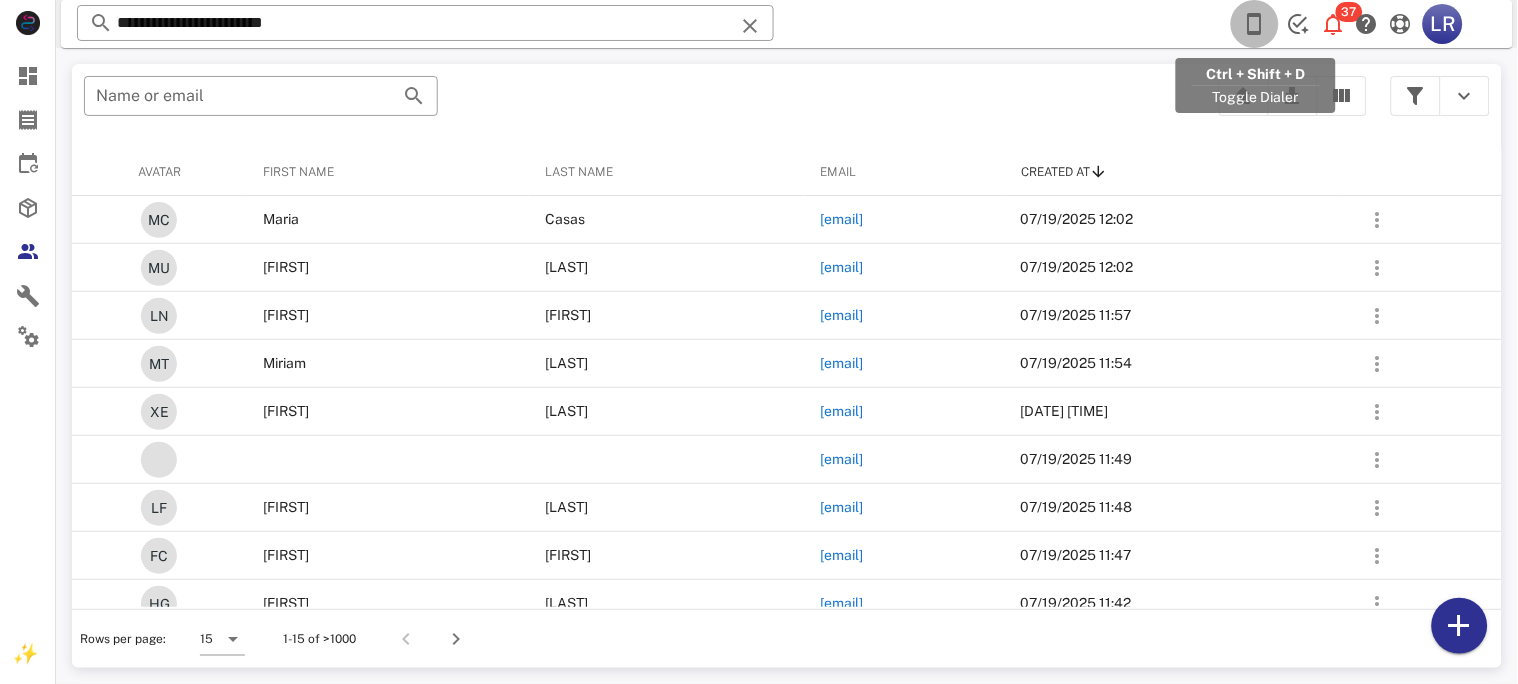 click at bounding box center [1255, 24] 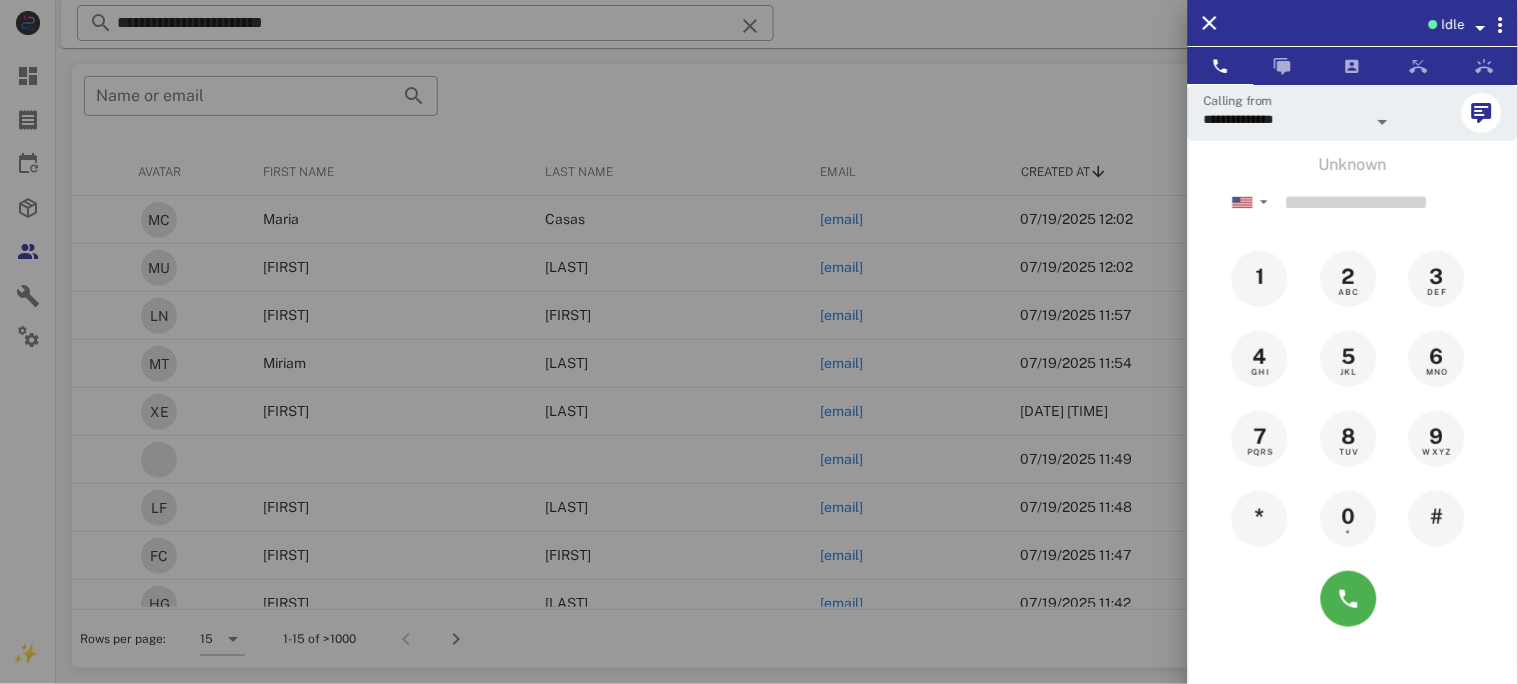 click on "**********" at bounding box center [787, 48] 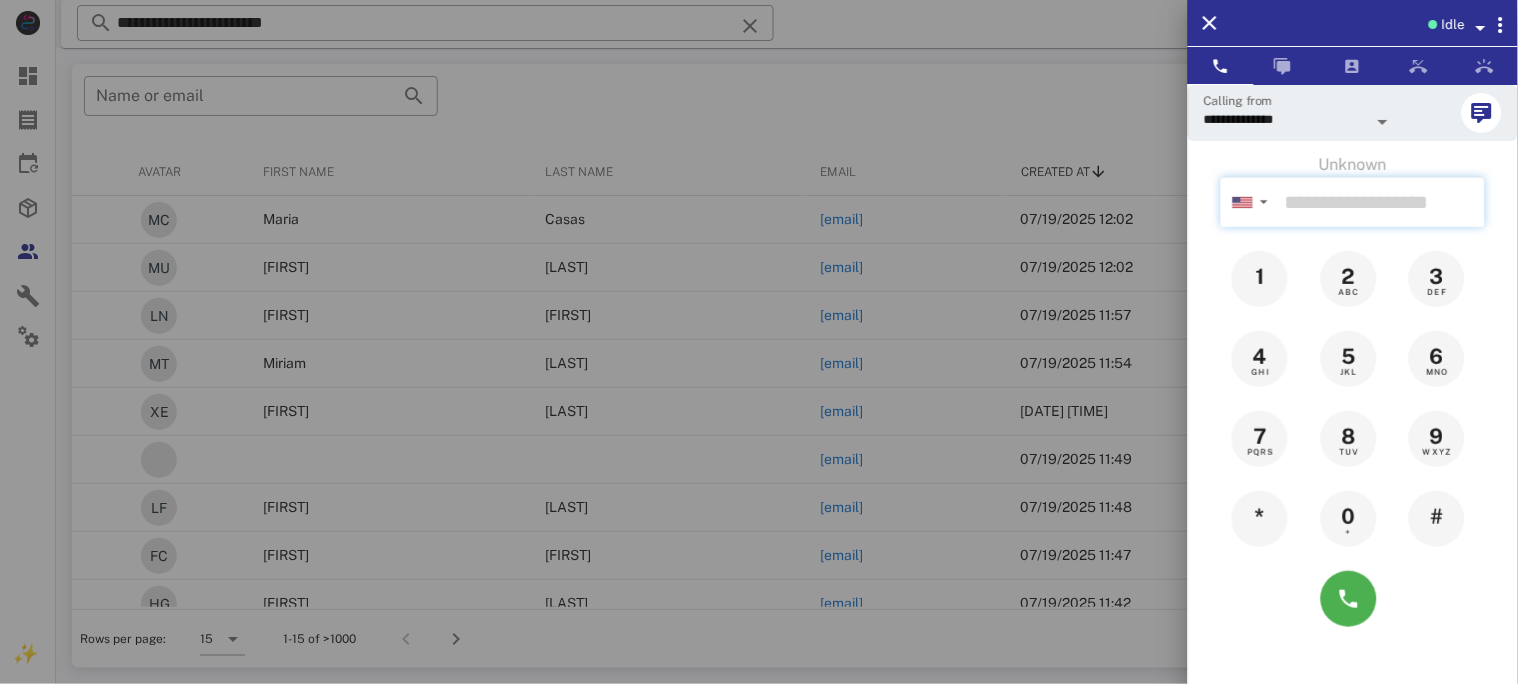 click at bounding box center [1381, 202] 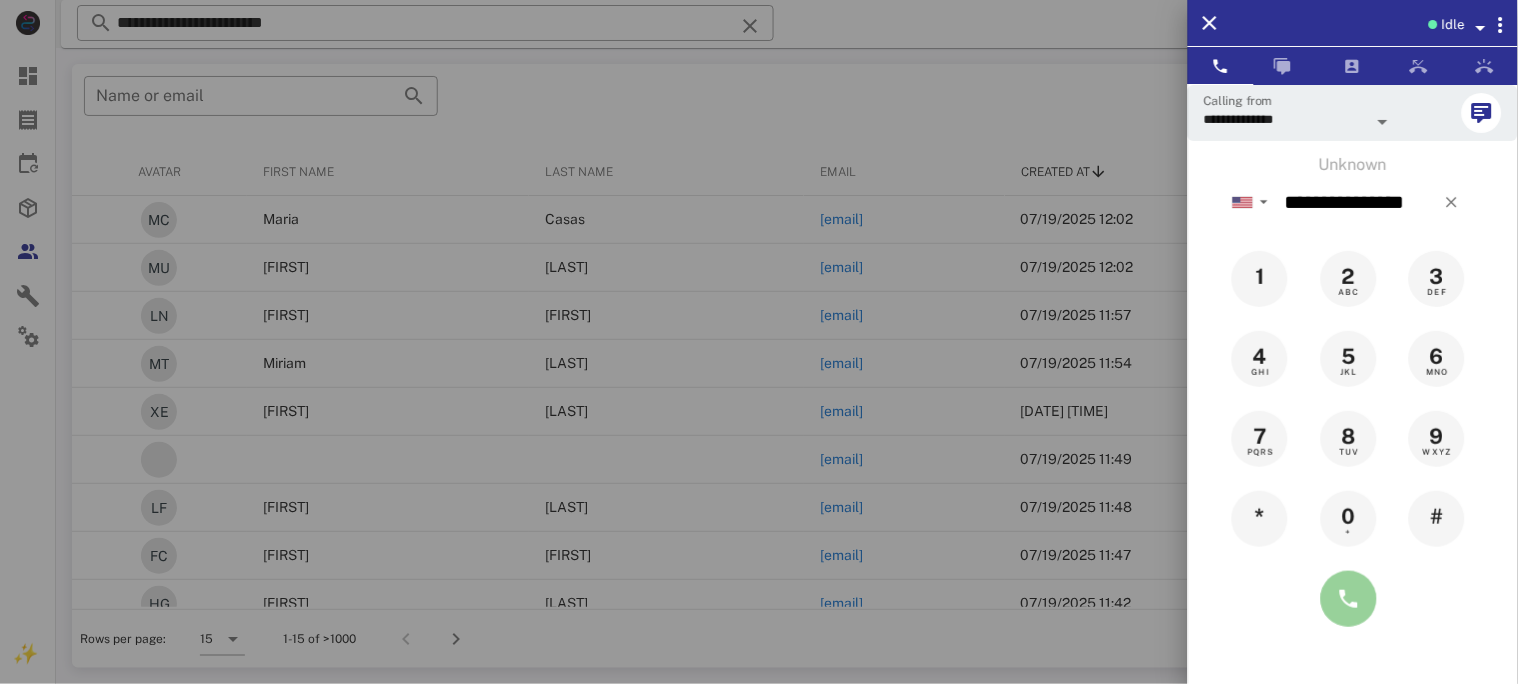 click at bounding box center (1349, 599) 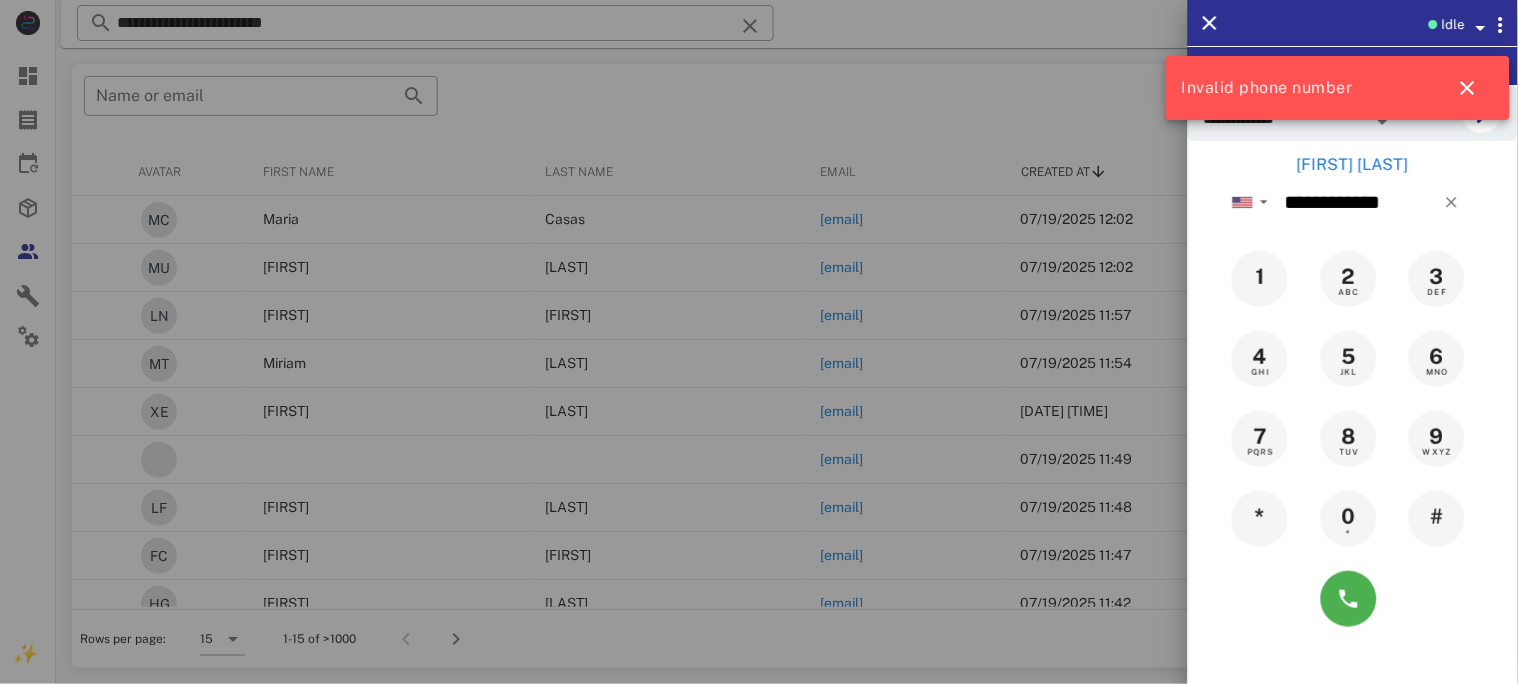 click on "[FIRST] [LAST]" at bounding box center (1353, 165) 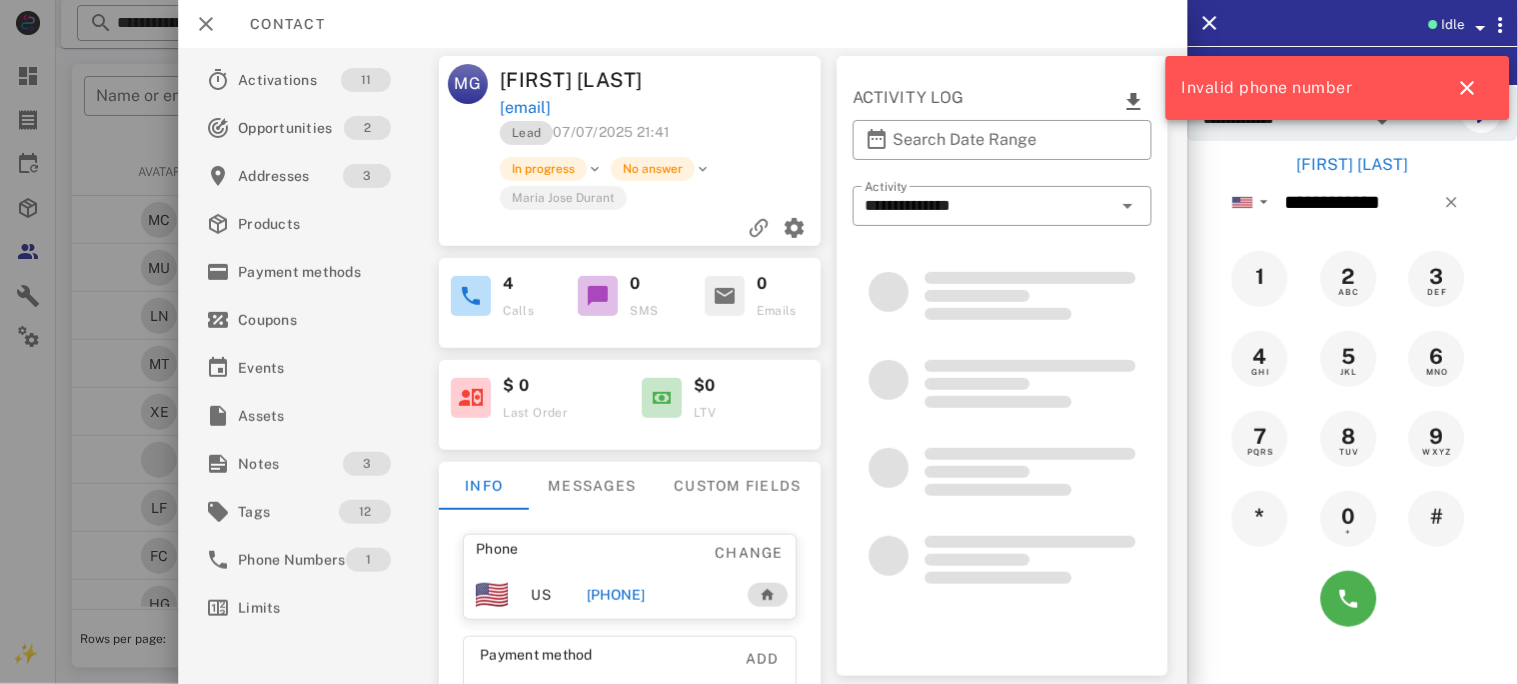 click on "[PHONE]" at bounding box center (616, 595) 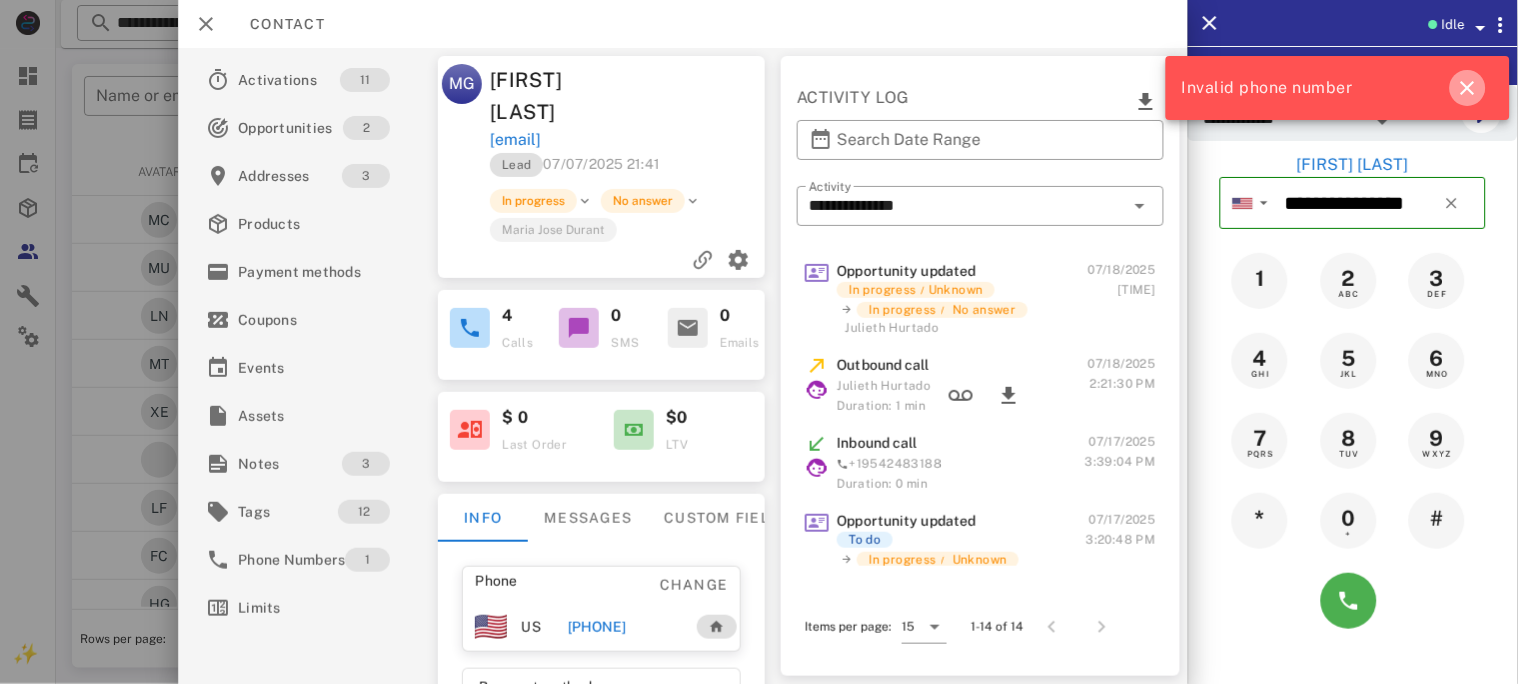 click at bounding box center [1468, 88] 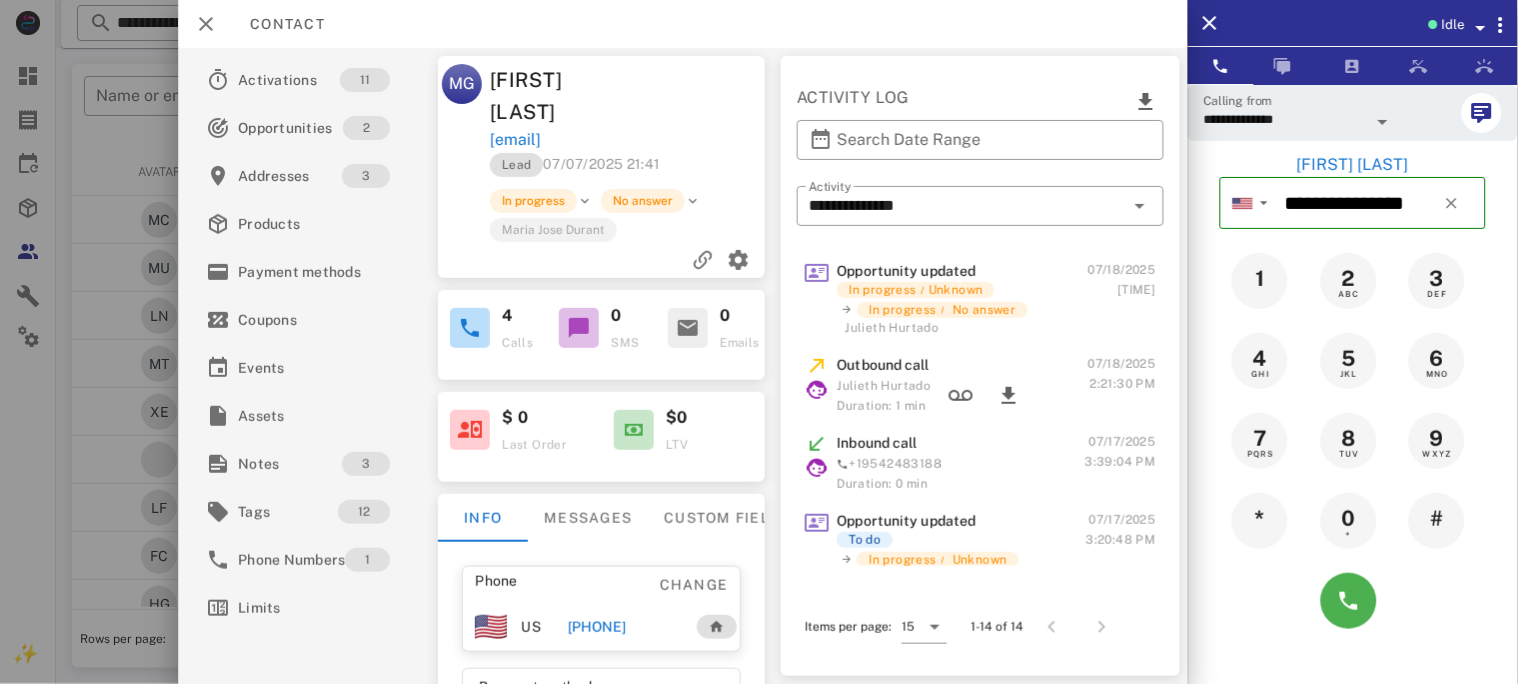 click on "[PHONE]" at bounding box center [597, 627] 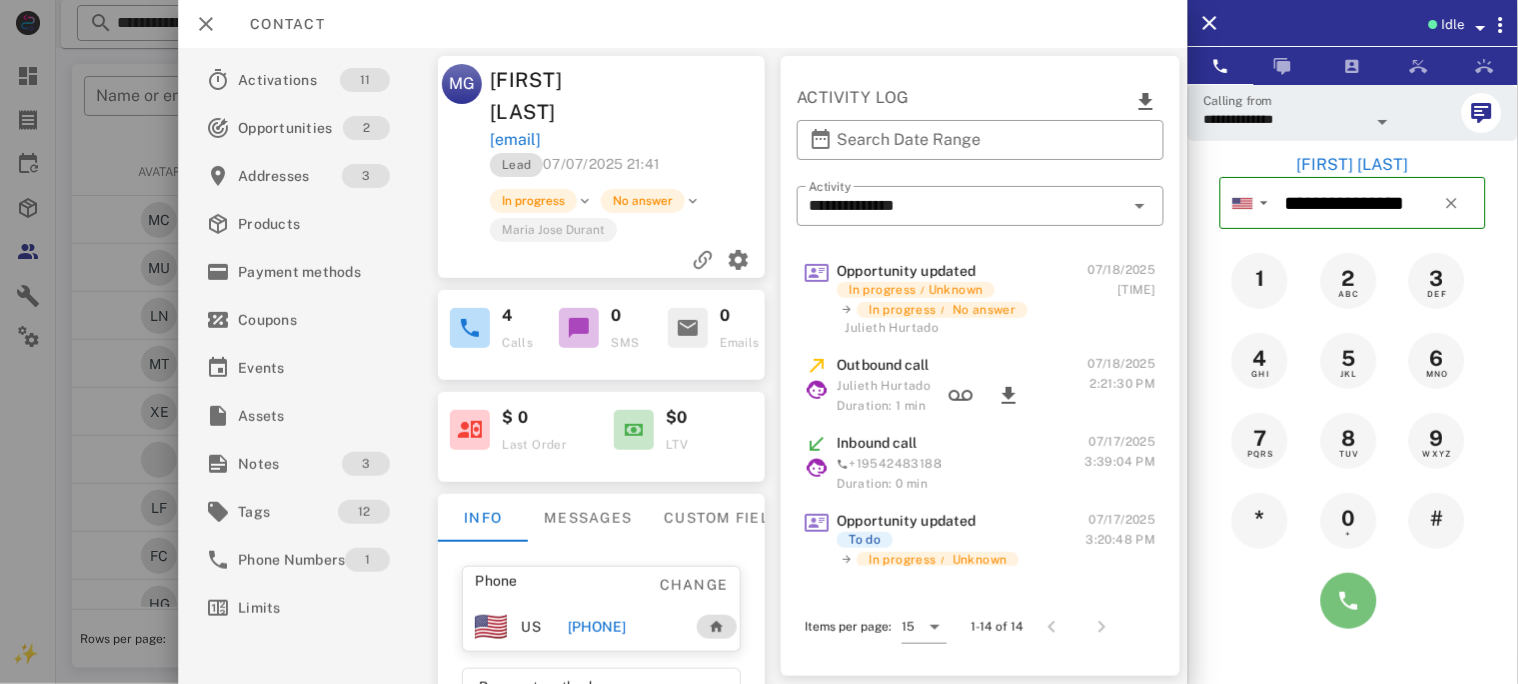 click at bounding box center [1349, 601] 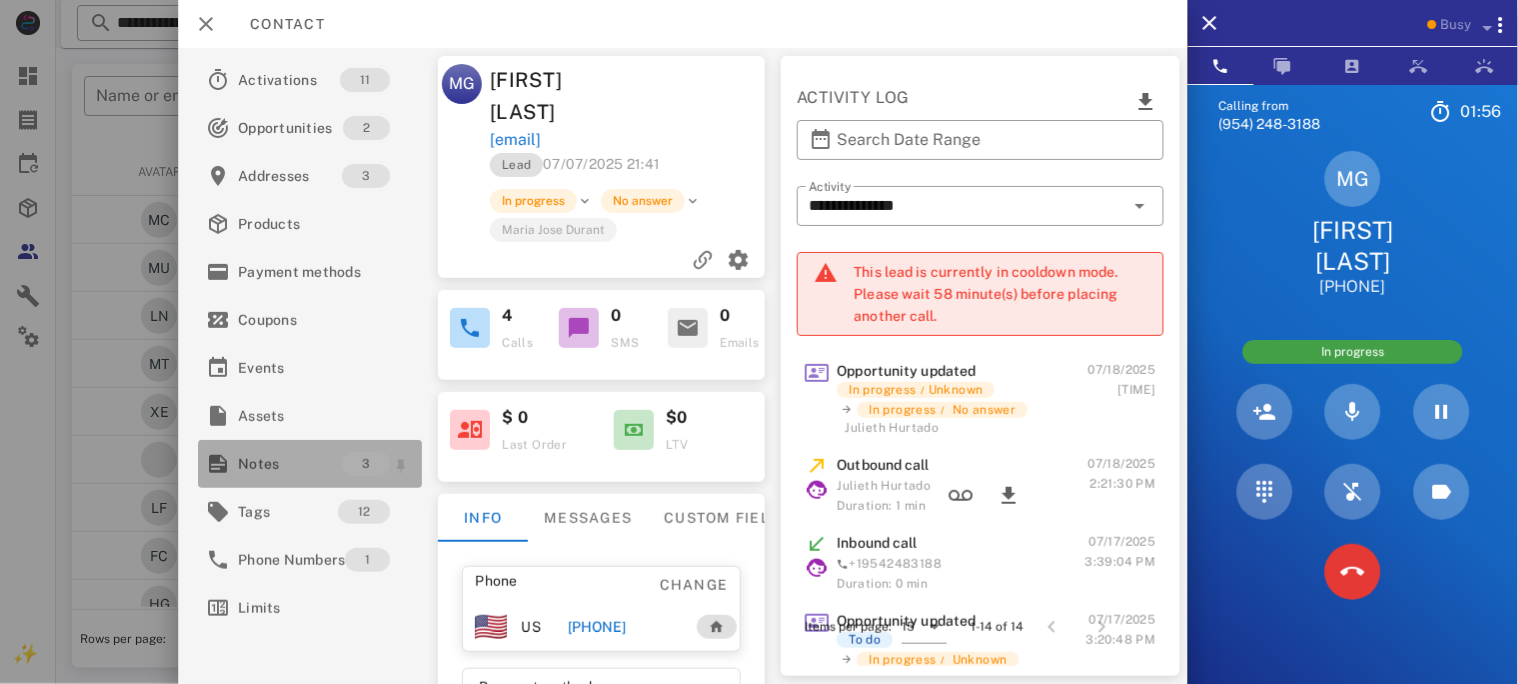 click on "Notes" at bounding box center [290, 464] 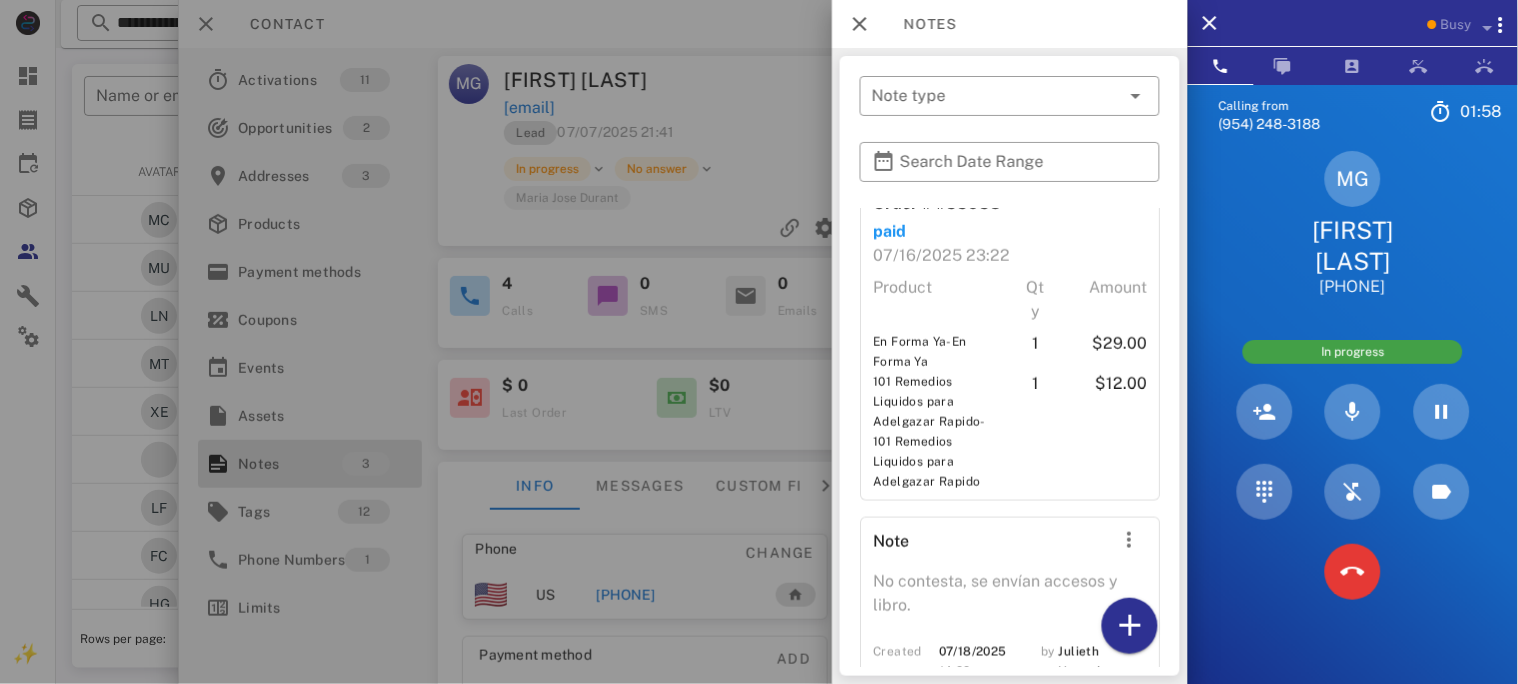 scroll, scrollTop: 505, scrollLeft: 0, axis: vertical 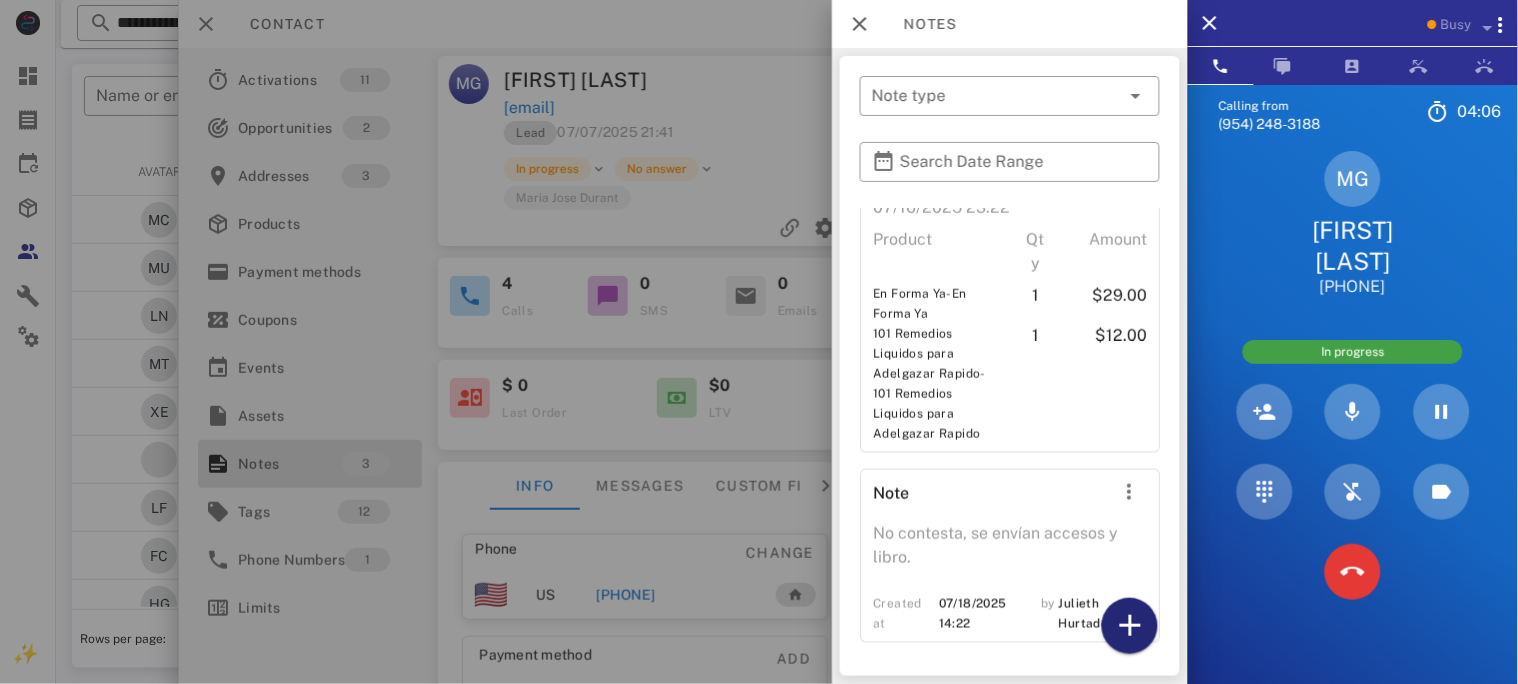 click at bounding box center [1130, 626] 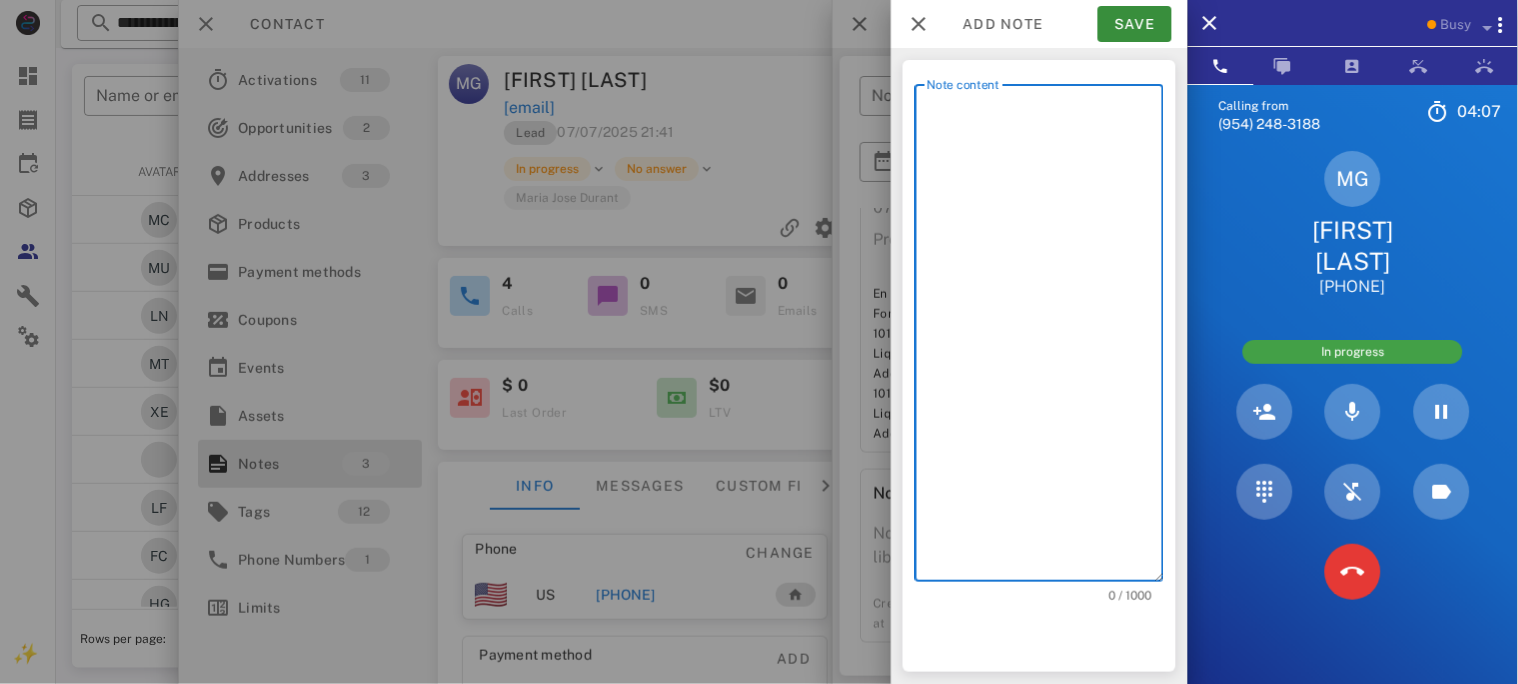 click on "Note content" at bounding box center [1045, 338] 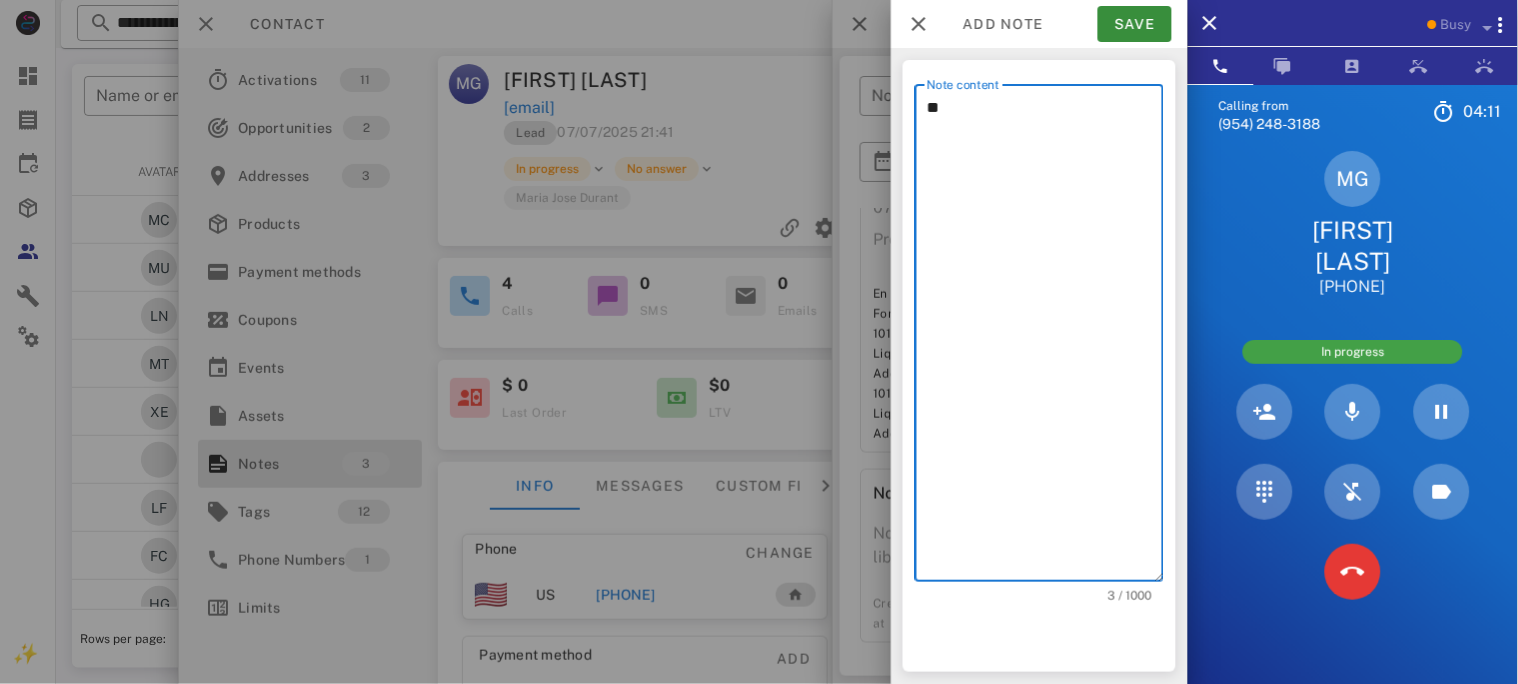 type on "*" 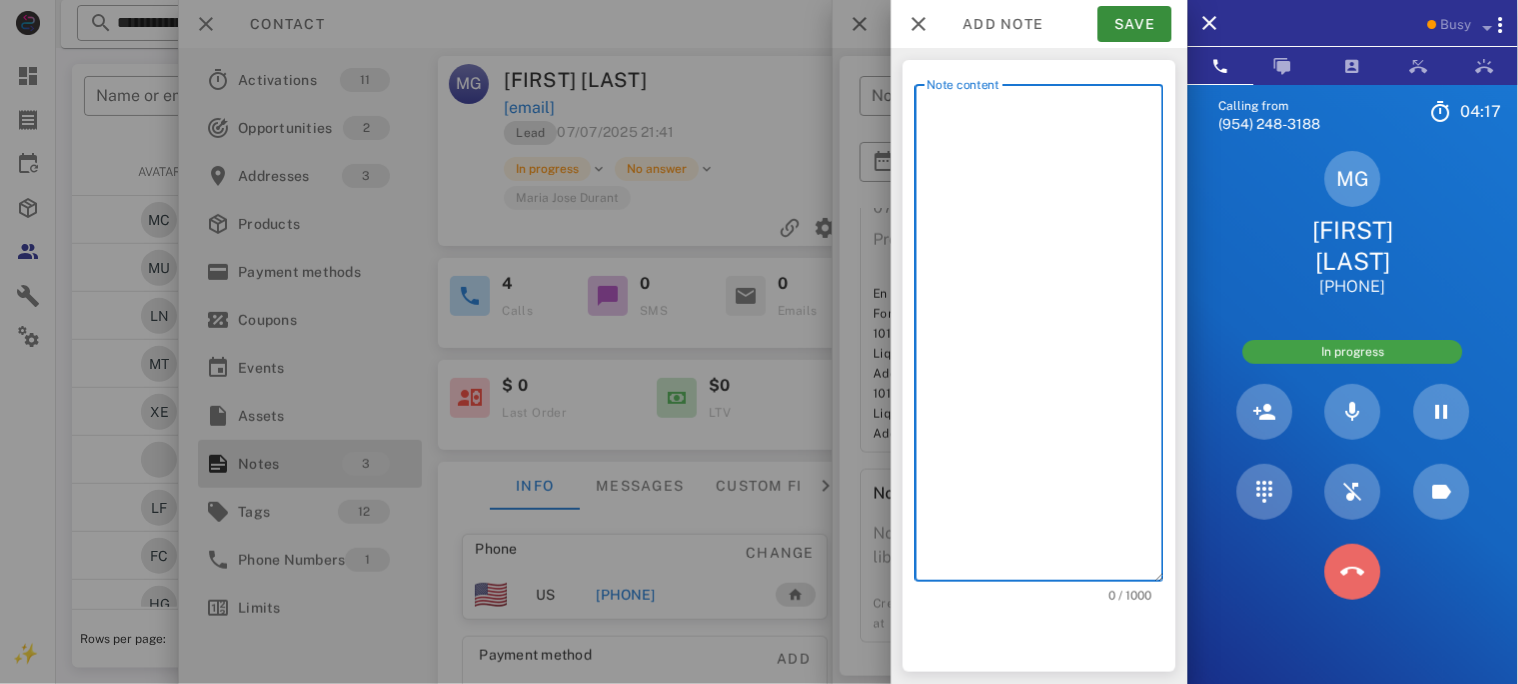 click at bounding box center [1353, 572] 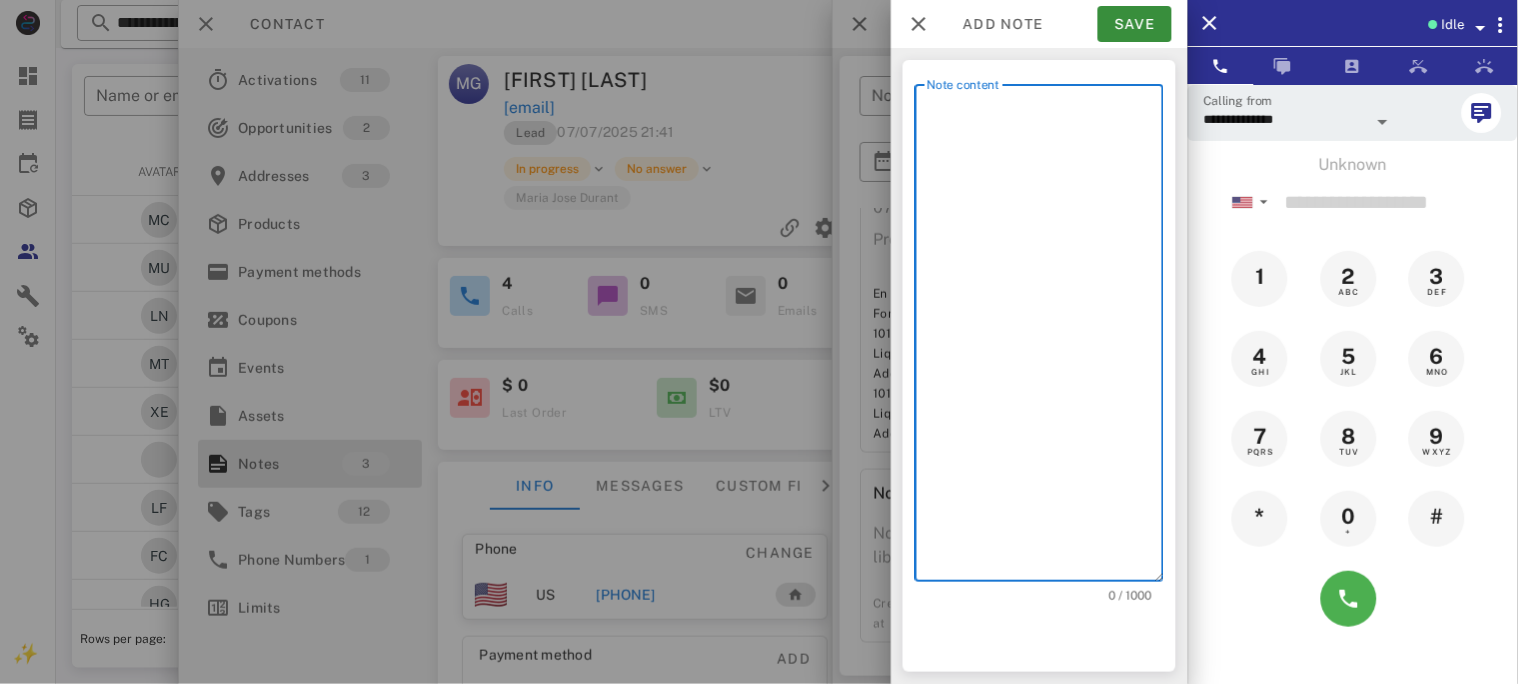 click on "Note content" at bounding box center (1045, 338) 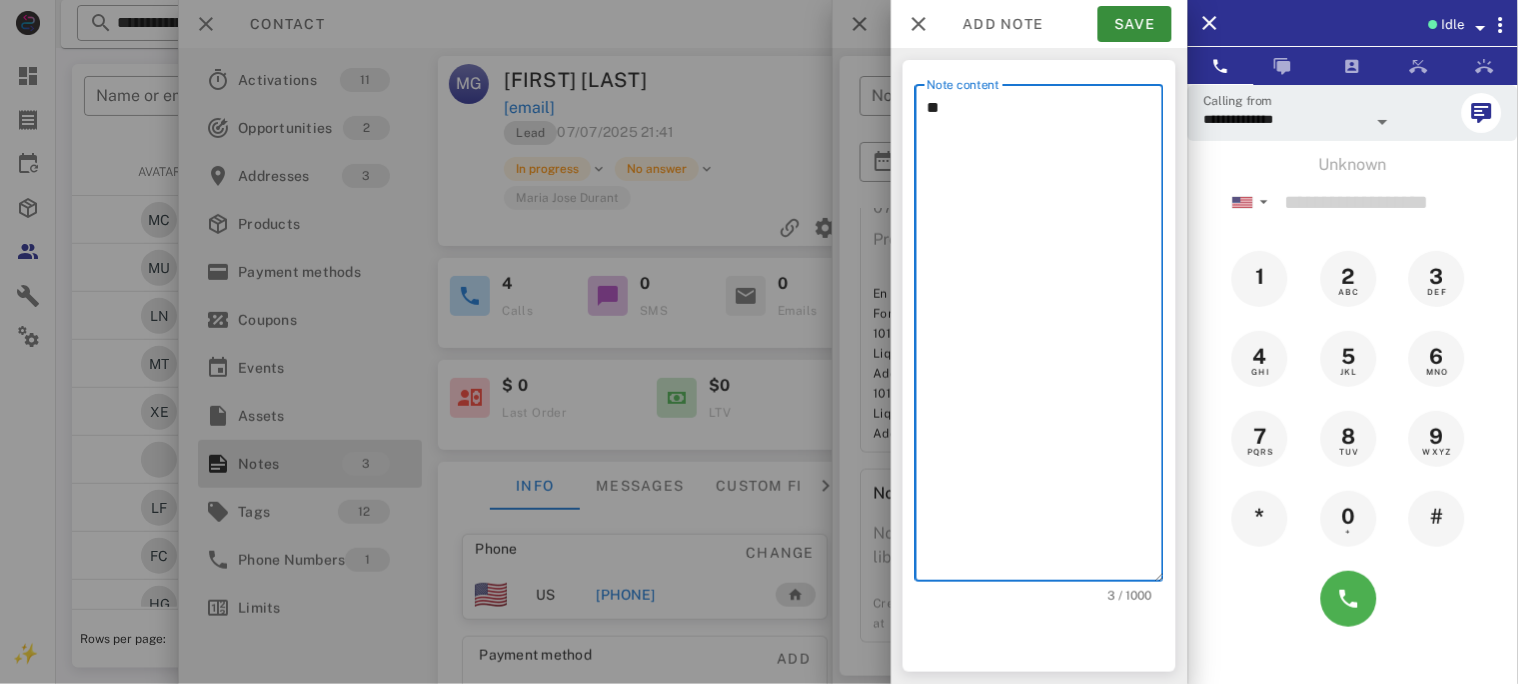 type on "*" 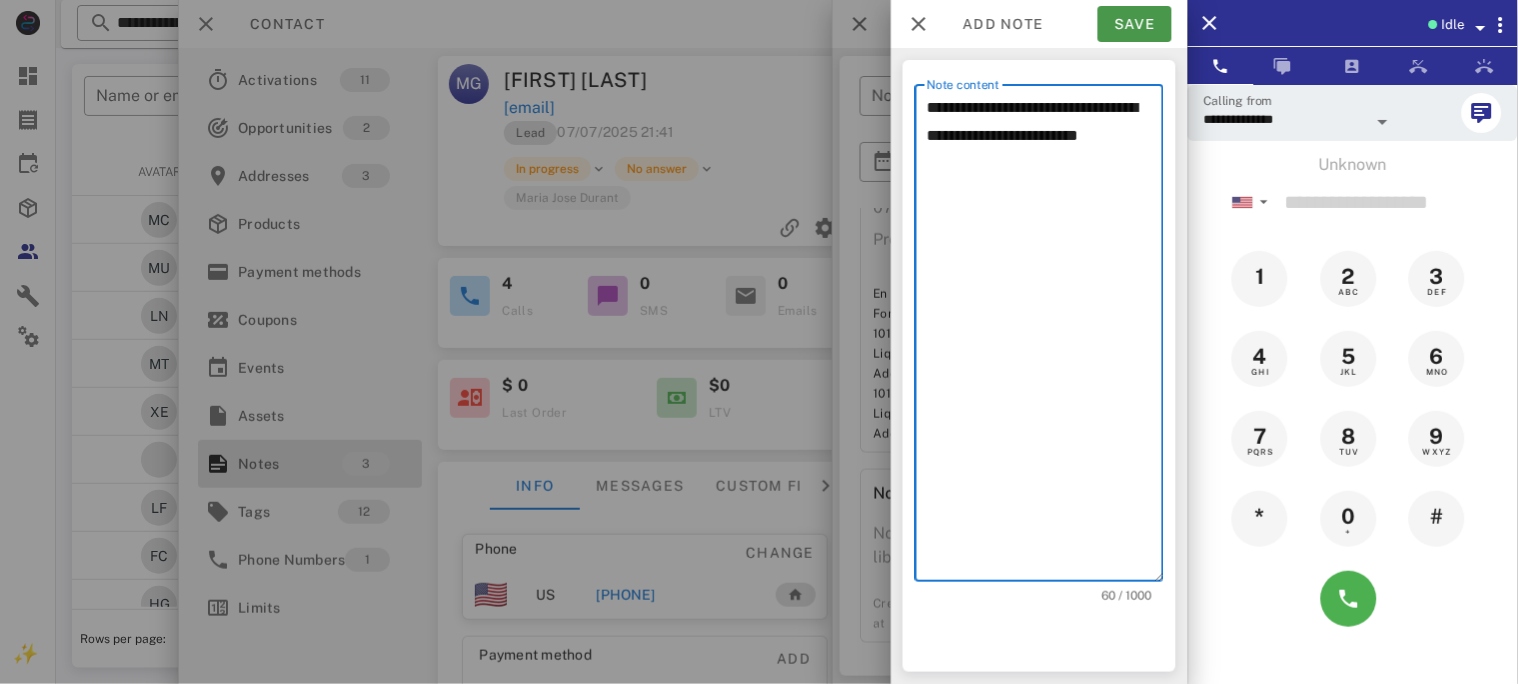 type on "**********" 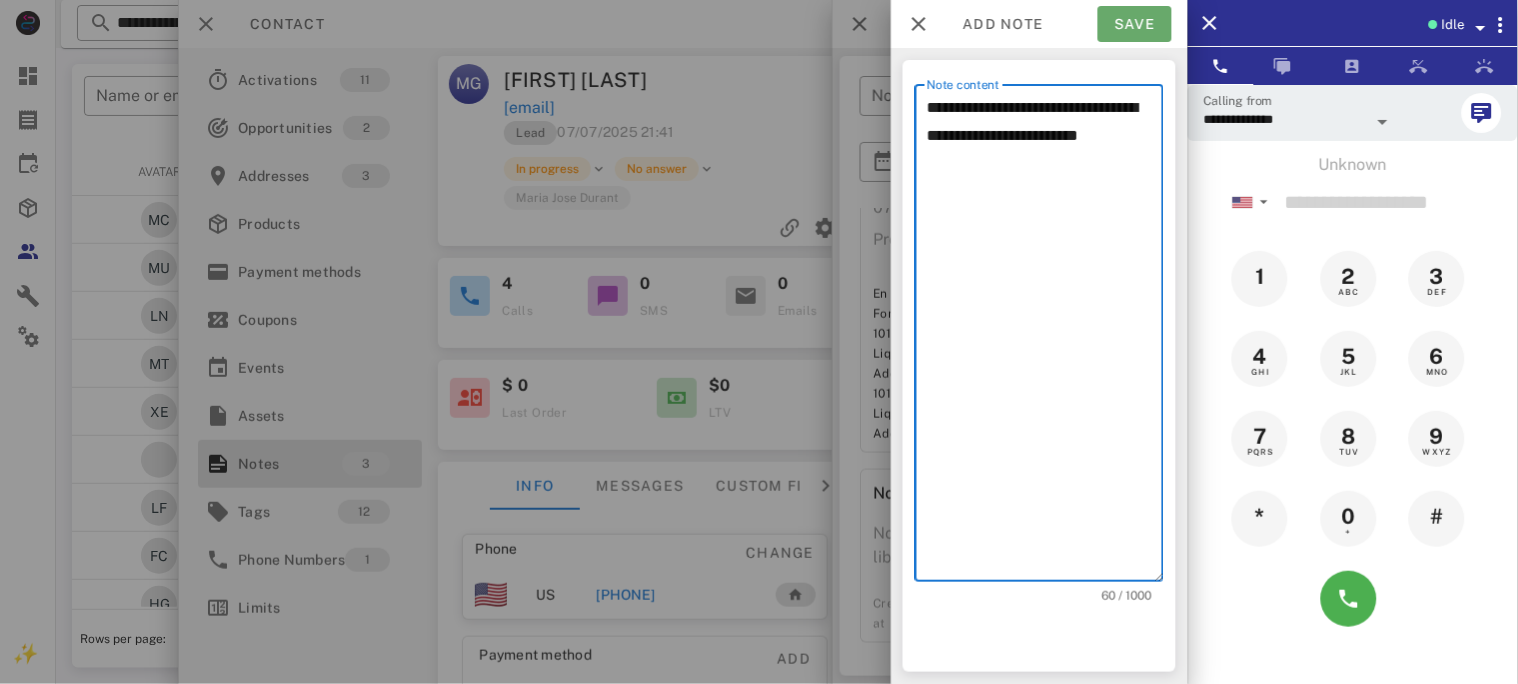 click on "Save" at bounding box center (1135, 24) 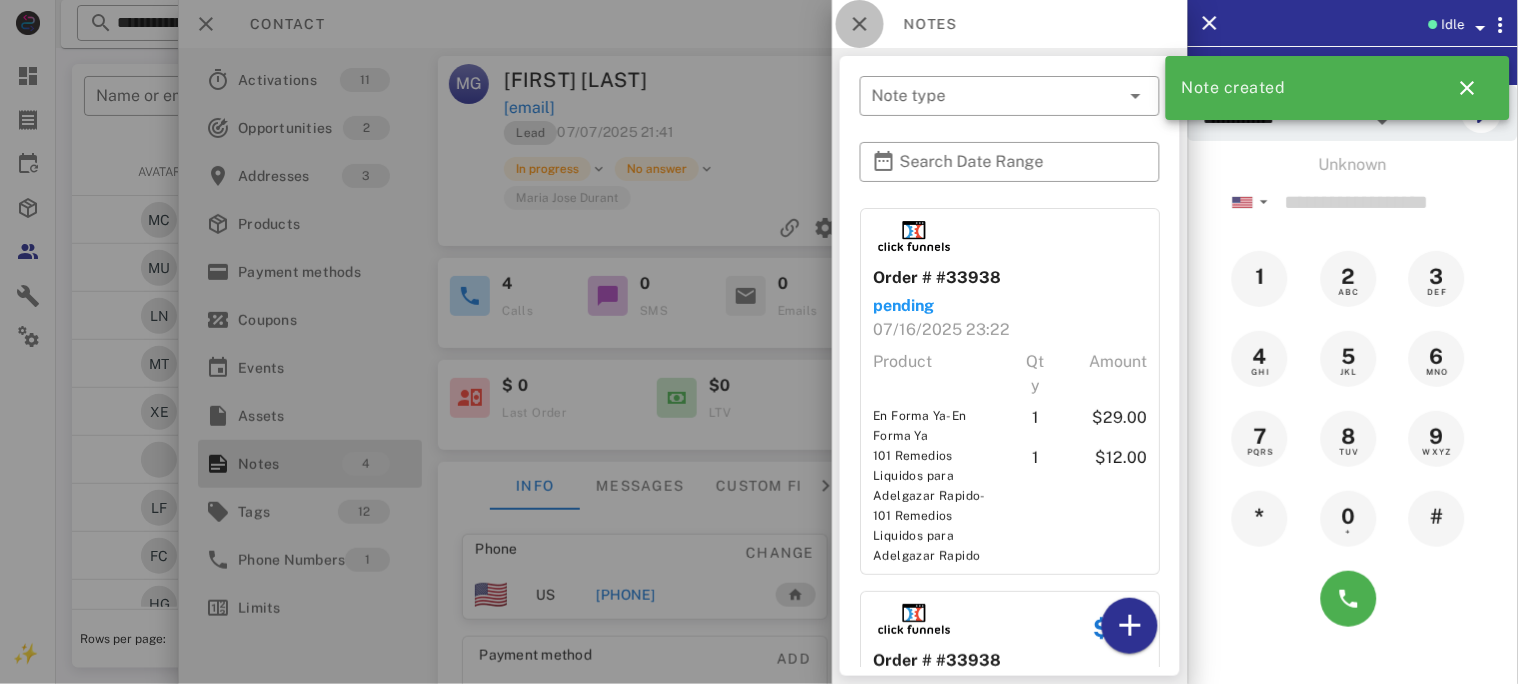 click at bounding box center [860, 24] 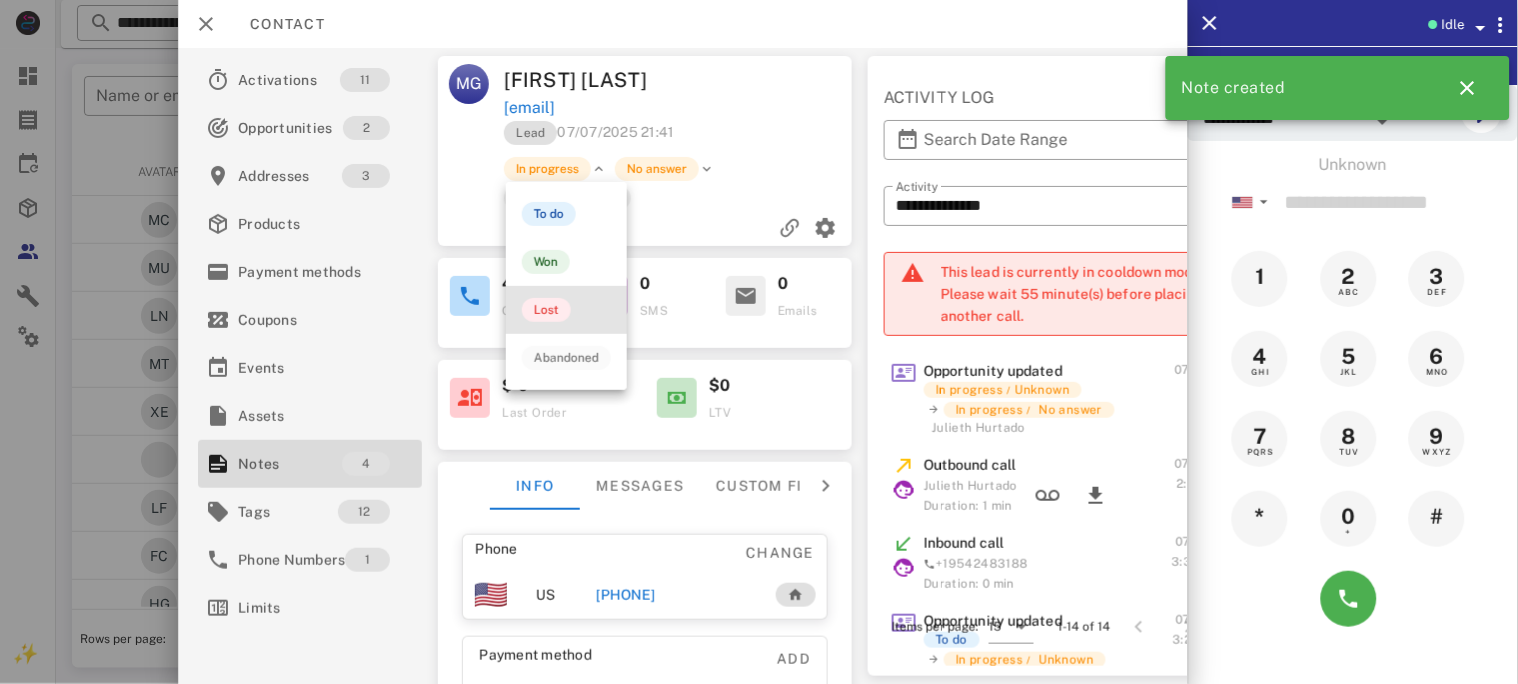click on "Lost" at bounding box center (546, 310) 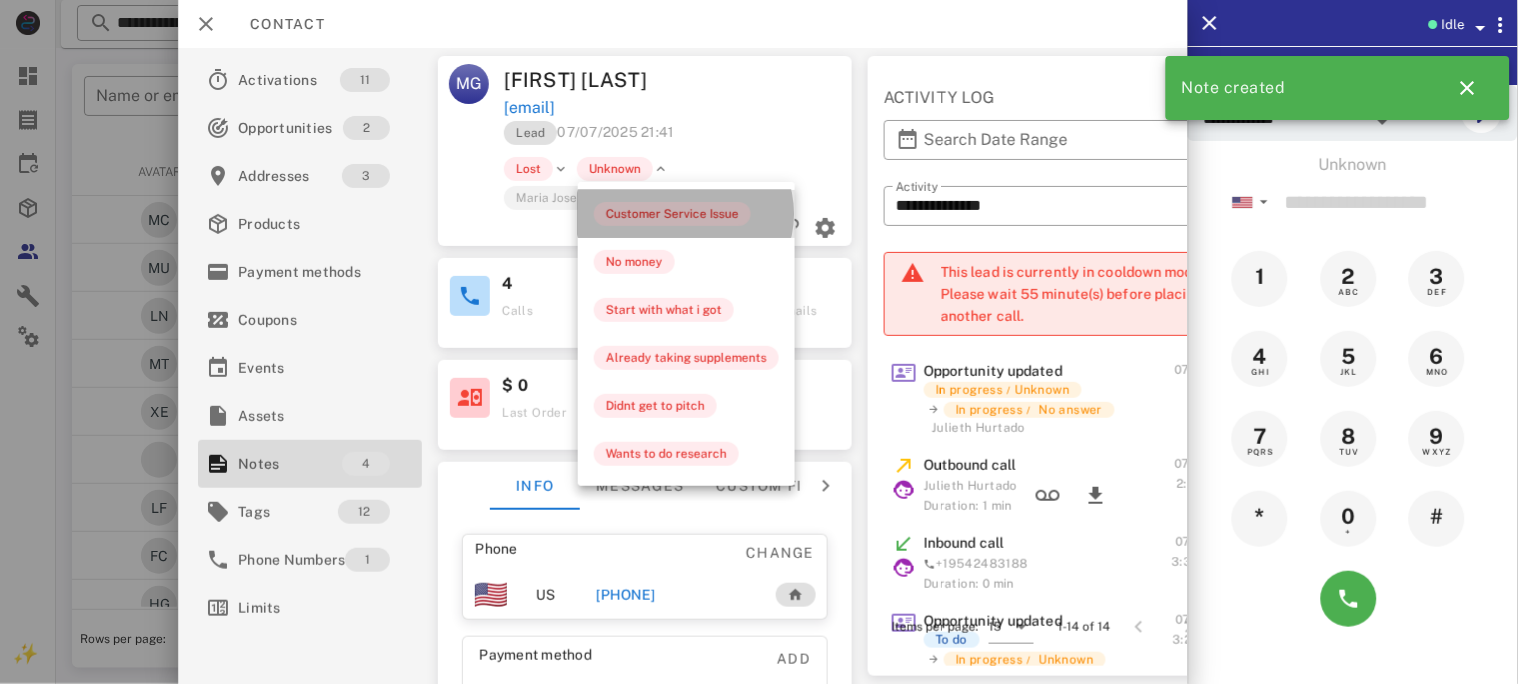 click on "Customer Service Issue" at bounding box center (672, 214) 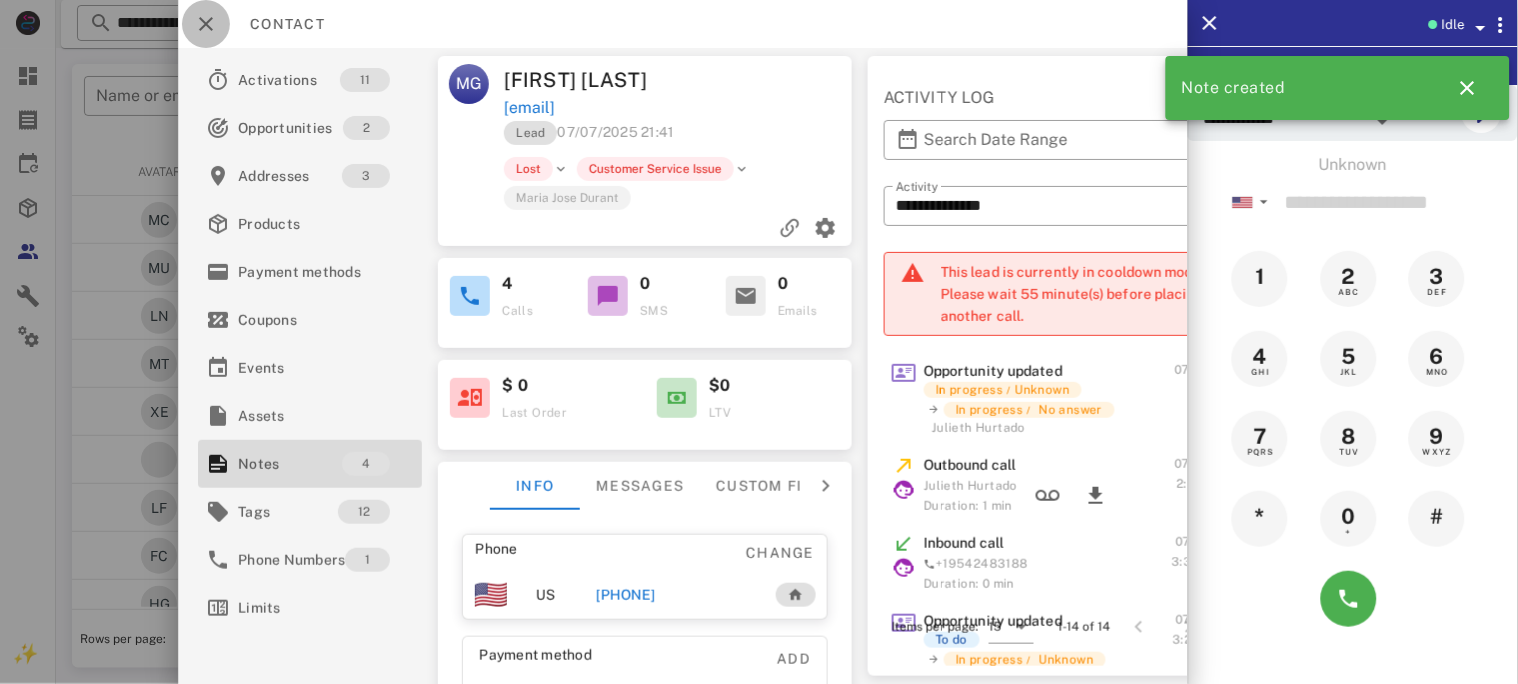 click at bounding box center [206, 24] 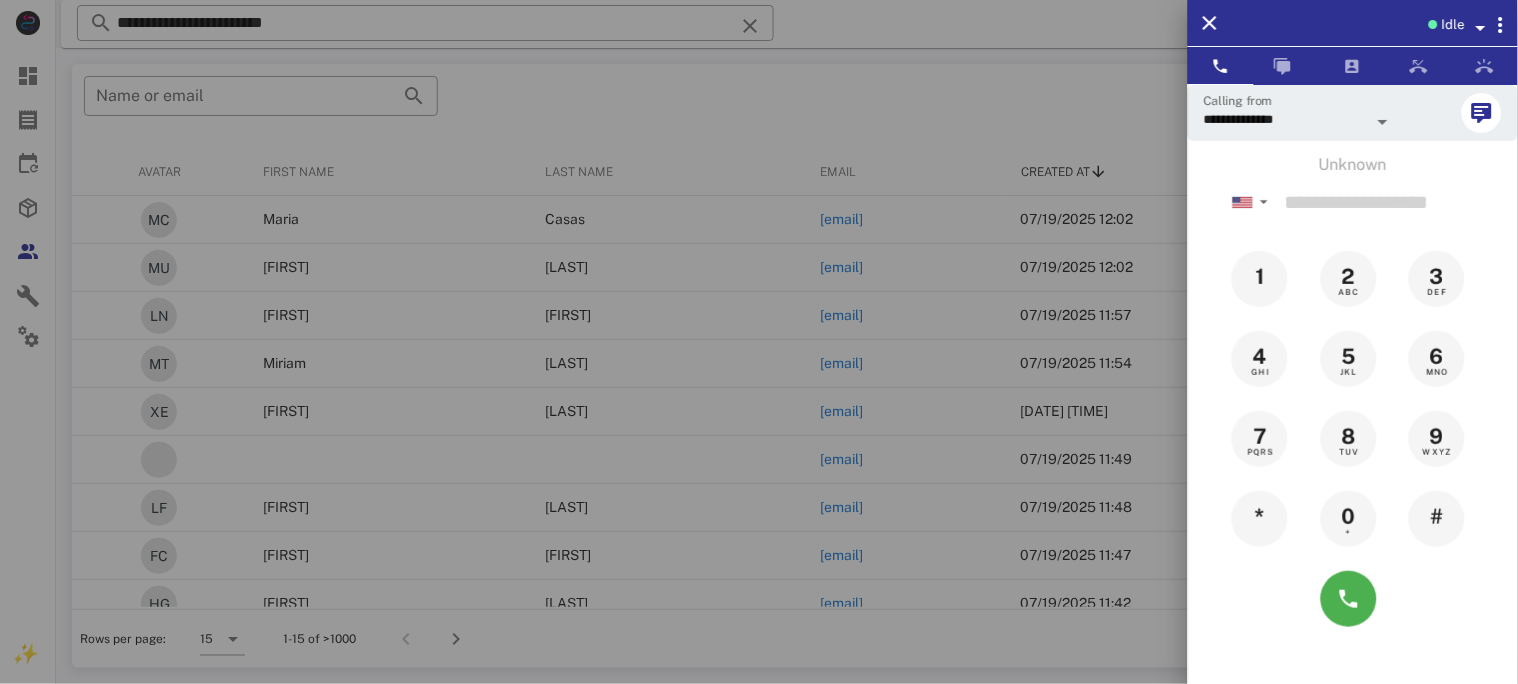 click at bounding box center [759, 342] 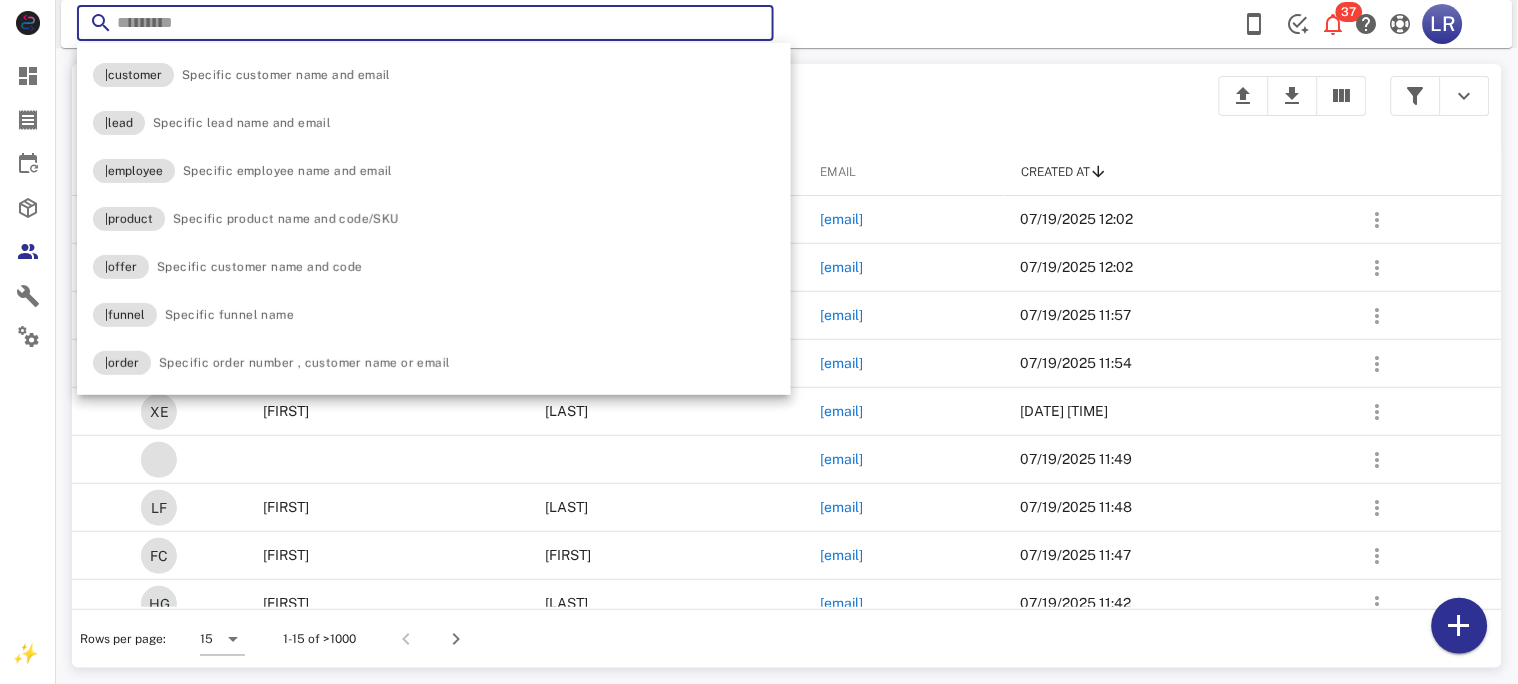 paste on "**********" 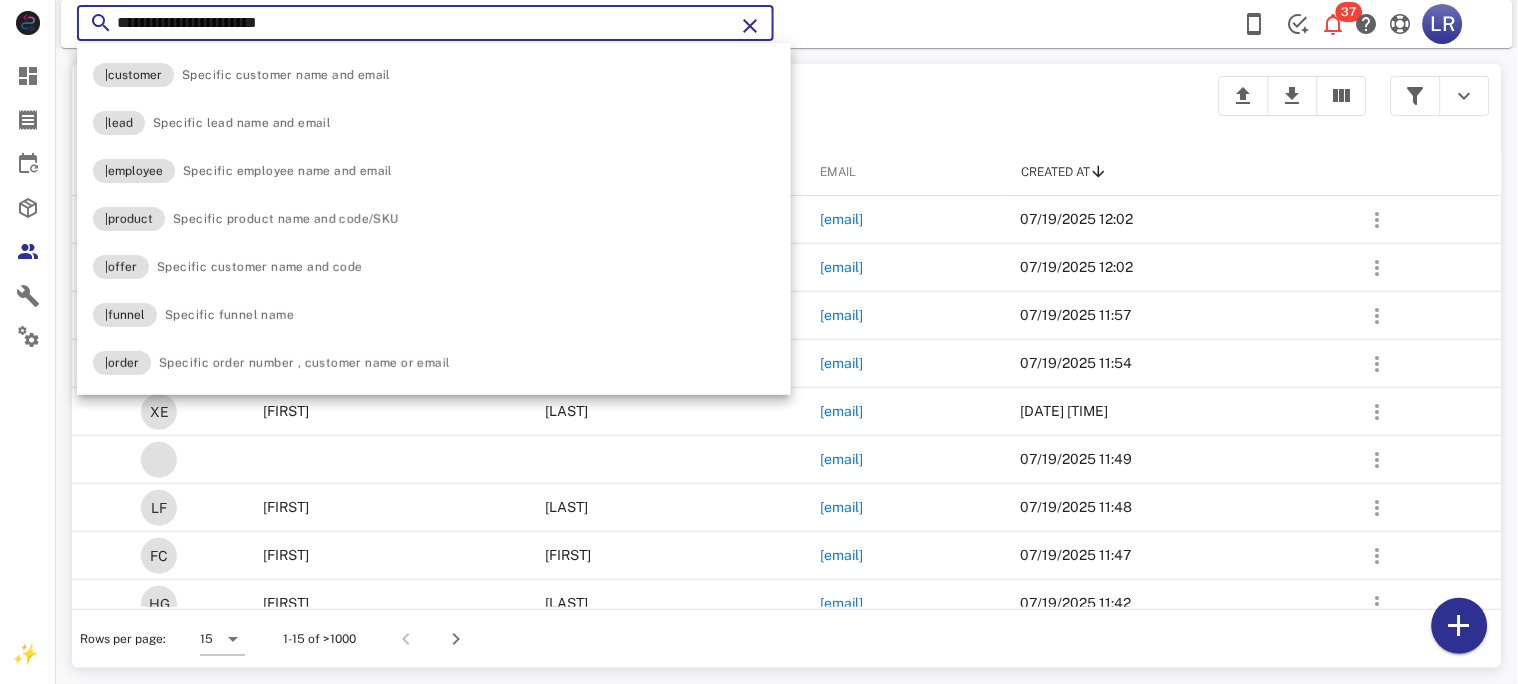 type on "**********" 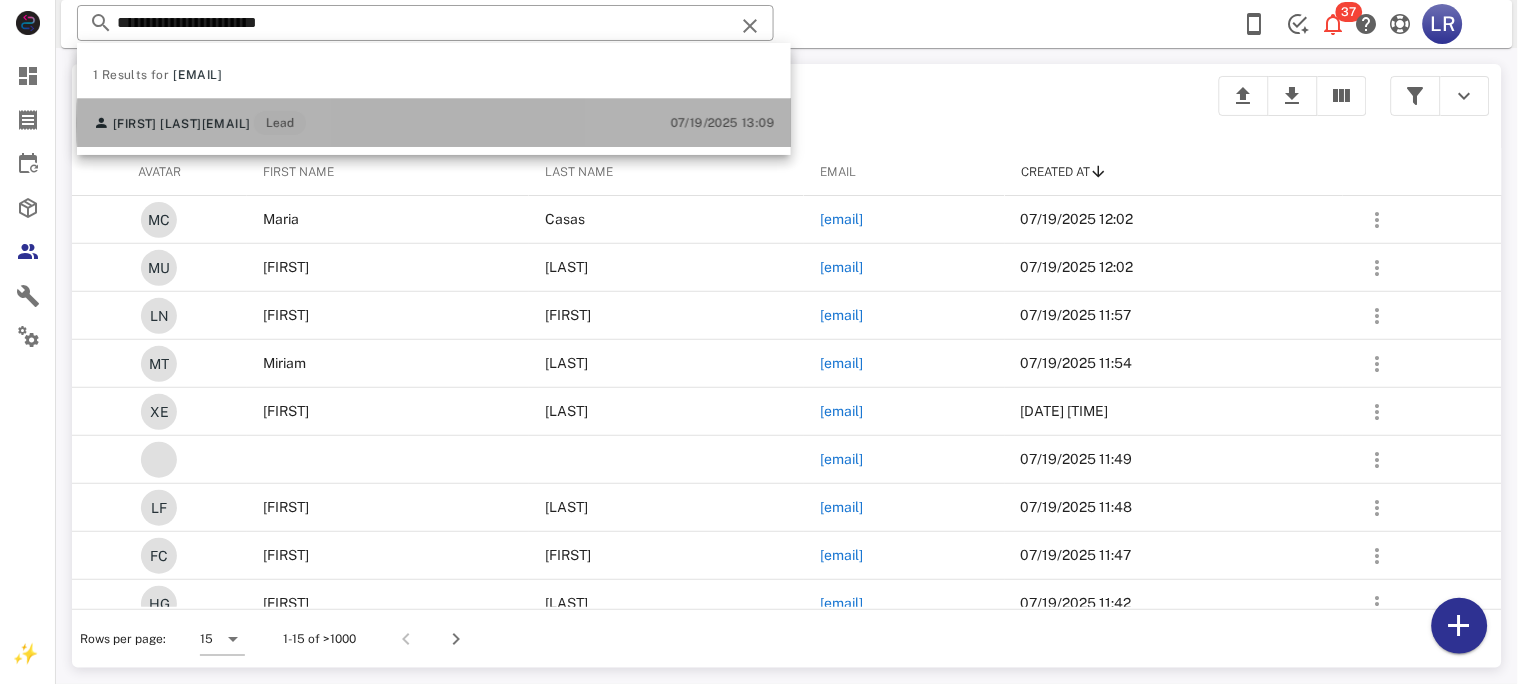 click on "[EMAIL]" at bounding box center (226, 124) 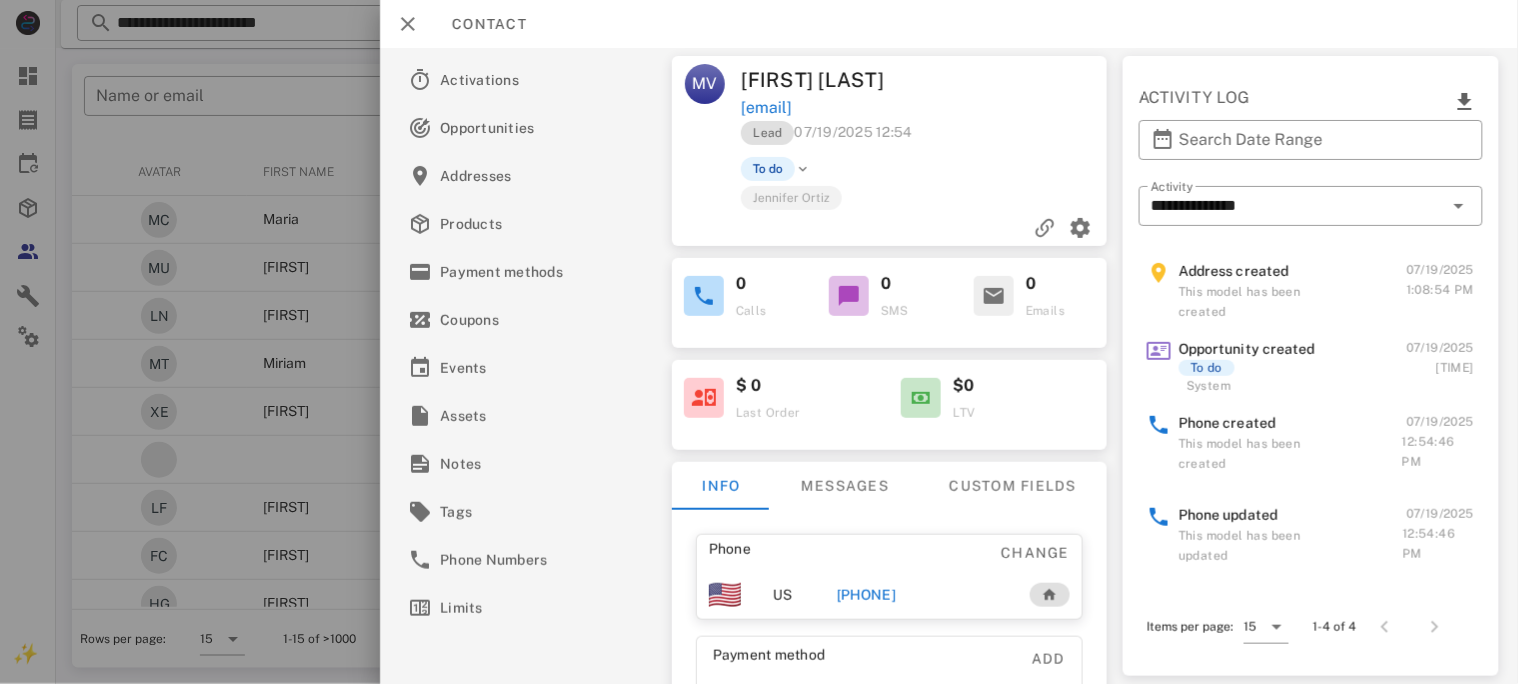 click on "[PHONE]" at bounding box center (865, 595) 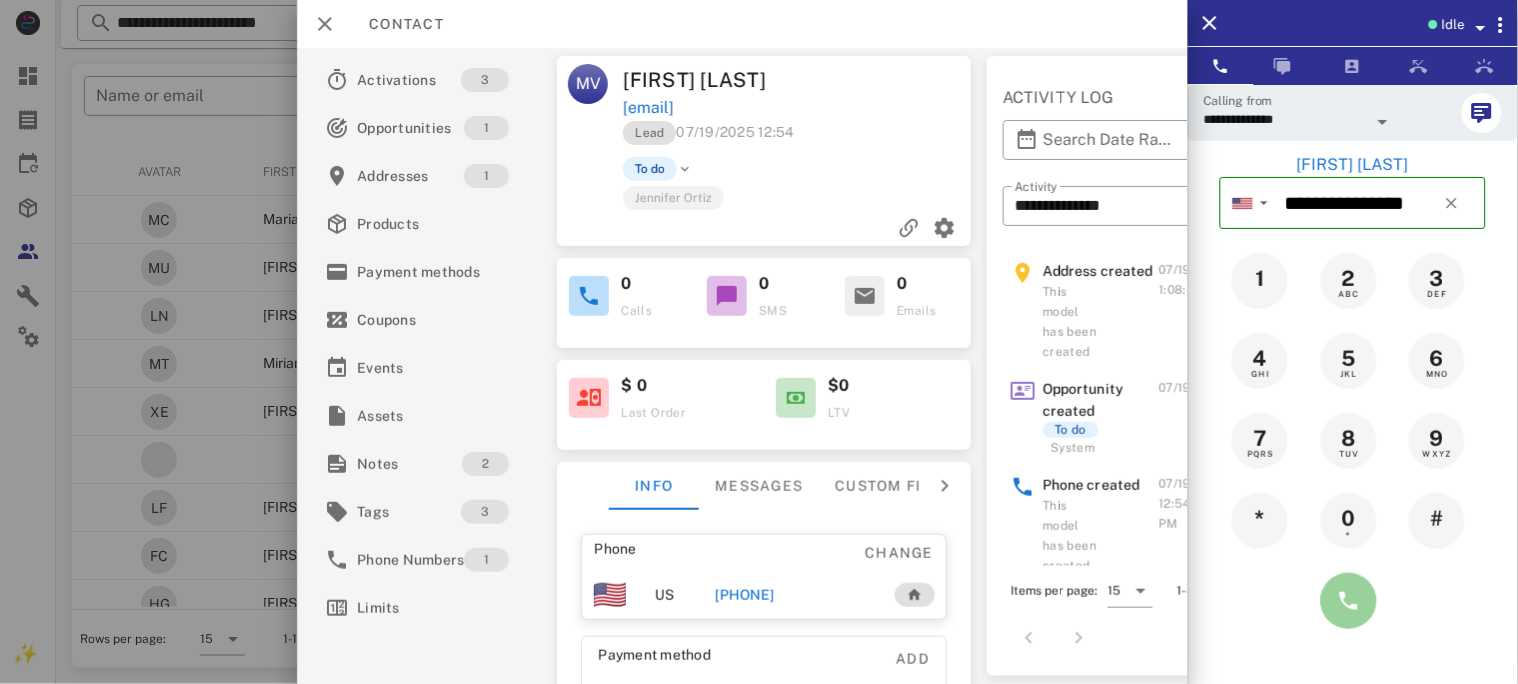 click at bounding box center (1349, 601) 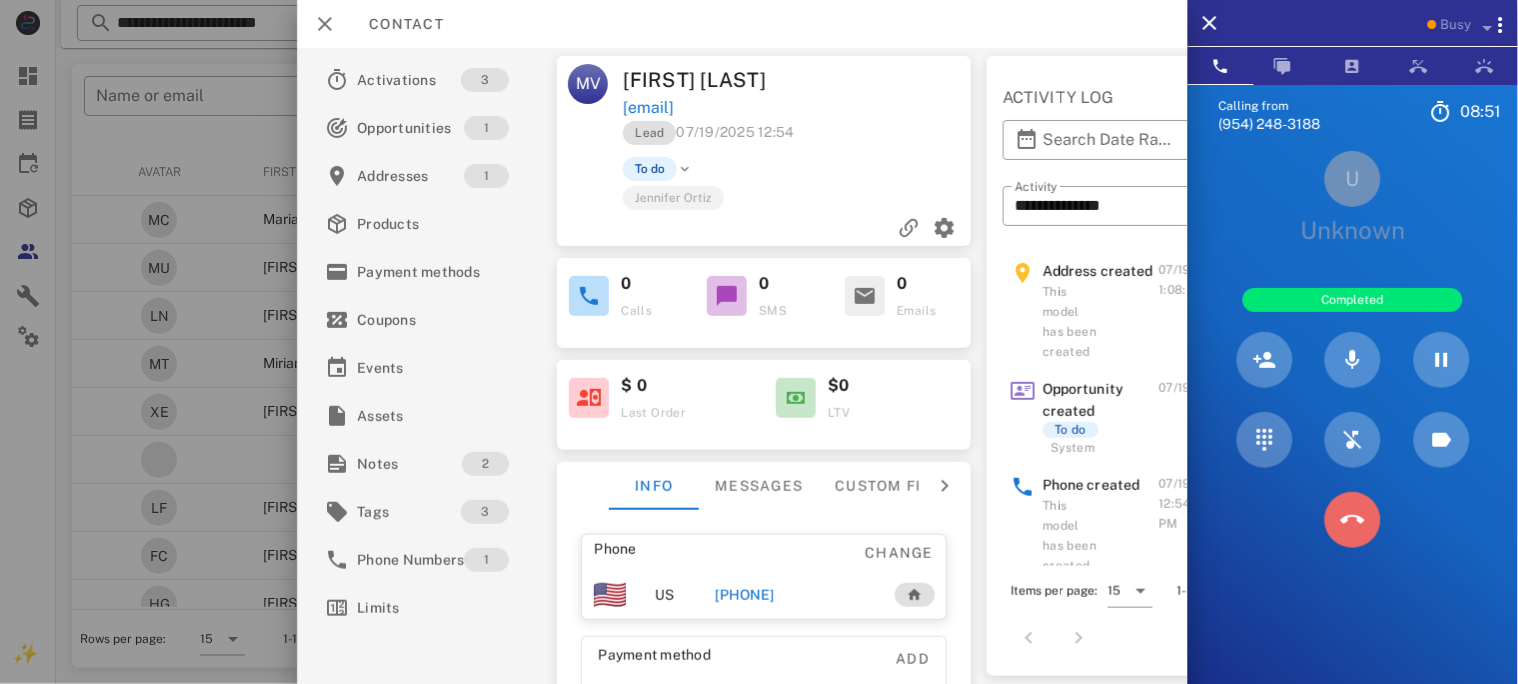 click at bounding box center (1353, 520) 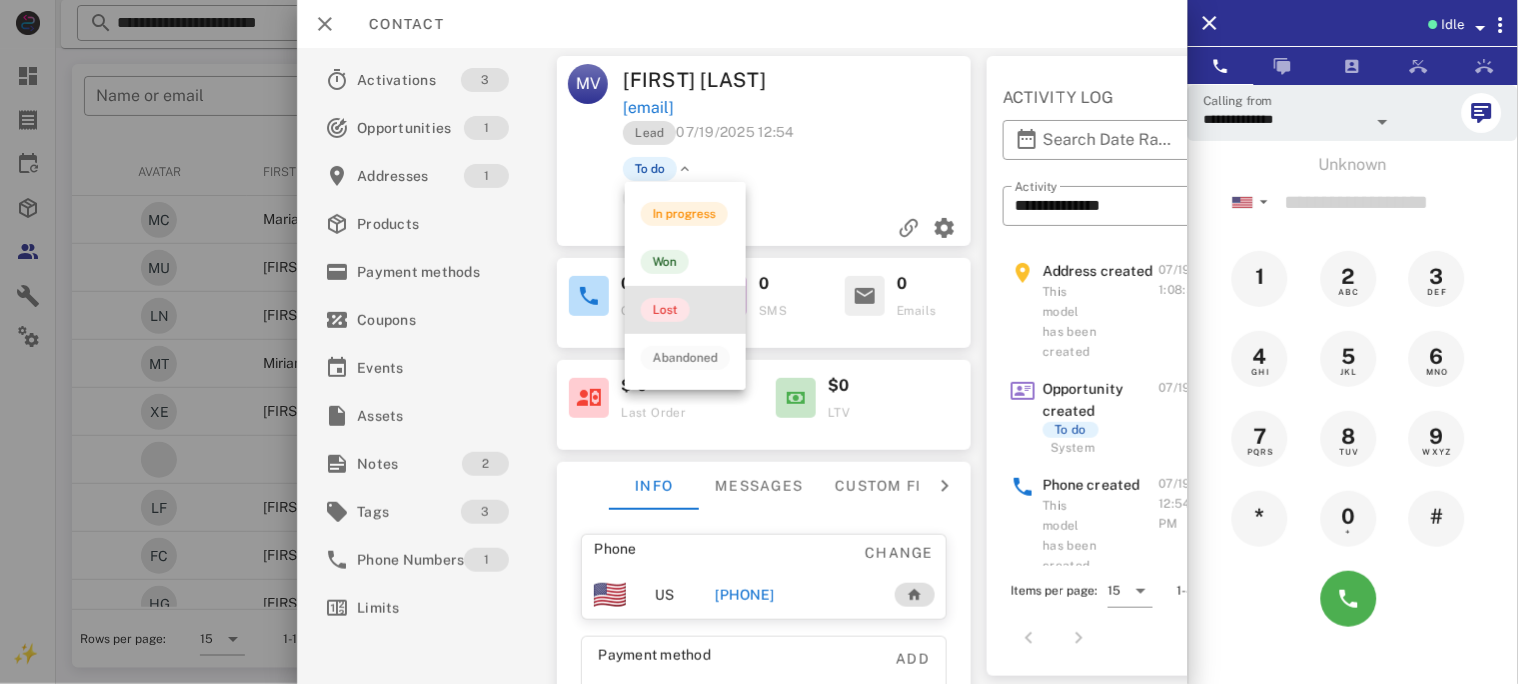click on "Lost" at bounding box center [665, 310] 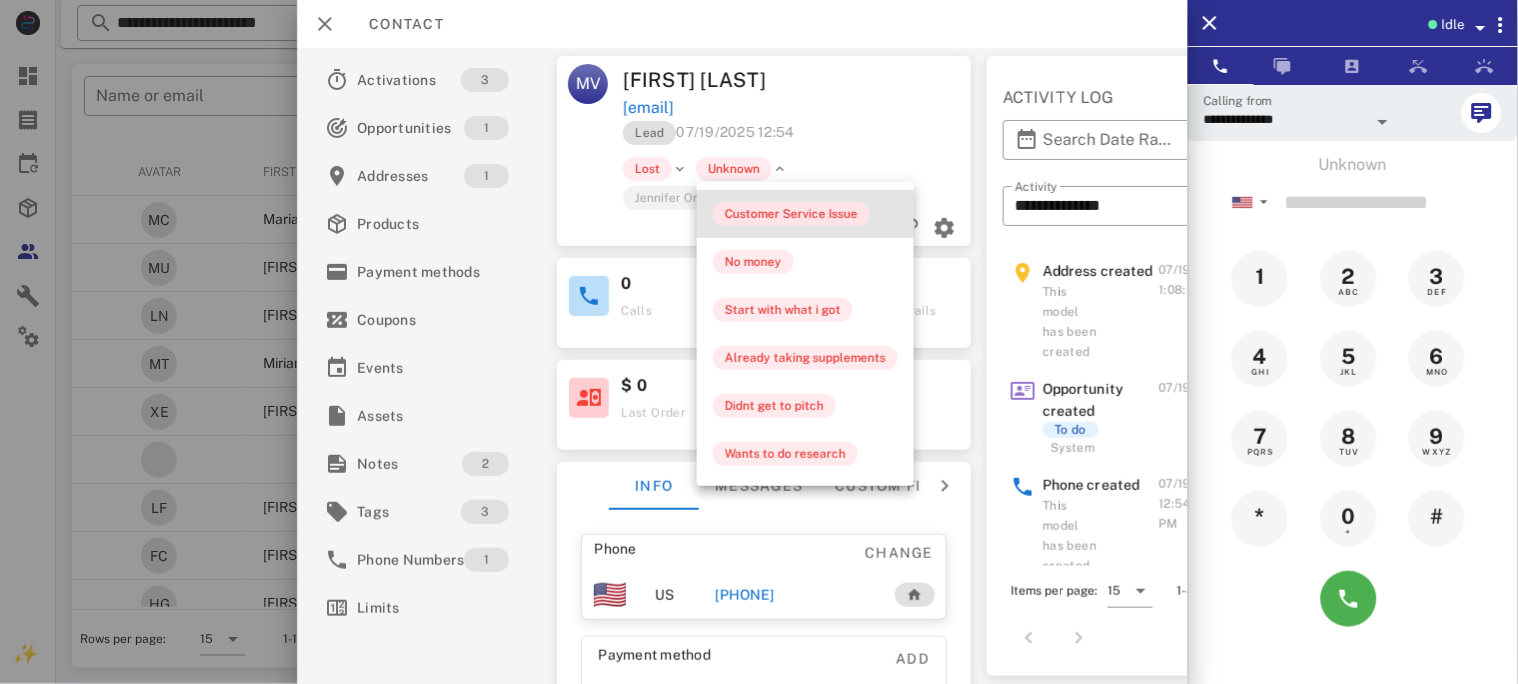 click on "Customer Service Issue" at bounding box center (791, 214) 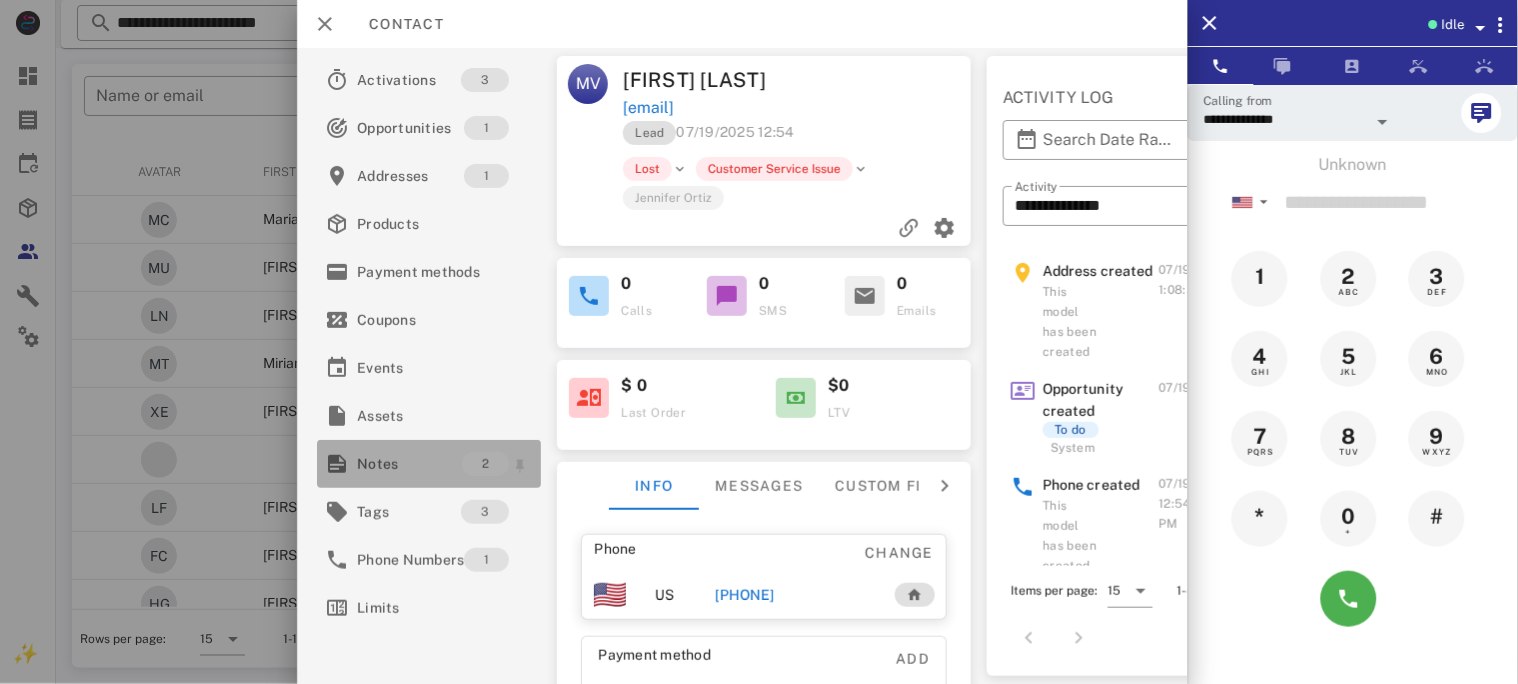 click on "Notes" at bounding box center (409, 464) 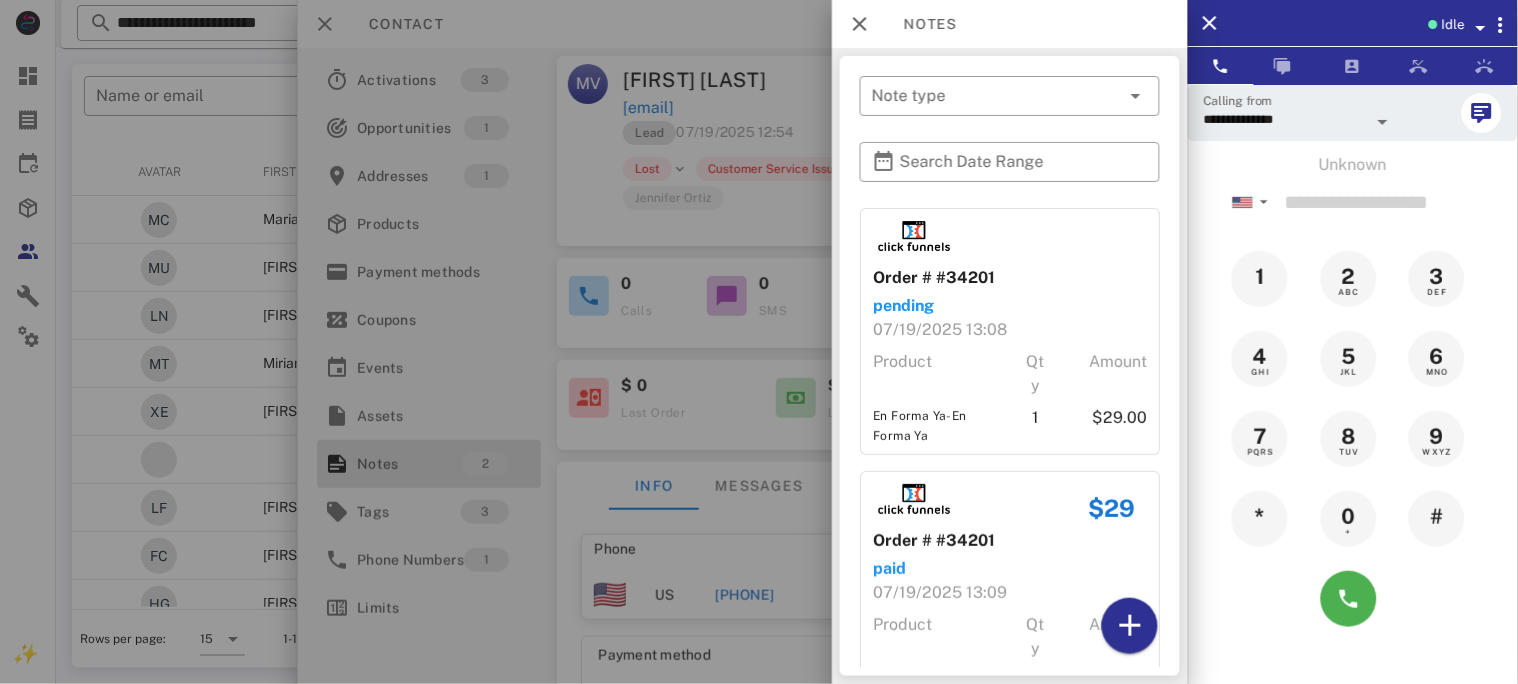 scroll, scrollTop: 75, scrollLeft: 0, axis: vertical 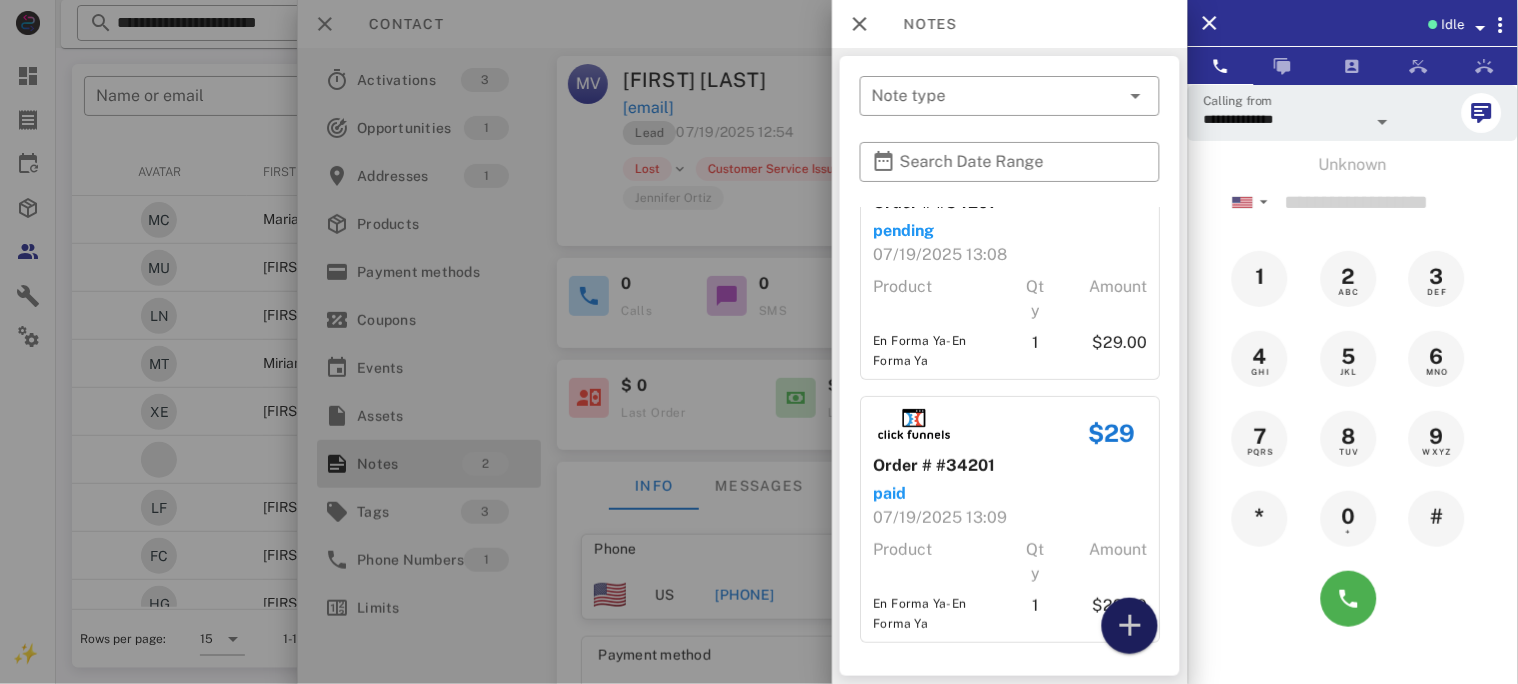click at bounding box center [1130, 626] 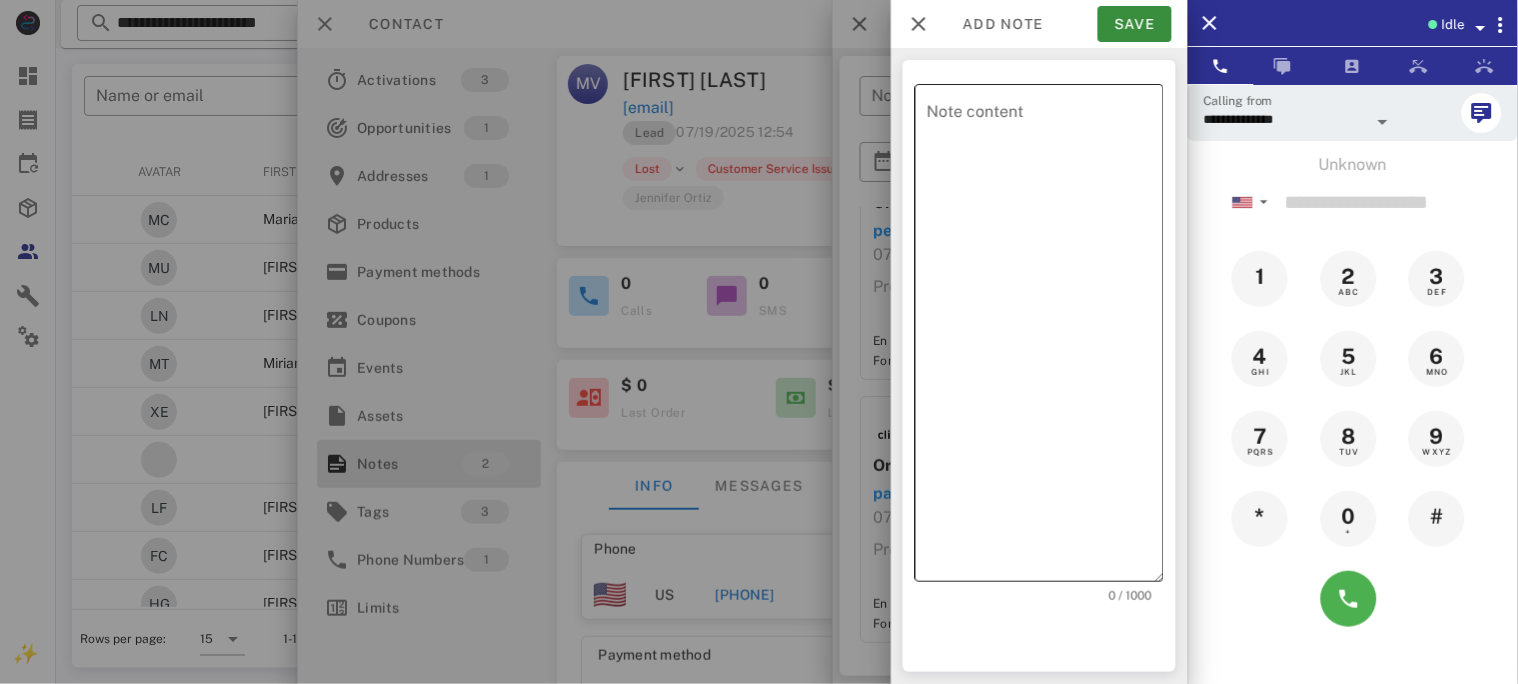 click on "Note content" at bounding box center [1045, 338] 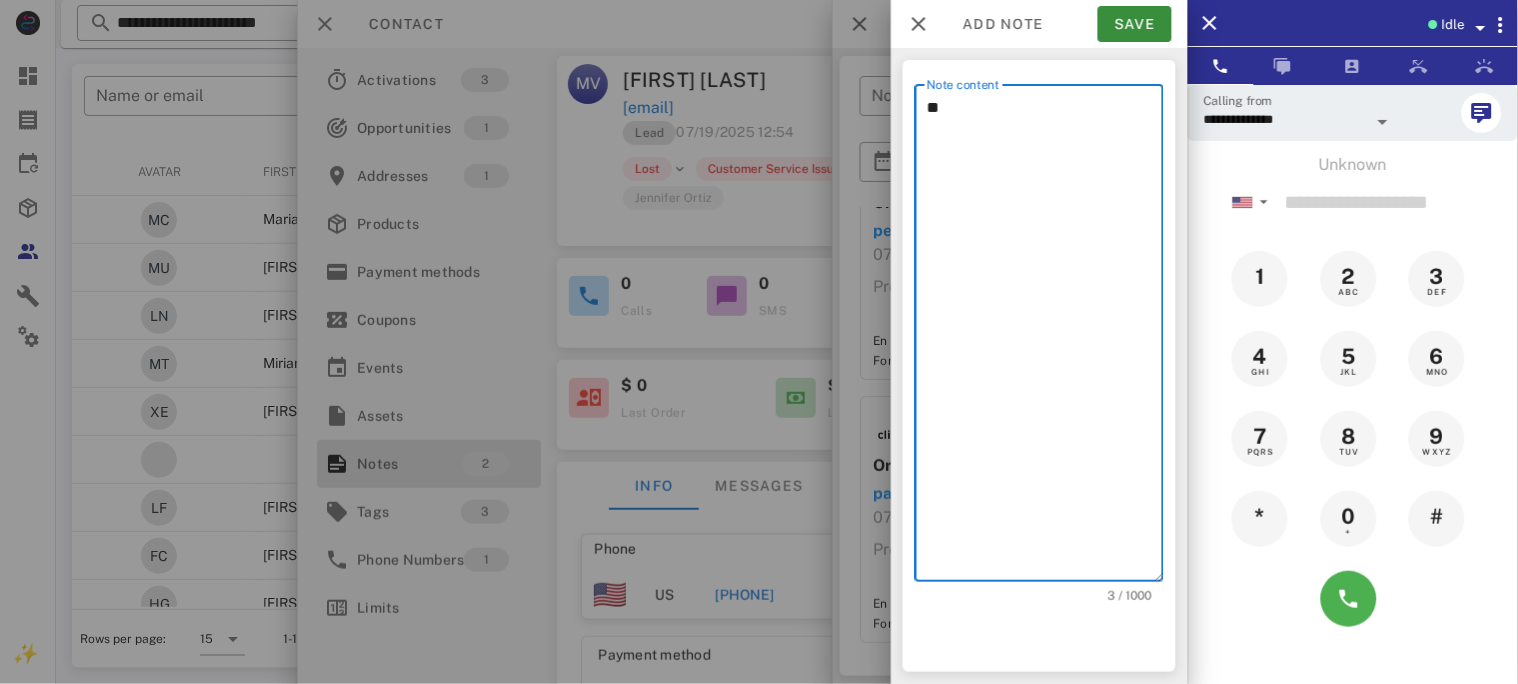 type on "*" 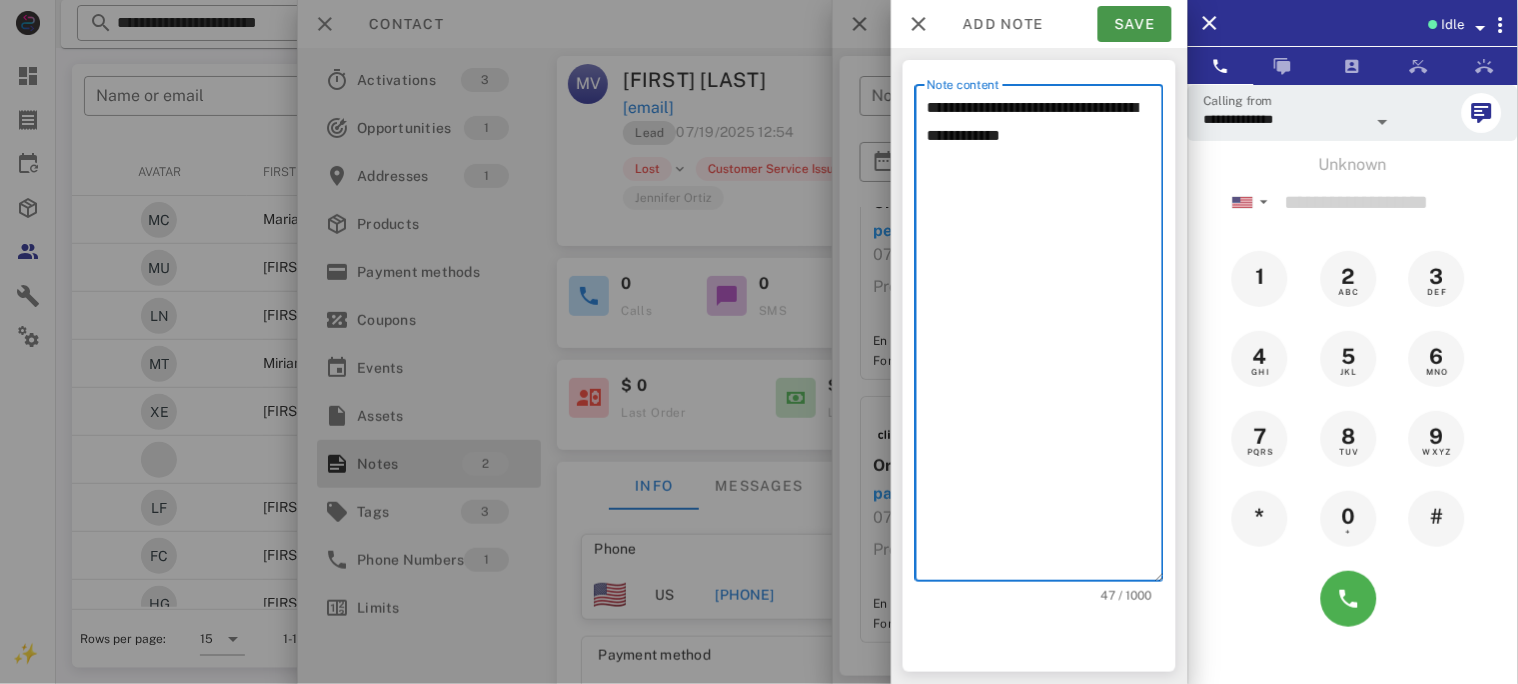 type on "**********" 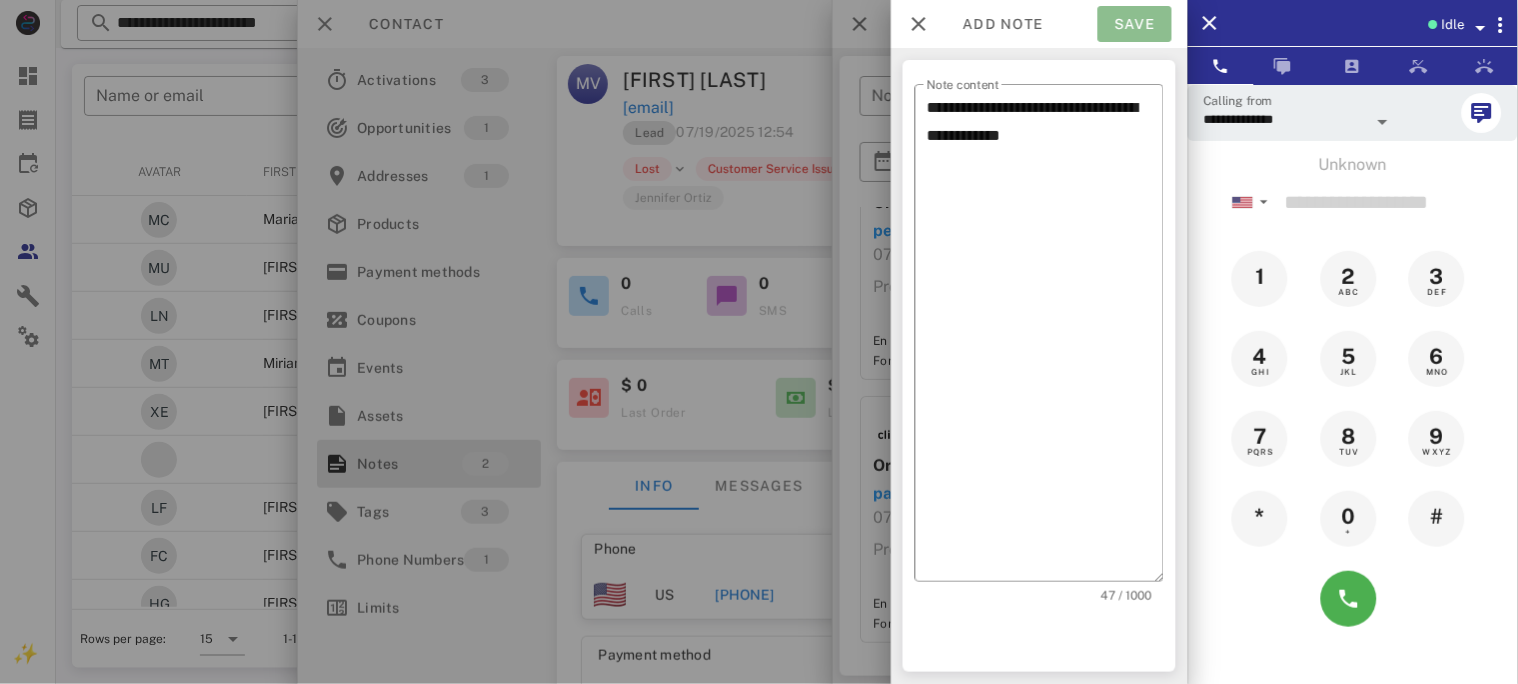 click on "Save" at bounding box center [1135, 24] 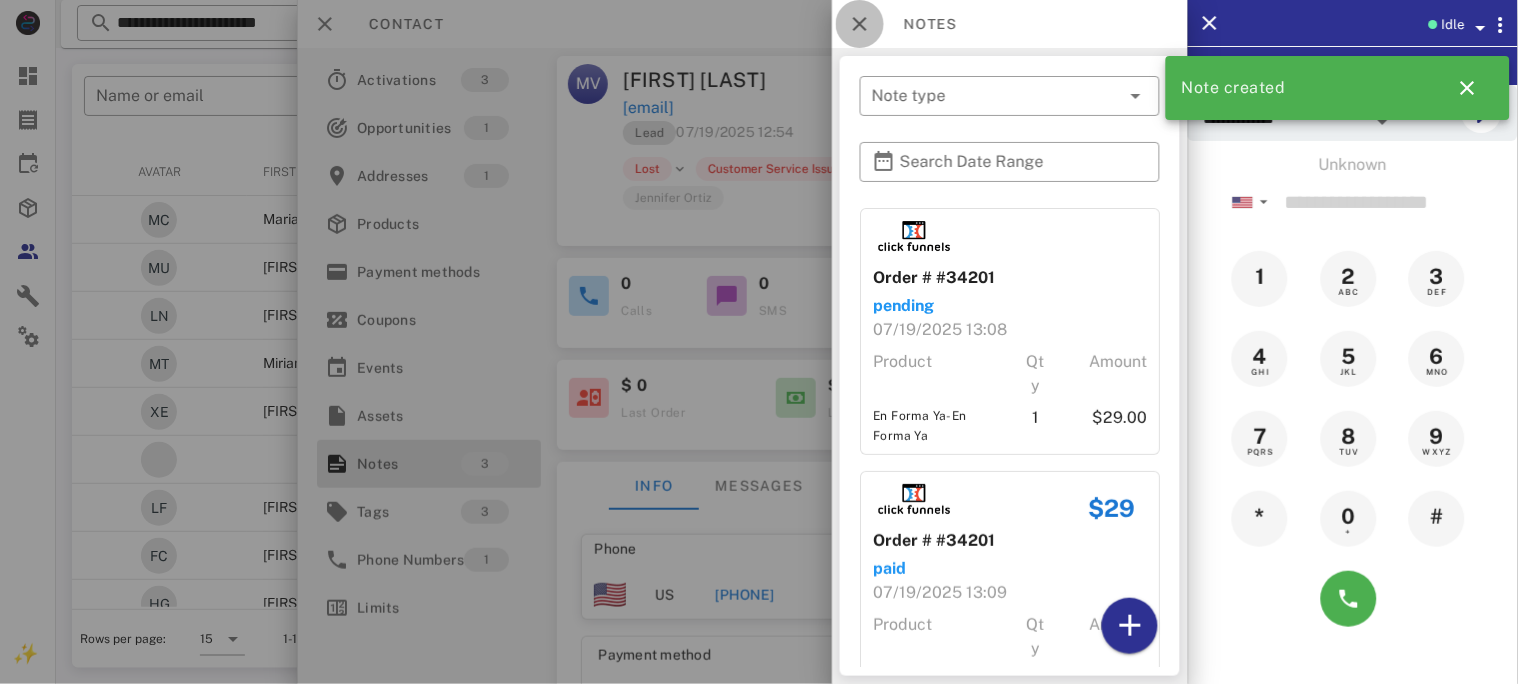 click at bounding box center [860, 24] 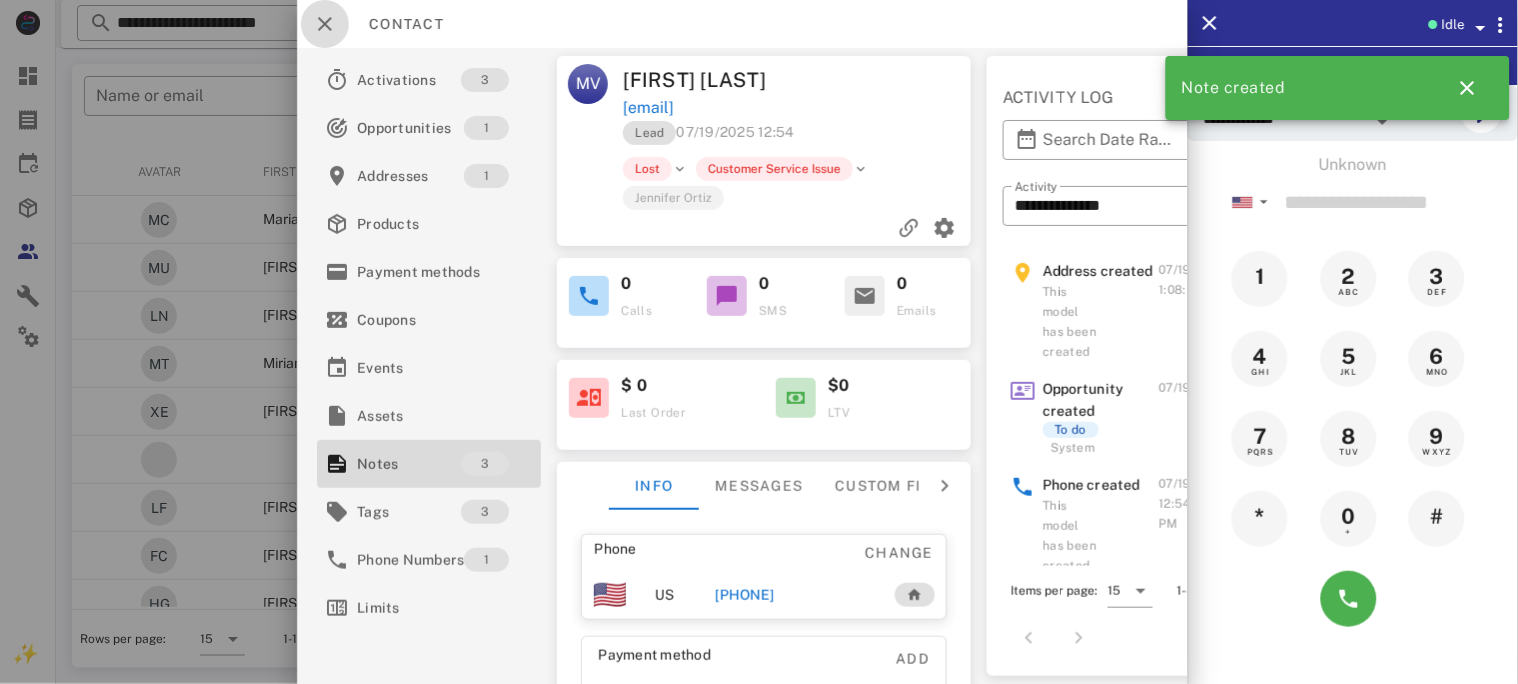 click at bounding box center (325, 24) 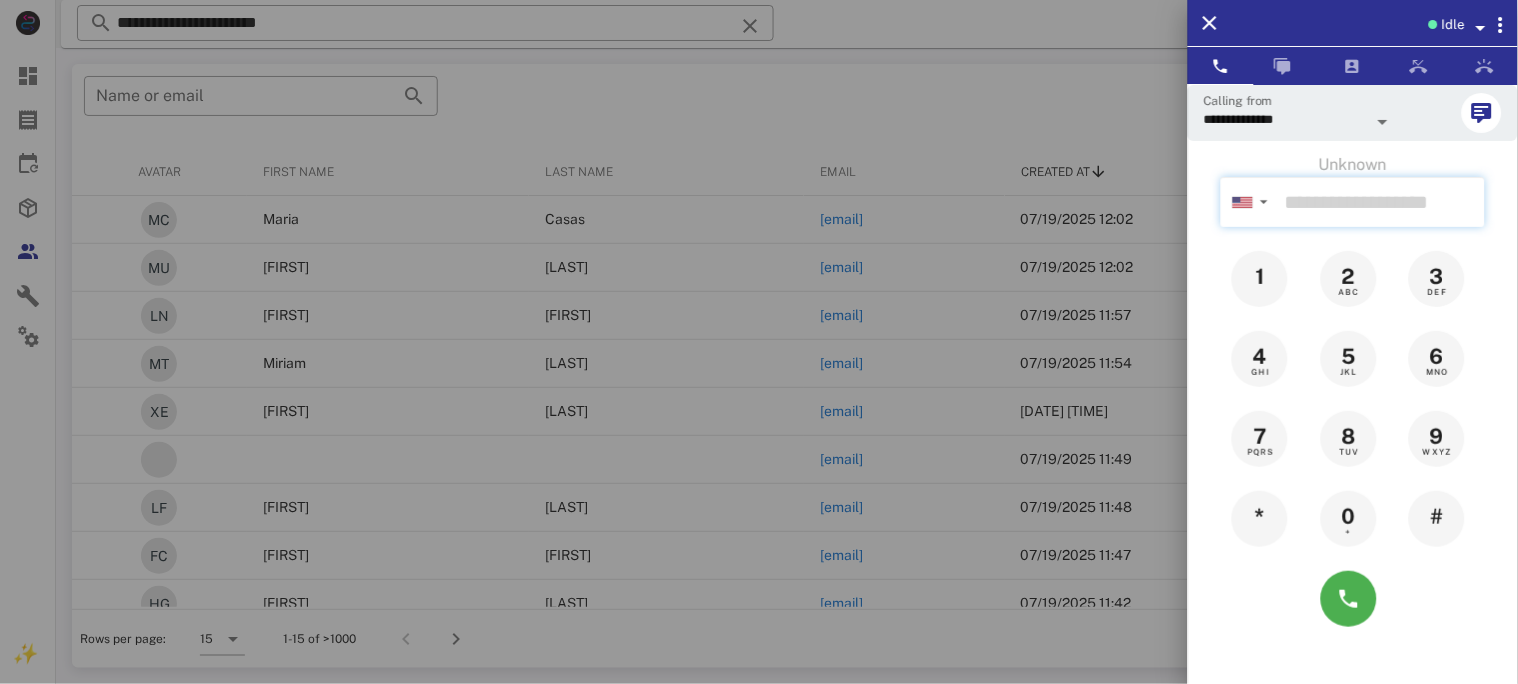 click at bounding box center (1381, 202) 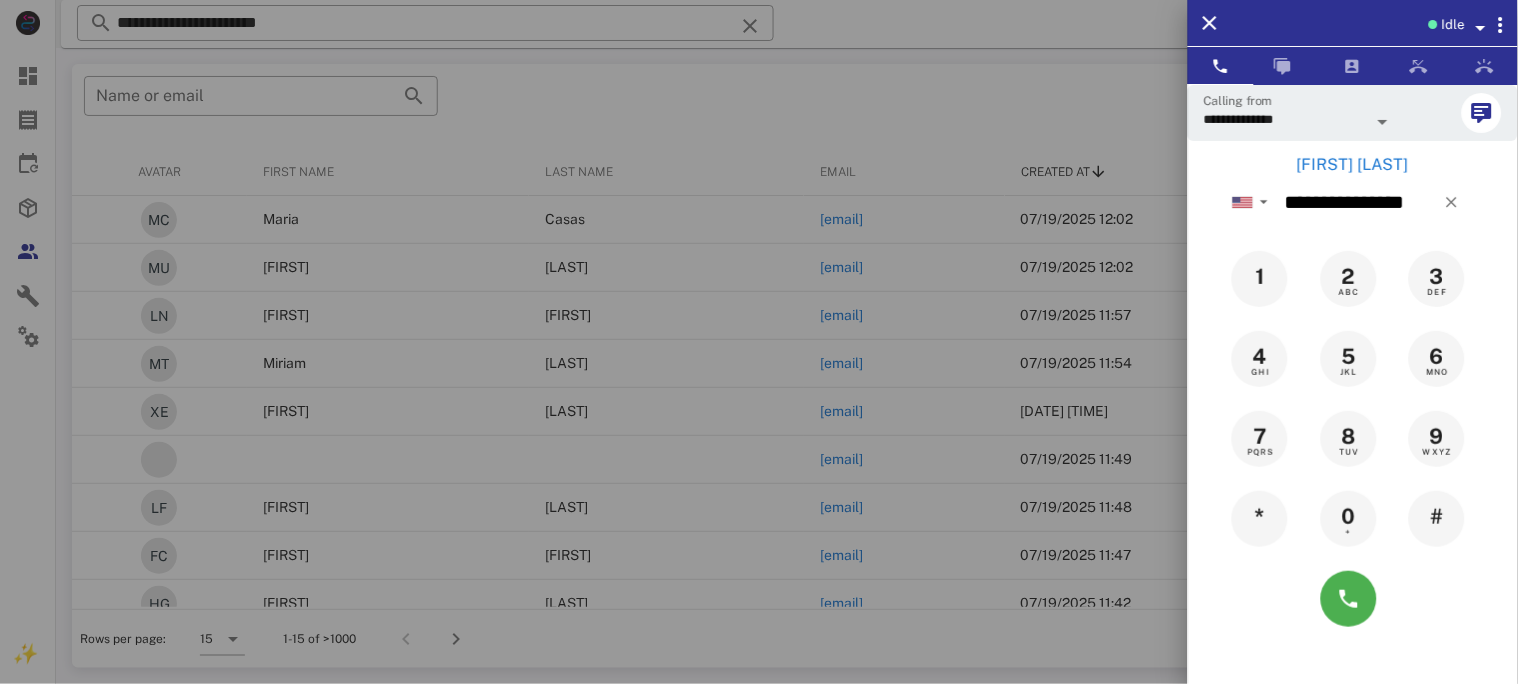 click on "[FIRST] [LAST]" at bounding box center [1353, 165] 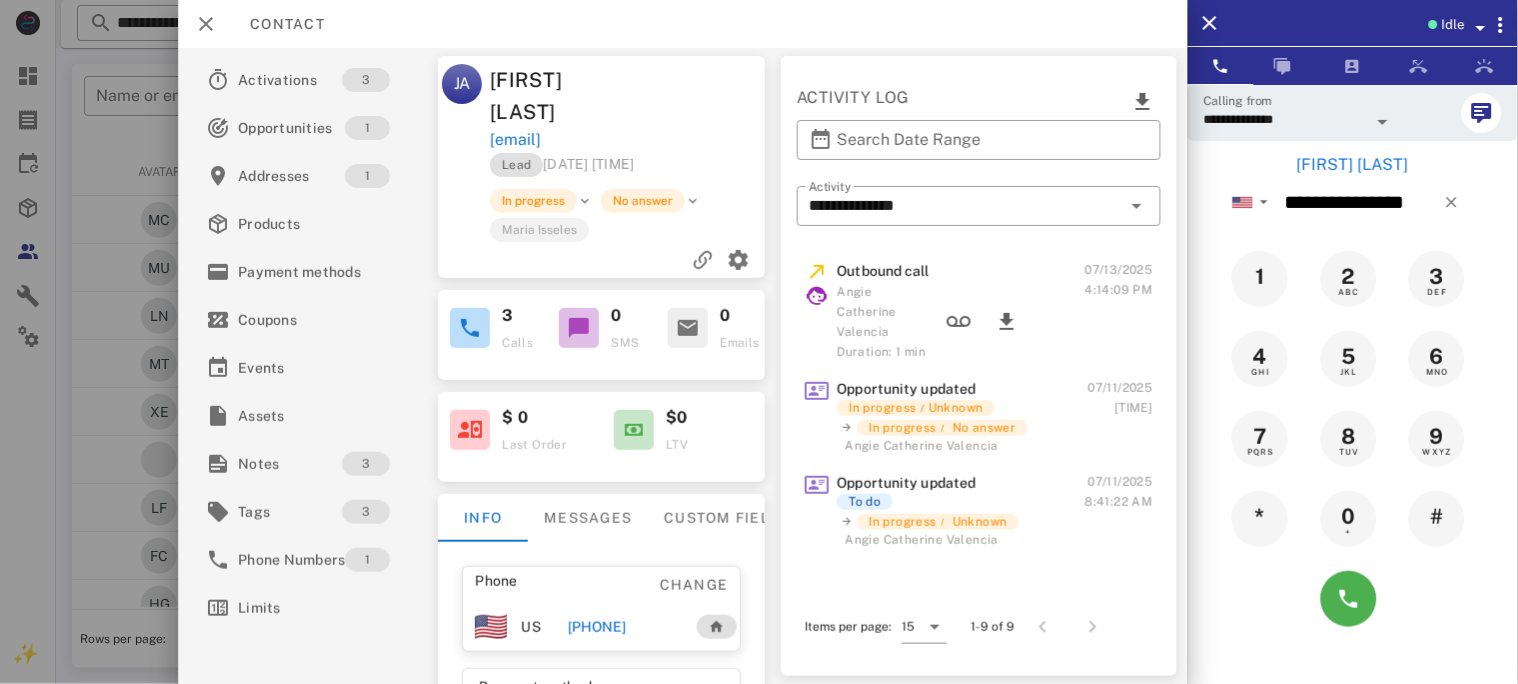 click on "[PHONE]" at bounding box center (597, 627) 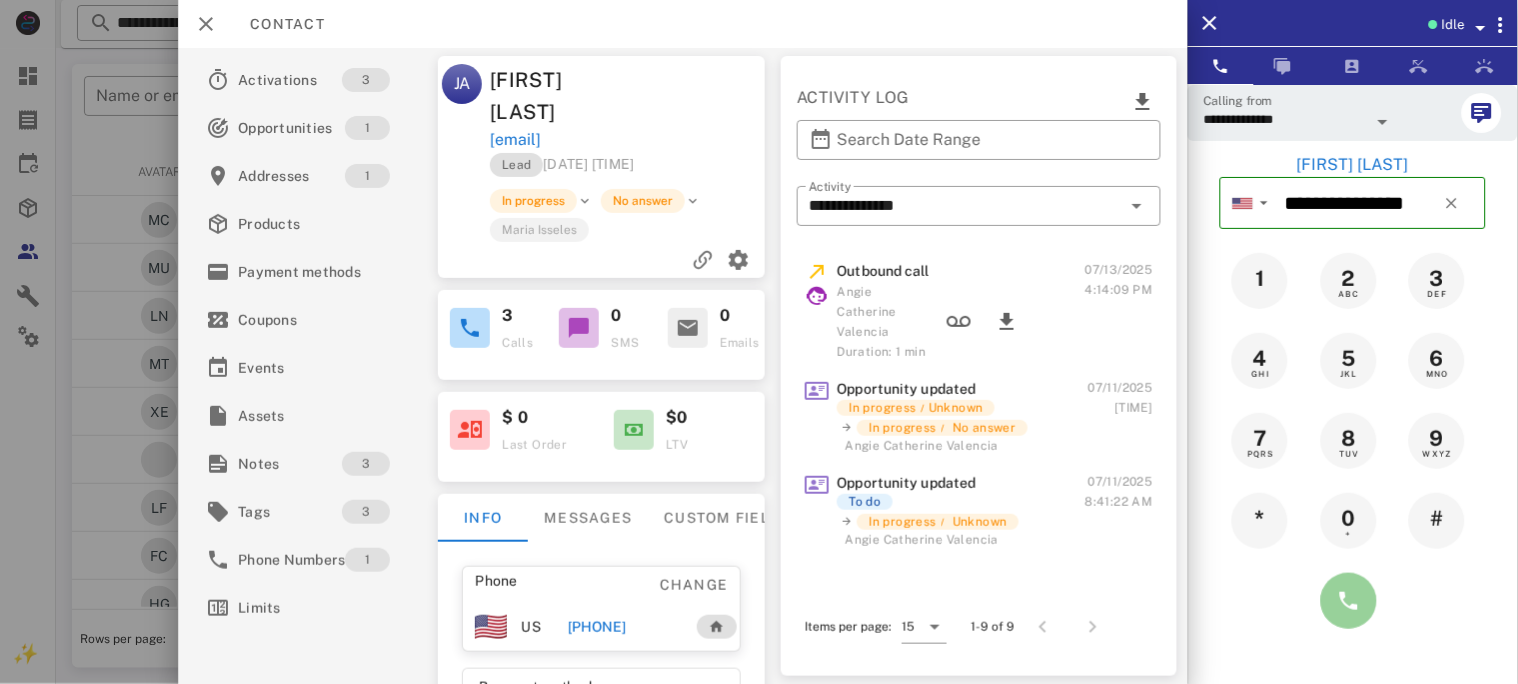 click at bounding box center [1349, 601] 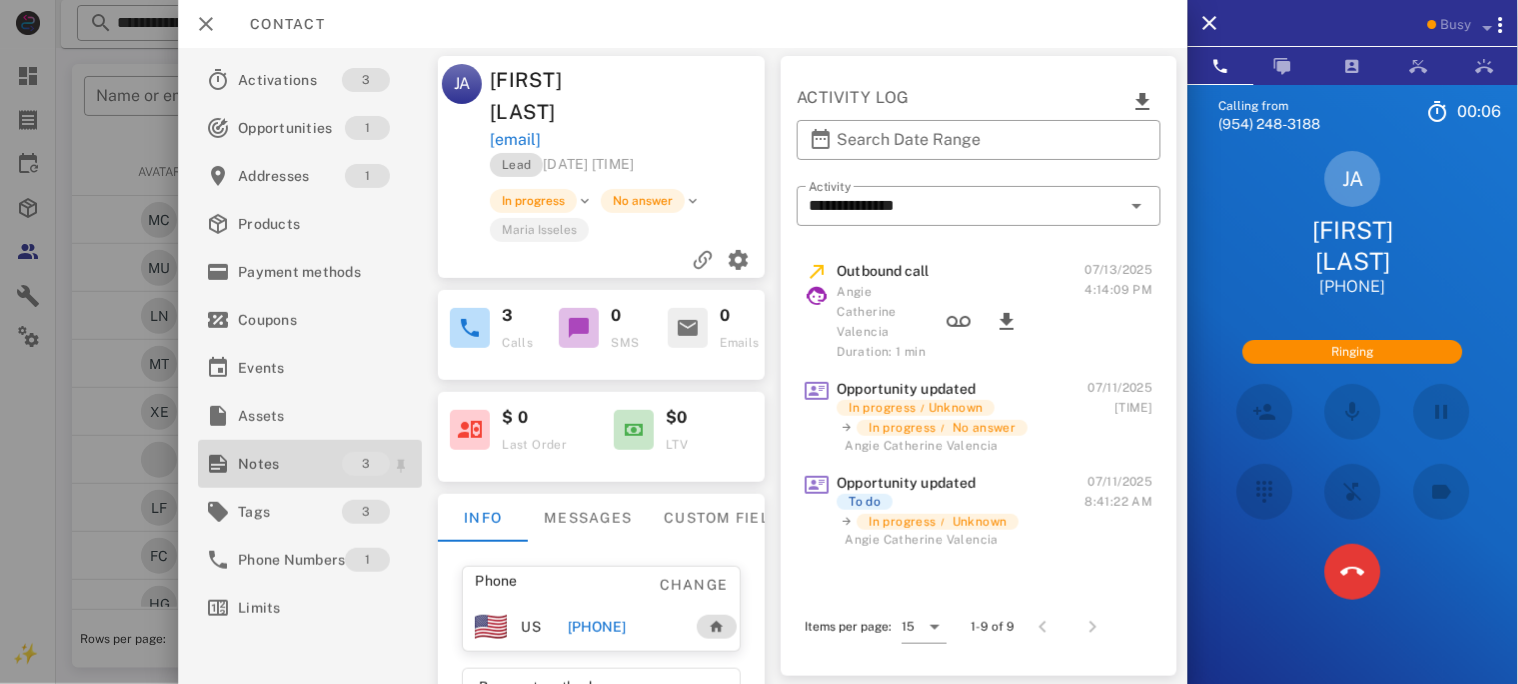 click on "Notes" at bounding box center (290, 464) 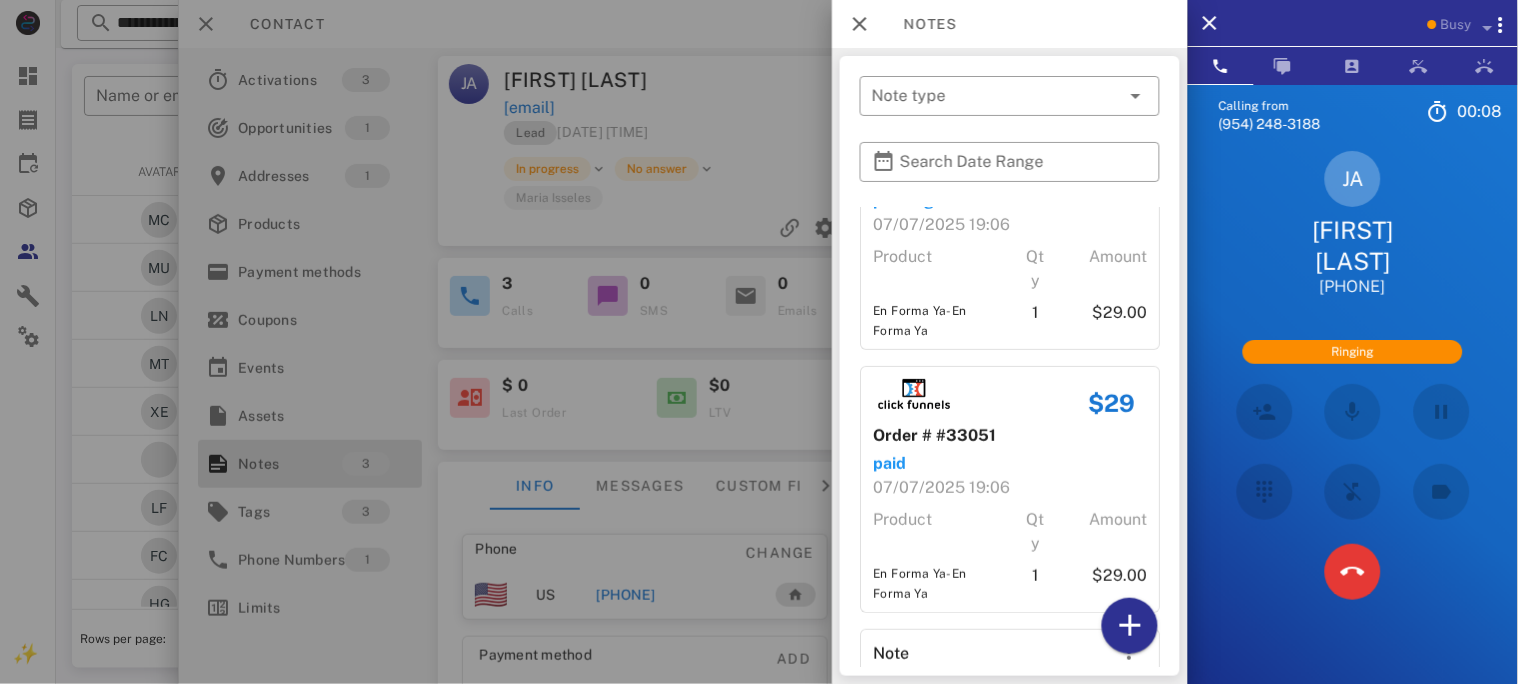 scroll, scrollTop: 290, scrollLeft: 0, axis: vertical 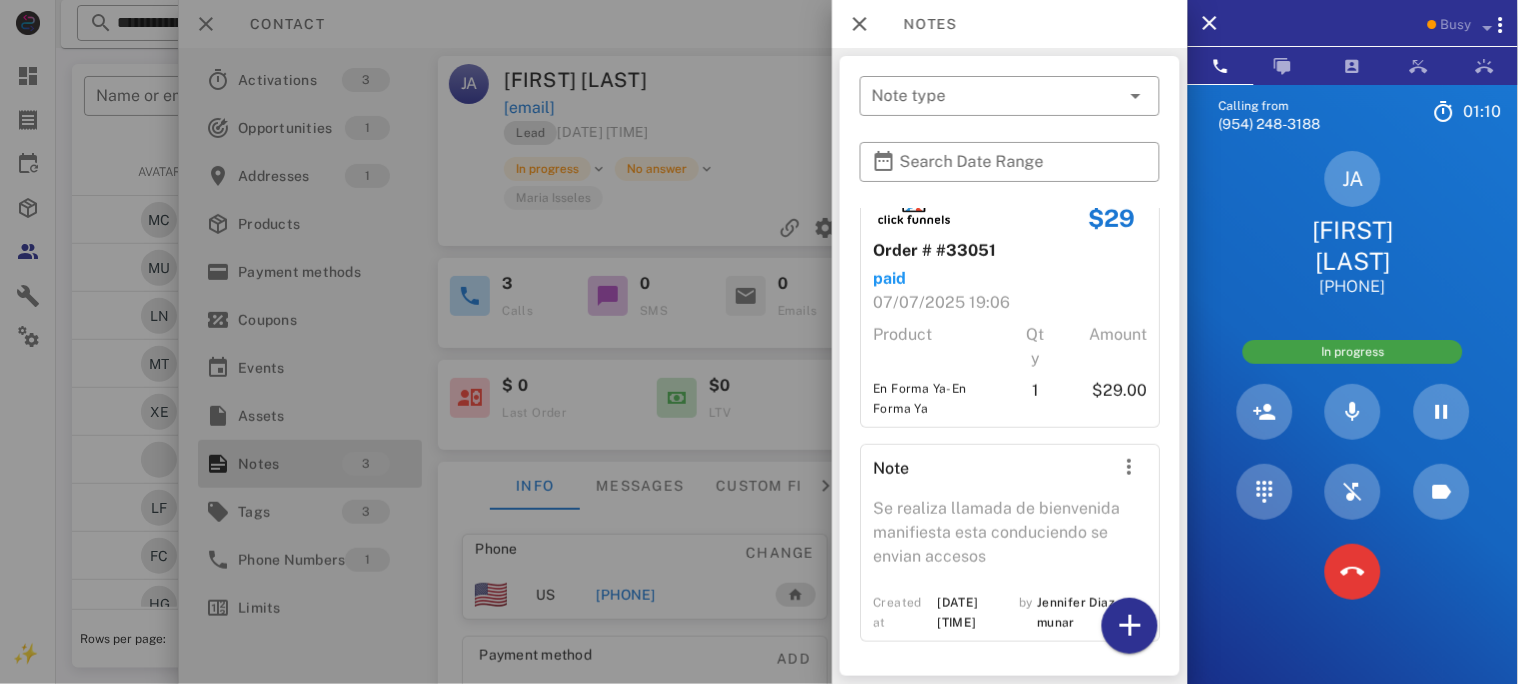 click at bounding box center [759, 342] 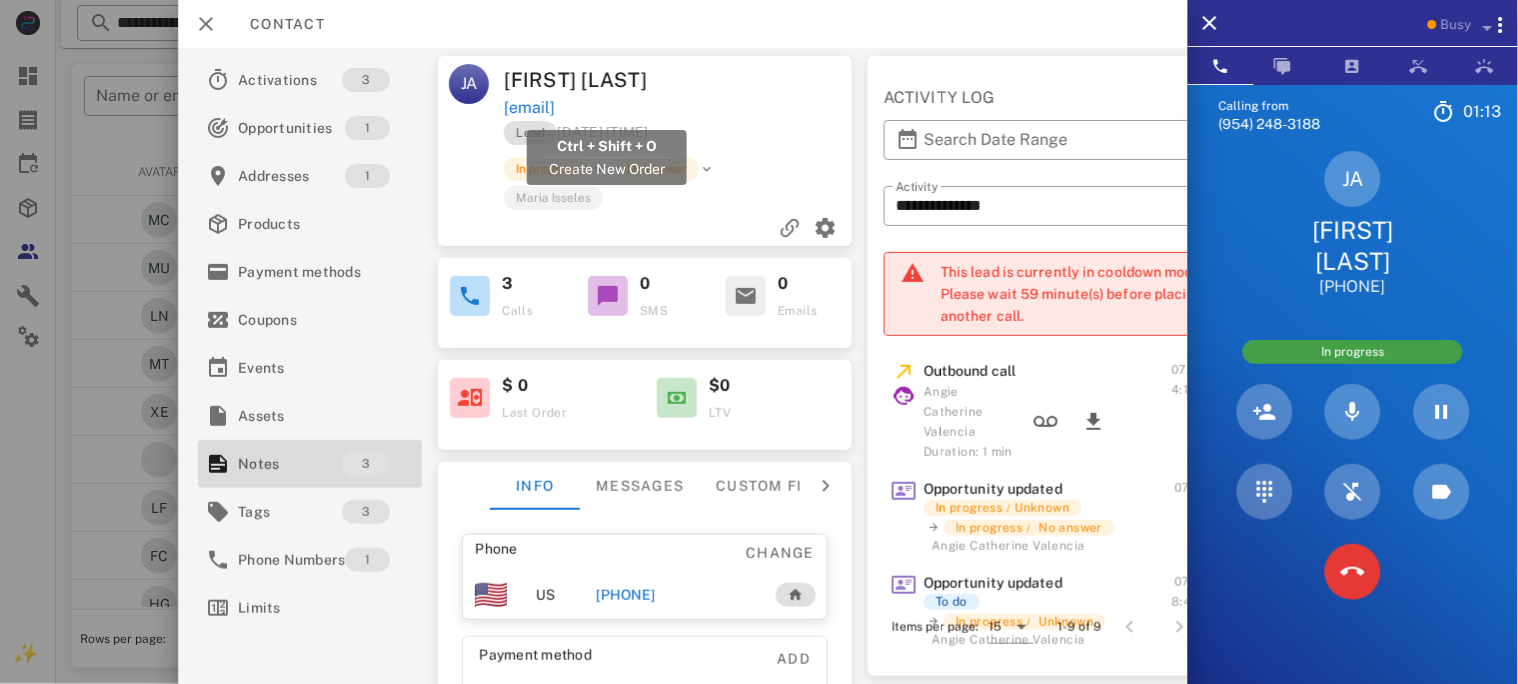 drag, startPoint x: 724, startPoint y: 104, endPoint x: 506, endPoint y: 117, distance: 218.38727 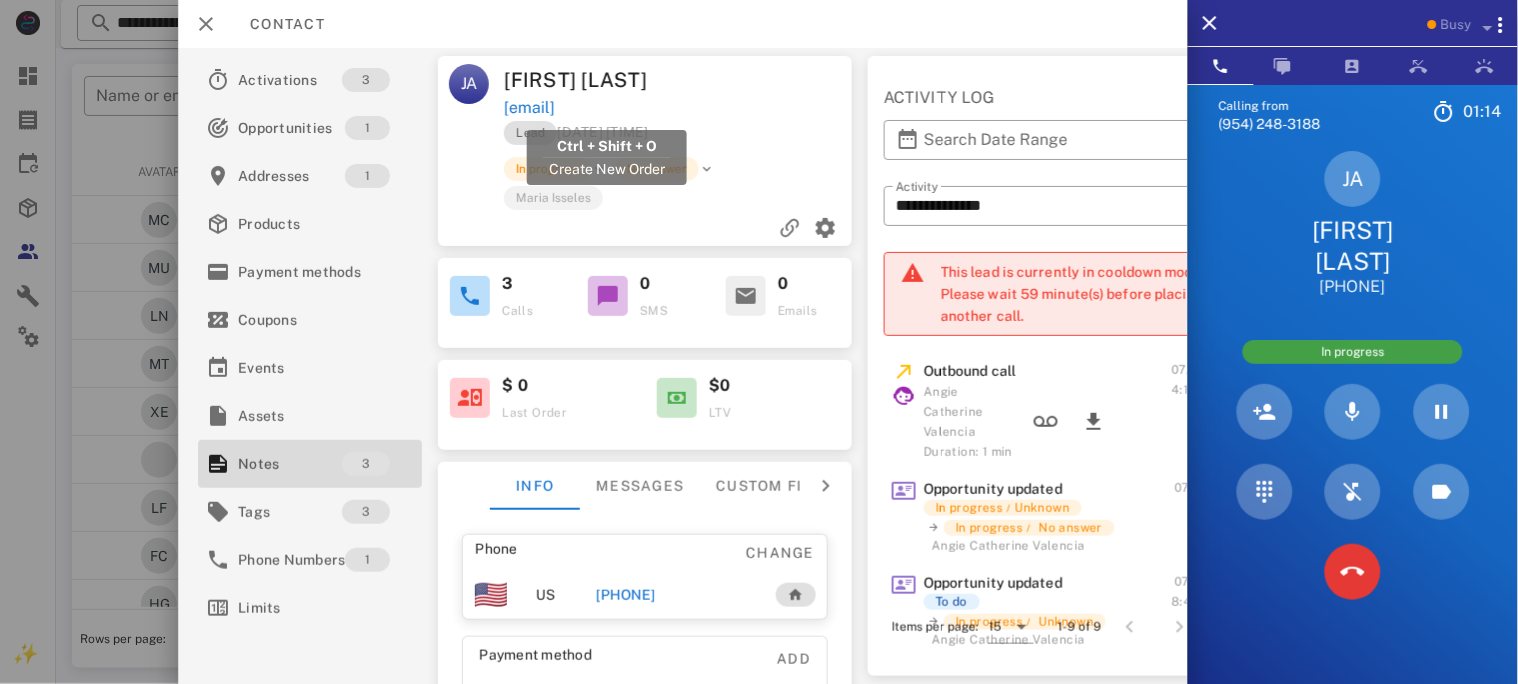 copy on "[EMAIL]" 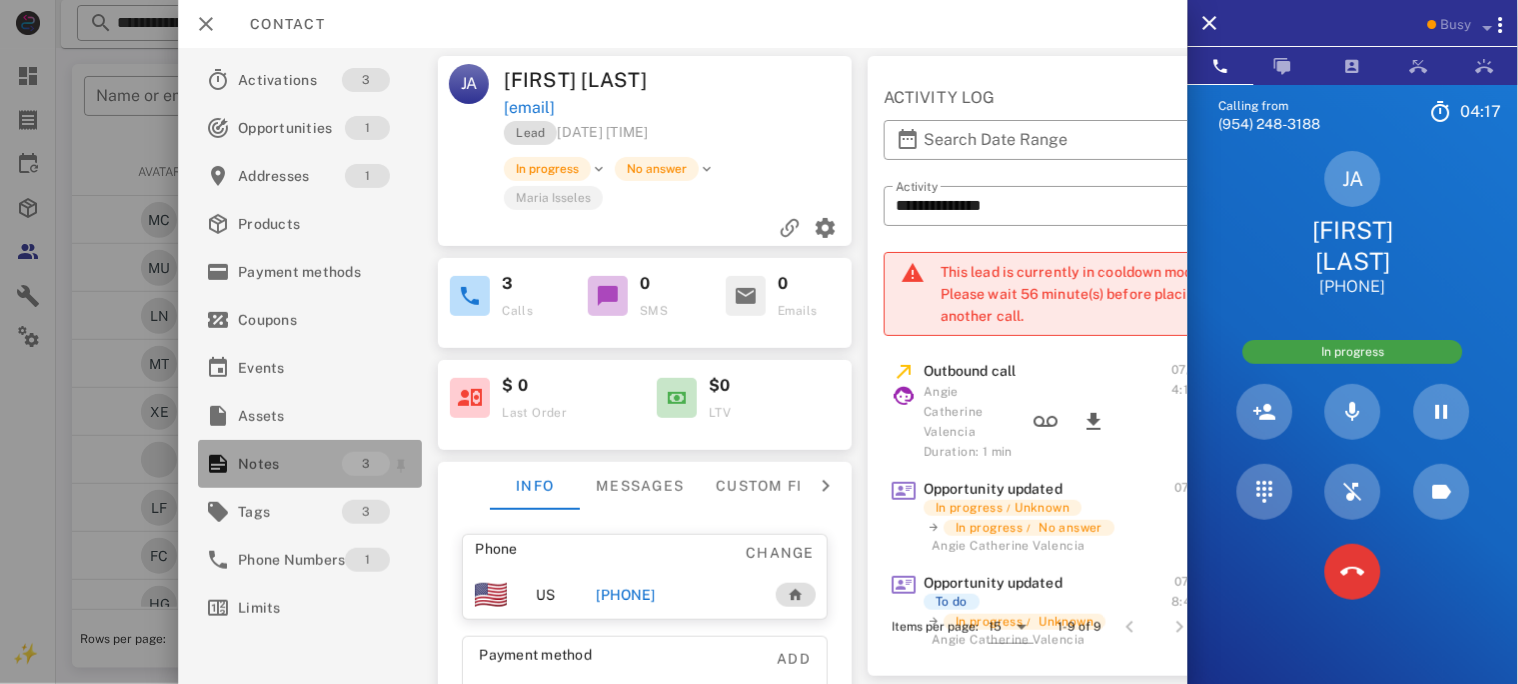 click on "Notes" at bounding box center (290, 464) 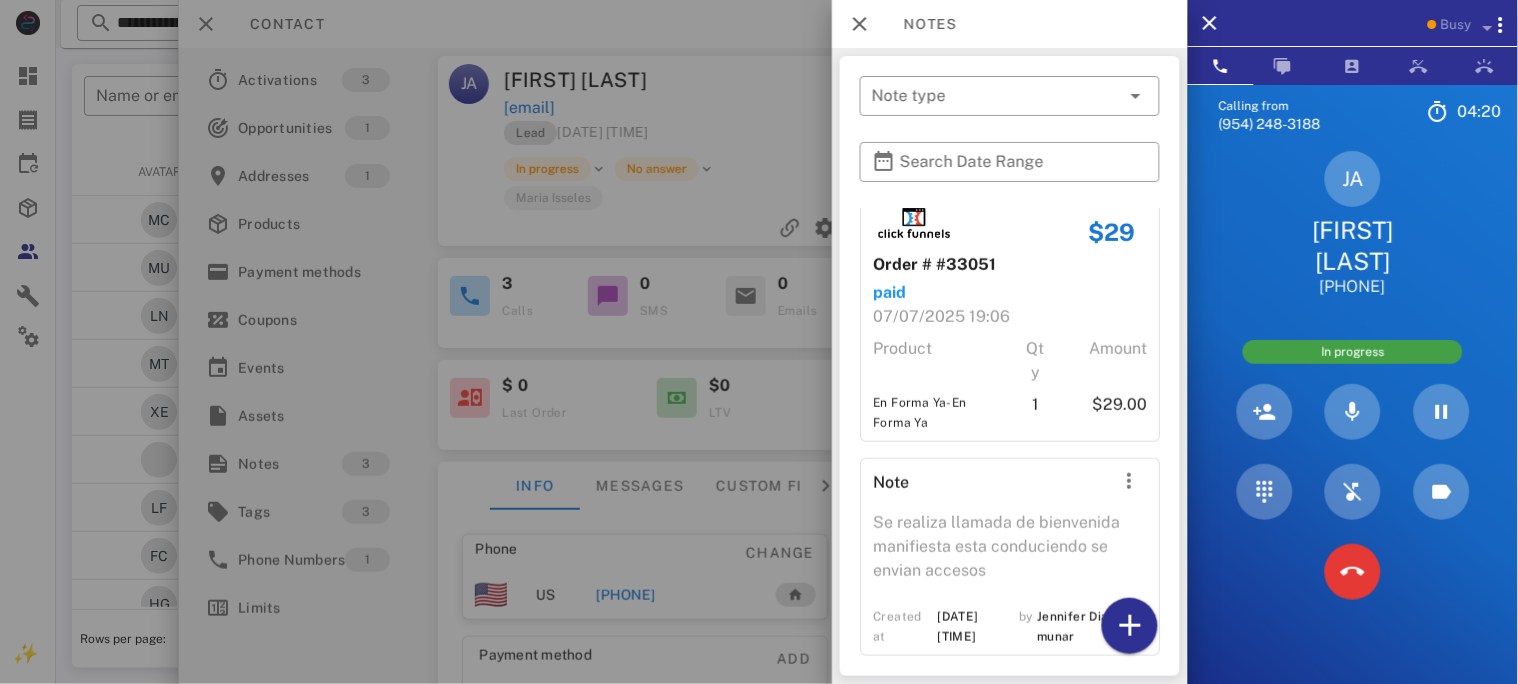 scroll, scrollTop: 290, scrollLeft: 0, axis: vertical 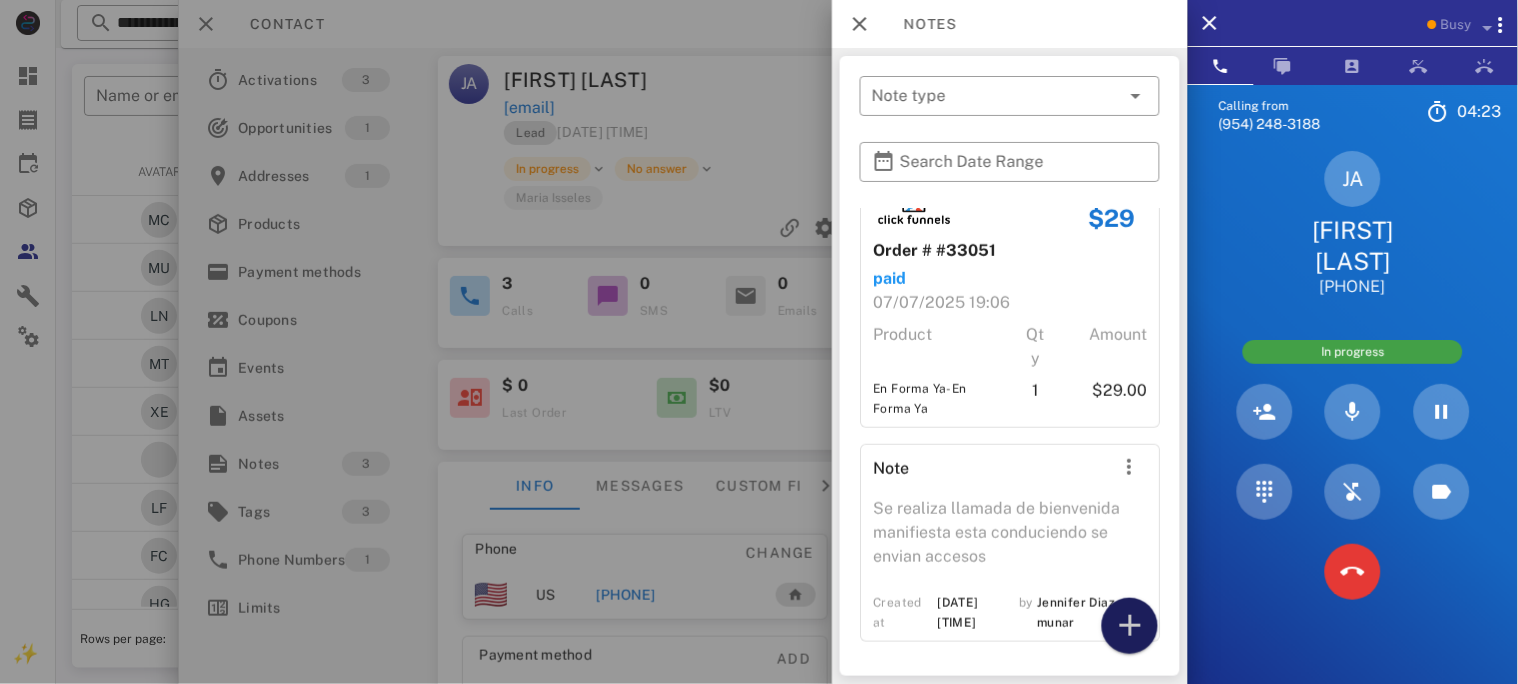 click at bounding box center [1130, 626] 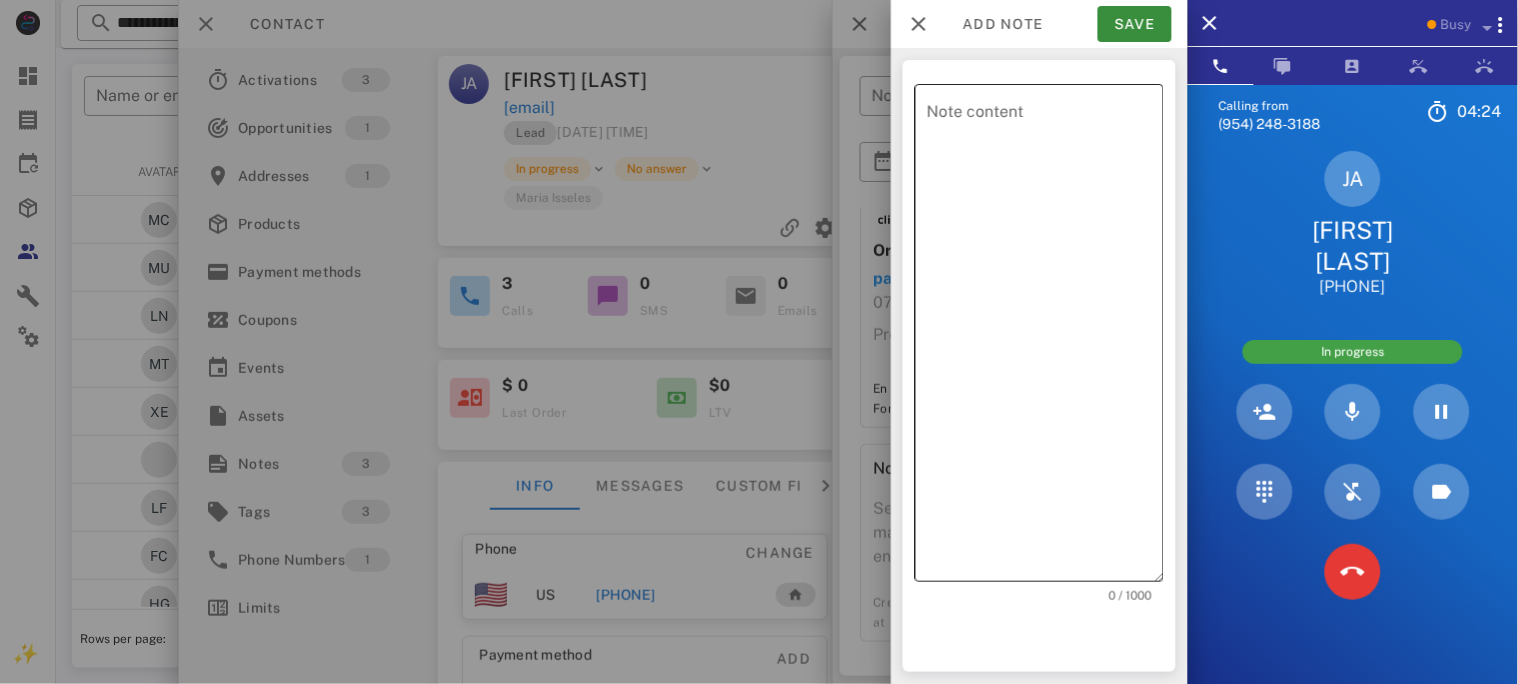 click on "Note content" at bounding box center [1045, 338] 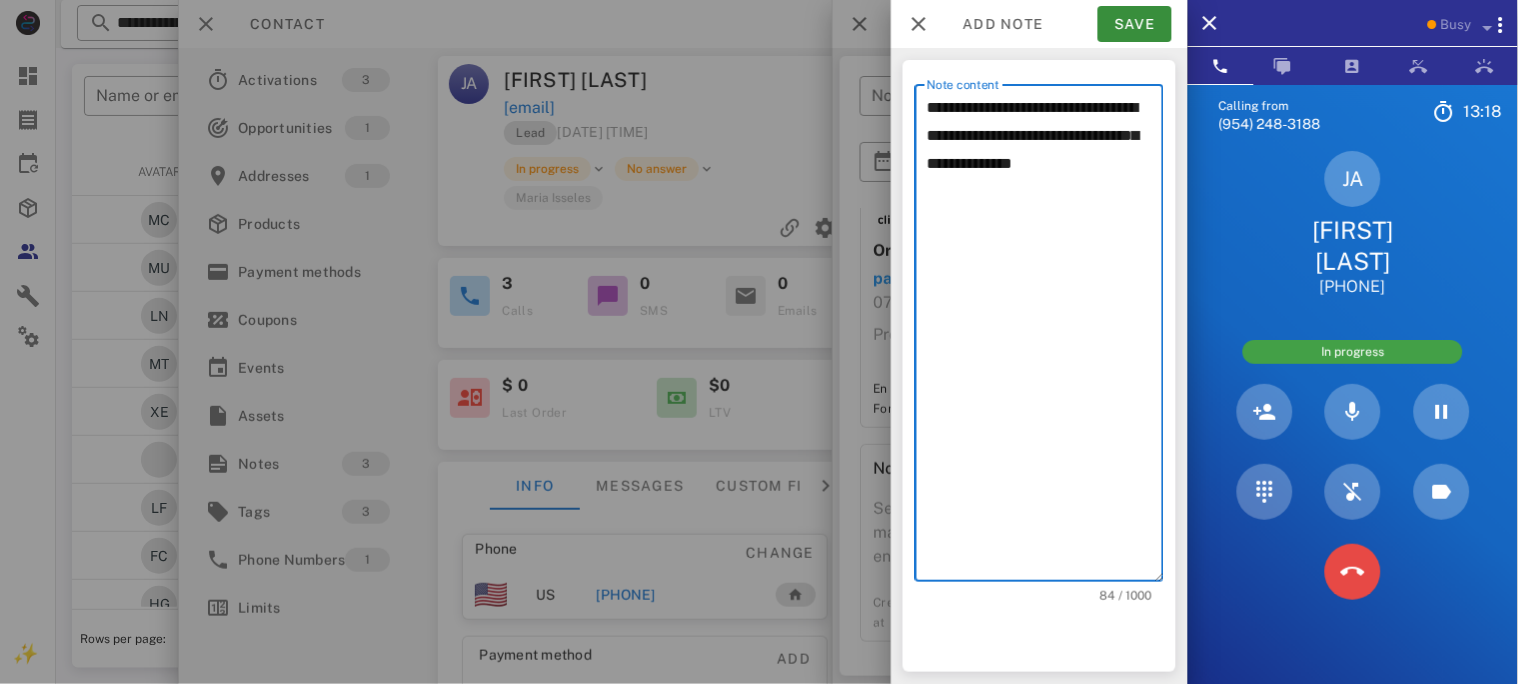 type on "**********" 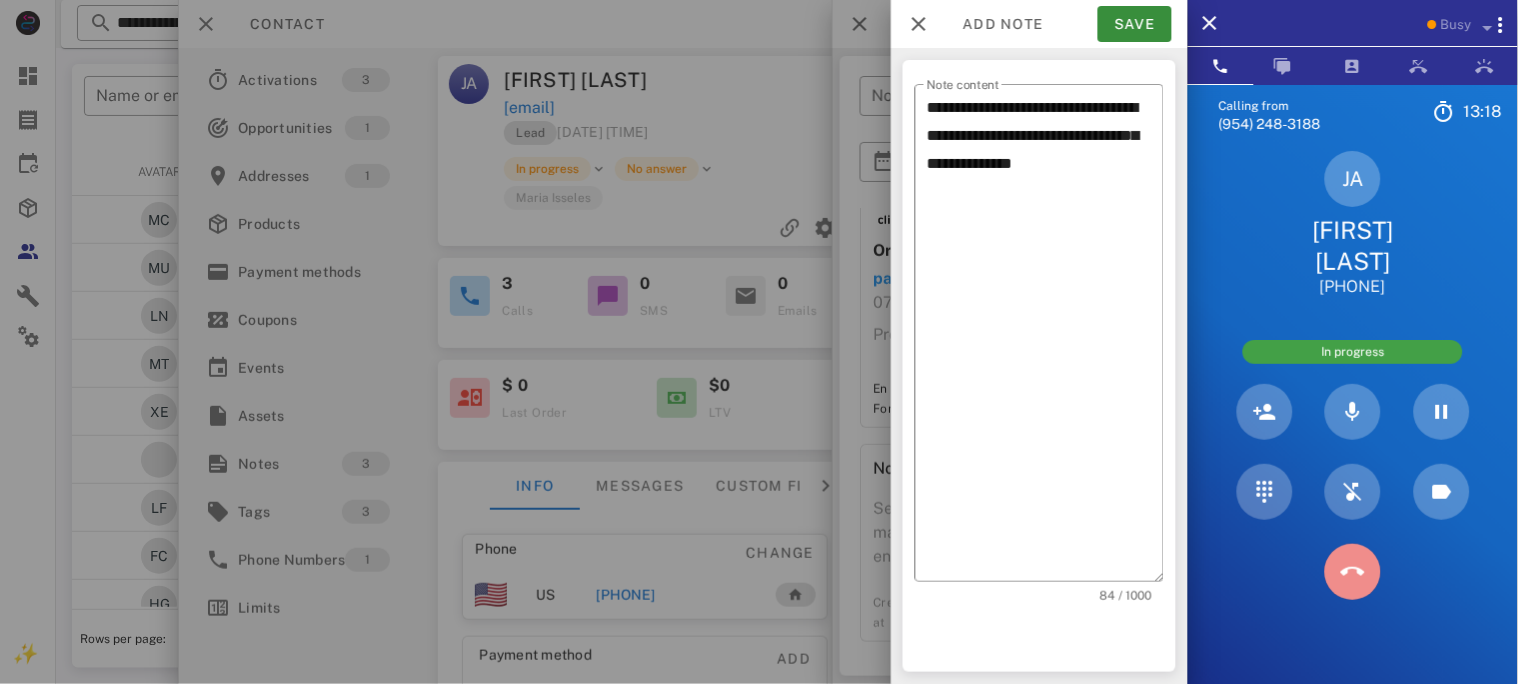 click at bounding box center [1352, 572] 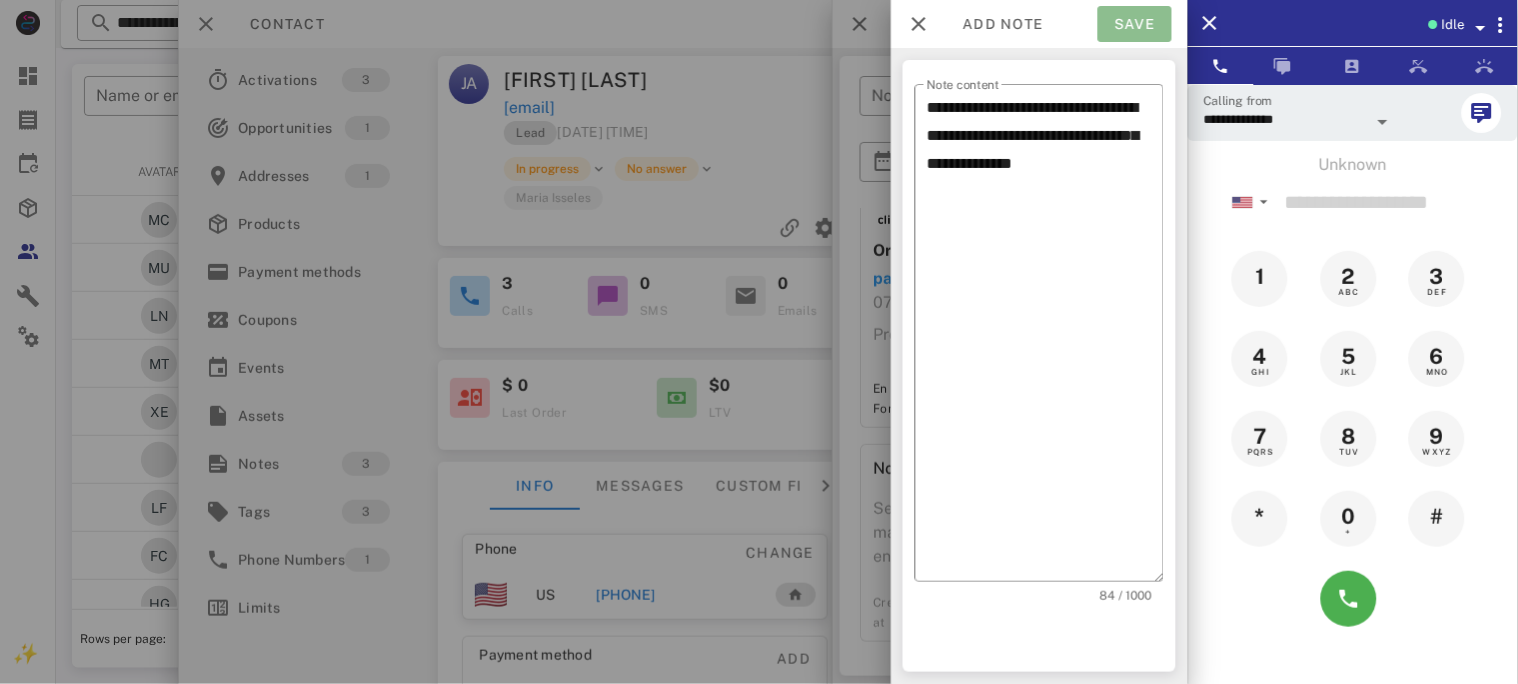 click on "Save" at bounding box center (1135, 24) 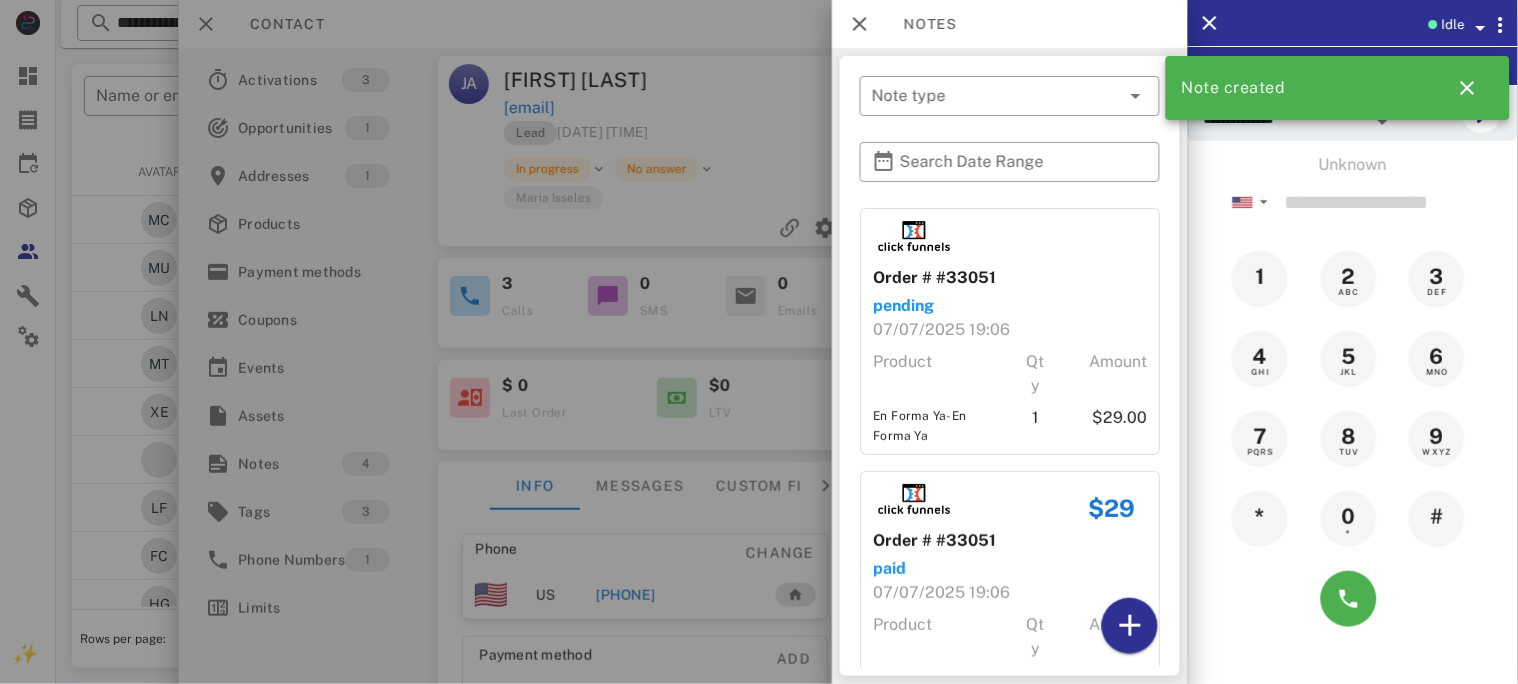 click at bounding box center [759, 342] 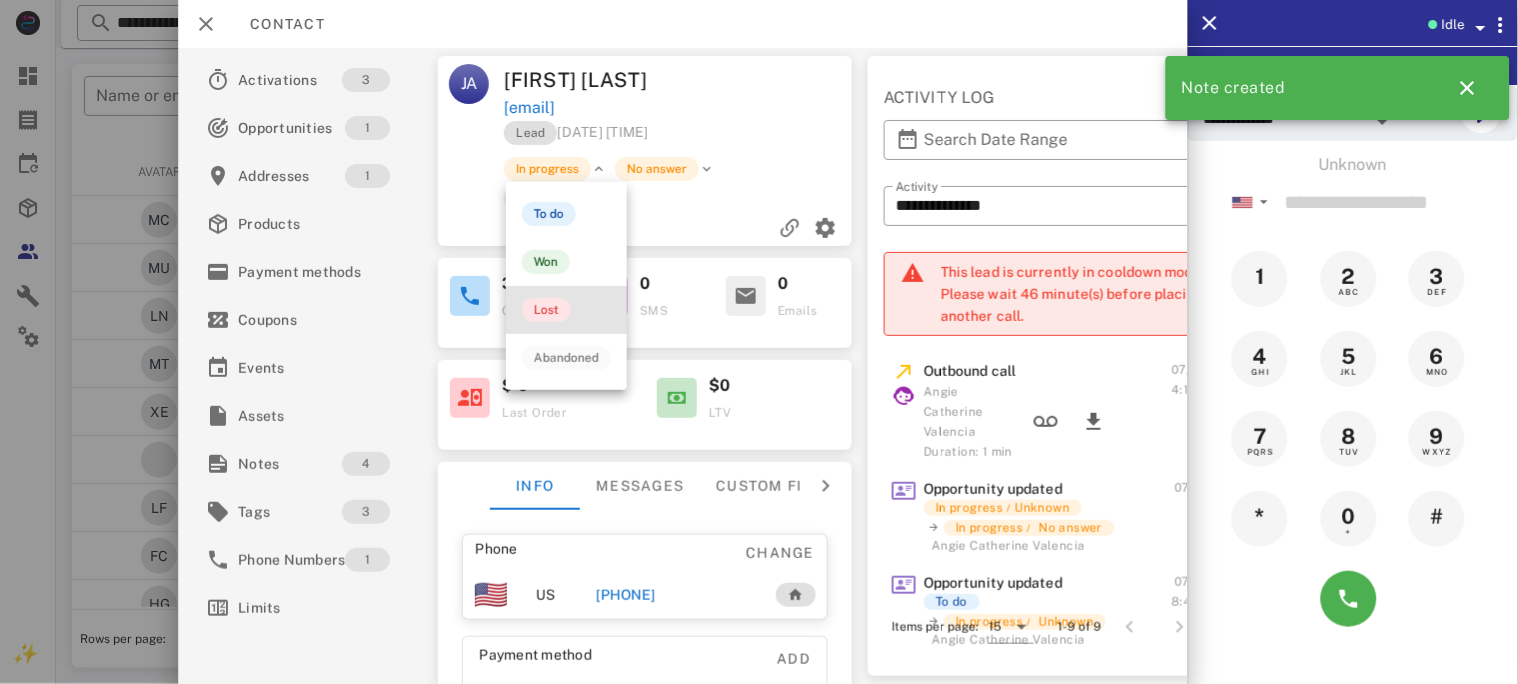 click on "Lost" at bounding box center (546, 310) 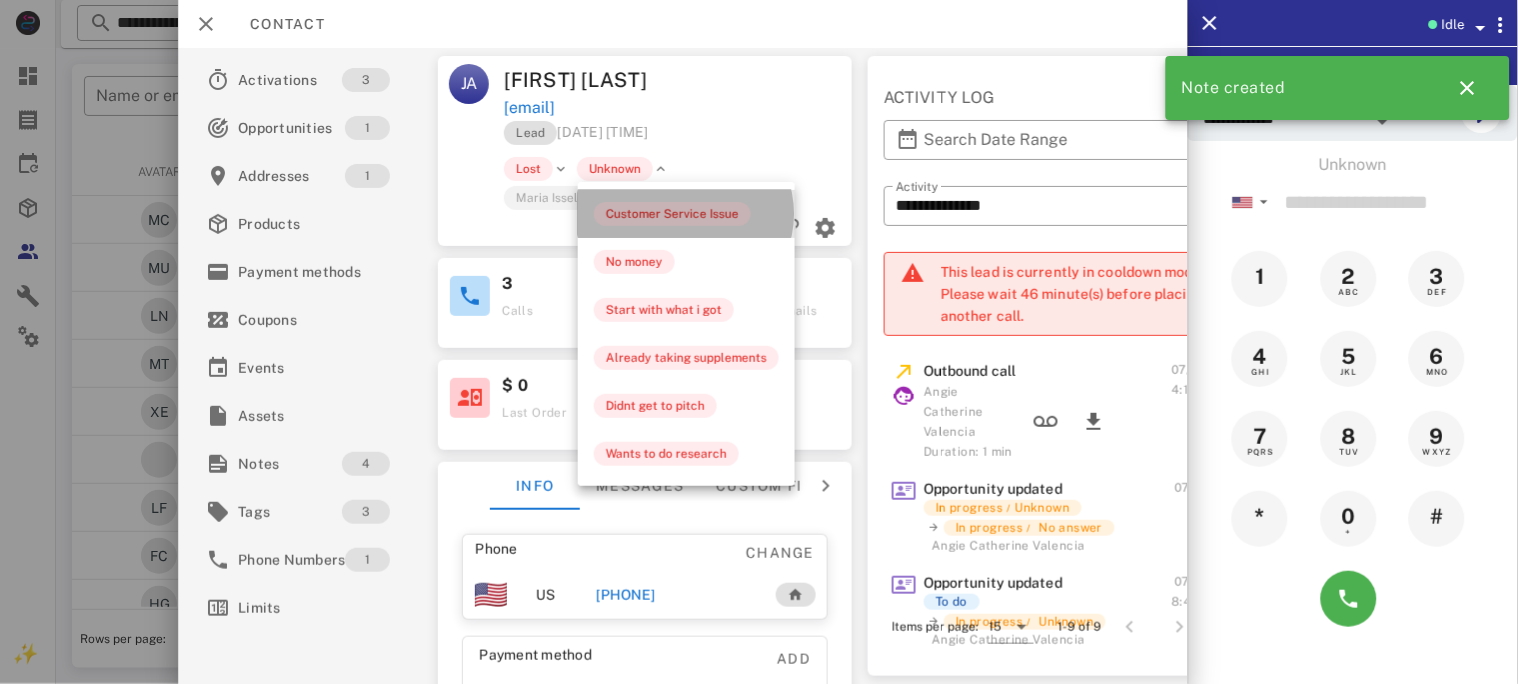 click on "Customer Service Issue" at bounding box center [672, 214] 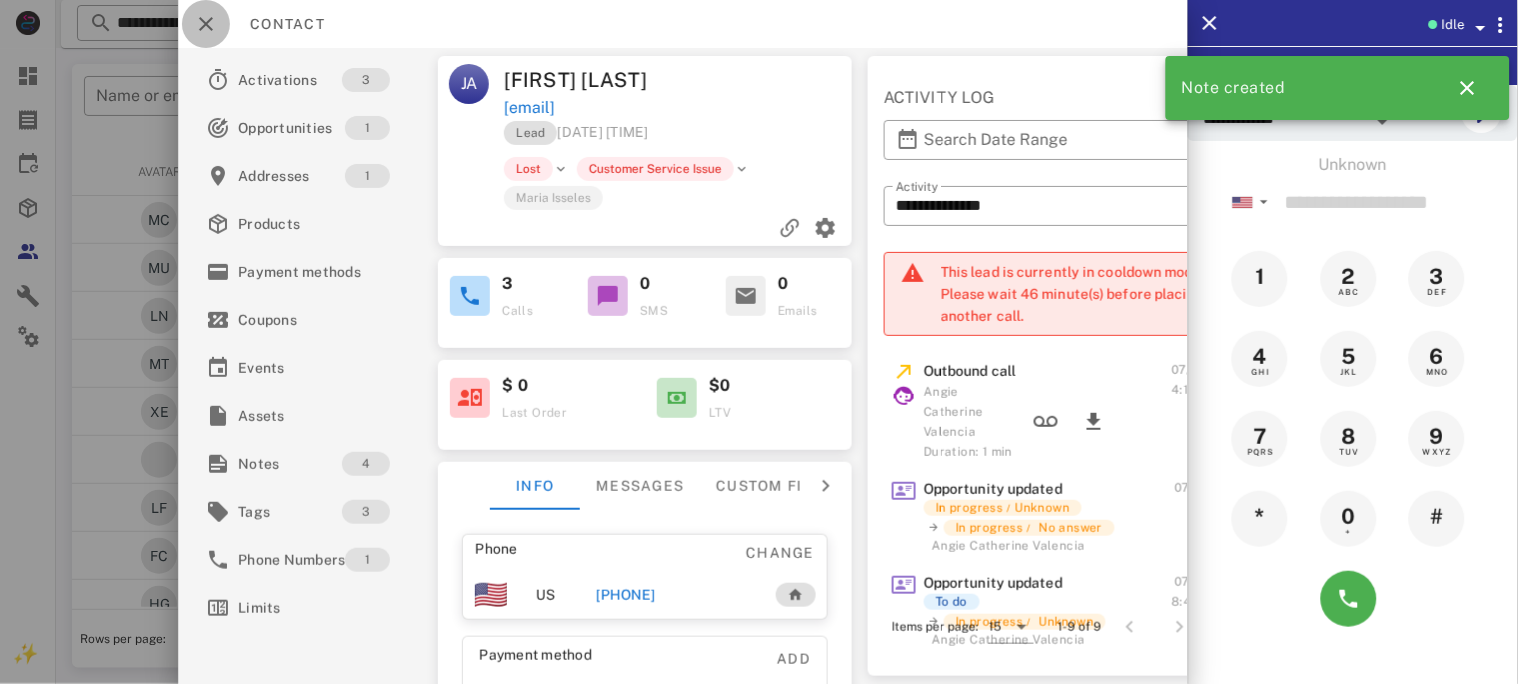 click at bounding box center [206, 24] 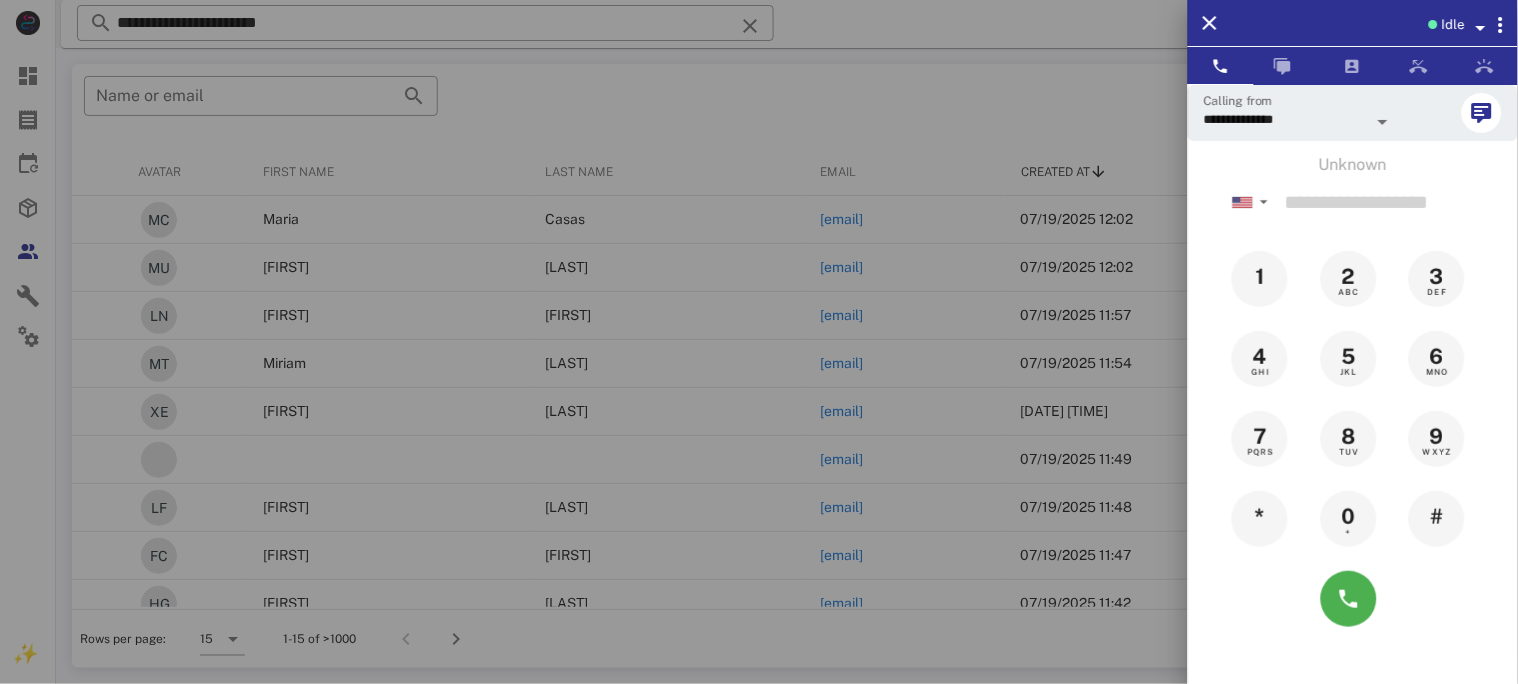 click at bounding box center (759, 342) 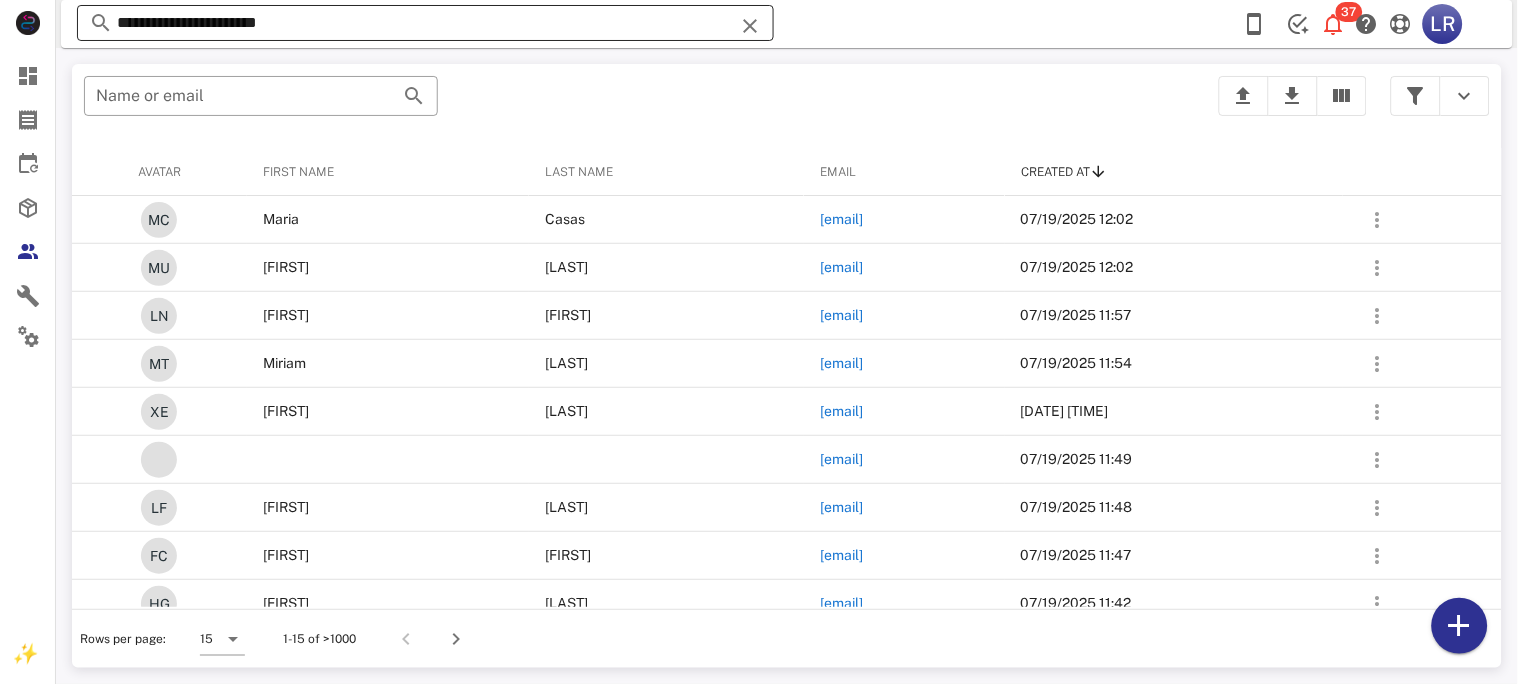 click at bounding box center (750, 26) 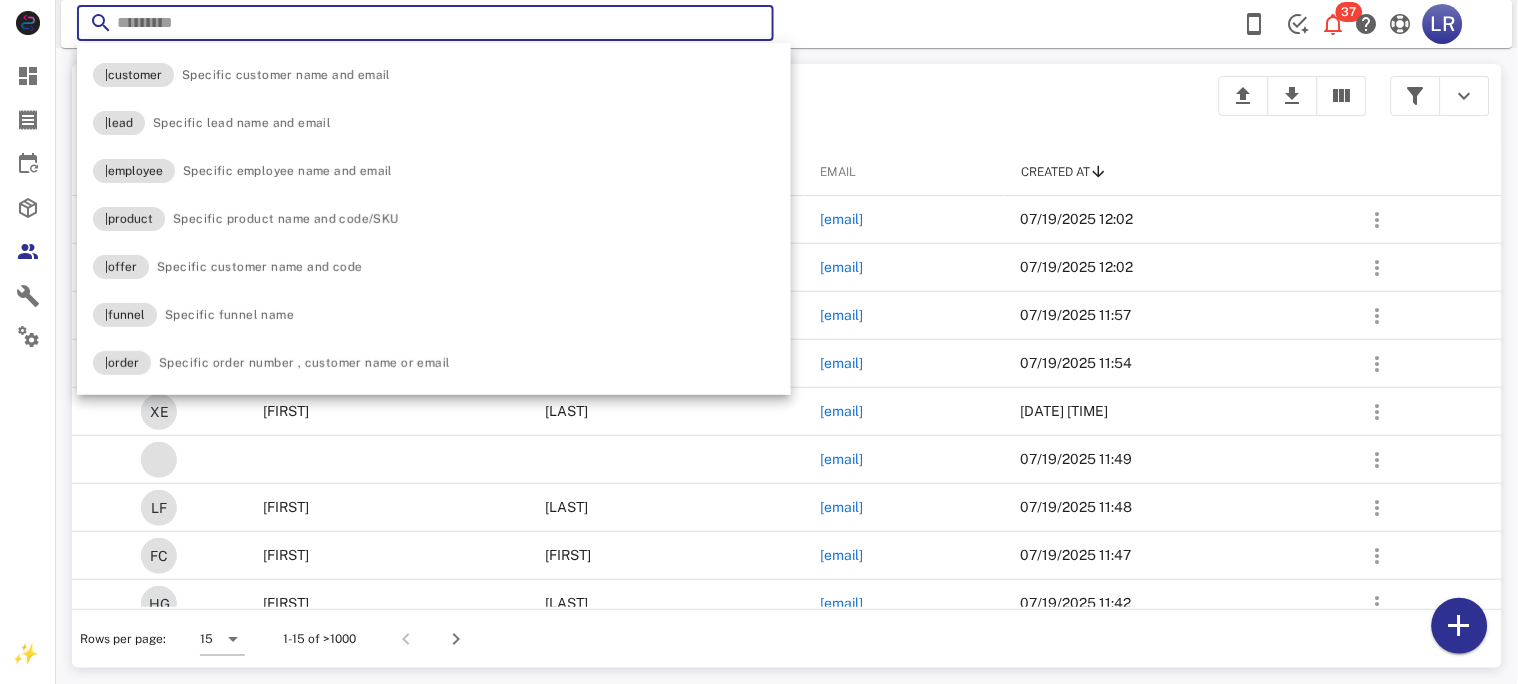 paste on "**********" 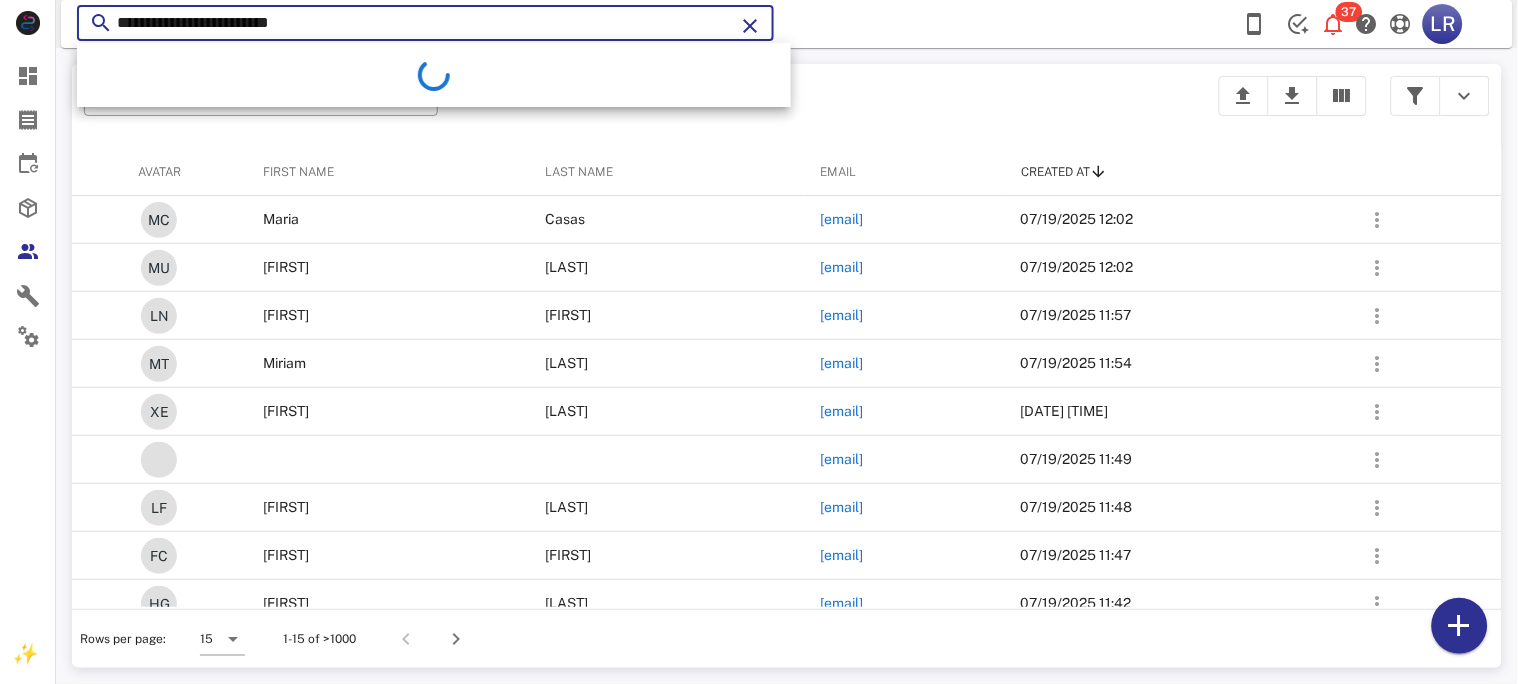 type on "**********" 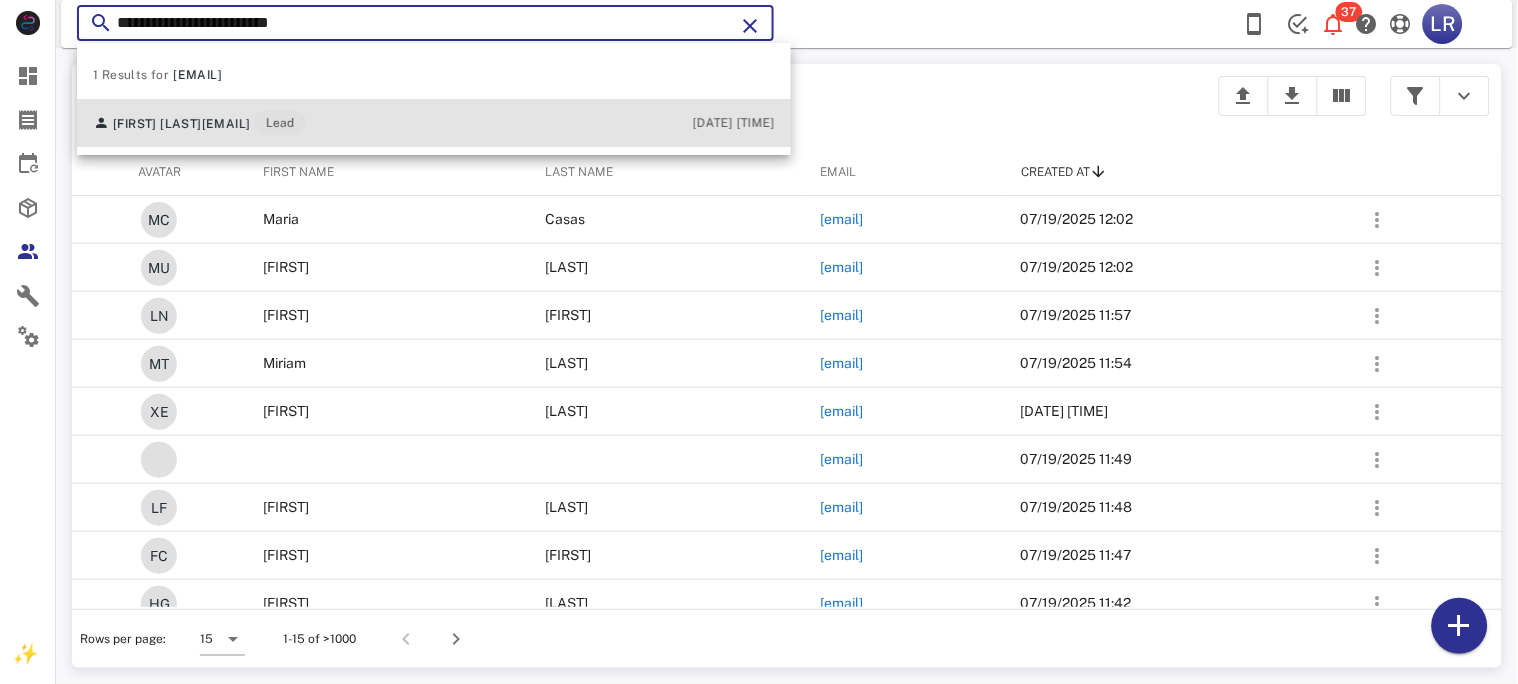 click on "[EMAIL]" at bounding box center (226, 124) 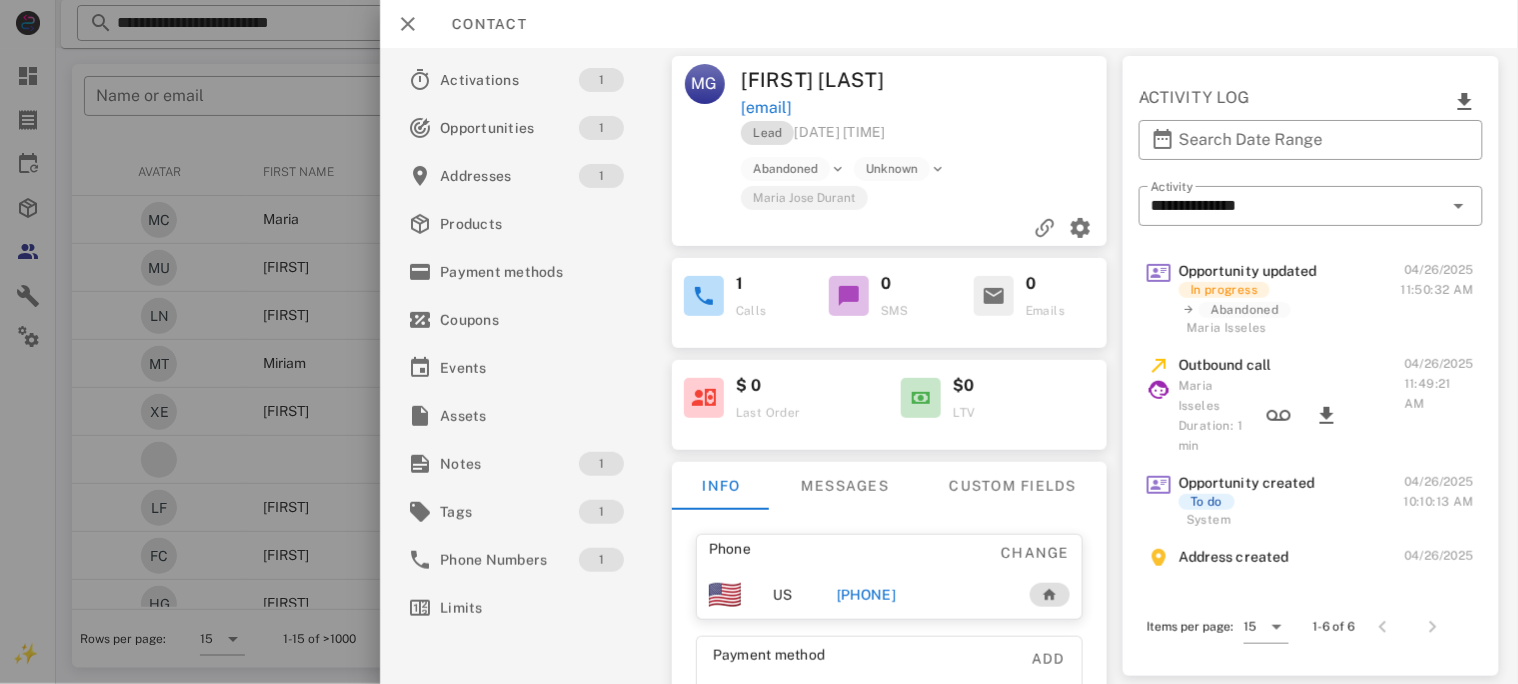 click on "[PHONE]" at bounding box center [865, 595] 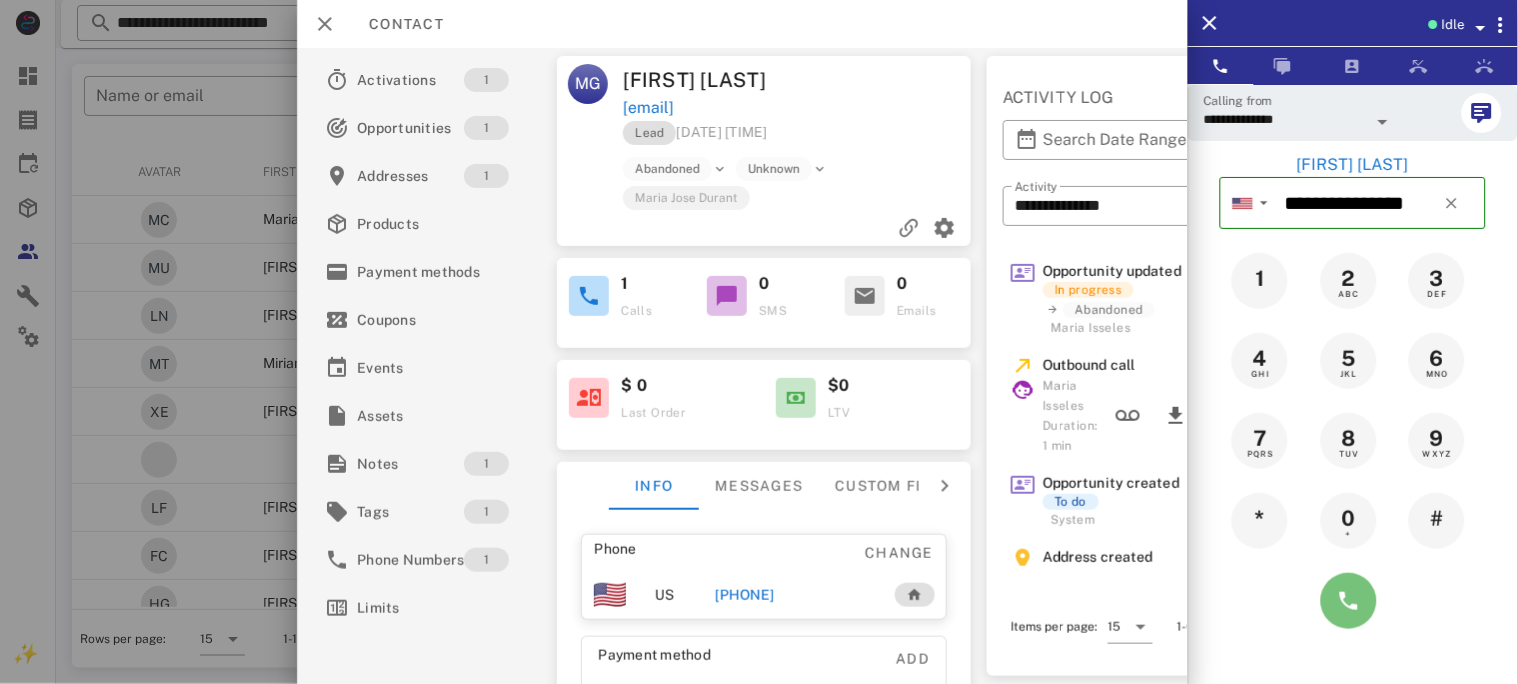 click at bounding box center [1349, 601] 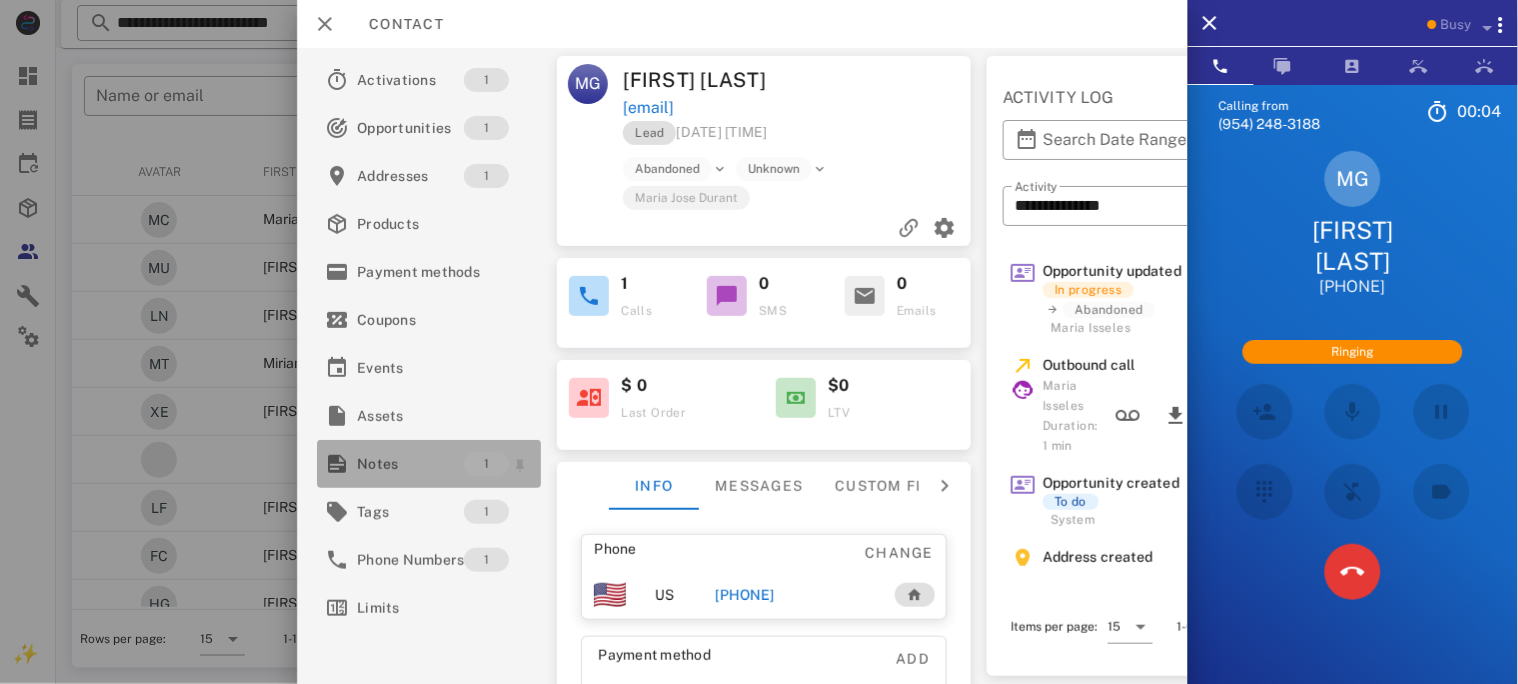 click on "Notes" at bounding box center [410, 464] 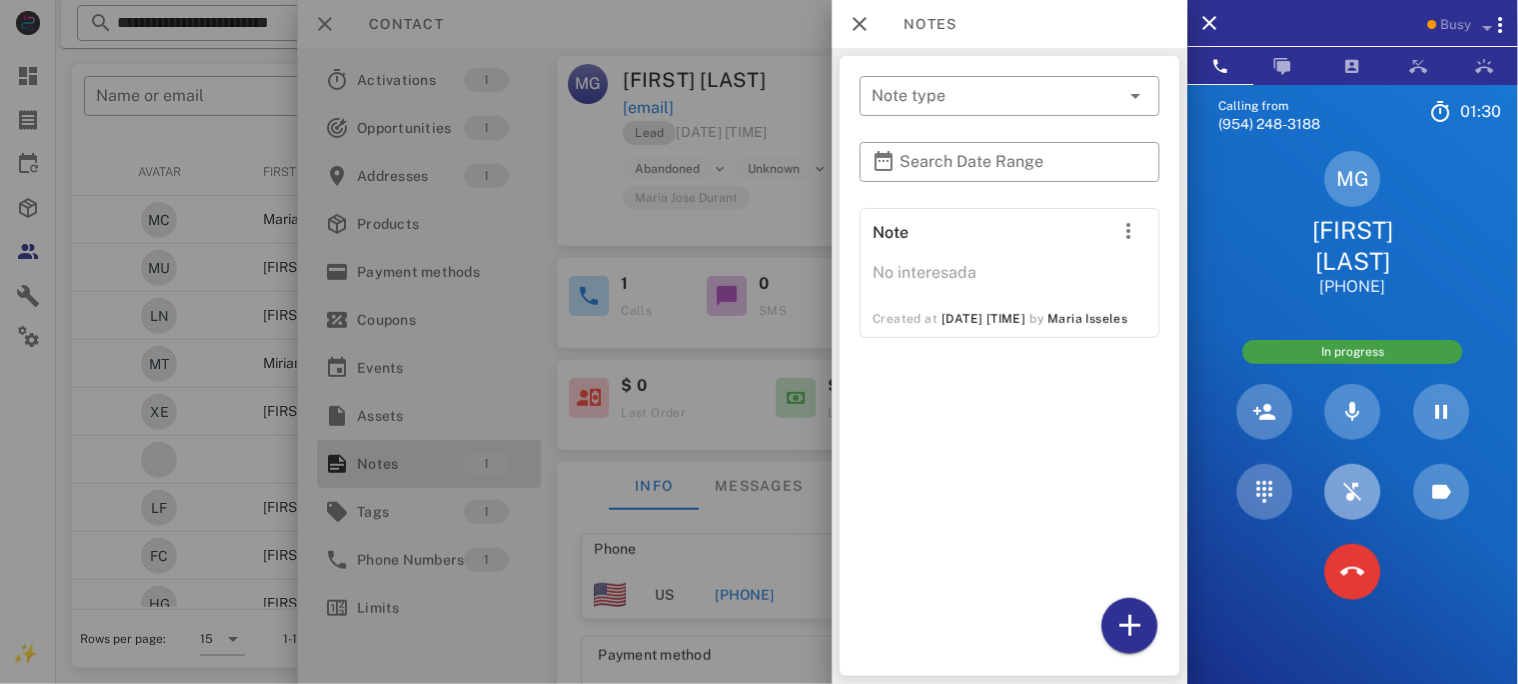 click at bounding box center (1353, 492) 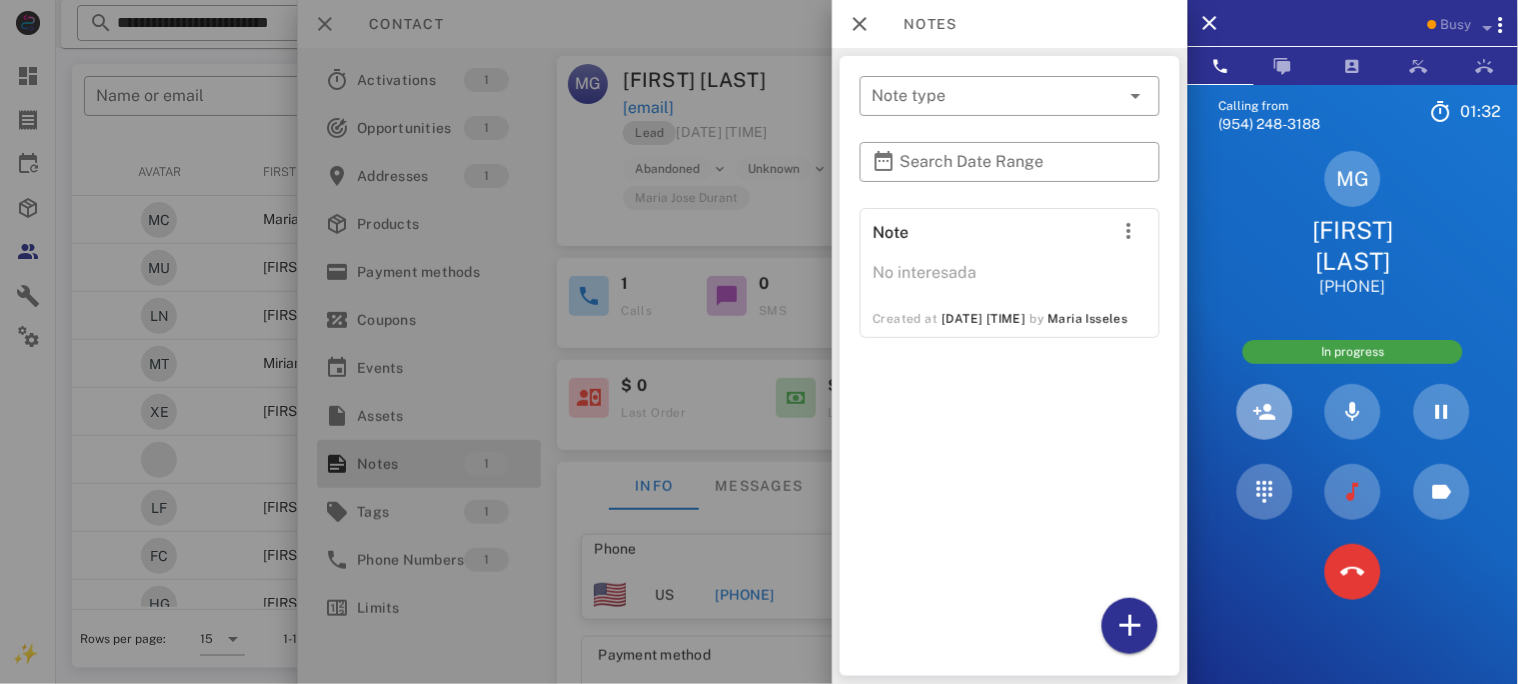 click at bounding box center (1265, 412) 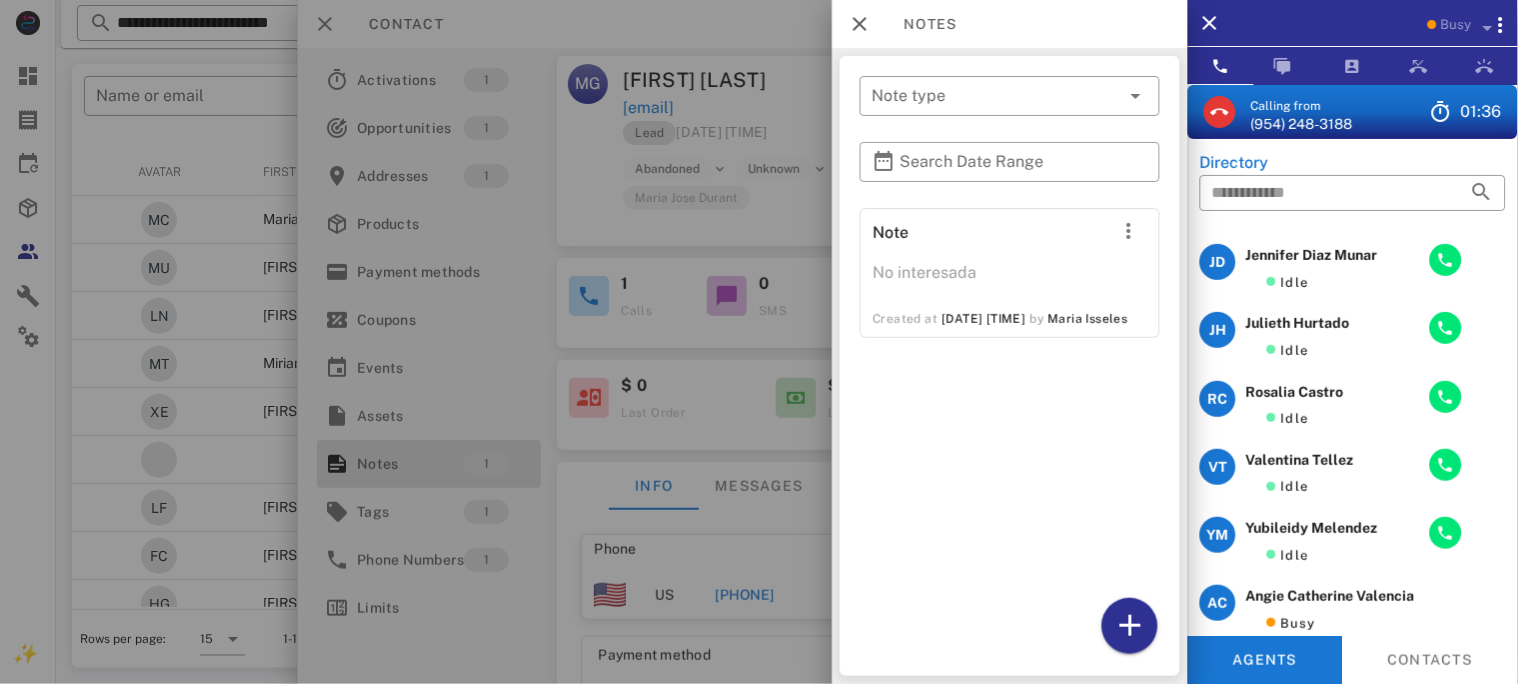 scroll, scrollTop: 133, scrollLeft: 0, axis: vertical 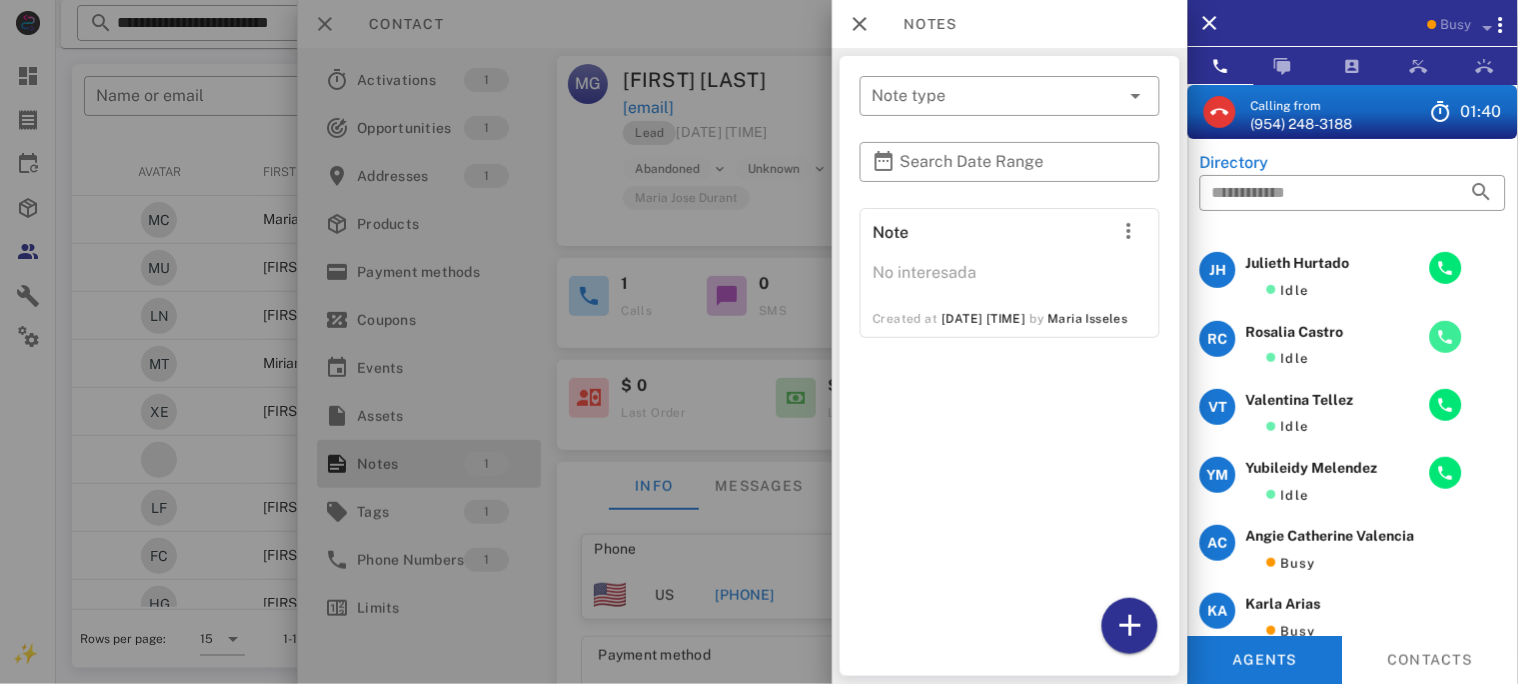 click at bounding box center [1446, 337] 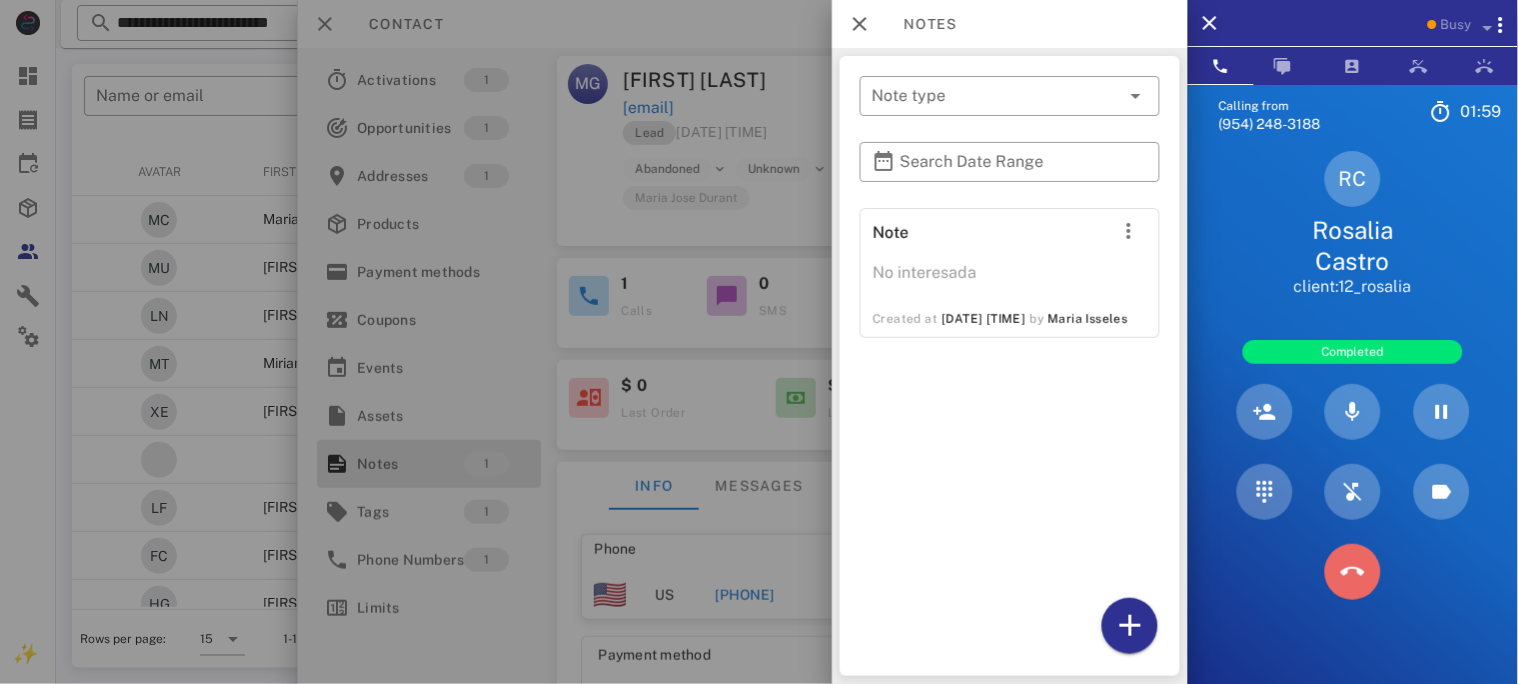 click at bounding box center (1353, 572) 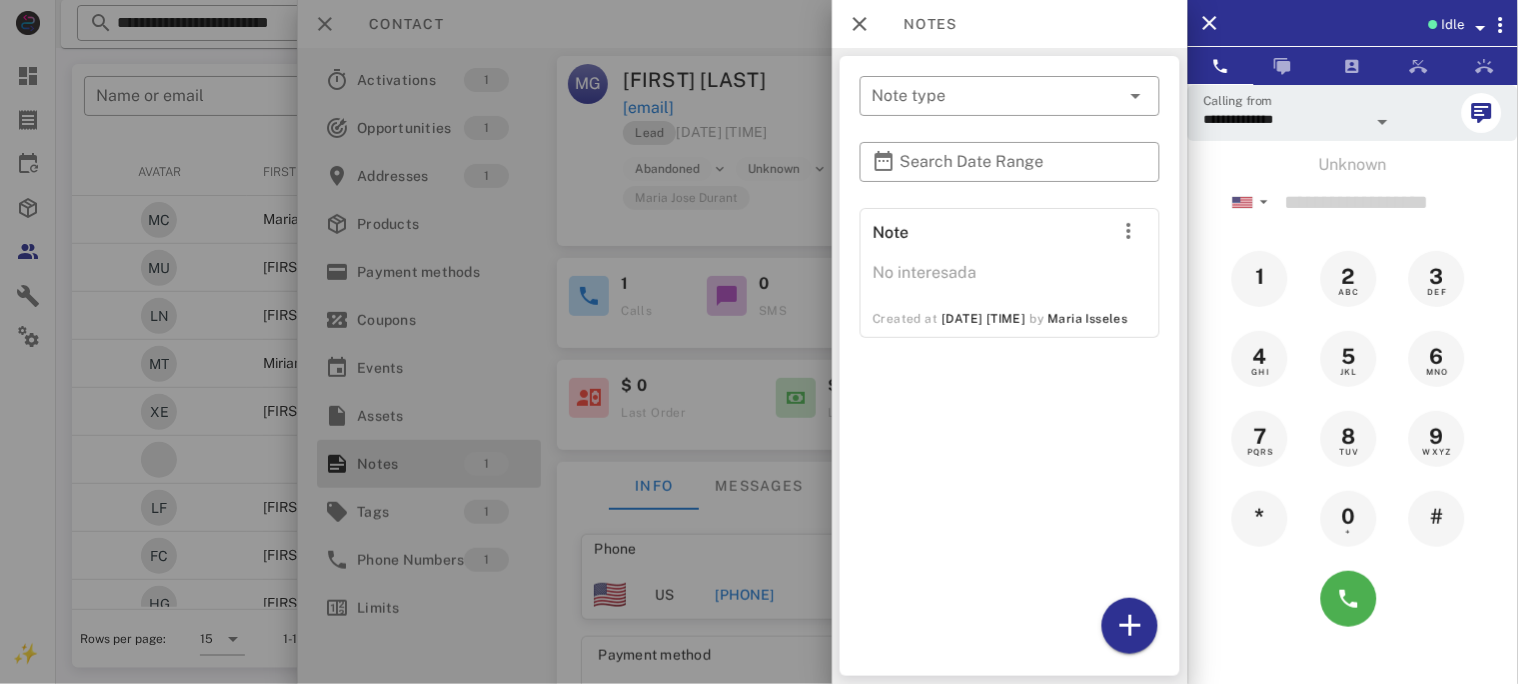 click at bounding box center (759, 342) 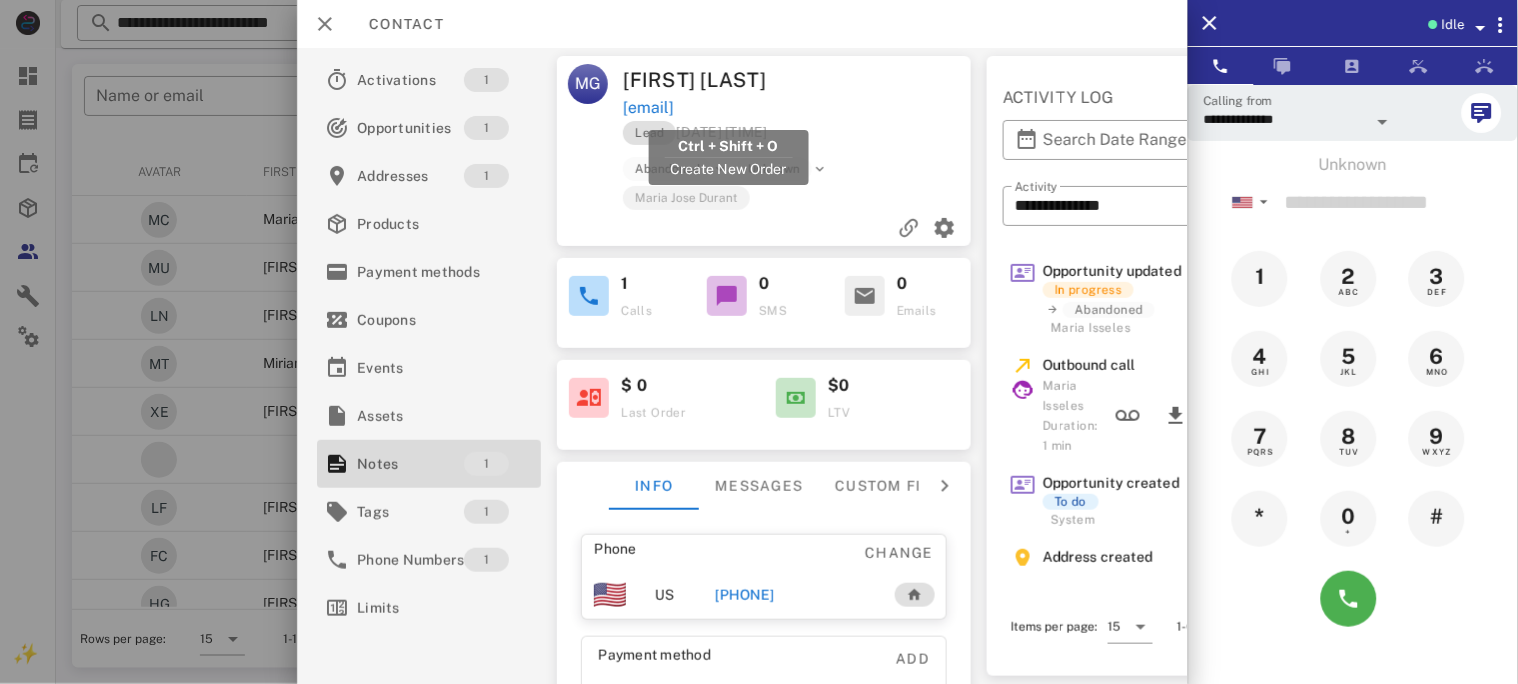 drag, startPoint x: 853, startPoint y: 106, endPoint x: 609, endPoint y: 108, distance: 244.0082 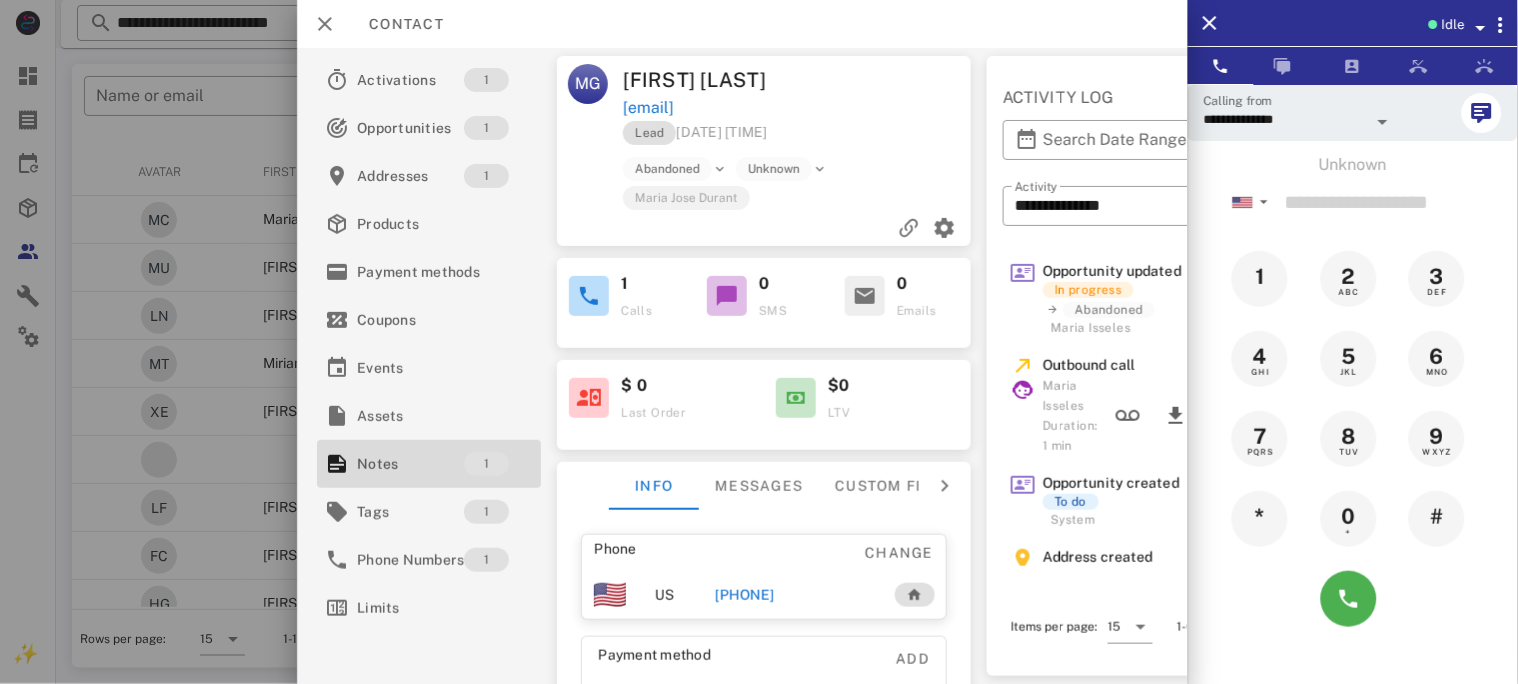 copy on "[EMAIL]" 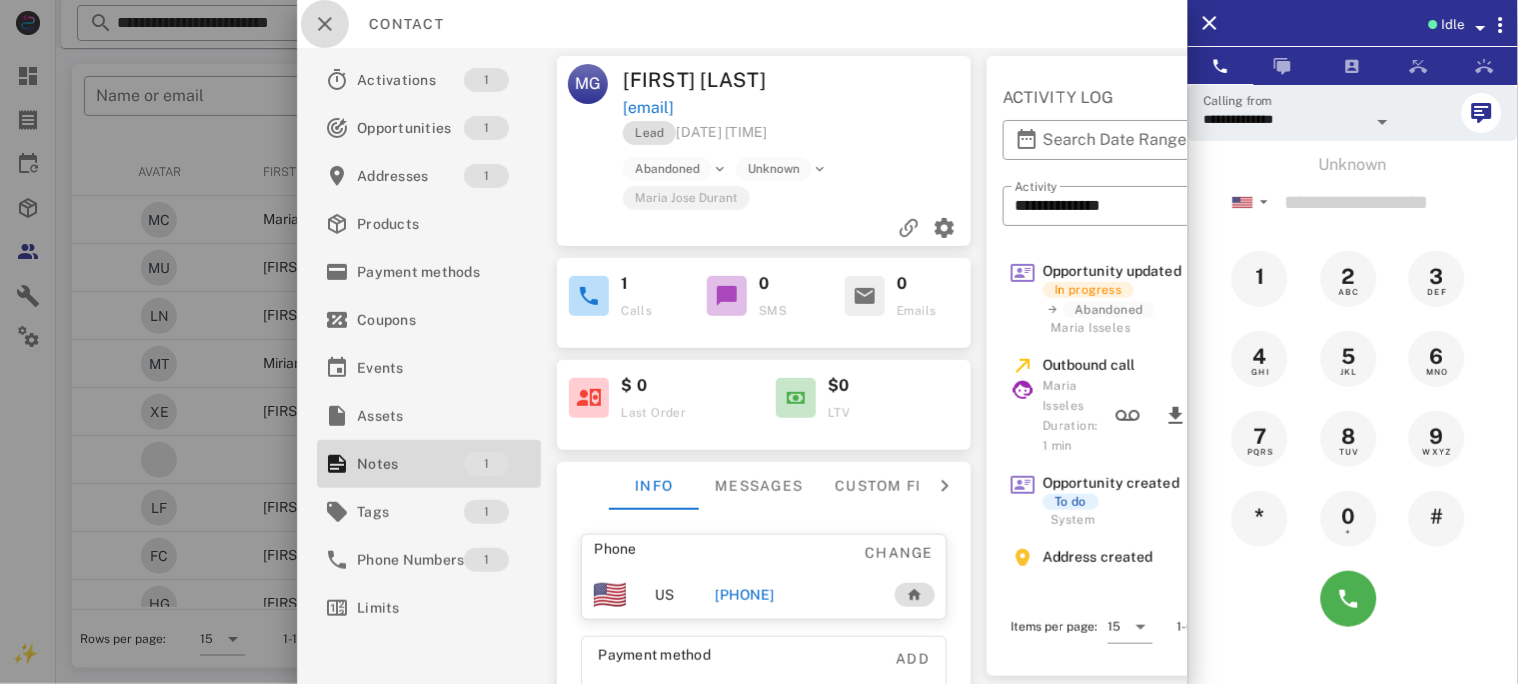 click at bounding box center [325, 24] 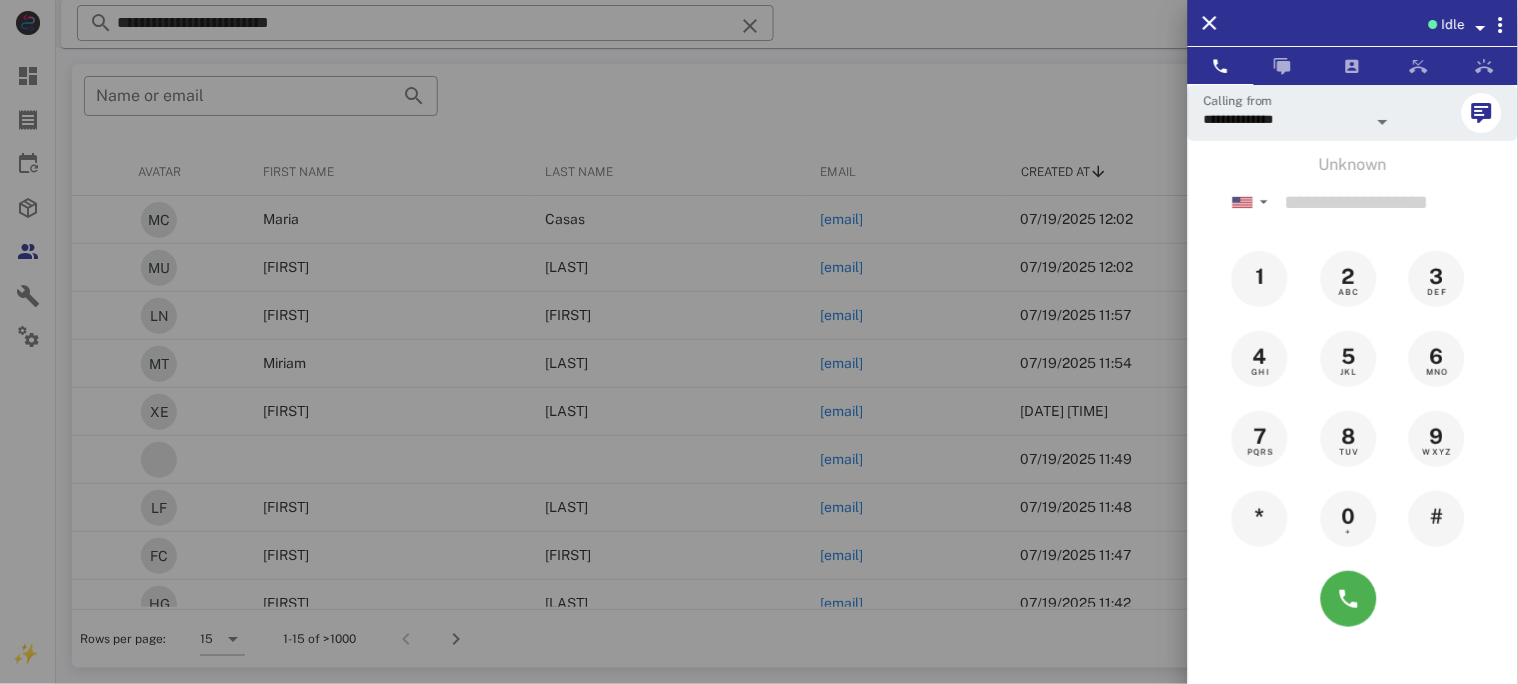 click at bounding box center [759, 342] 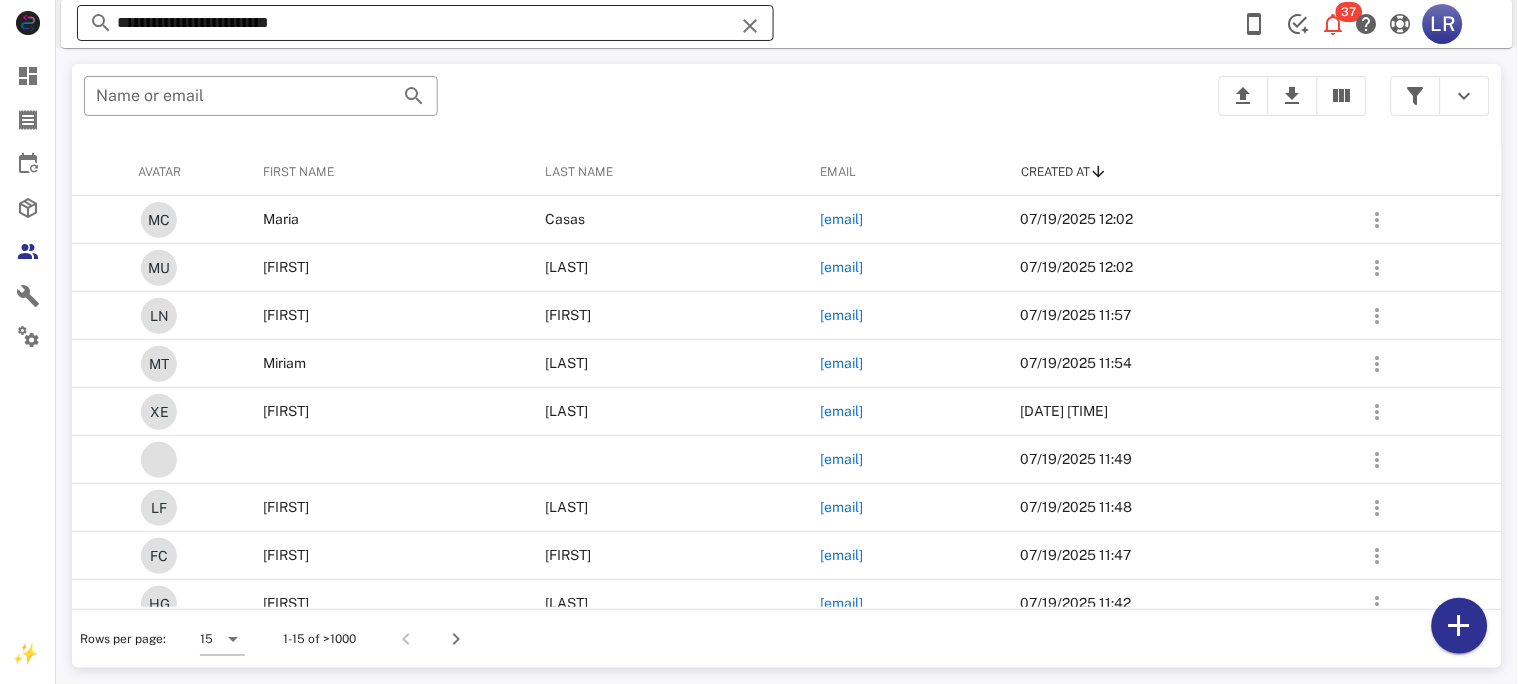 click at bounding box center [750, 26] 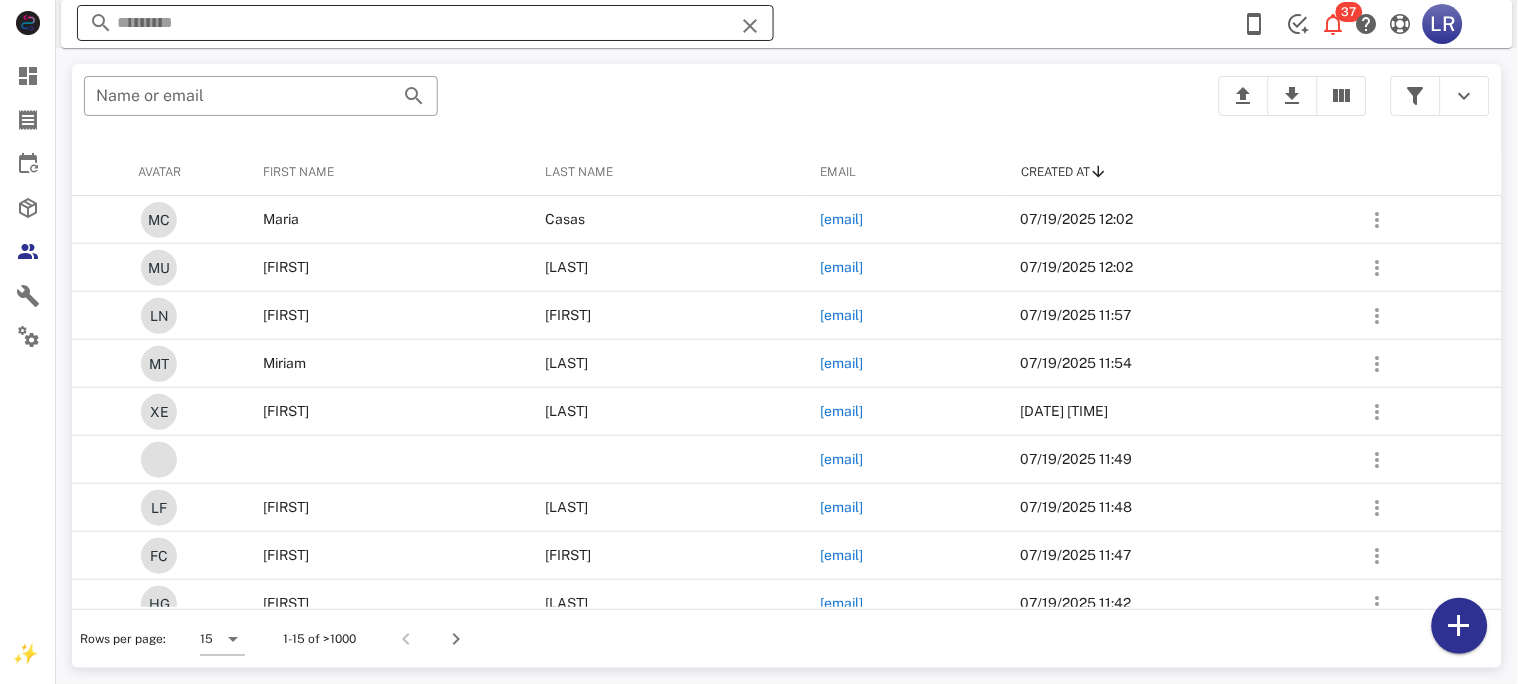 click at bounding box center [750, 26] 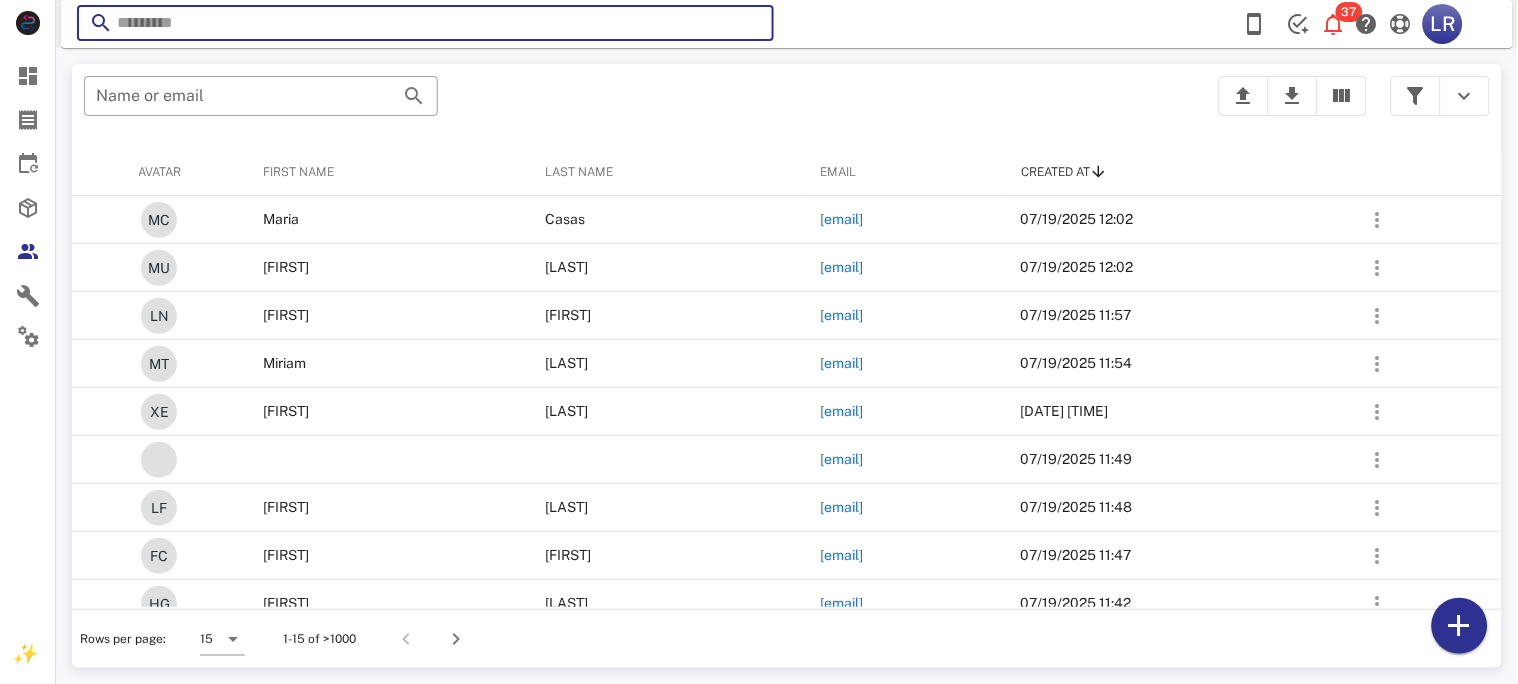 paste on "**********" 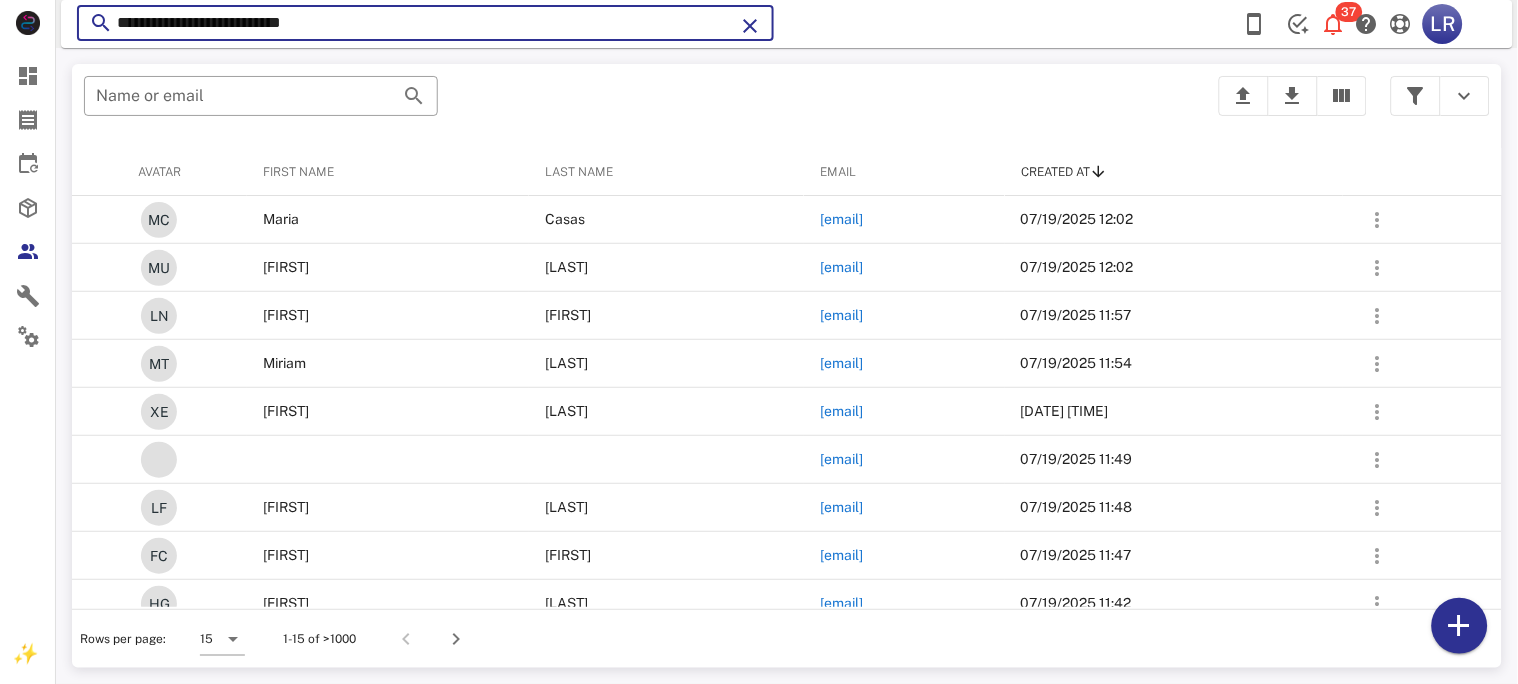 type on "**********" 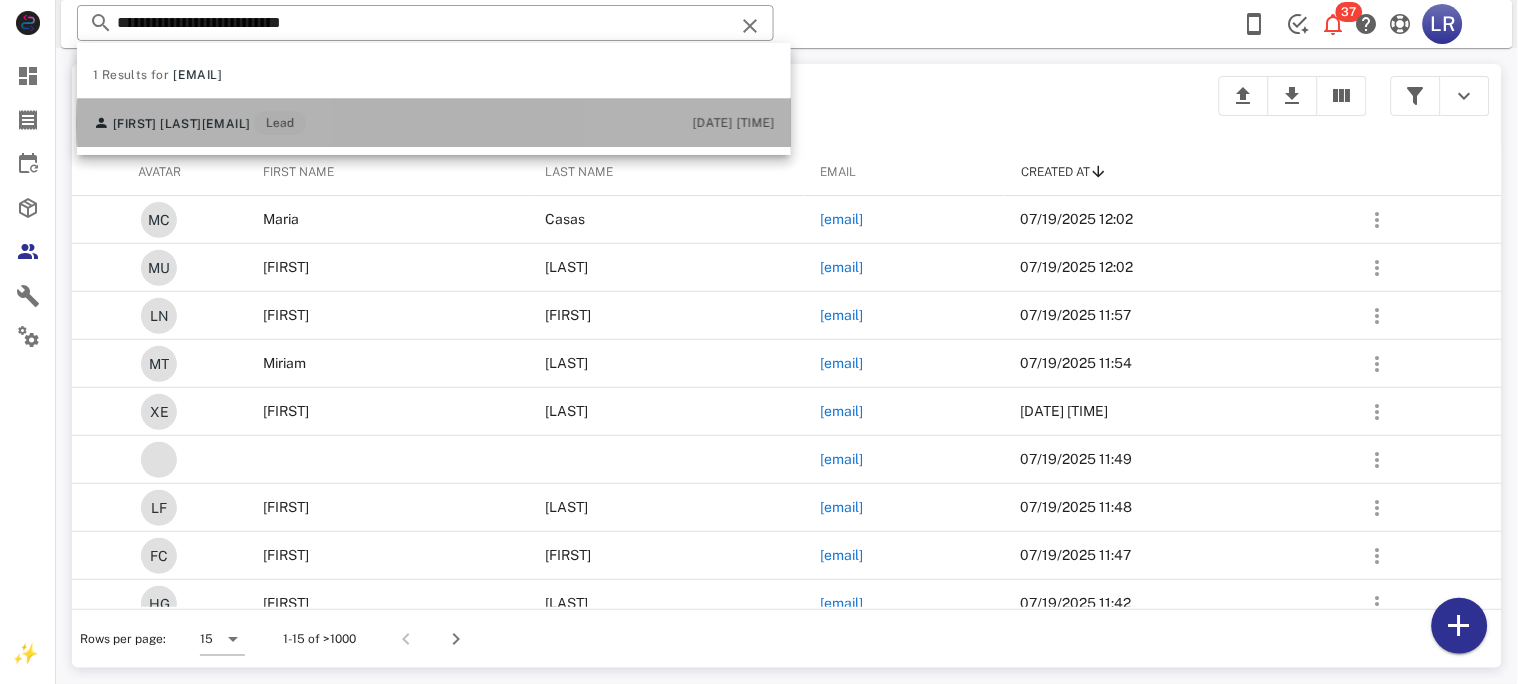 click on "[EMAIL]" at bounding box center [226, 124] 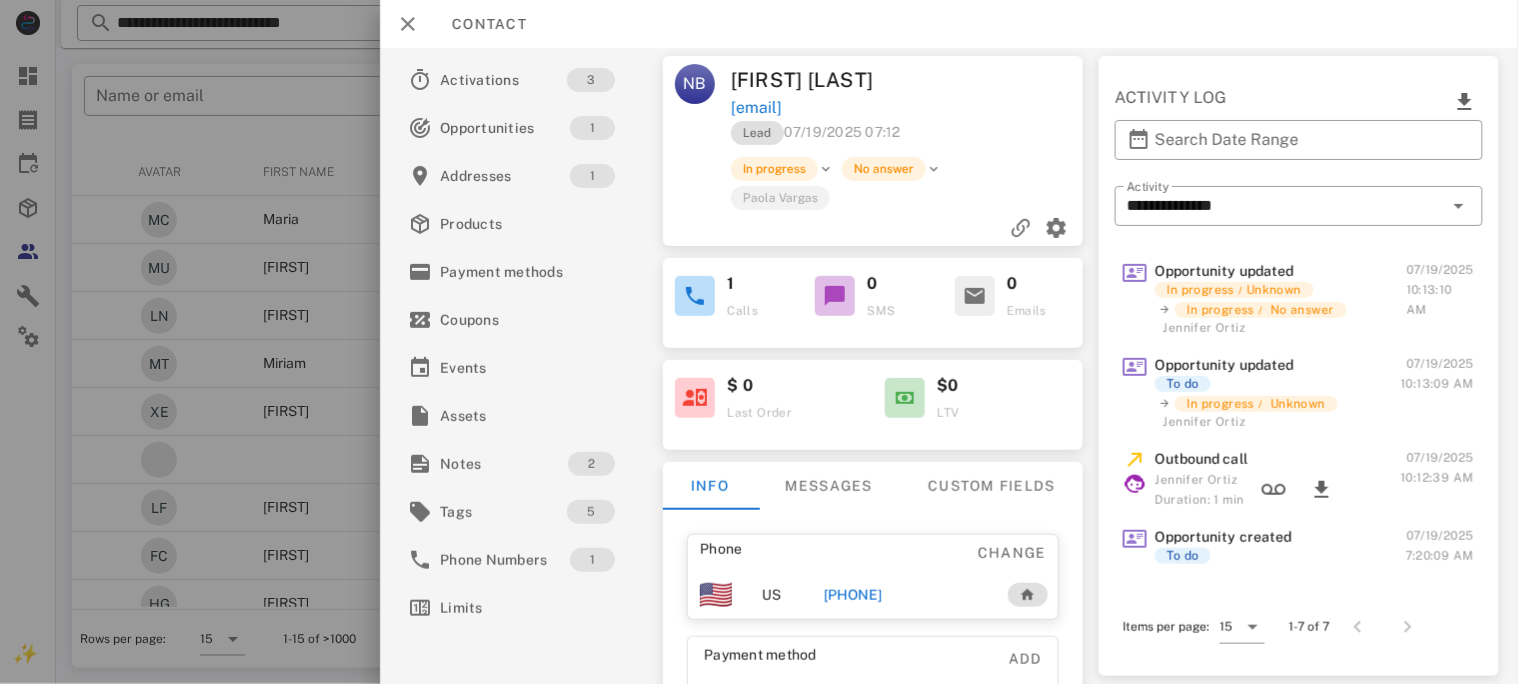 click on "[PHONE]" at bounding box center [852, 595] 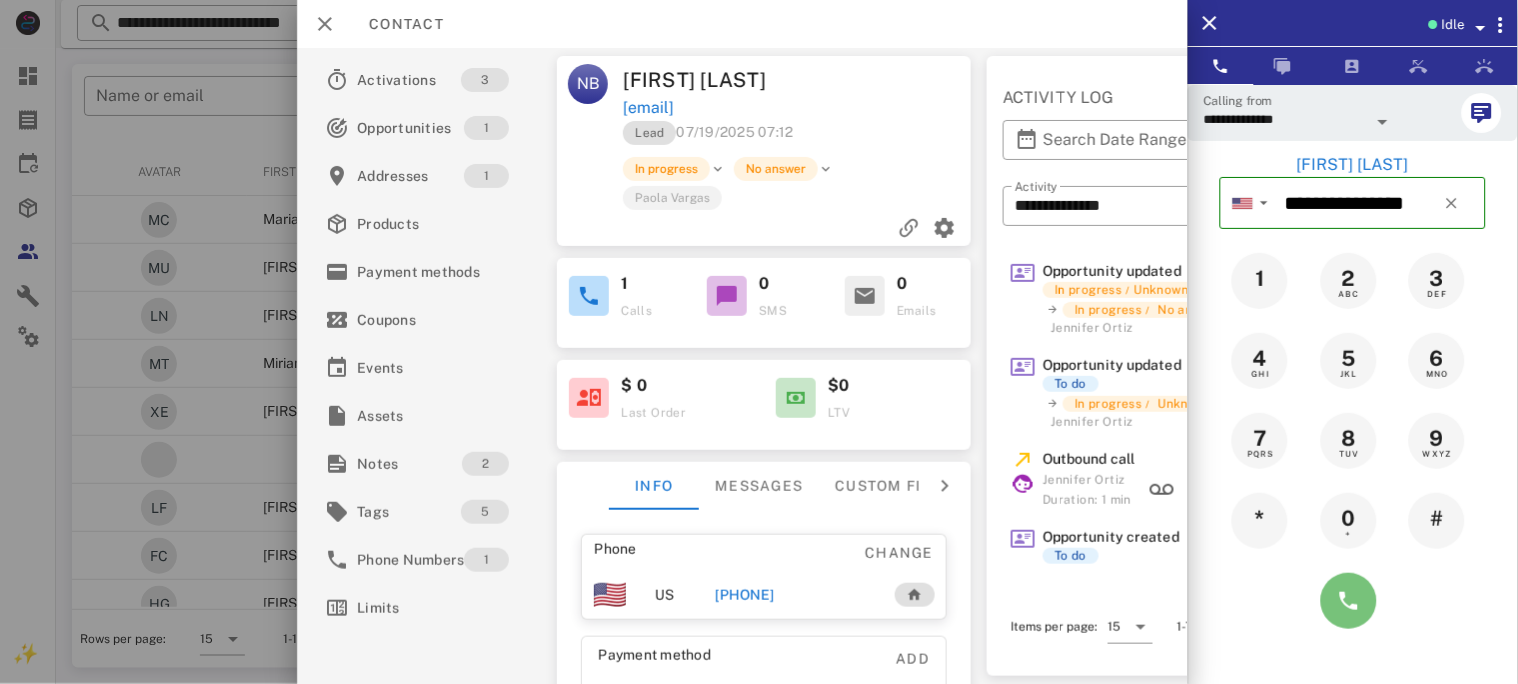click at bounding box center [1349, 601] 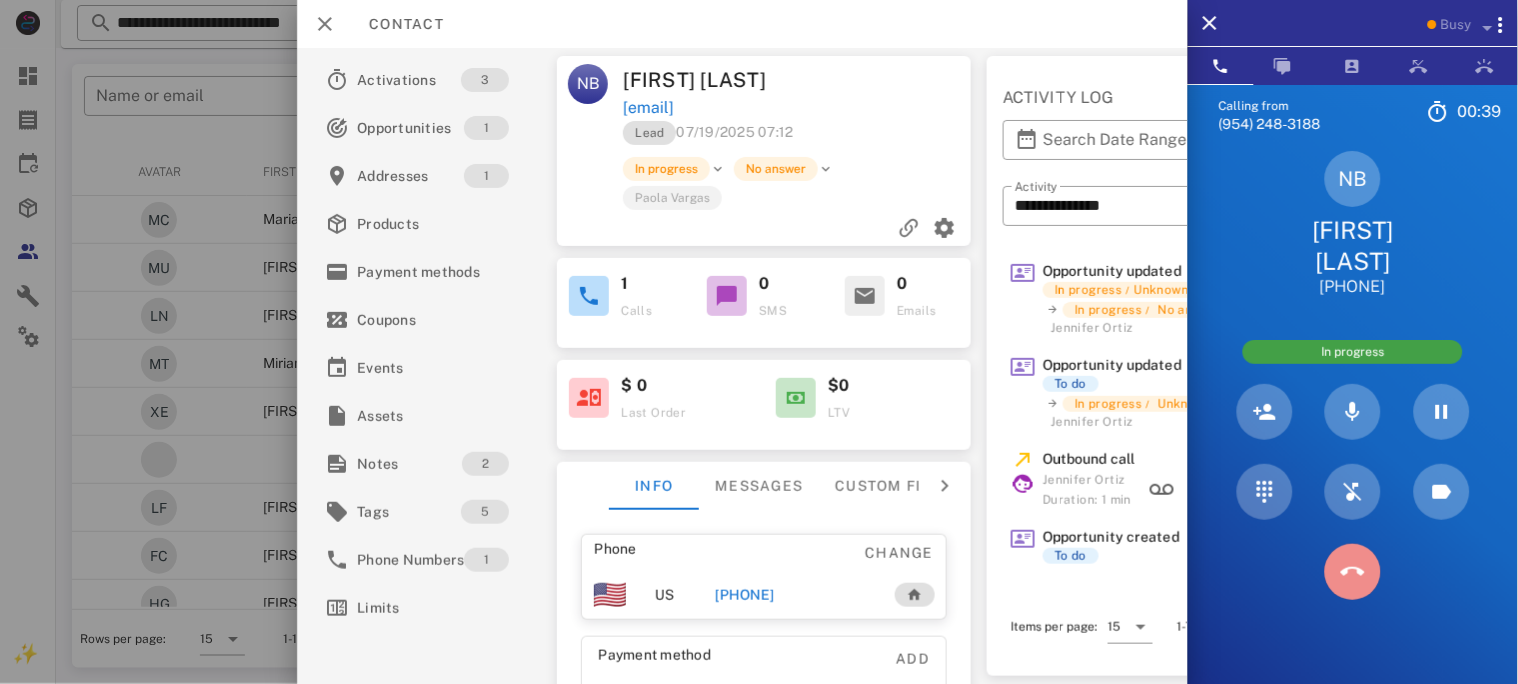 click at bounding box center (1353, 572) 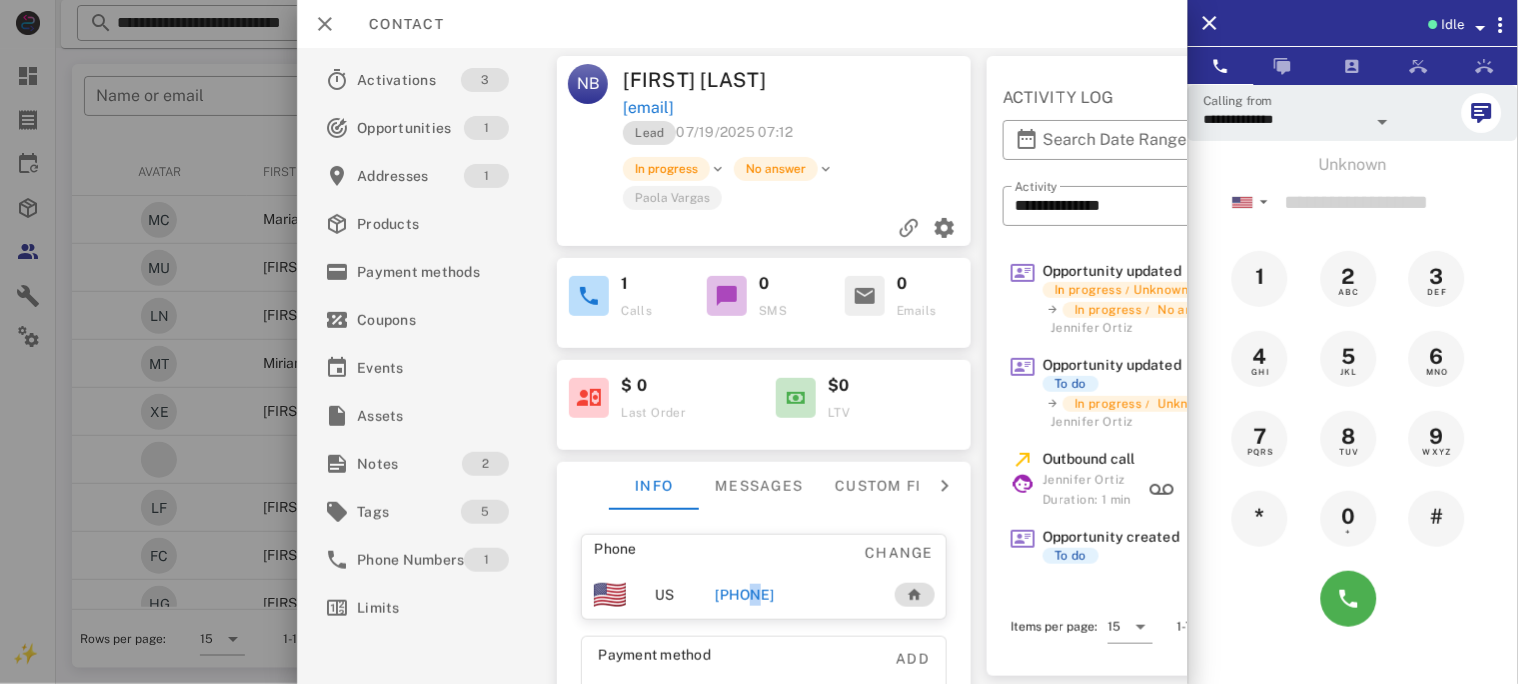 click on "[PHONE]" at bounding box center [744, 595] 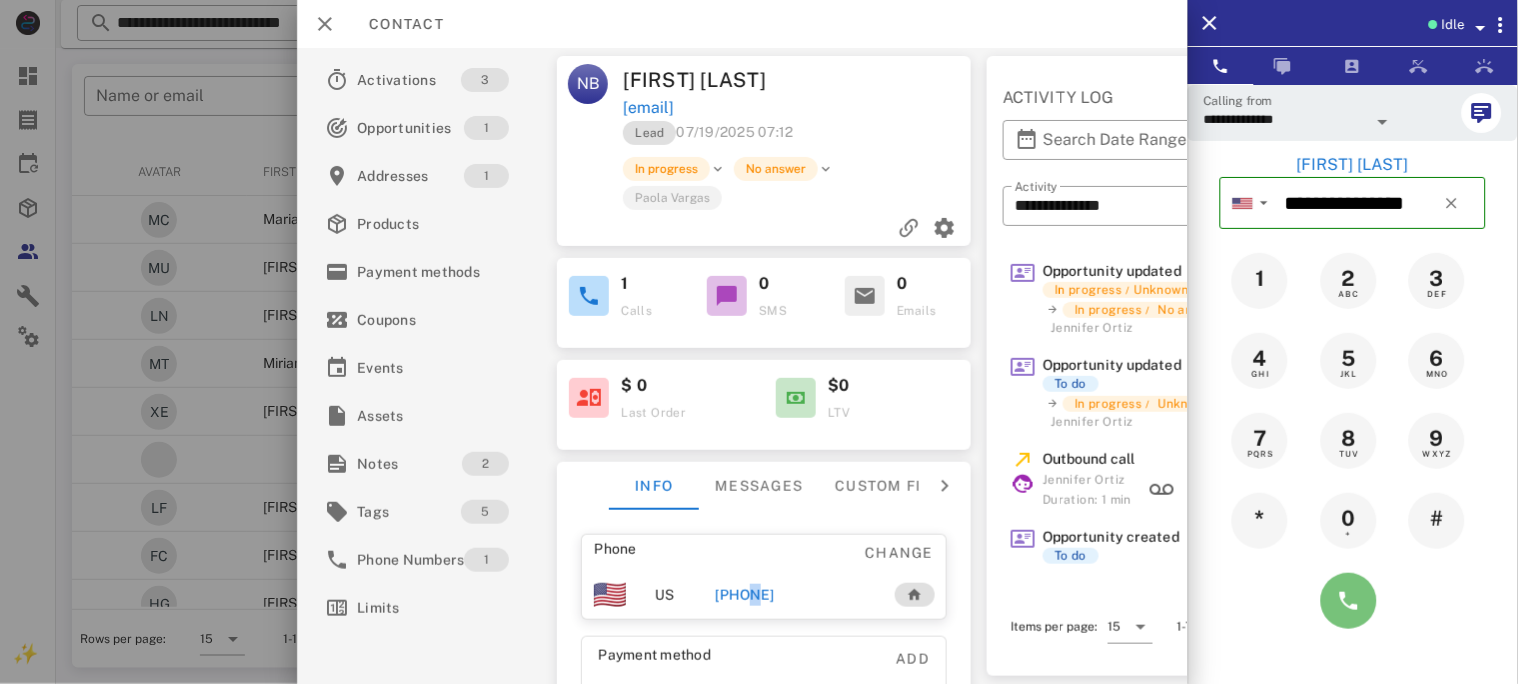 click at bounding box center (1349, 601) 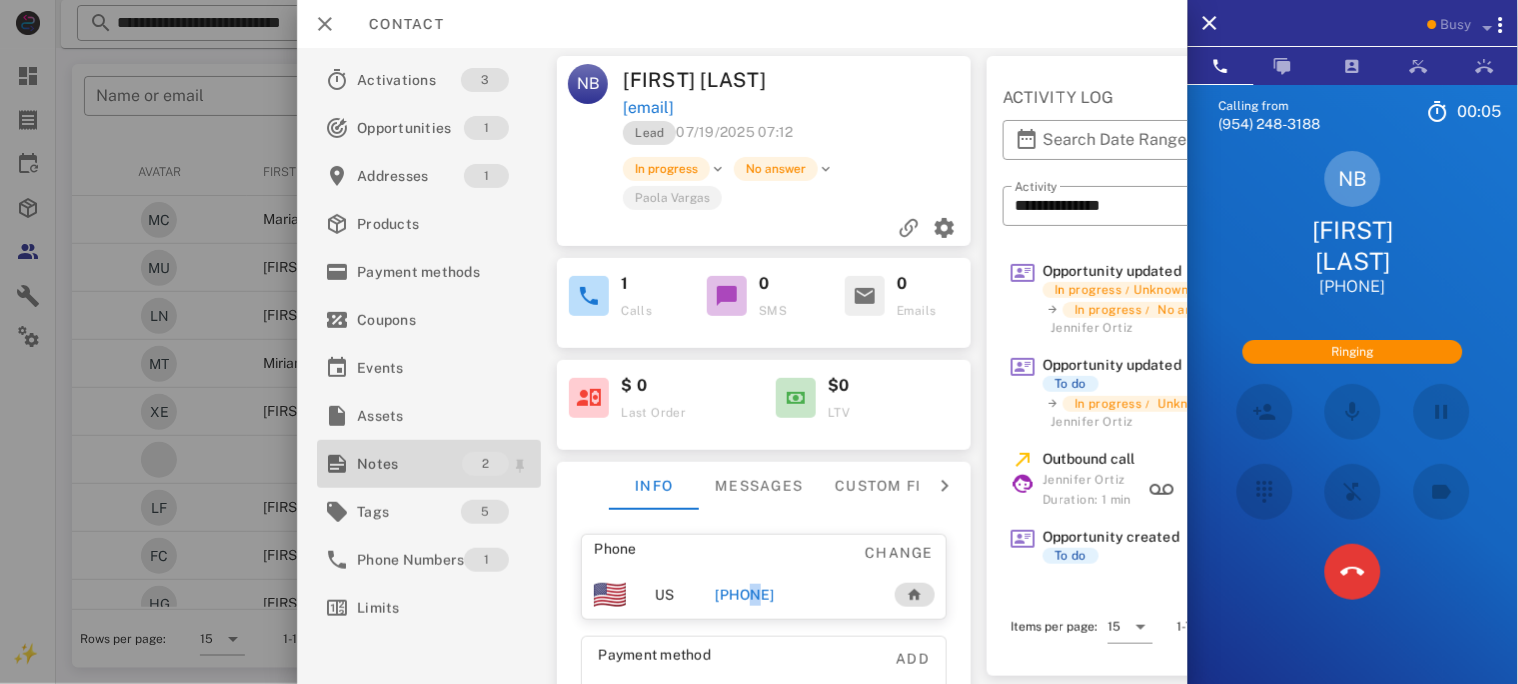 click on "Notes" at bounding box center [409, 464] 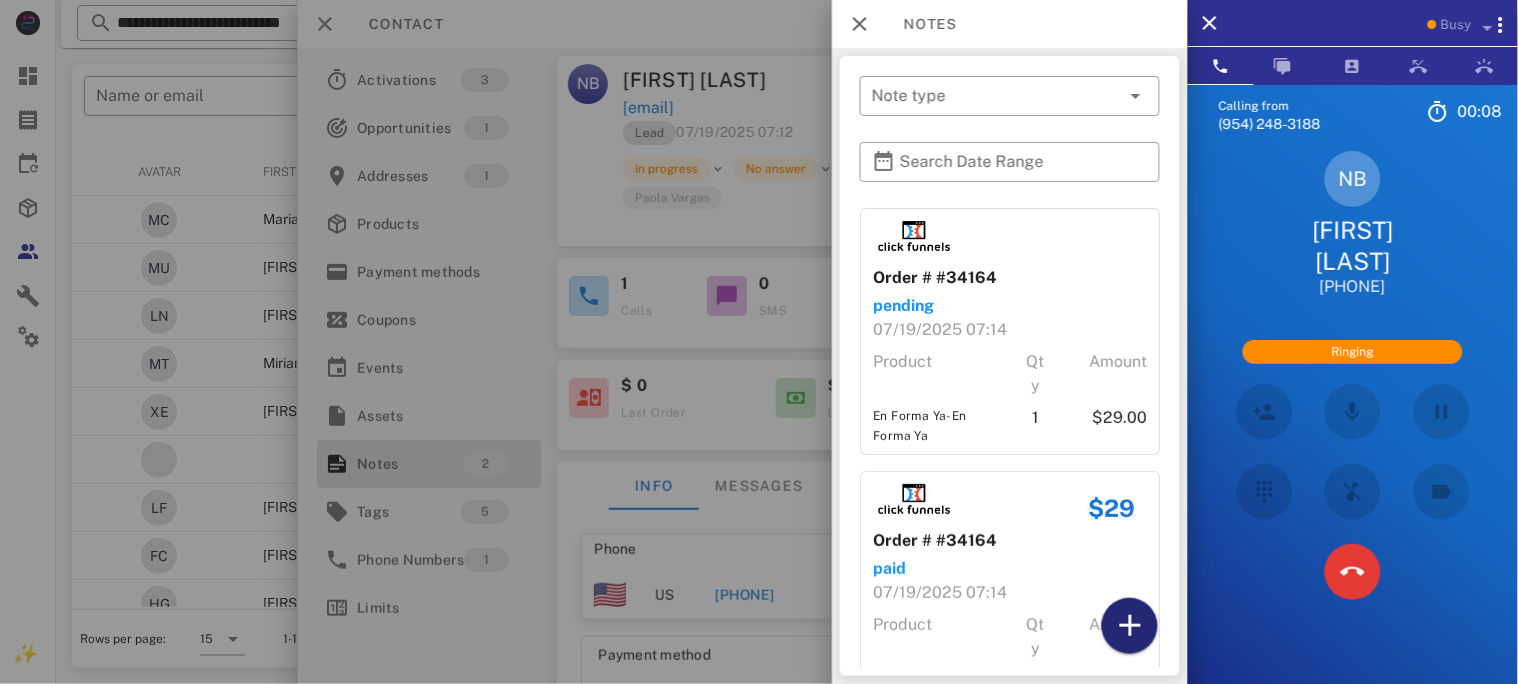 click at bounding box center [1130, 626] 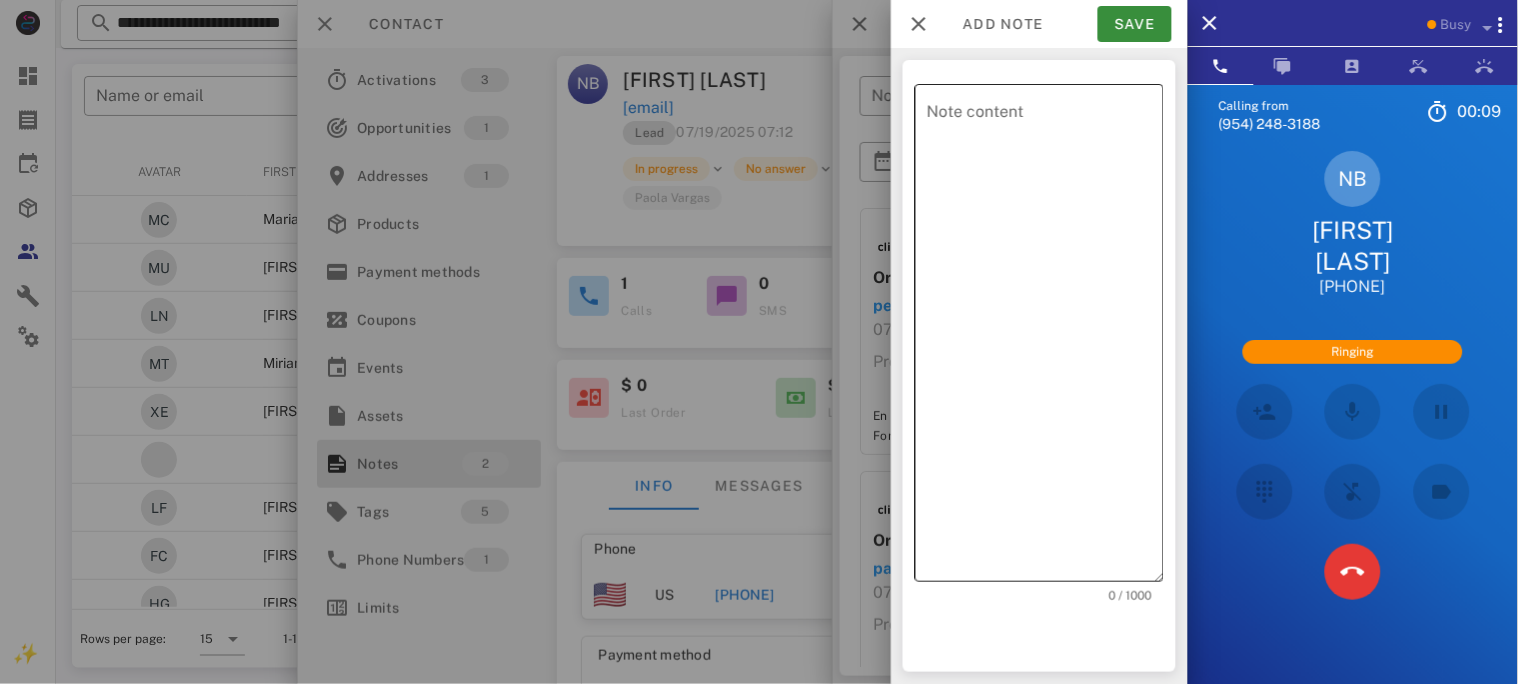 click on "Note content" at bounding box center [1045, 338] 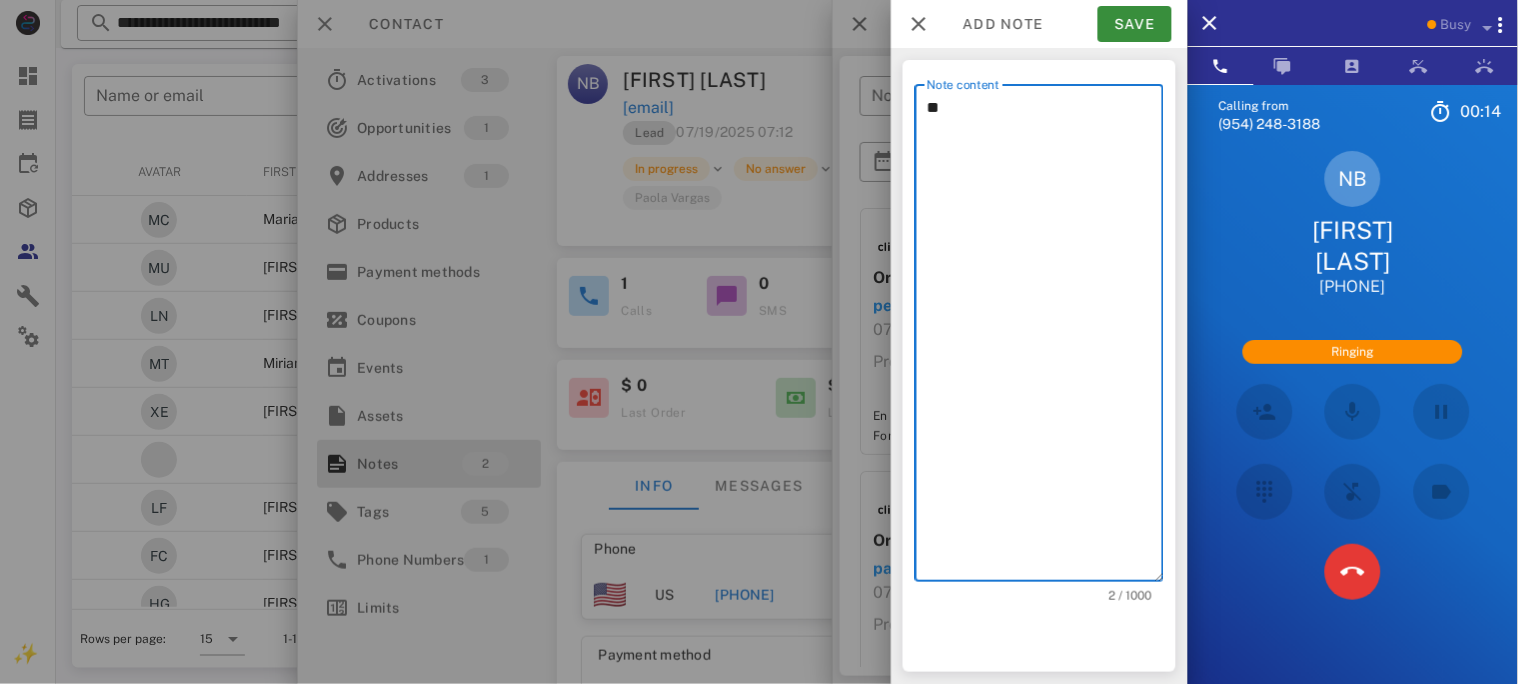 type on "*" 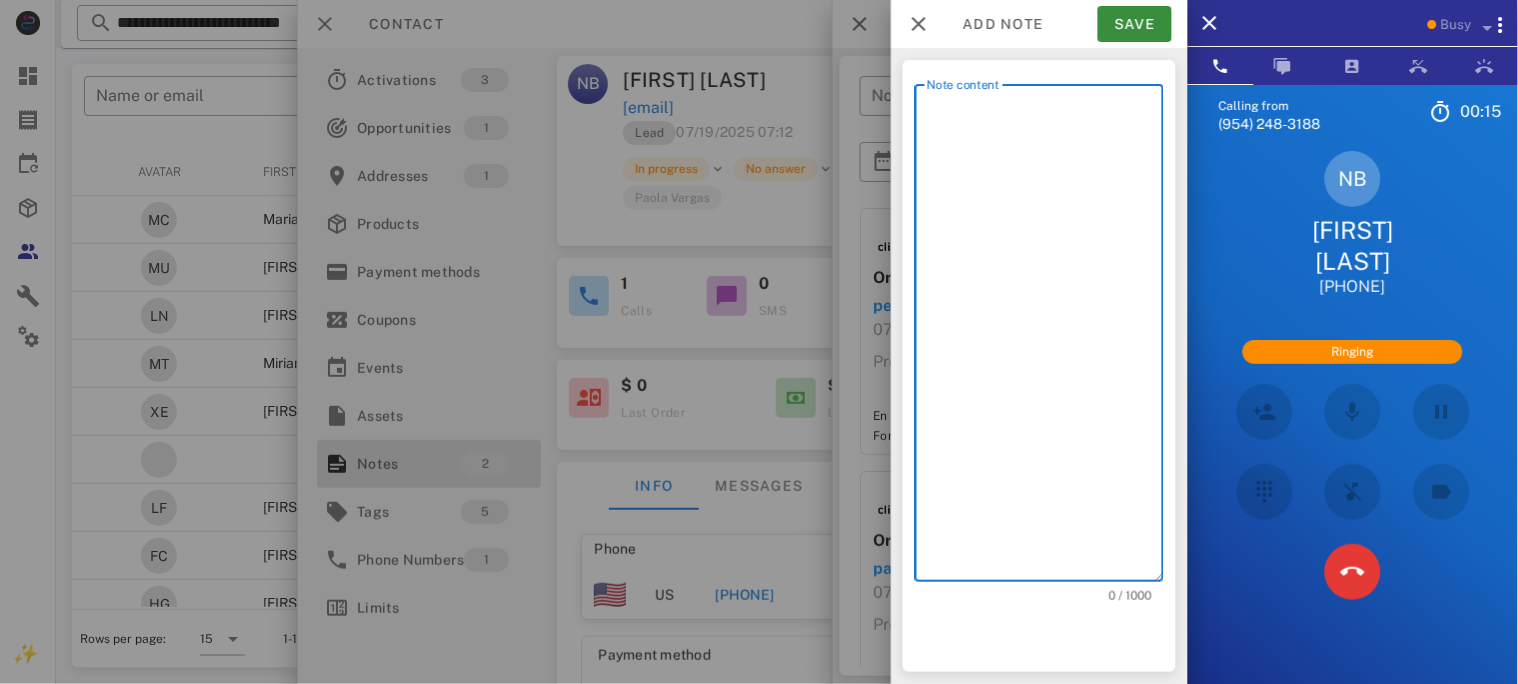 type on "*" 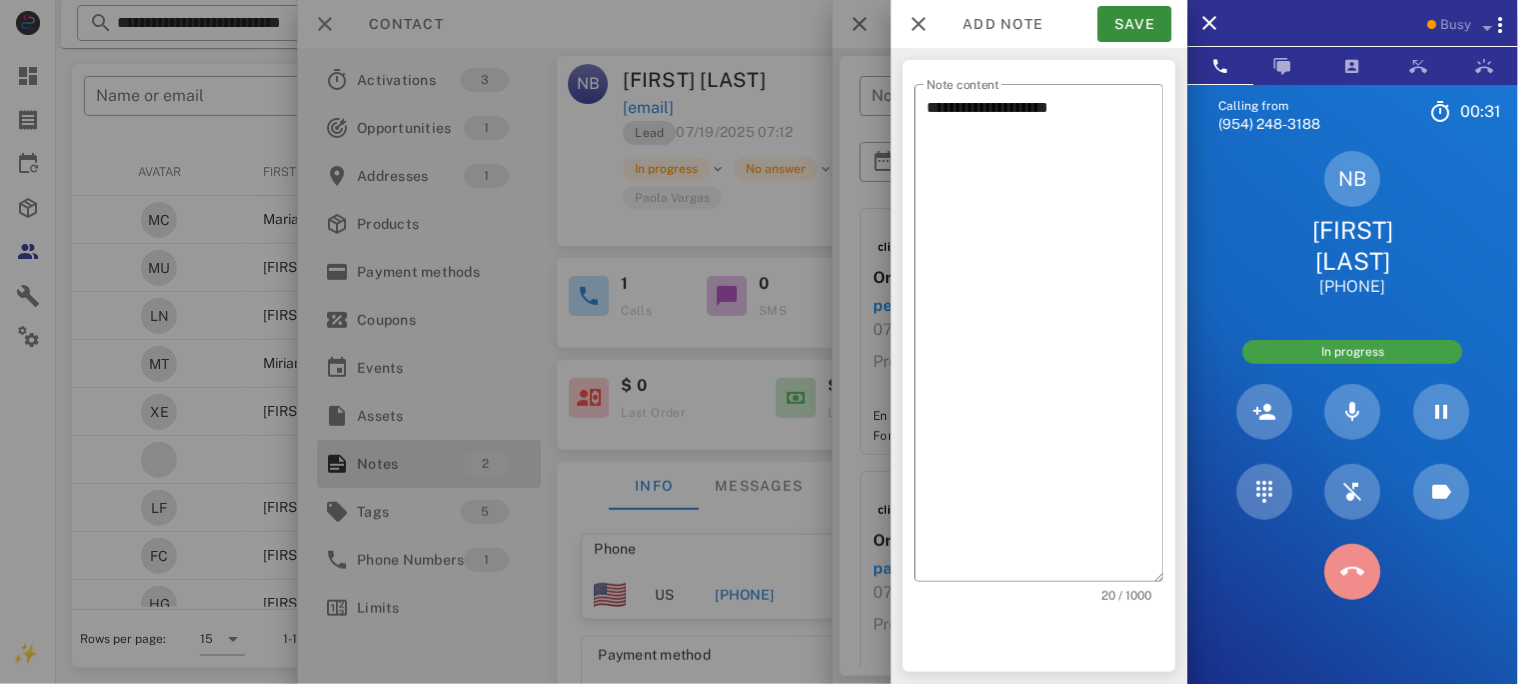 click at bounding box center [1353, 572] 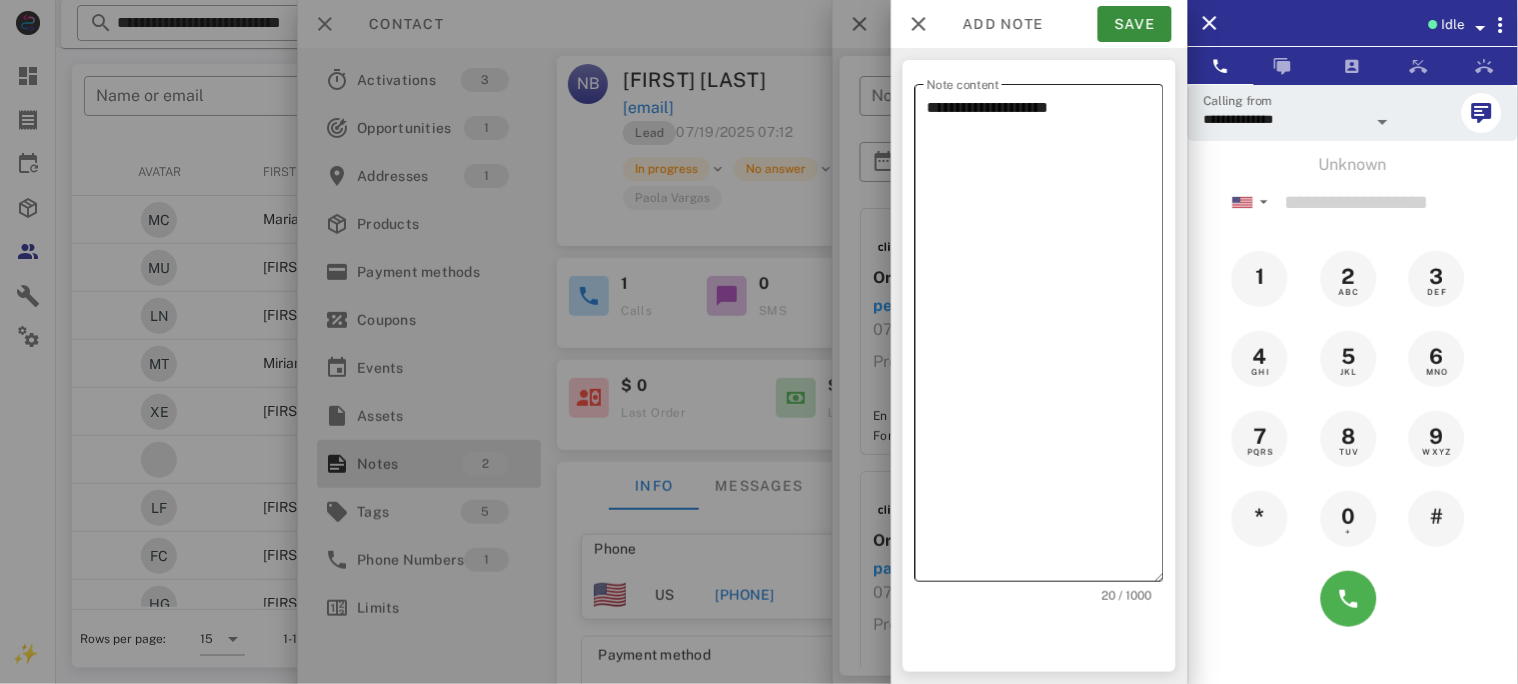 click on "**********" at bounding box center (1045, 338) 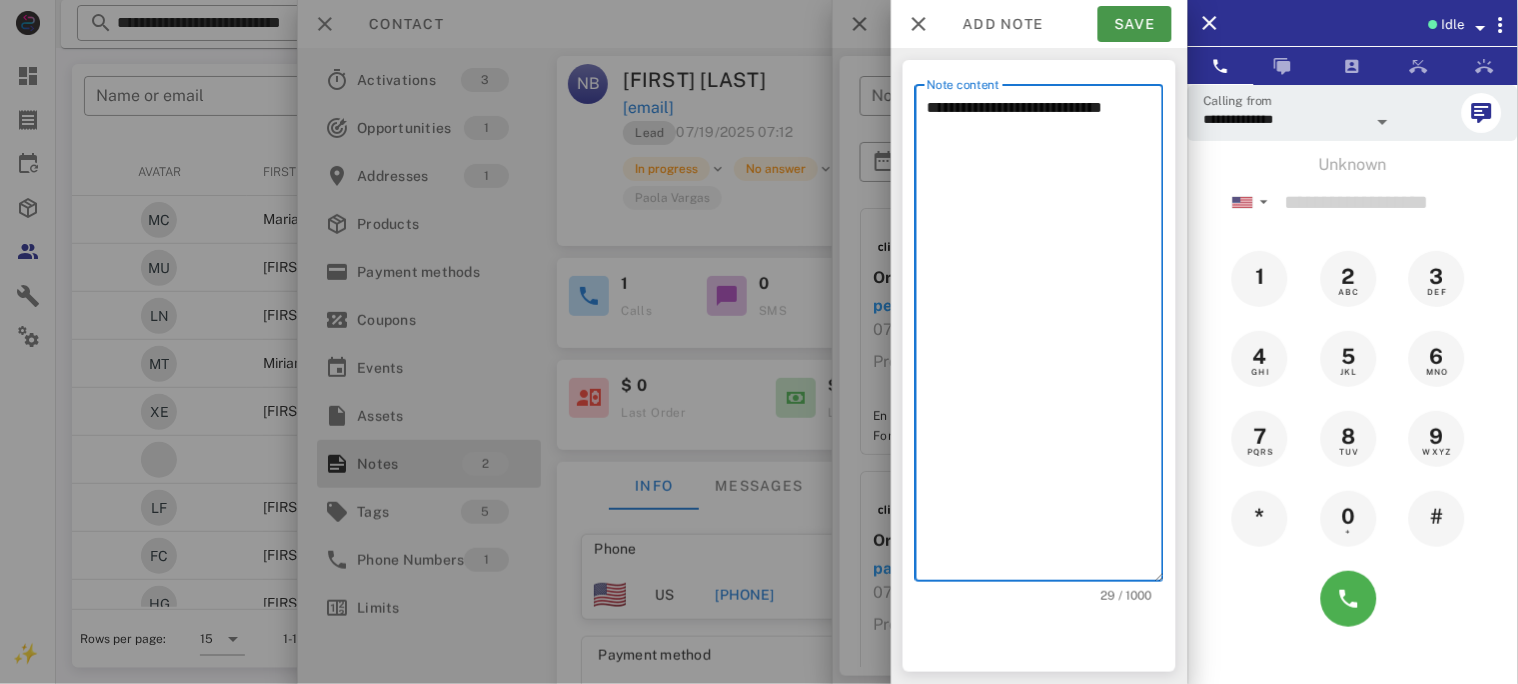 type on "**********" 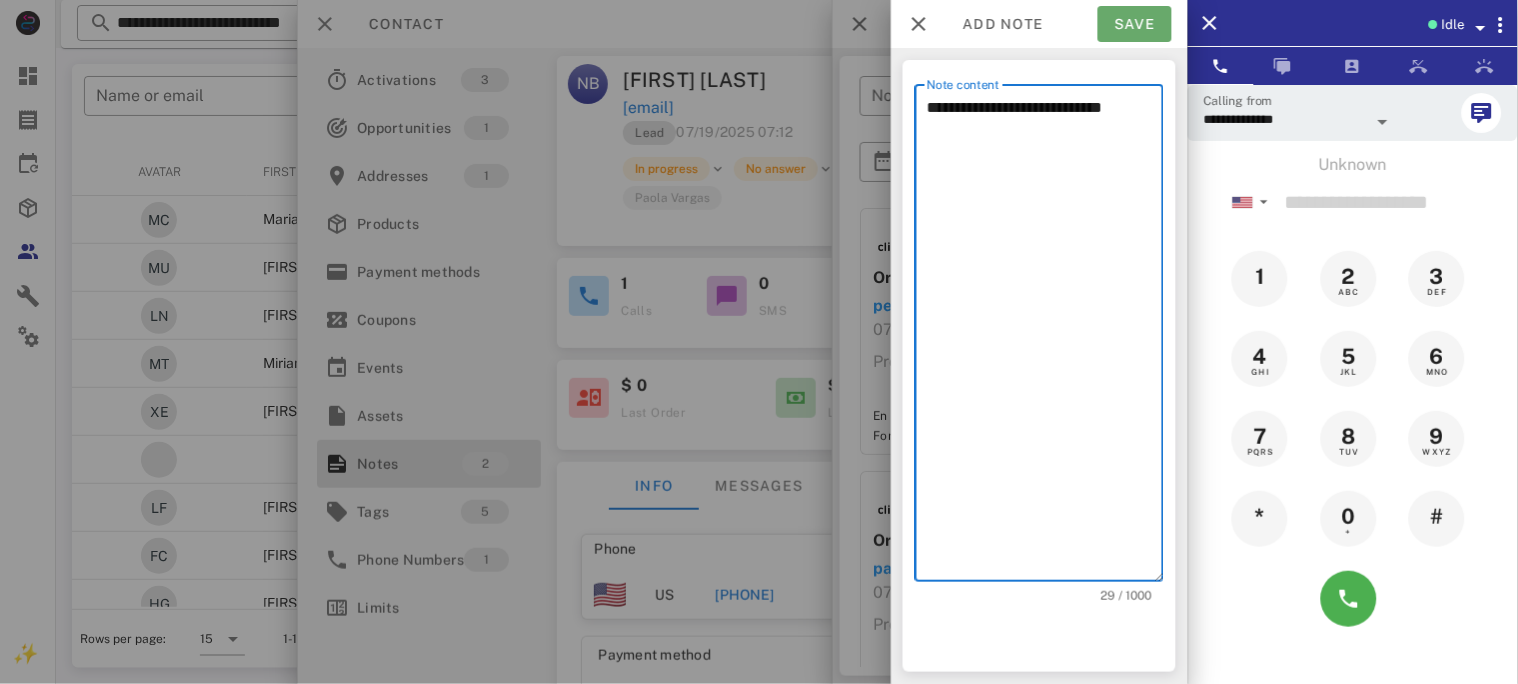 click on "Save" at bounding box center [1135, 24] 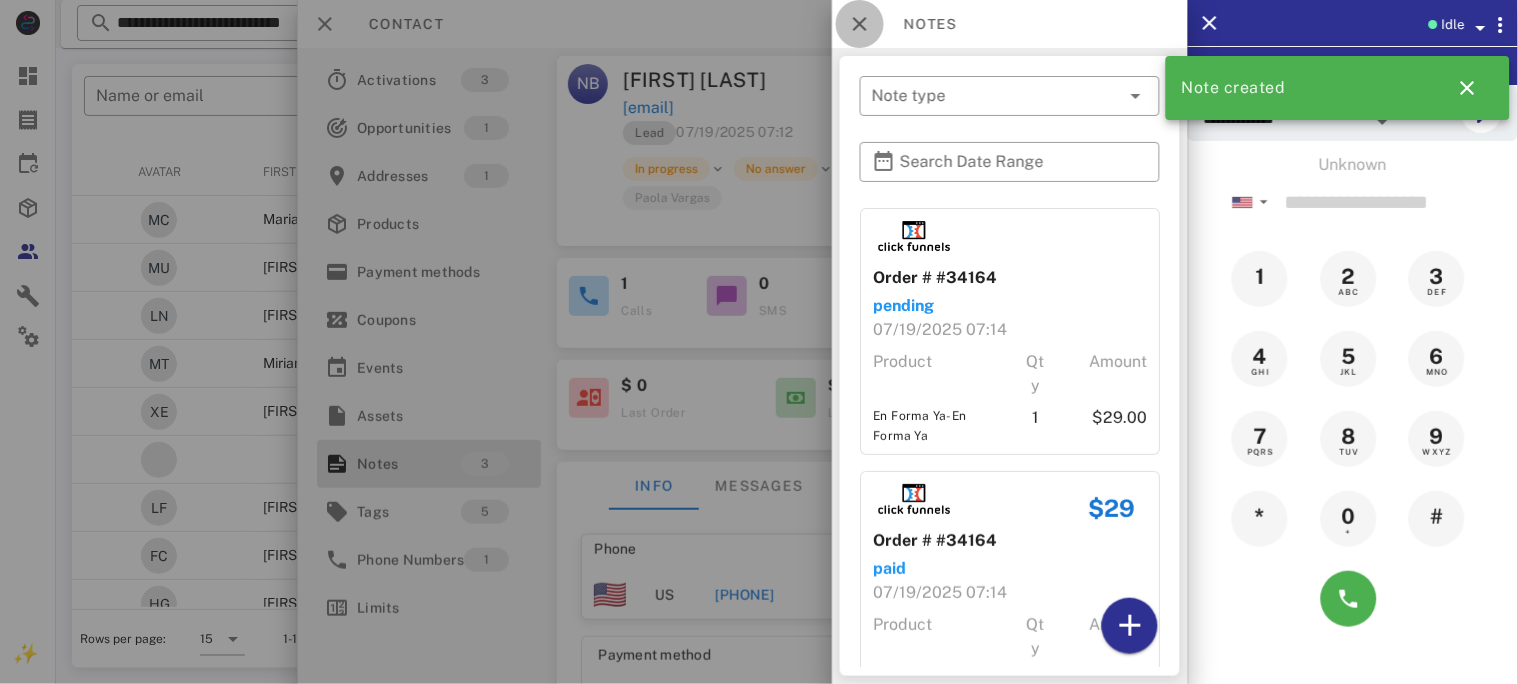 click at bounding box center [860, 24] 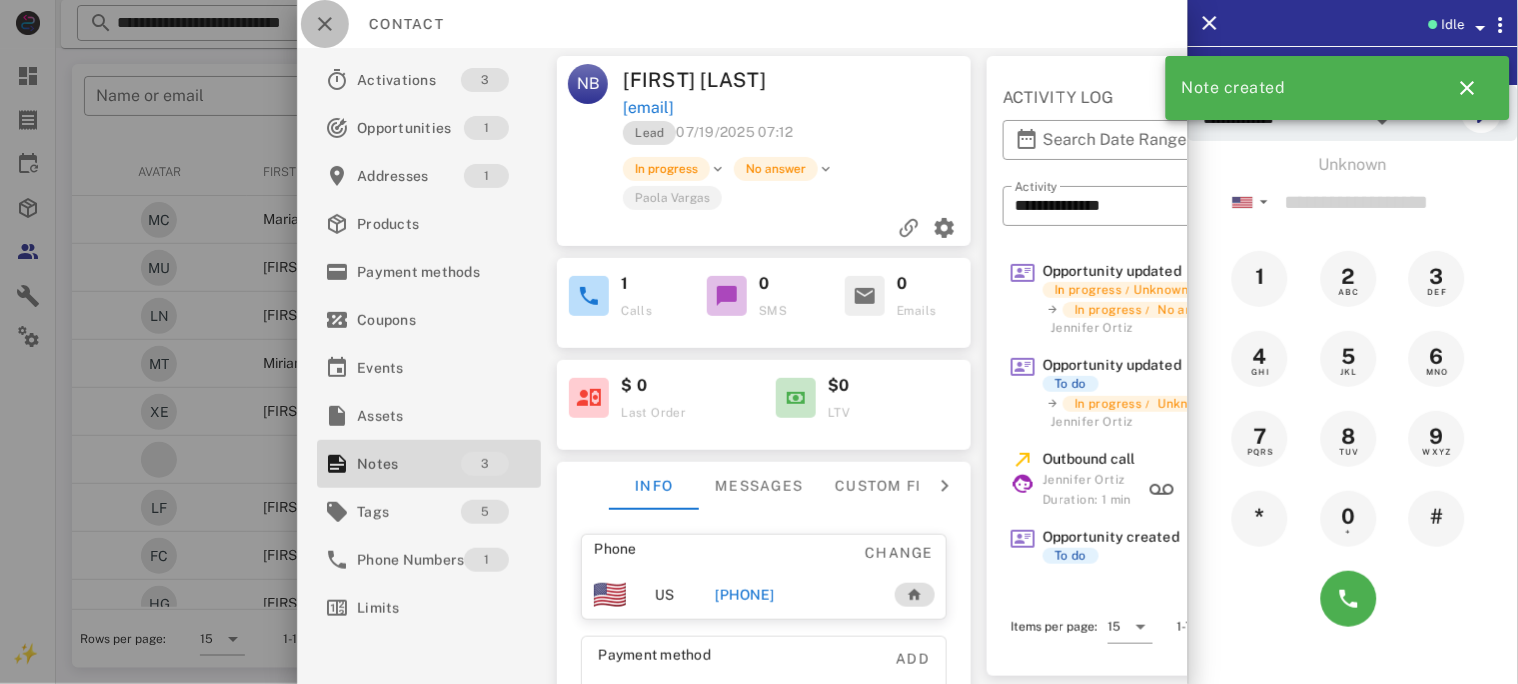 click at bounding box center [325, 24] 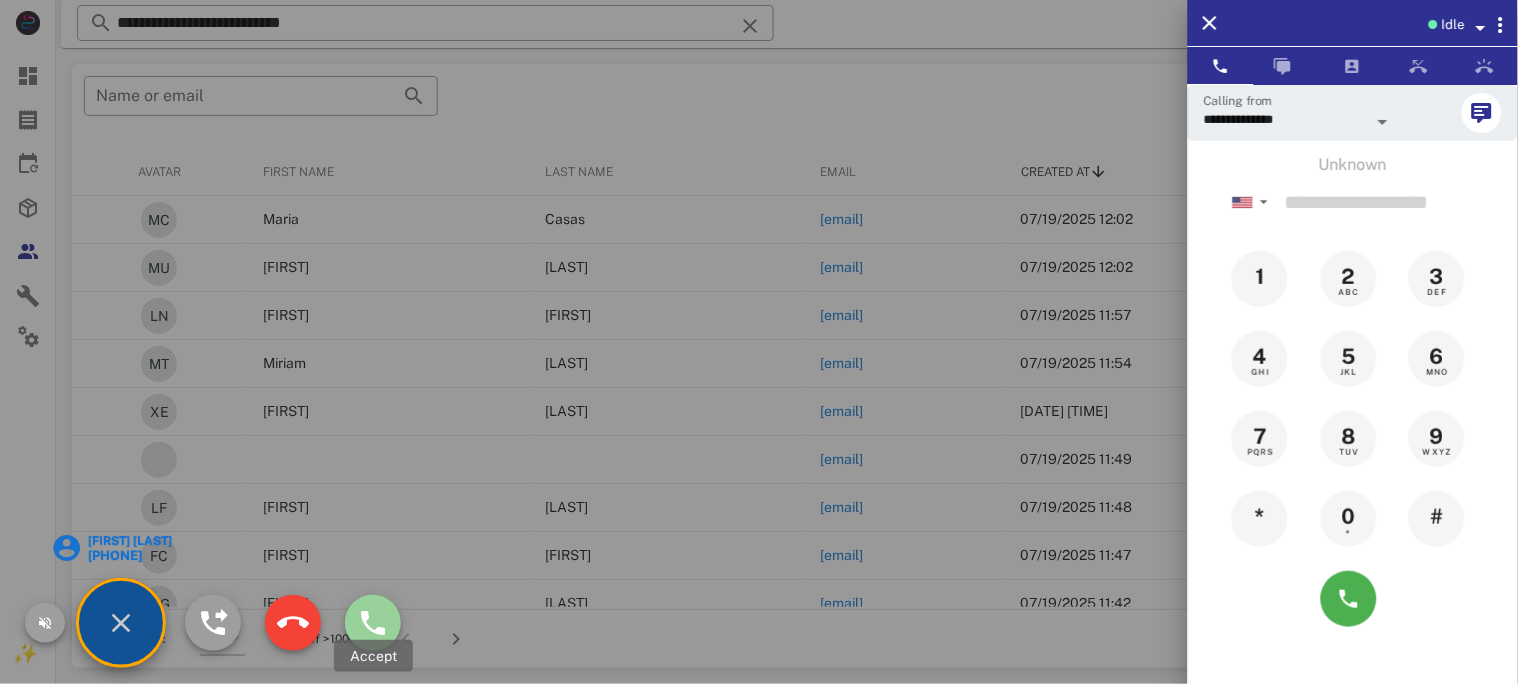click at bounding box center [373, 623] 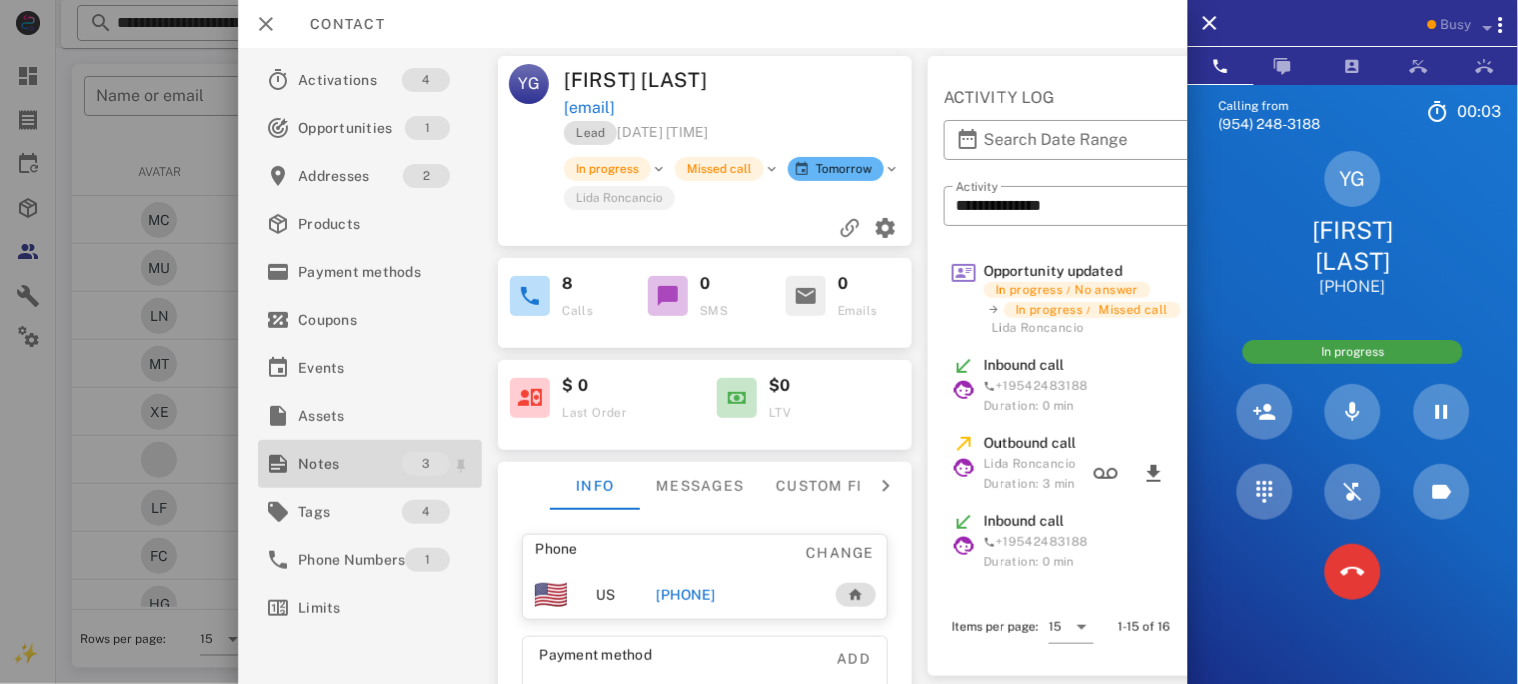 click on "Notes" at bounding box center [350, 464] 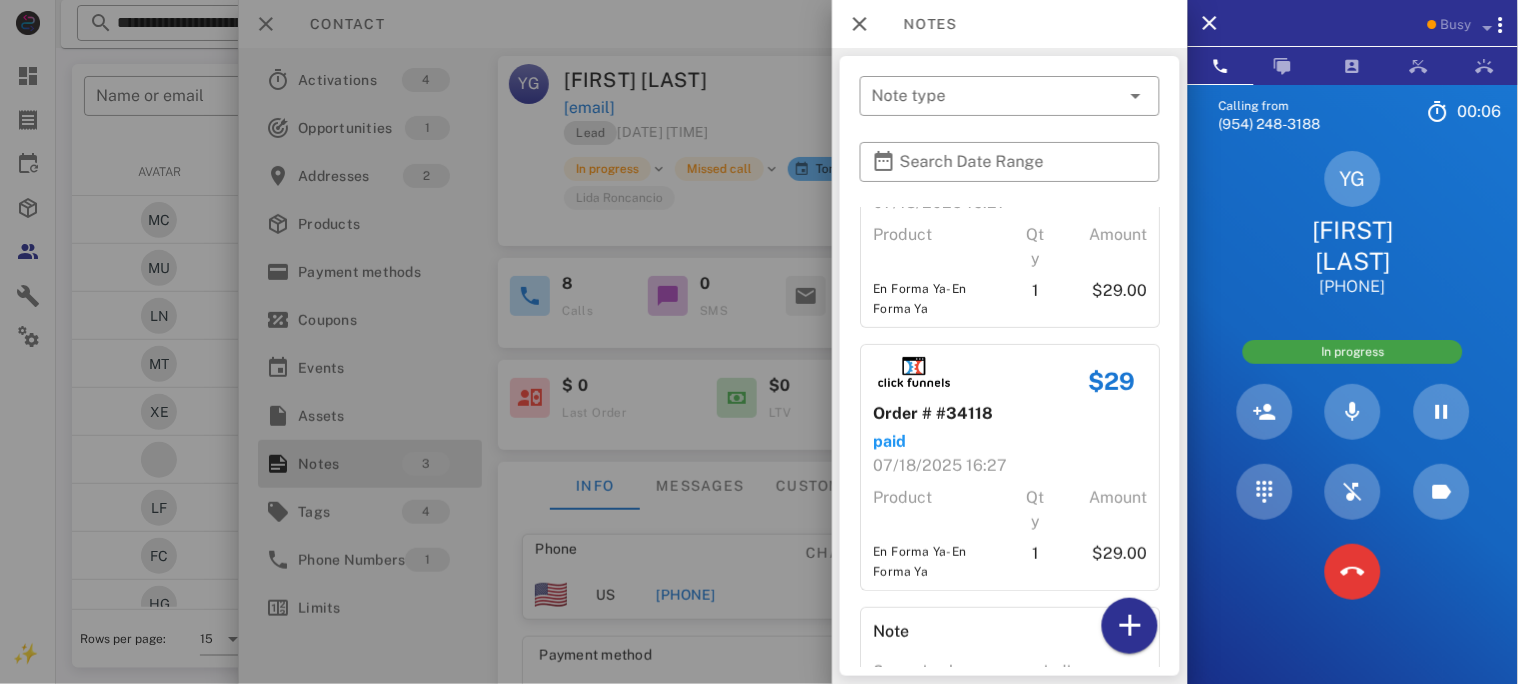 scroll, scrollTop: 265, scrollLeft: 0, axis: vertical 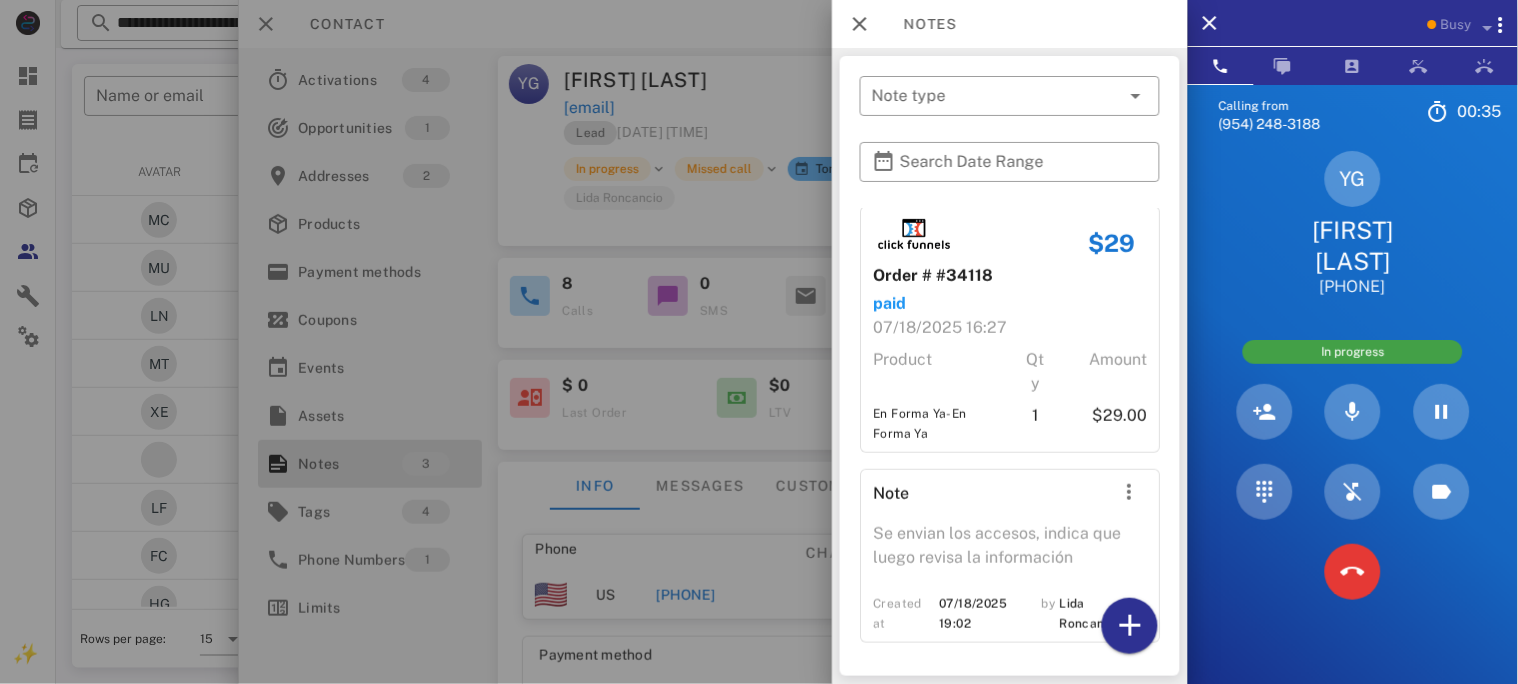 click at bounding box center (759, 342) 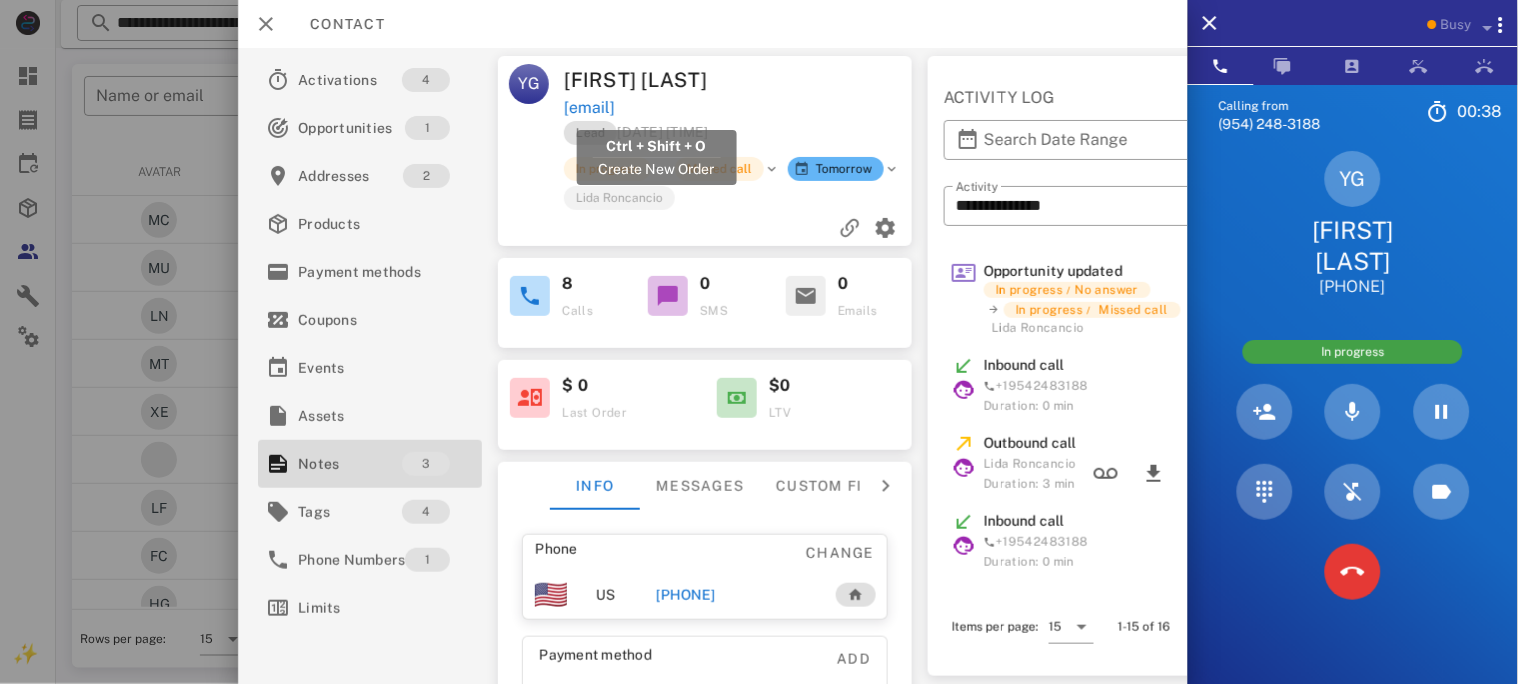 drag, startPoint x: 771, startPoint y: 107, endPoint x: 567, endPoint y: 105, distance: 204.0098 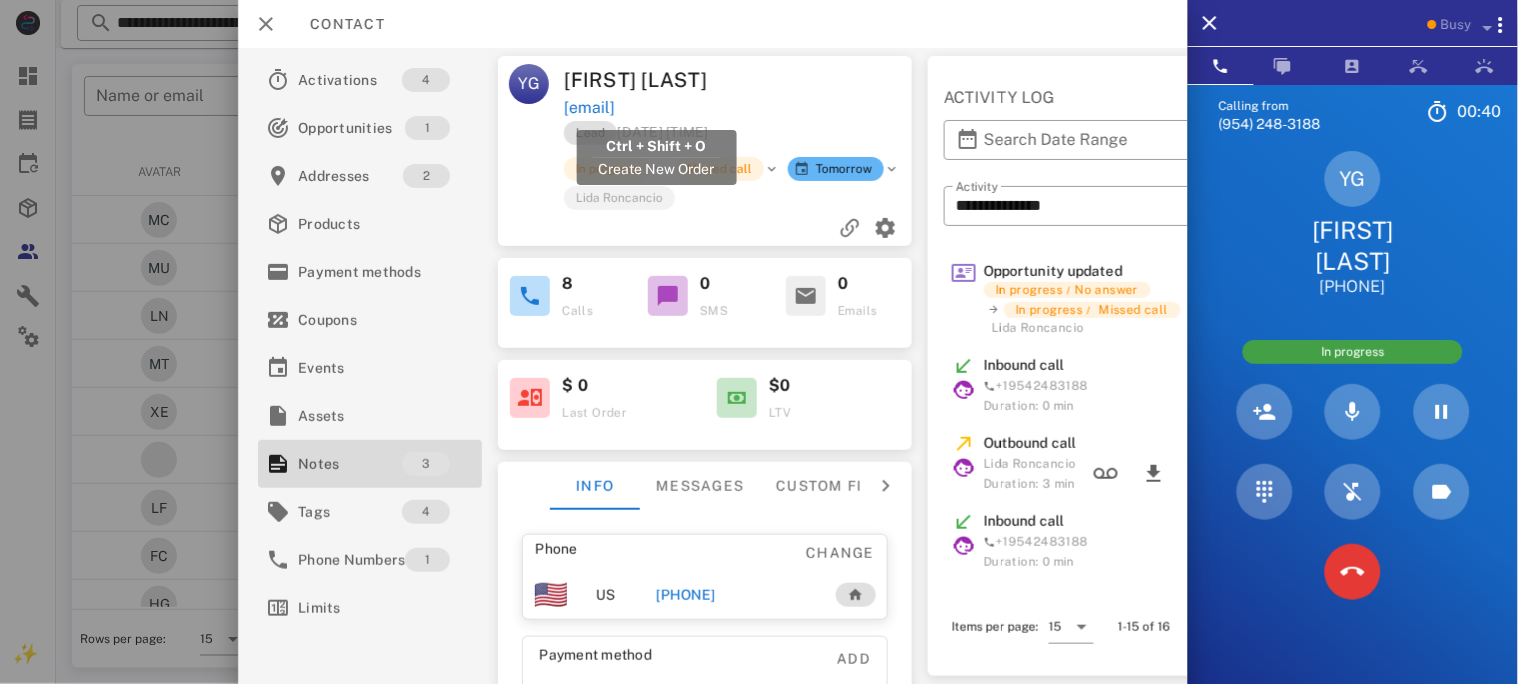 copy on "[EMAIL]" 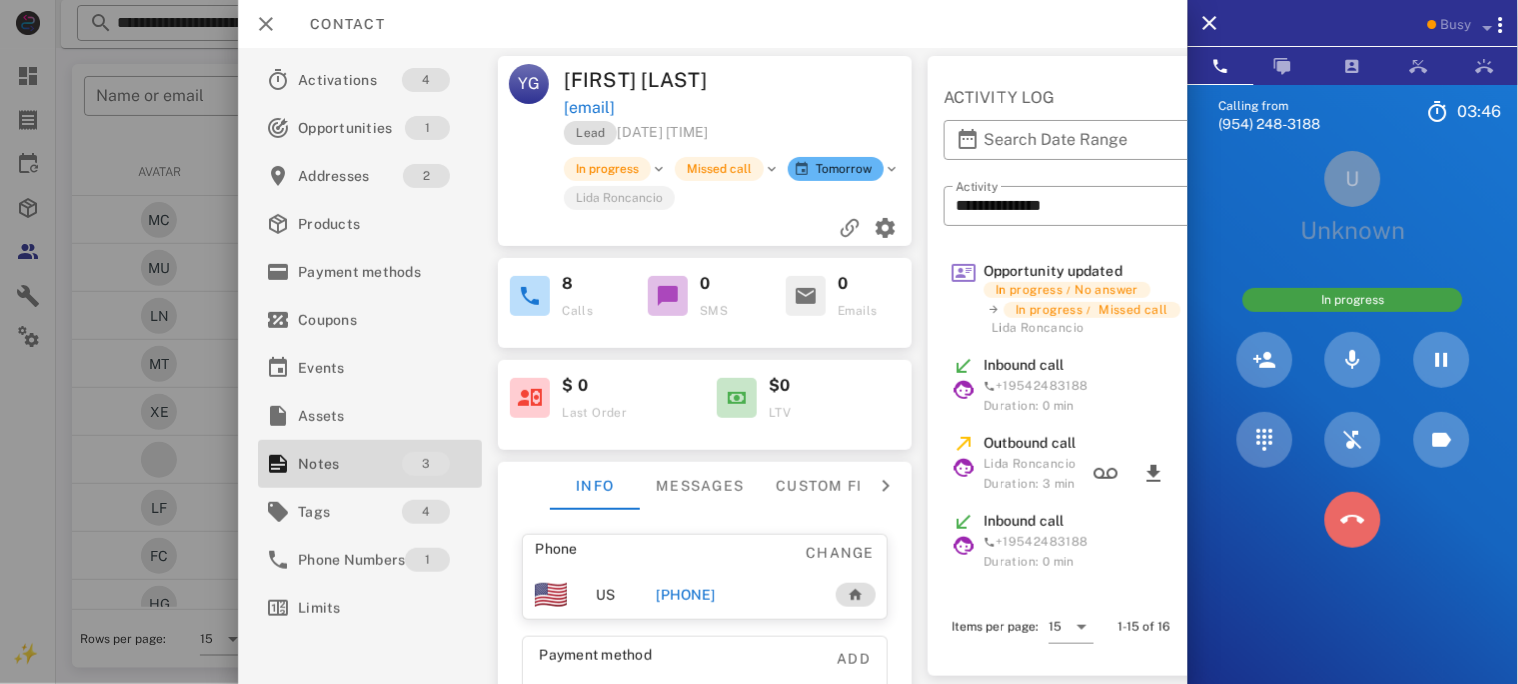 click at bounding box center (1353, 520) 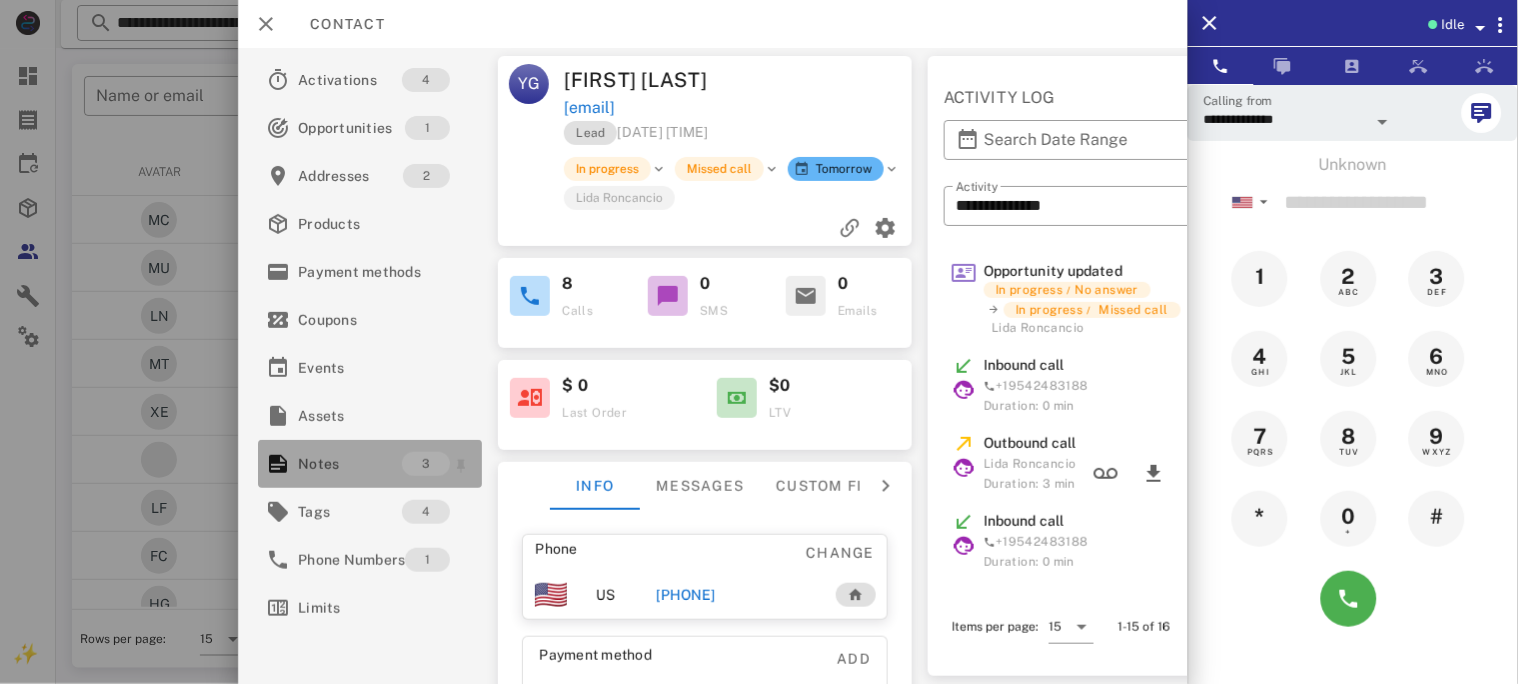click on "Notes" at bounding box center (350, 464) 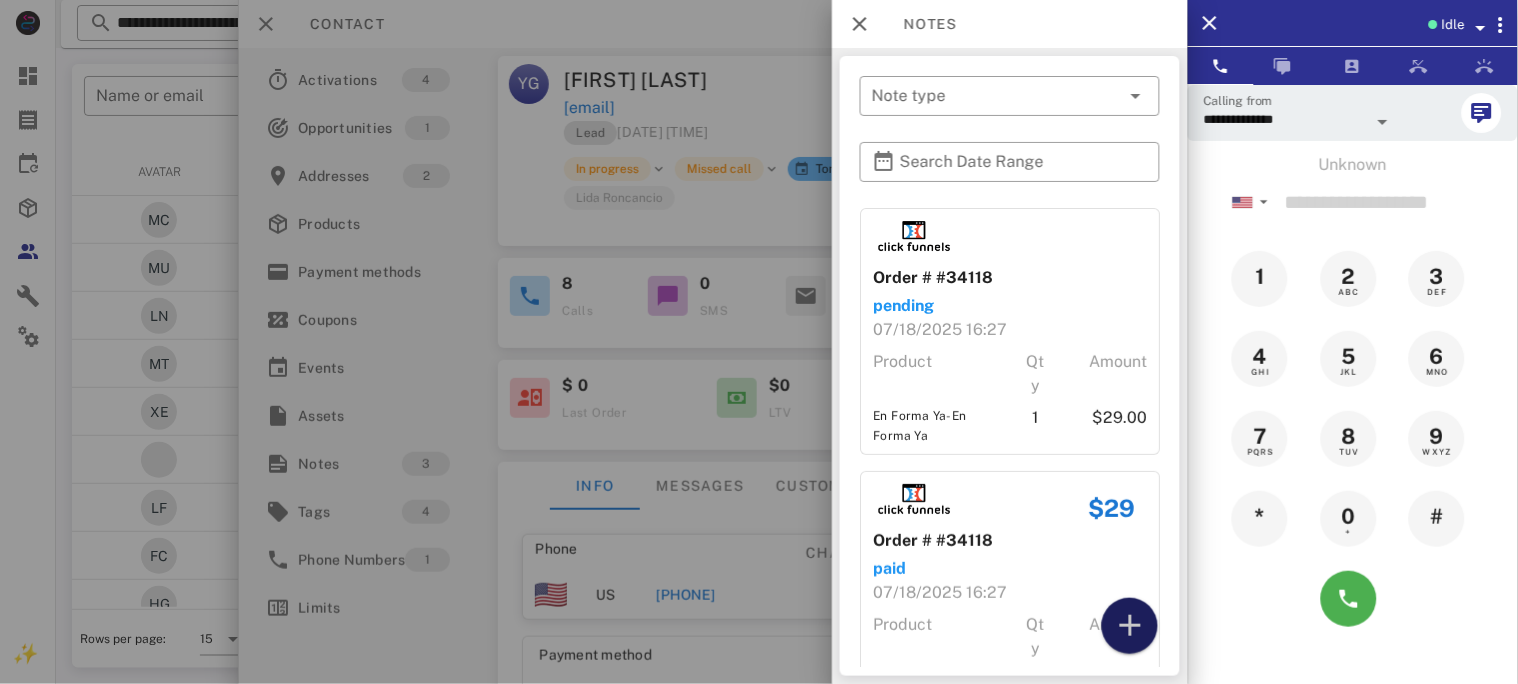 click at bounding box center (1130, 626) 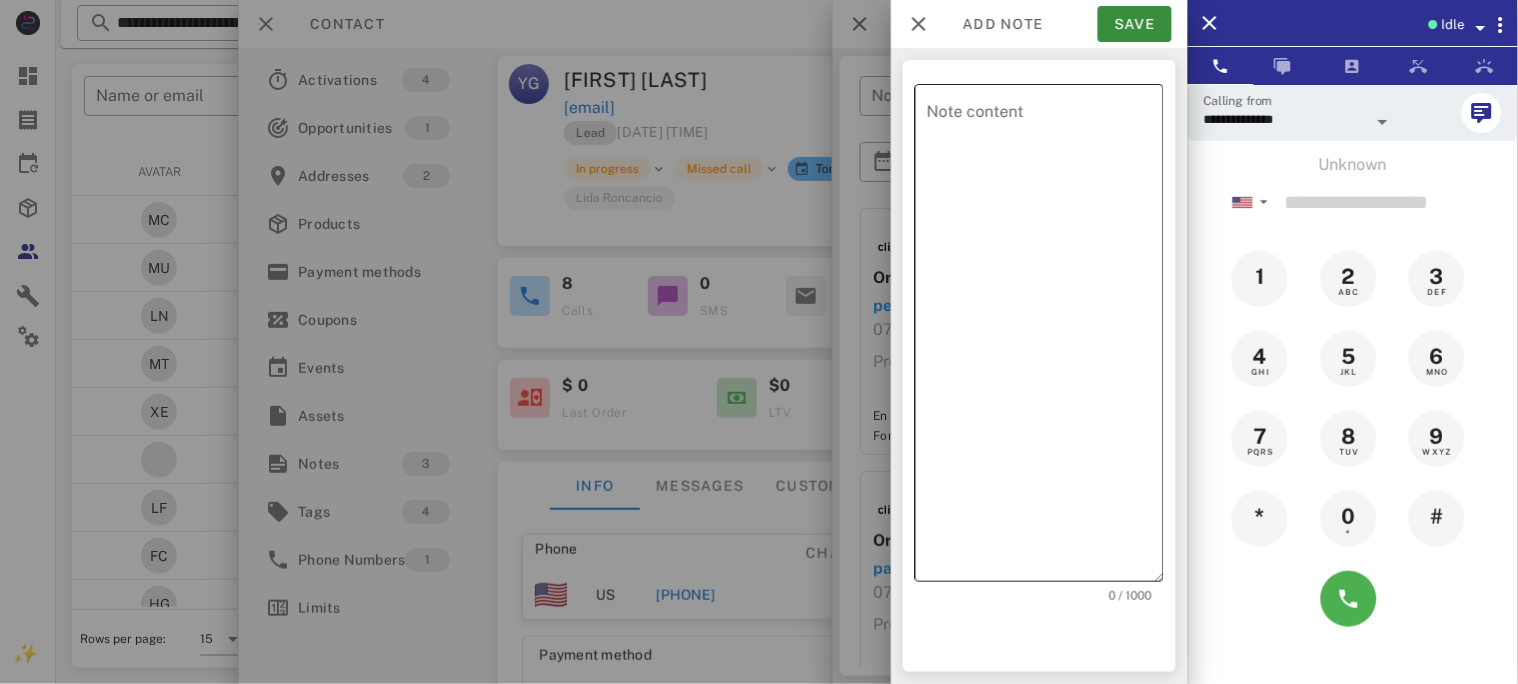click on "Note content" at bounding box center [1045, 338] 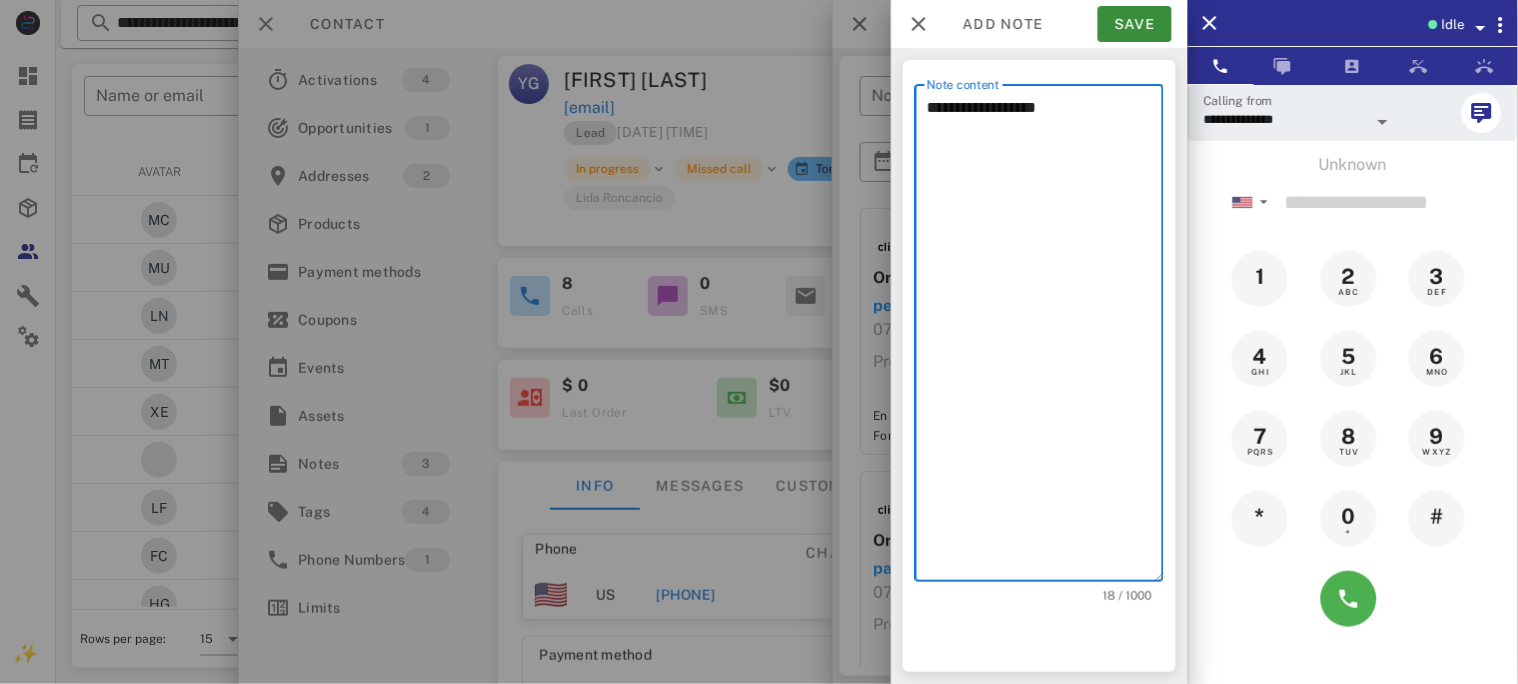 click on "**********" at bounding box center [1045, 338] 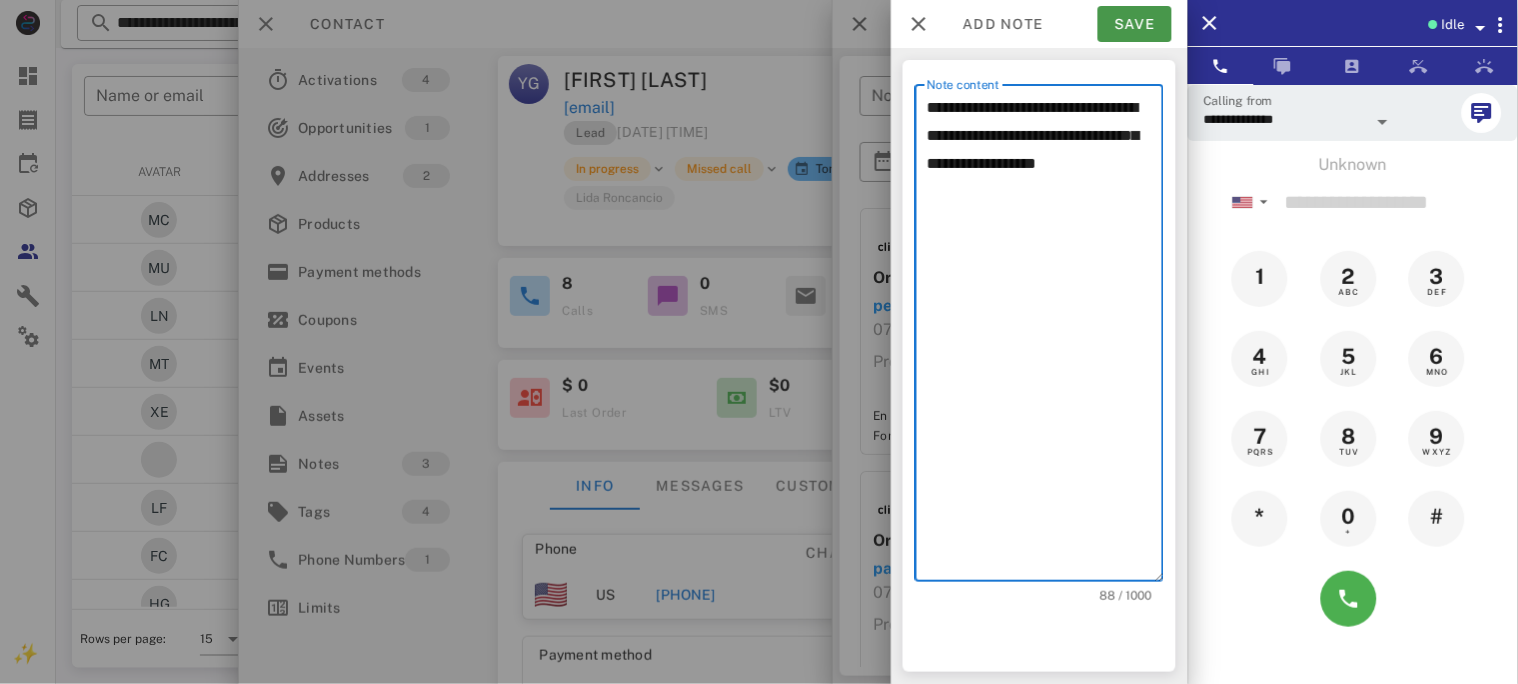type on "**********" 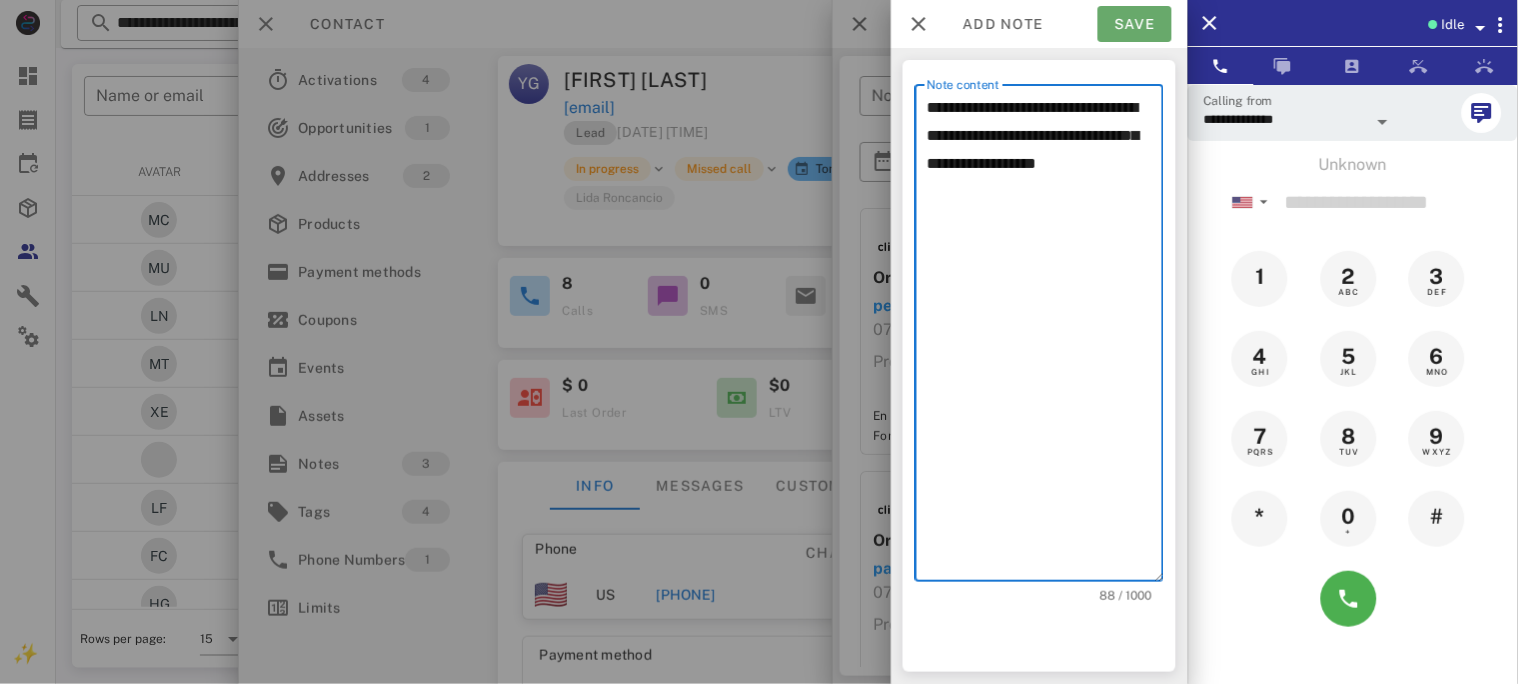 click on "Save" at bounding box center [1135, 24] 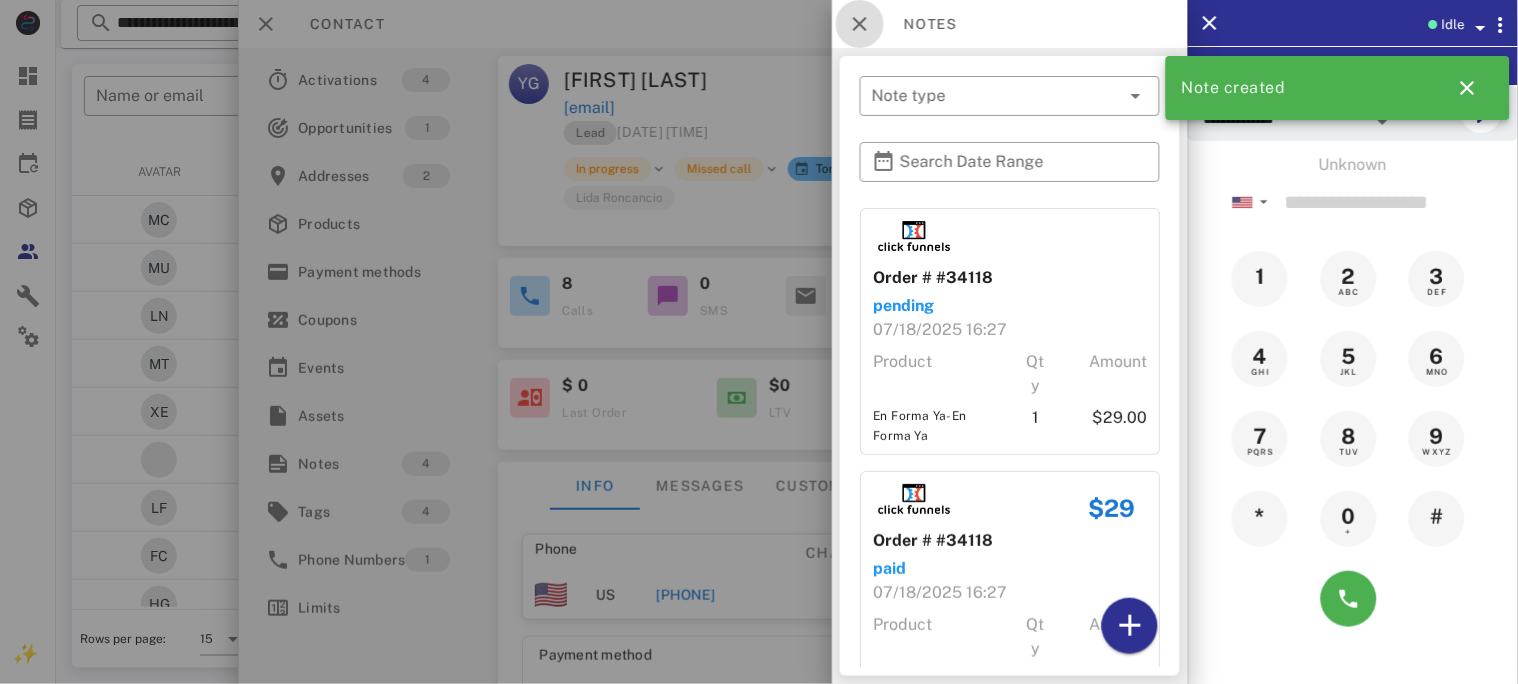 drag, startPoint x: 871, startPoint y: 27, endPoint x: 842, endPoint y: 27, distance: 29 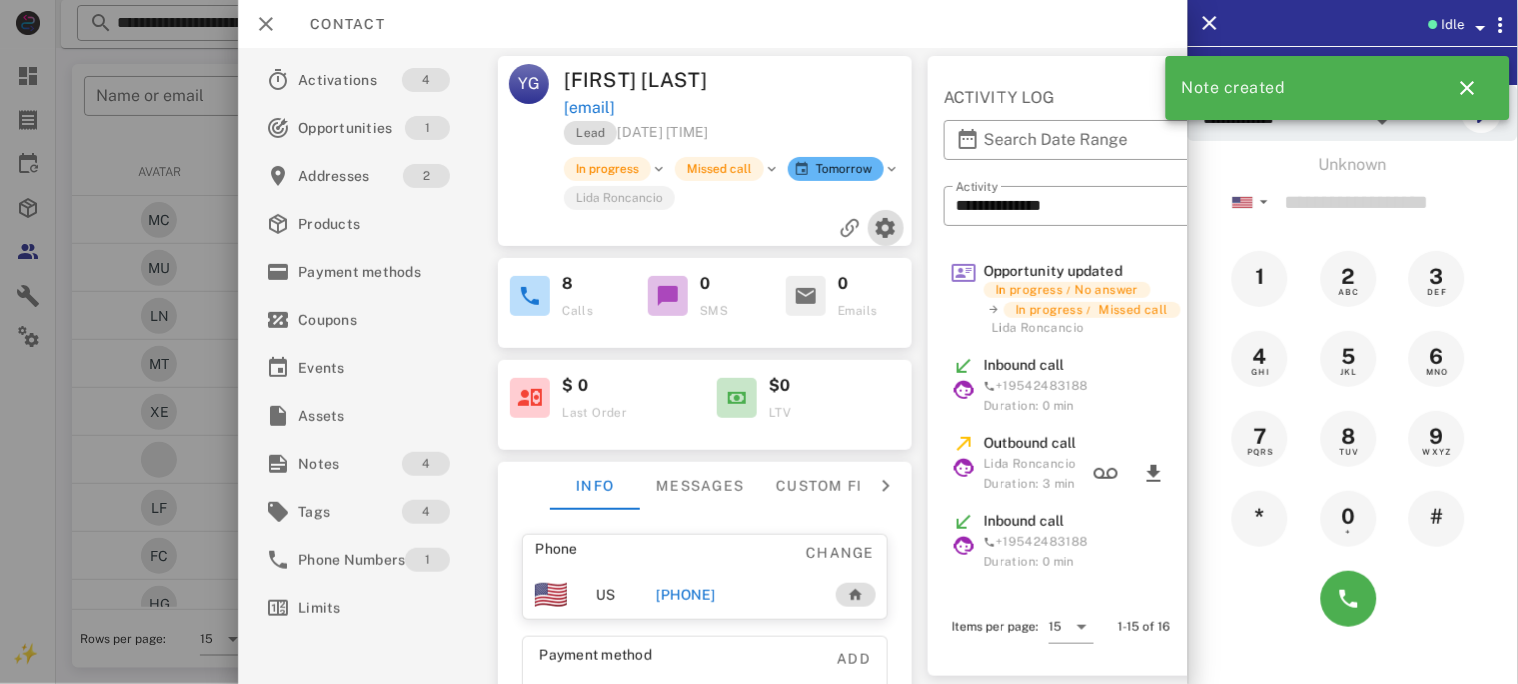 click at bounding box center [885, 228] 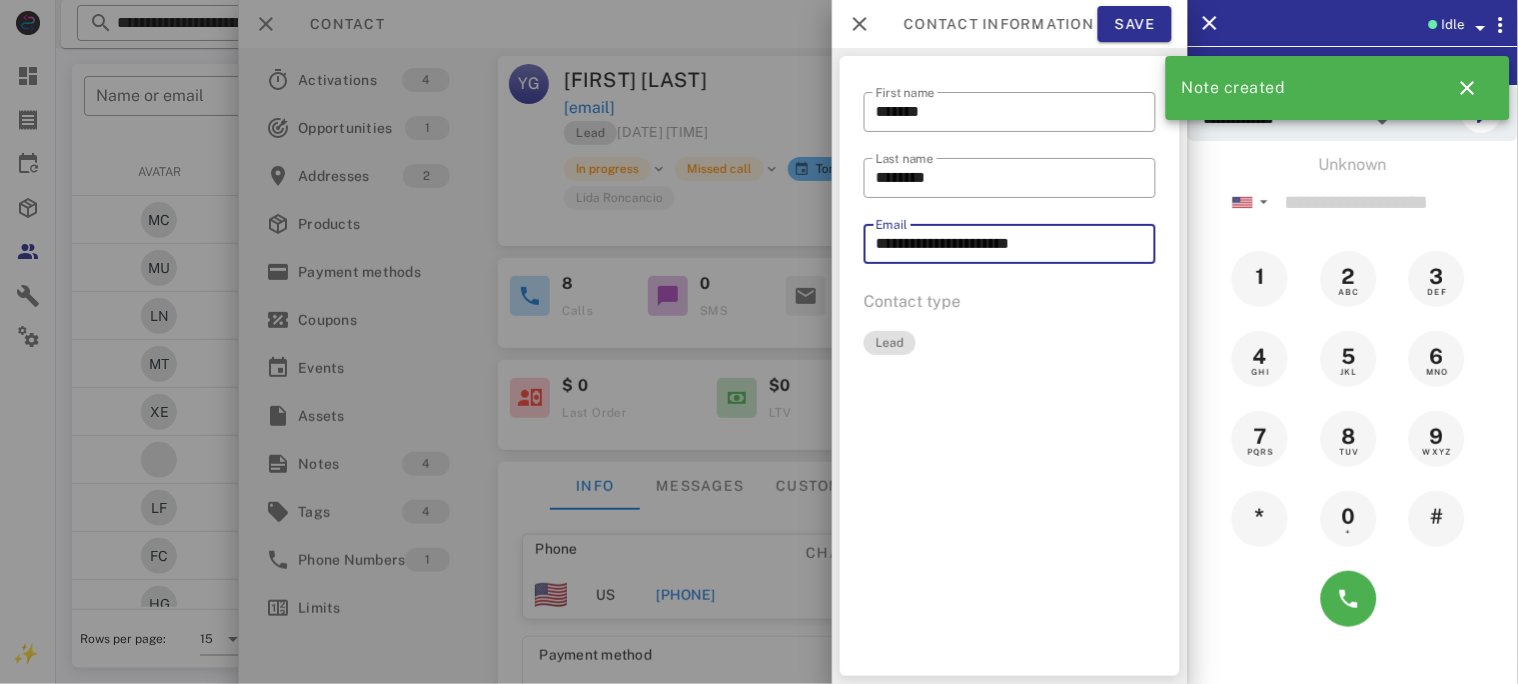 click on "**********" at bounding box center [1010, 244] 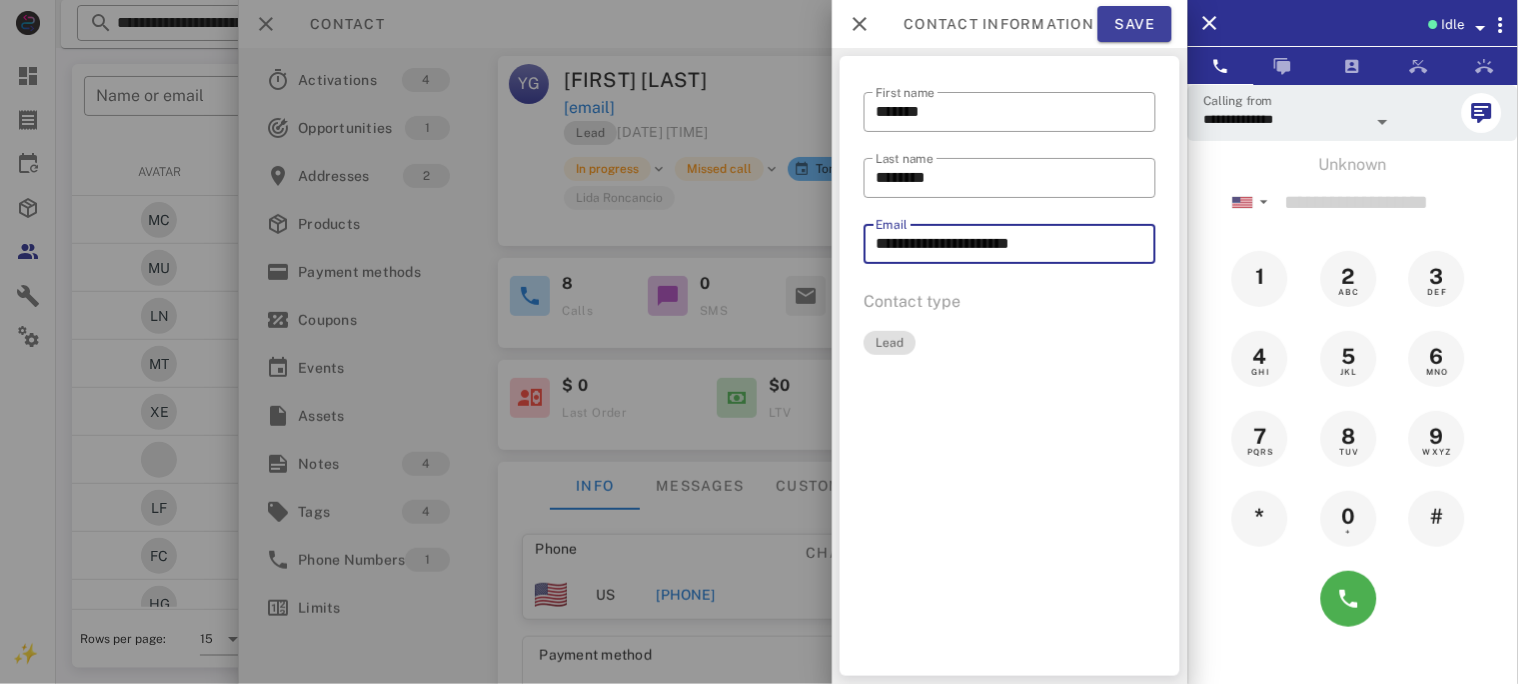 type on "**********" 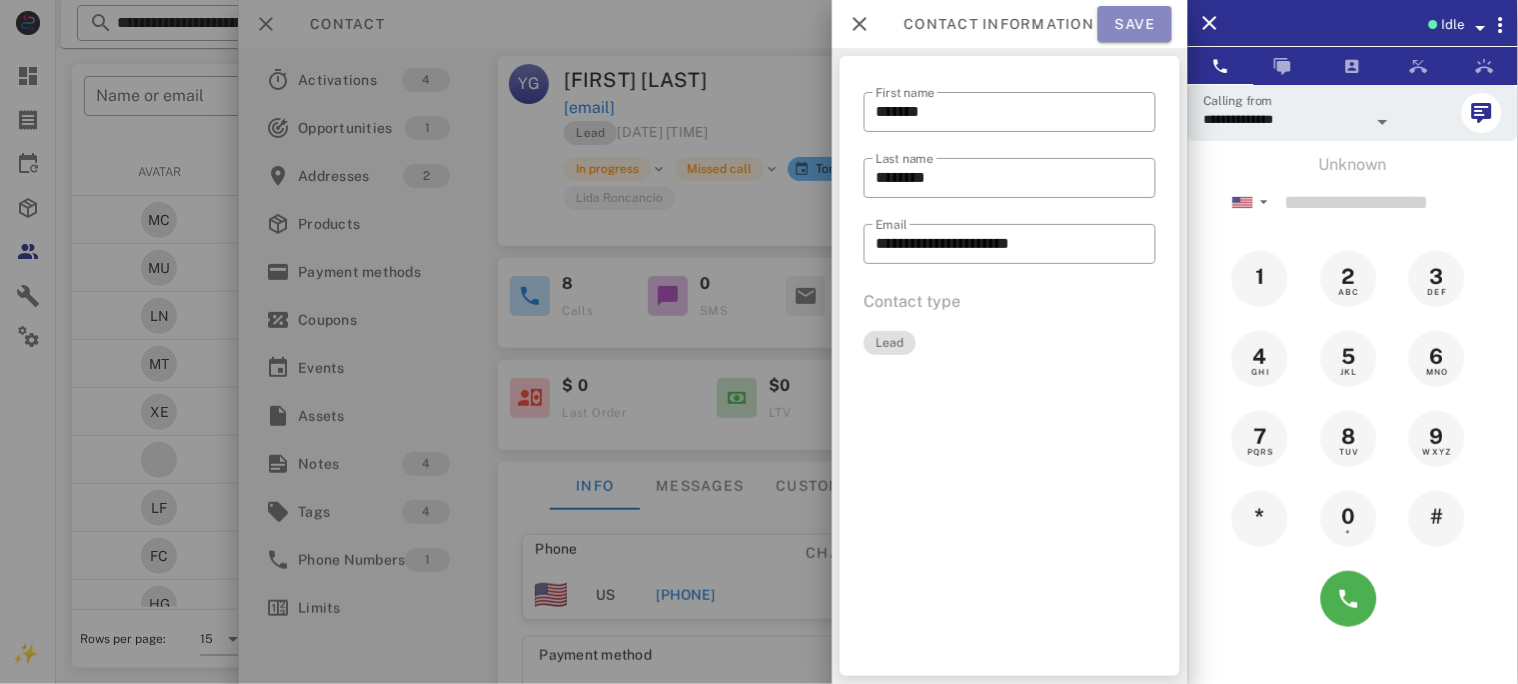 click on "Save" at bounding box center [1135, 24] 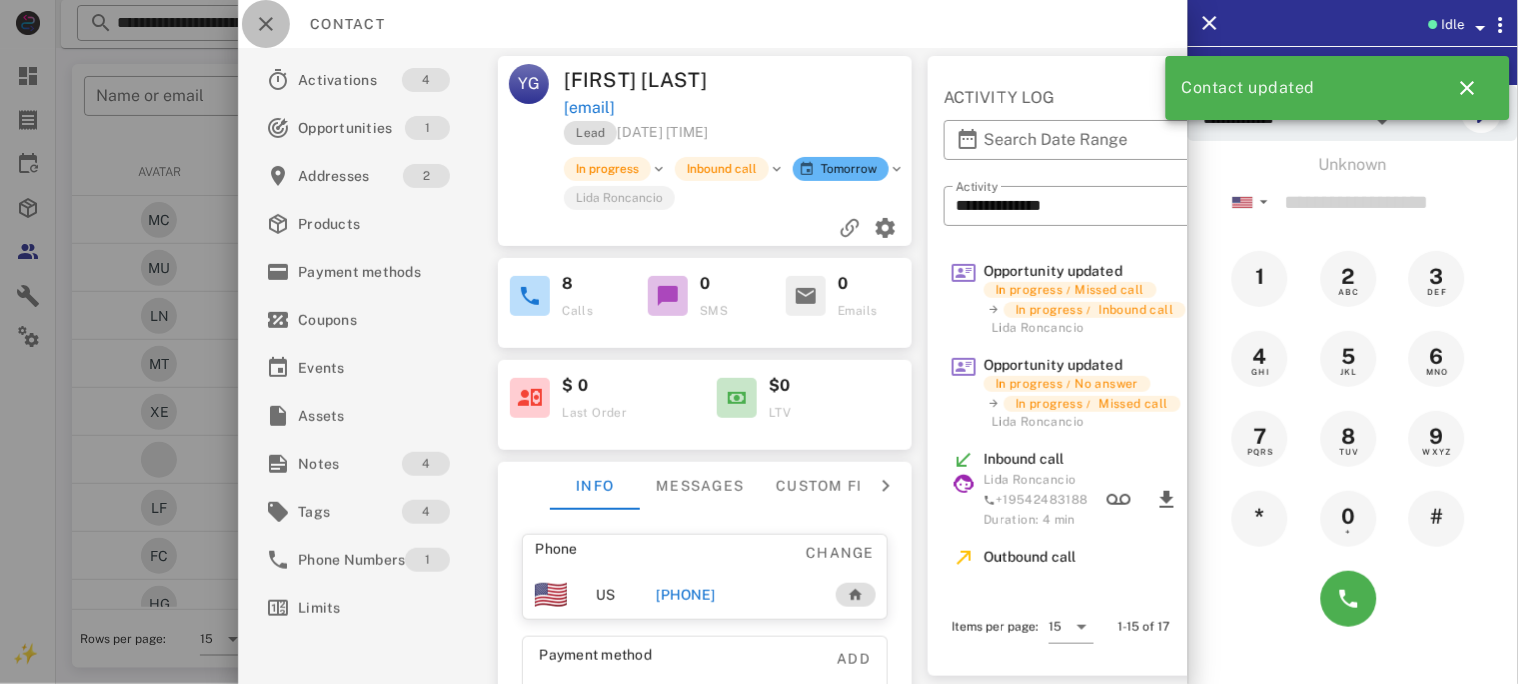 click at bounding box center [266, 24] 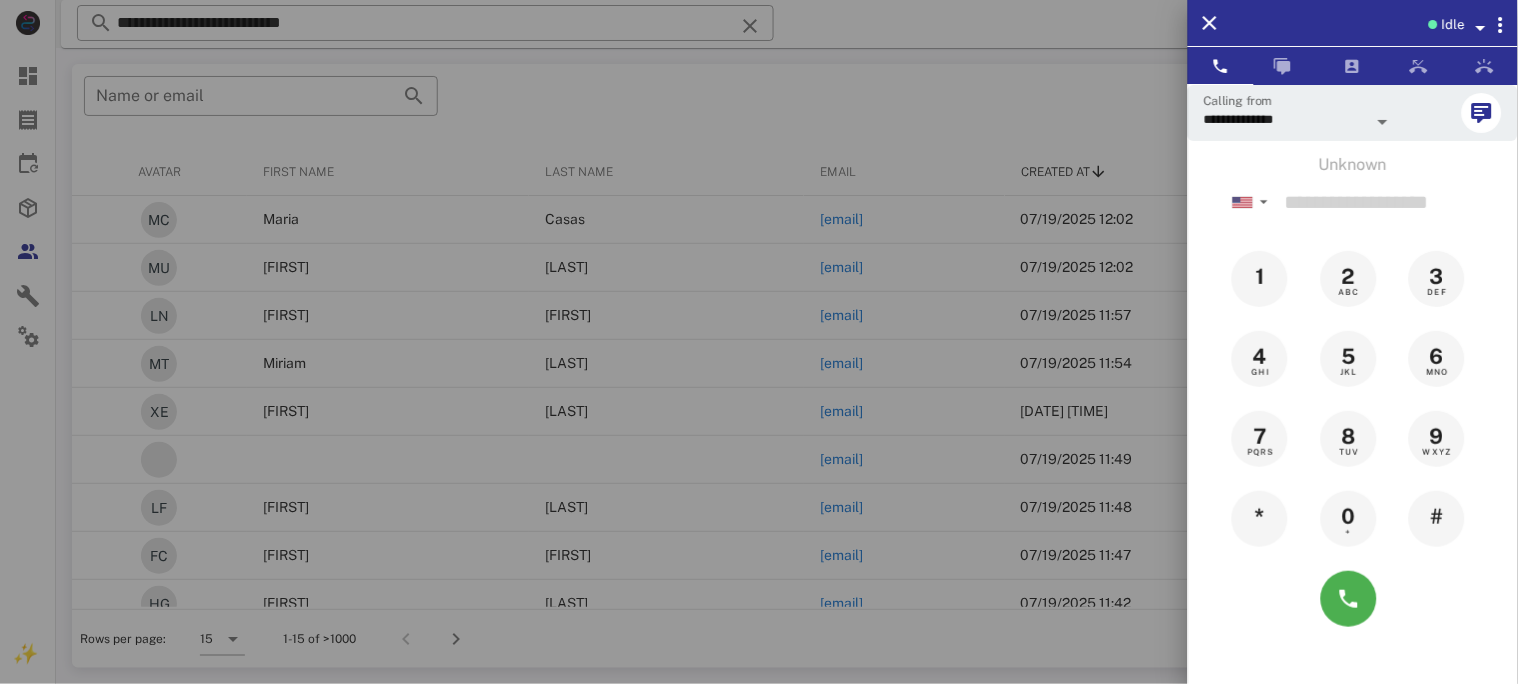 click at bounding box center [1481, 28] 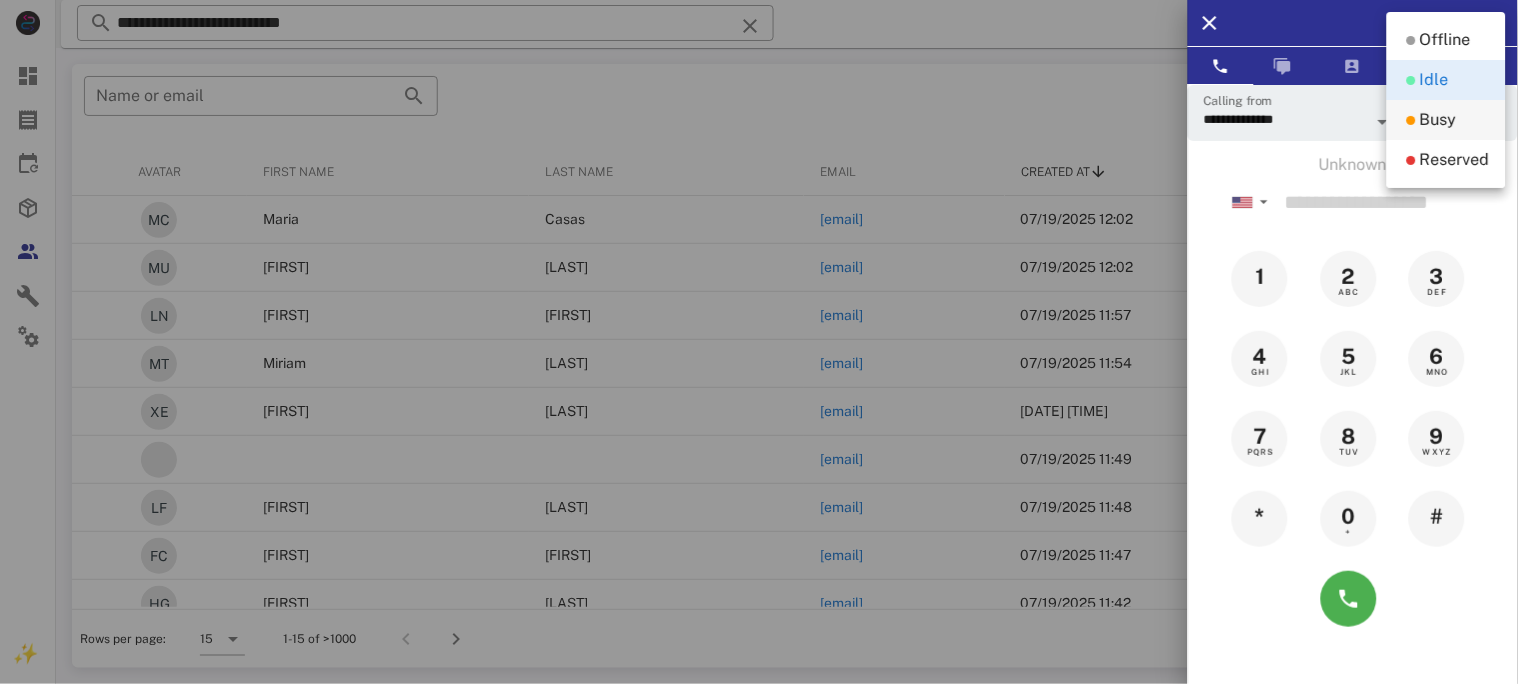 click on "Busy" at bounding box center [1438, 120] 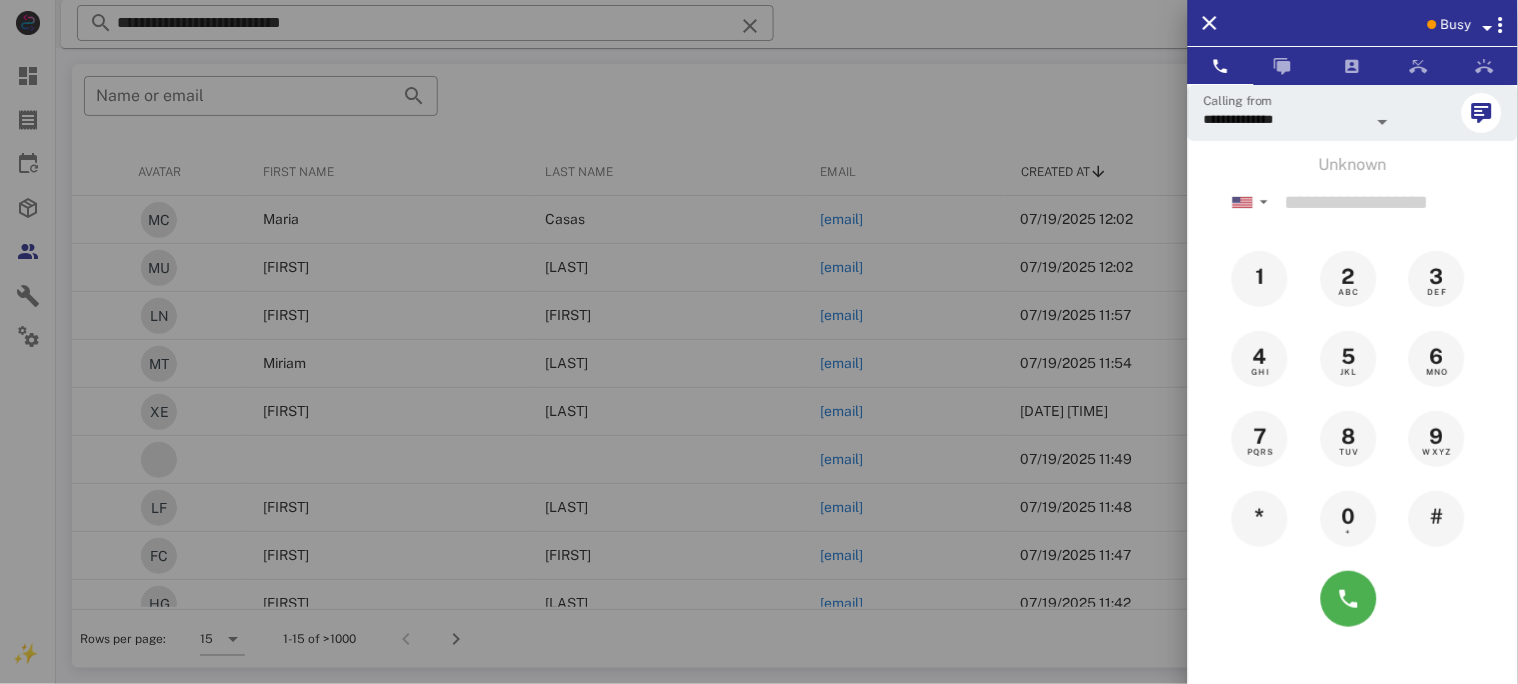 click at bounding box center [1486, 24] 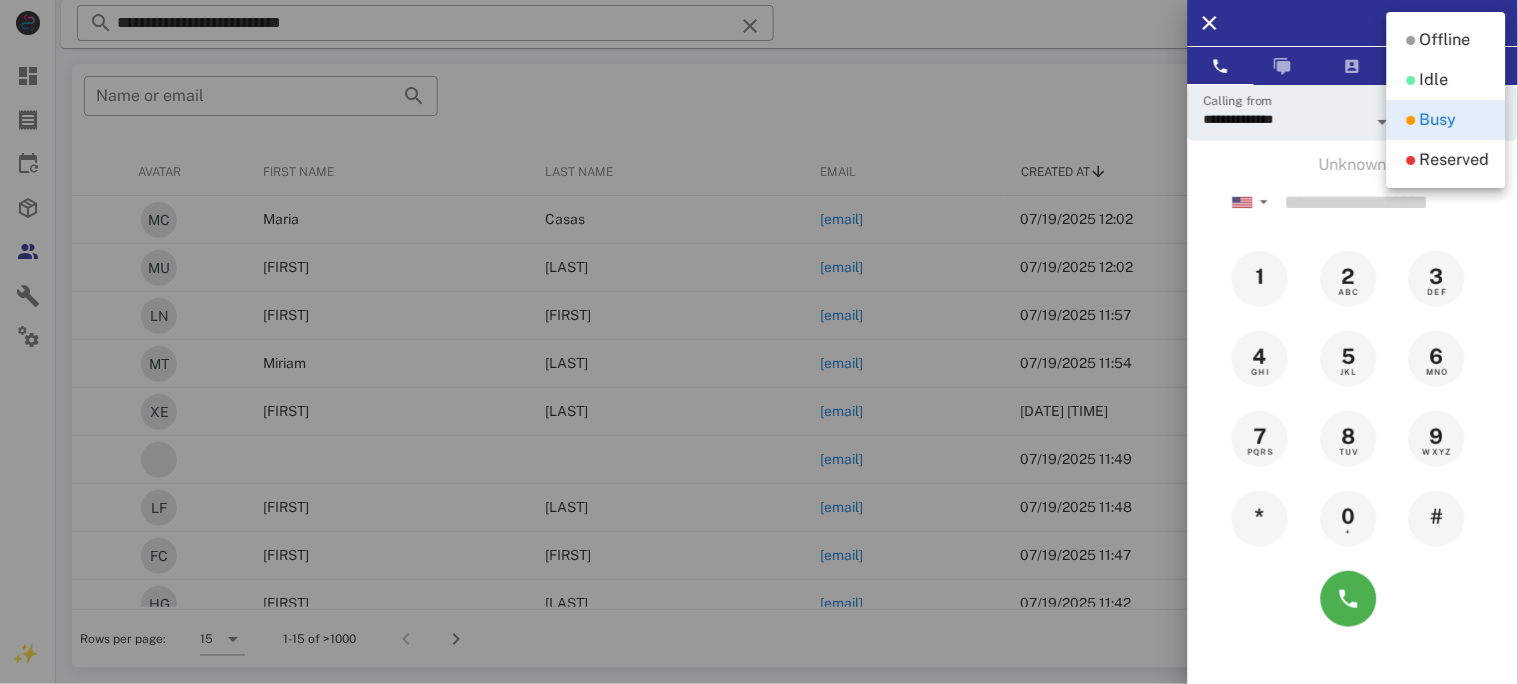 click on "Busy" at bounding box center [1438, 120] 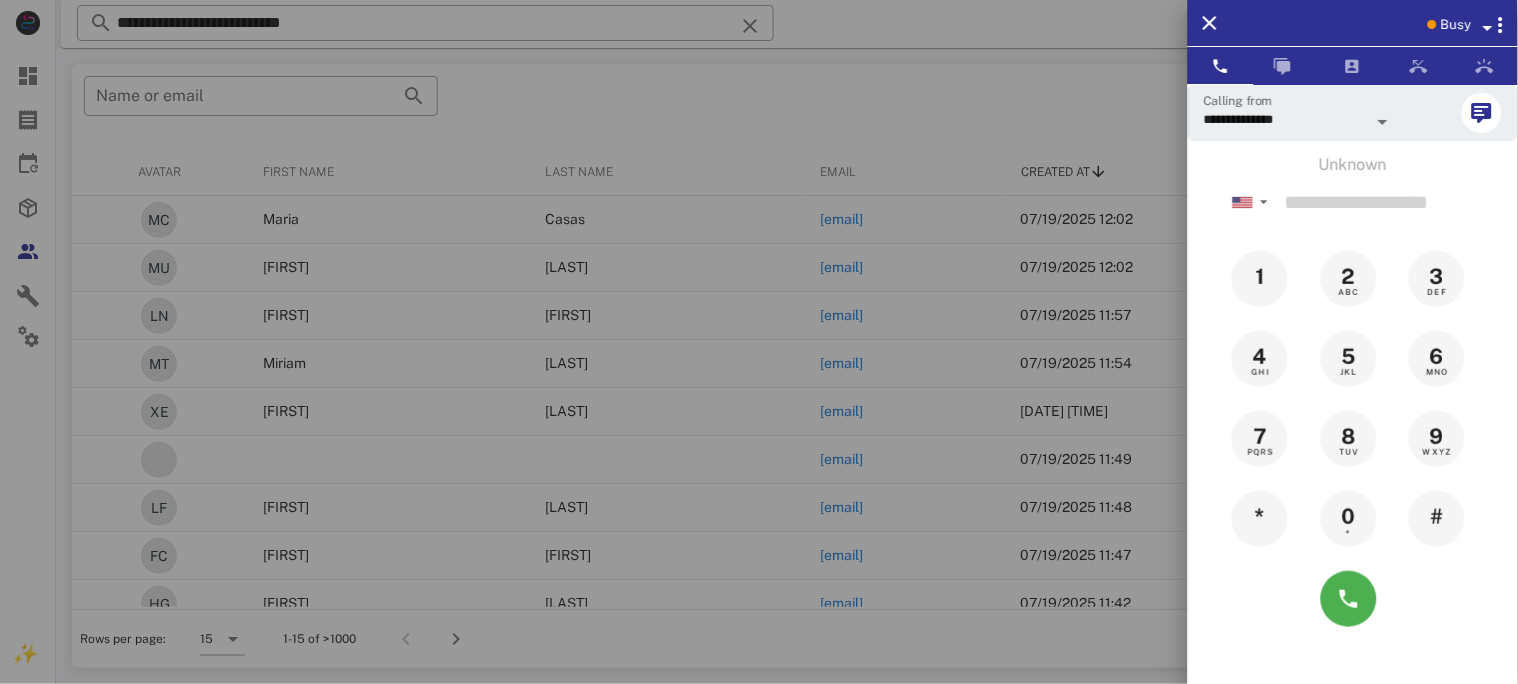 click on "Busy" at bounding box center (1456, 25) 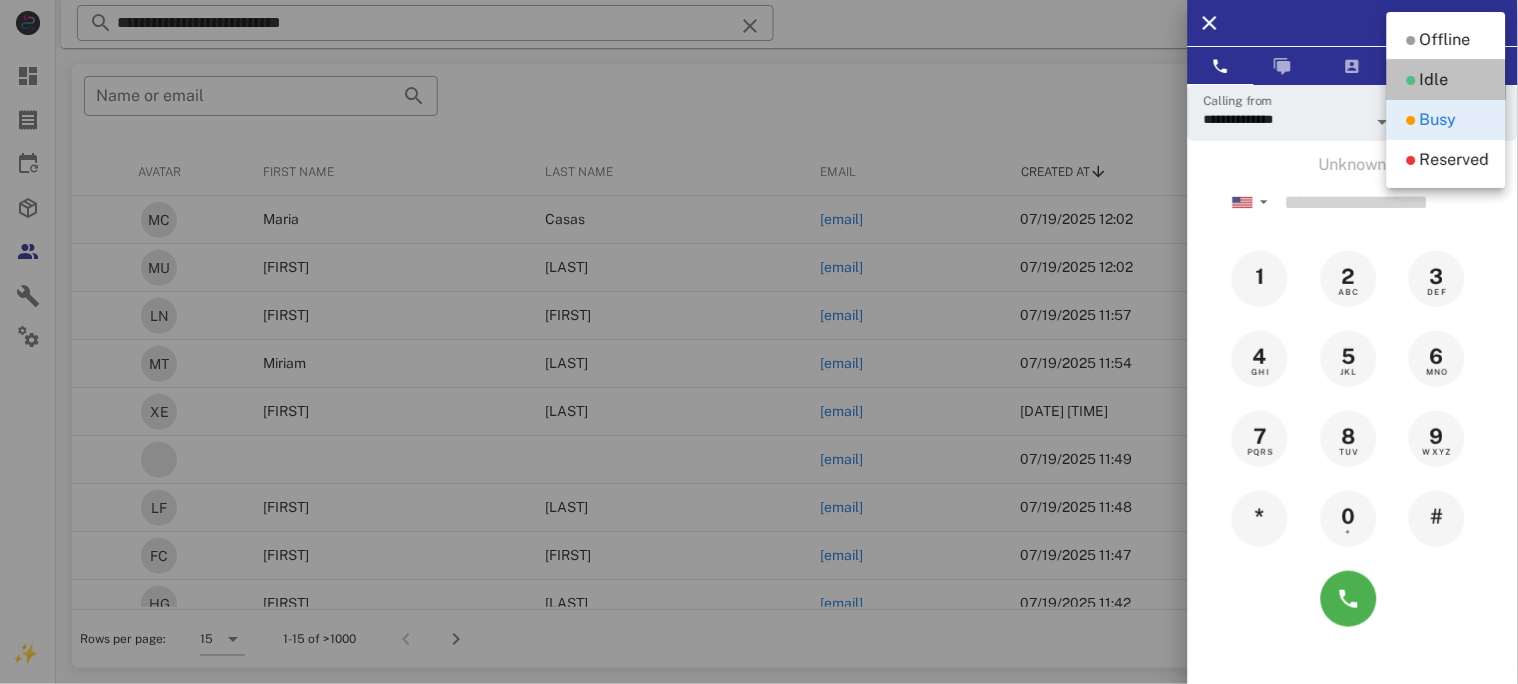 click on "Idle" at bounding box center (1434, 80) 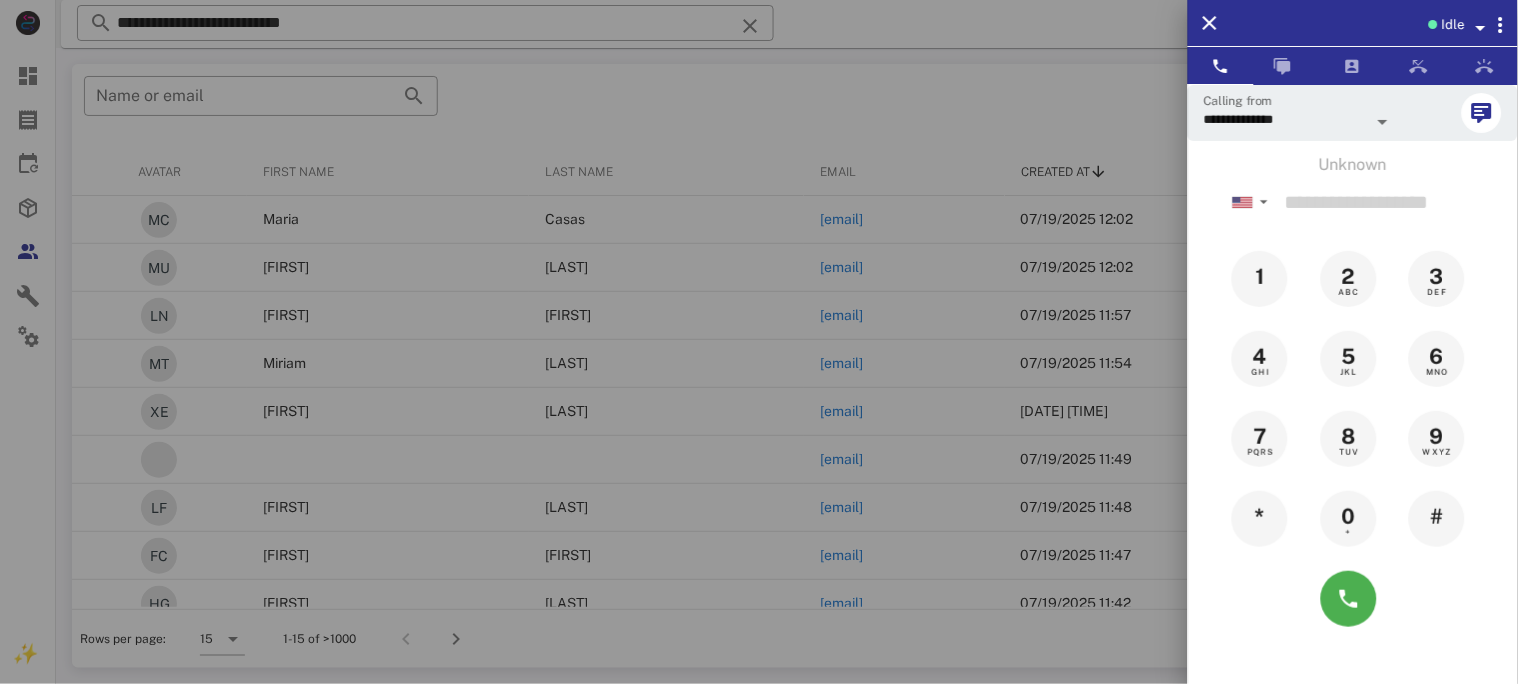 click at bounding box center [759, 342] 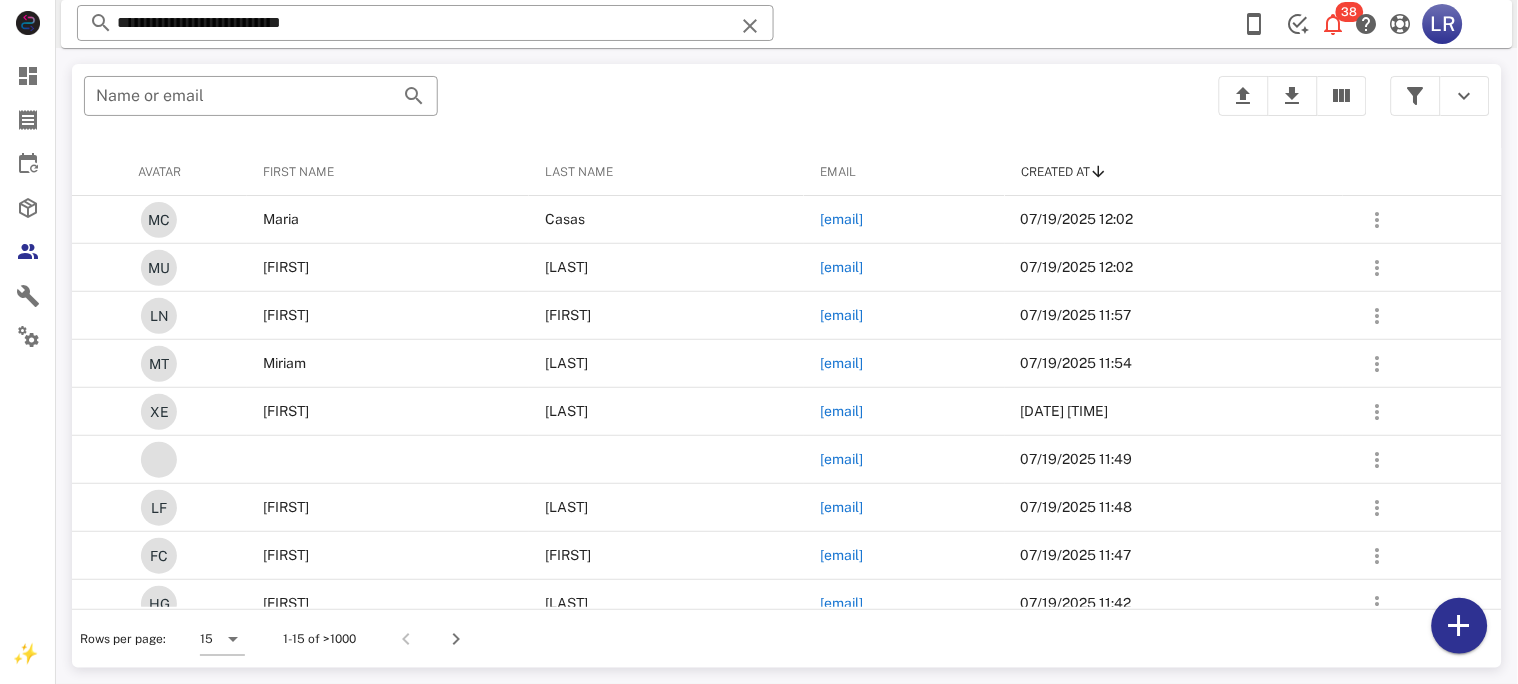 click at bounding box center [750, 26] 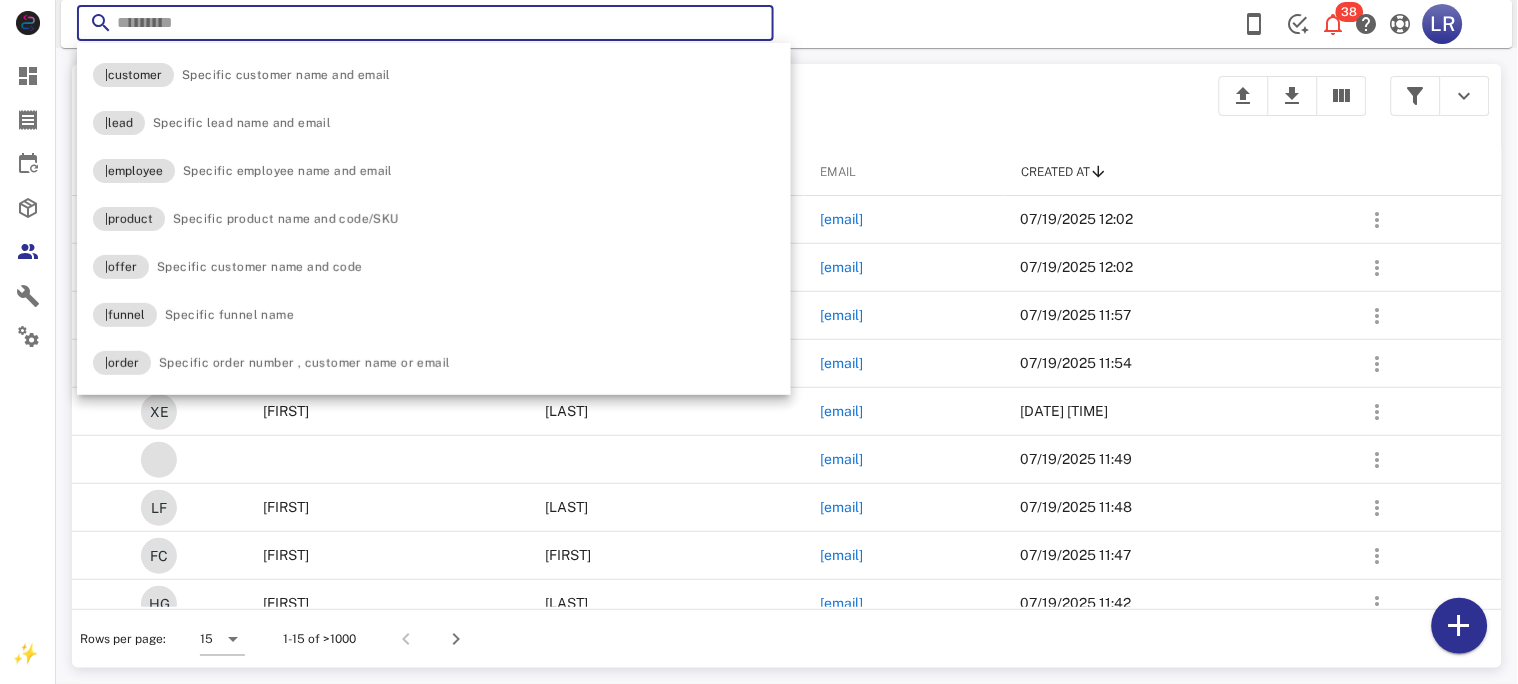 paste on "**********" 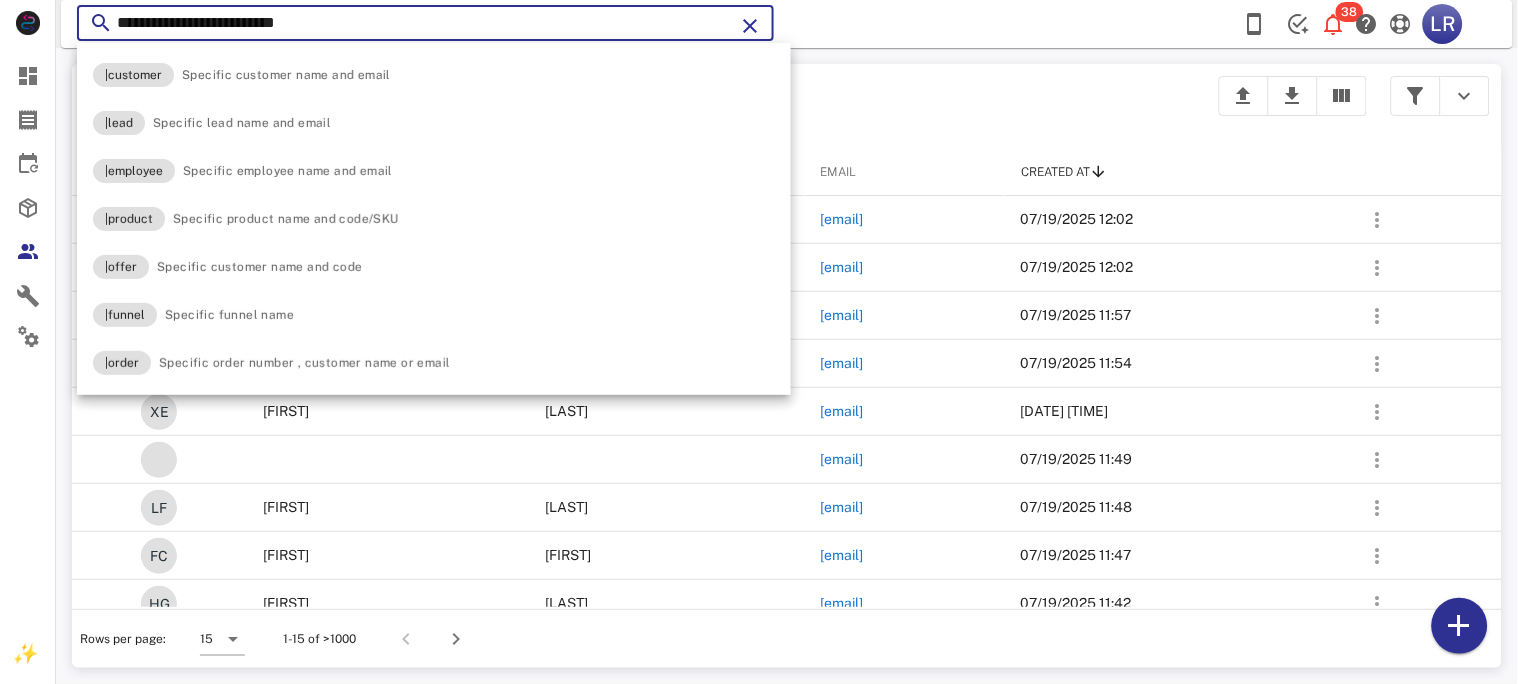 type on "**********" 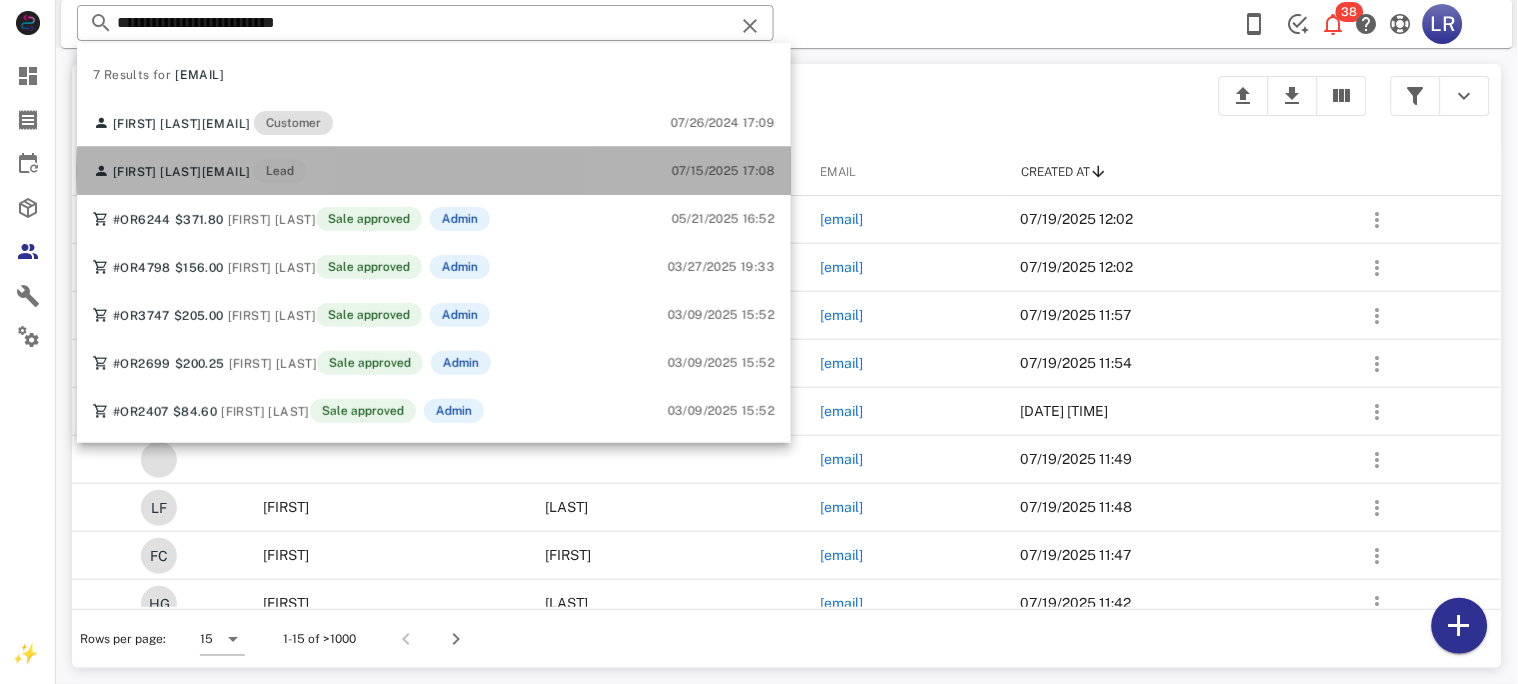 click on "[FIRST] [LAST]   [EMAIL]   Lead" at bounding box center (199, 171) 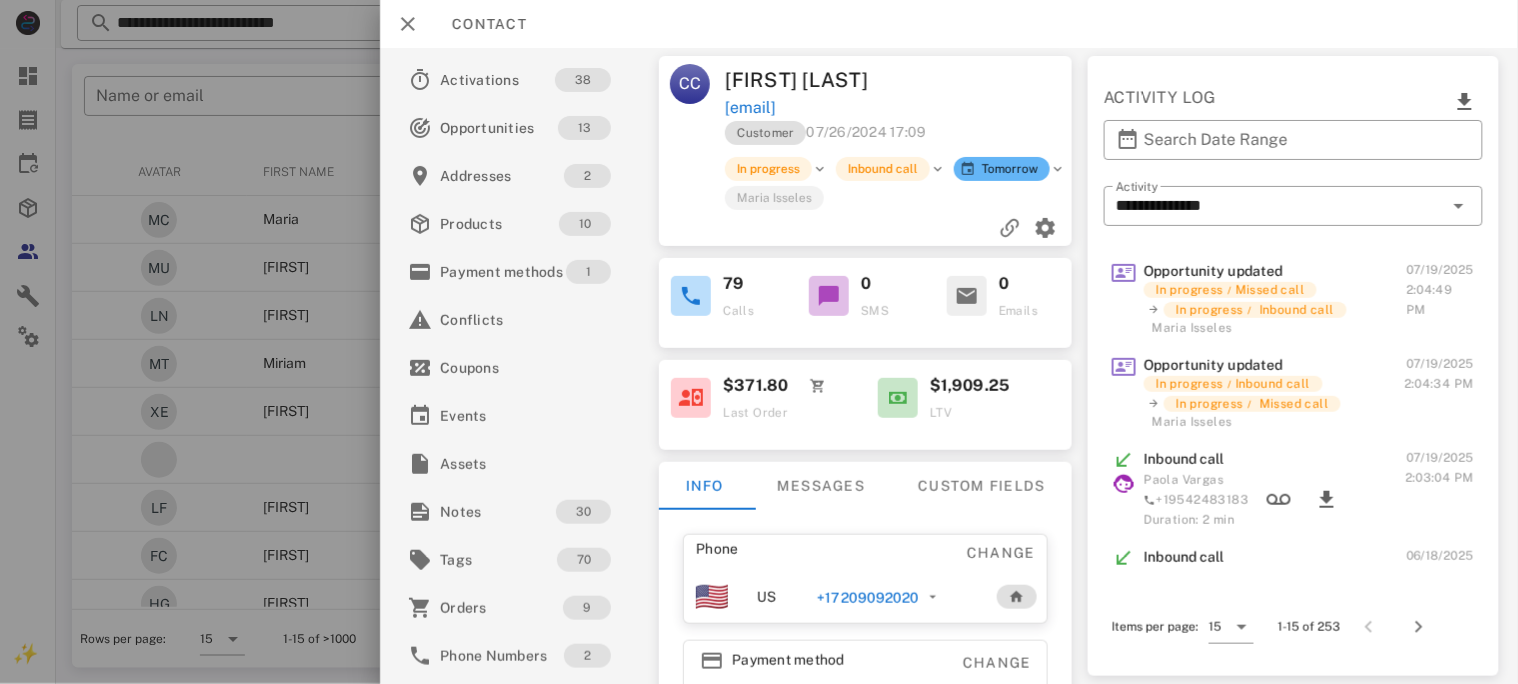 click on "+17209092020" at bounding box center [868, 598] 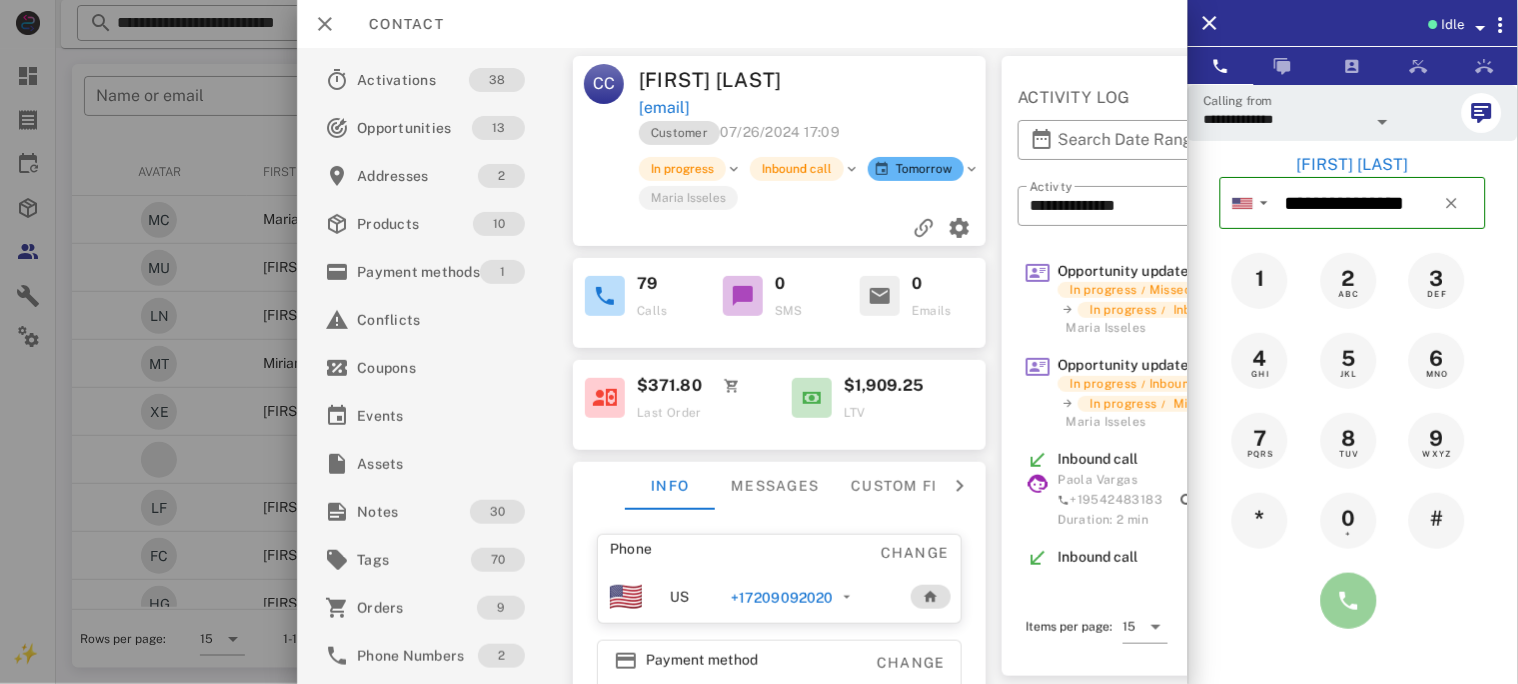 click at bounding box center (1349, 601) 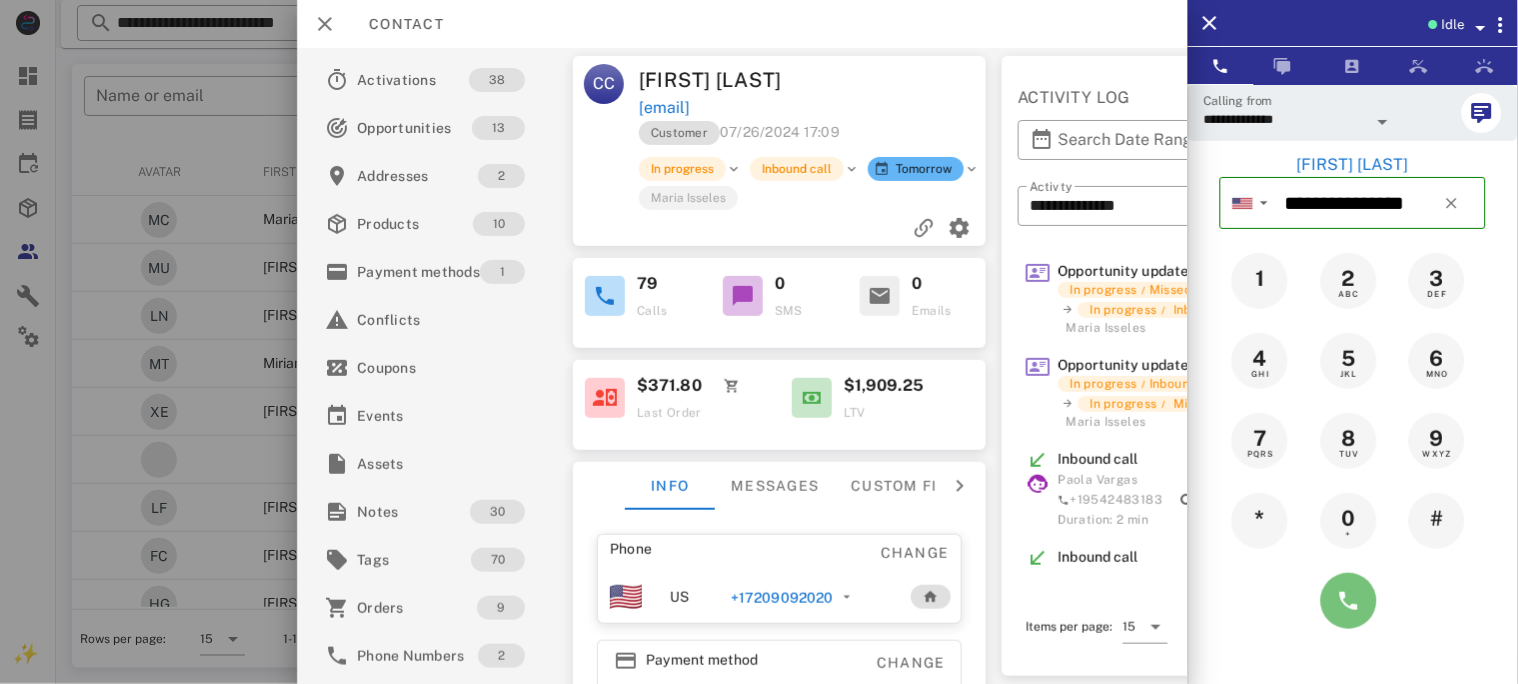 type 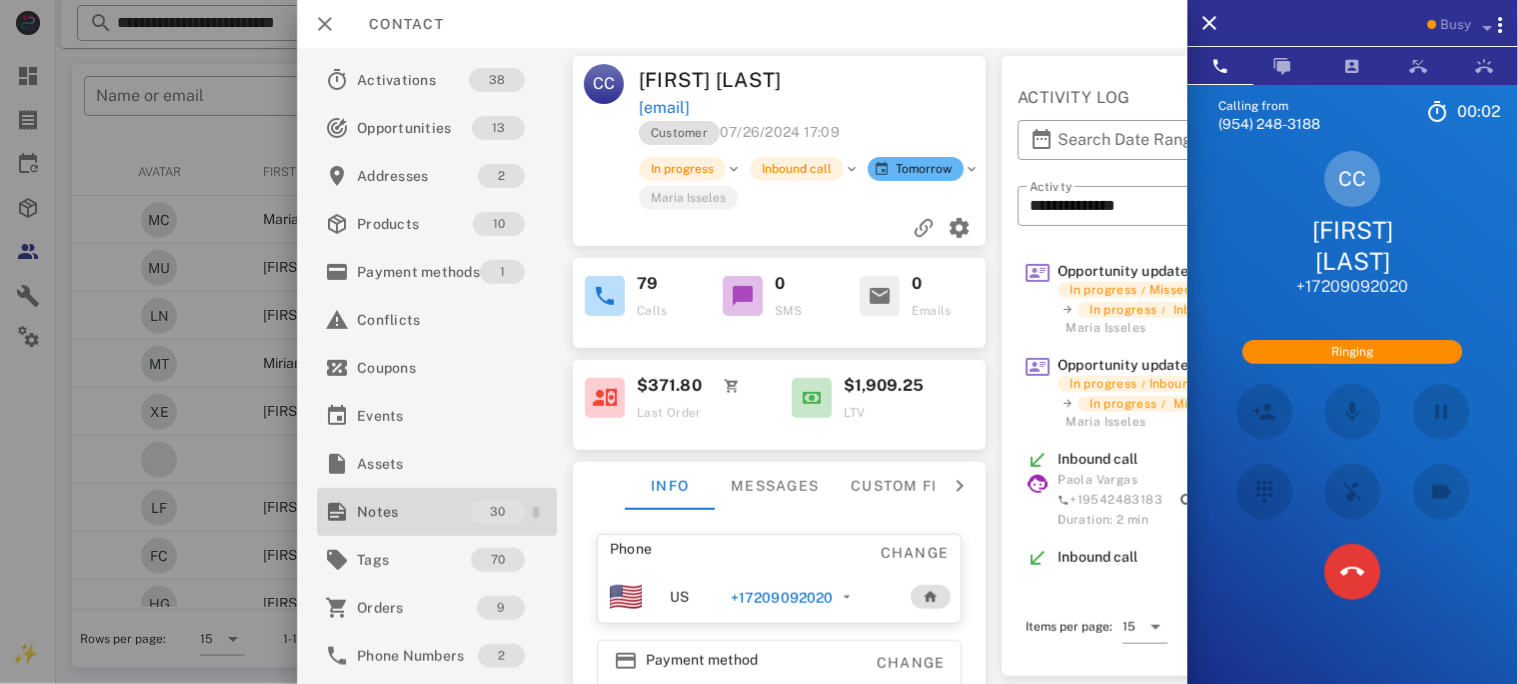 click on "Notes" at bounding box center [413, 512] 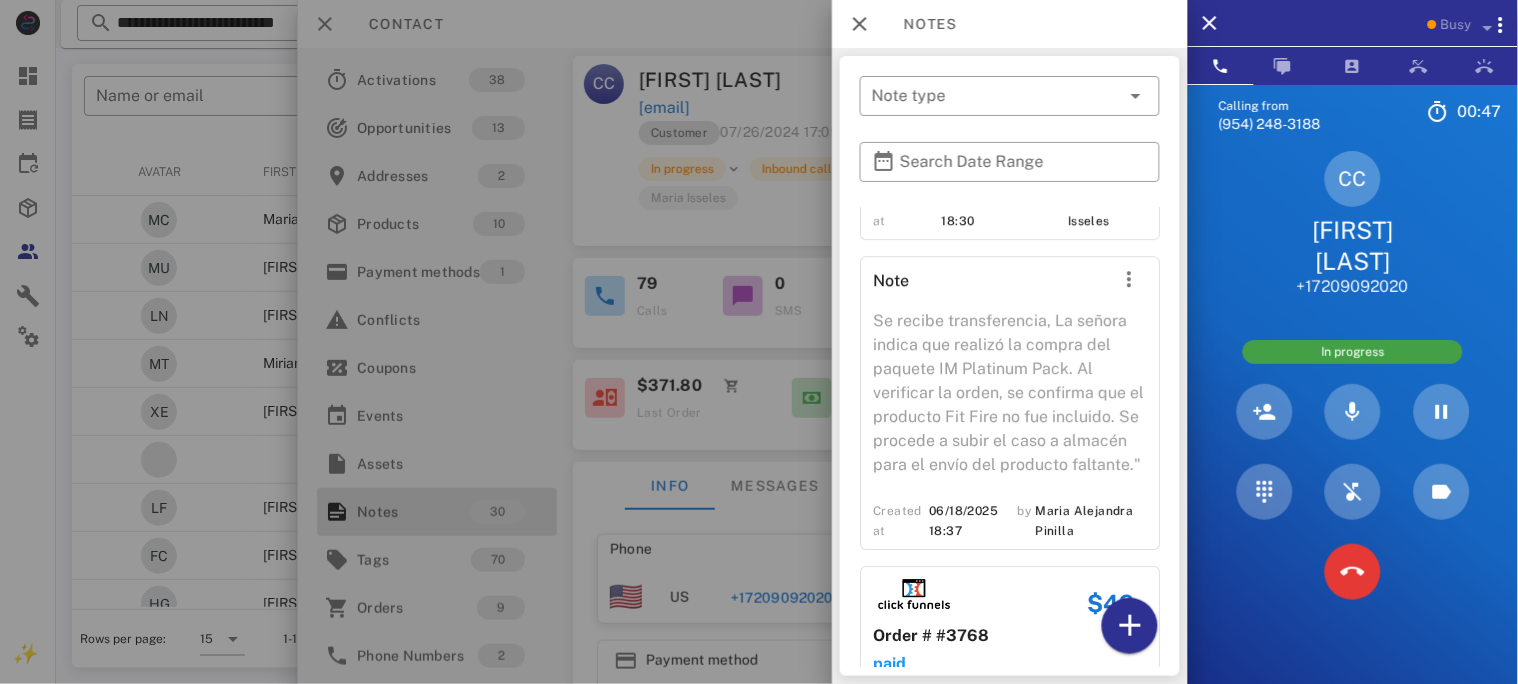 scroll, scrollTop: 6662, scrollLeft: 0, axis: vertical 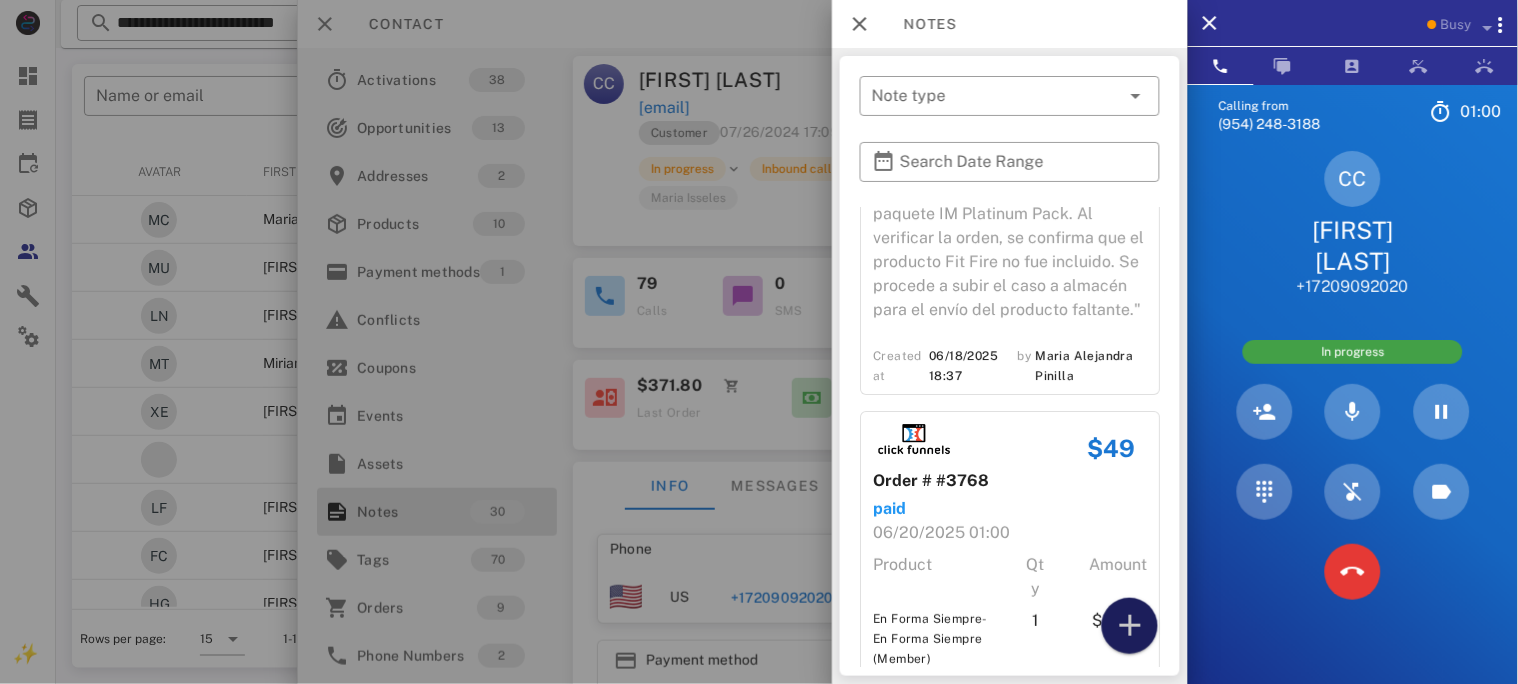click at bounding box center [1130, 626] 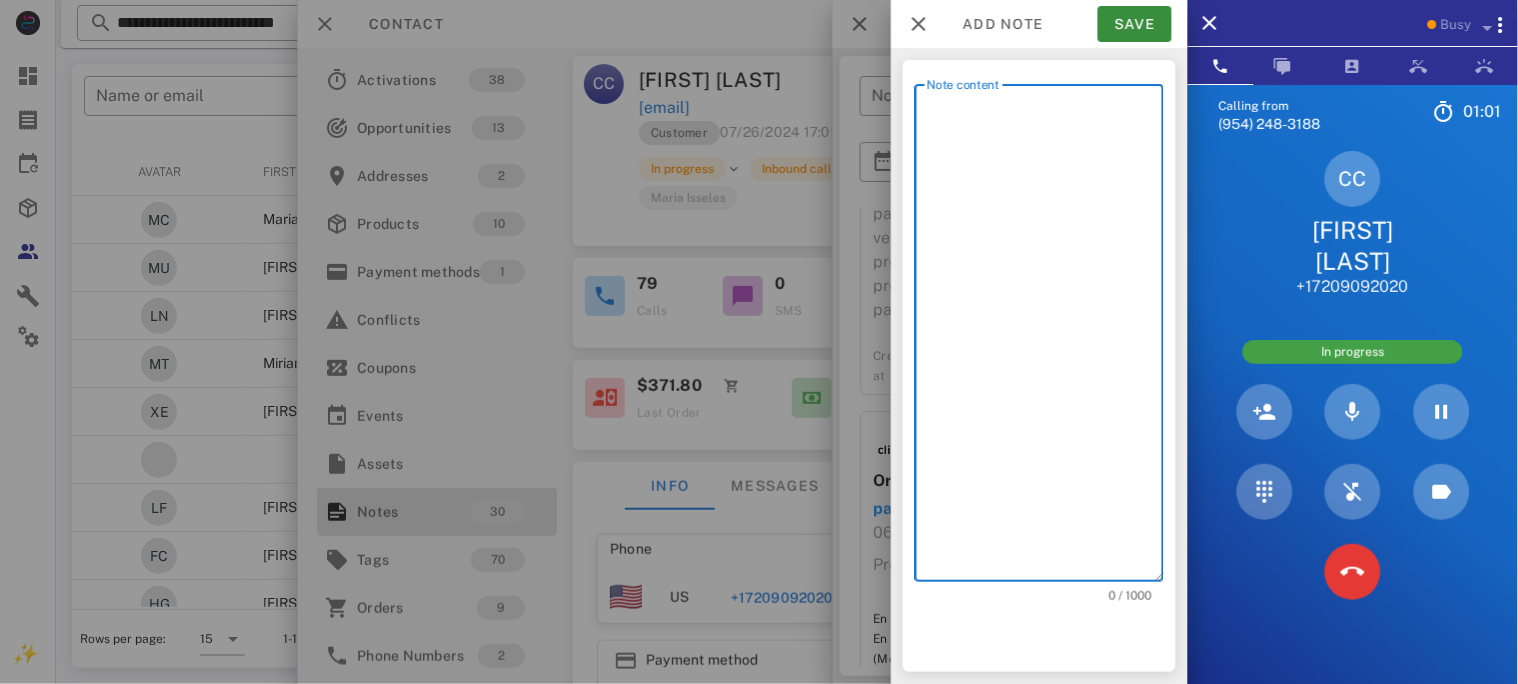 click on "Note content" at bounding box center [1045, 338] 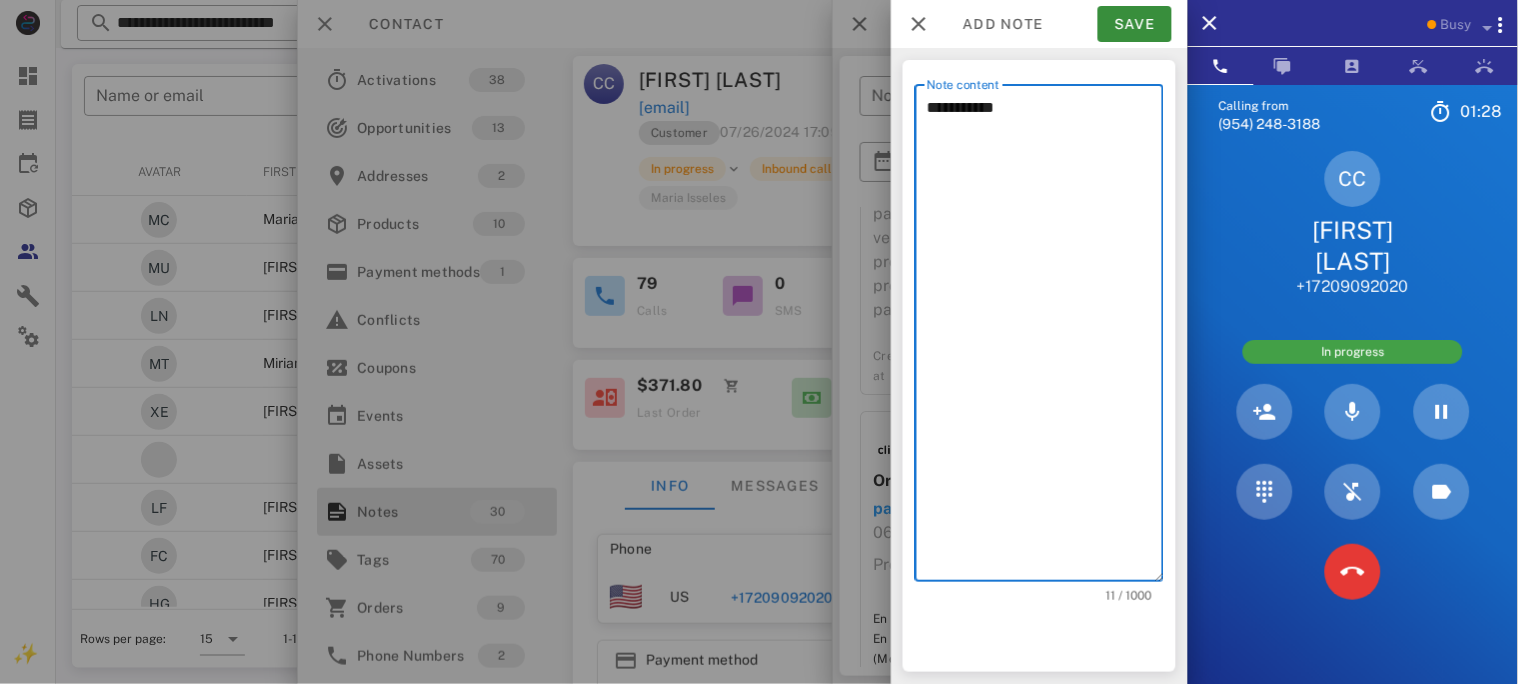 type on "**********" 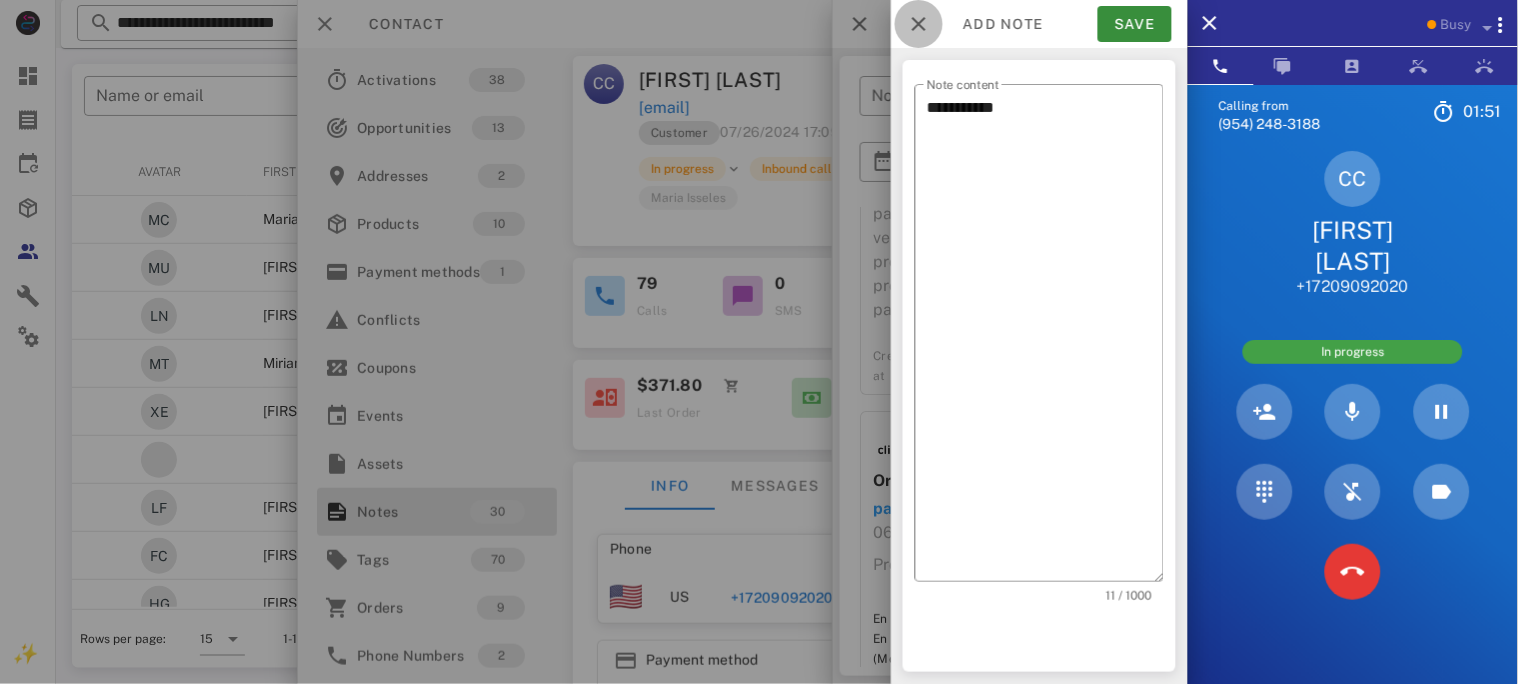 click at bounding box center [919, 24] 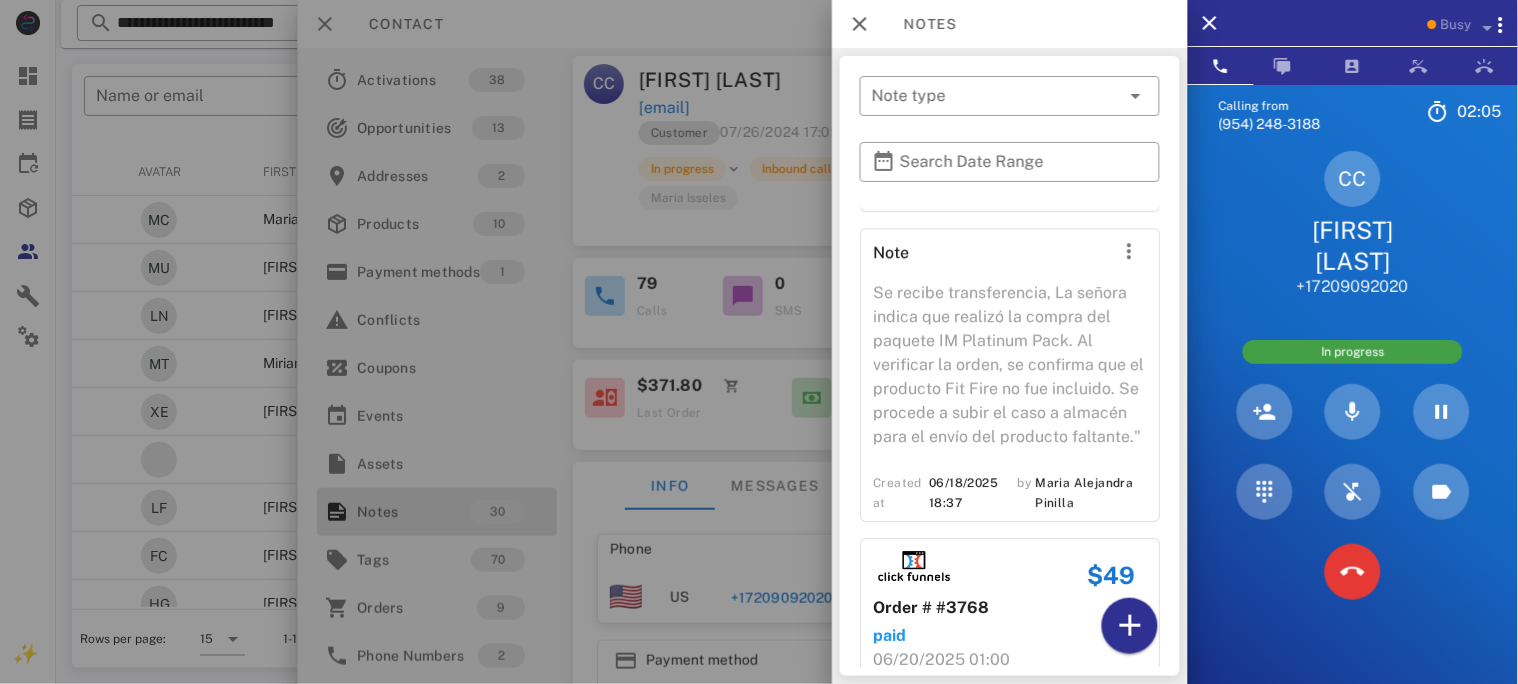 scroll, scrollTop: 6662, scrollLeft: 0, axis: vertical 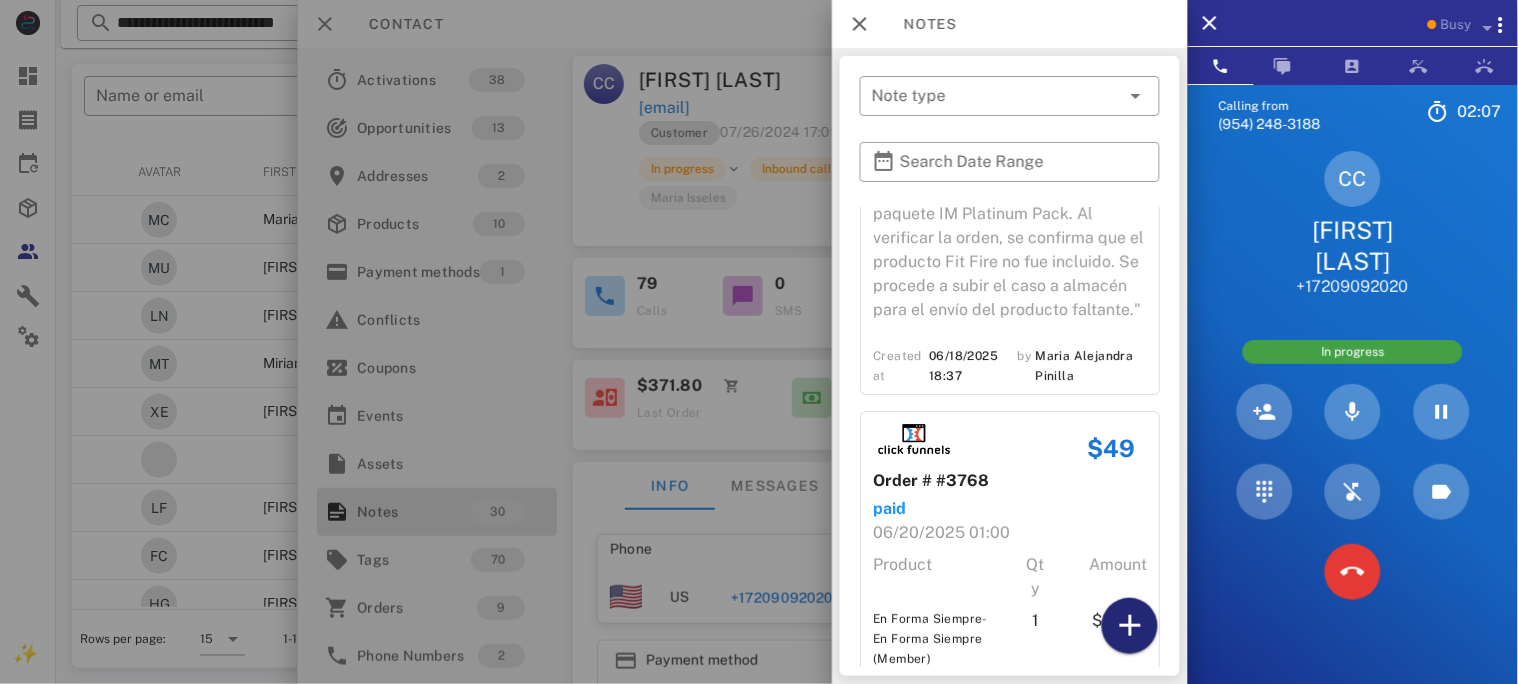 click at bounding box center [1130, 626] 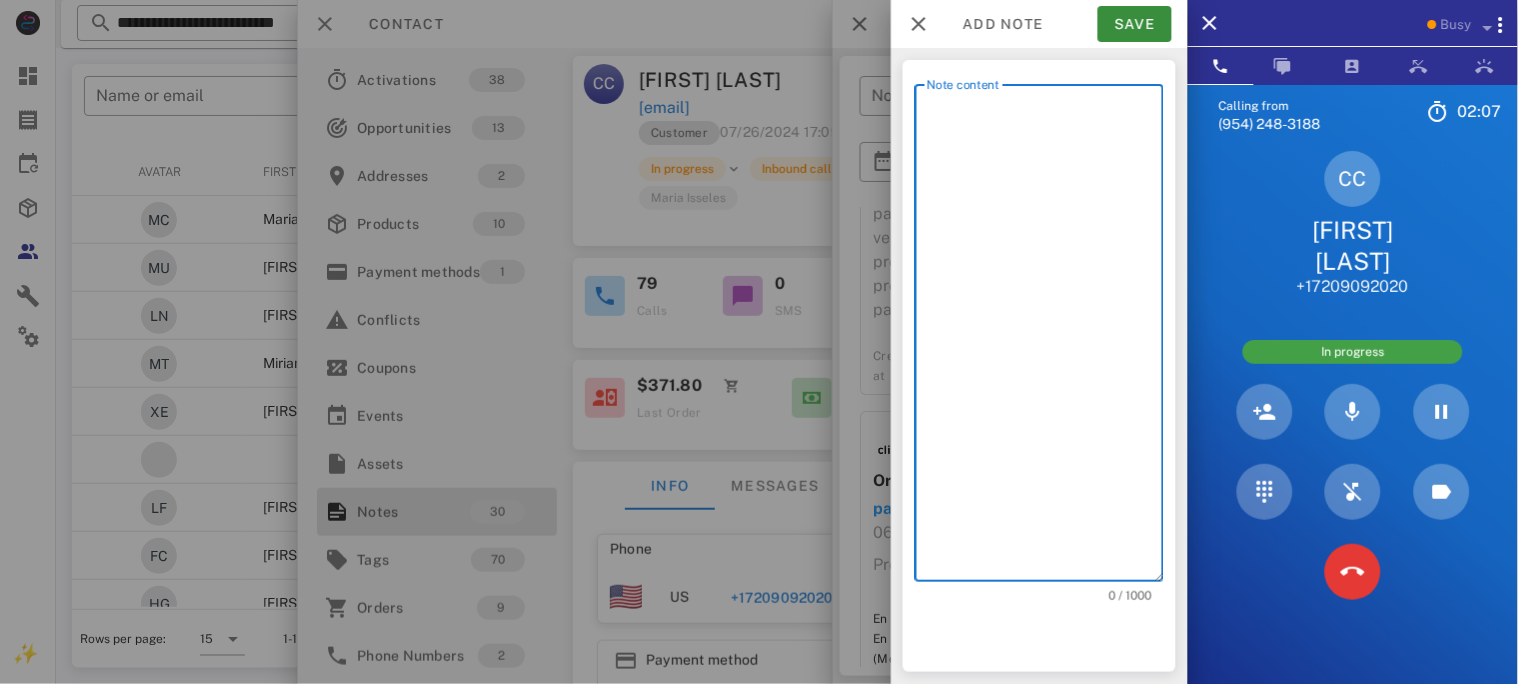 click on "Note content" at bounding box center [1045, 338] 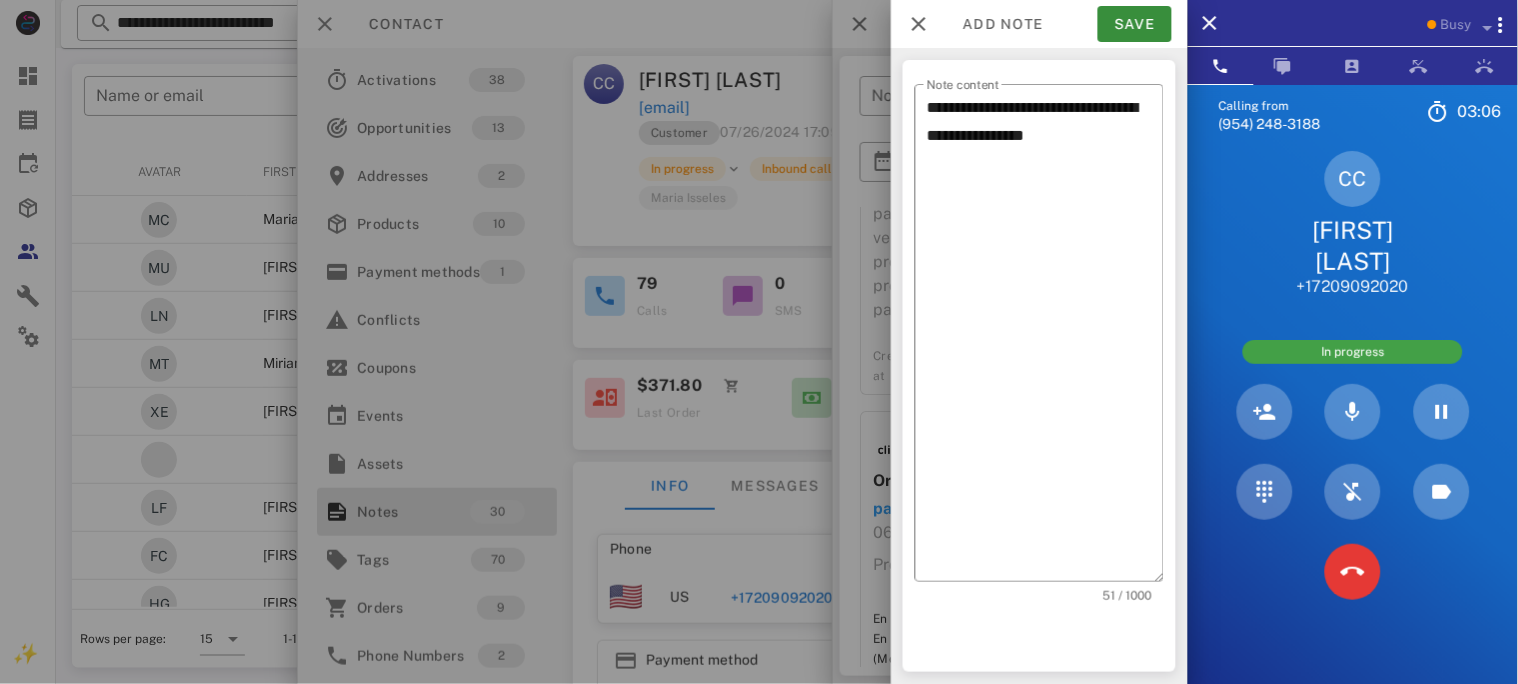 click on "[INITIALS] [FIRST] [LAST]  [PHONE]" at bounding box center [1353, 224] 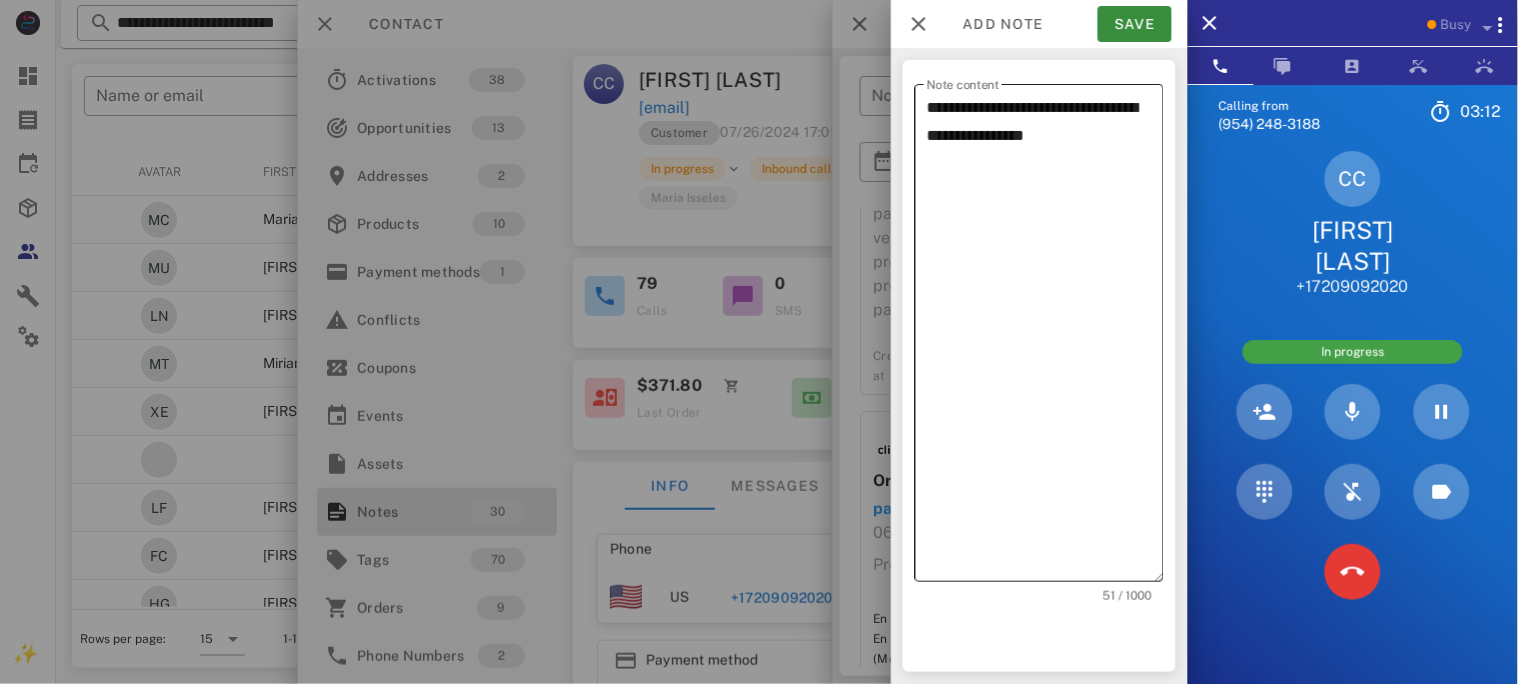 click on "**********" at bounding box center [1045, 338] 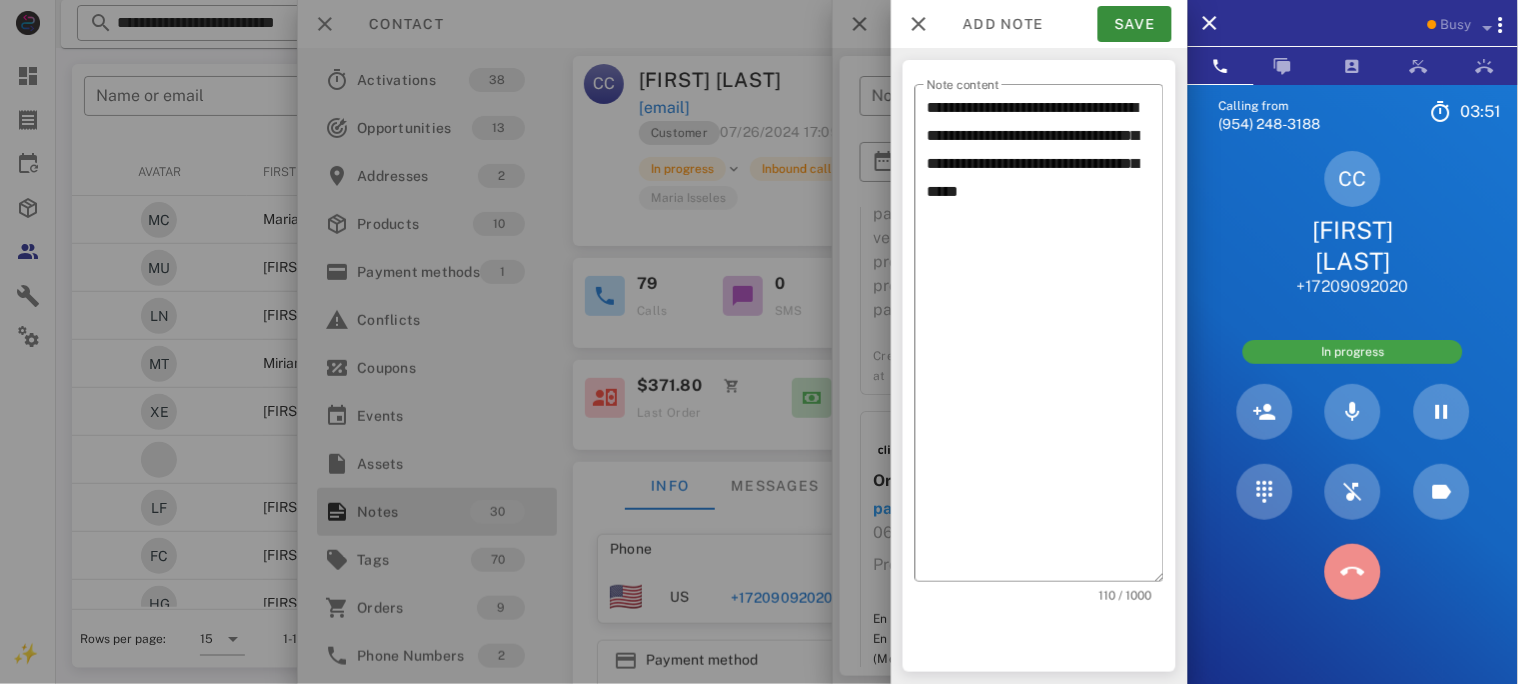 click at bounding box center [1353, 572] 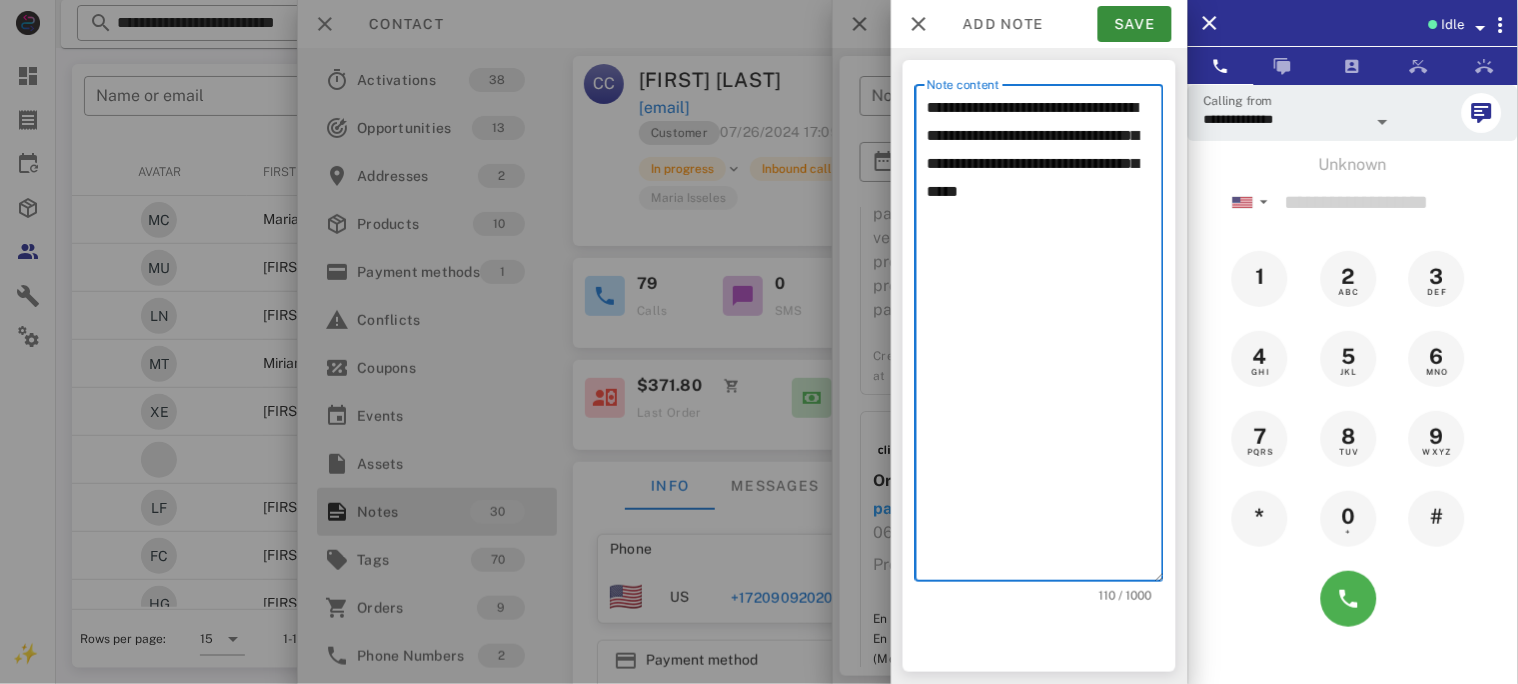 click on "**********" at bounding box center [1045, 338] 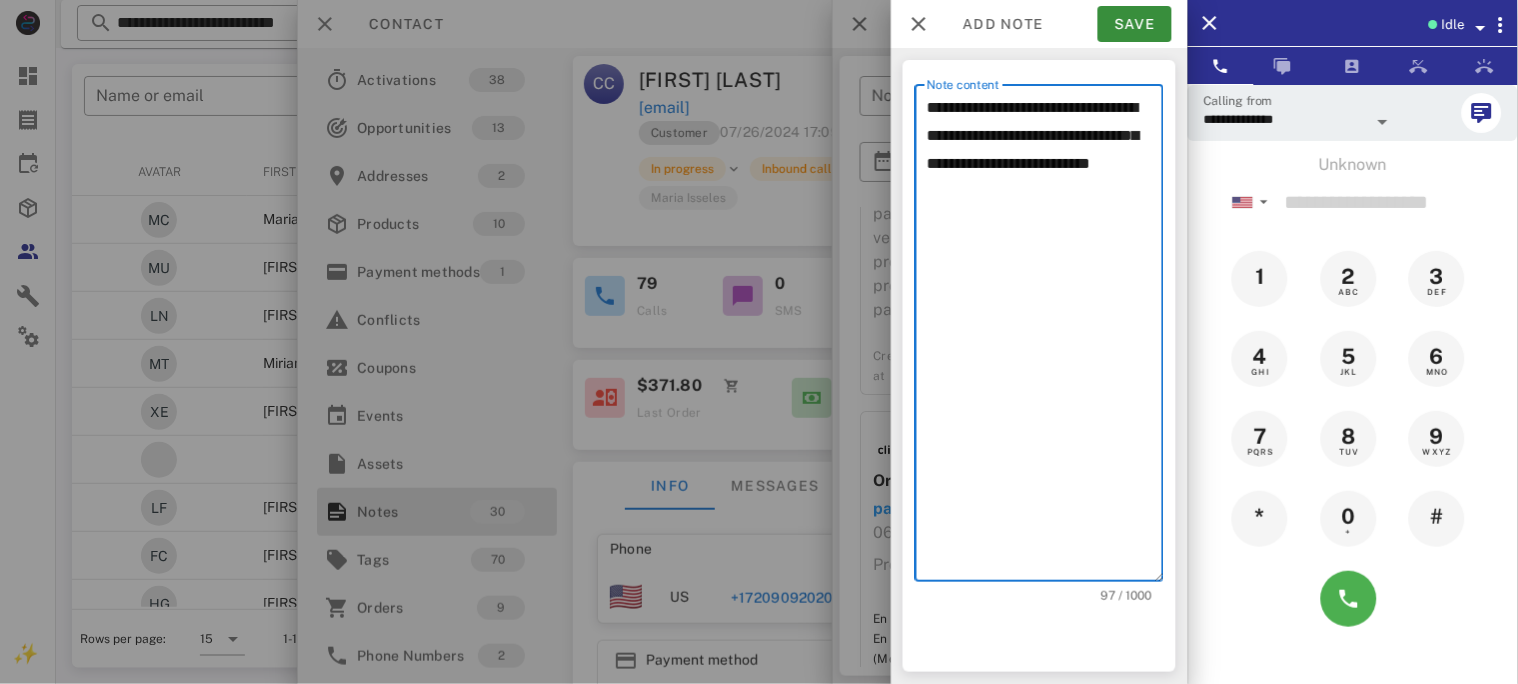 click on "**********" at bounding box center [1045, 338] 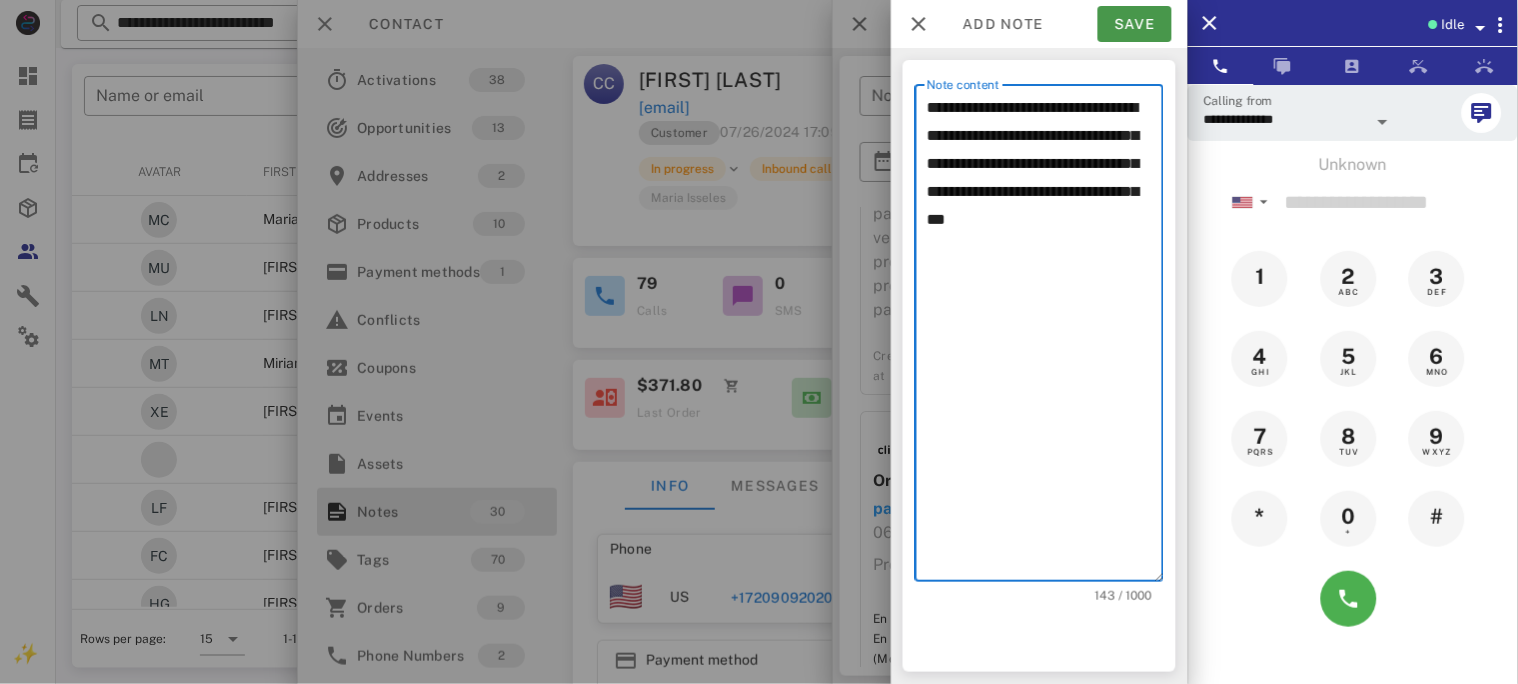 type on "**********" 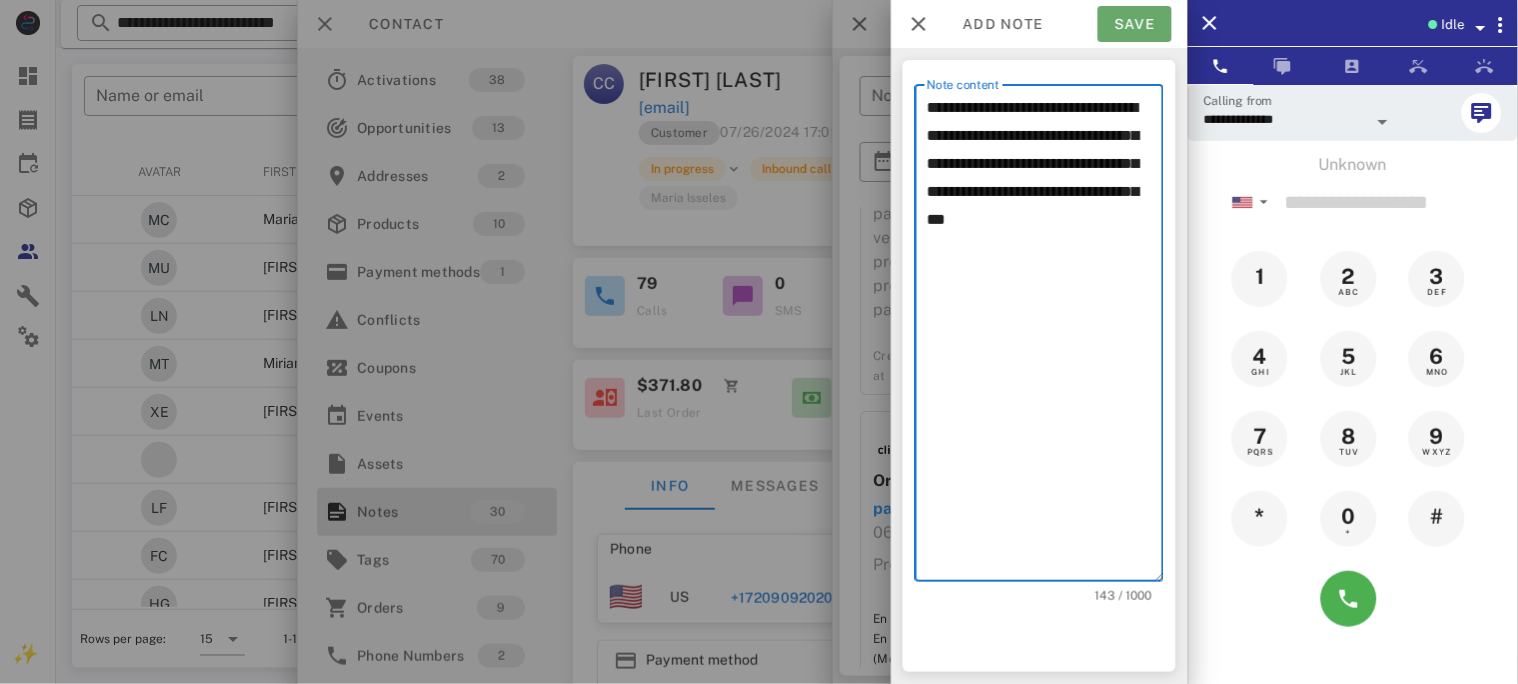 click on "Save" at bounding box center (1135, 24) 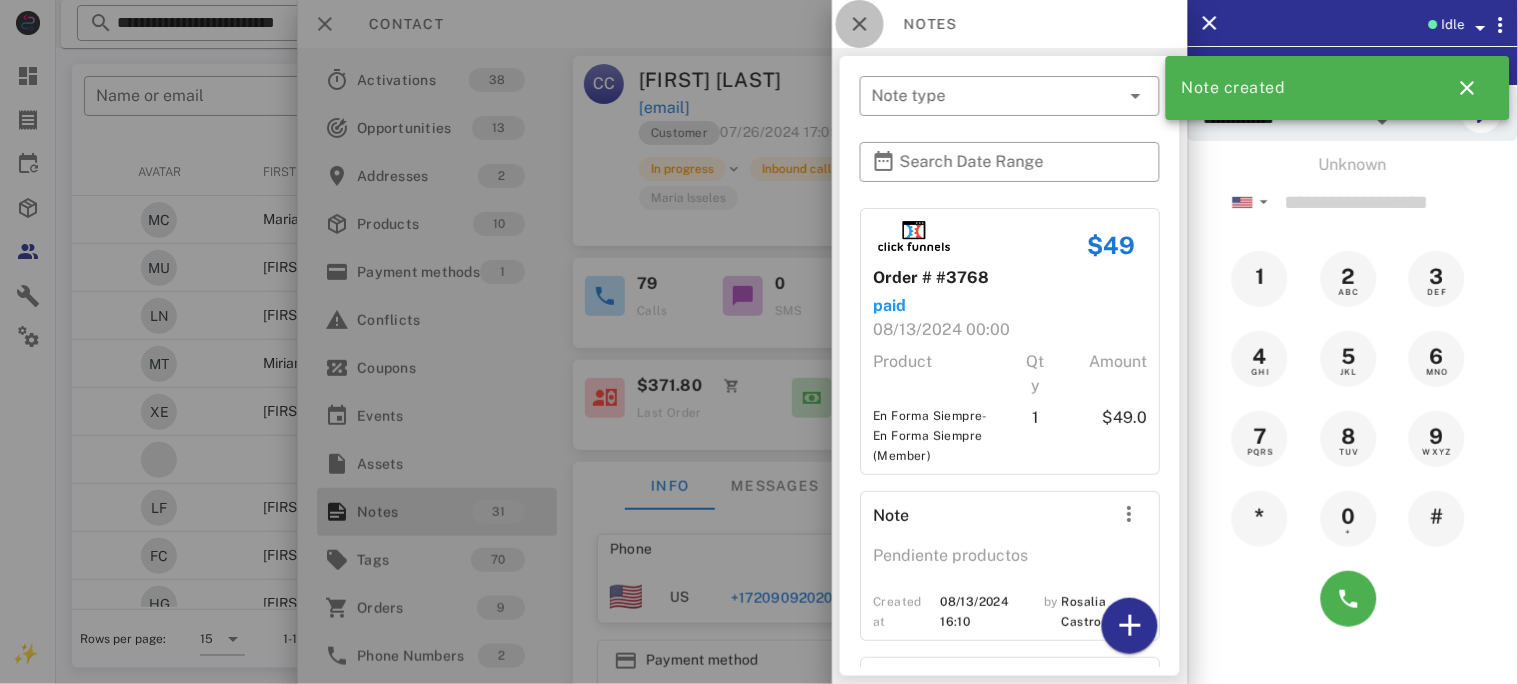 click at bounding box center (860, 24) 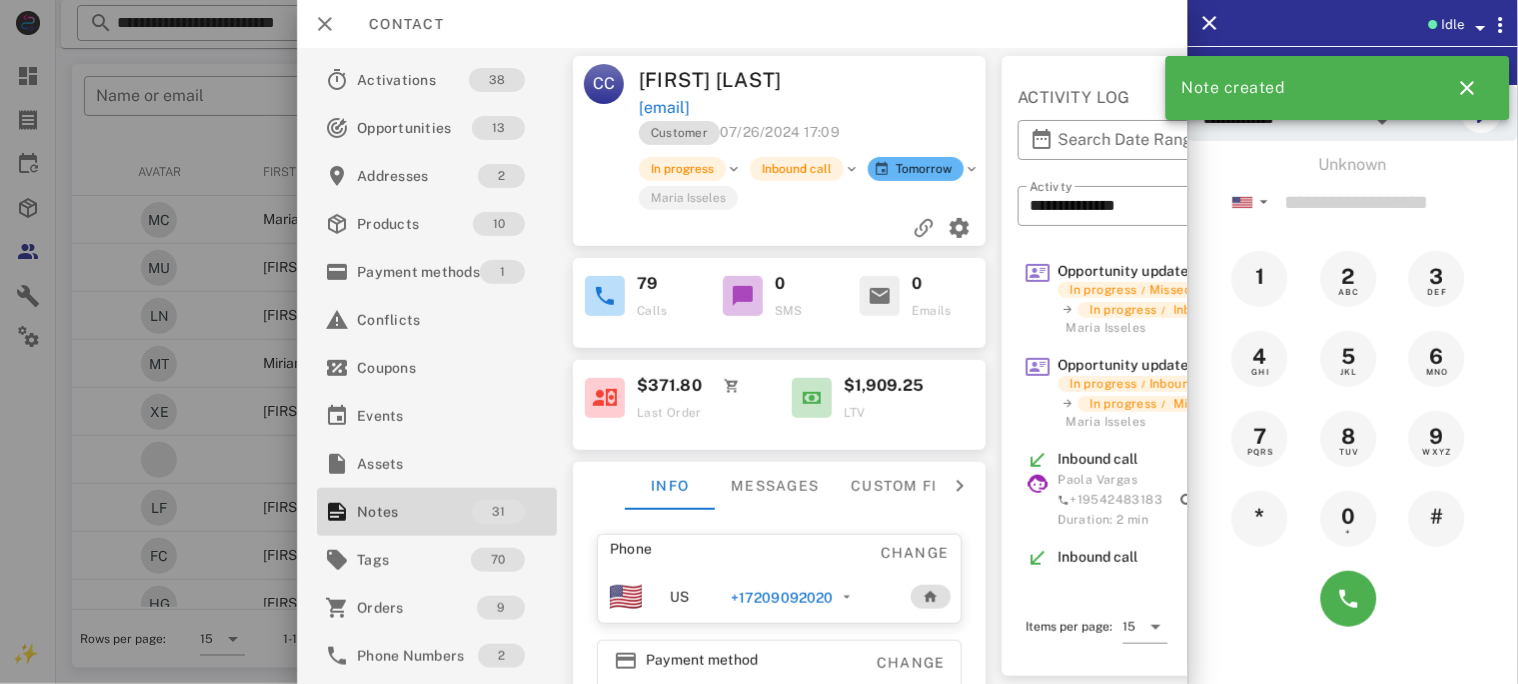 drag, startPoint x: 866, startPoint y: 97, endPoint x: 659, endPoint y: 111, distance: 207.47289 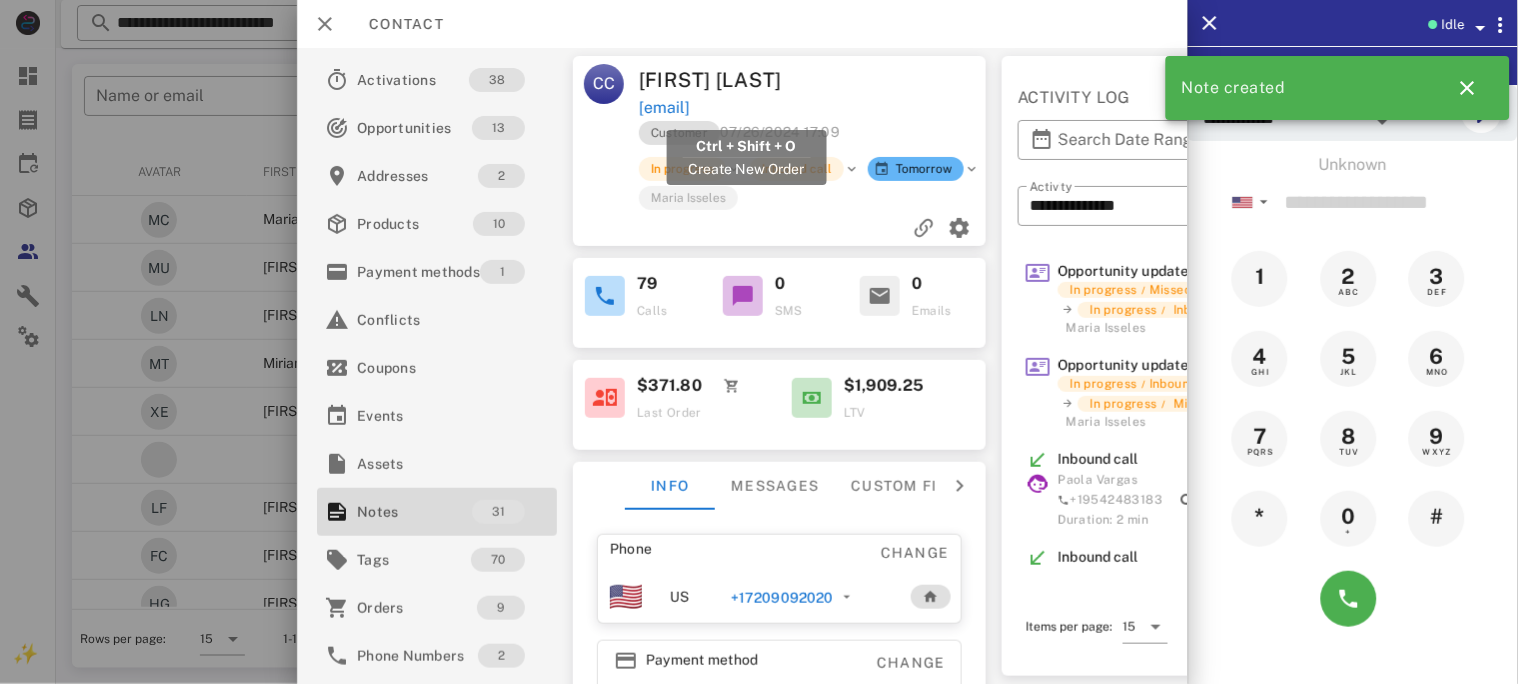 drag, startPoint x: 875, startPoint y: 107, endPoint x: 641, endPoint y: 112, distance: 234.0534 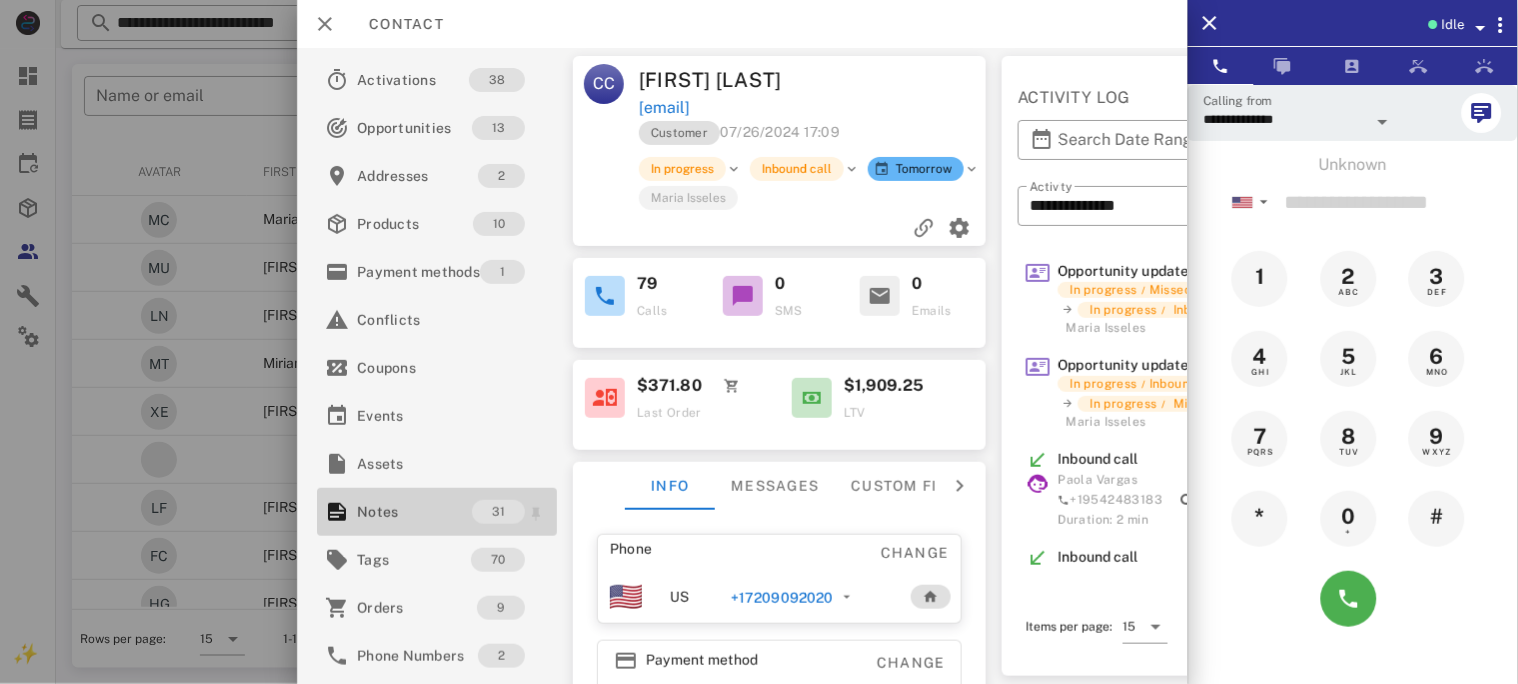 click on "Notes" at bounding box center [414, 512] 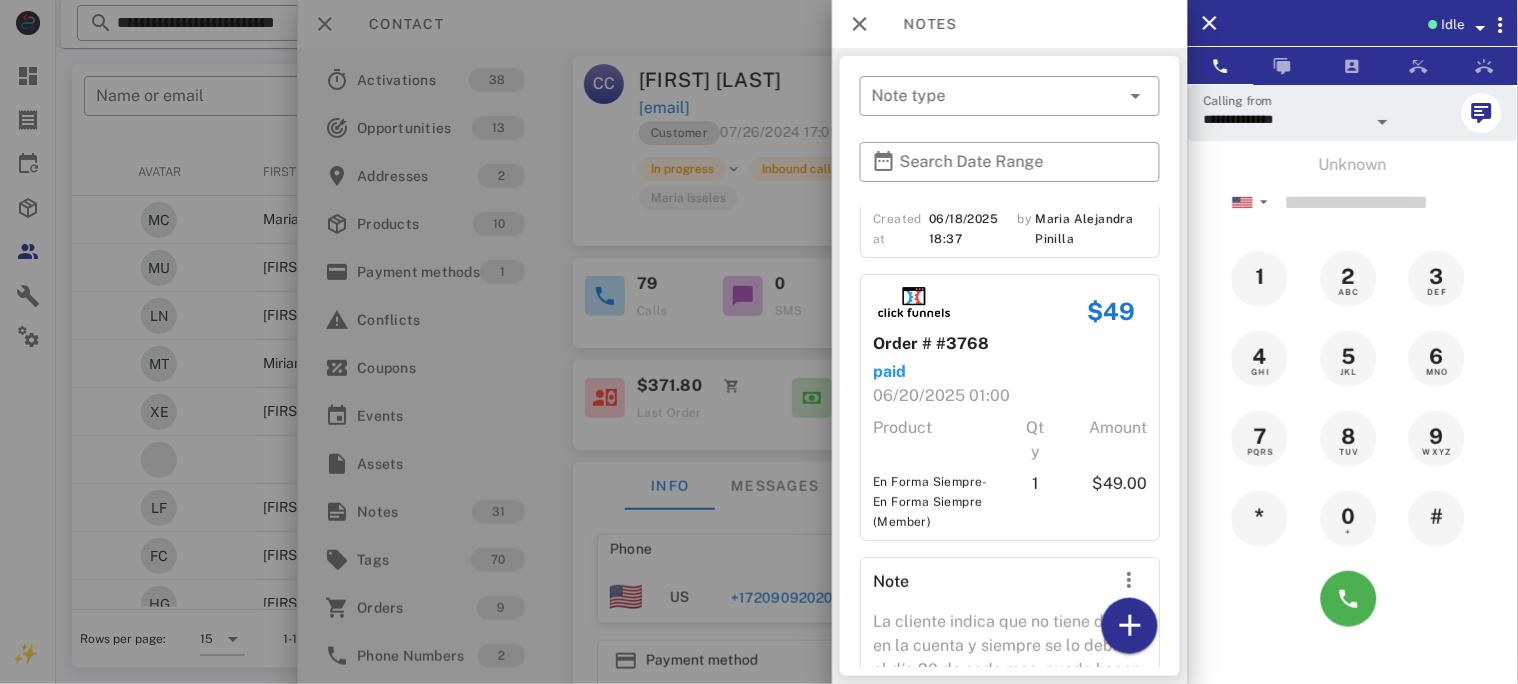 scroll, scrollTop: 6924, scrollLeft: 0, axis: vertical 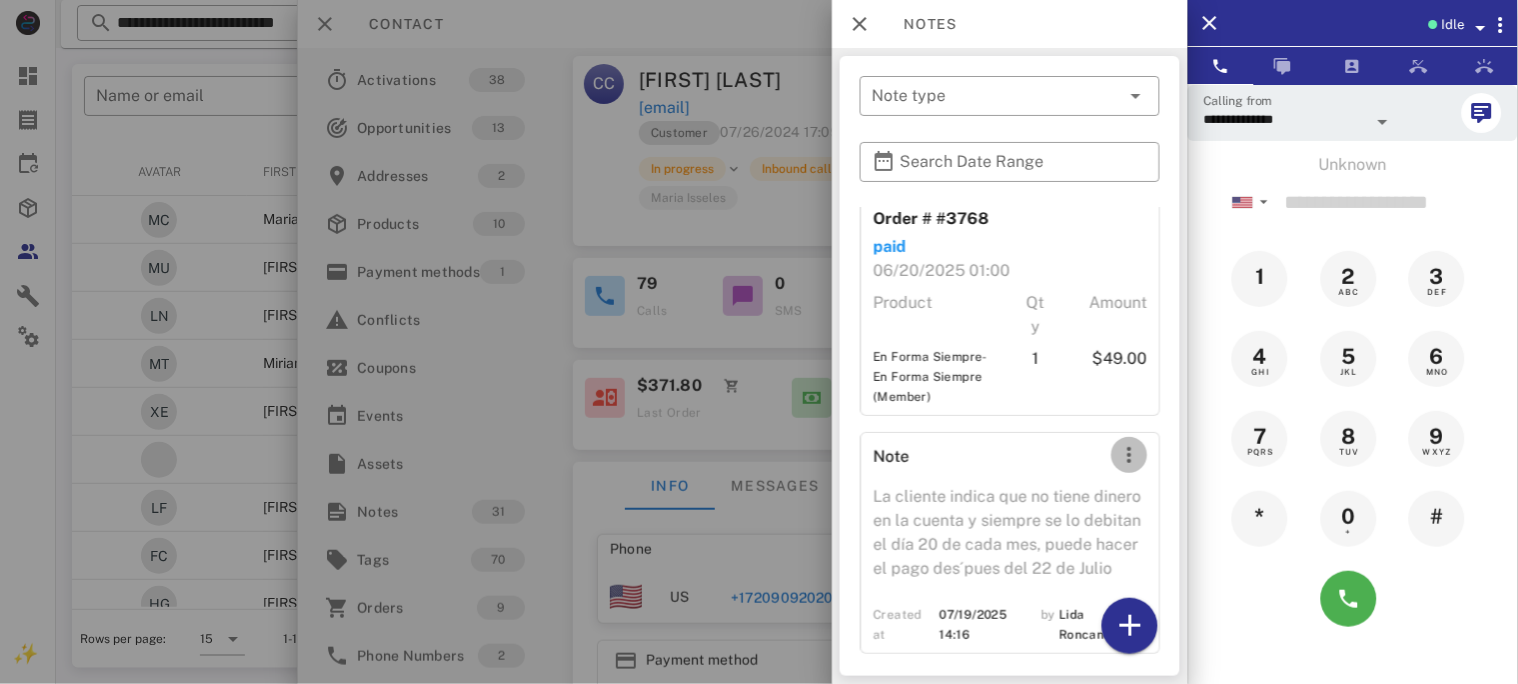 click at bounding box center (1129, 455) 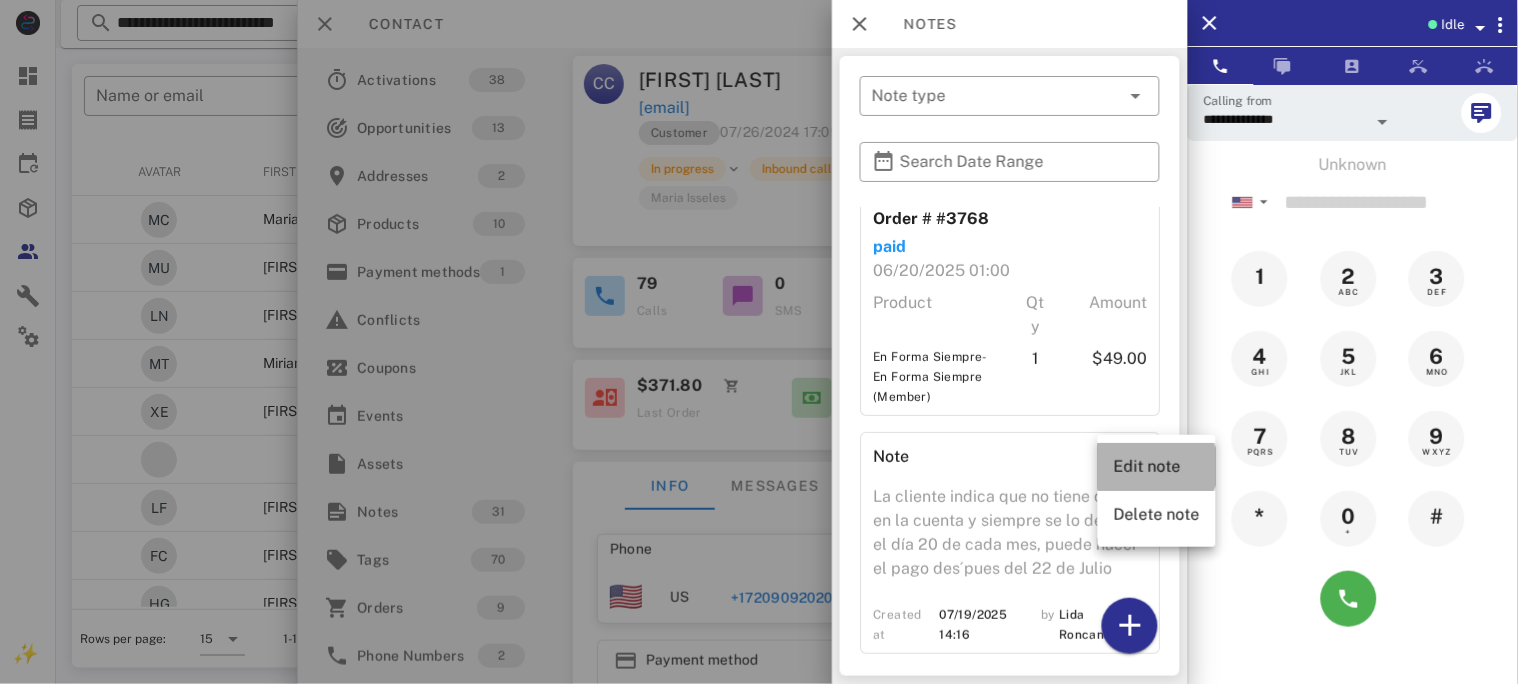 click on "Edit note" at bounding box center (1157, 466) 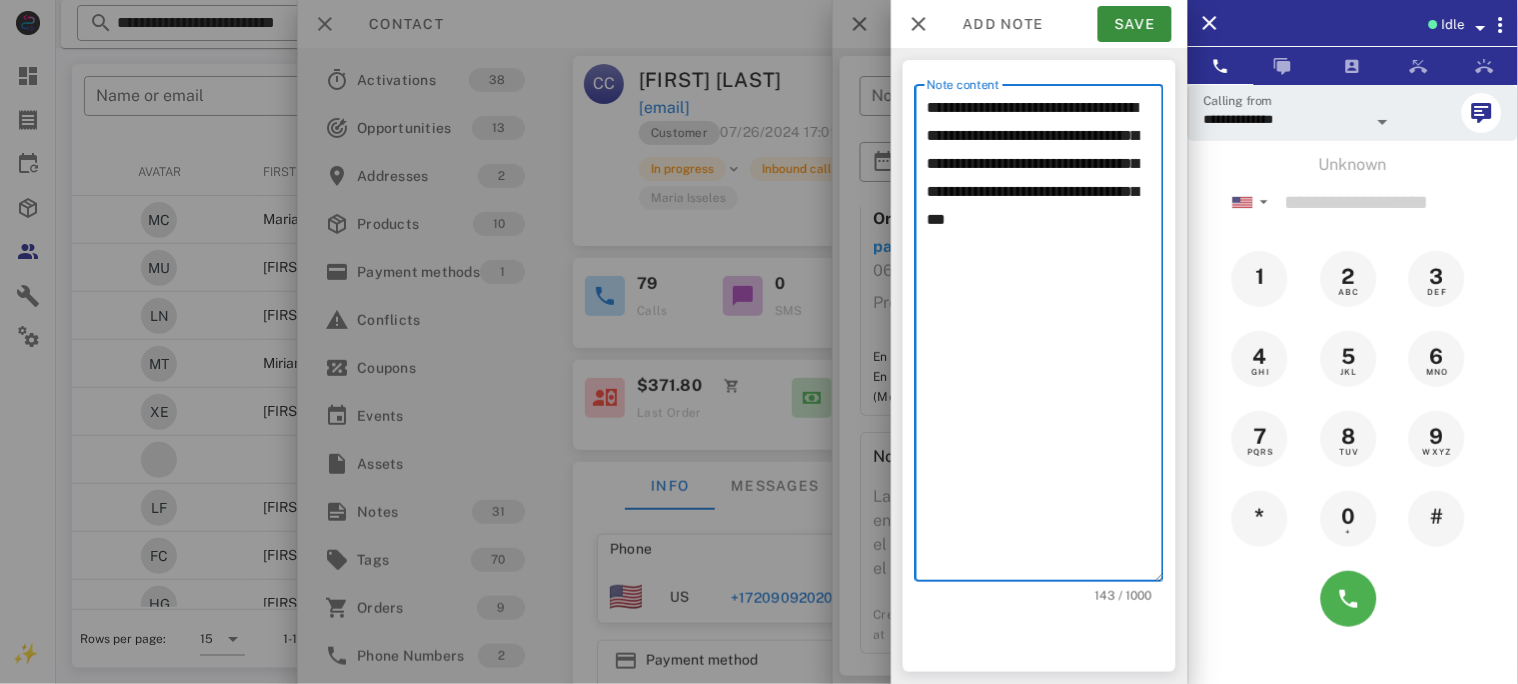 click on "**********" at bounding box center [1045, 338] 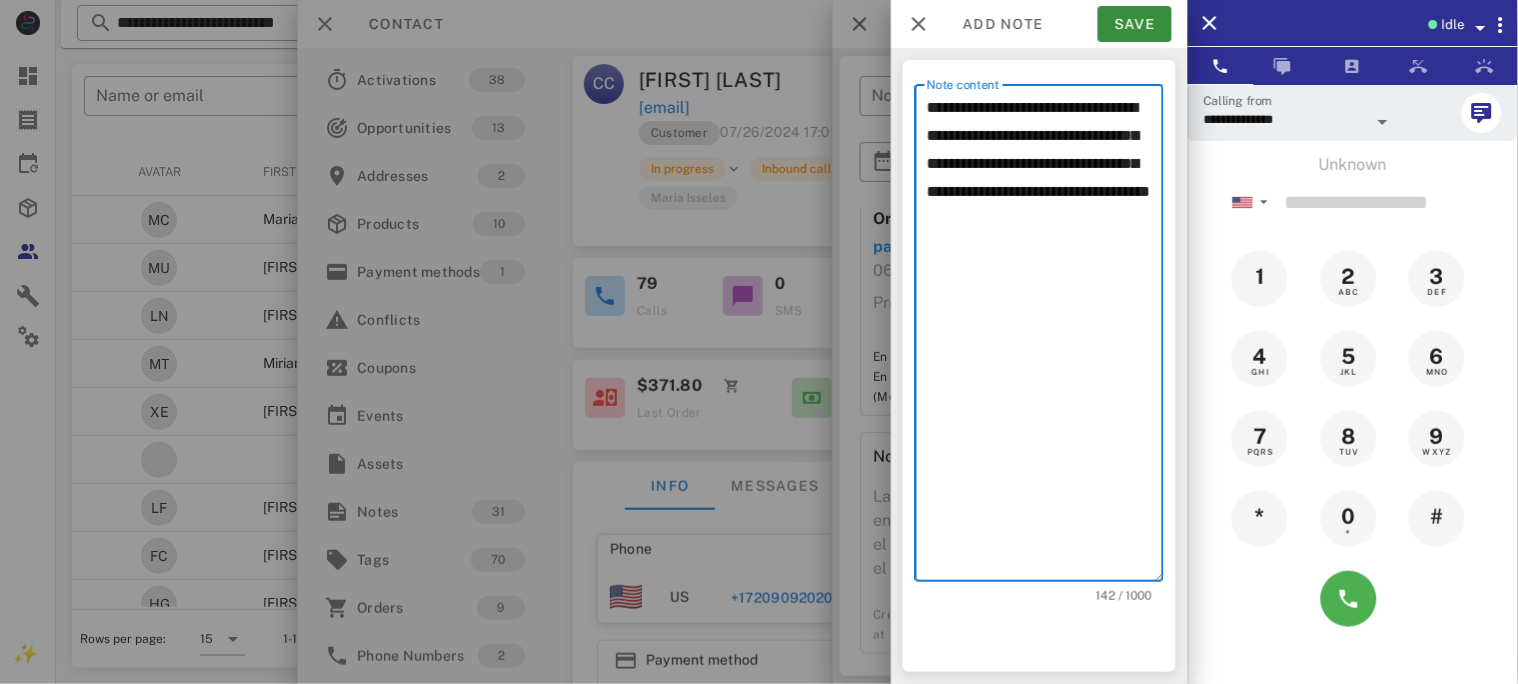 click on "**********" at bounding box center [1045, 338] 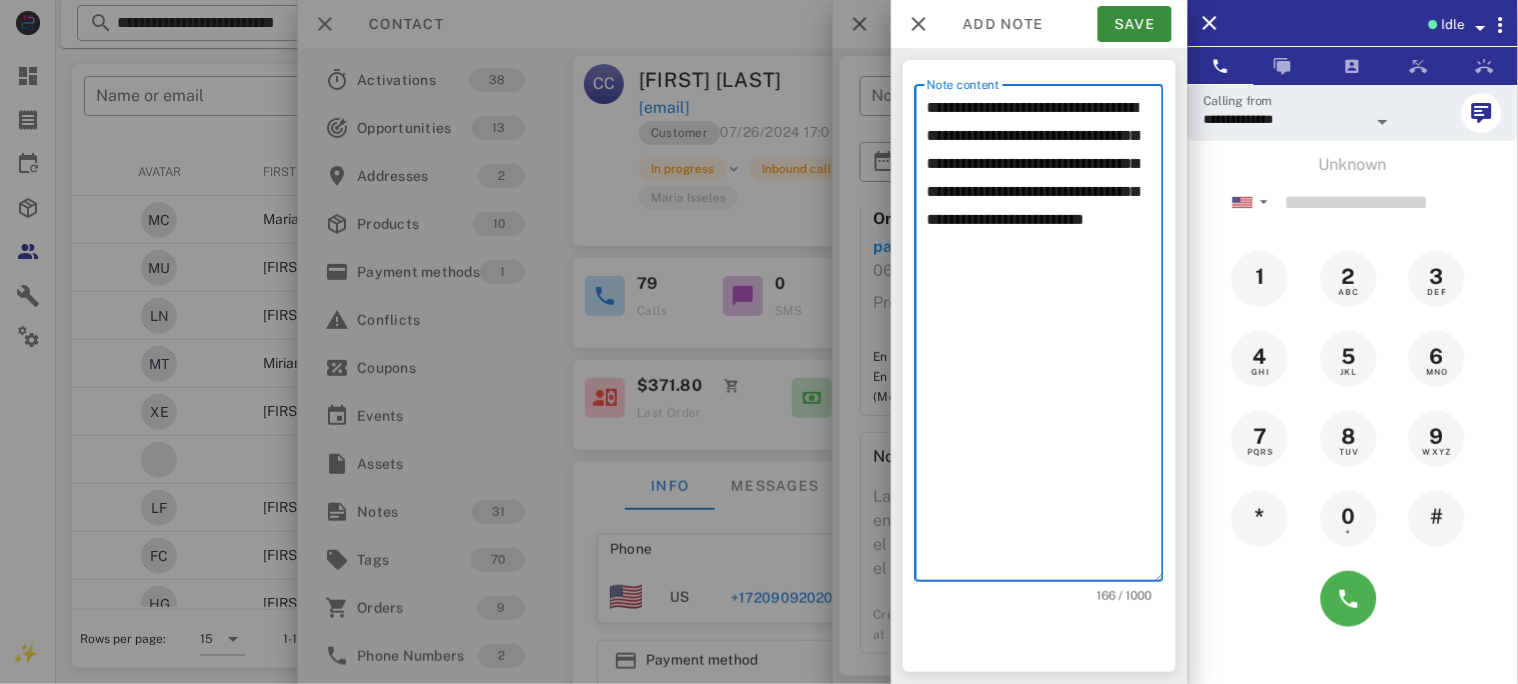 click on "**********" at bounding box center [1045, 338] 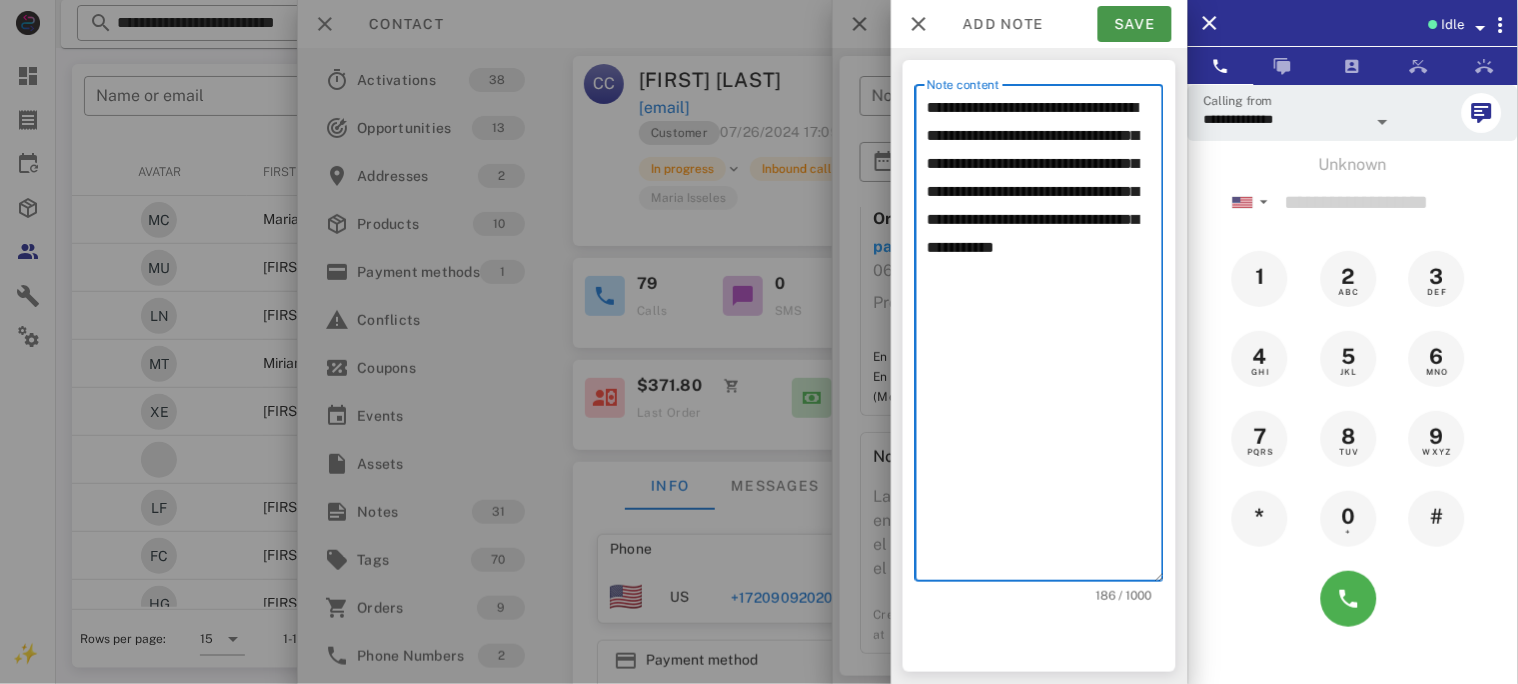 type on "**********" 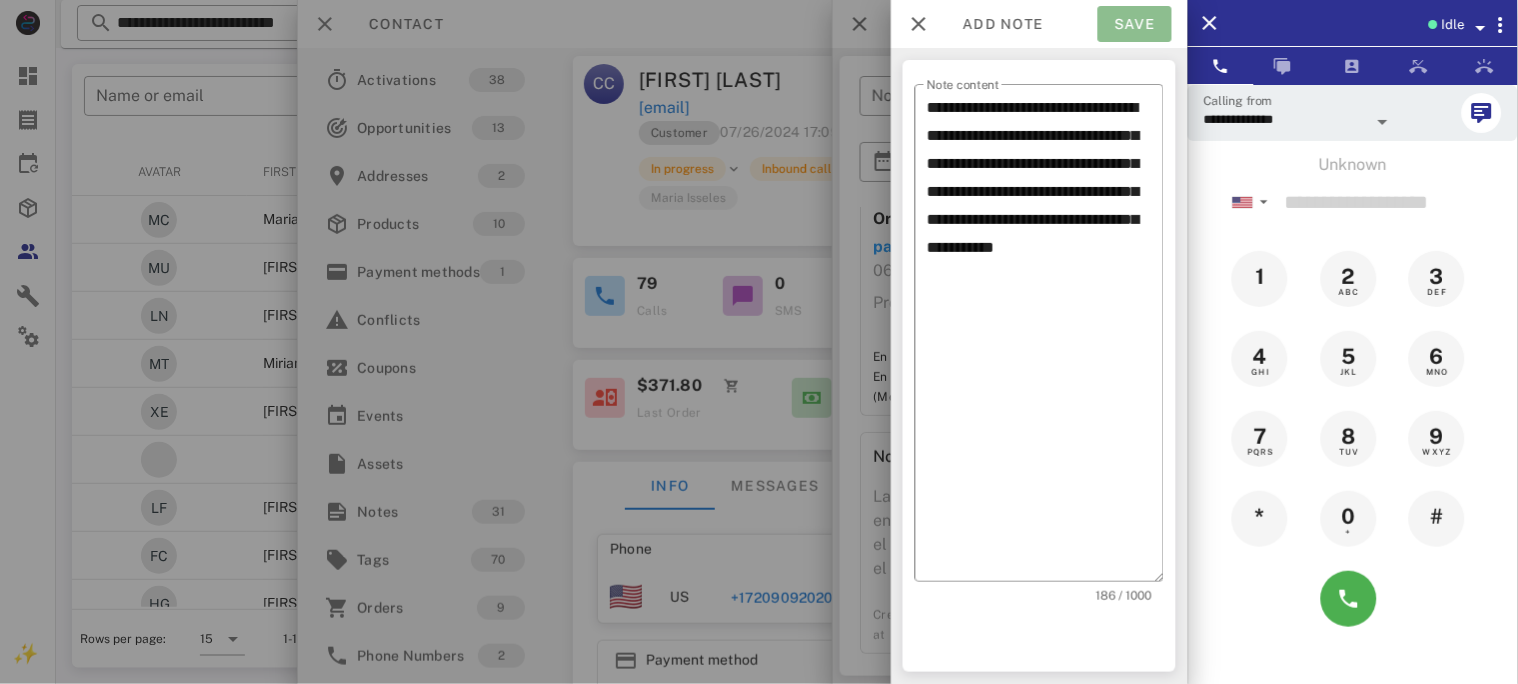 click on "Save" at bounding box center [1135, 24] 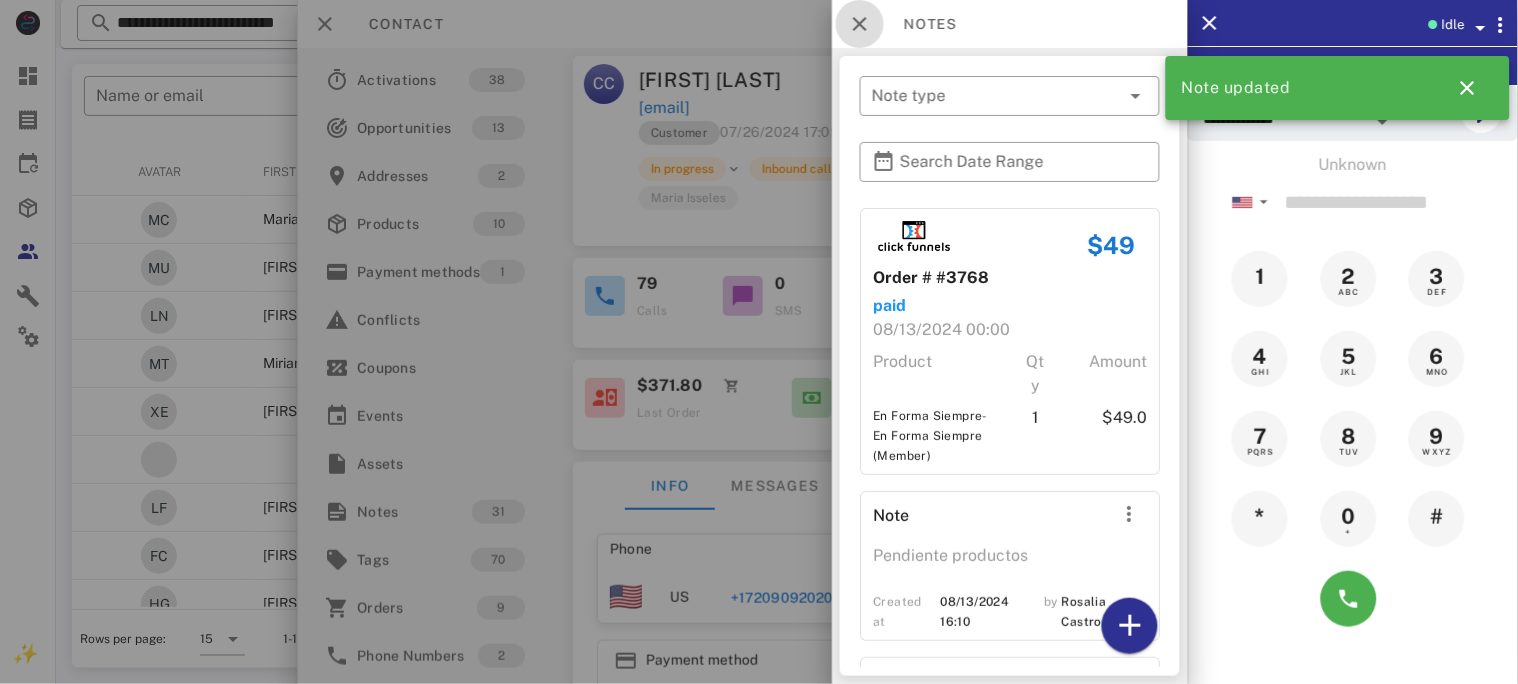 click at bounding box center (860, 24) 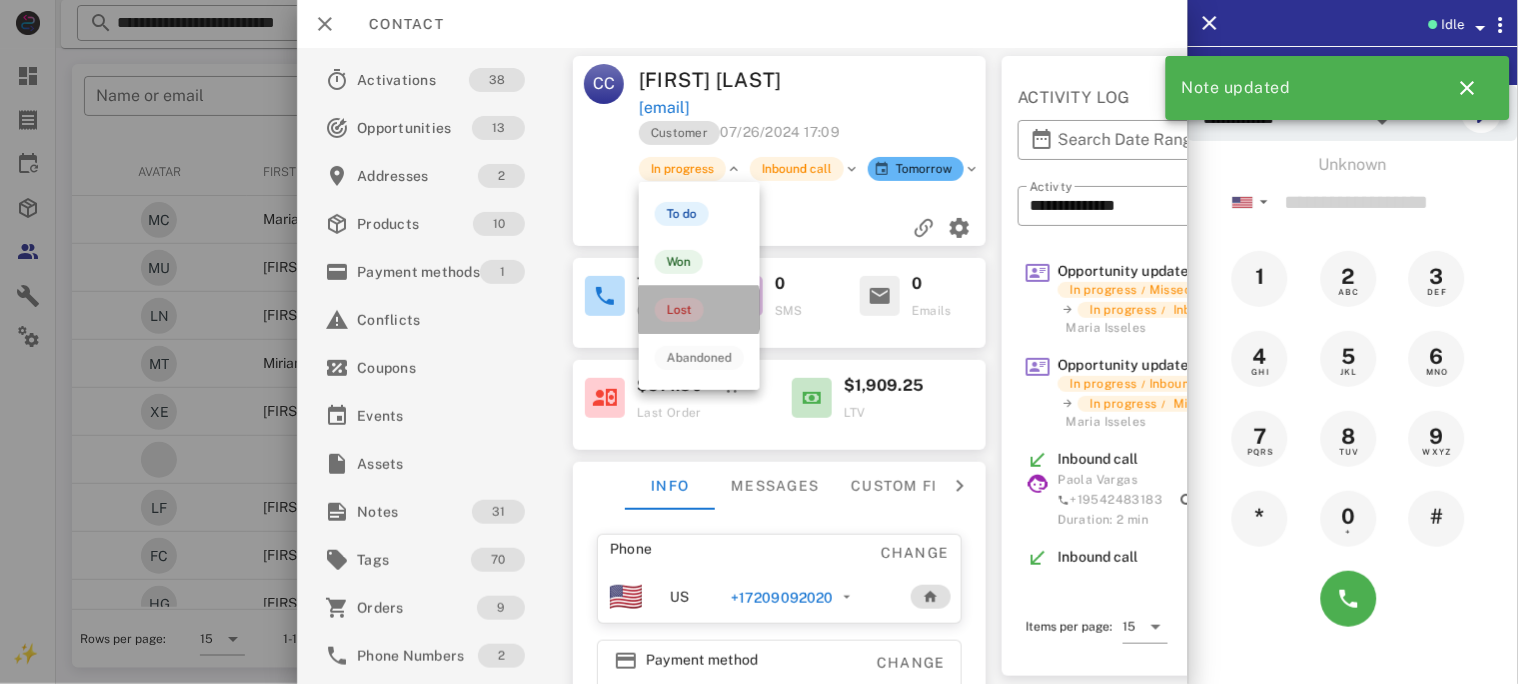 click on "Lost" at bounding box center [679, 310] 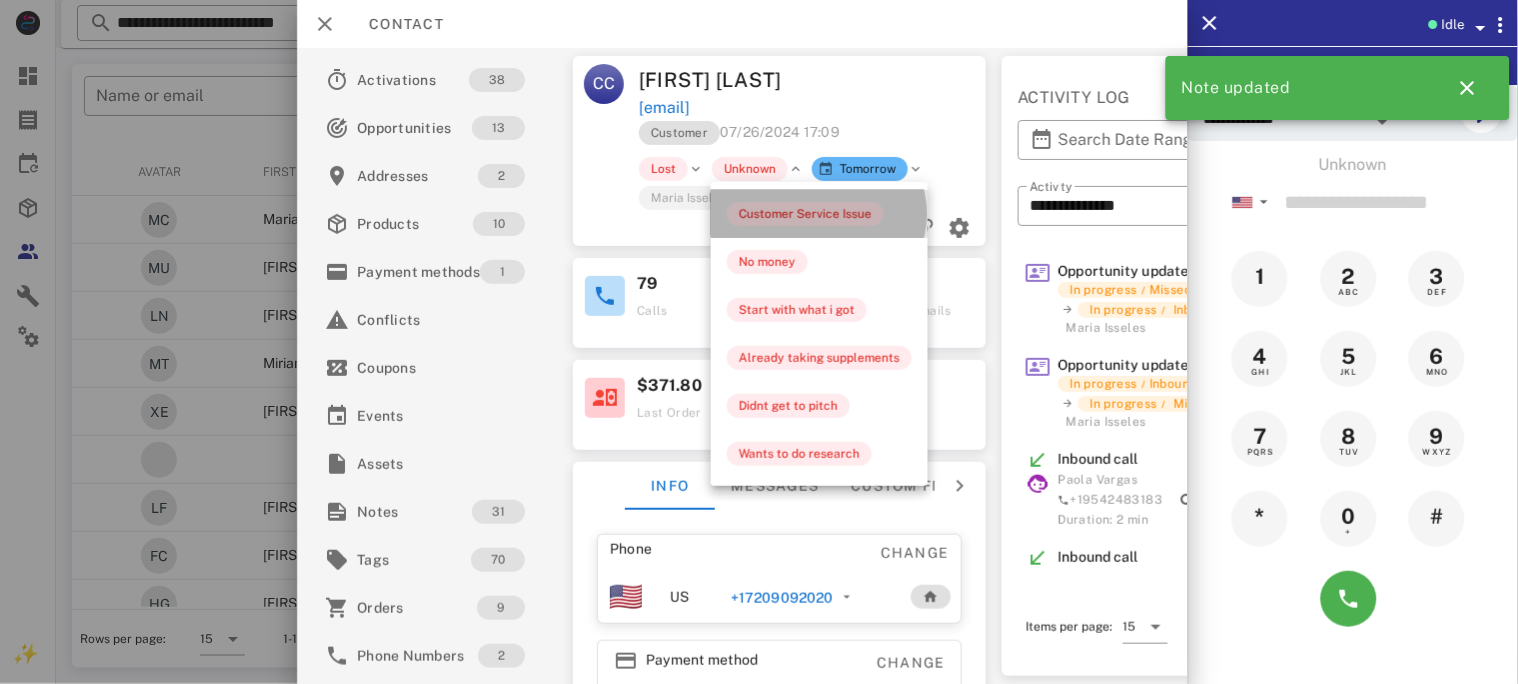 click on "Customer Service Issue" at bounding box center [805, 214] 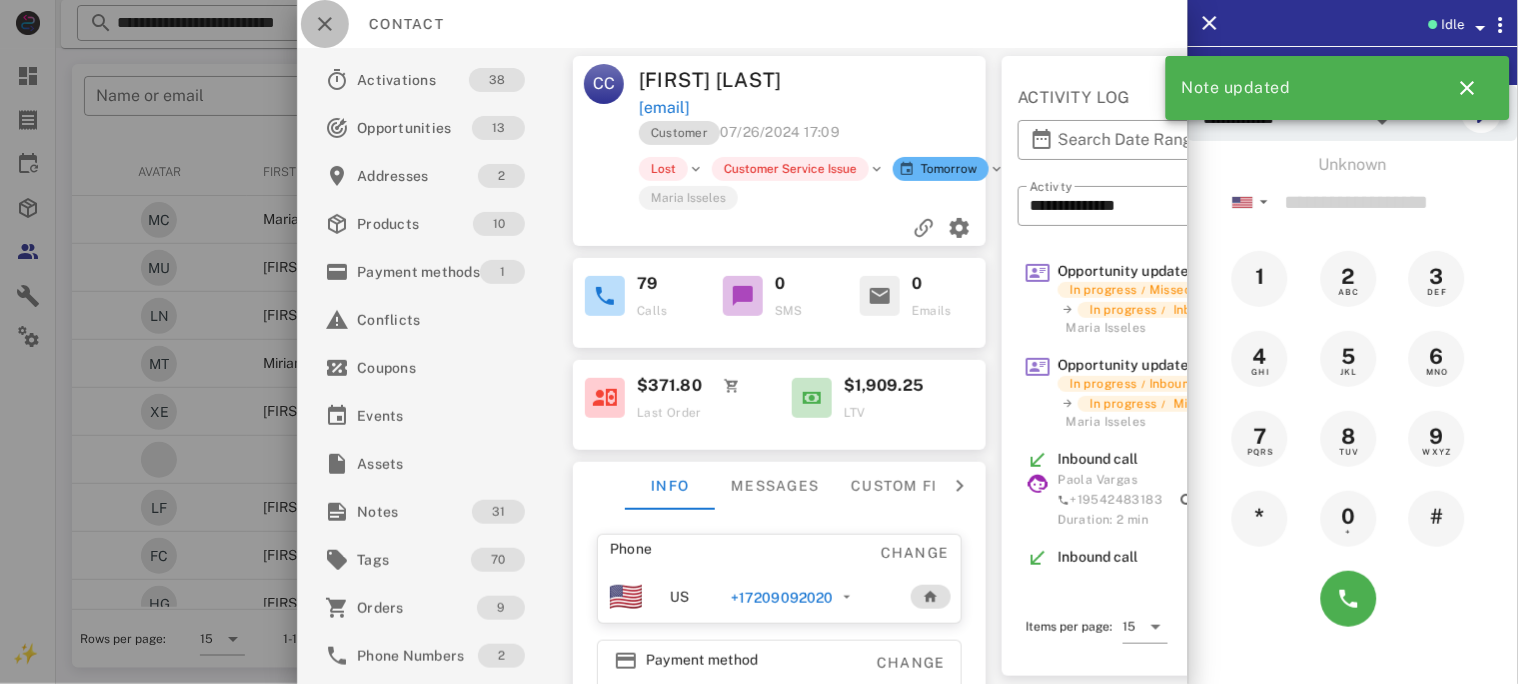 click at bounding box center [325, 24] 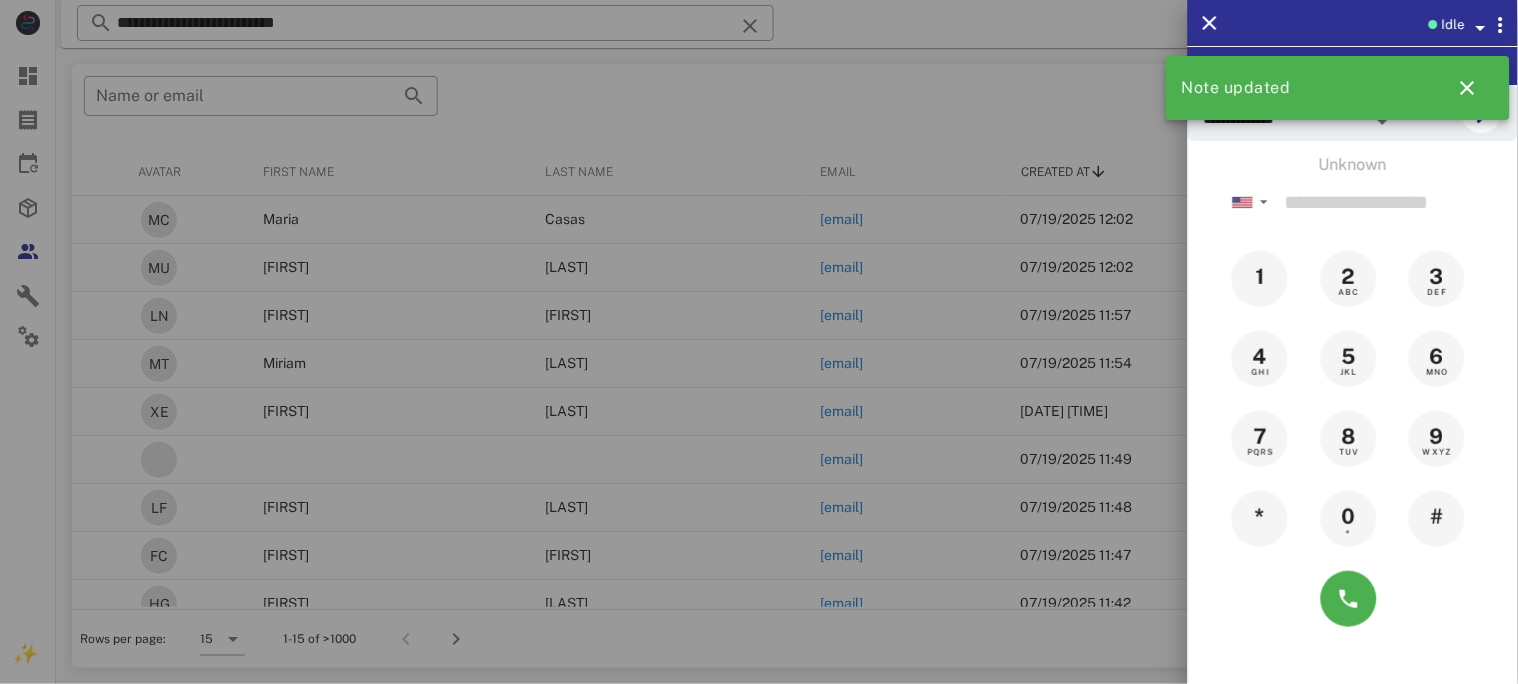 click at bounding box center [759, 342] 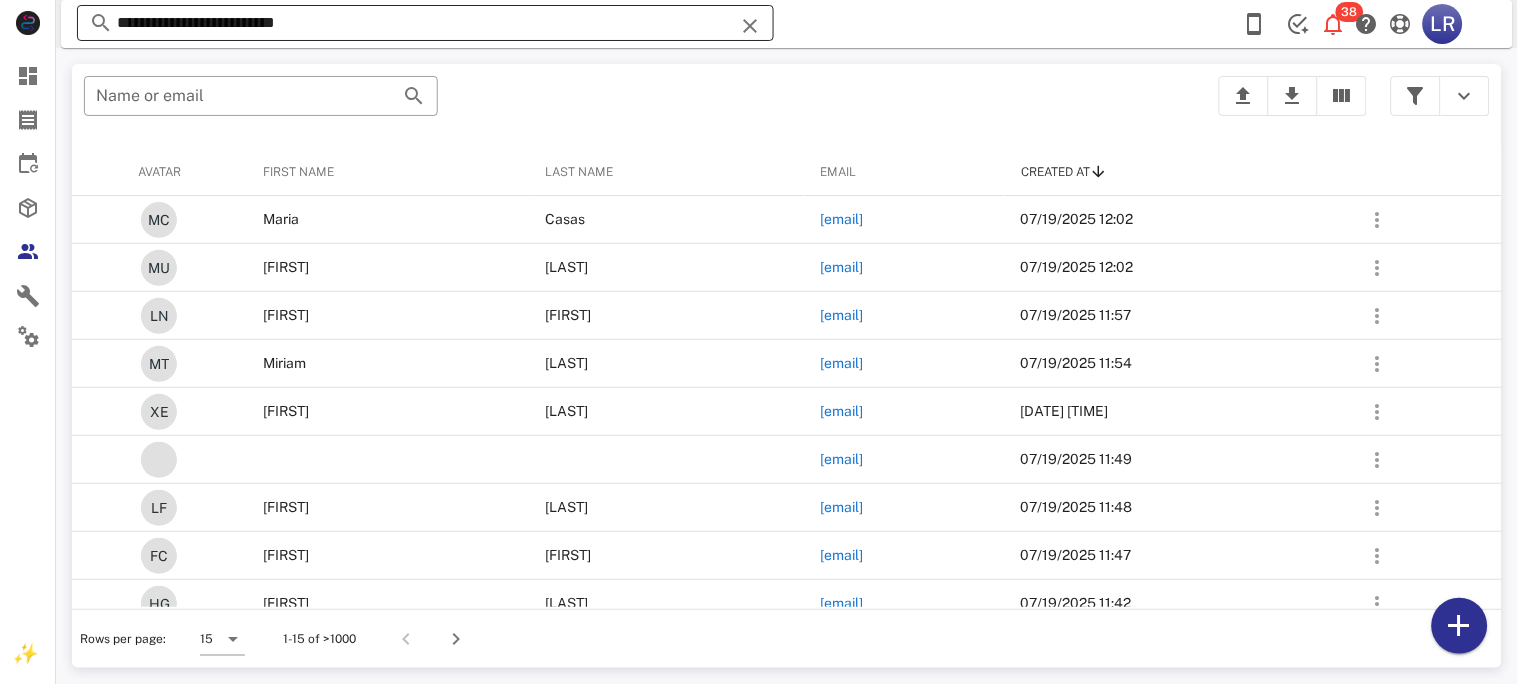 click at bounding box center (750, 26) 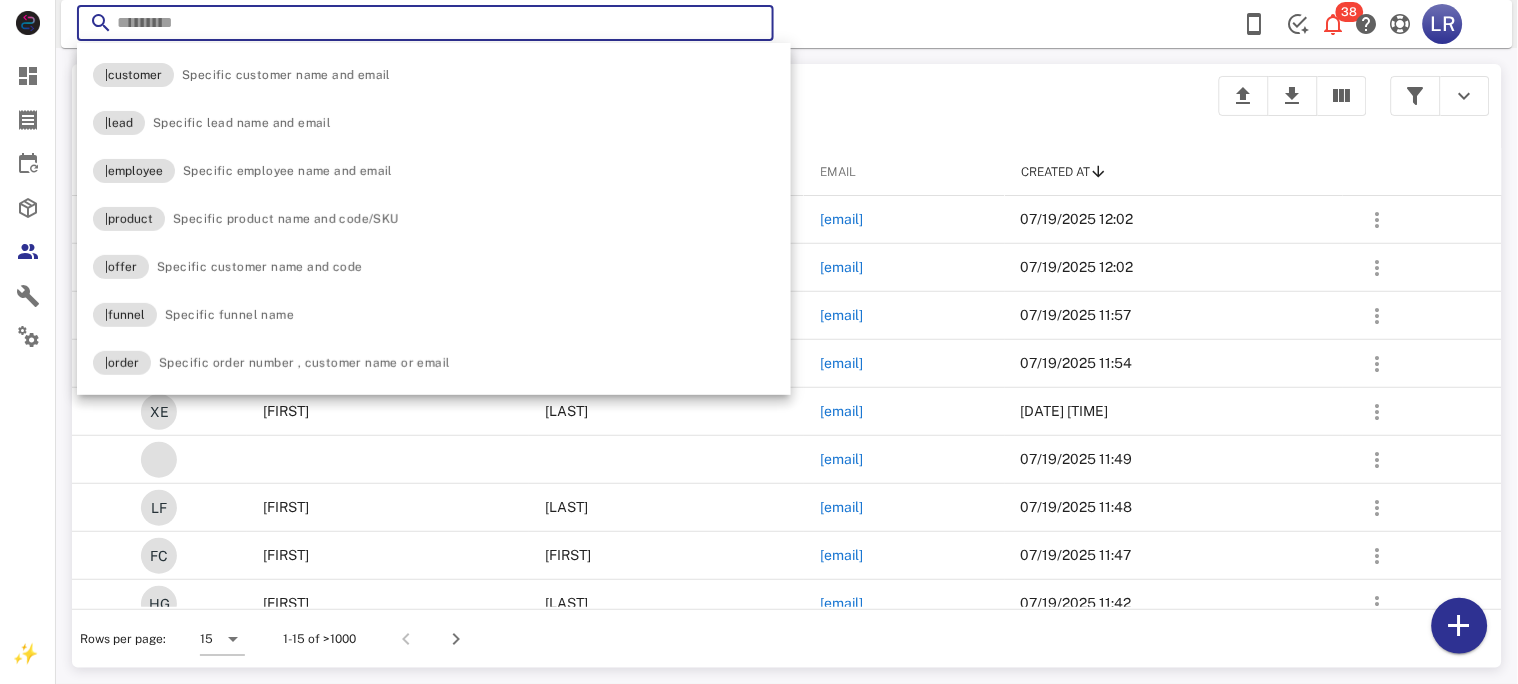 click at bounding box center (750, 26) 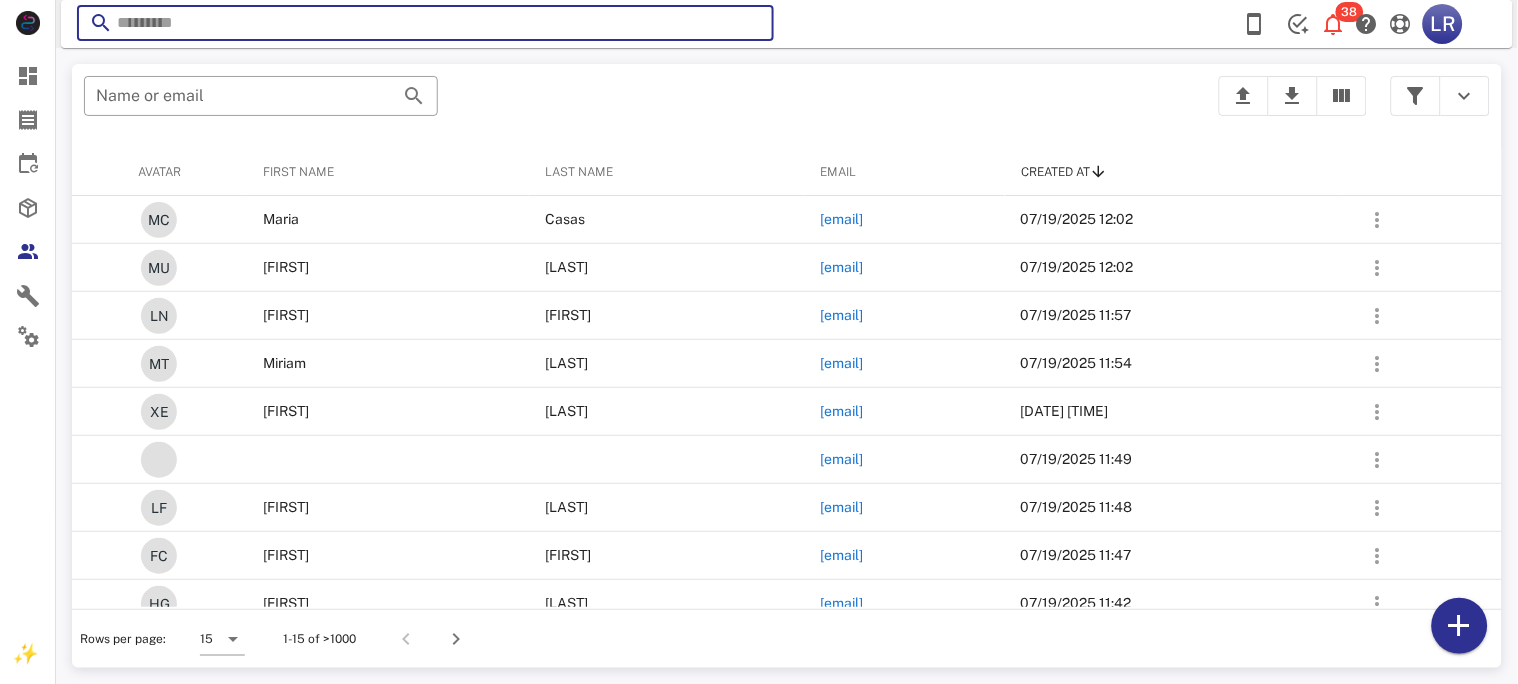 paste on "**********" 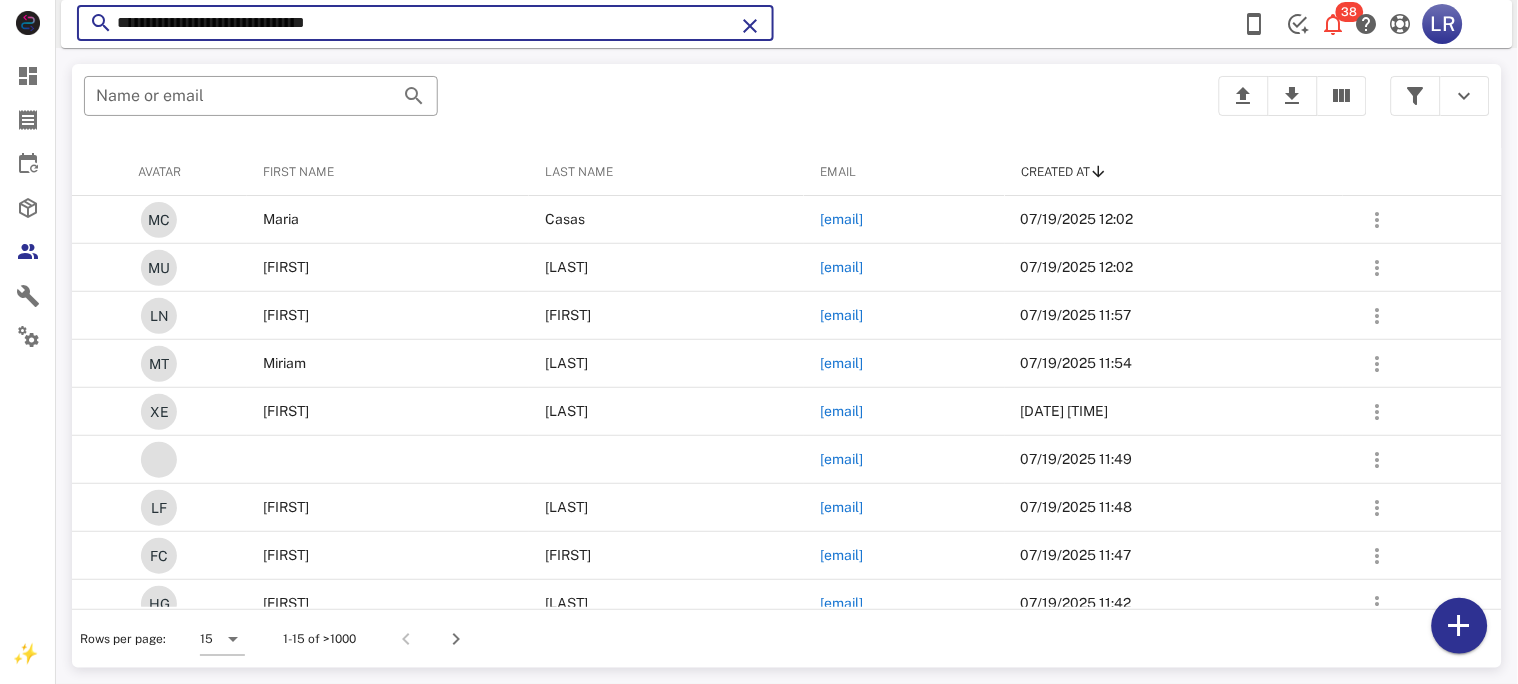 type on "**********" 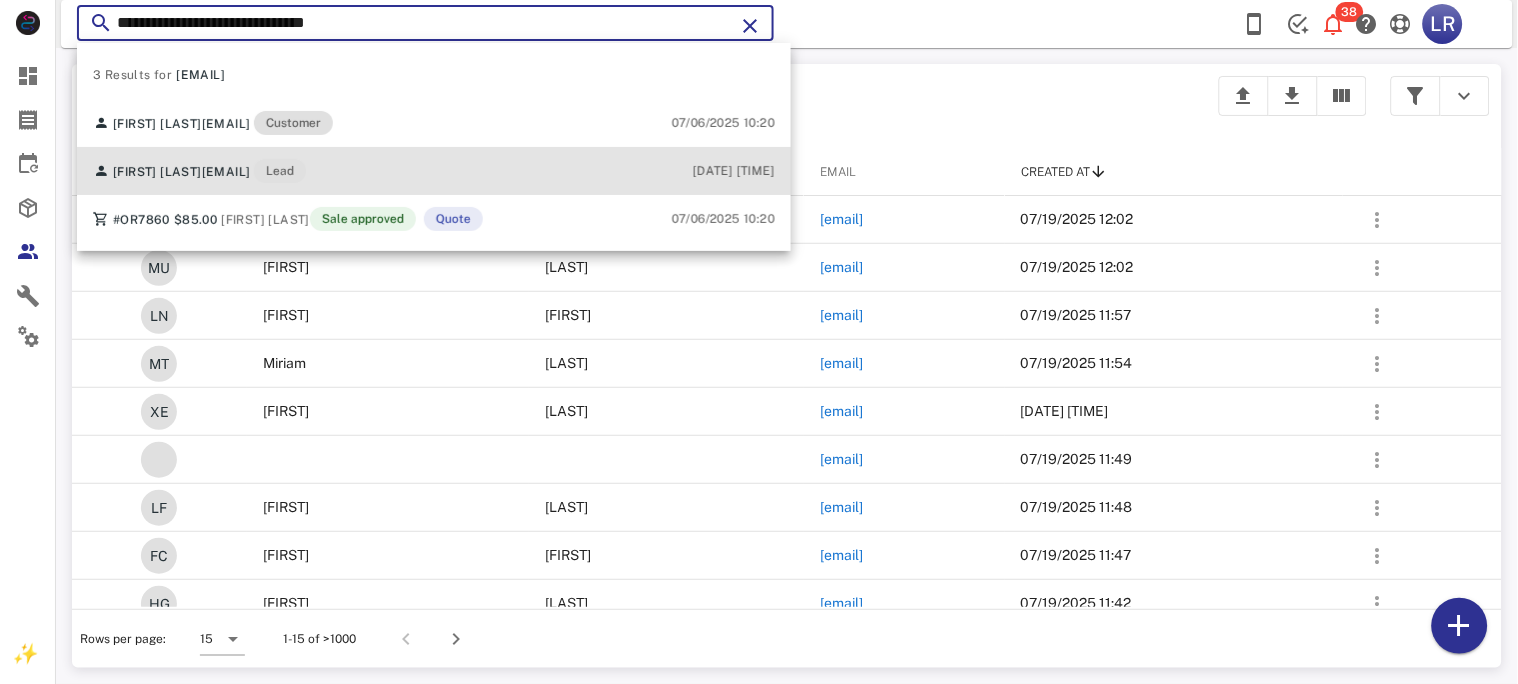 click on "[EMAIL]" at bounding box center (226, 172) 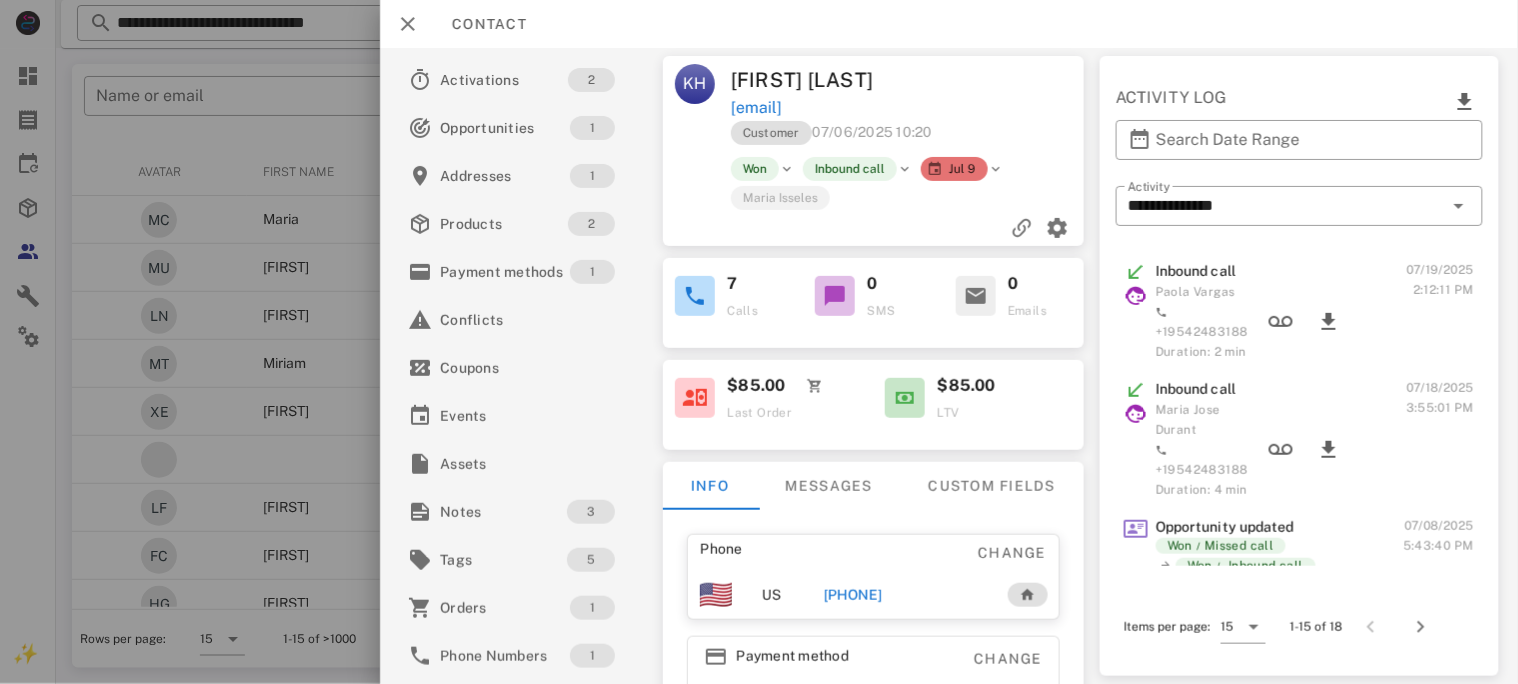 click on "[PHONE]" at bounding box center [852, 595] 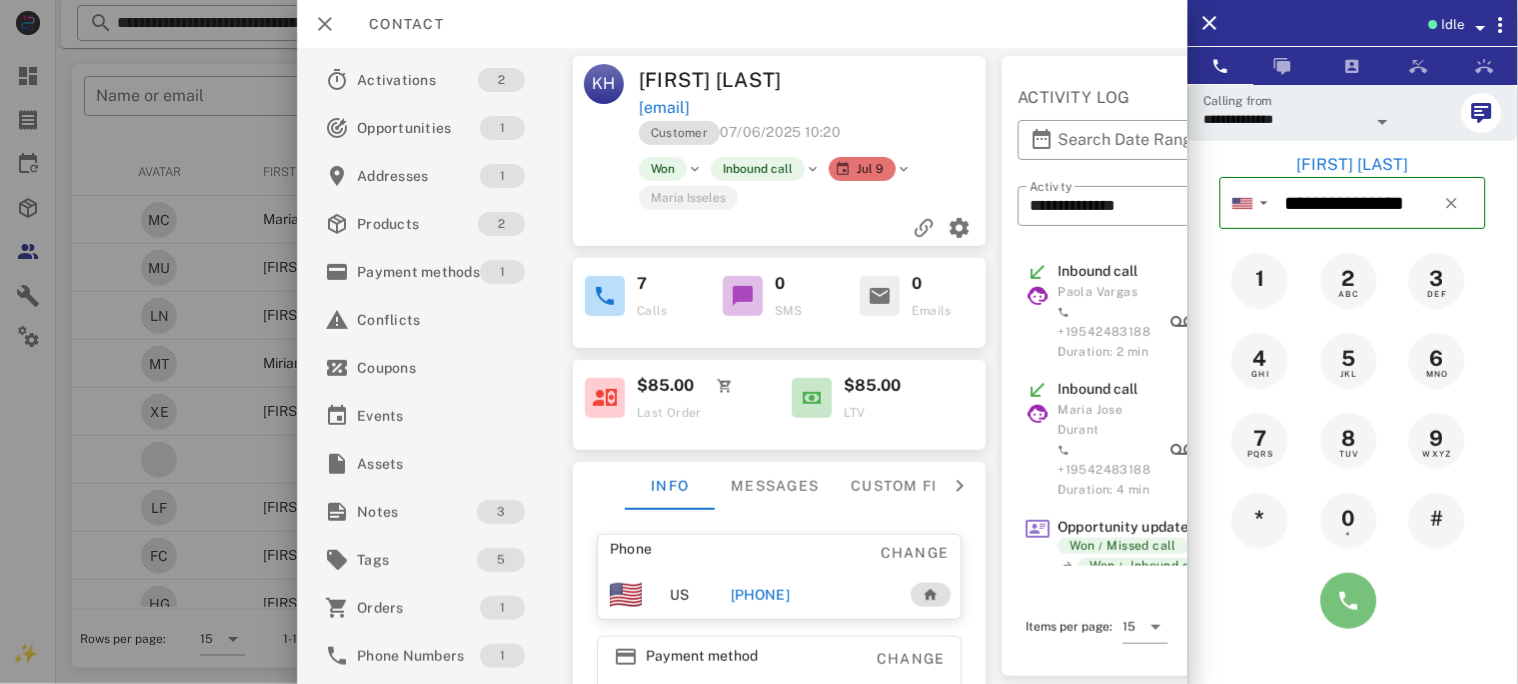 click at bounding box center (1349, 601) 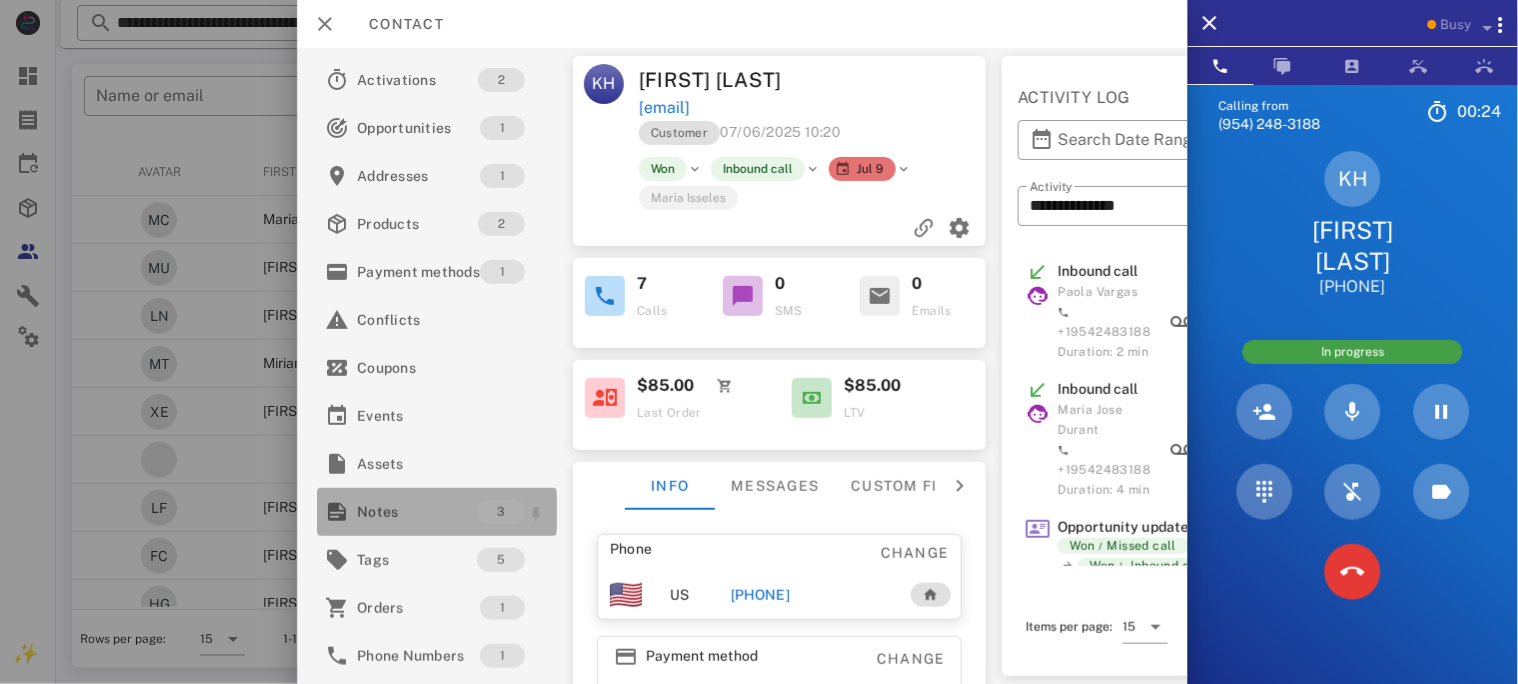 click on "Notes" at bounding box center [417, 512] 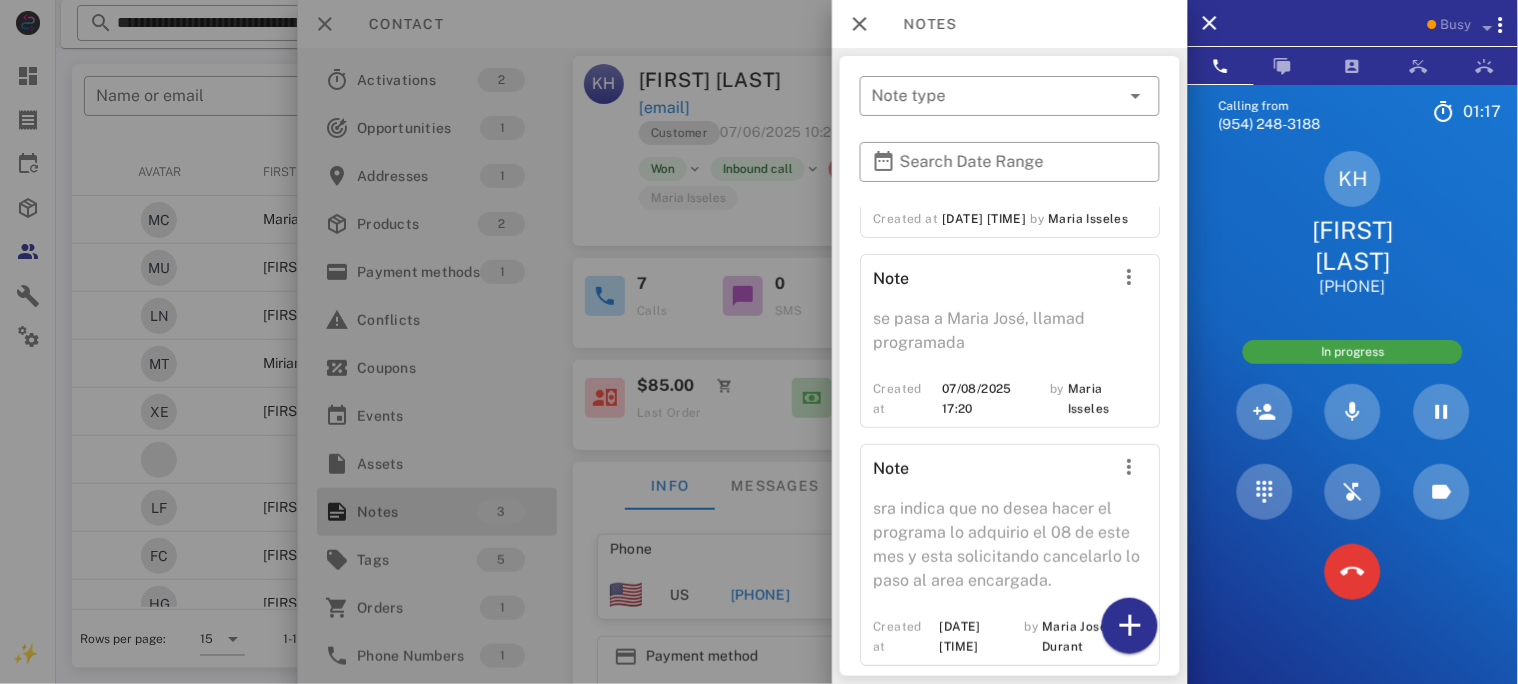 scroll, scrollTop: 171, scrollLeft: 0, axis: vertical 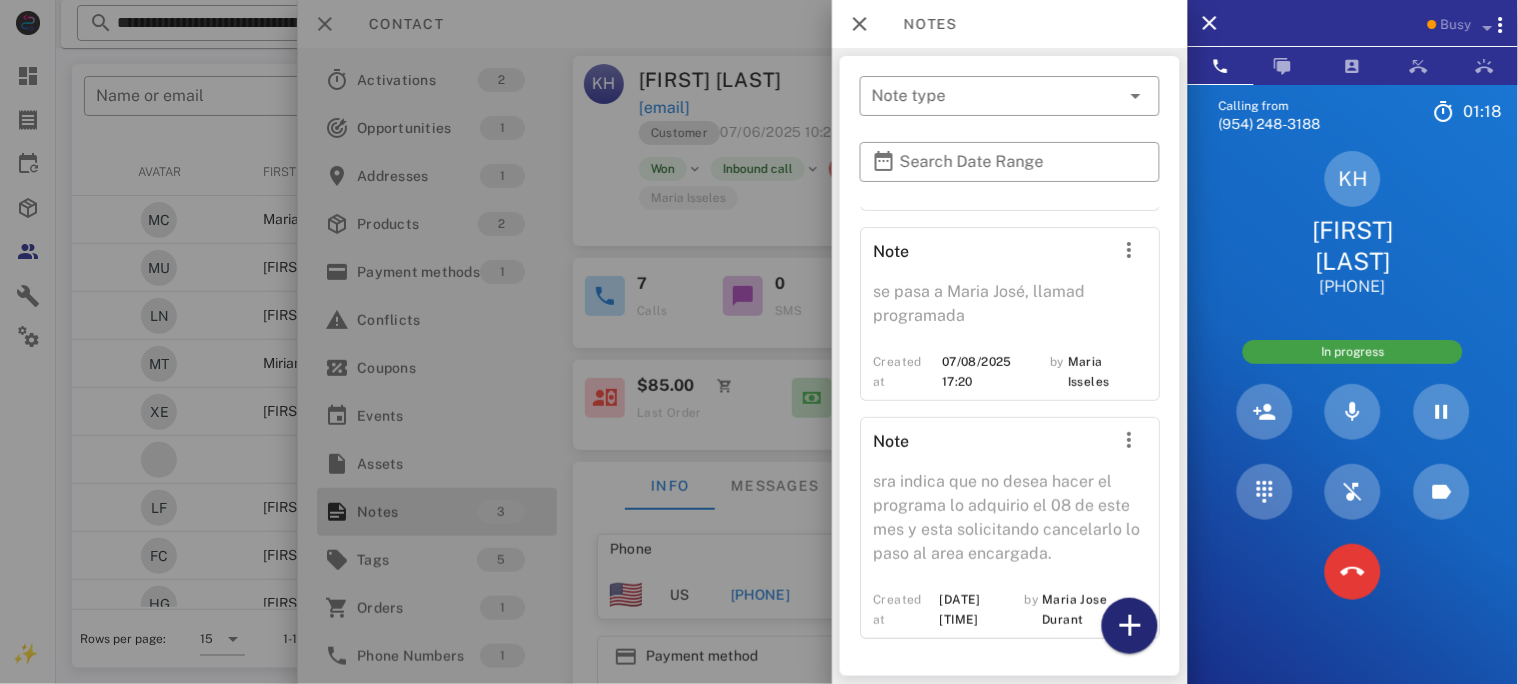 click at bounding box center (1130, 626) 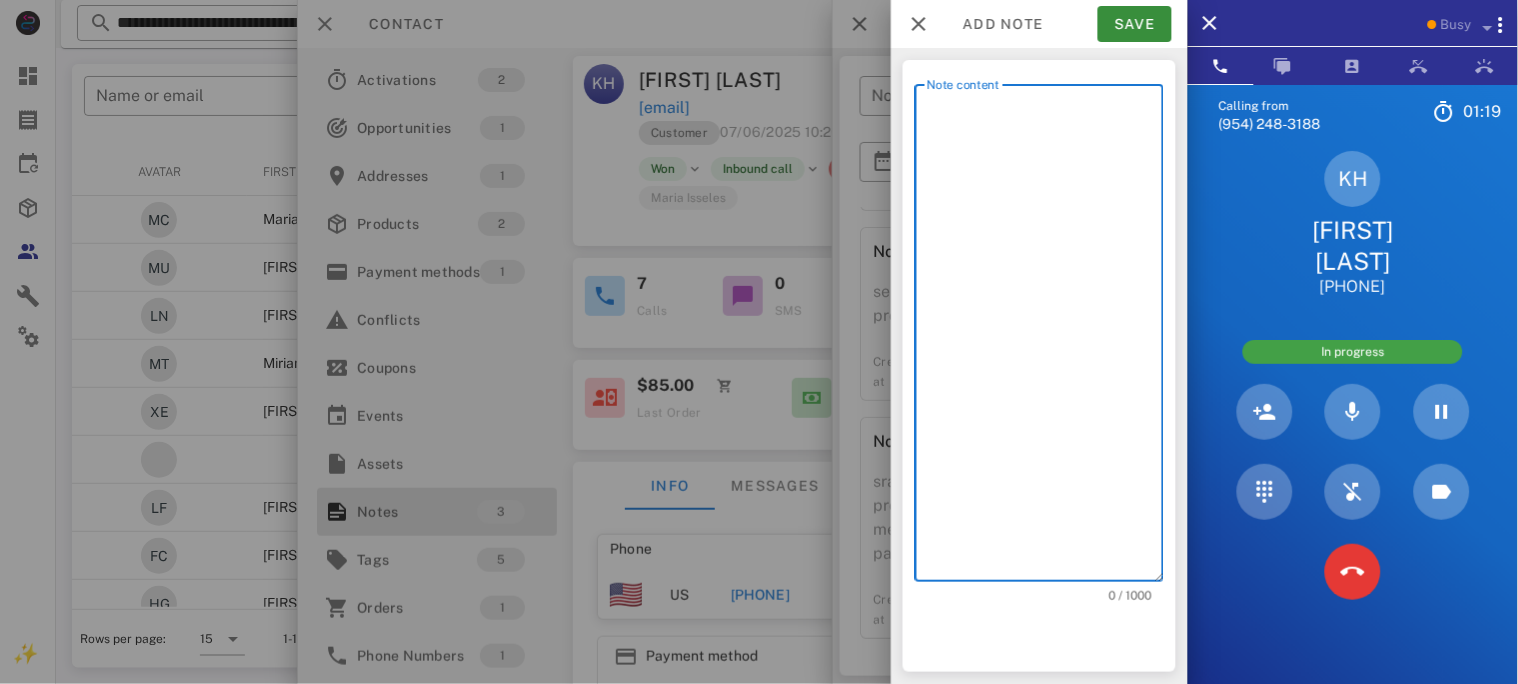 click on "Note content" at bounding box center [1045, 338] 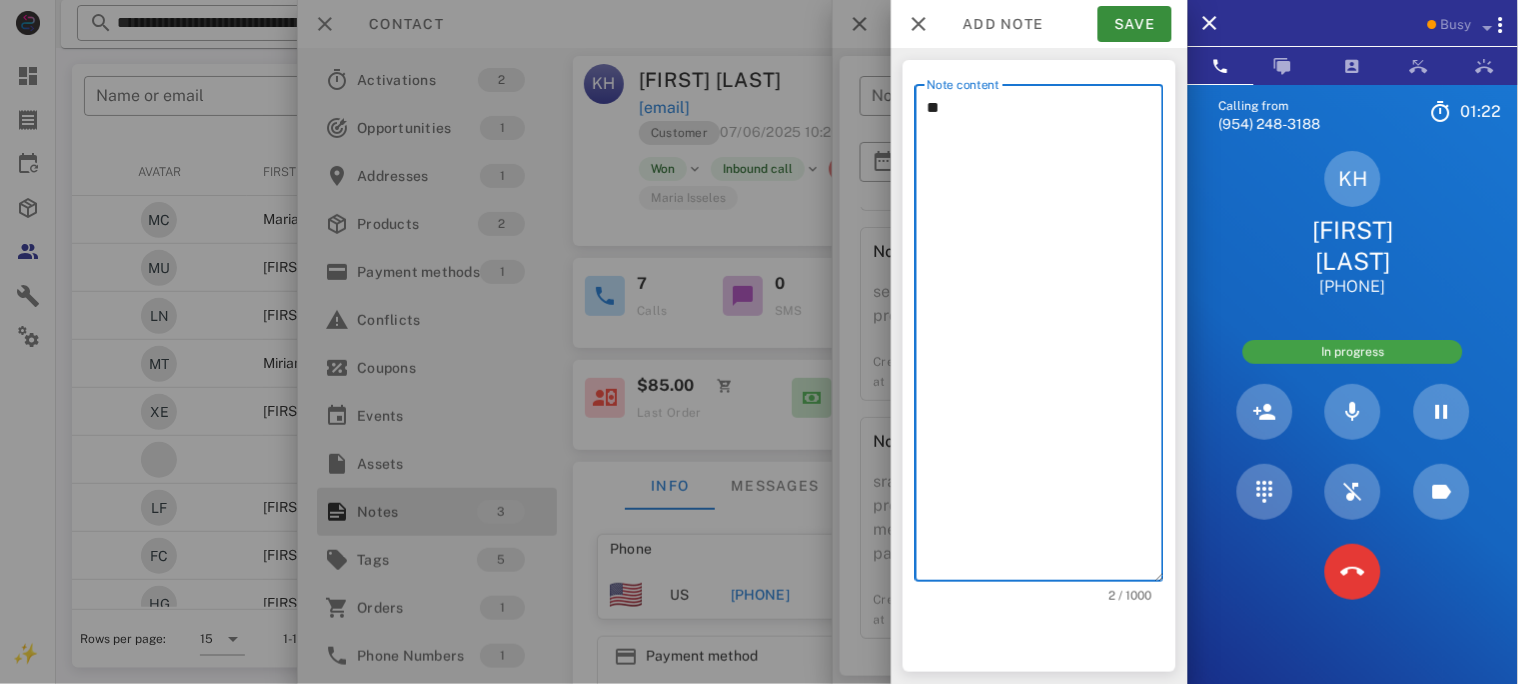 type on "*" 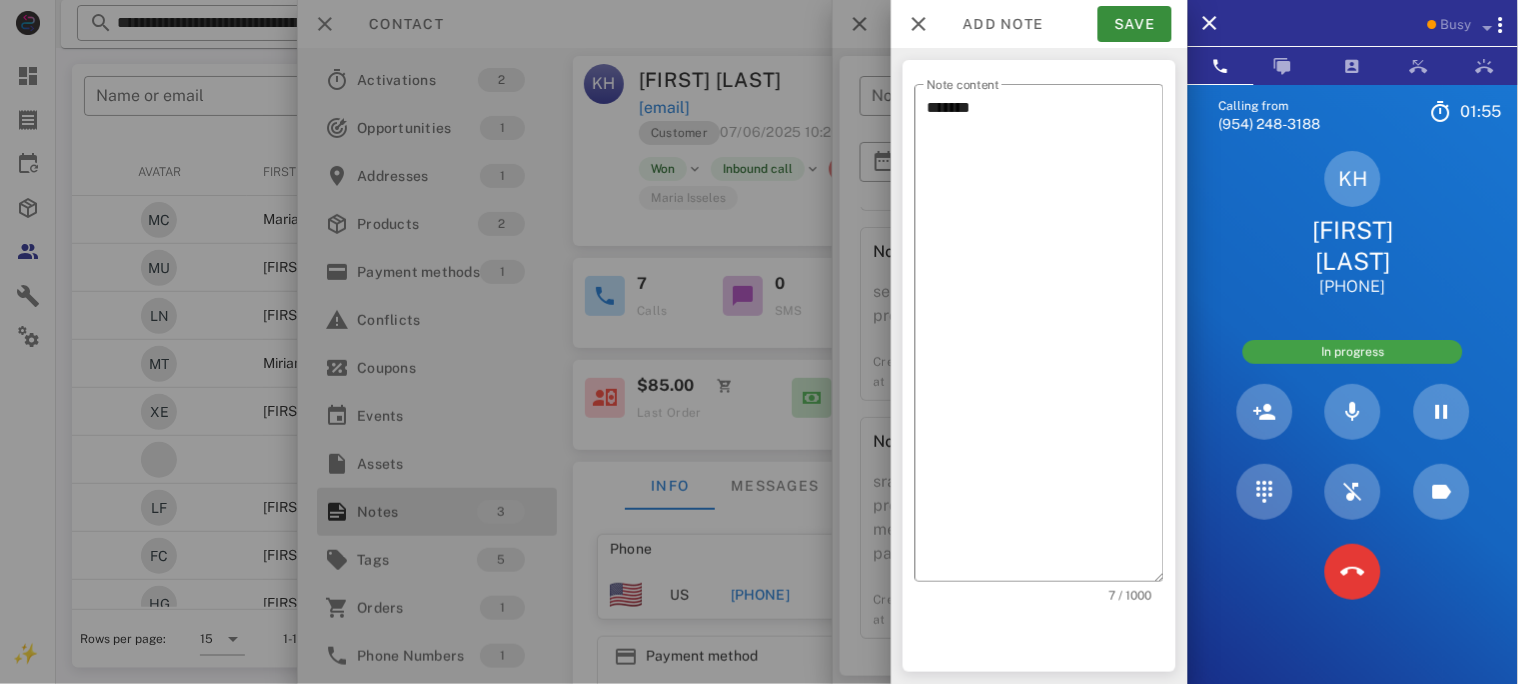 click on "[INITIALS] [FIRST] [LAST]   [PHONE]" at bounding box center [1353, 224] 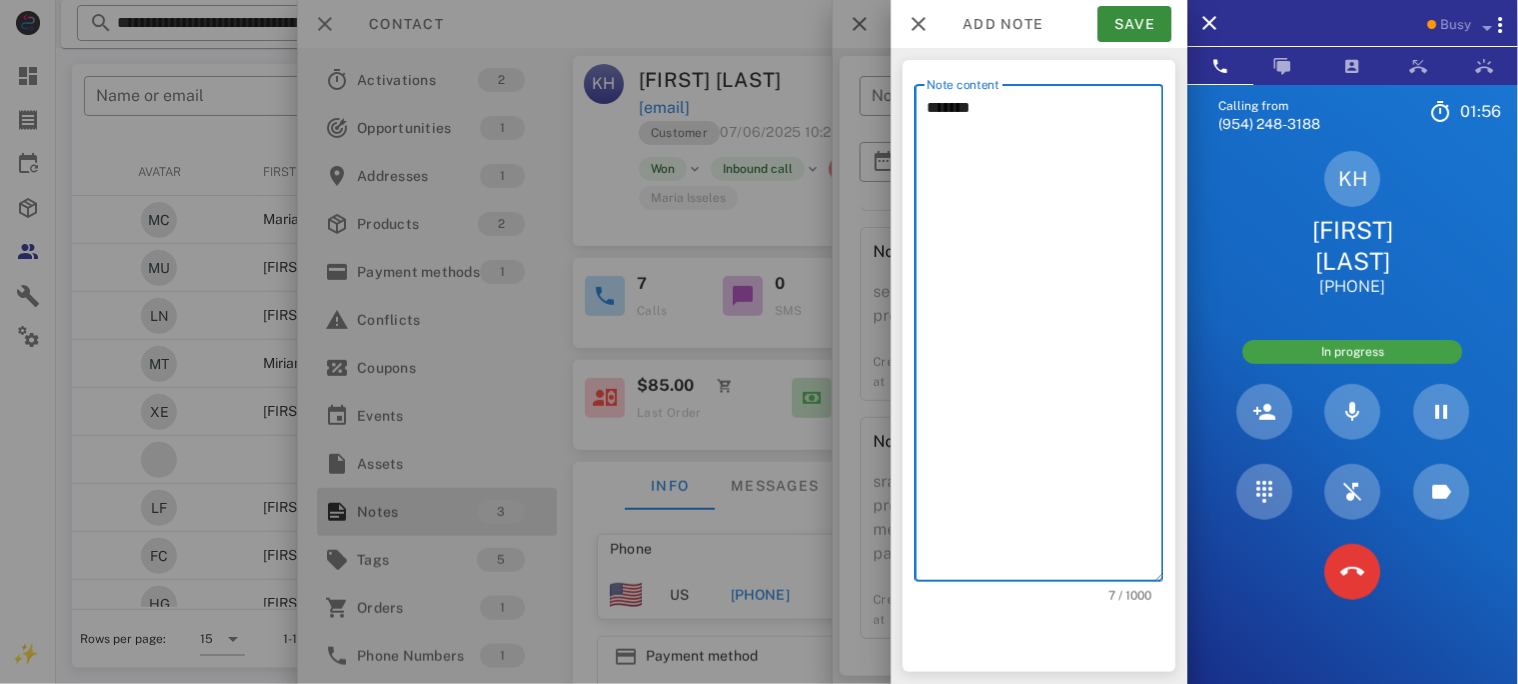 click on "******" at bounding box center [1045, 338] 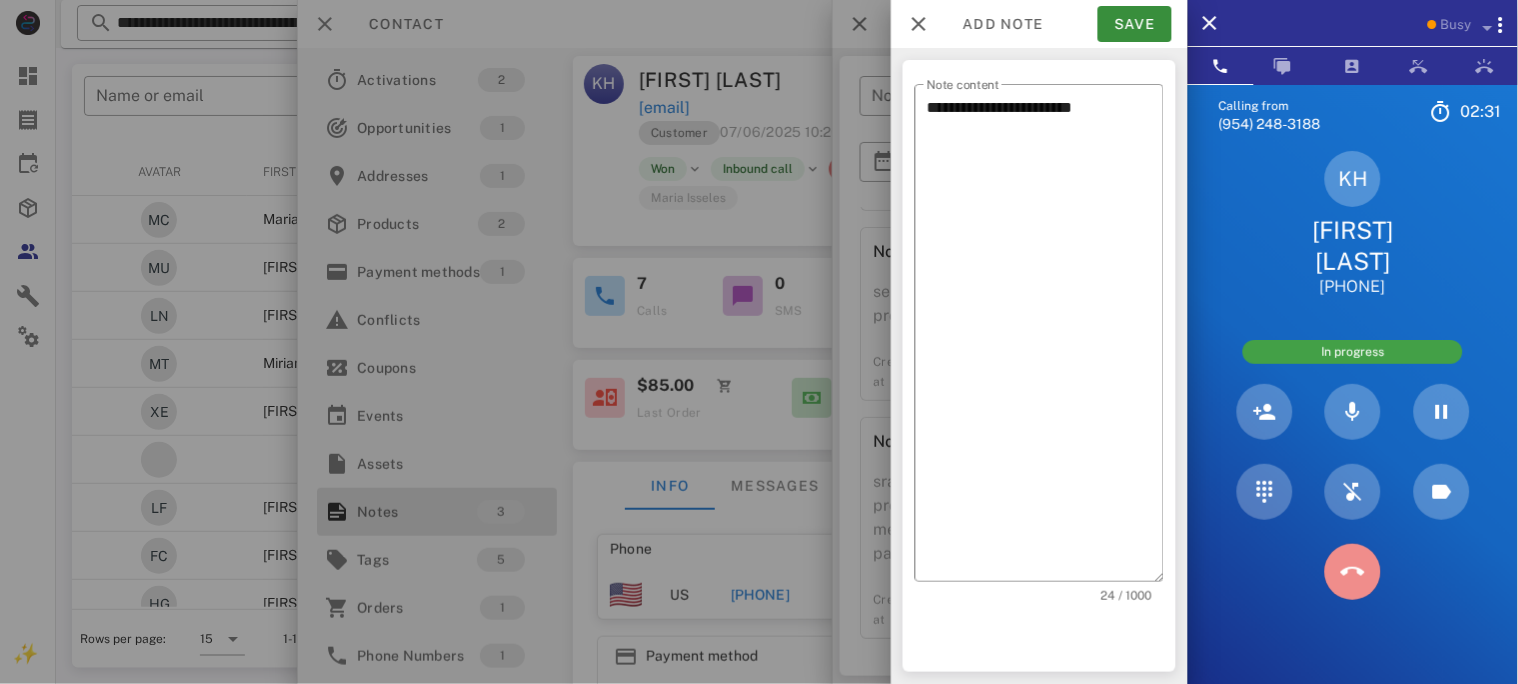 click at bounding box center (1353, 572) 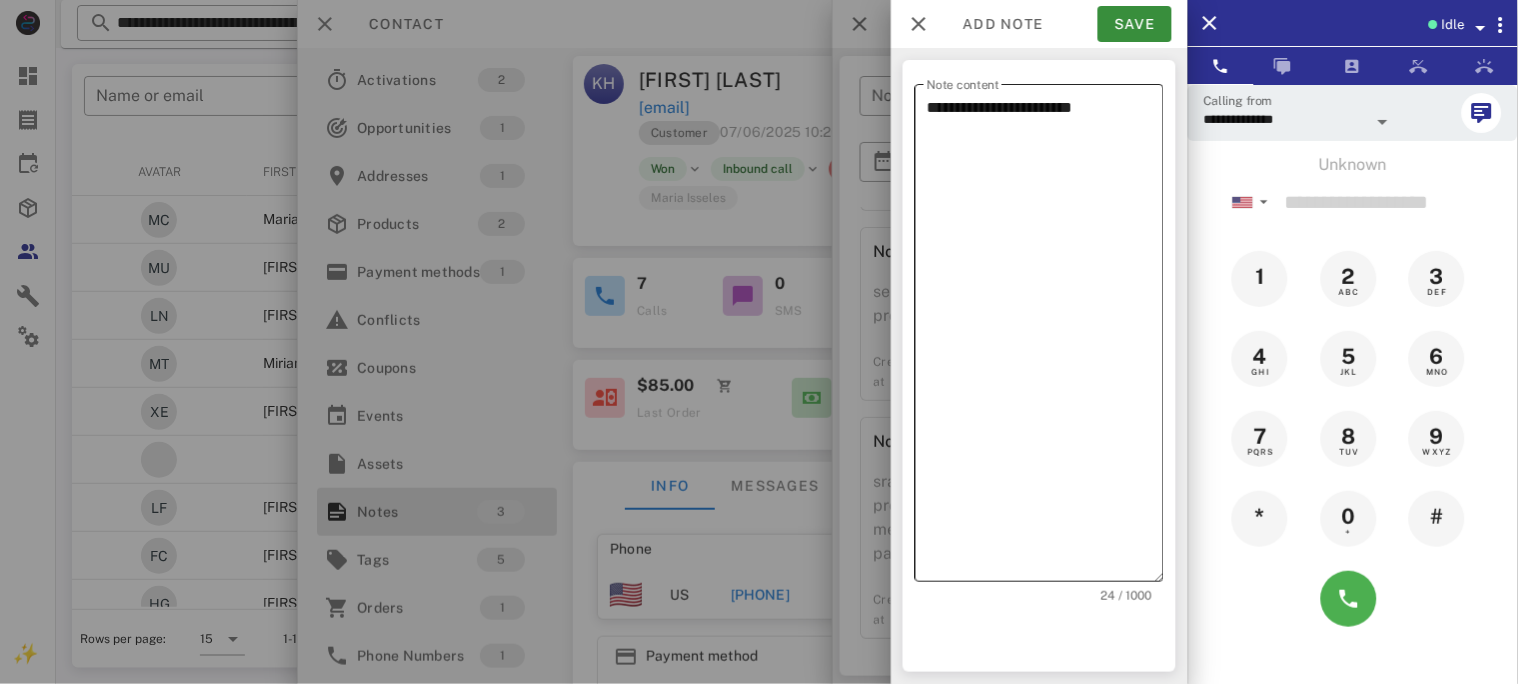click on "**********" at bounding box center [1045, 338] 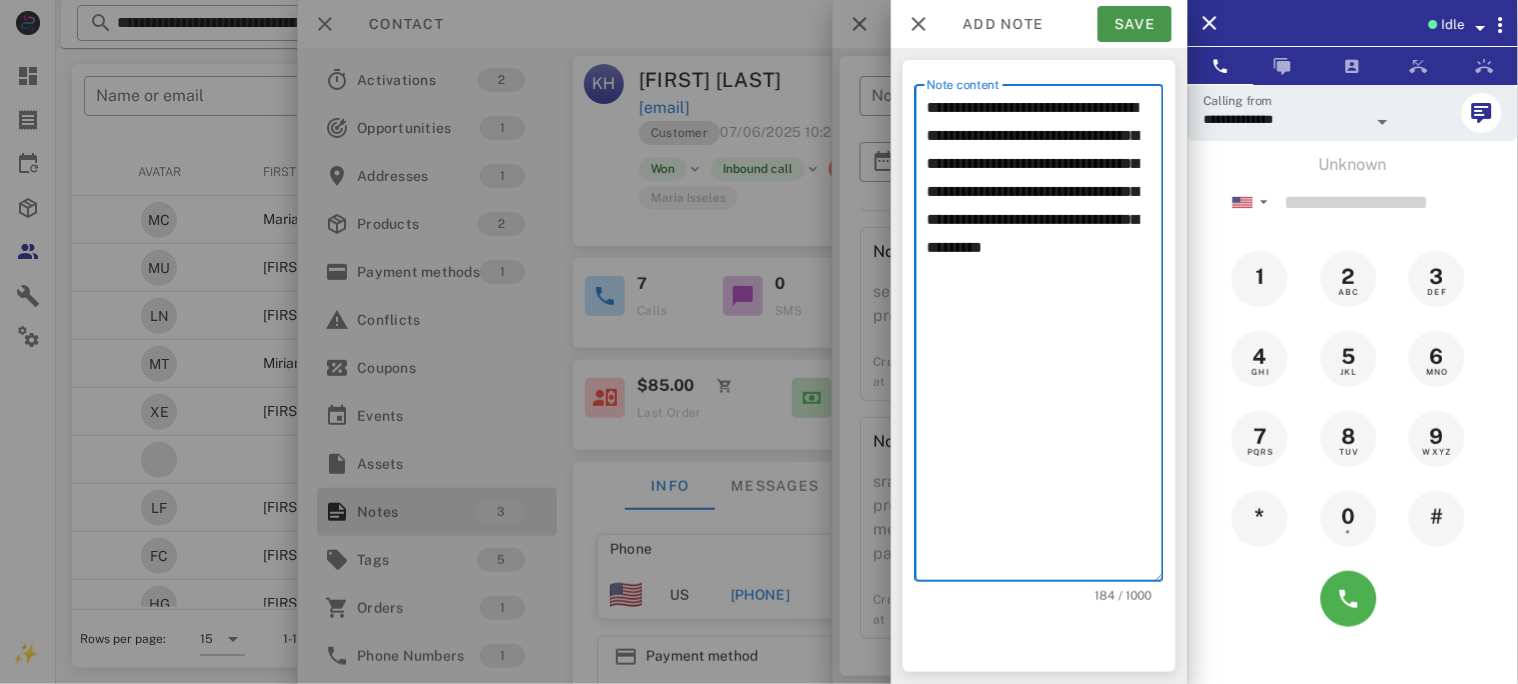type on "**********" 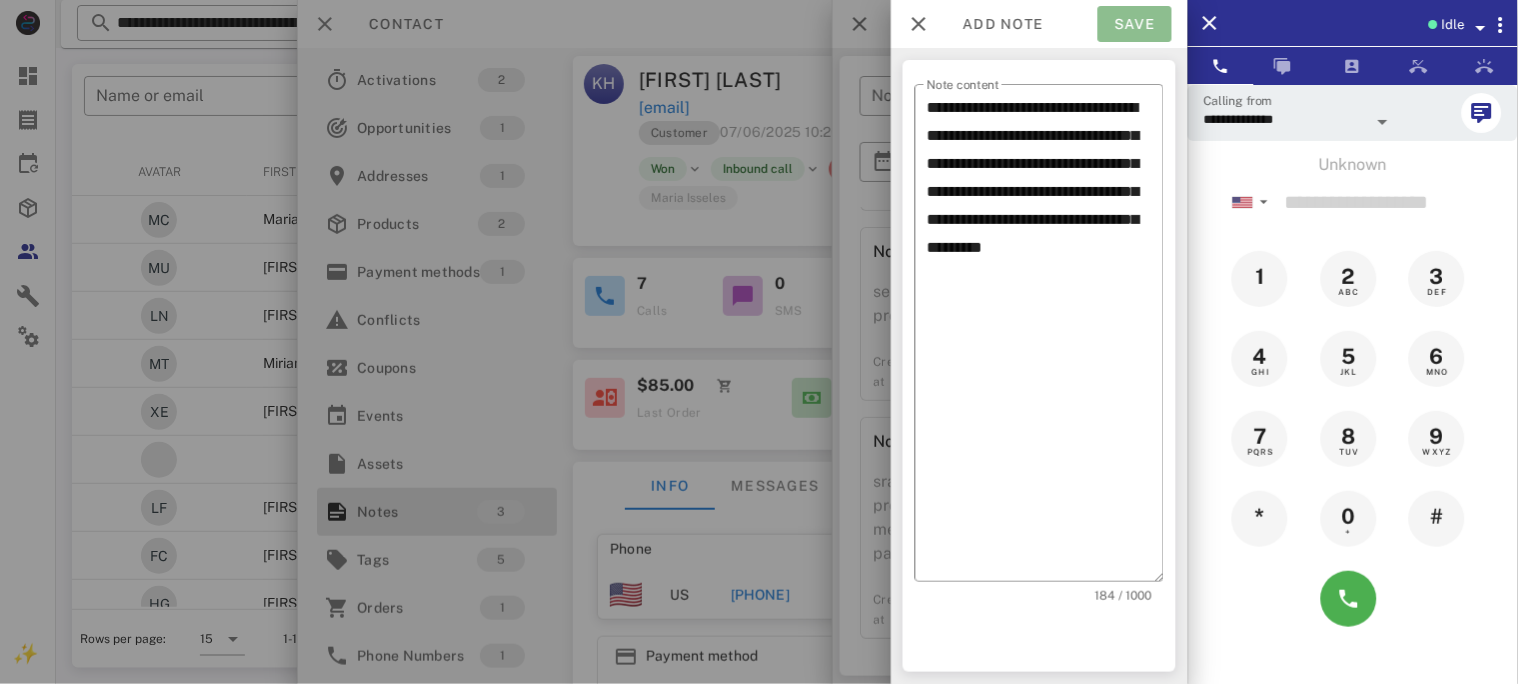click on "Save" at bounding box center (1135, 24) 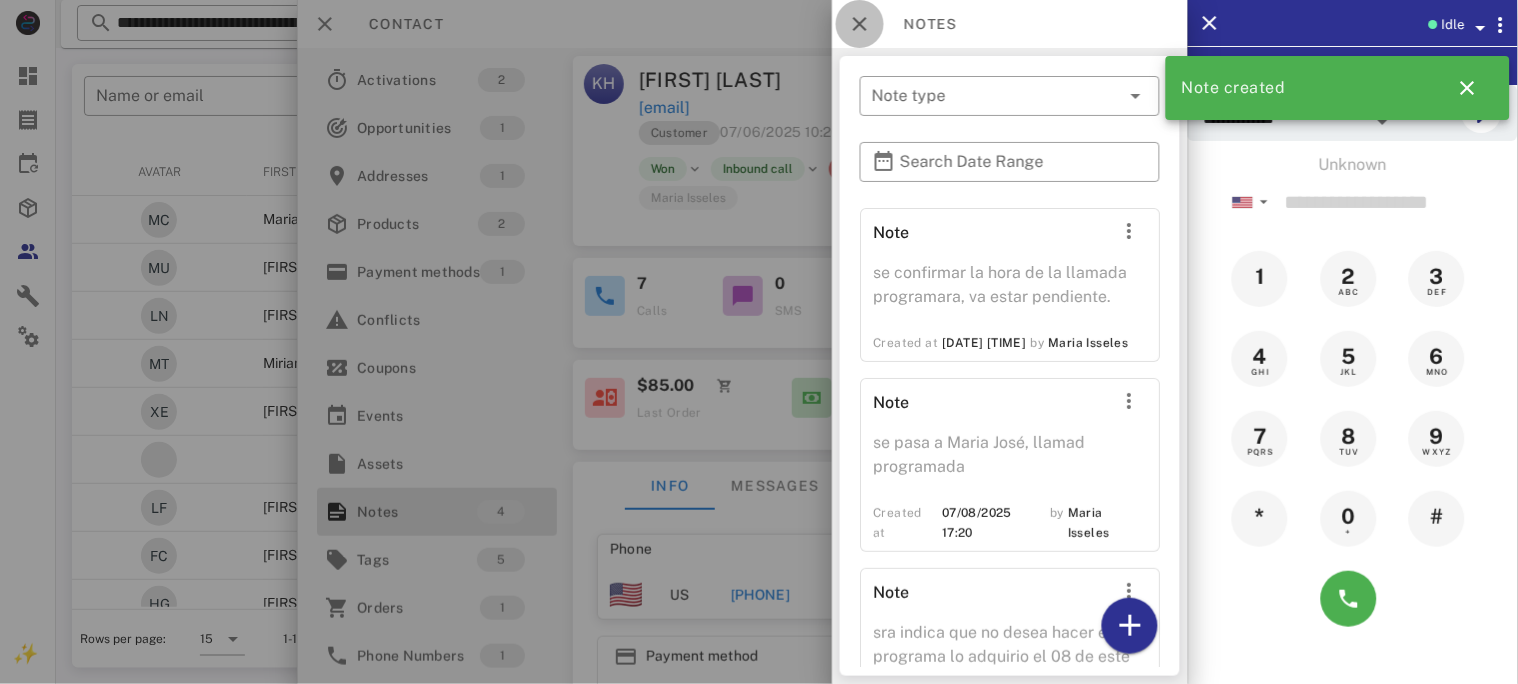 click at bounding box center (860, 24) 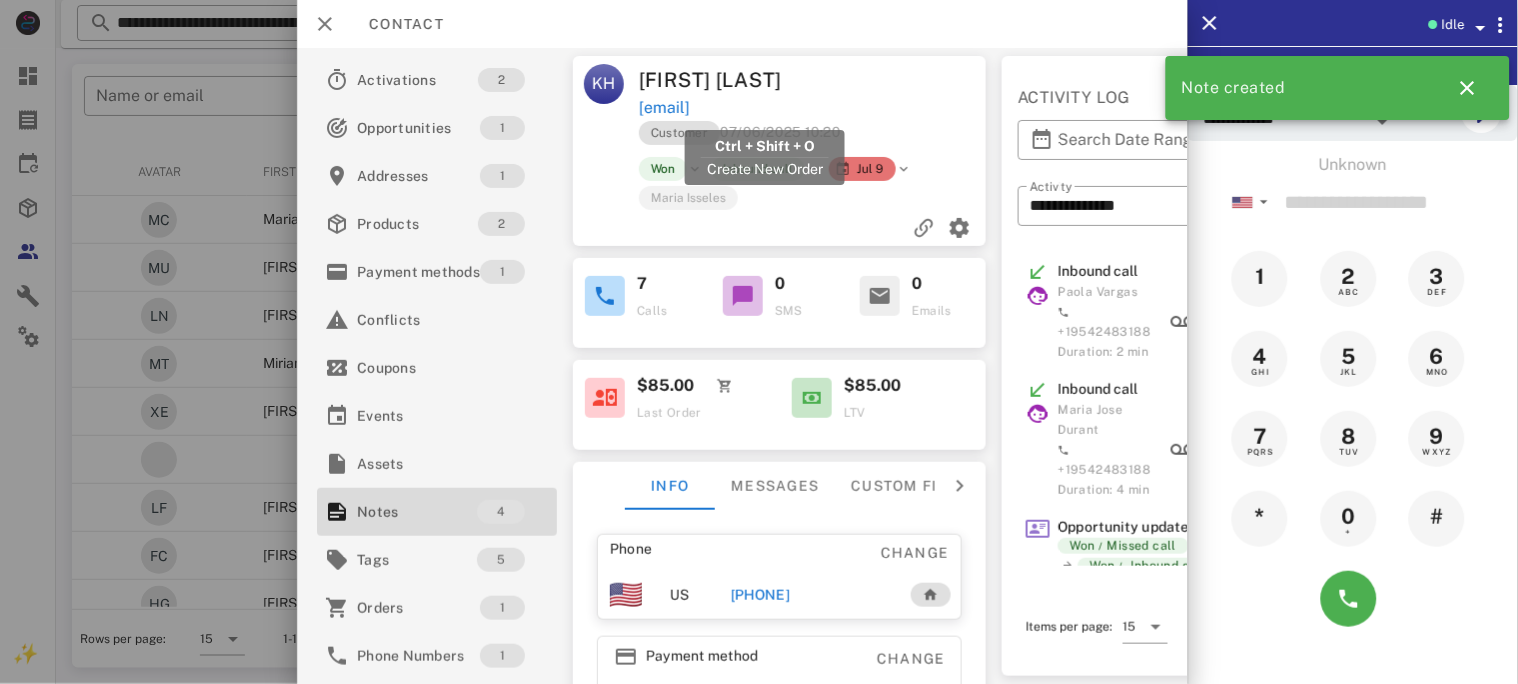 drag, startPoint x: 906, startPoint y: 104, endPoint x: 642, endPoint y: 106, distance: 264.00757 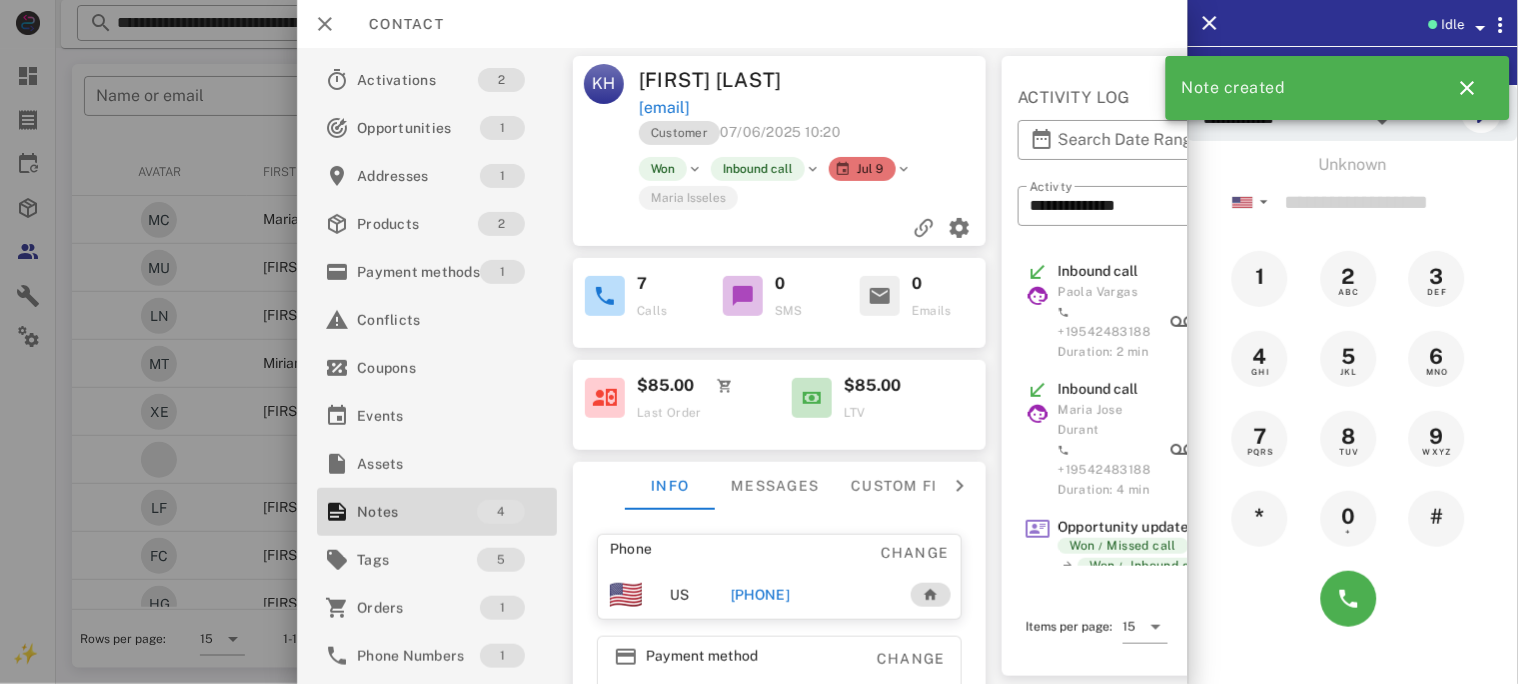 click on "[FIRST] [LAST]" at bounding box center (727, 80) 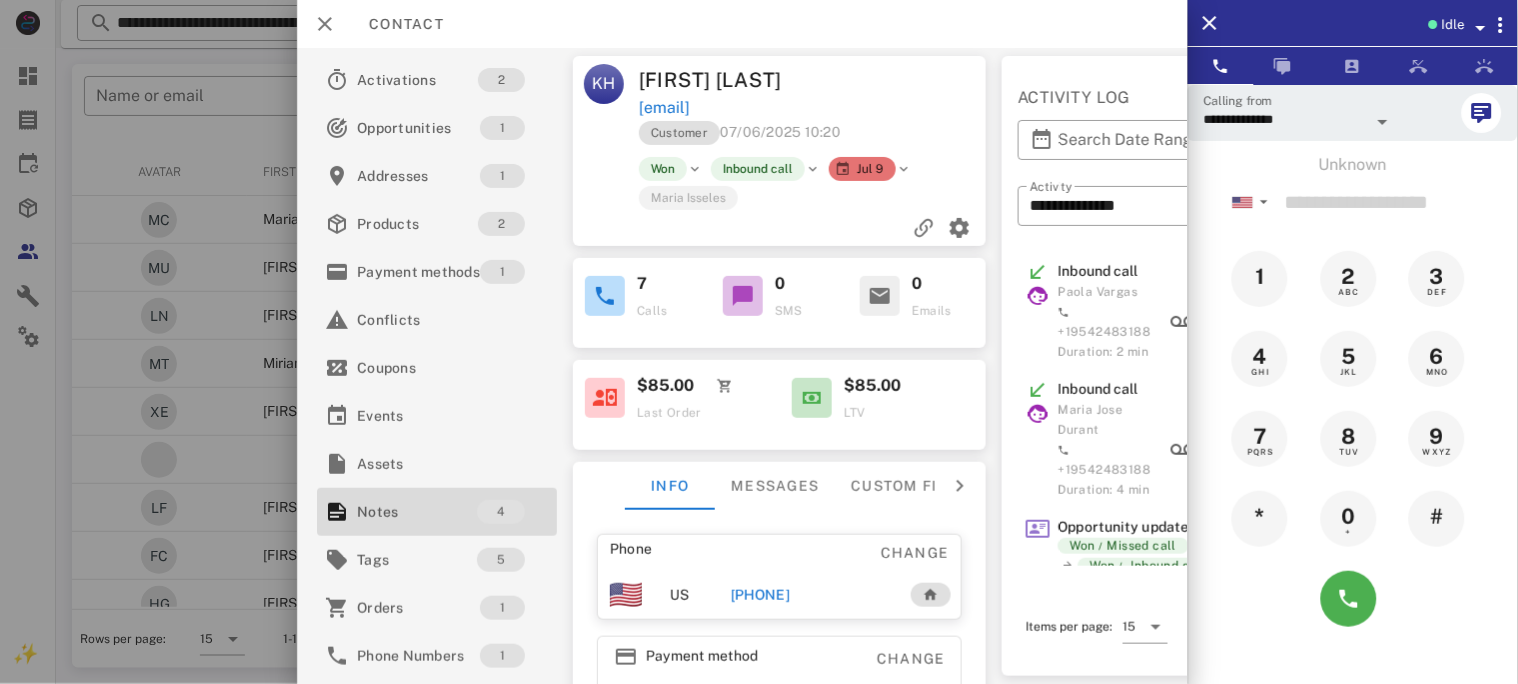 copy on "[FIRST] [LAST]  [EMAIL]" 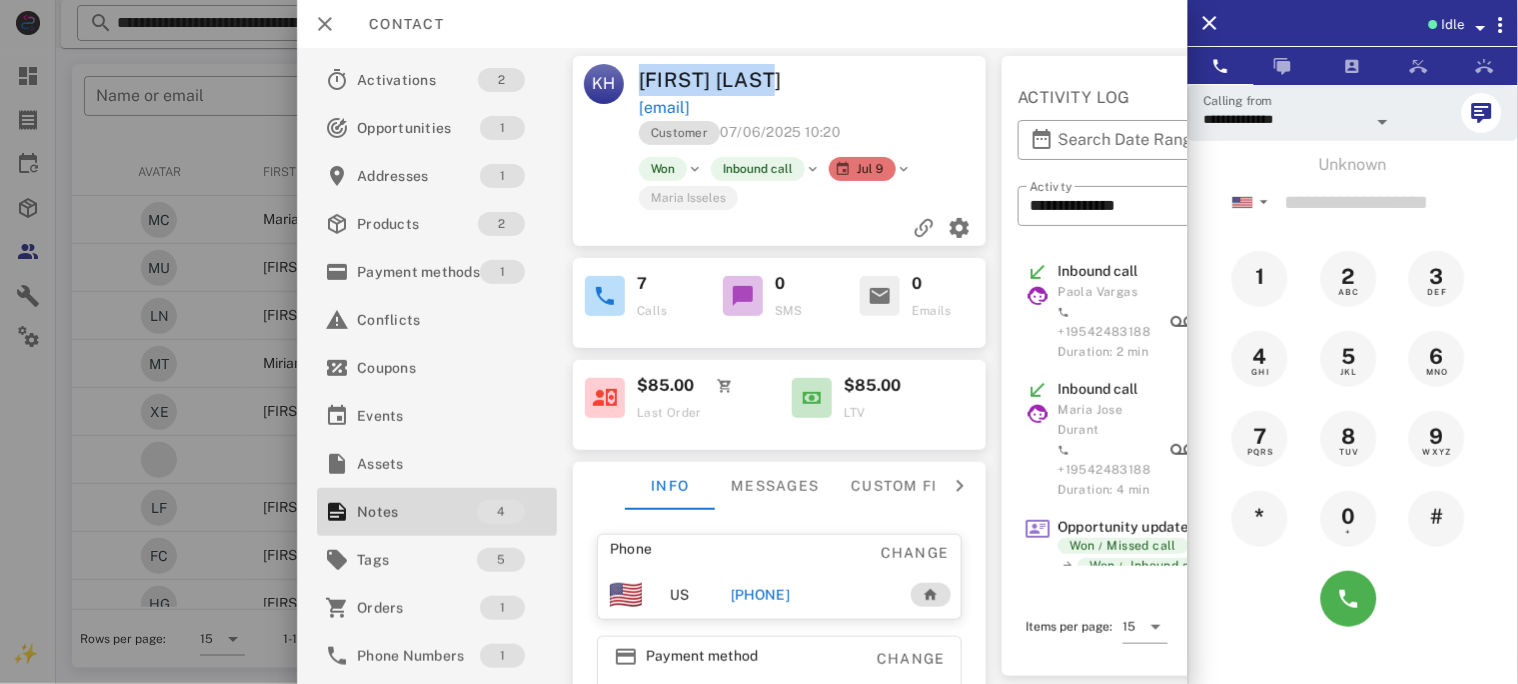 drag, startPoint x: 809, startPoint y: 75, endPoint x: 638, endPoint y: 75, distance: 171 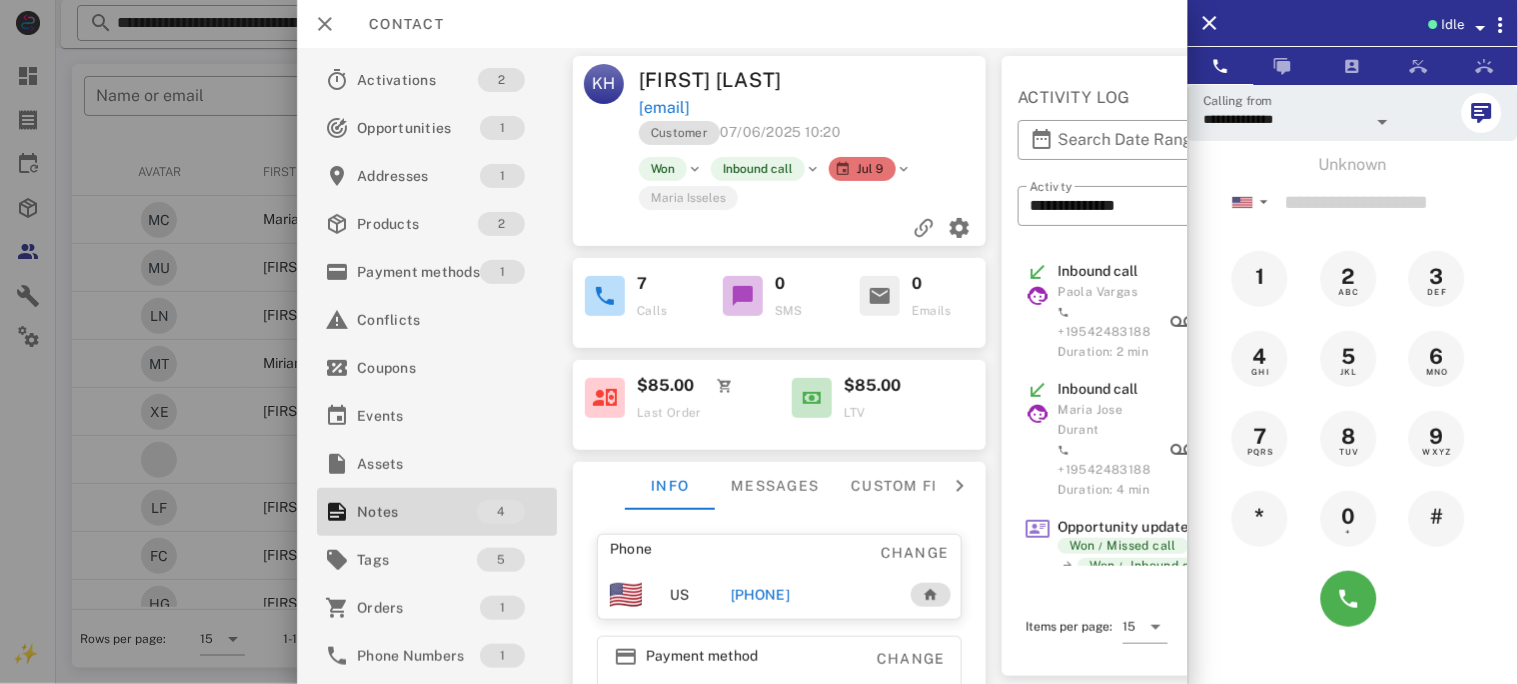 click on "[EMAIL]" at bounding box center [814, 108] 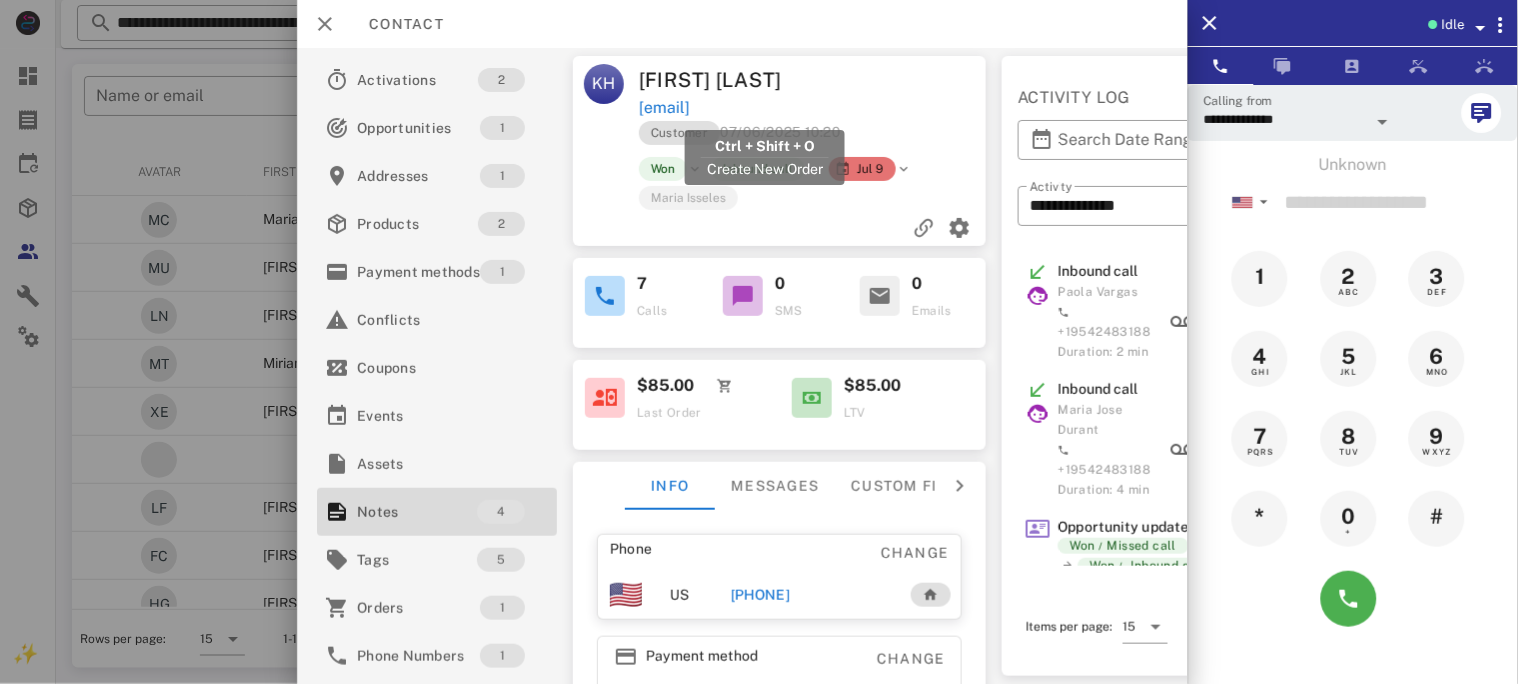 drag, startPoint x: 914, startPoint y: 110, endPoint x: 641, endPoint y: 110, distance: 273 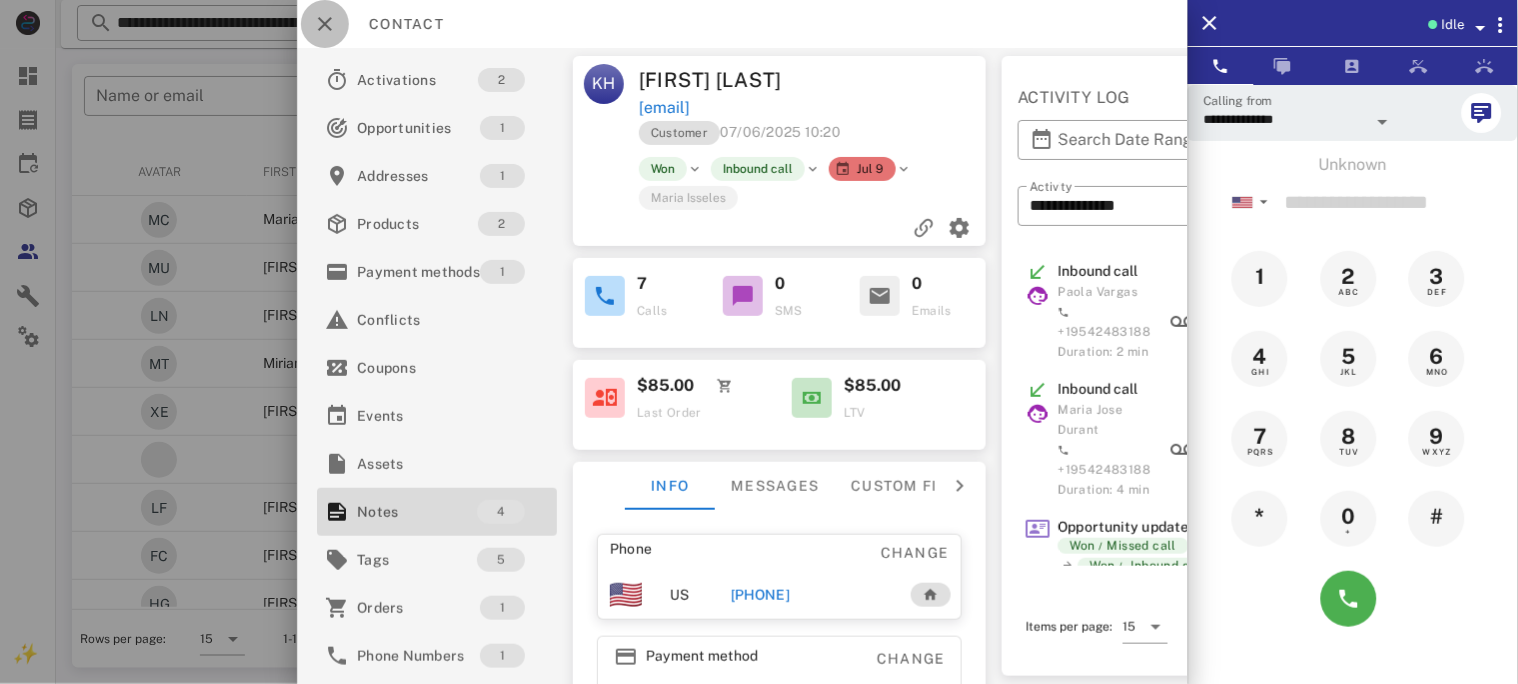 click at bounding box center (325, 24) 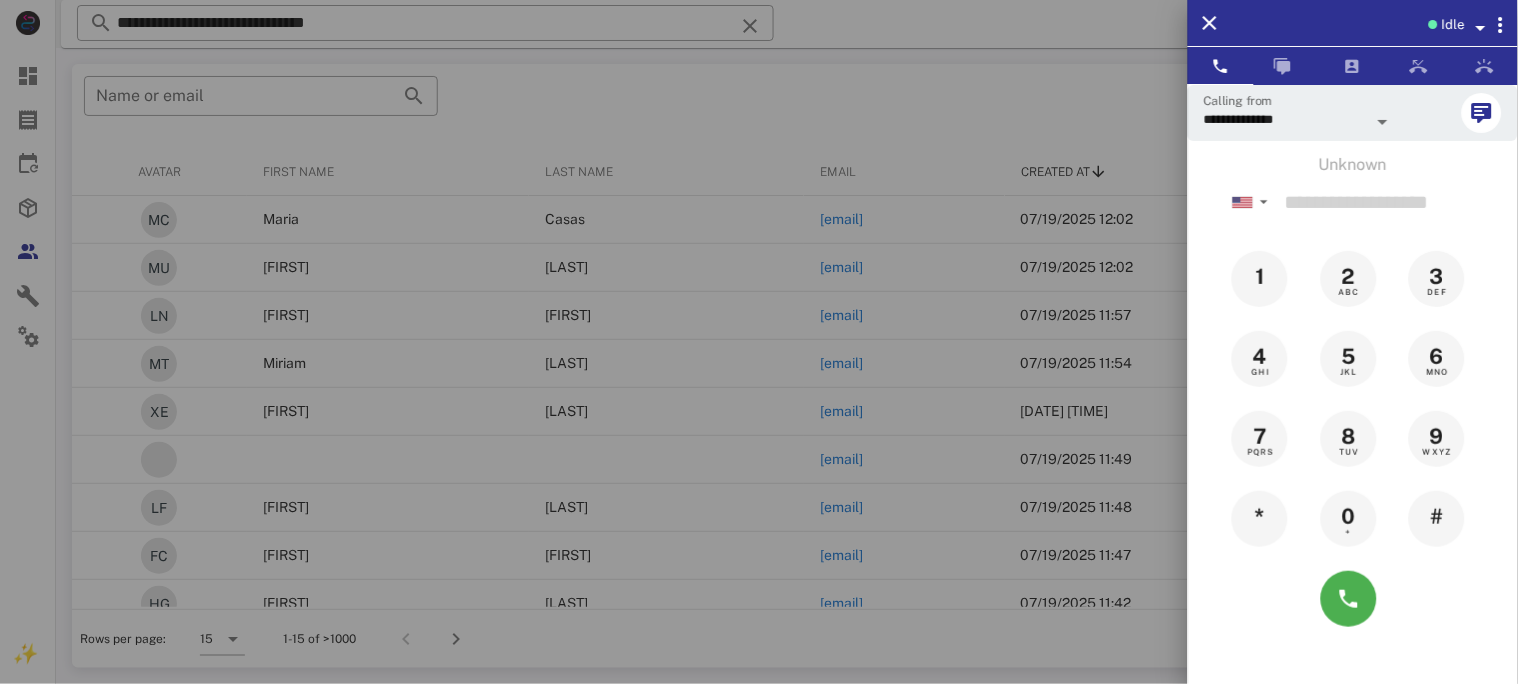 click at bounding box center (759, 342) 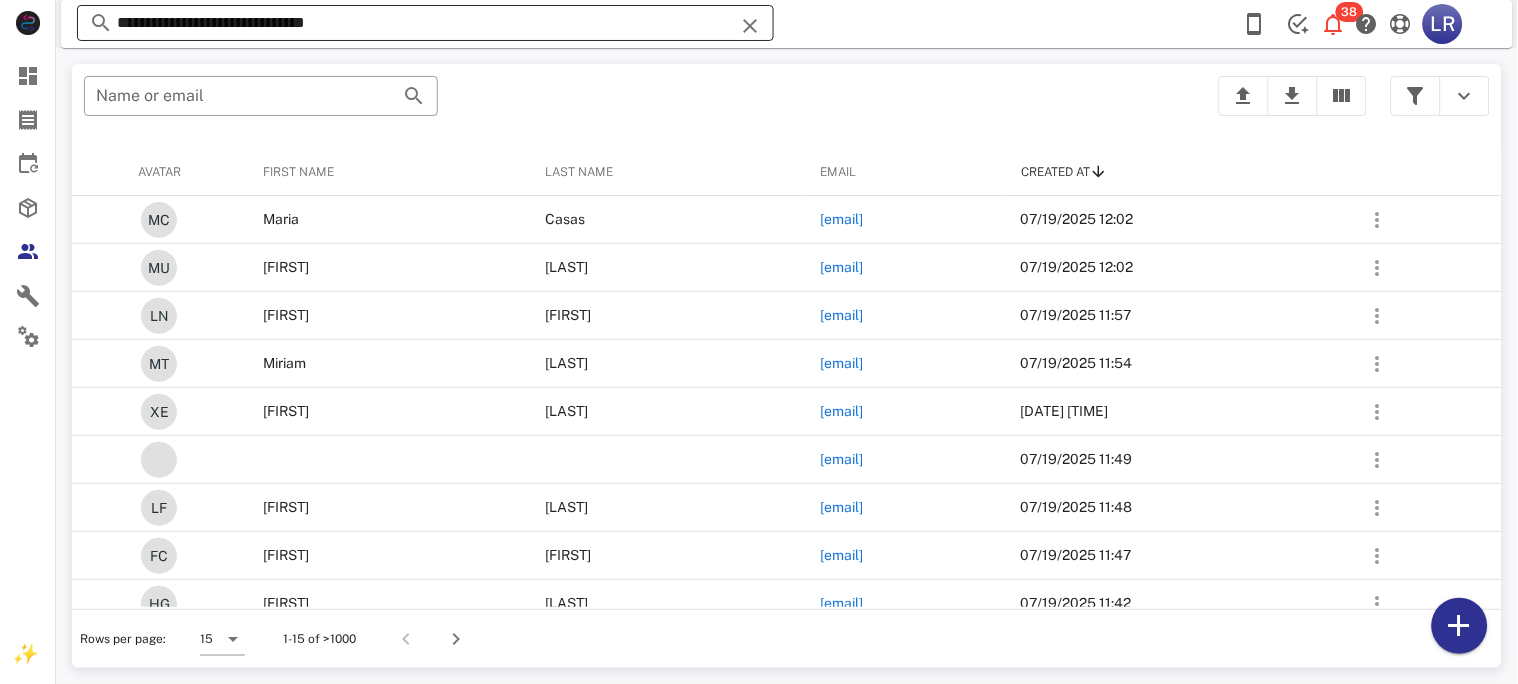 click at bounding box center [750, 26] 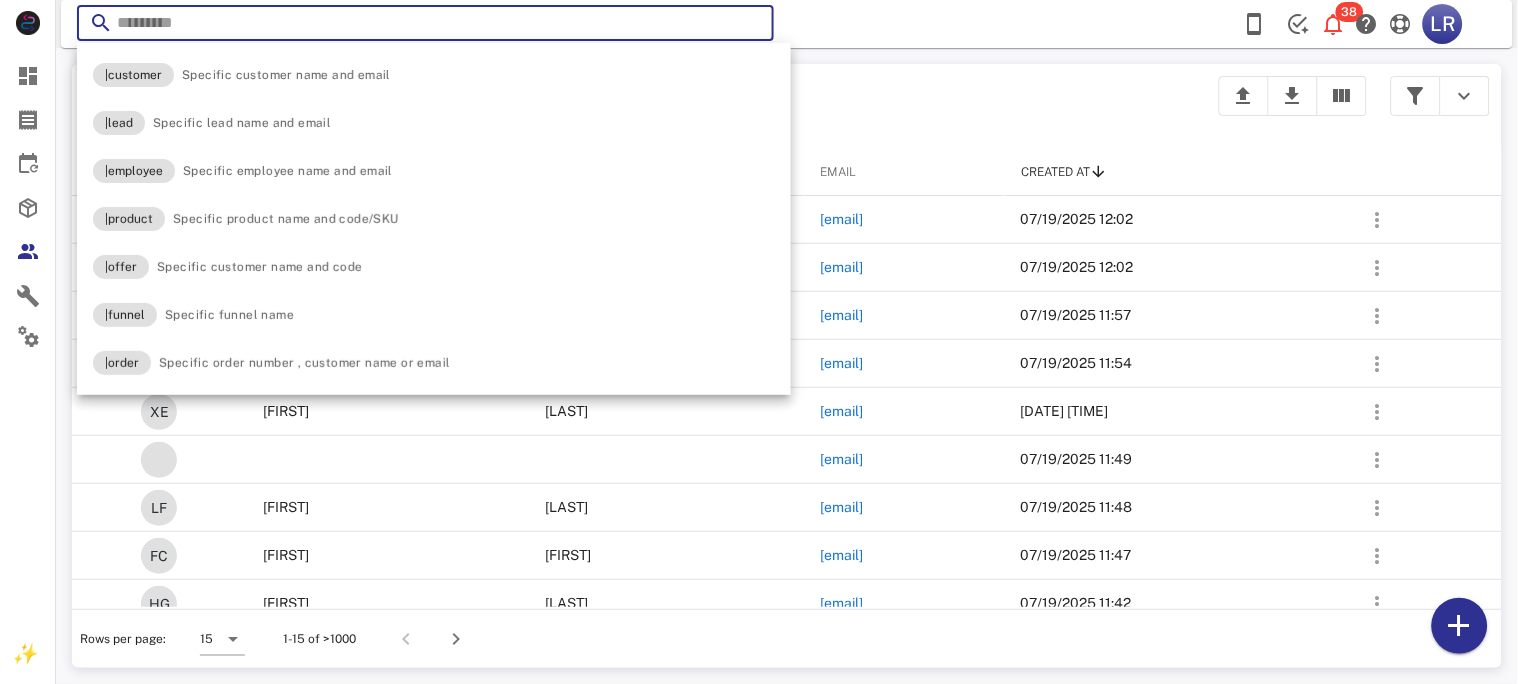 click at bounding box center (750, 26) 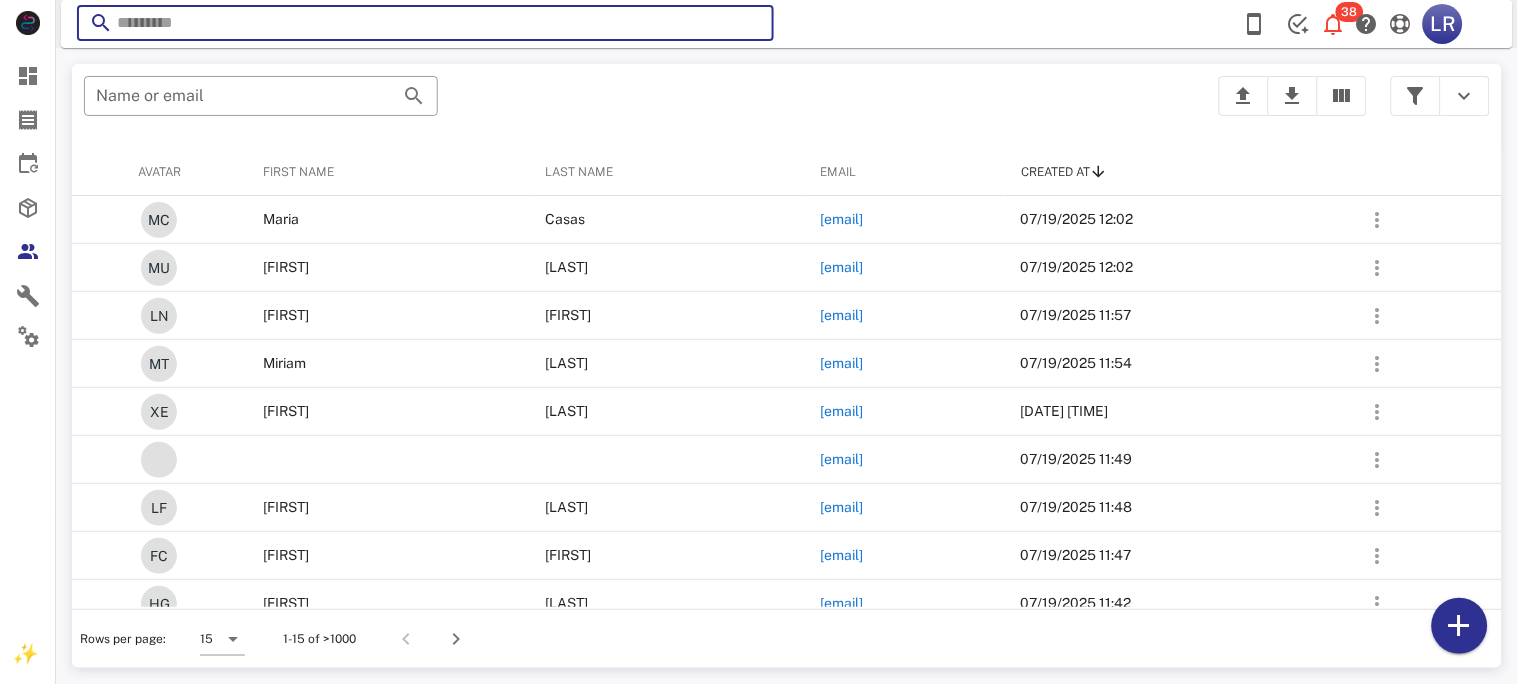 paste on "**********" 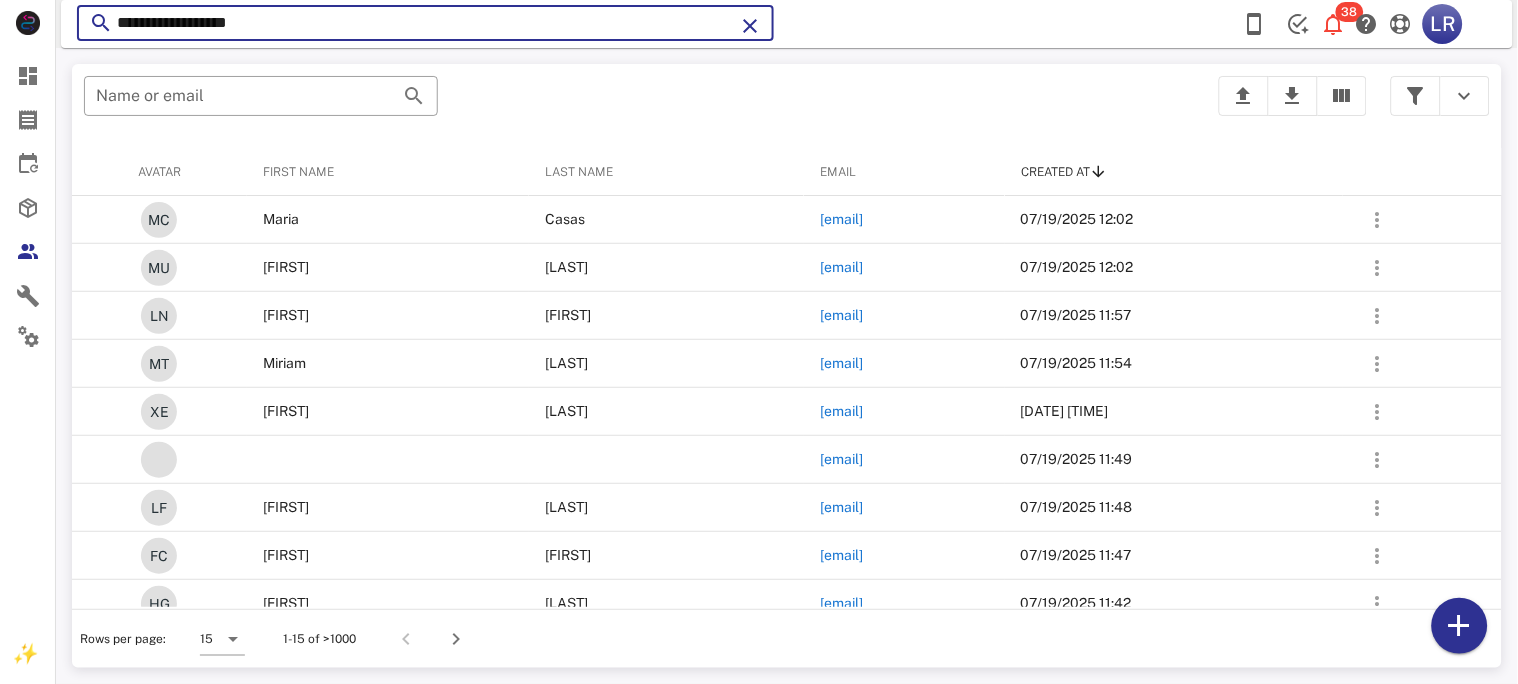 type on "**********" 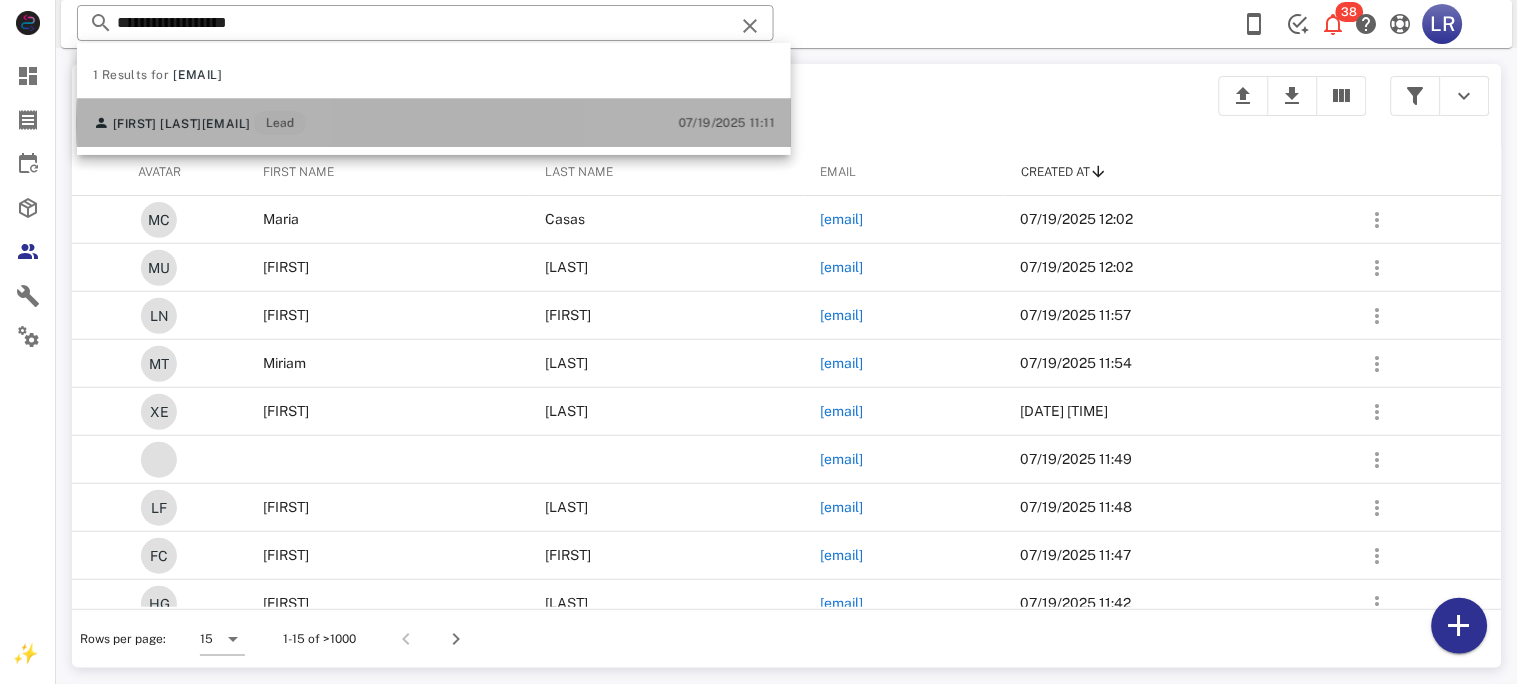 click on "[EMAIL]" at bounding box center (226, 124) 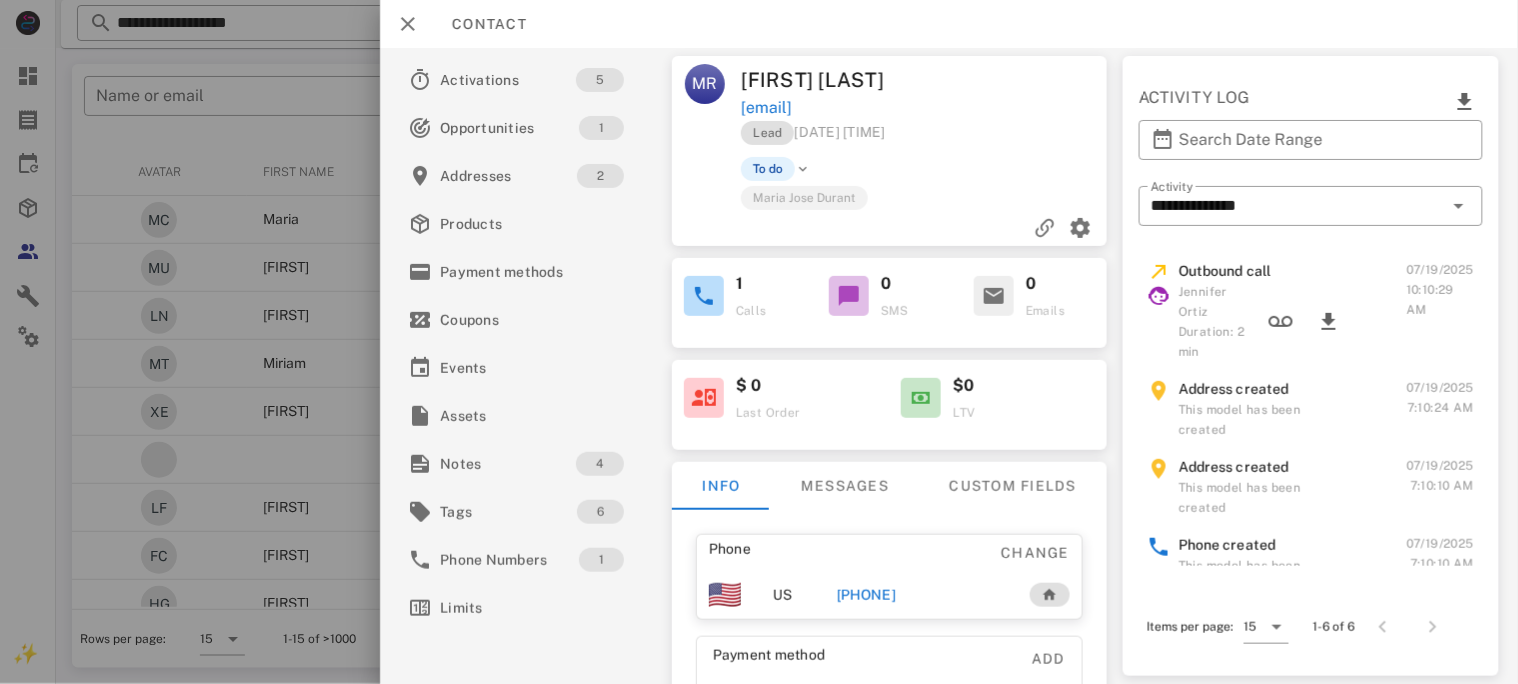 click on "[PHONE]" at bounding box center (865, 595) 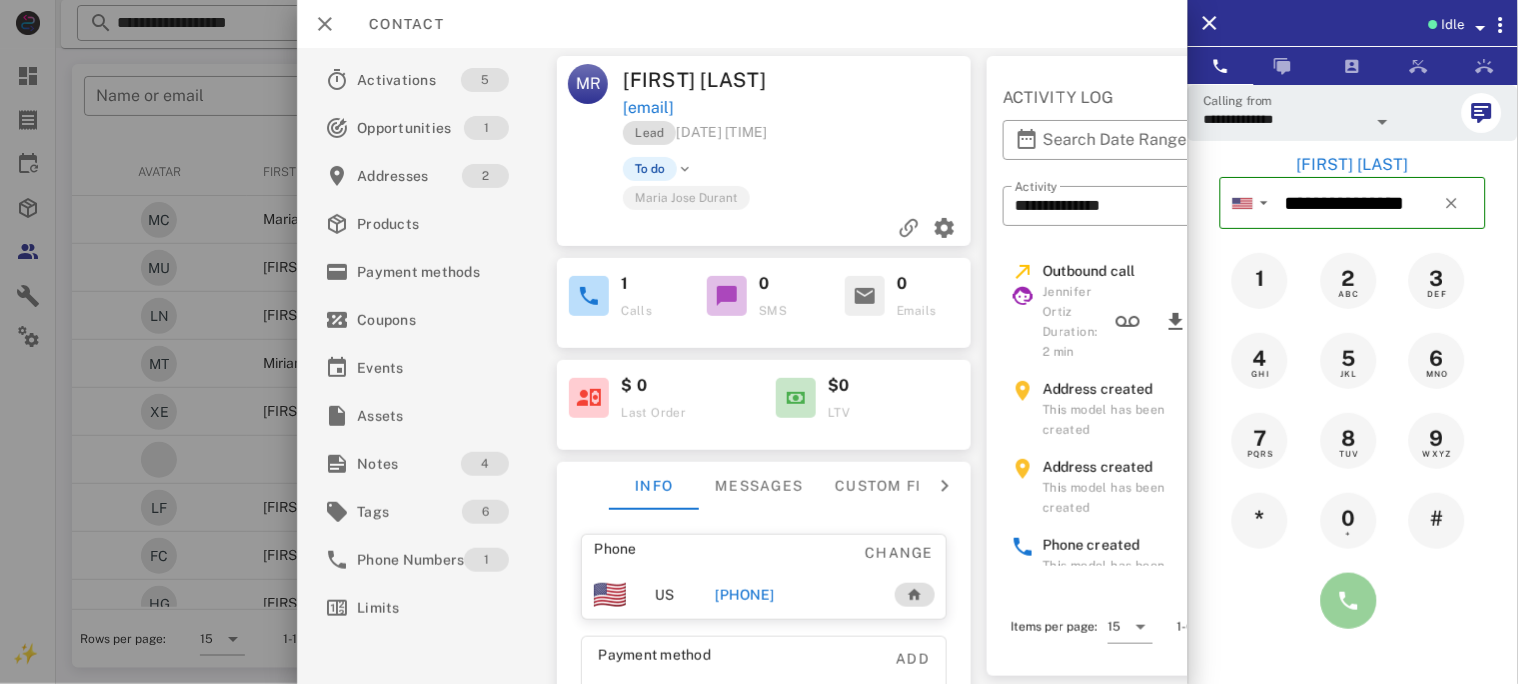 click at bounding box center (1349, 601) 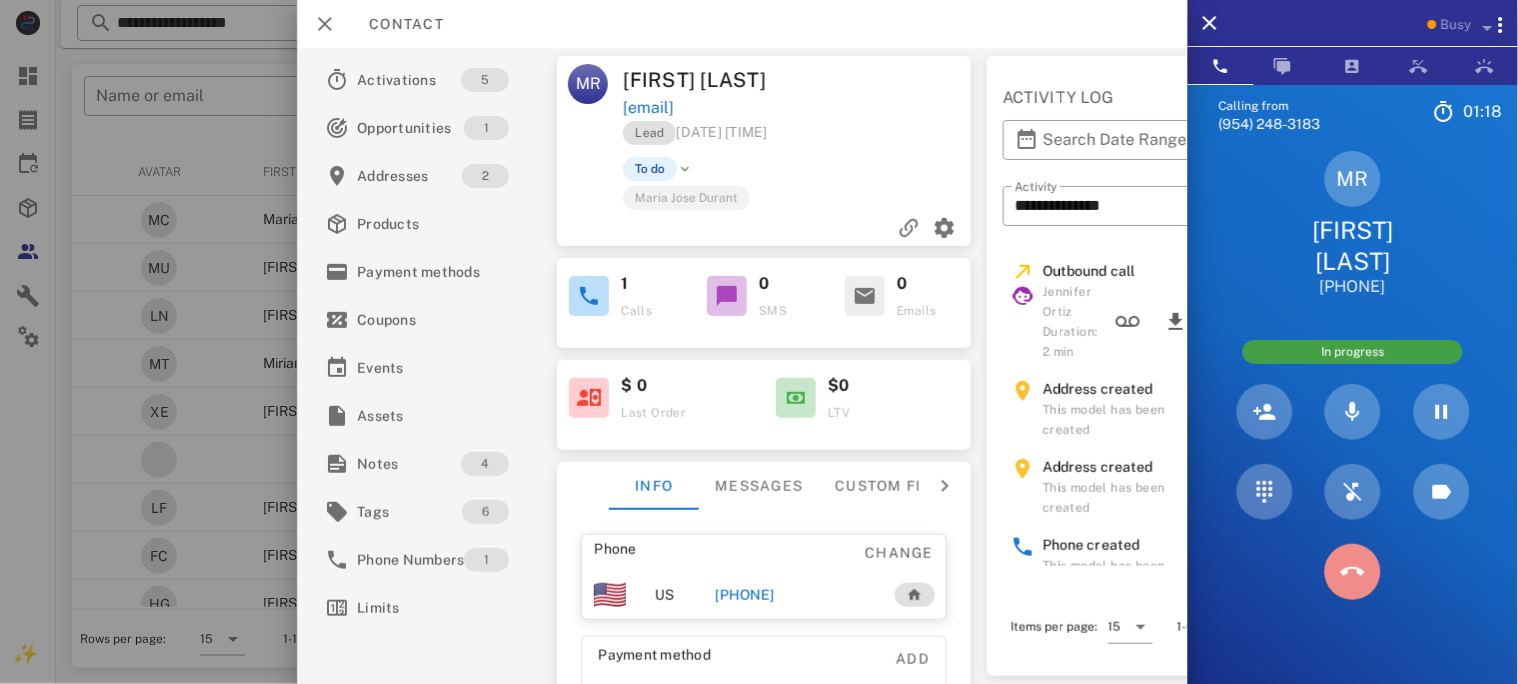 click at bounding box center (1353, 572) 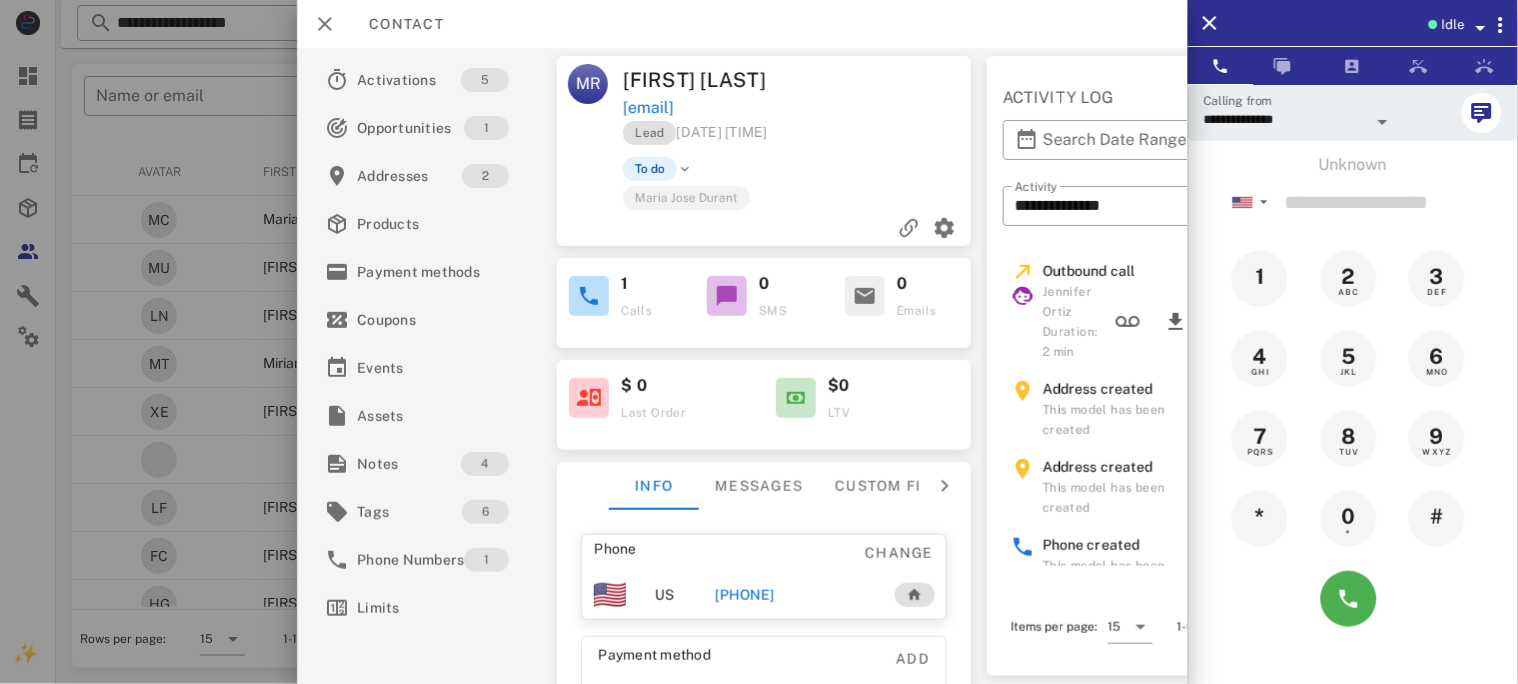 drag, startPoint x: 825, startPoint y: 106, endPoint x: 622, endPoint y: 101, distance: 203.06157 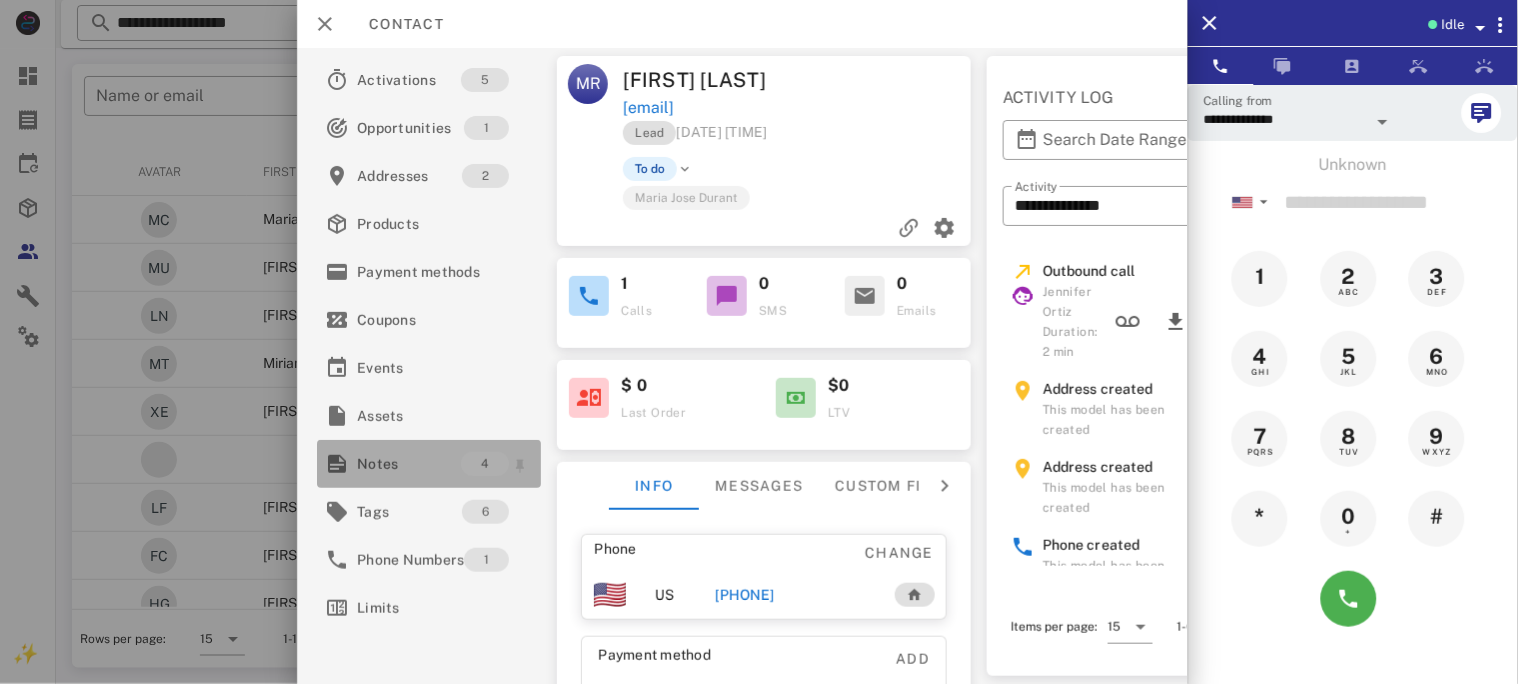 click on "Notes" at bounding box center (409, 464) 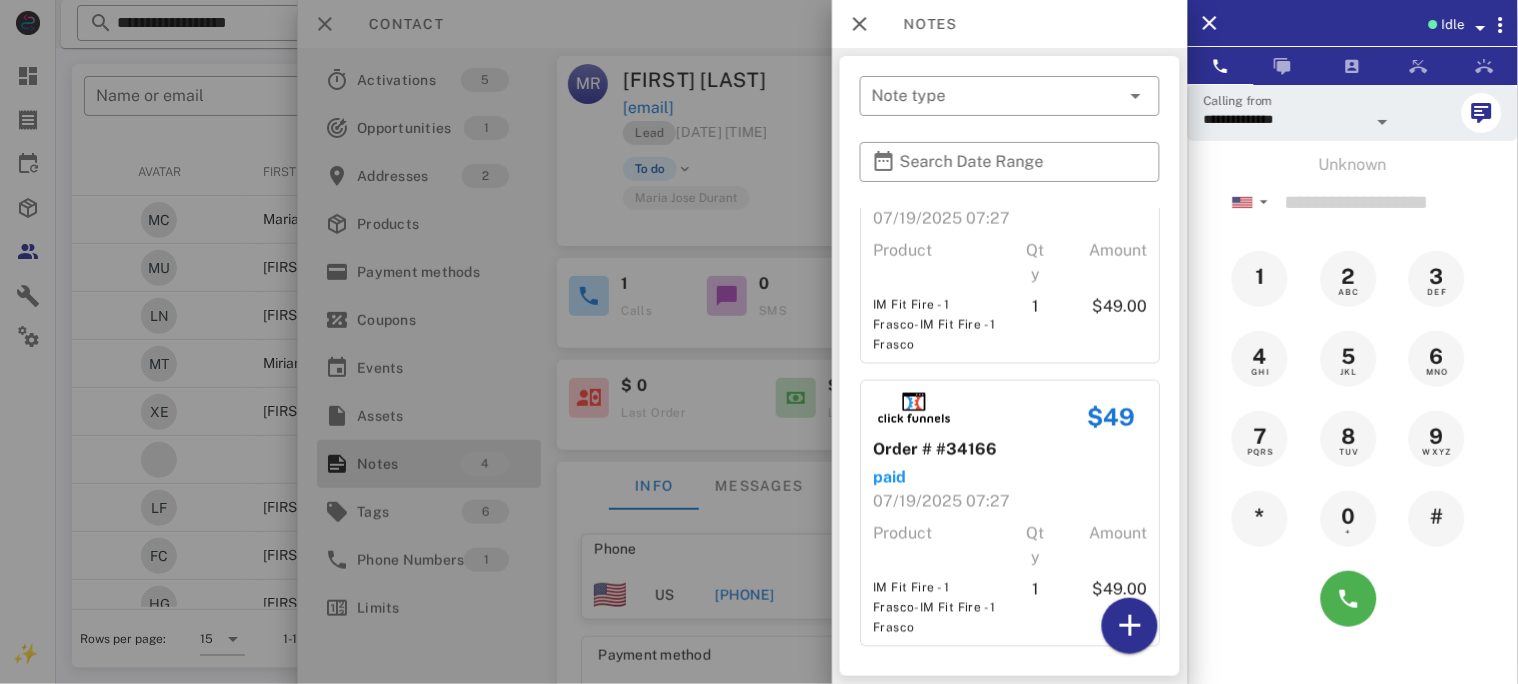 scroll, scrollTop: 638, scrollLeft: 0, axis: vertical 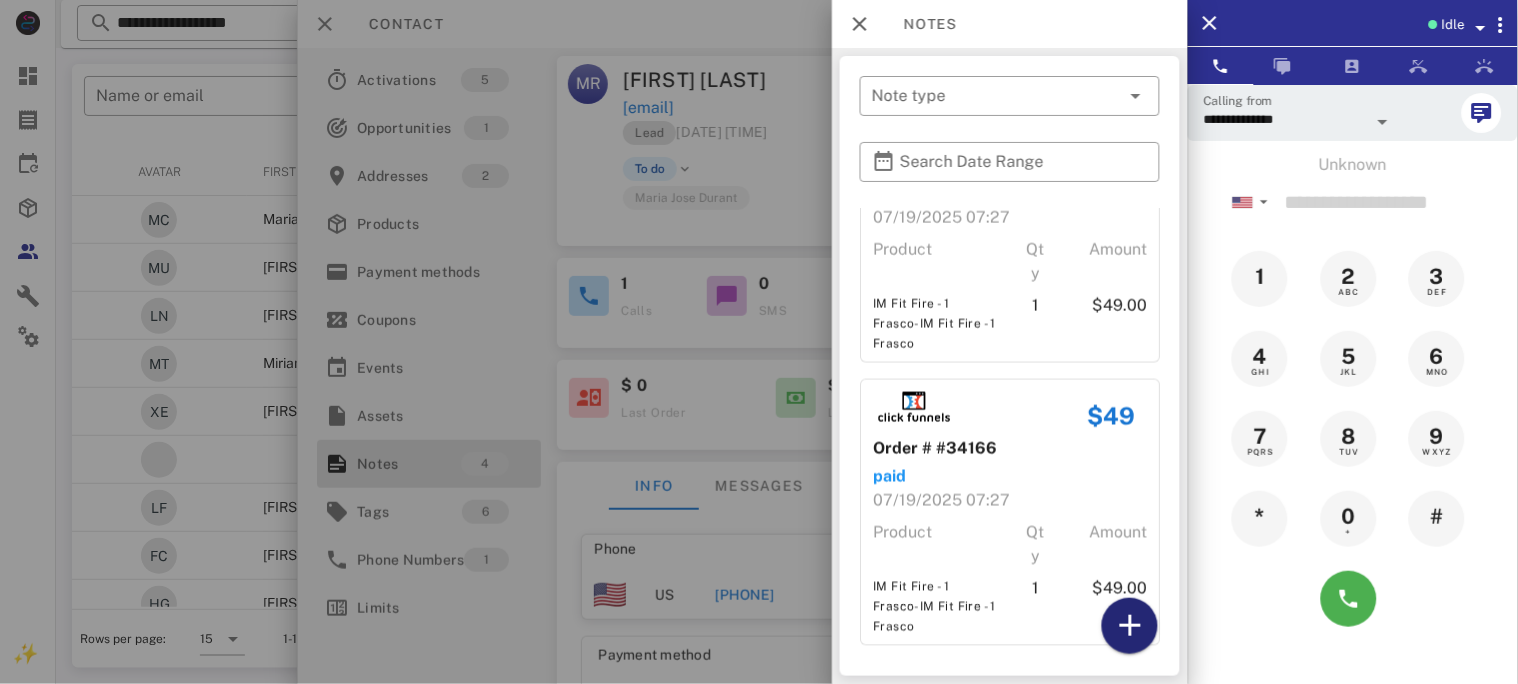 click at bounding box center [1130, 626] 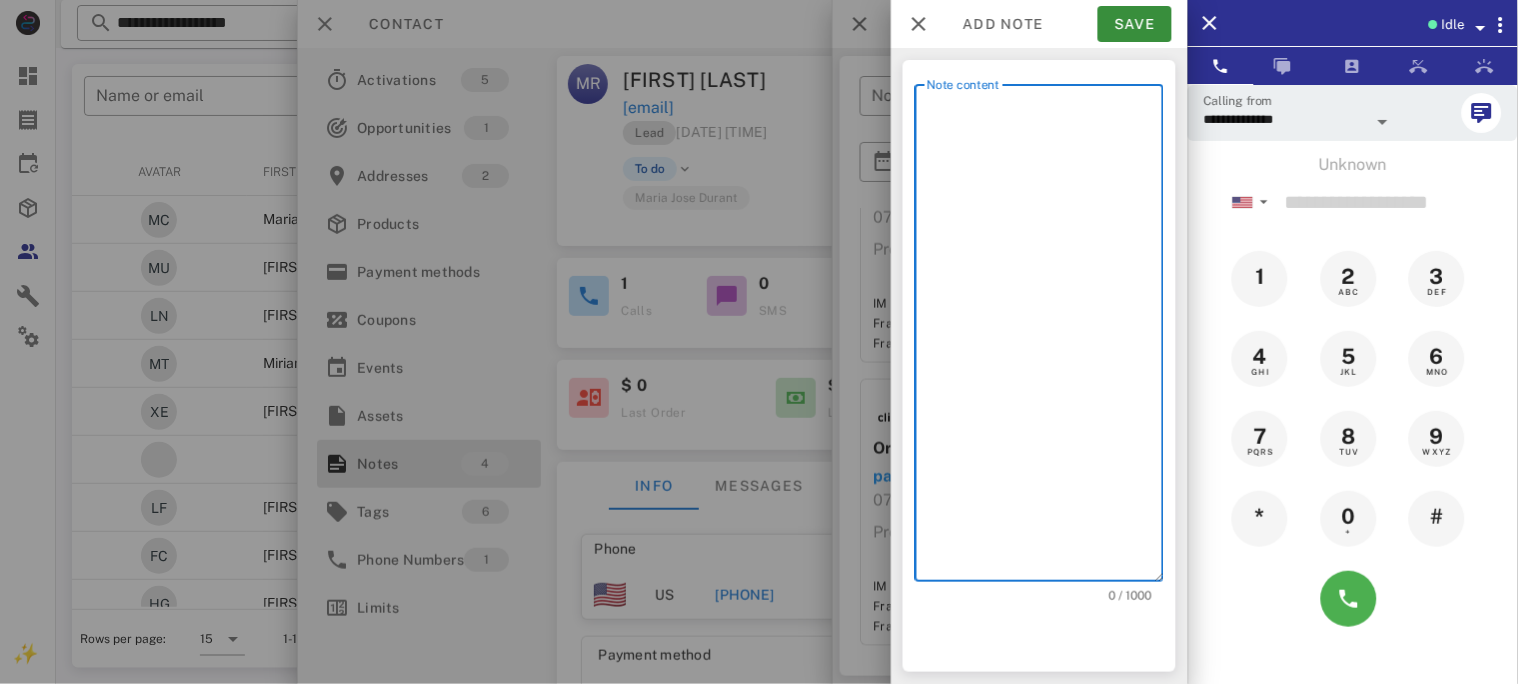 click on "Note content" at bounding box center [1045, 338] 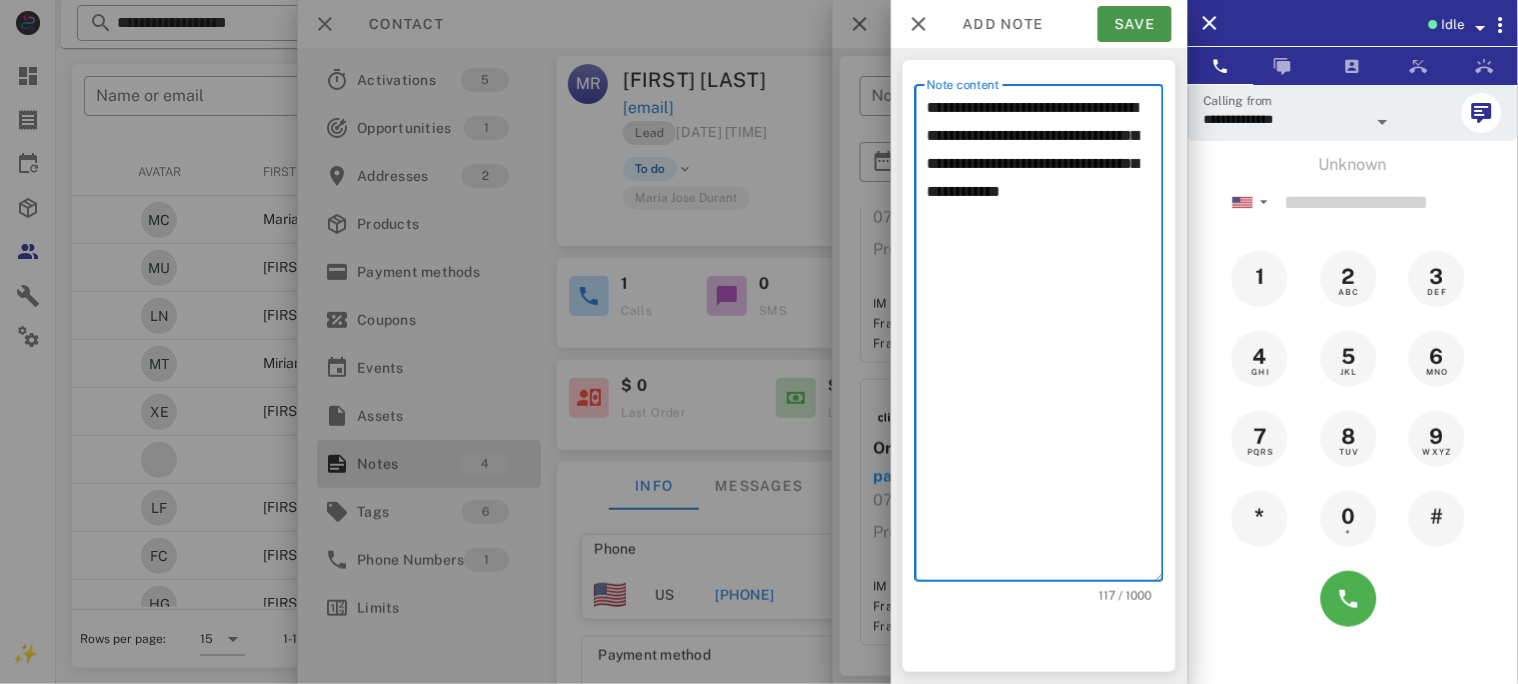 type on "**********" 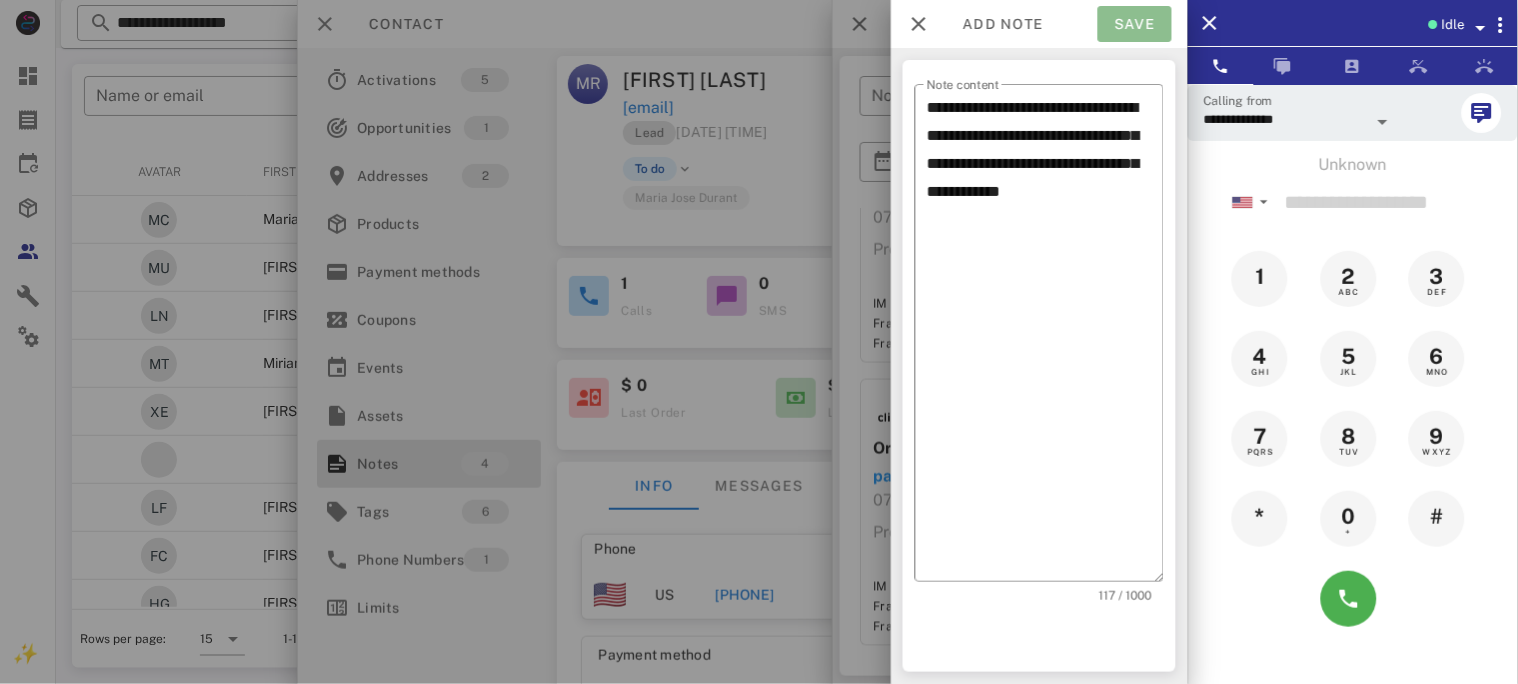 click on "Save" at bounding box center [1135, 24] 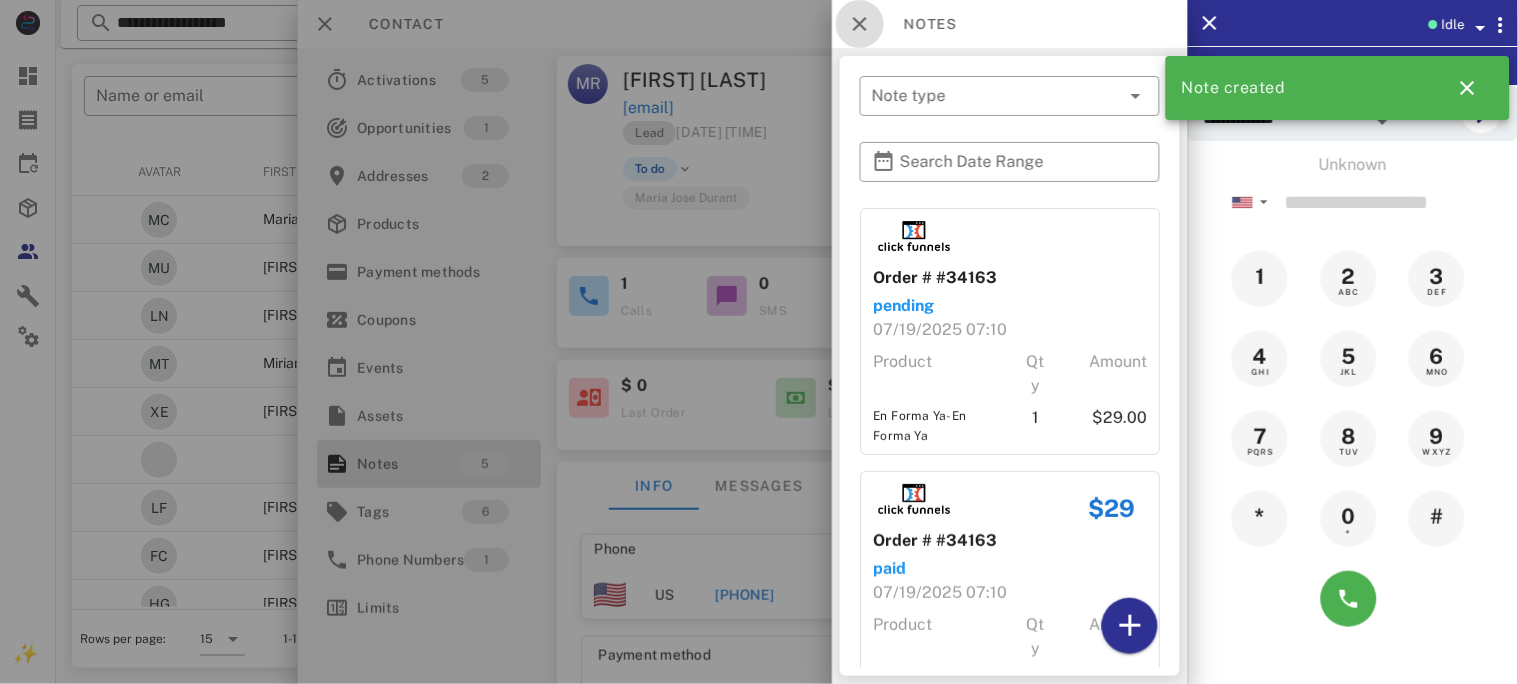 click at bounding box center (860, 24) 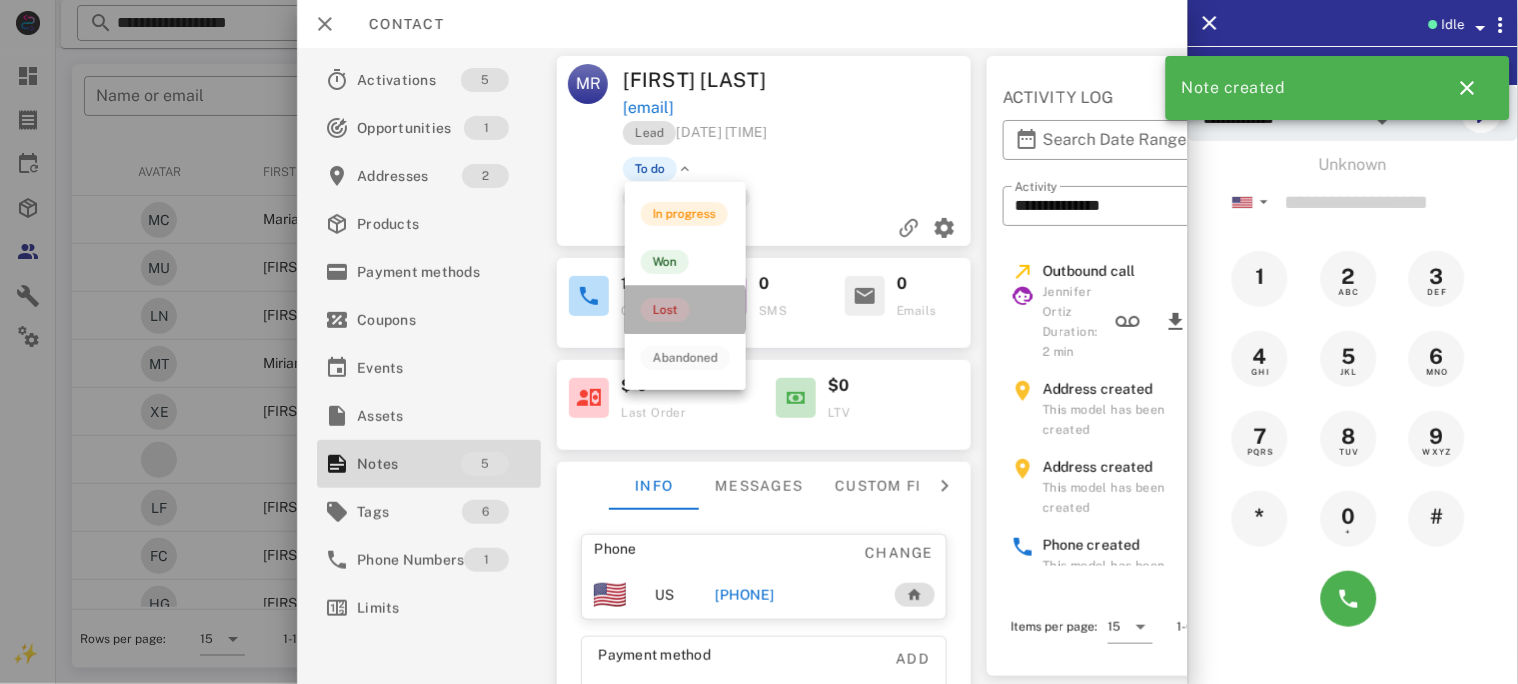 click on "Lost" at bounding box center [665, 310] 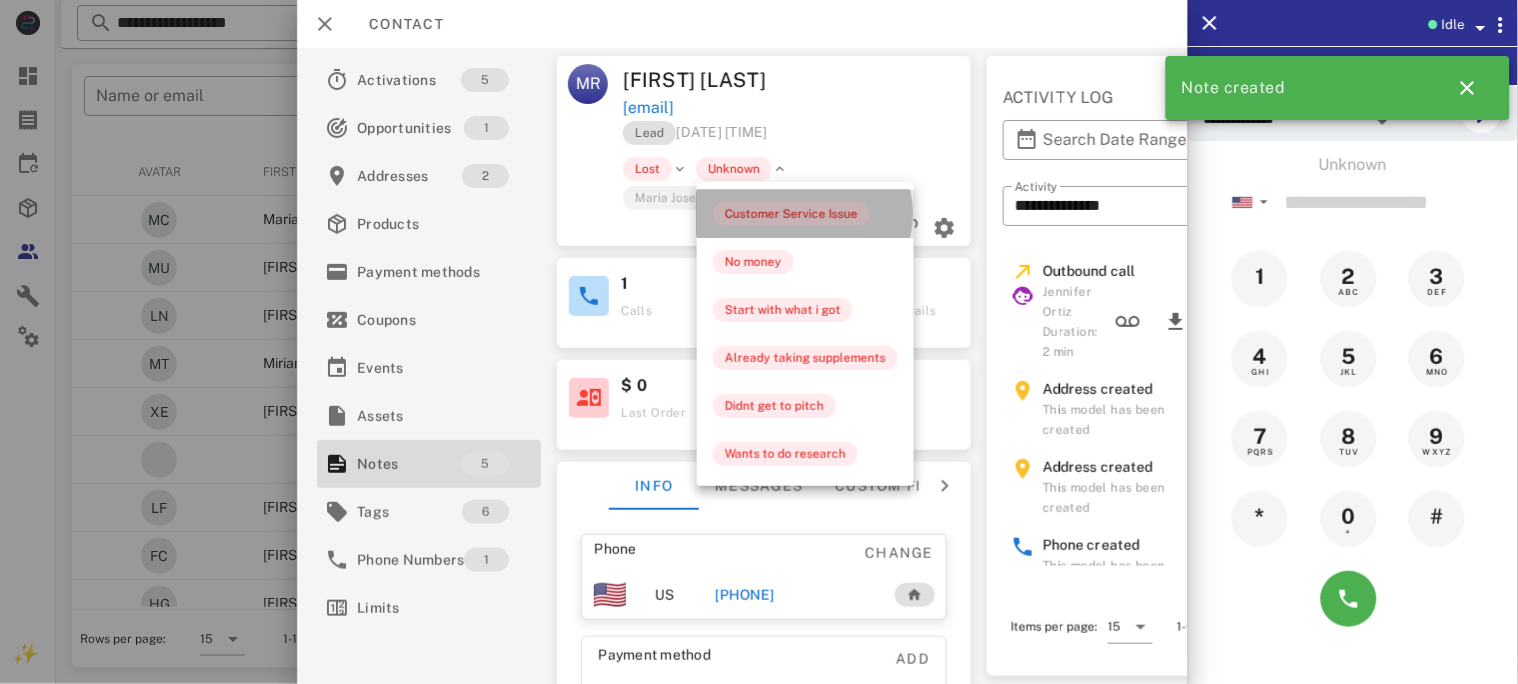 click on "Customer Service Issue" at bounding box center (791, 214) 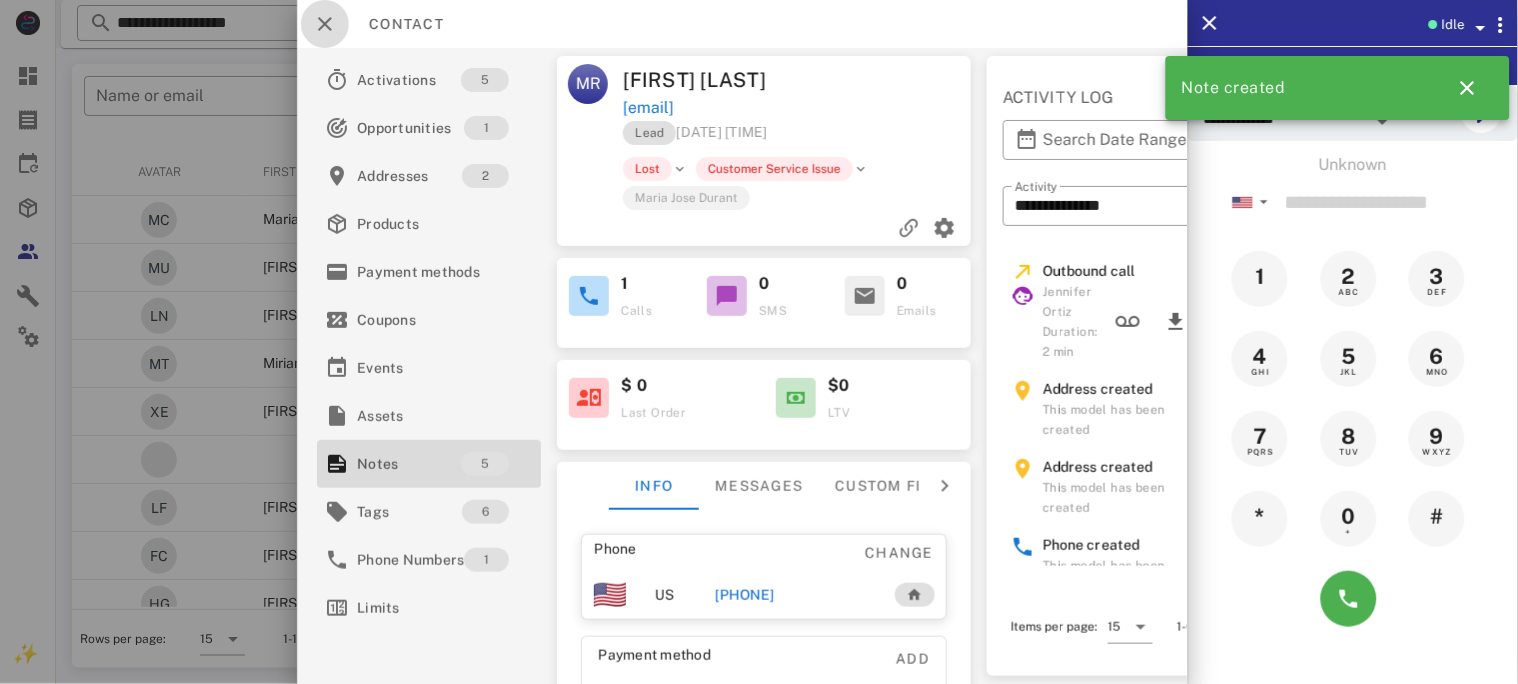 click at bounding box center [325, 24] 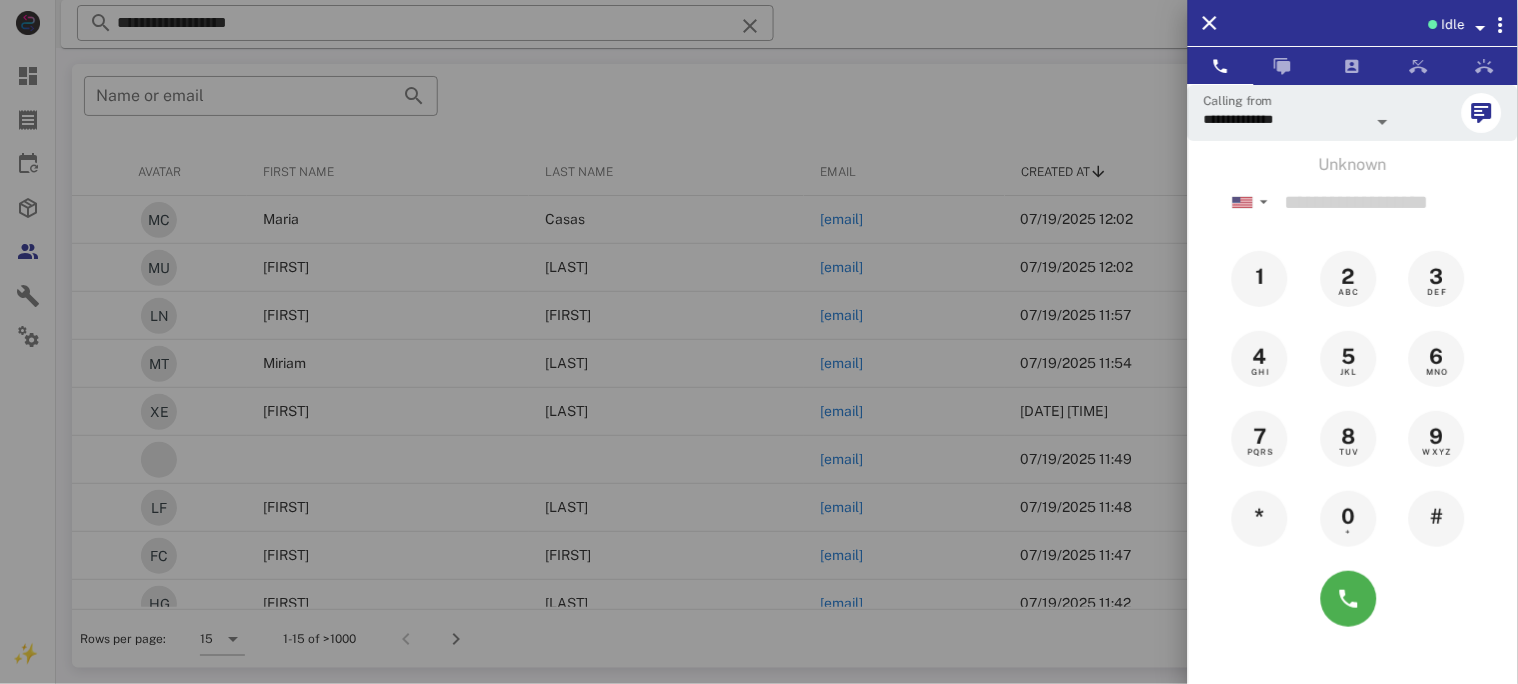 click at bounding box center [759, 342] 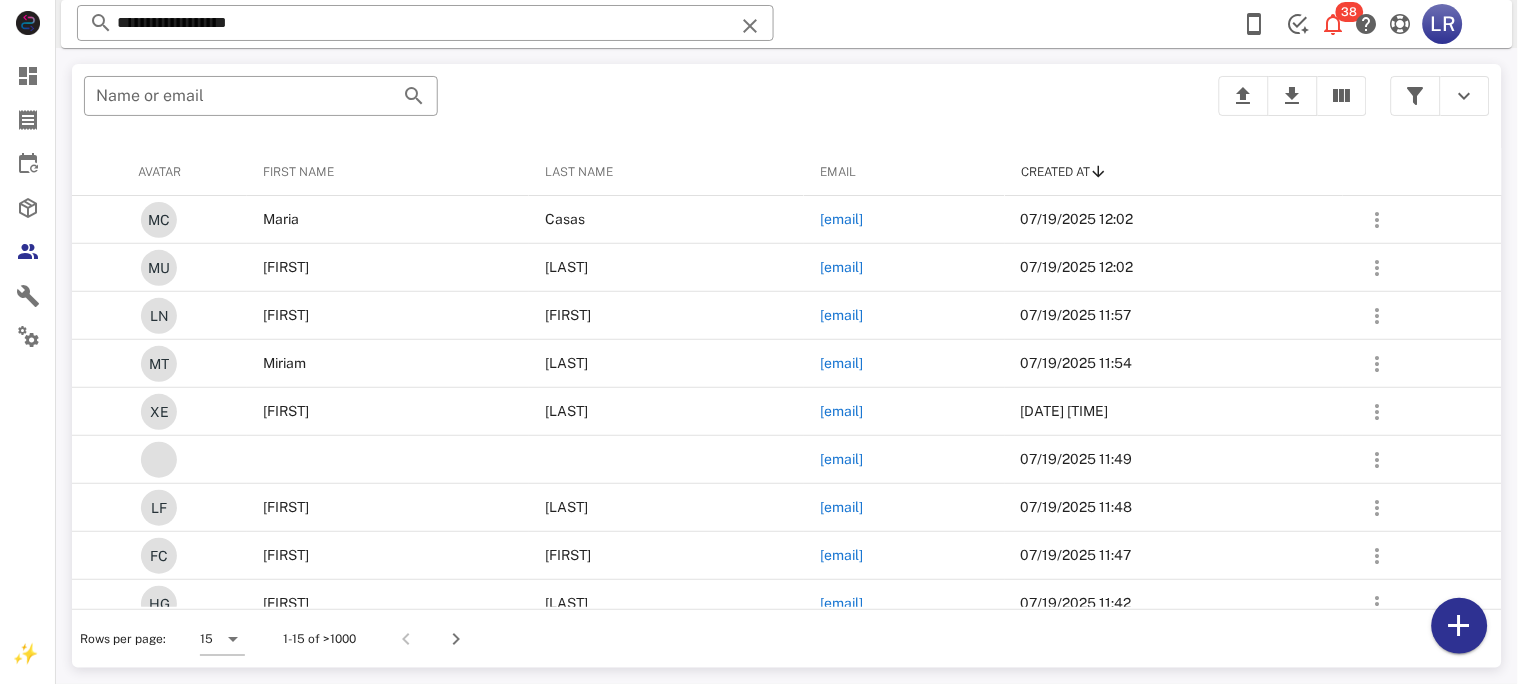click at bounding box center (750, 26) 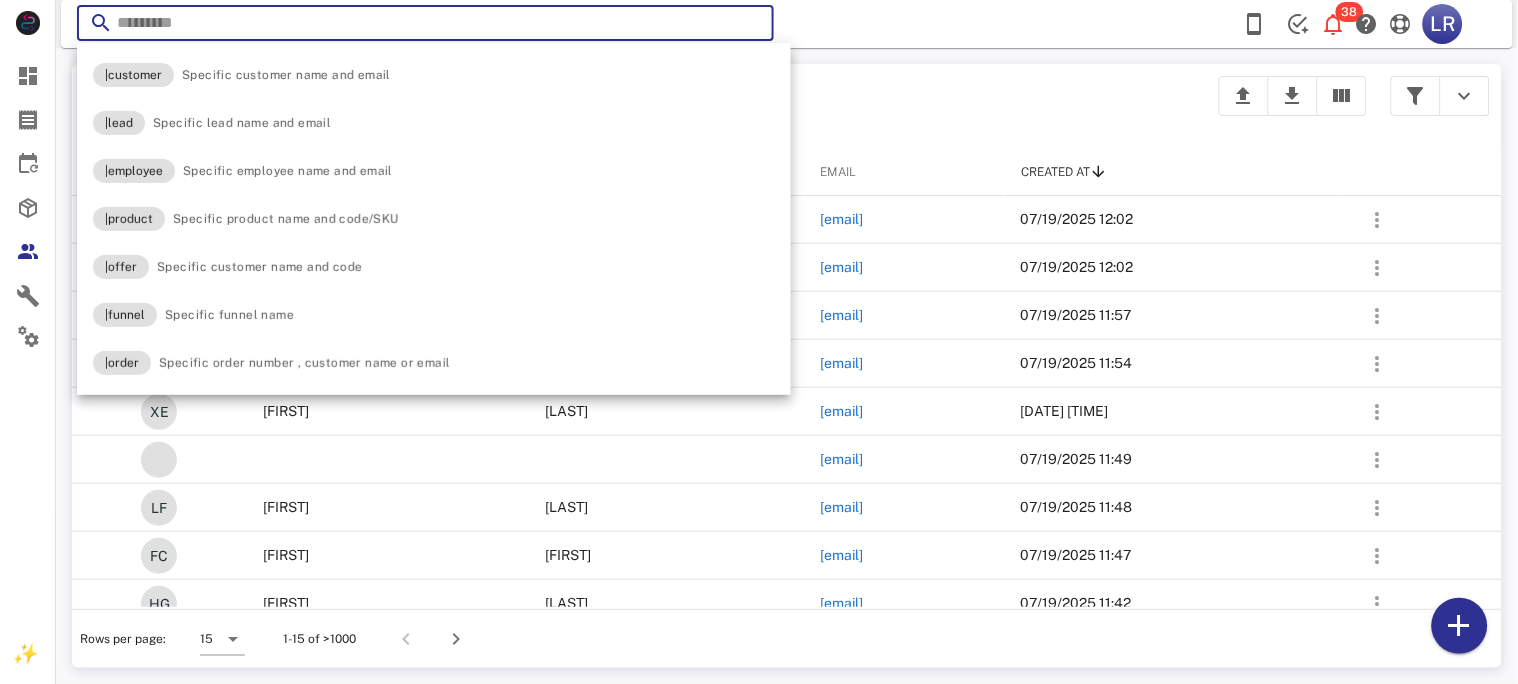 paste on "**********" 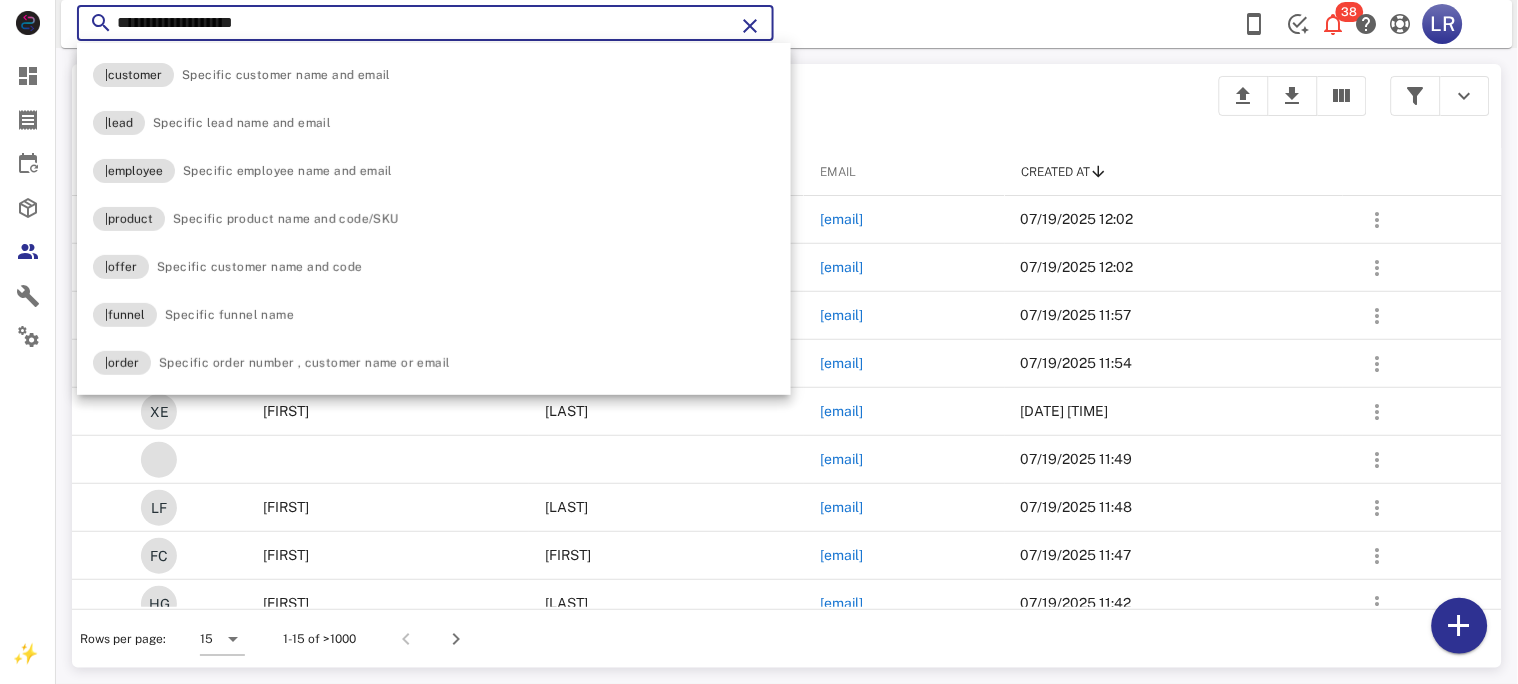type on "**********" 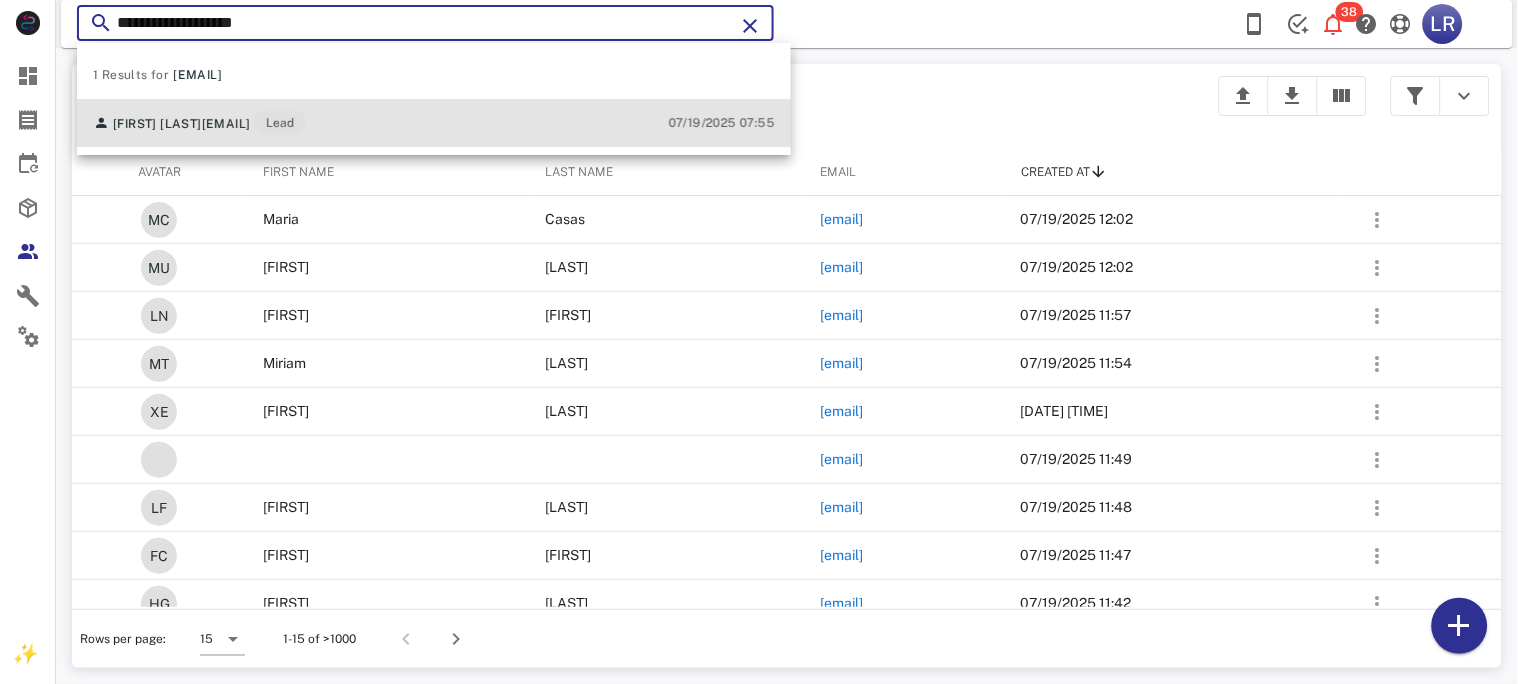 click on "[FIRST] [LAST]   [EMAIL]   Lead" at bounding box center [199, 123] 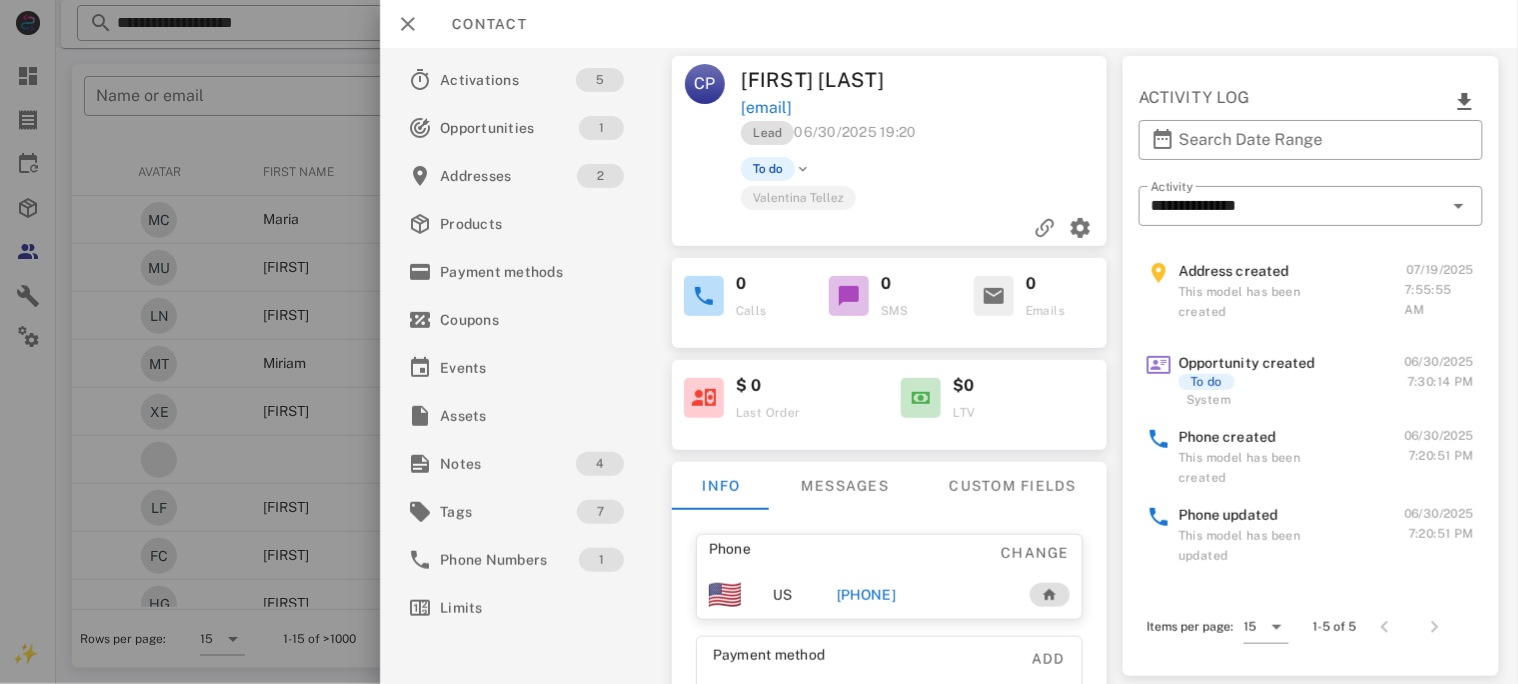 click on "[PHONE]" at bounding box center (865, 595) 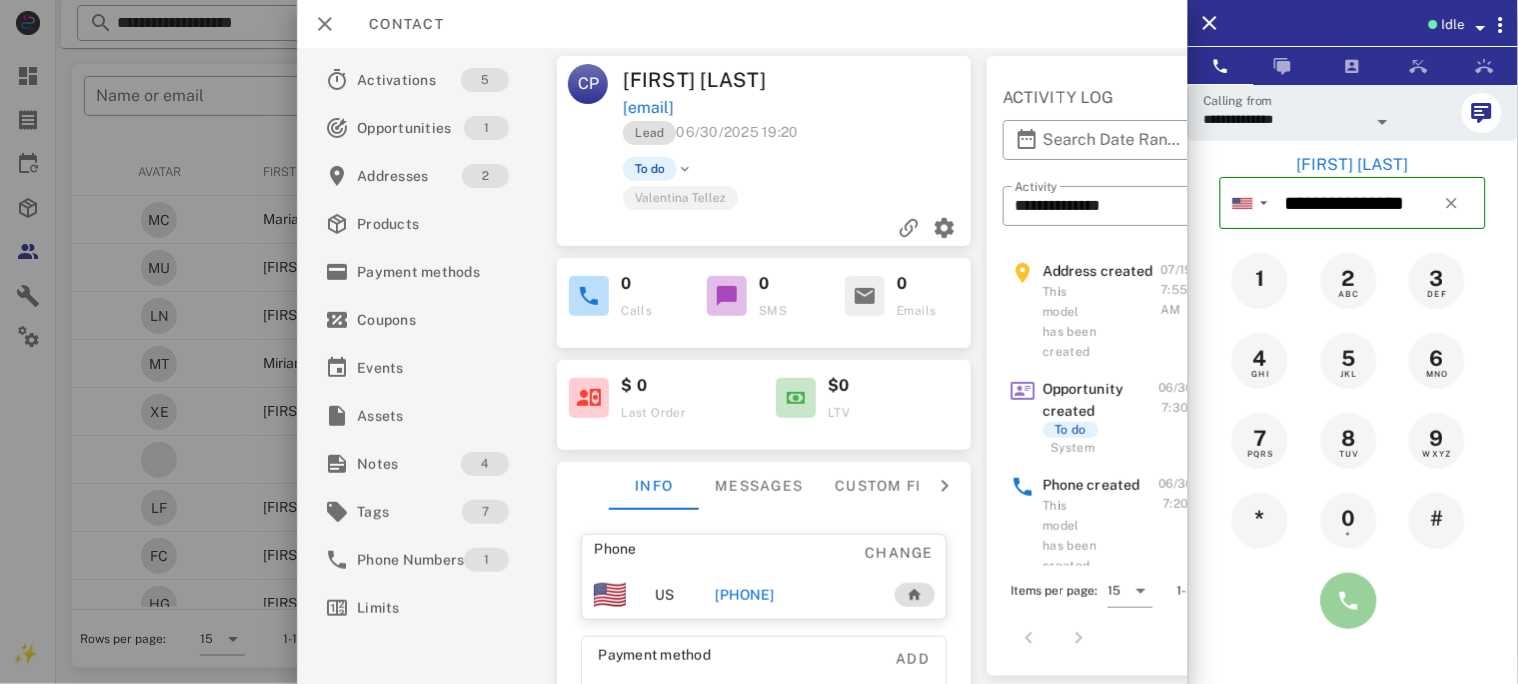 click at bounding box center (1349, 601) 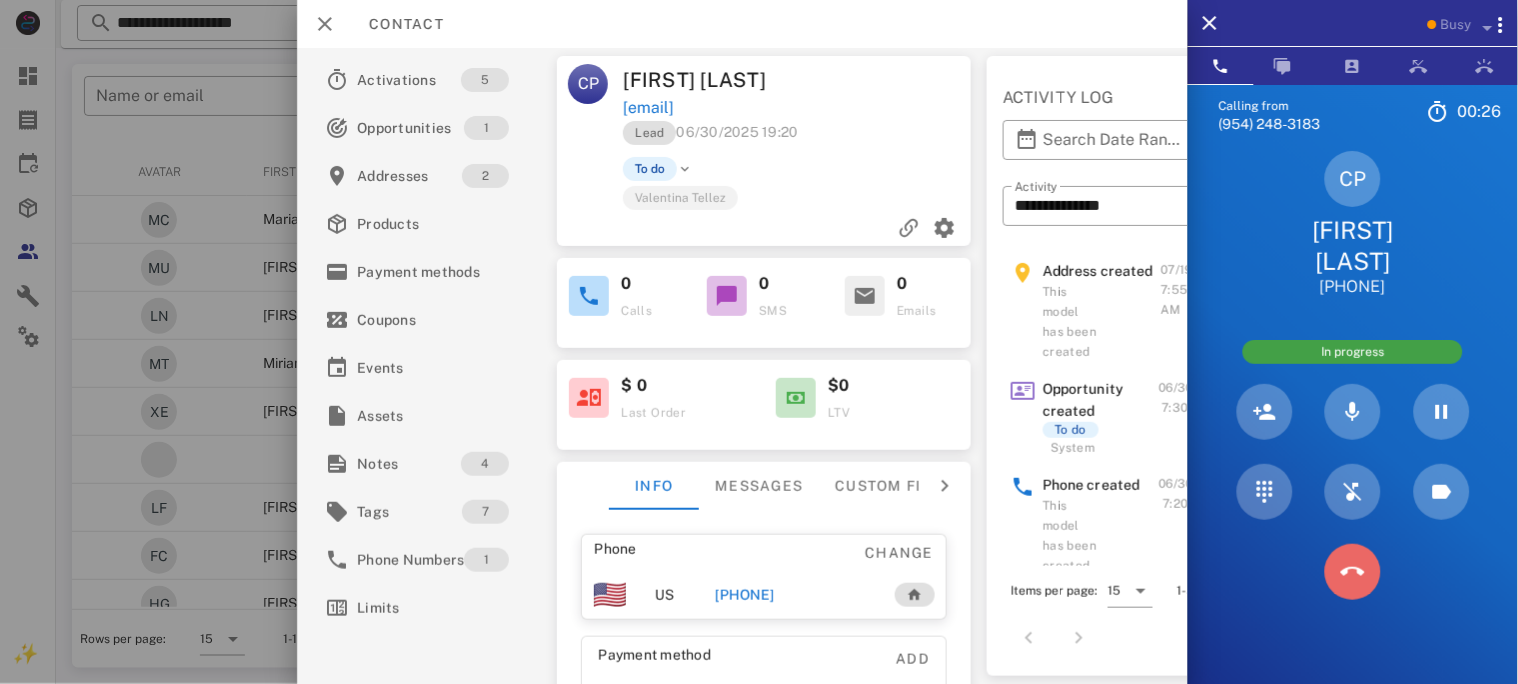 click at bounding box center (1353, 572) 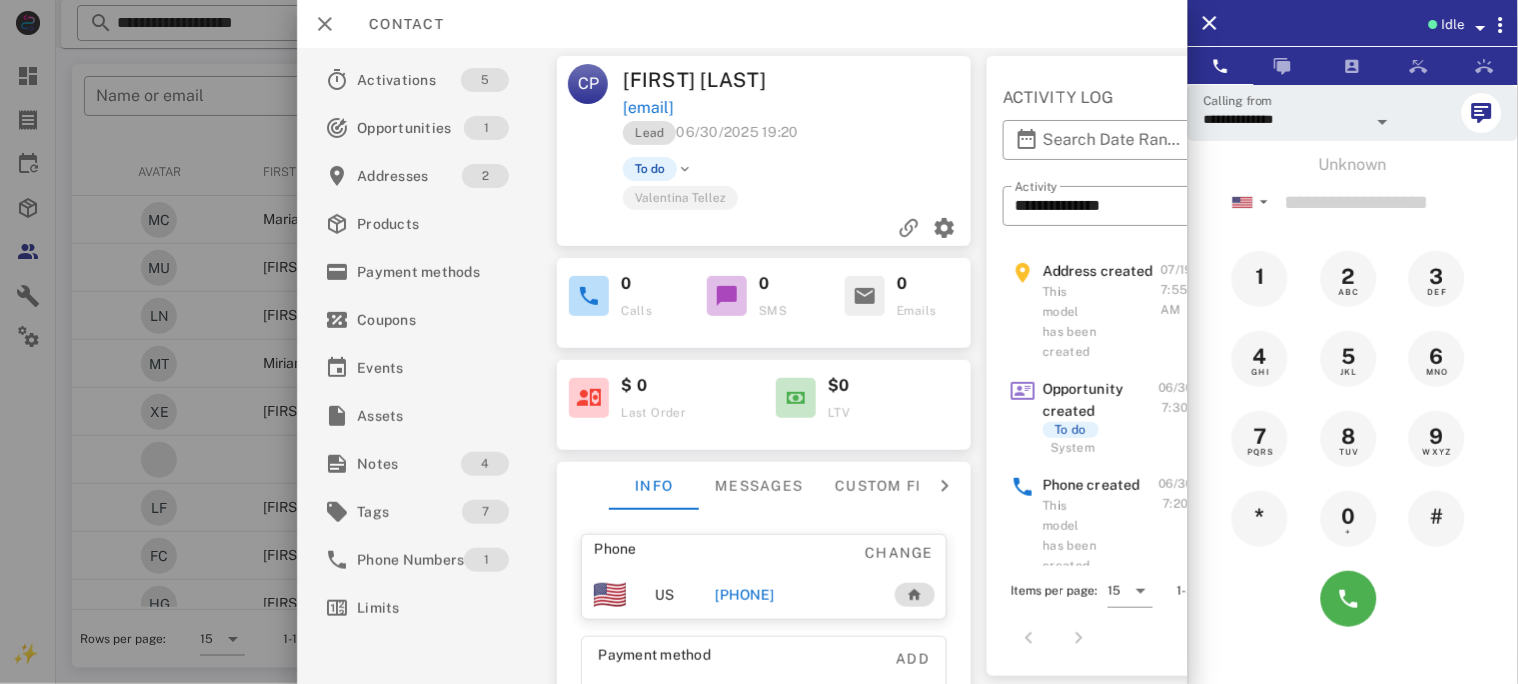 click on "[PHONE]" at bounding box center (744, 595) 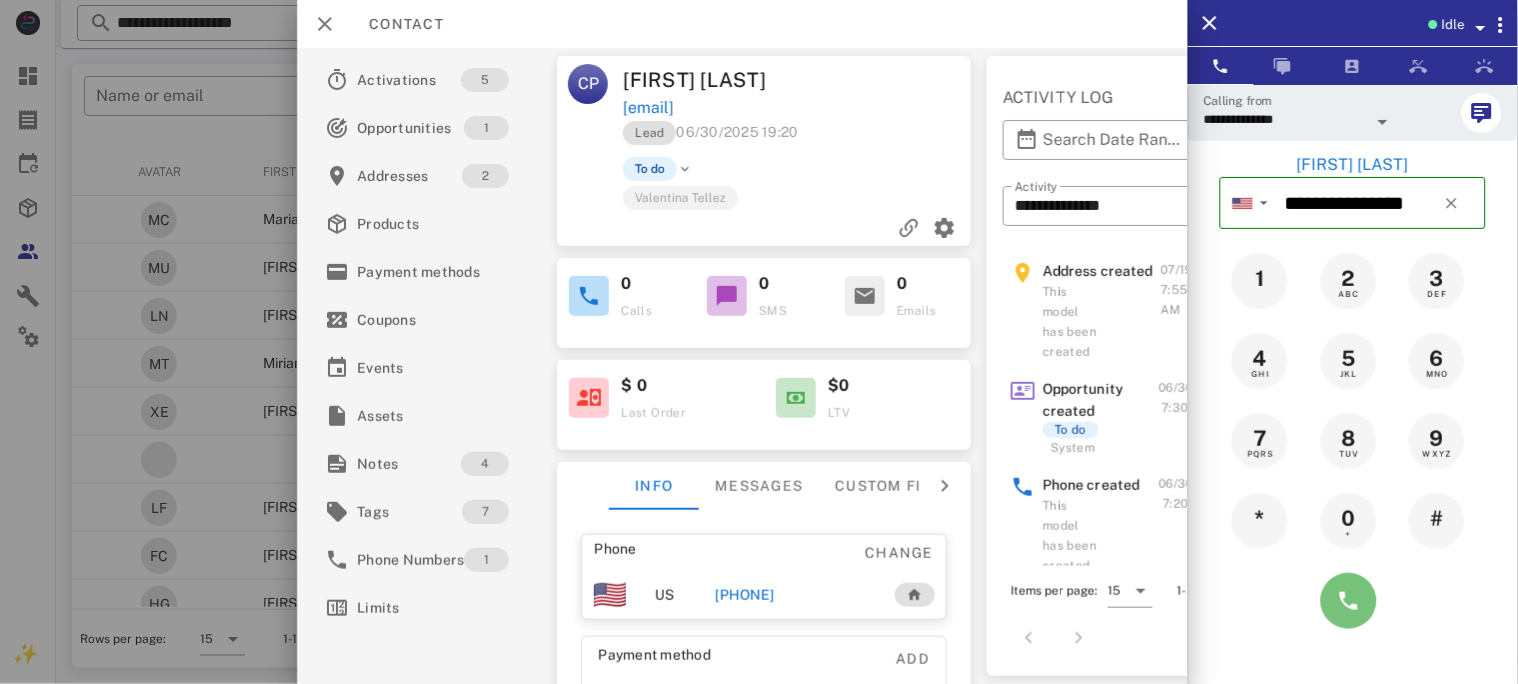 click at bounding box center (1349, 601) 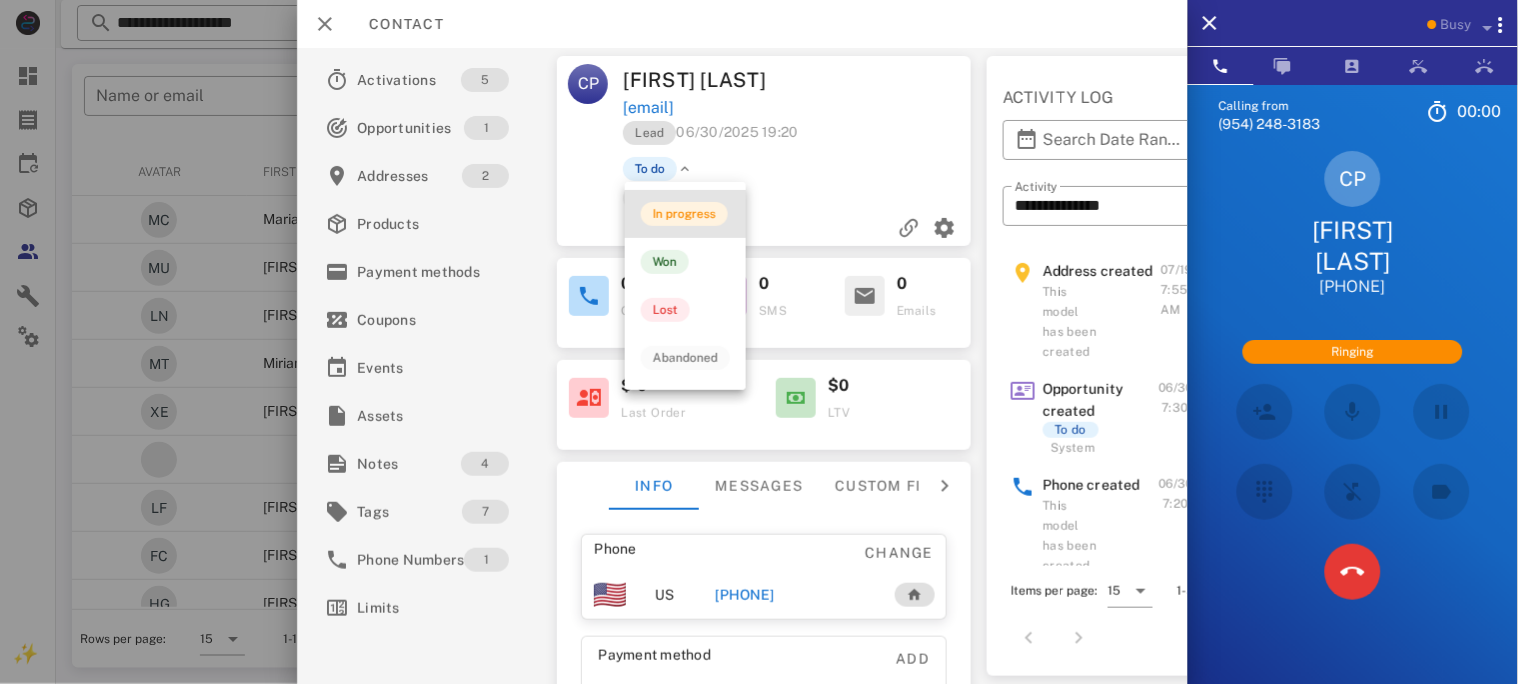 click on "In progress" at bounding box center (684, 214) 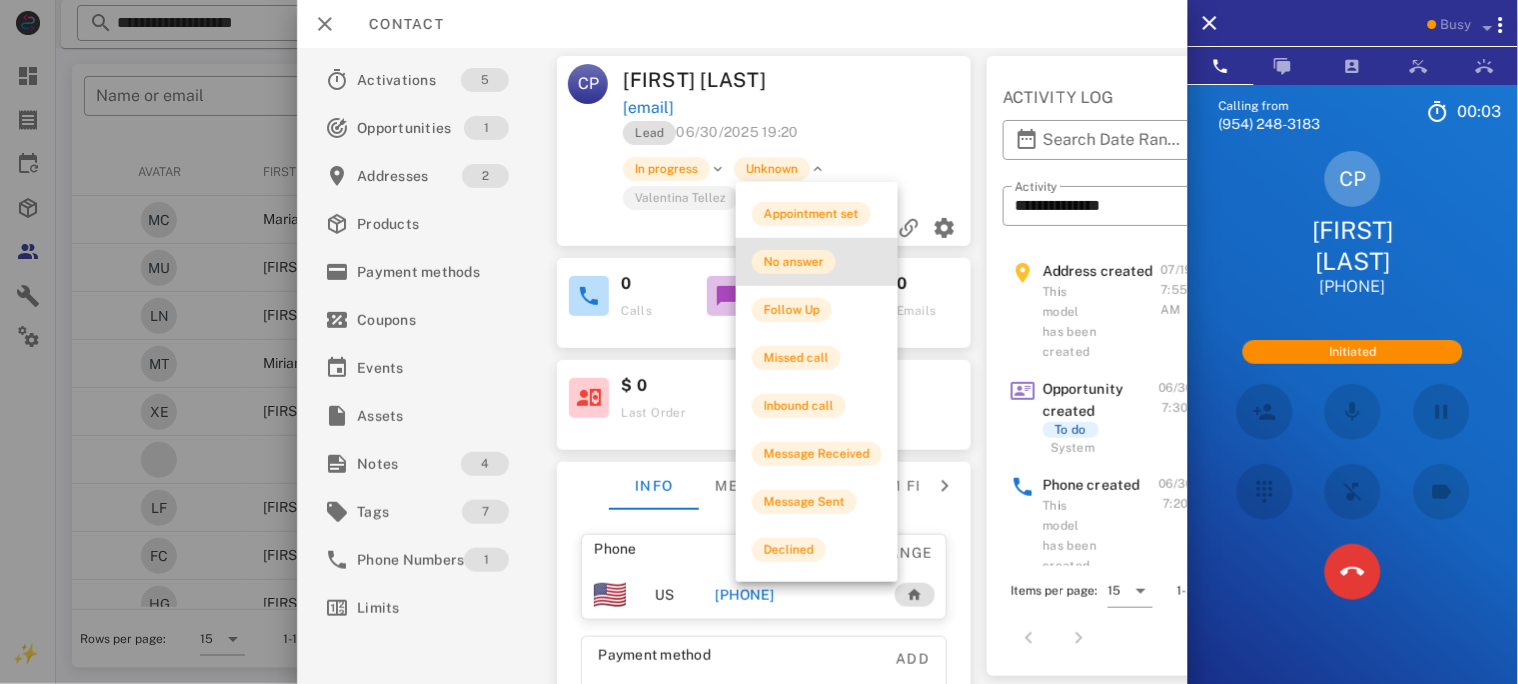 click on "No answer" at bounding box center [794, 262] 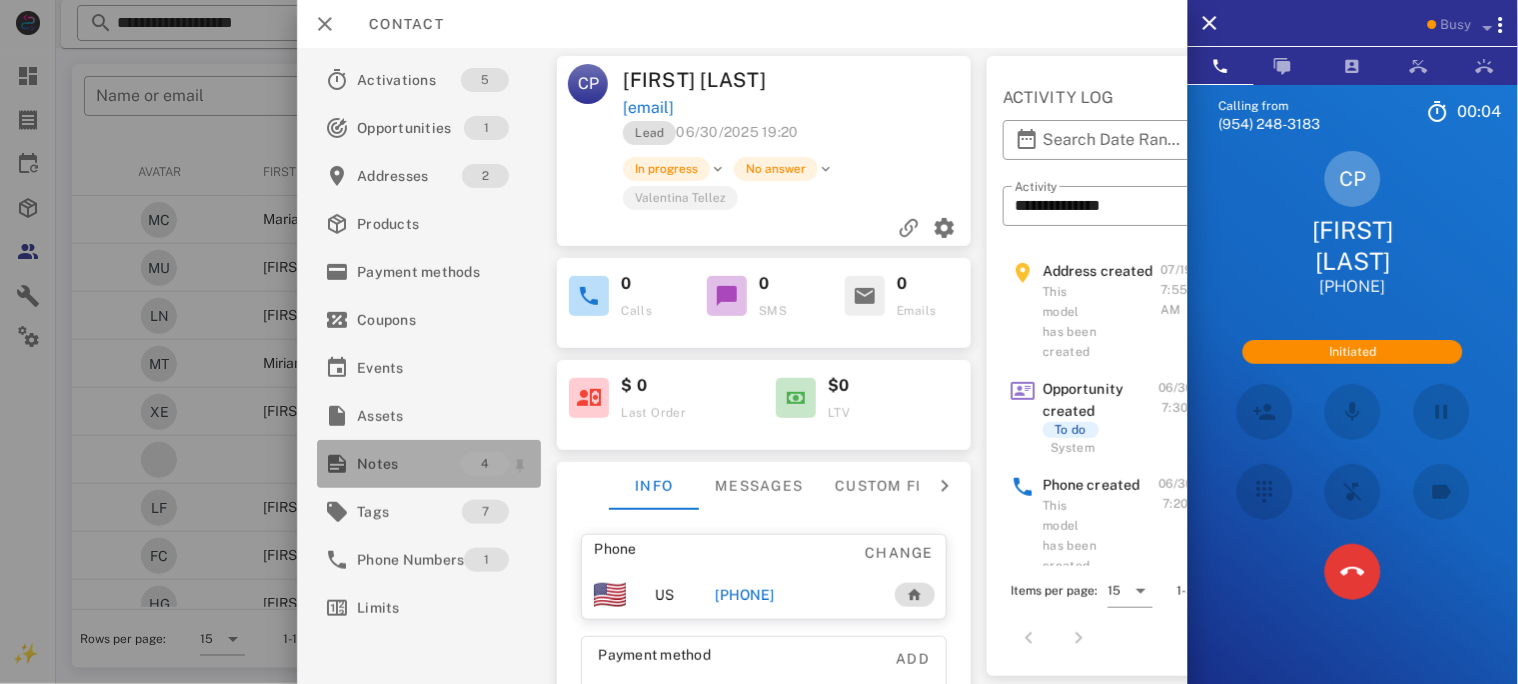 click on "Notes" at bounding box center (409, 464) 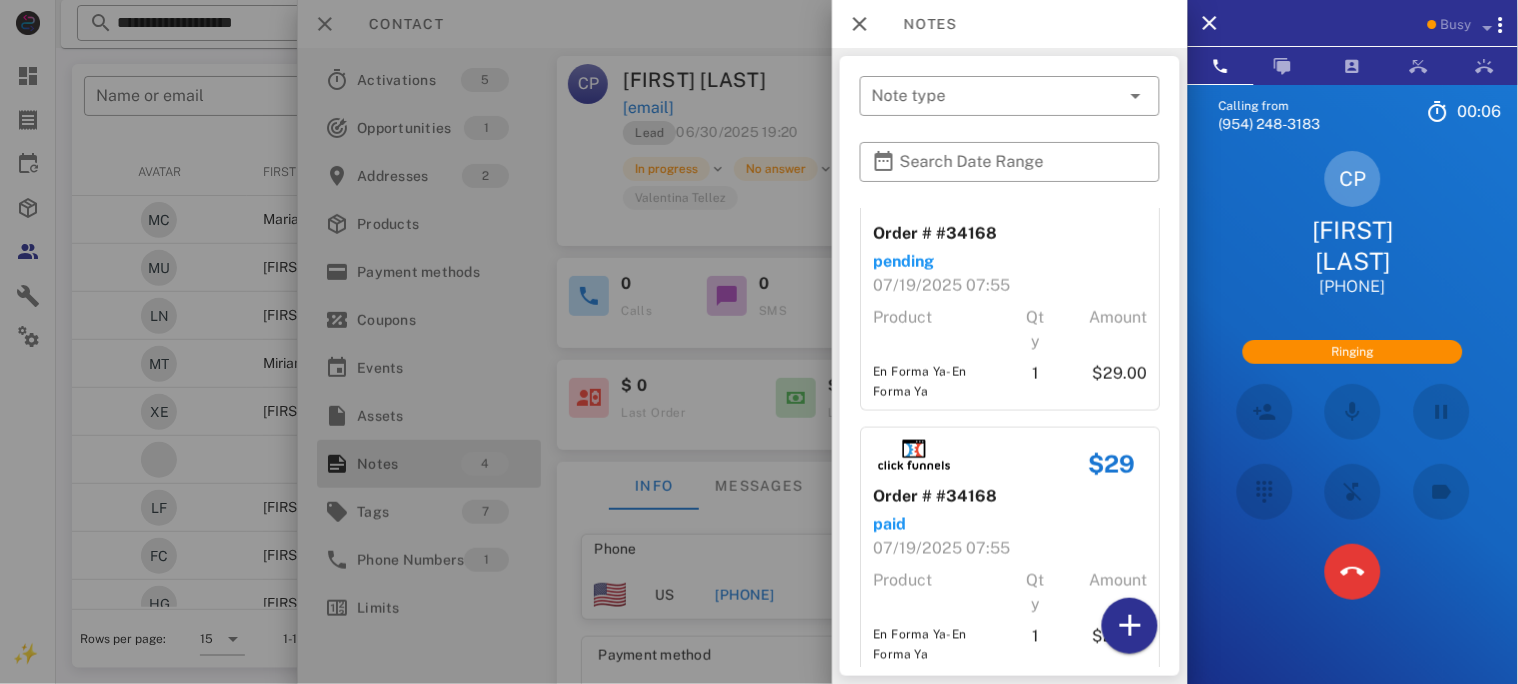 scroll, scrollTop: 598, scrollLeft: 0, axis: vertical 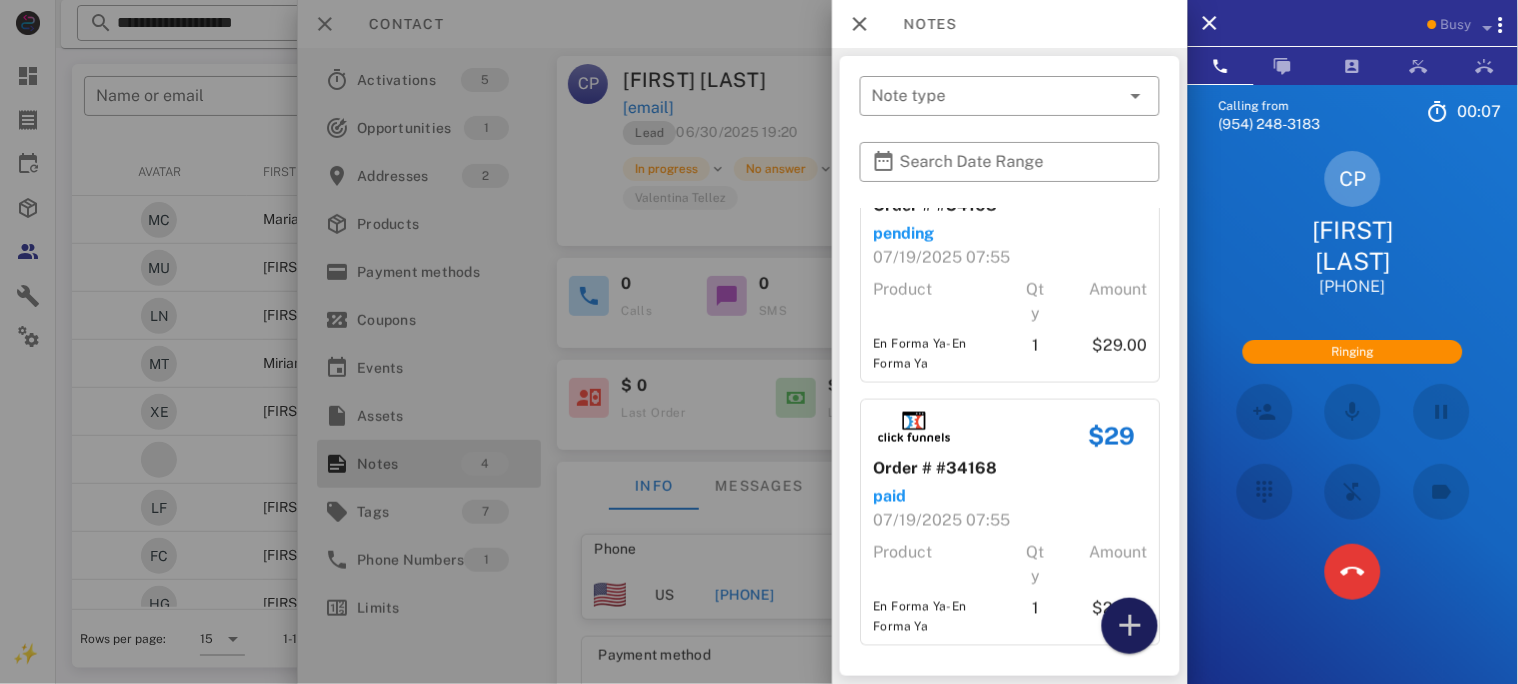 click at bounding box center [1130, 626] 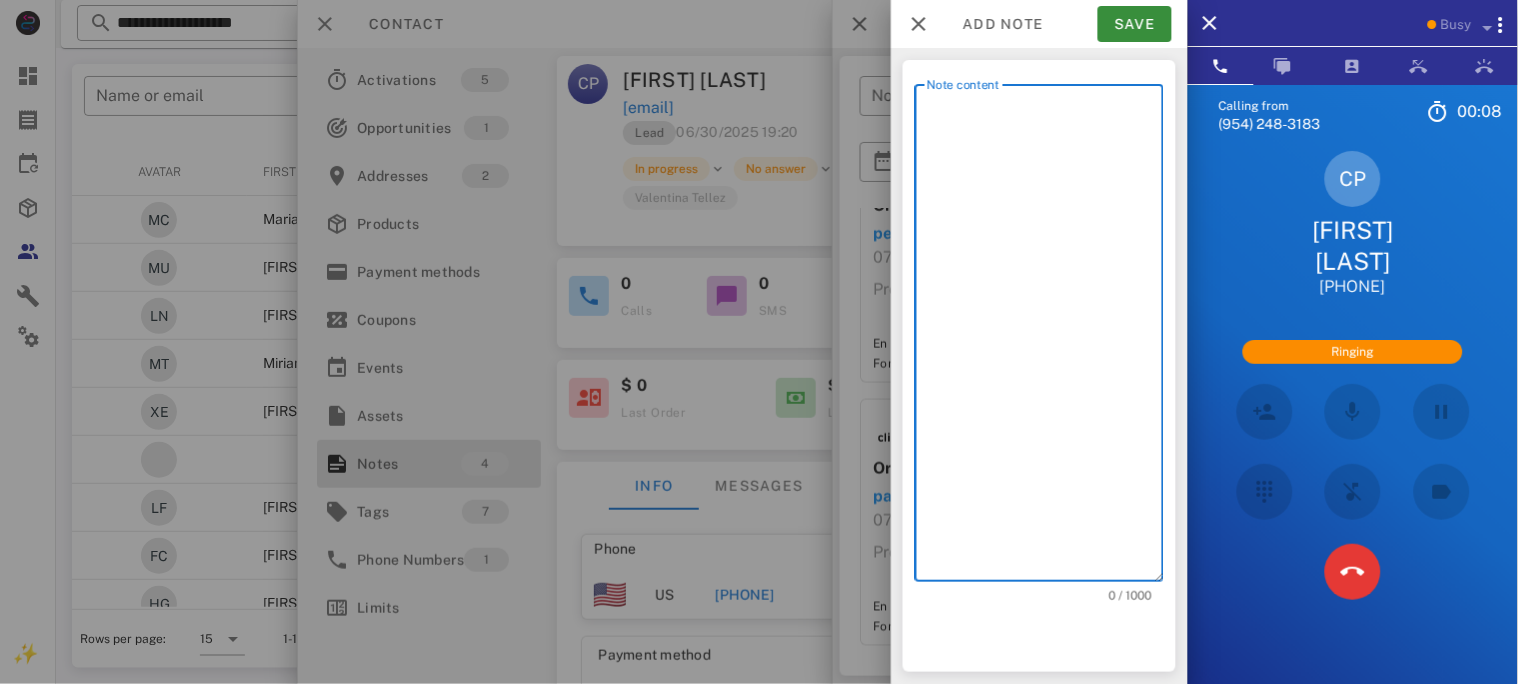 click on "Note content" at bounding box center [1045, 338] 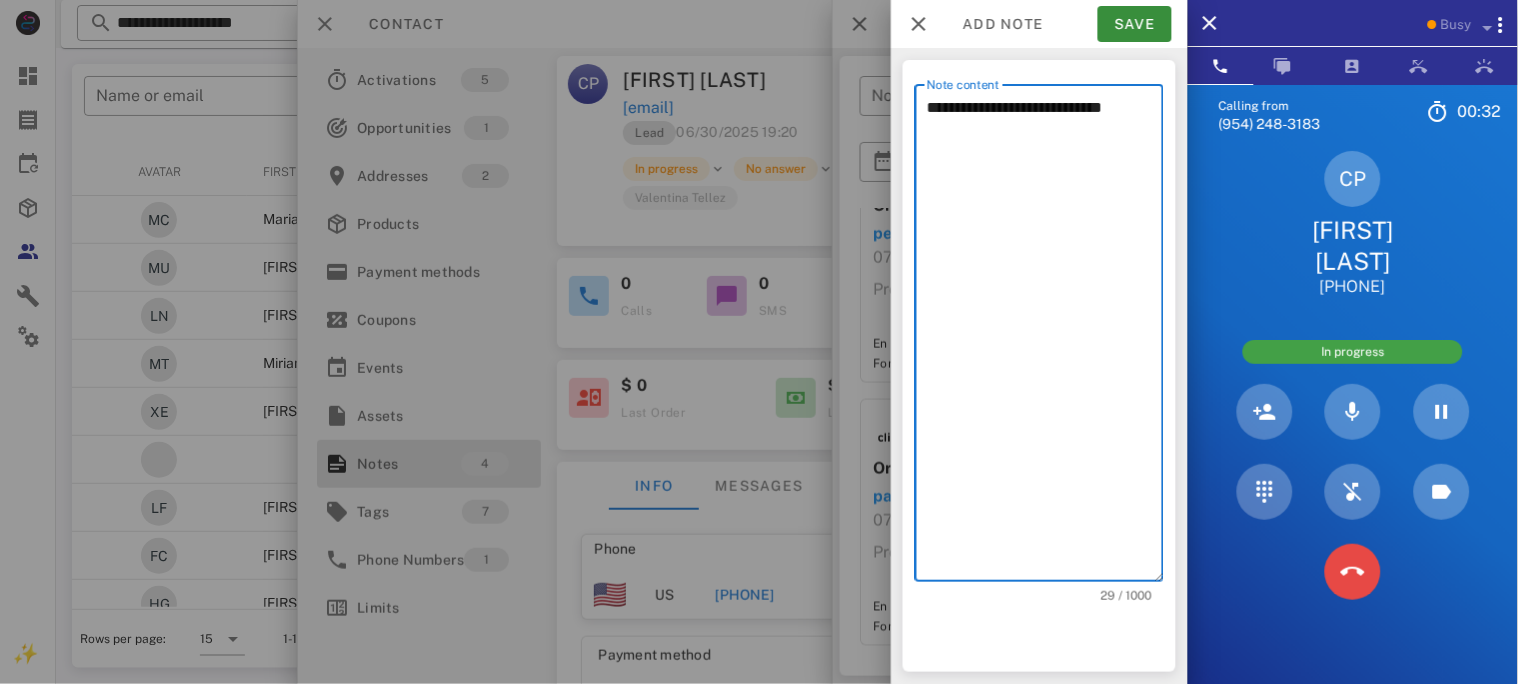 type on "**********" 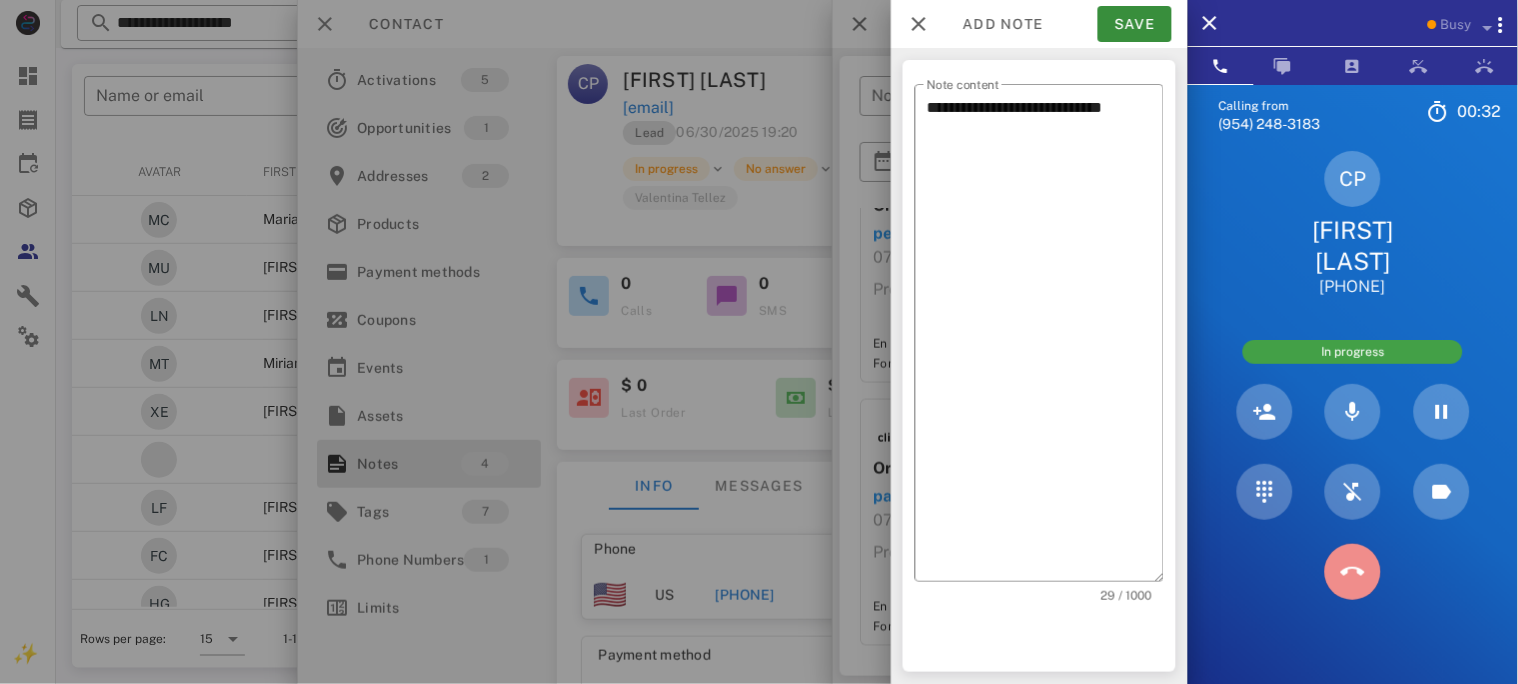 click at bounding box center (1352, 572) 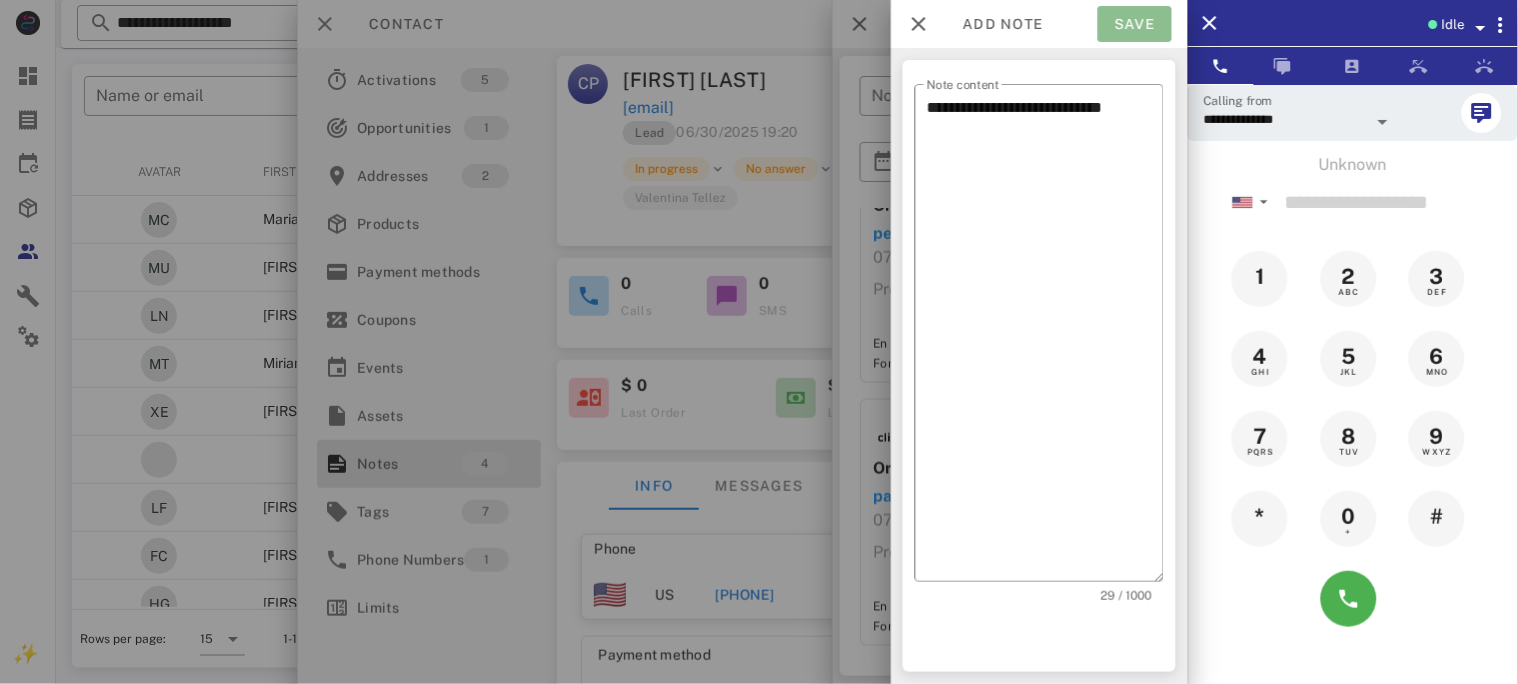 click on "Save" at bounding box center [1135, 24] 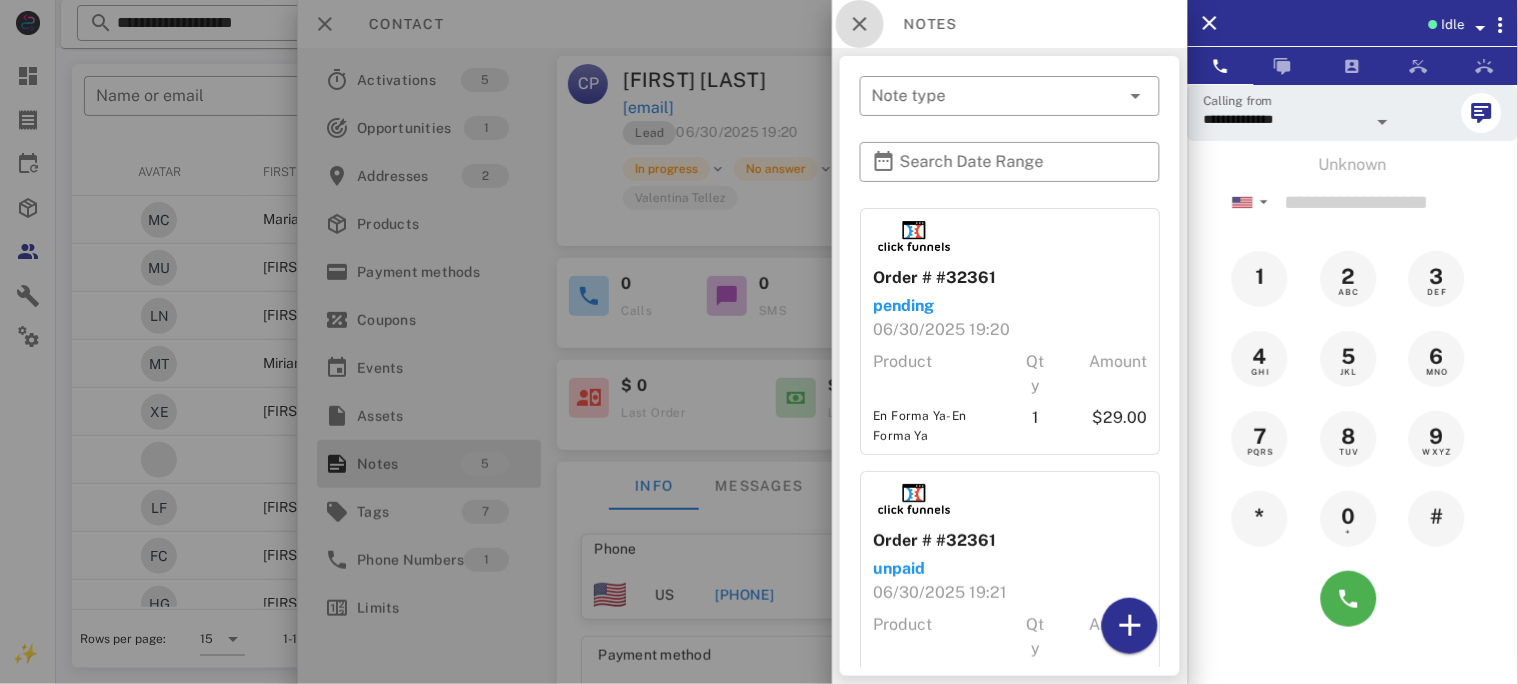 click at bounding box center (860, 24) 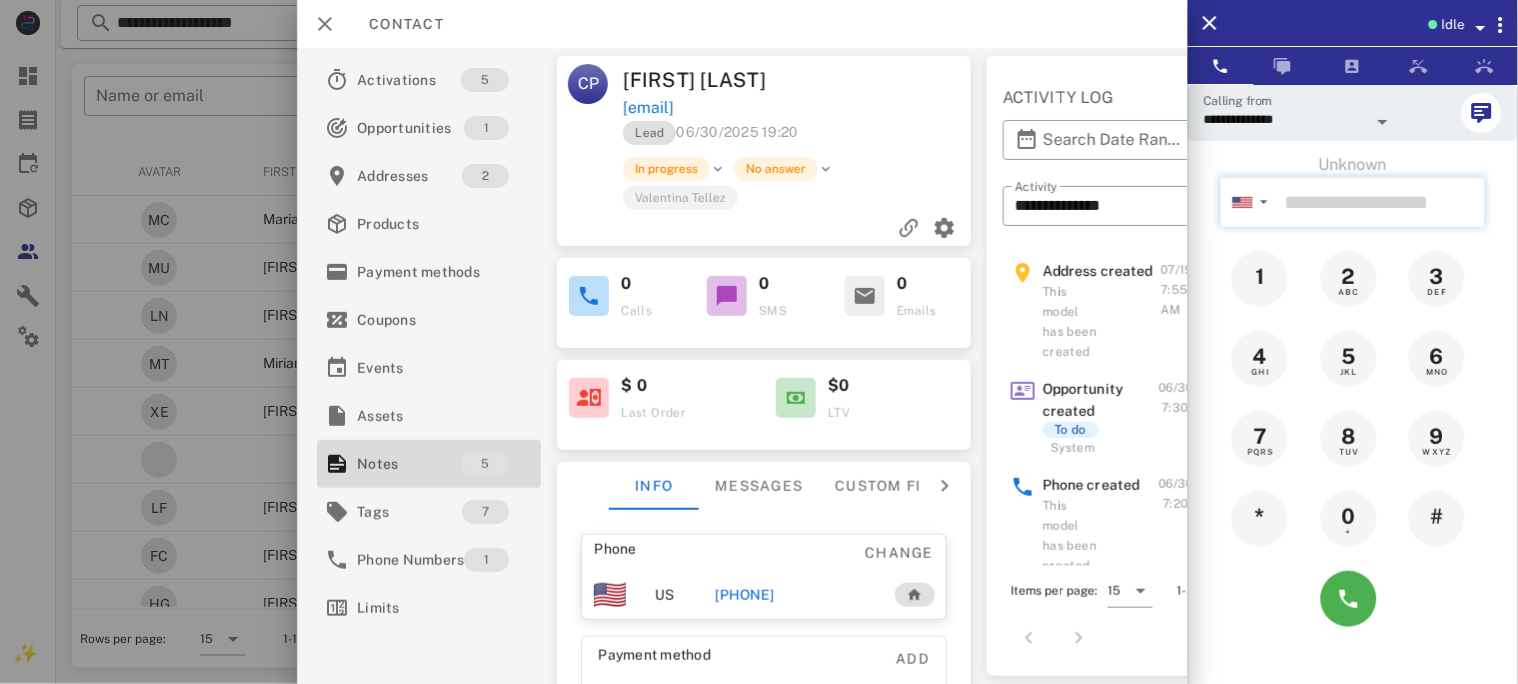 click at bounding box center [1381, 202] 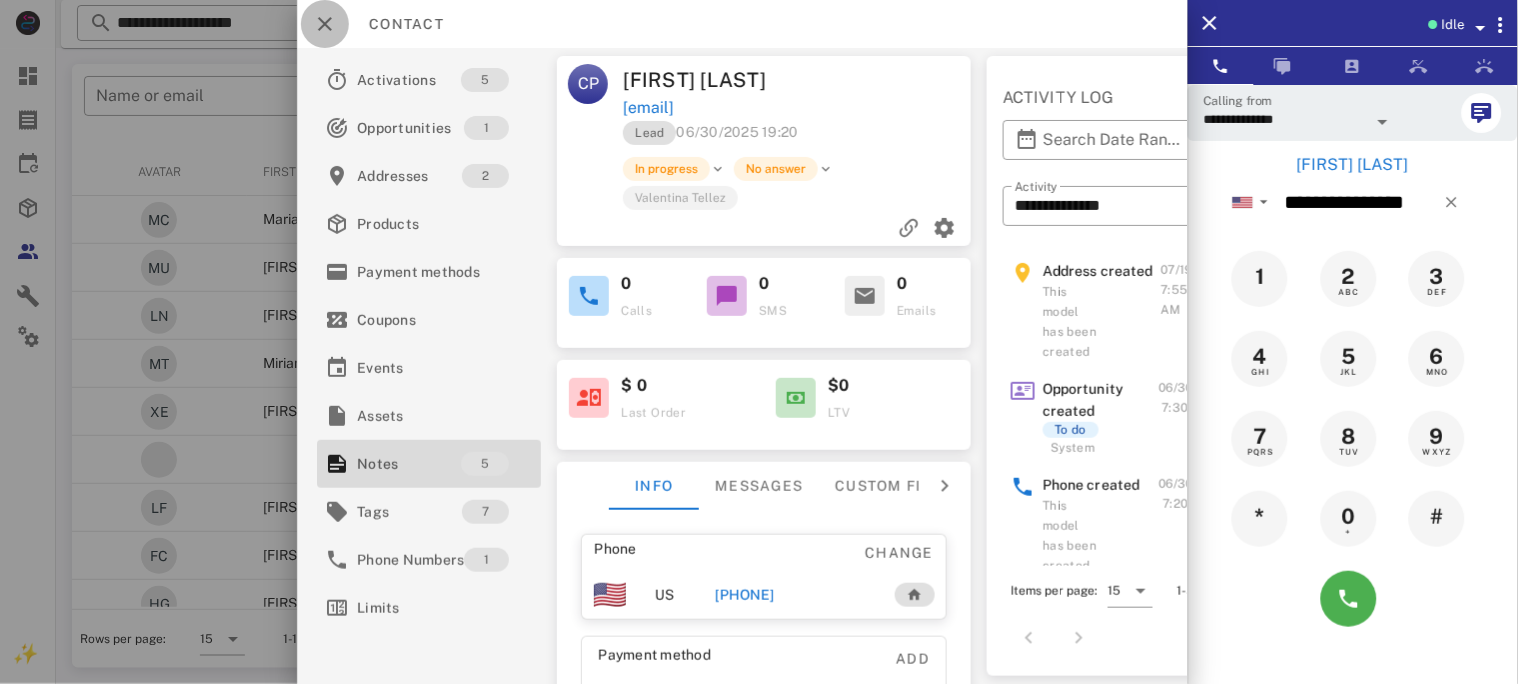 click at bounding box center (325, 24) 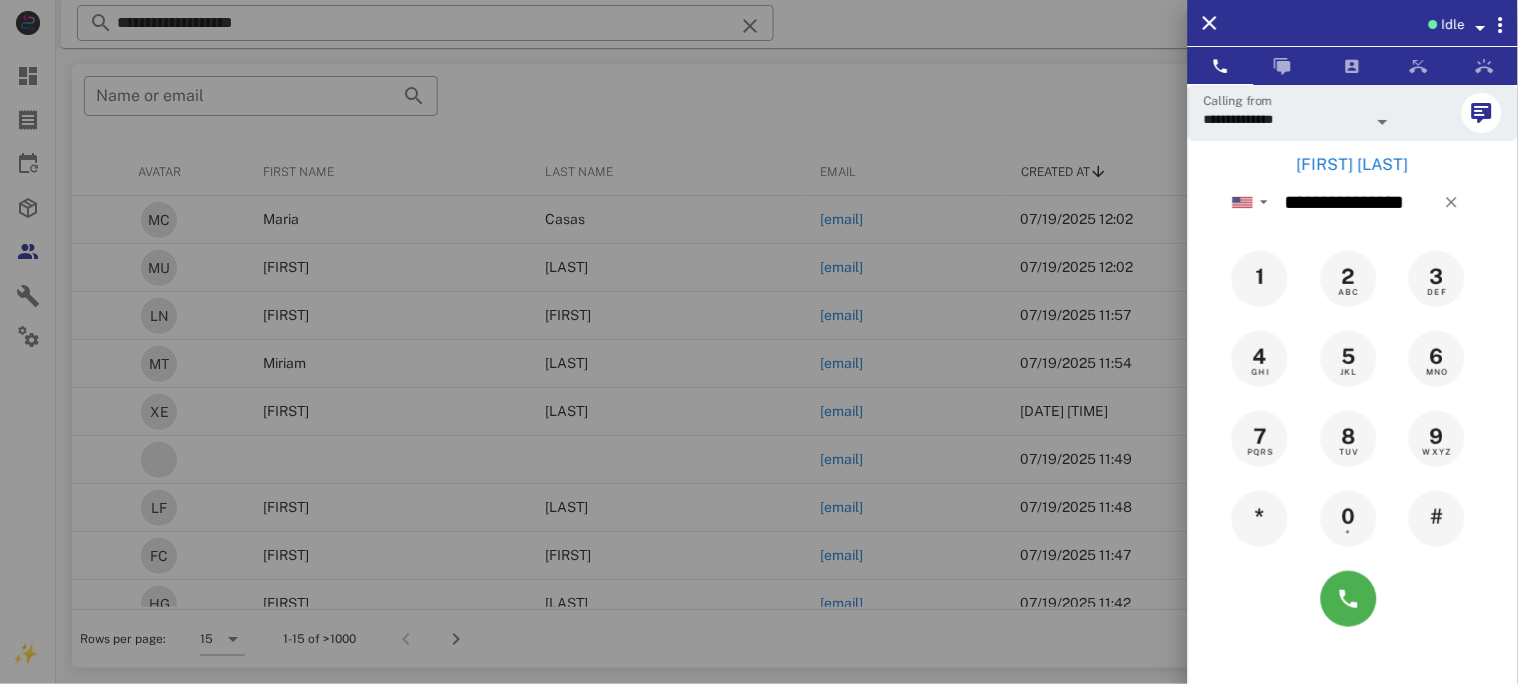 click on "[FIRST] [LAST]" at bounding box center (1353, 165) 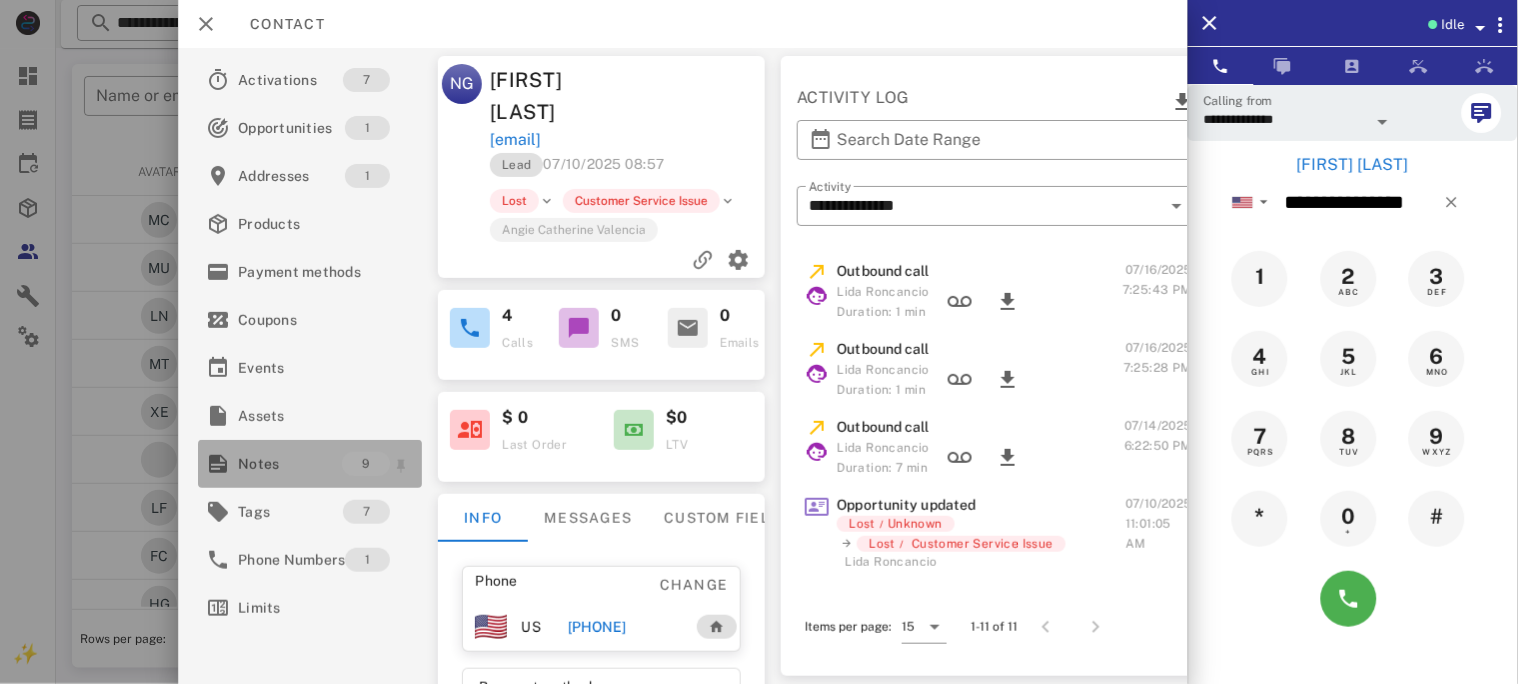 click on "Notes" at bounding box center [290, 464] 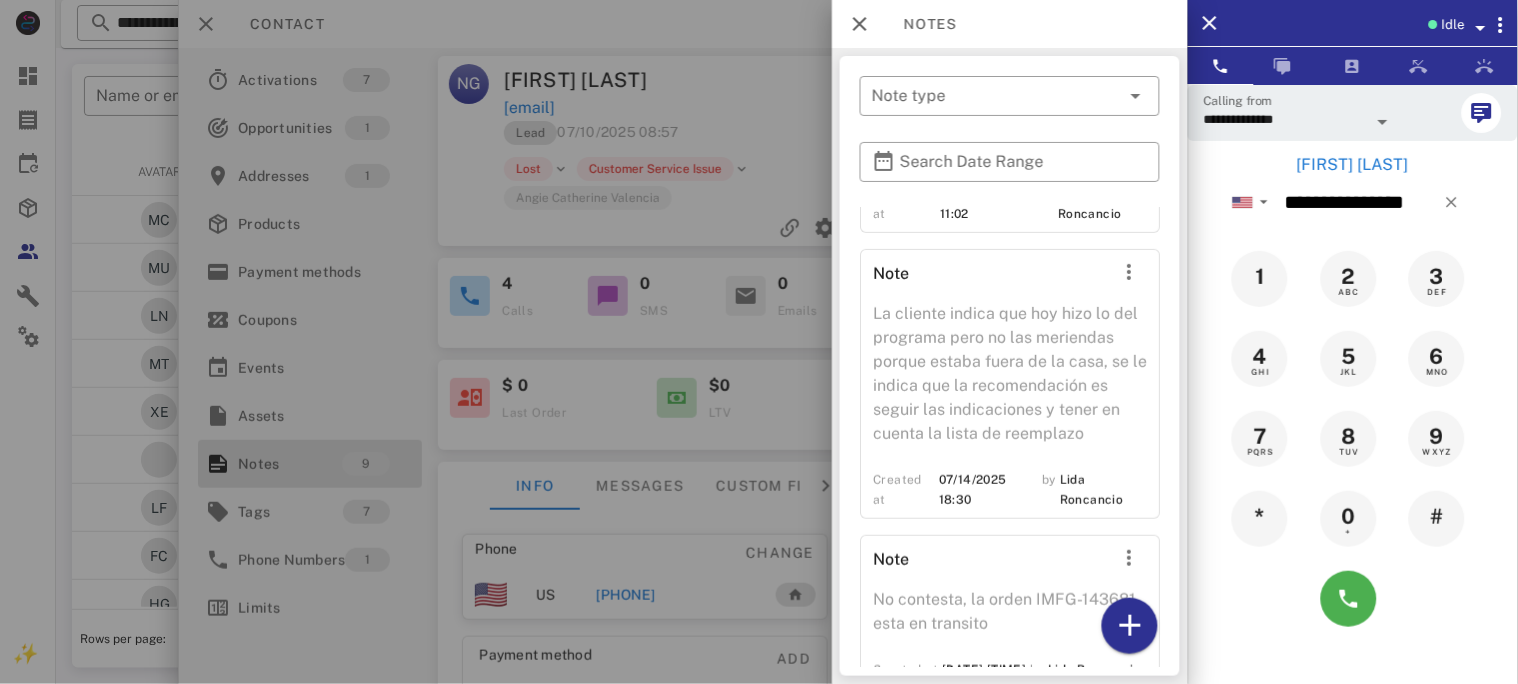 scroll, scrollTop: 1968, scrollLeft: 0, axis: vertical 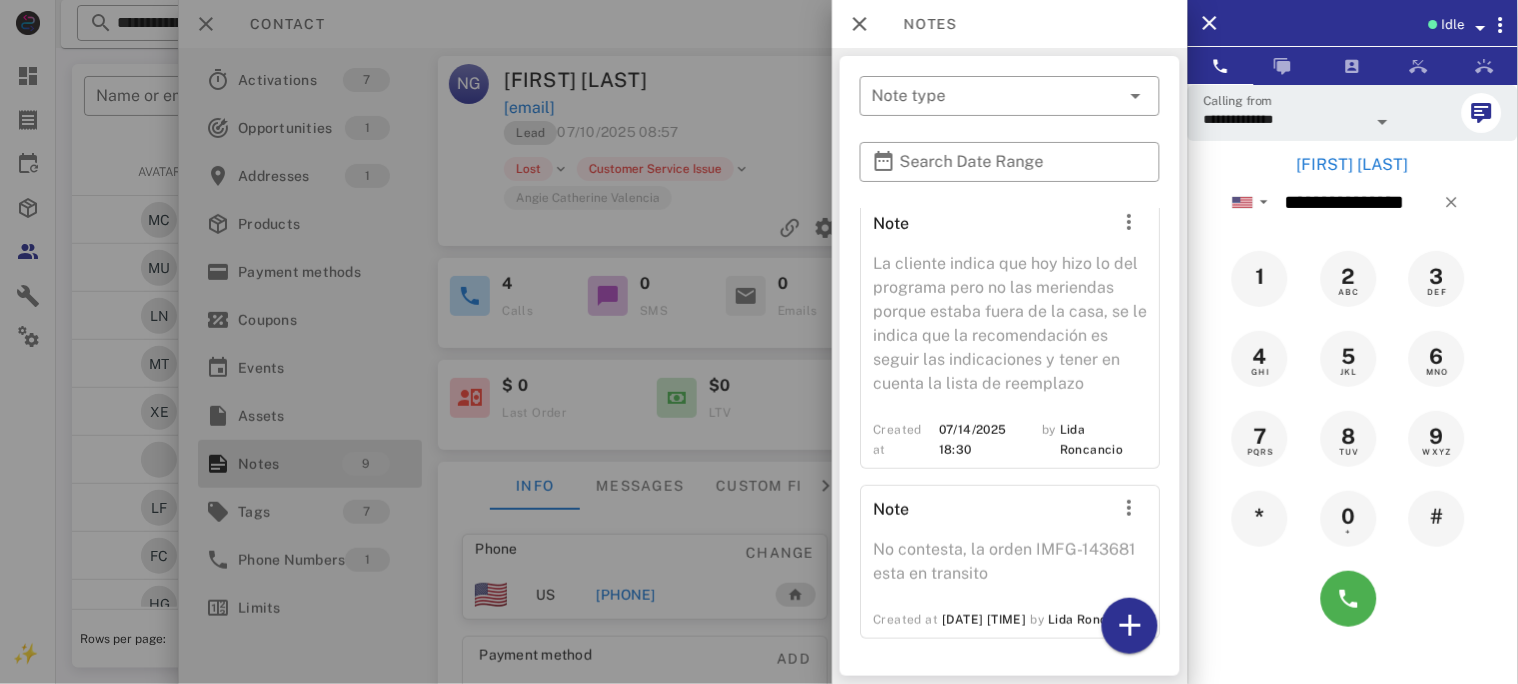 click at bounding box center [759, 342] 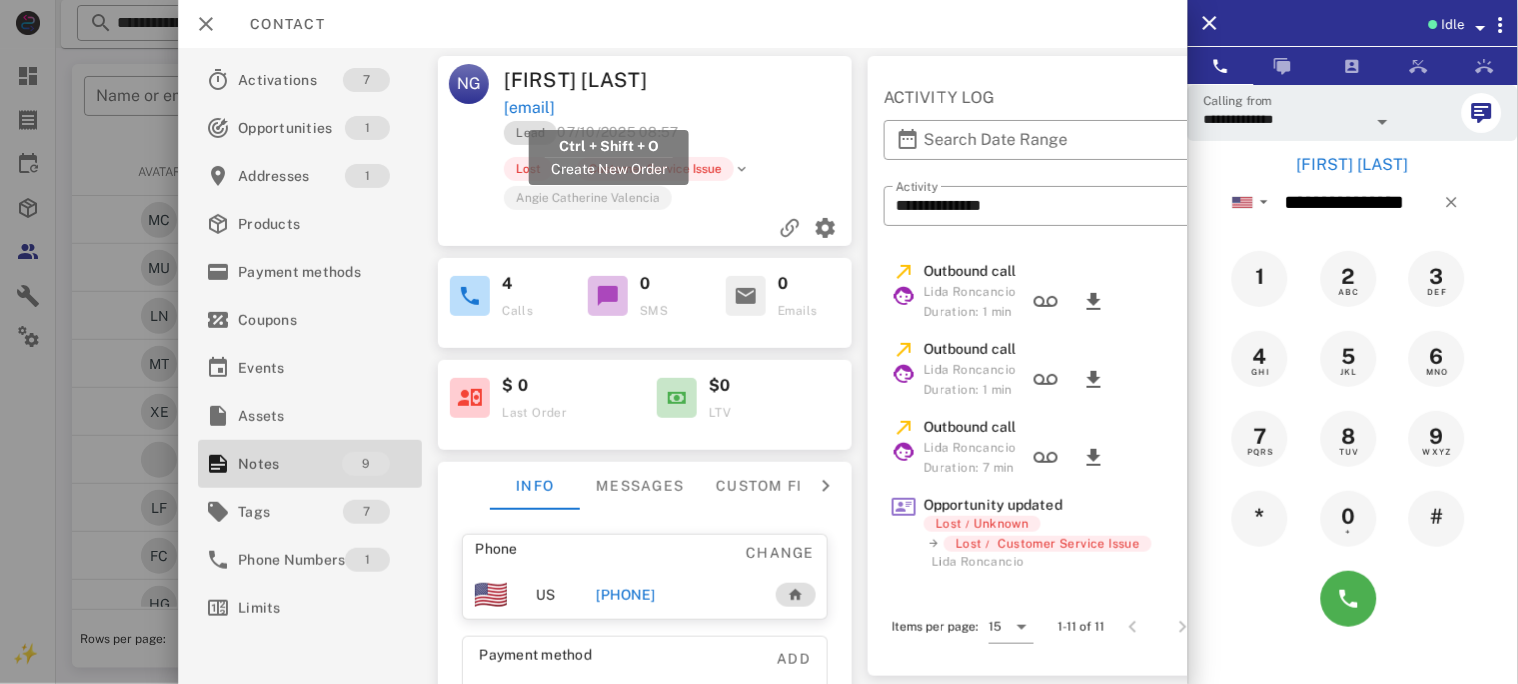 drag, startPoint x: 726, startPoint y: 101, endPoint x: 506, endPoint y: 108, distance: 220.11133 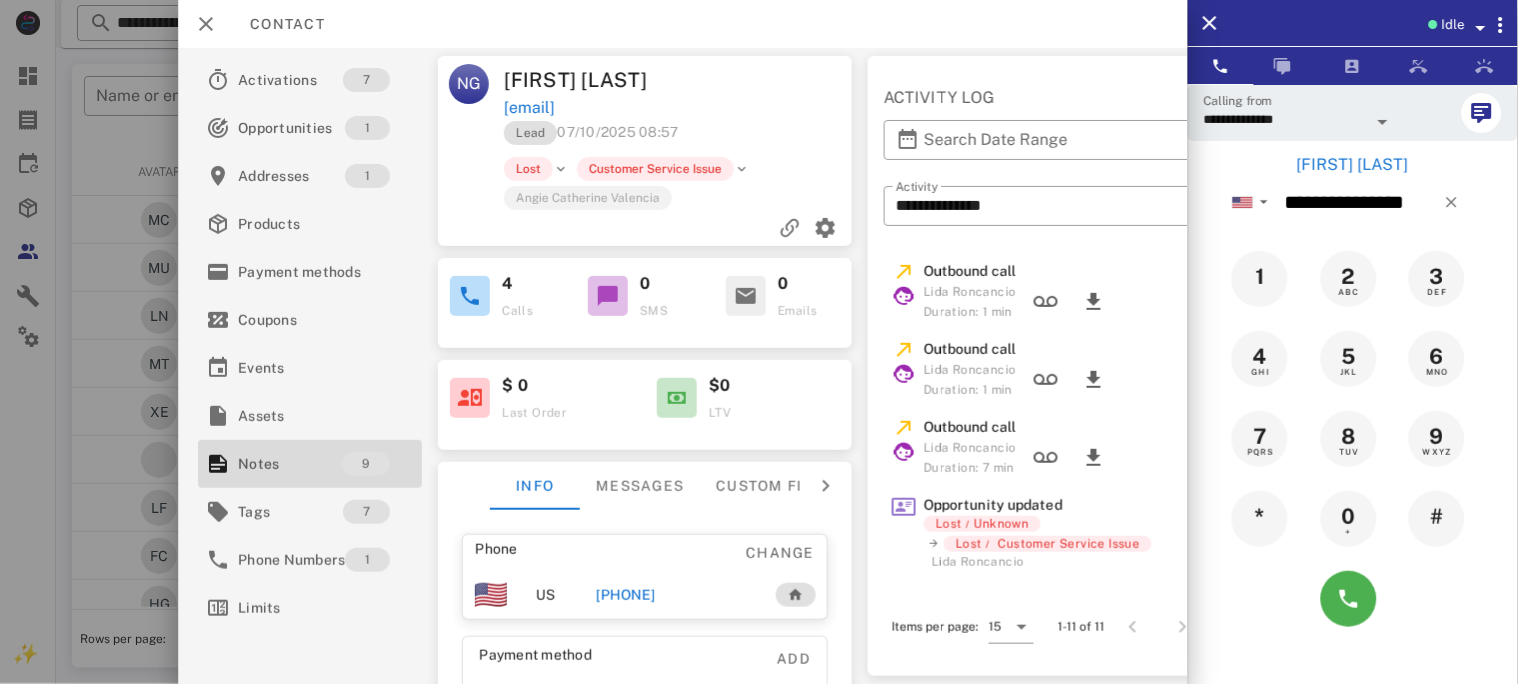 click on "[PHONE]" at bounding box center [626, 595] 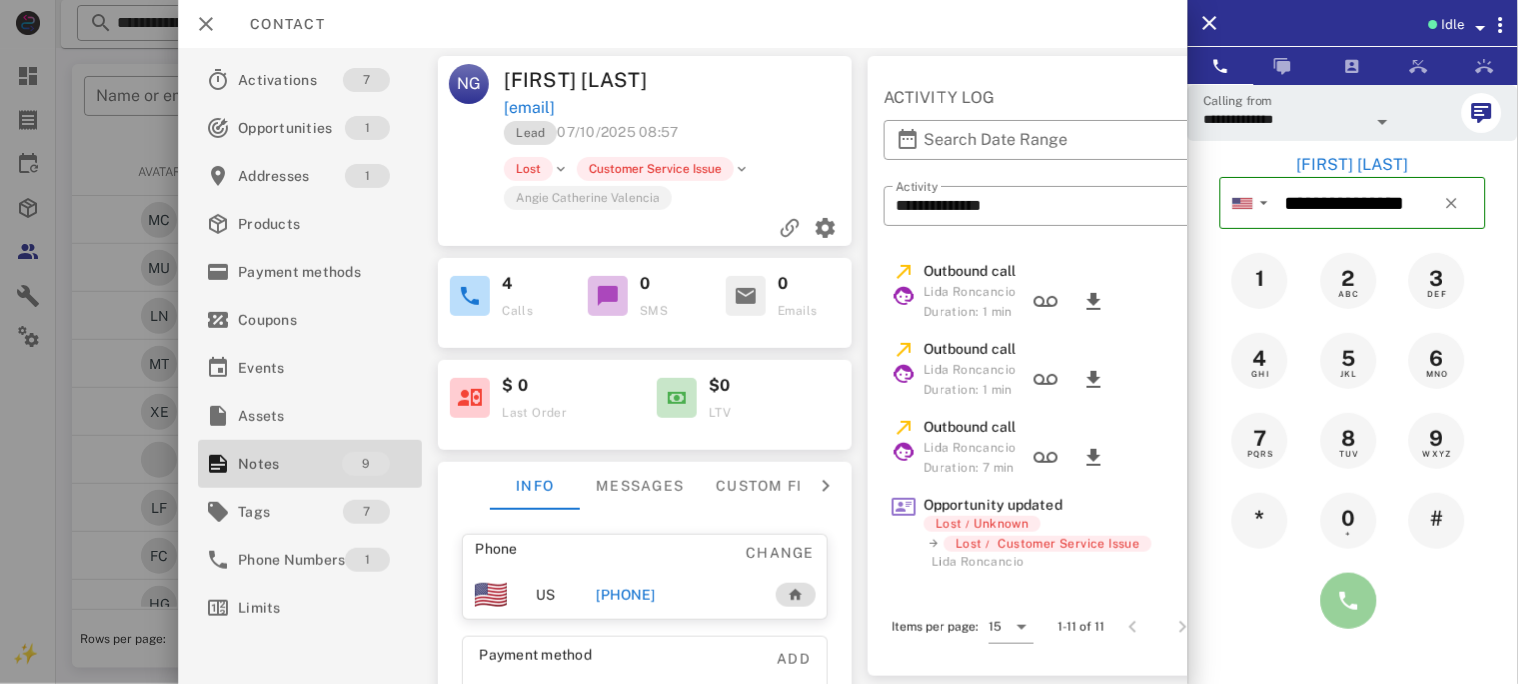 click at bounding box center (1349, 601) 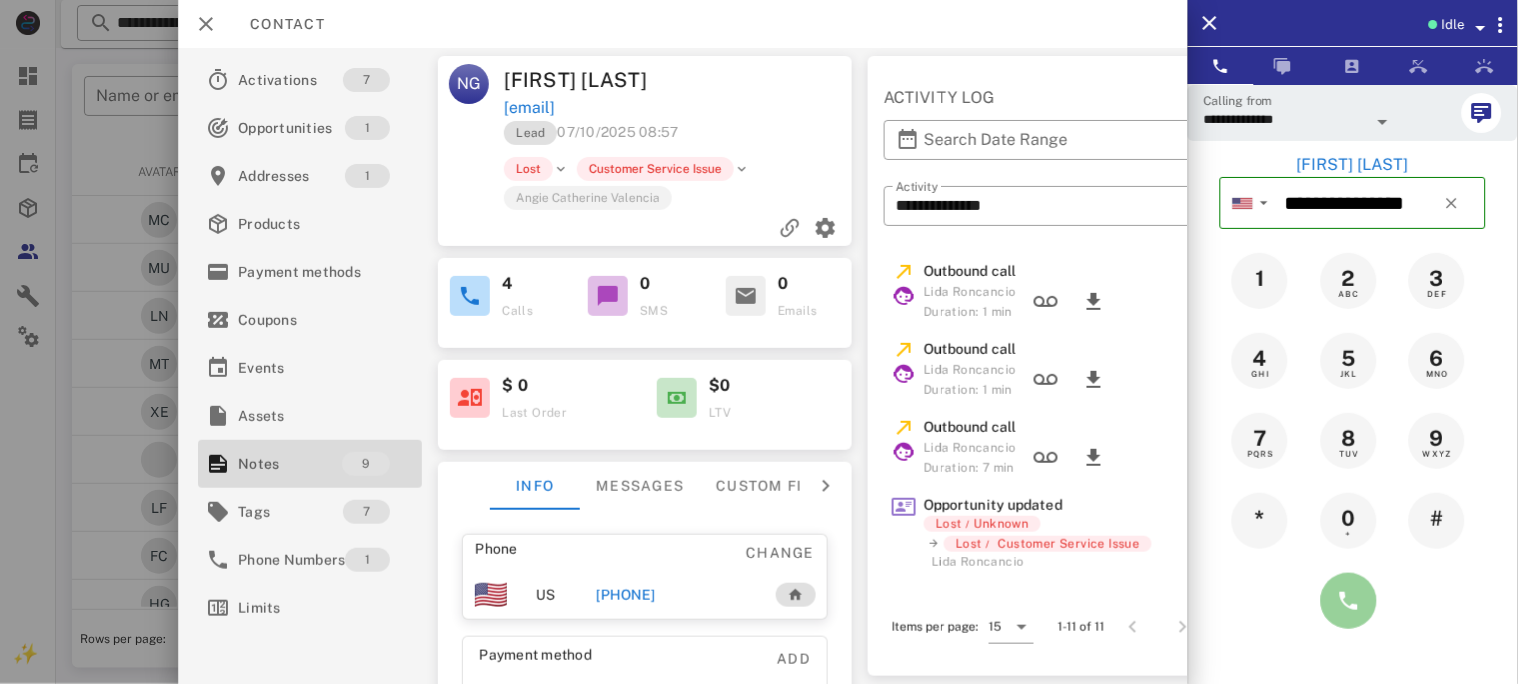 click at bounding box center [1349, 601] 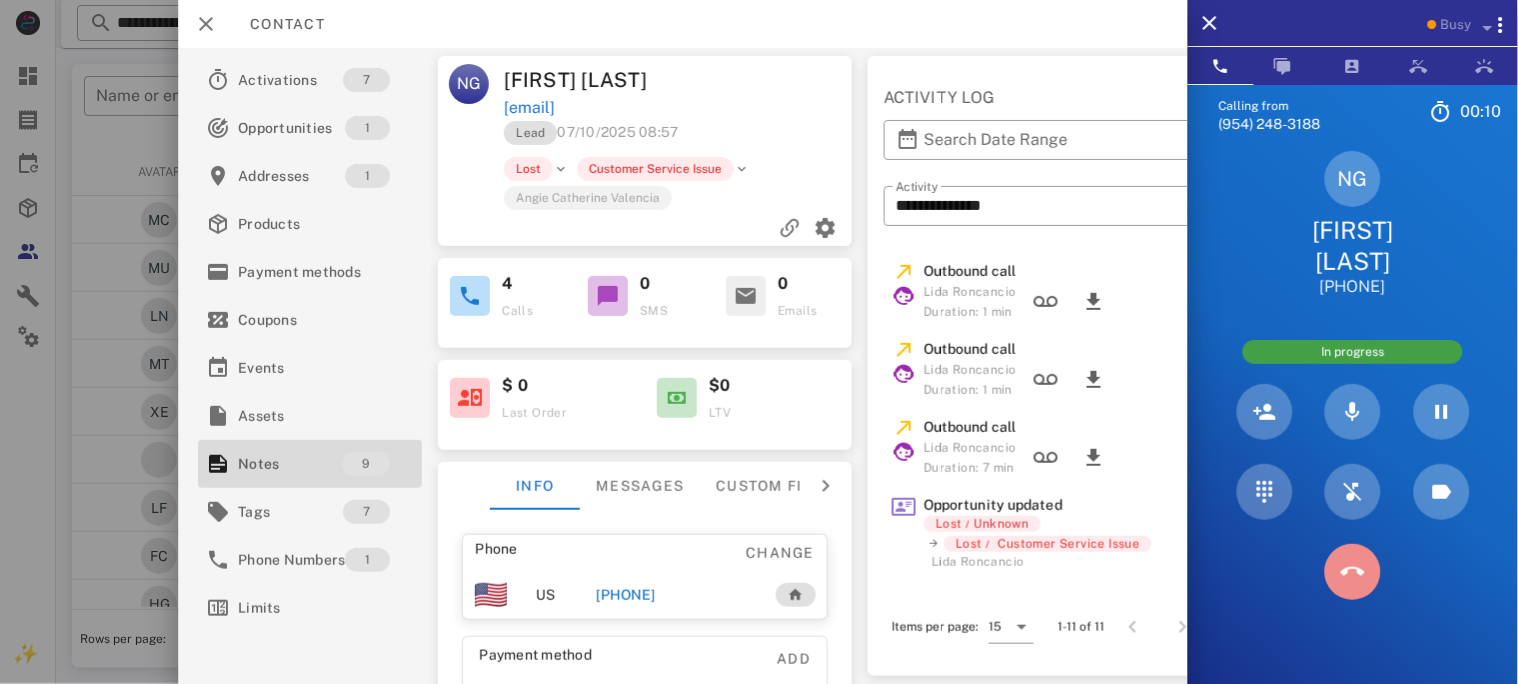 click at bounding box center (1353, 572) 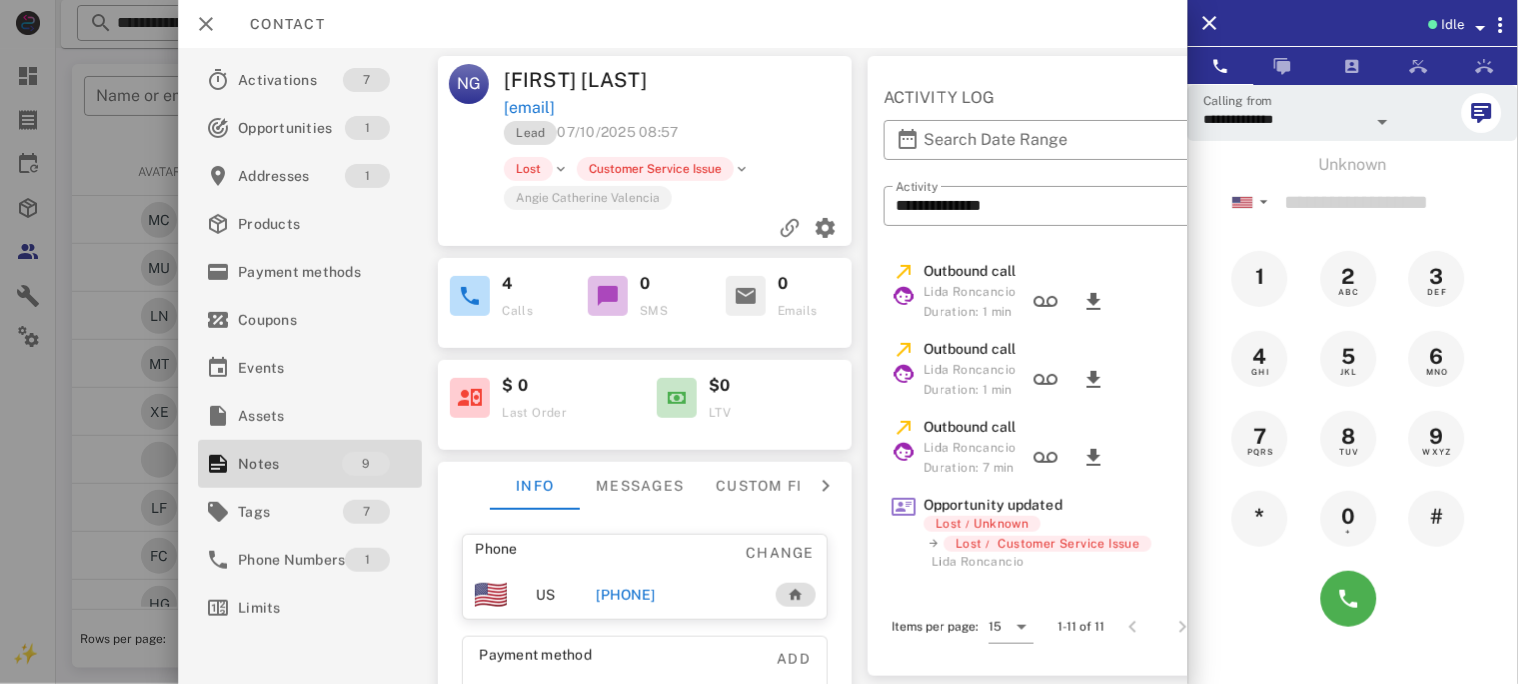 click on "[PHONE]" at bounding box center (626, 595) 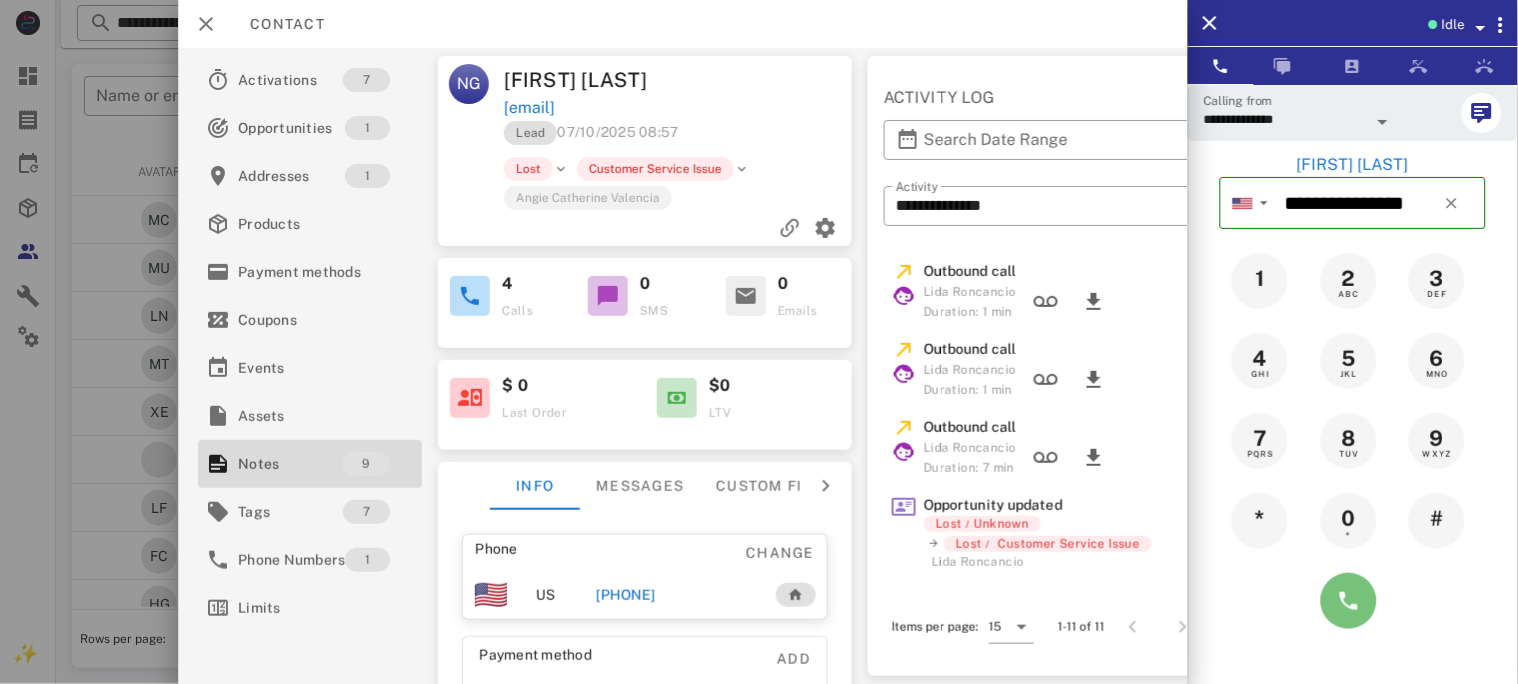 click at bounding box center [1349, 601] 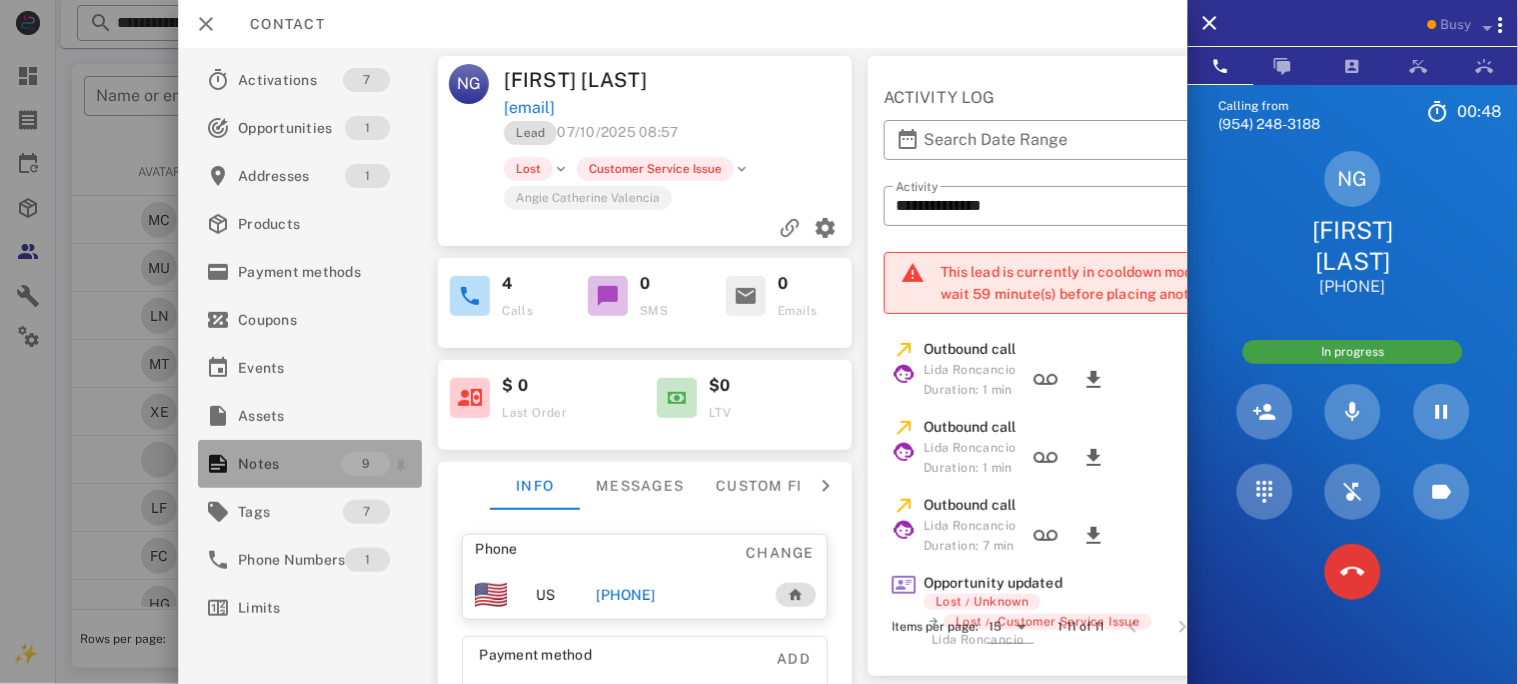 click on "Notes" at bounding box center [290, 464] 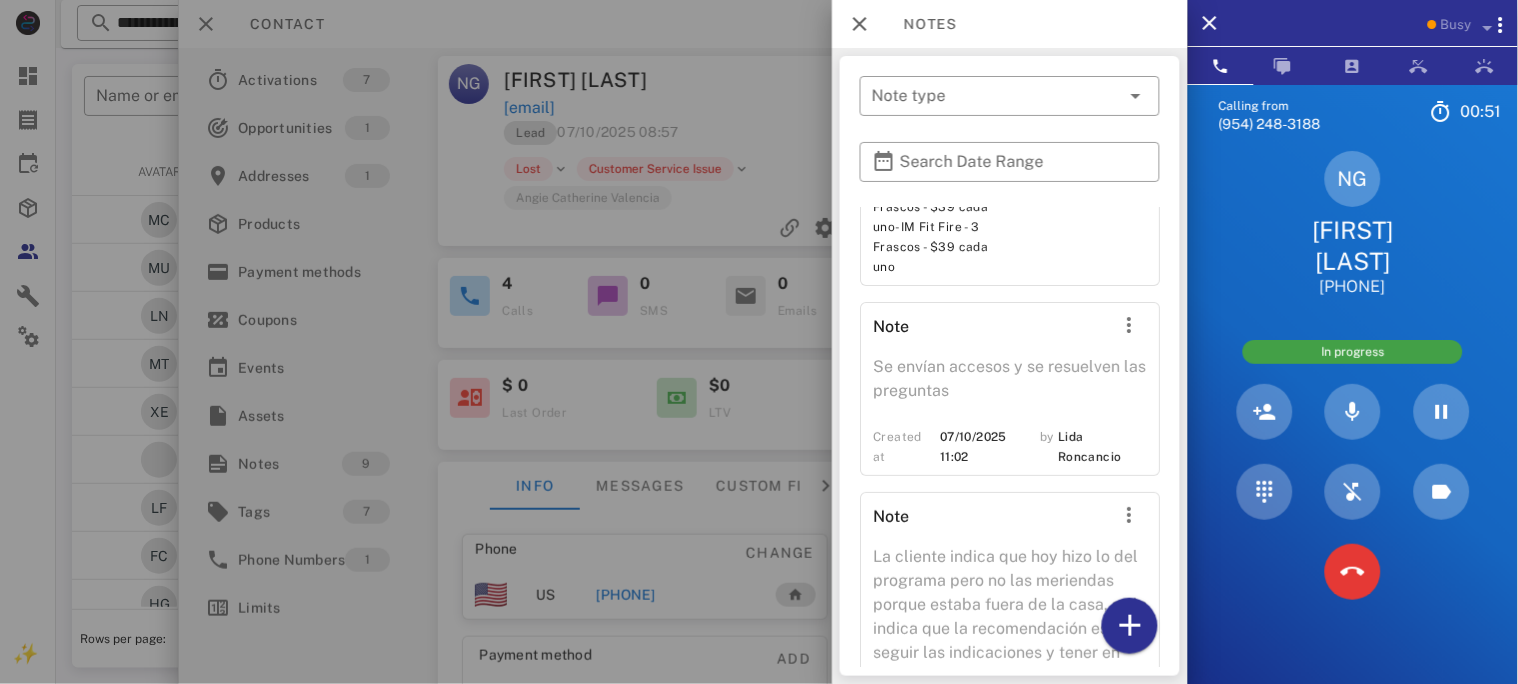 scroll, scrollTop: 1968, scrollLeft: 0, axis: vertical 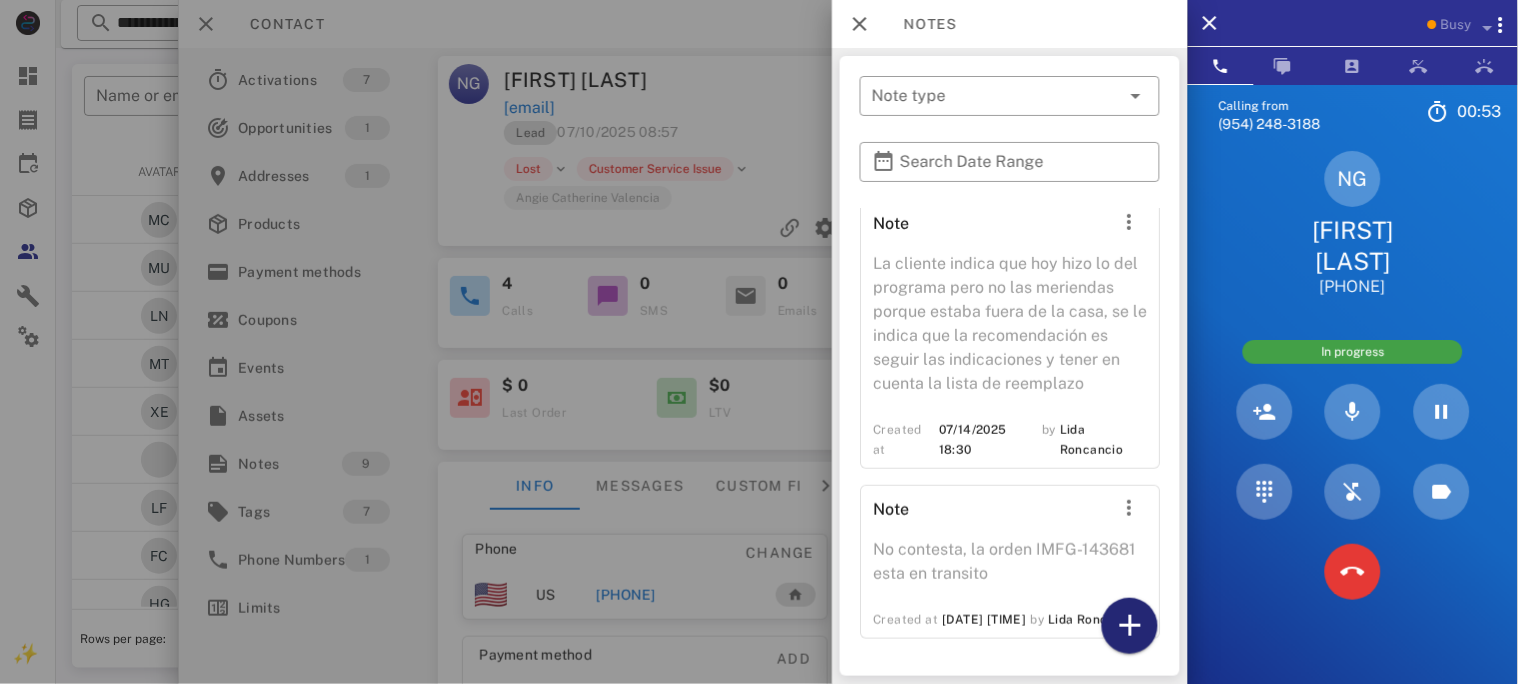 click at bounding box center [1130, 626] 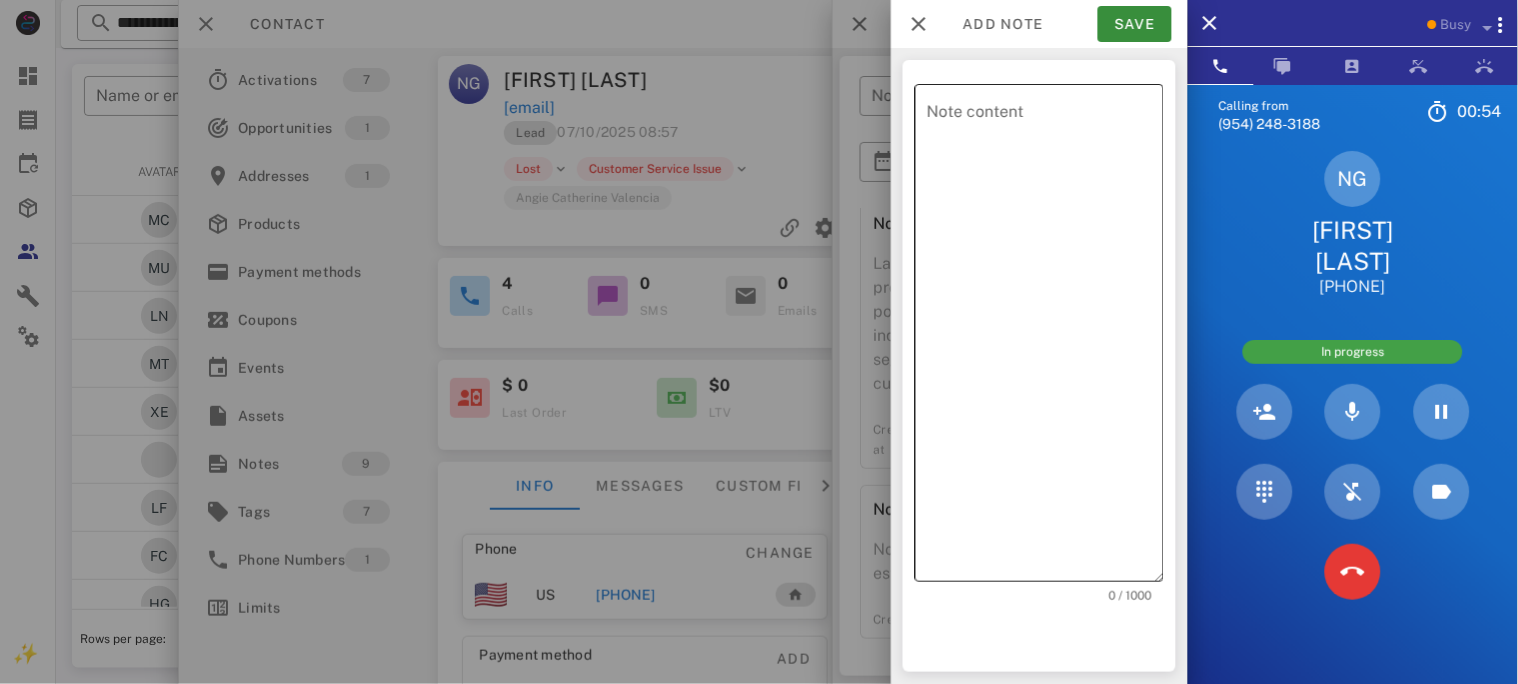 click on "Note content" at bounding box center [1045, 338] 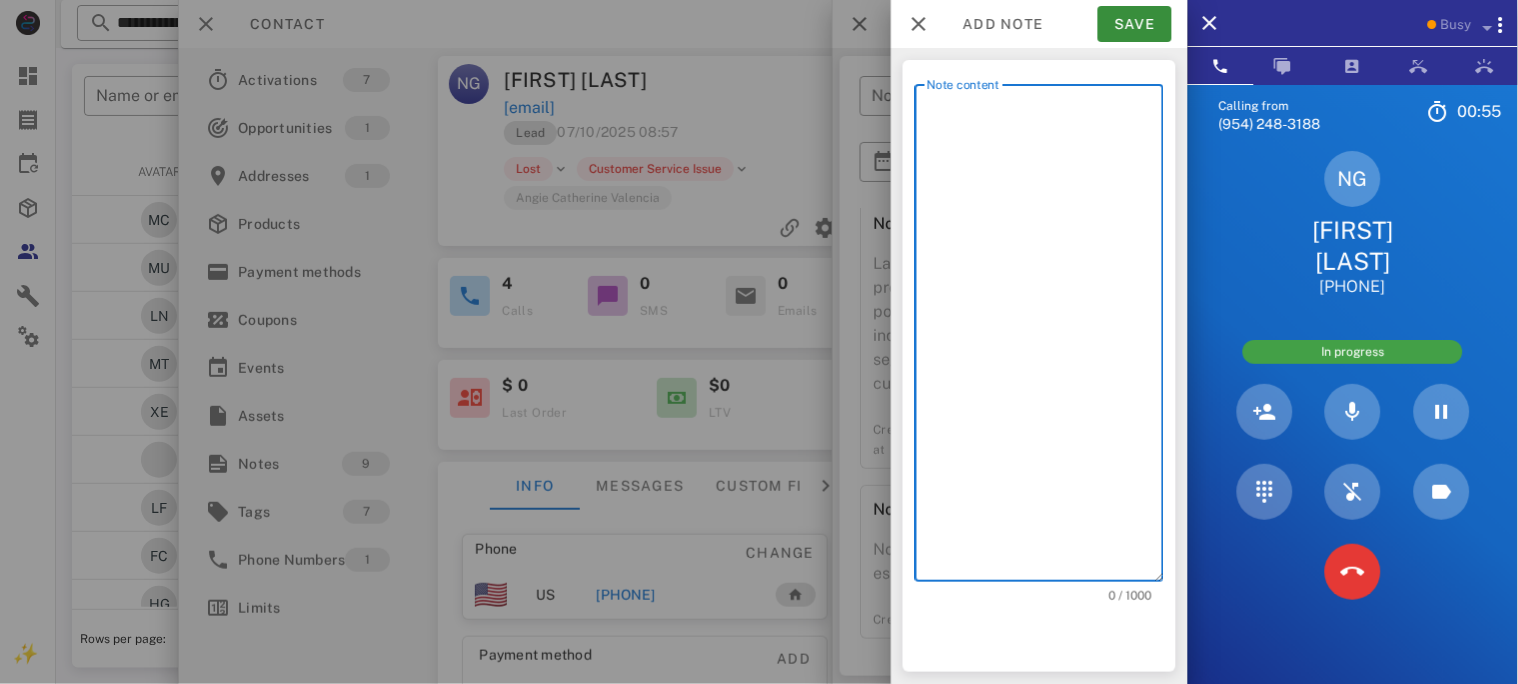 paste on "**********" 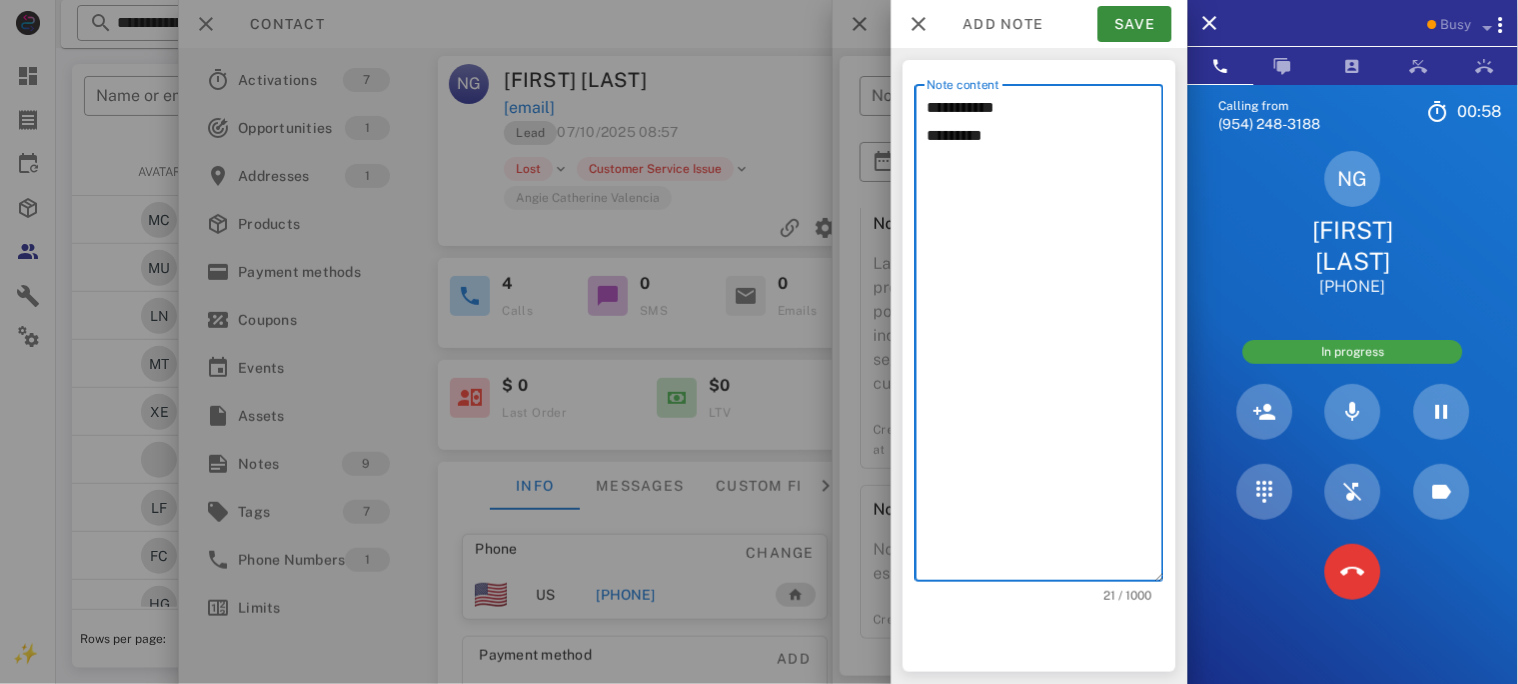 click on "**********" at bounding box center [1045, 338] 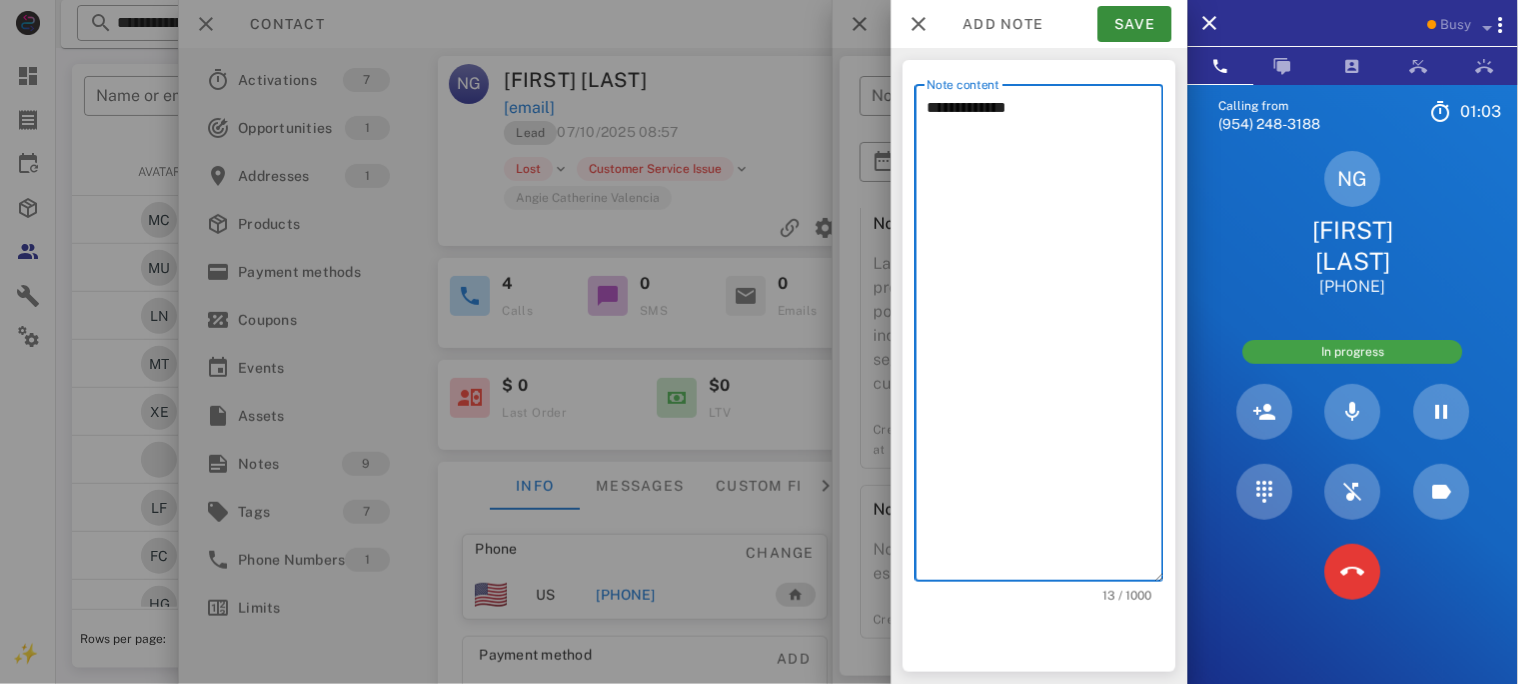 click on "**********" at bounding box center [1045, 338] 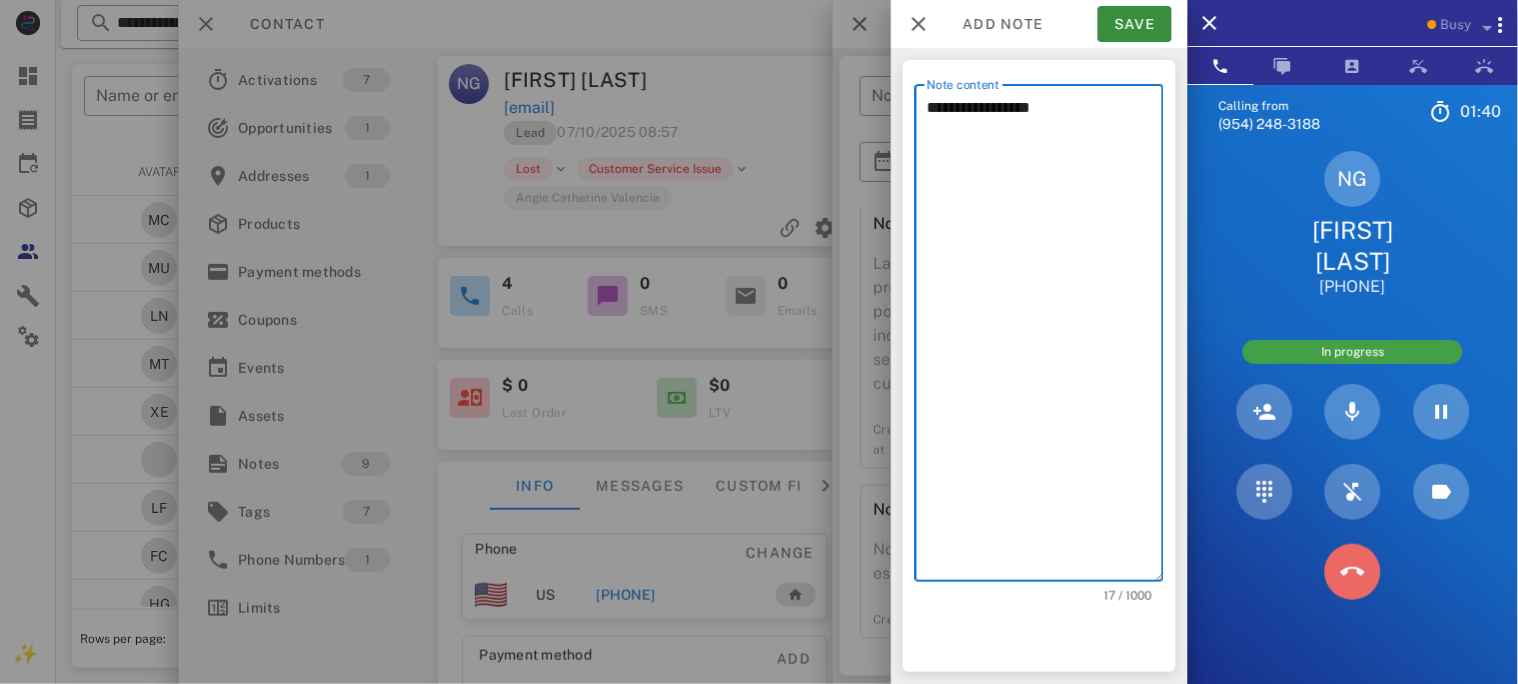 click at bounding box center (1353, 572) 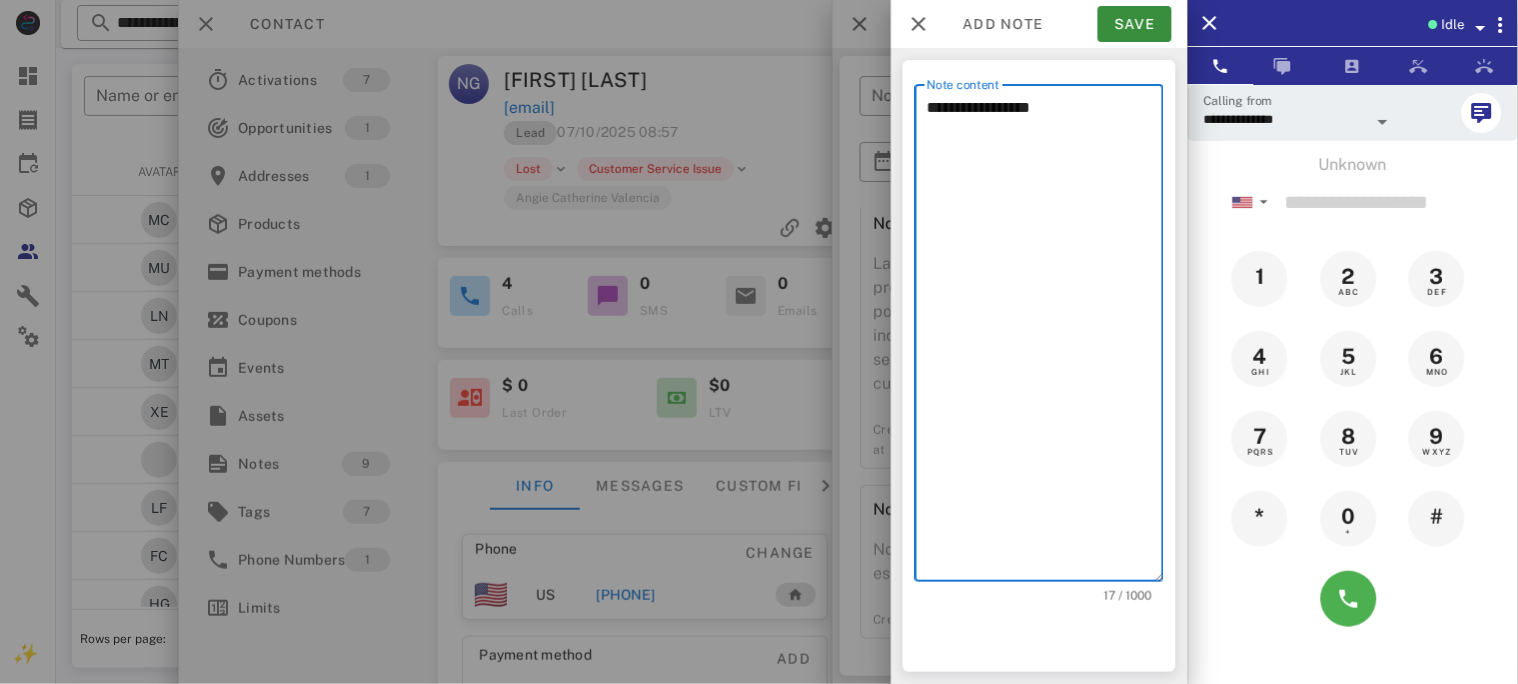 click on "**********" at bounding box center (1045, 338) 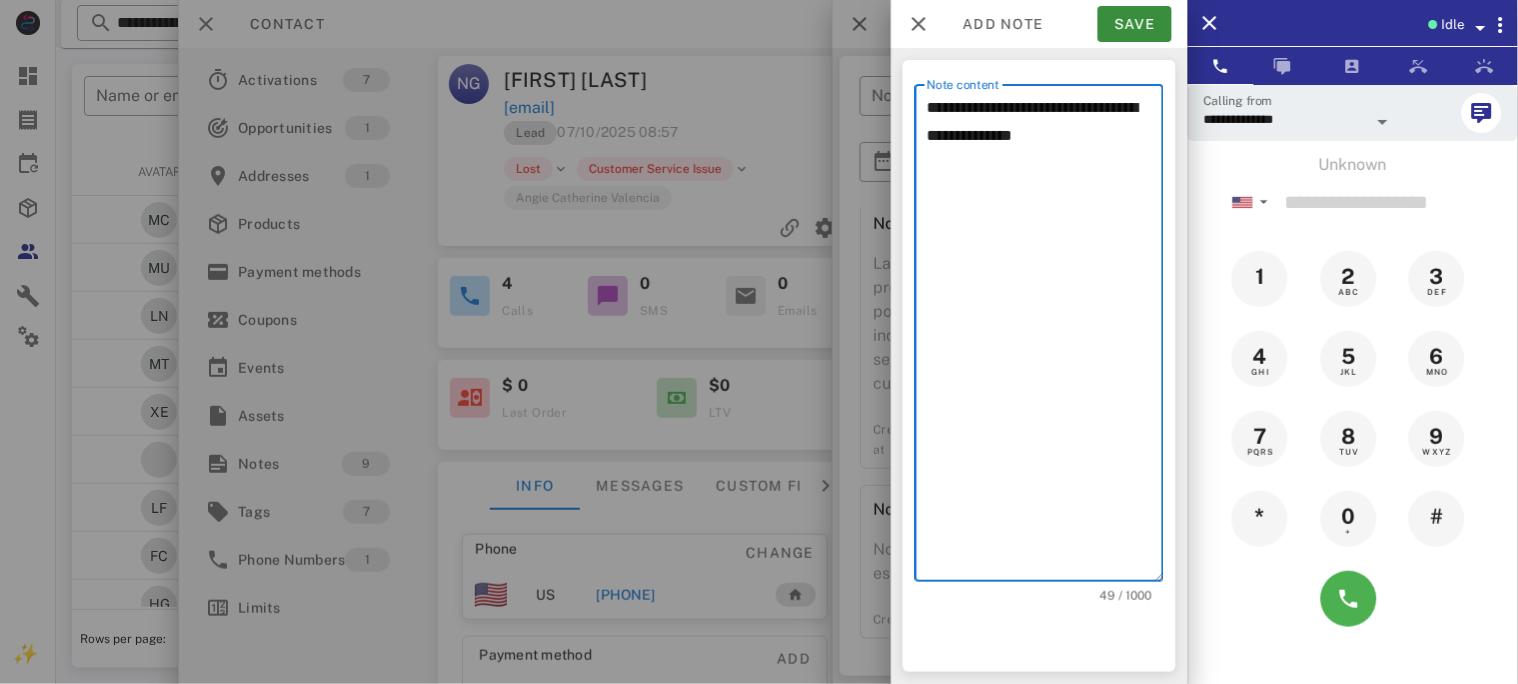 click on "**********" at bounding box center (1045, 338) 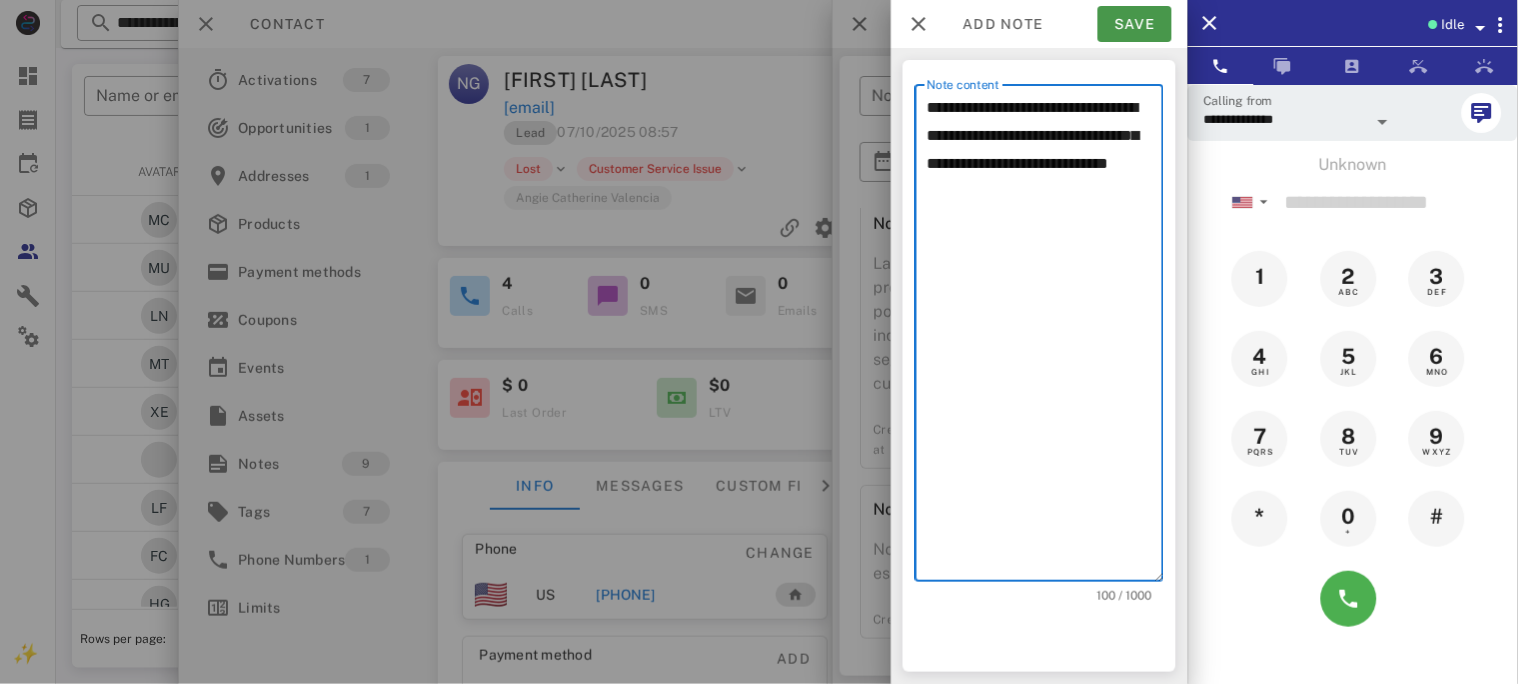 type on "**********" 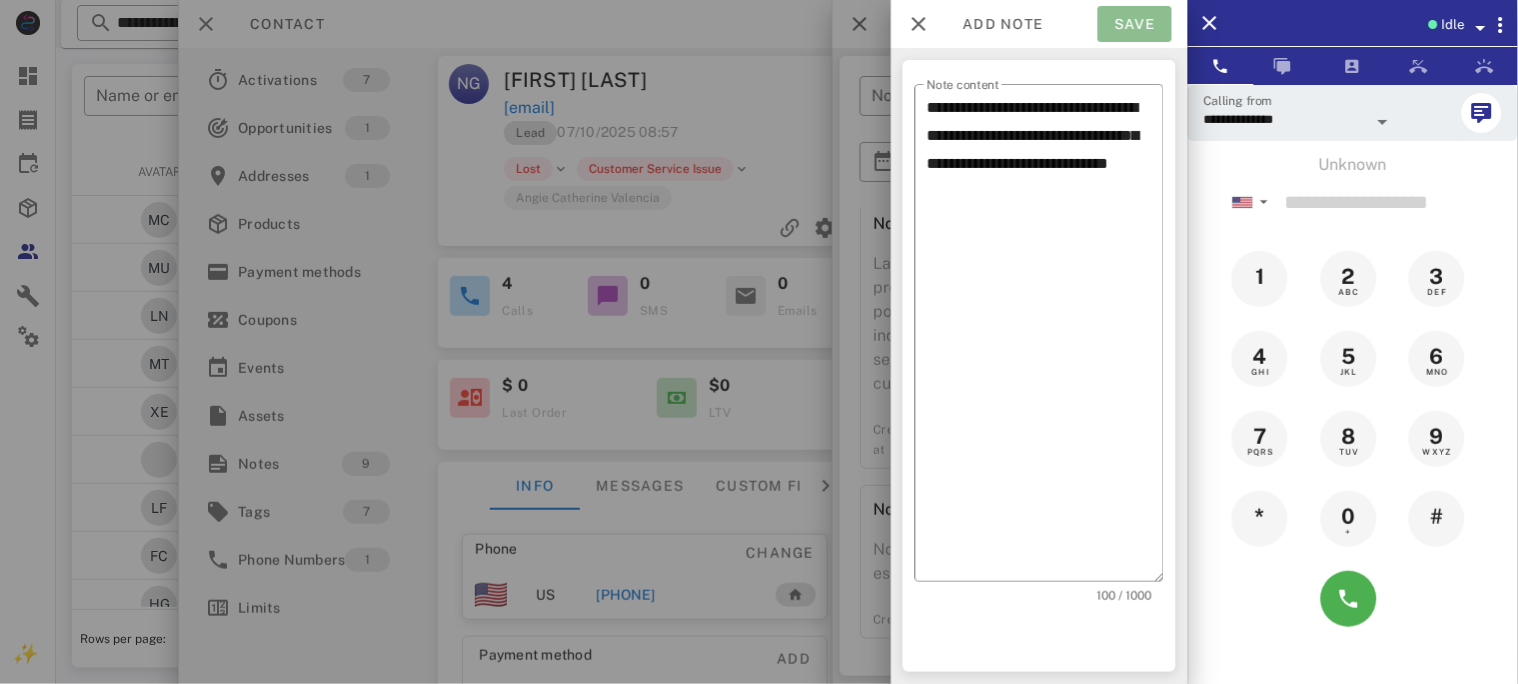 click on "Save" at bounding box center [1135, 24] 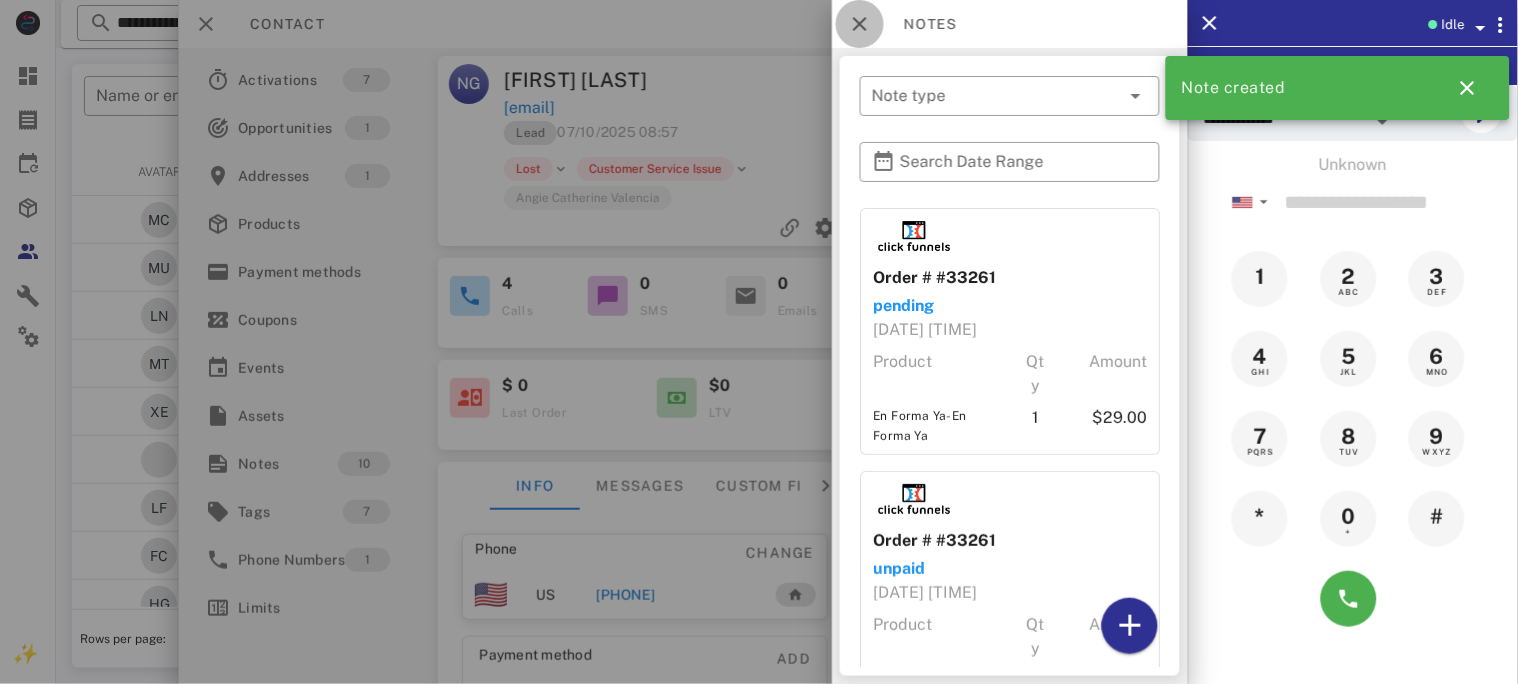 click at bounding box center [860, 24] 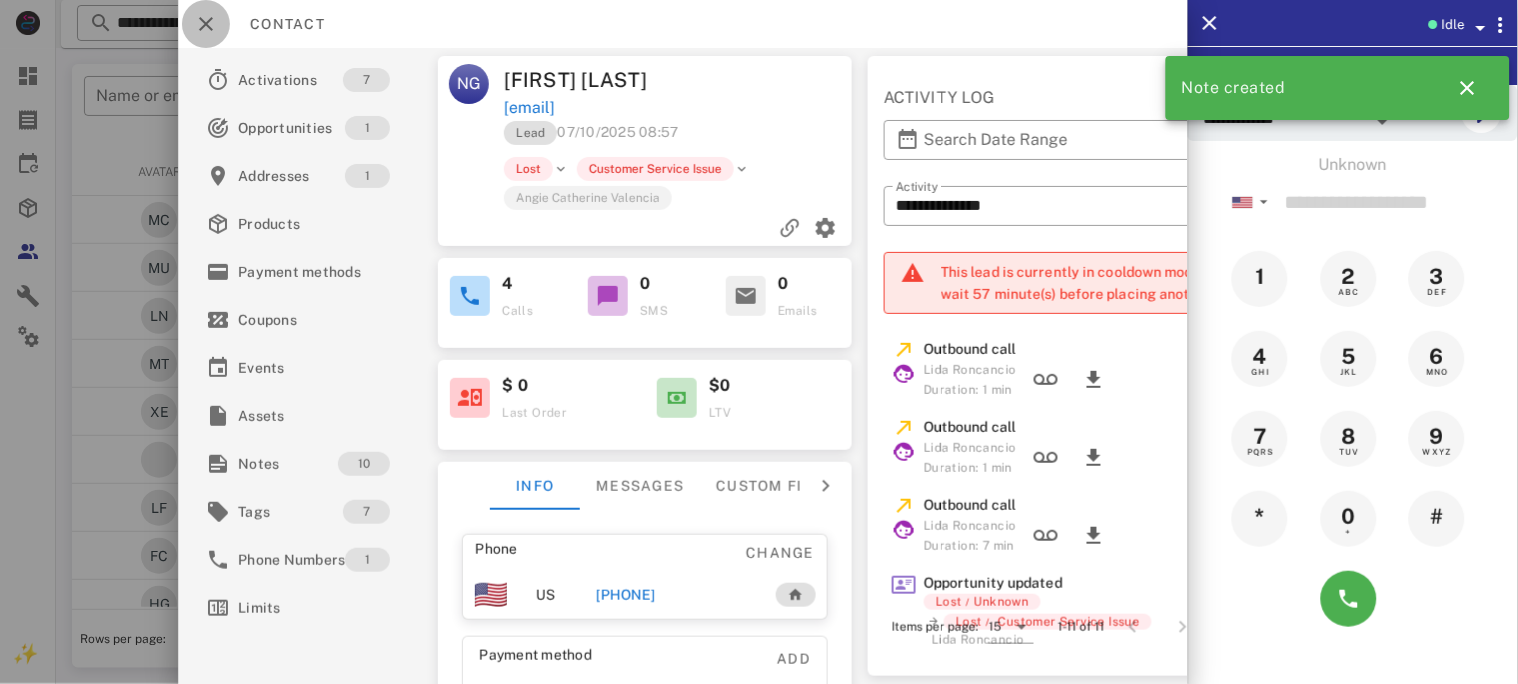 click at bounding box center [206, 24] 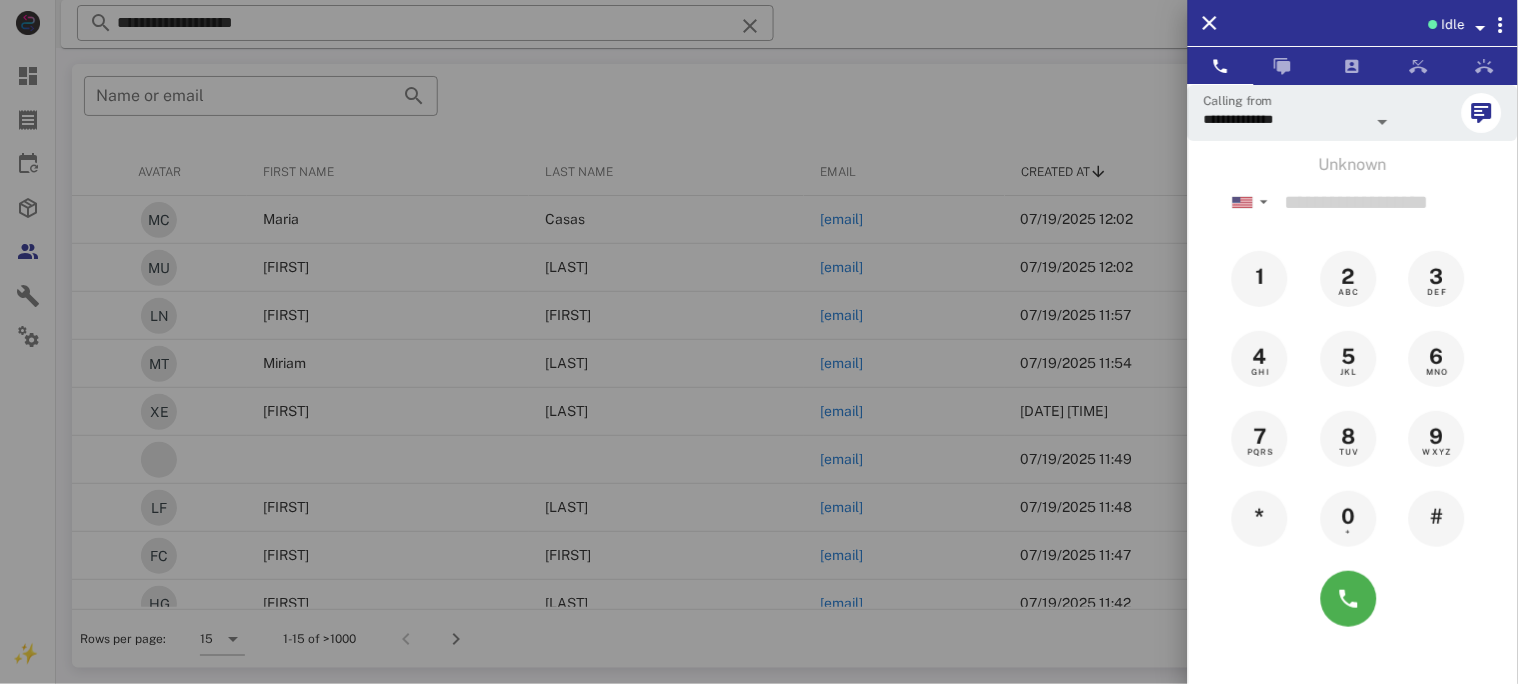 click at bounding box center (759, 342) 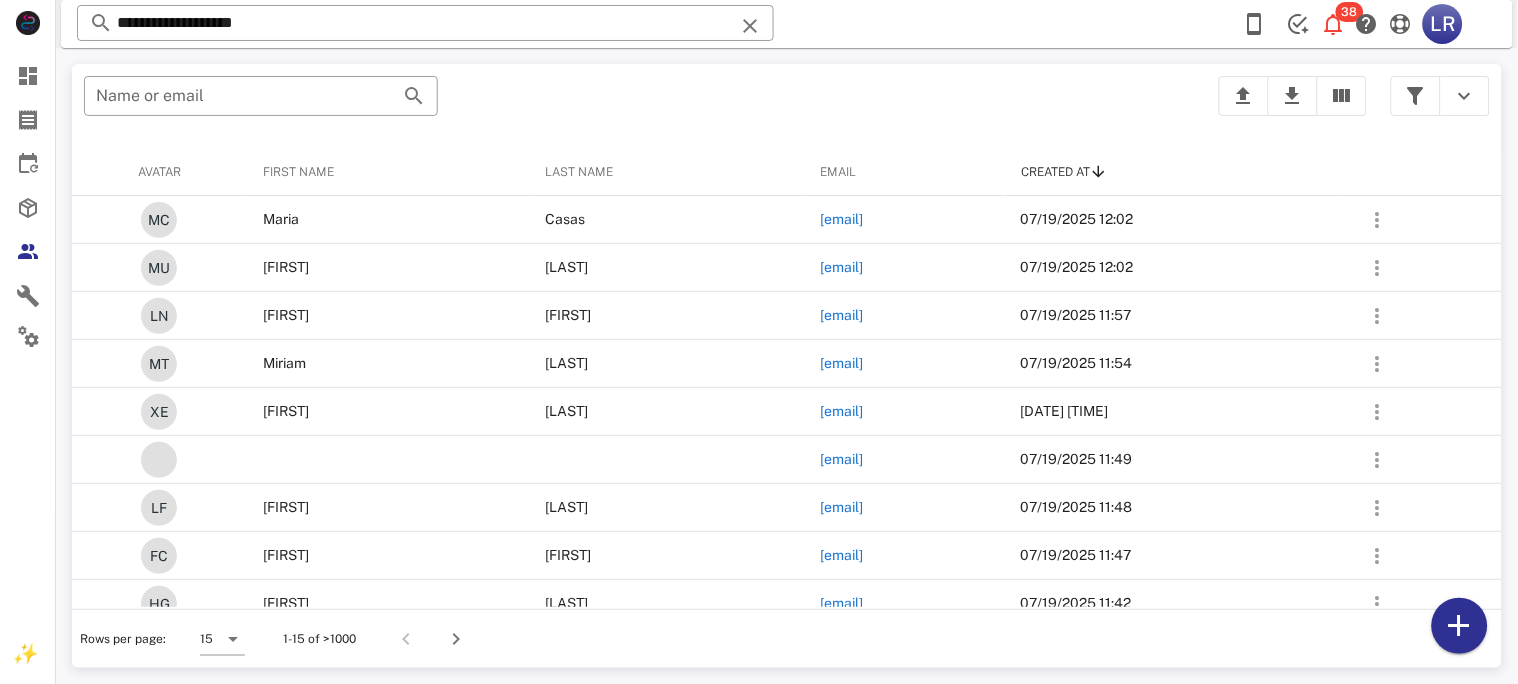 click at bounding box center (750, 26) 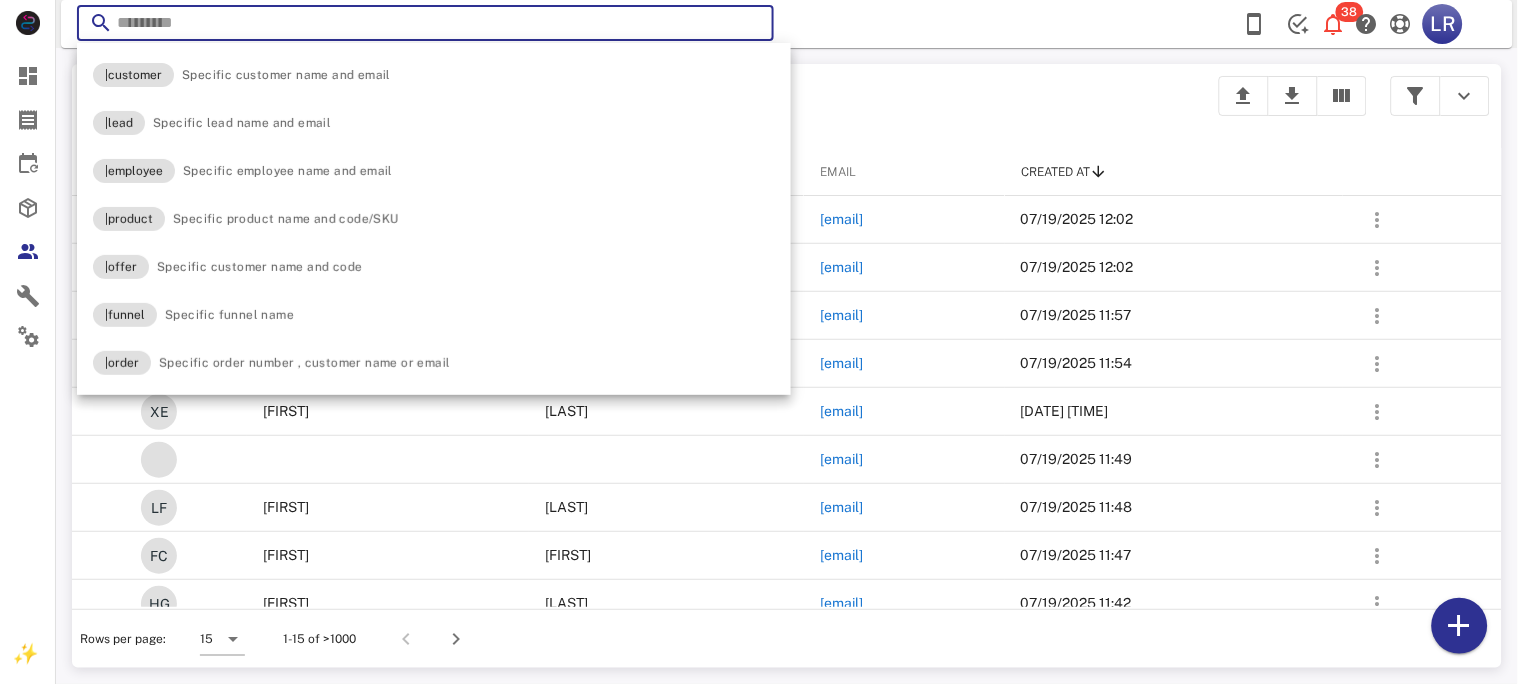 paste on "**********" 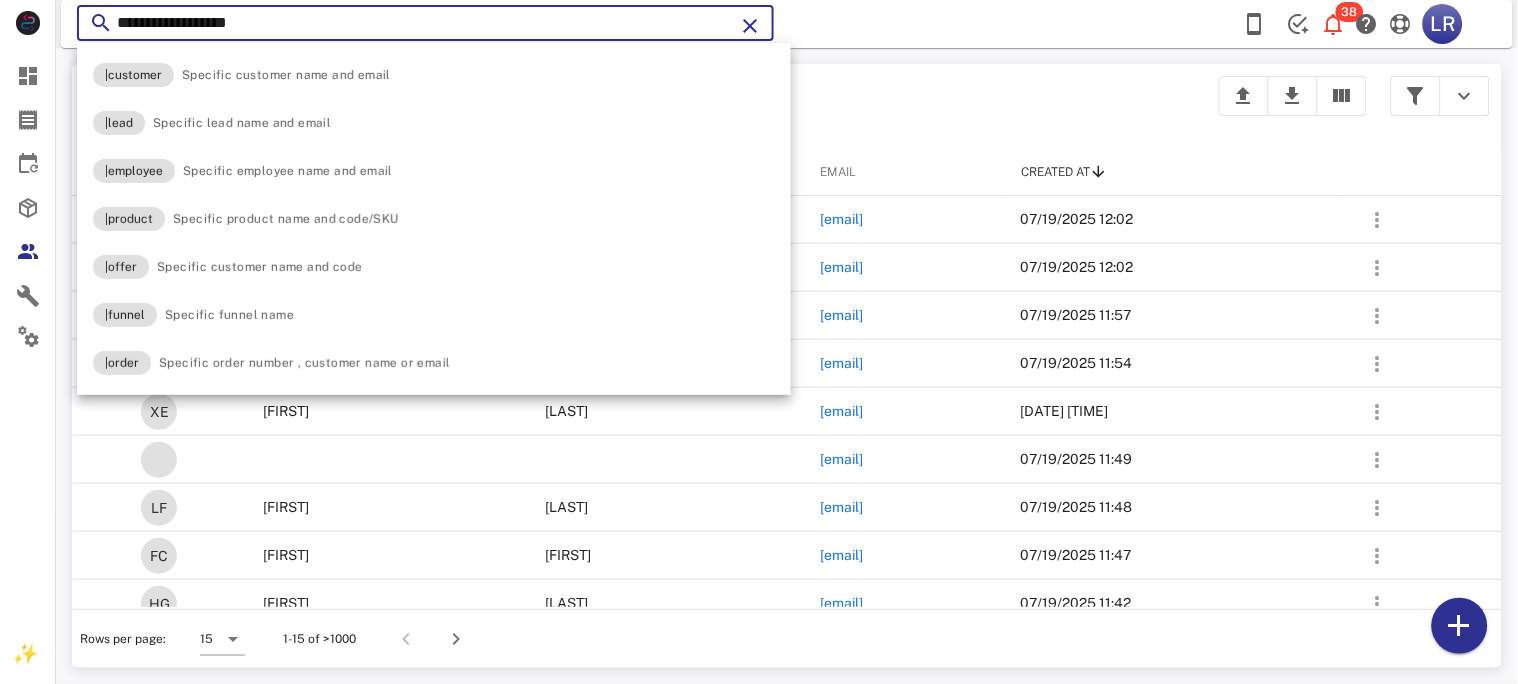 type on "**********" 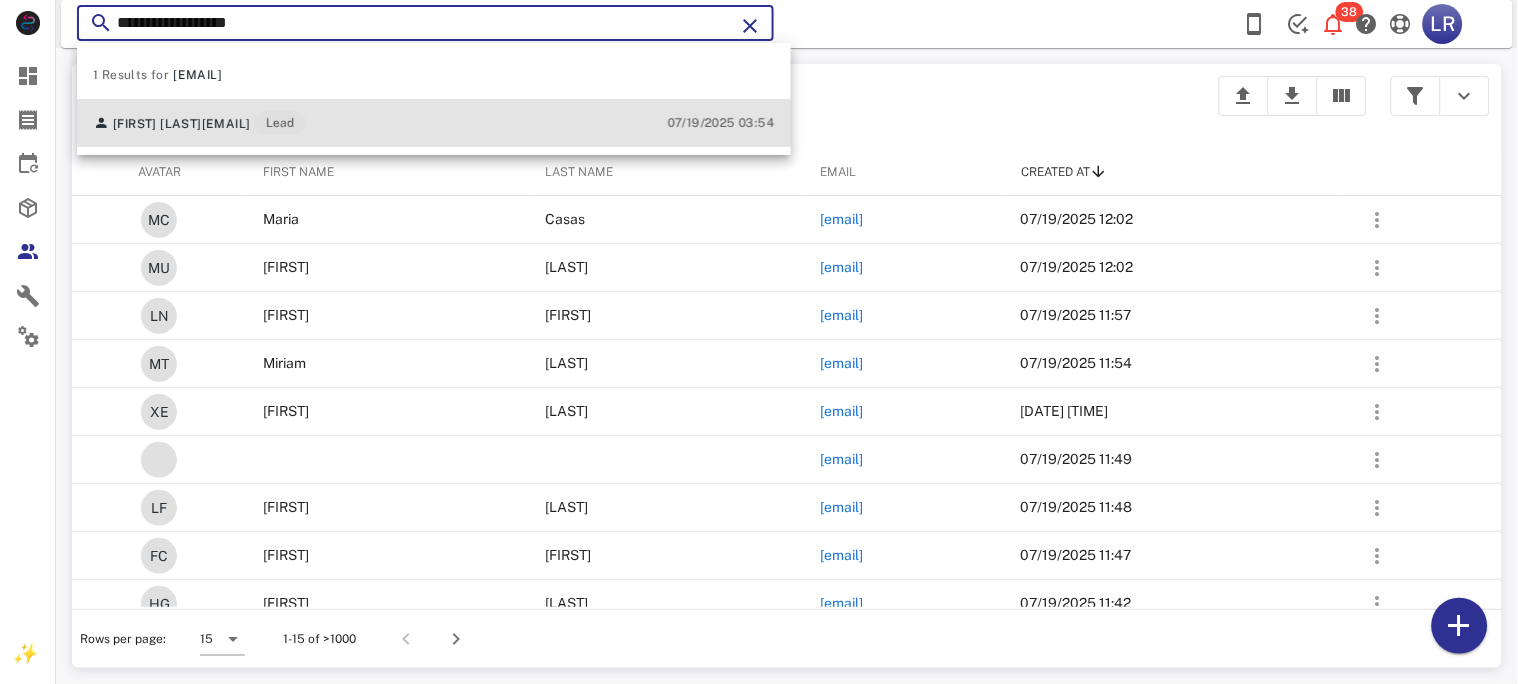 click on "[FIRST] [LAST]   [EMAIL]   Lead" at bounding box center [199, 123] 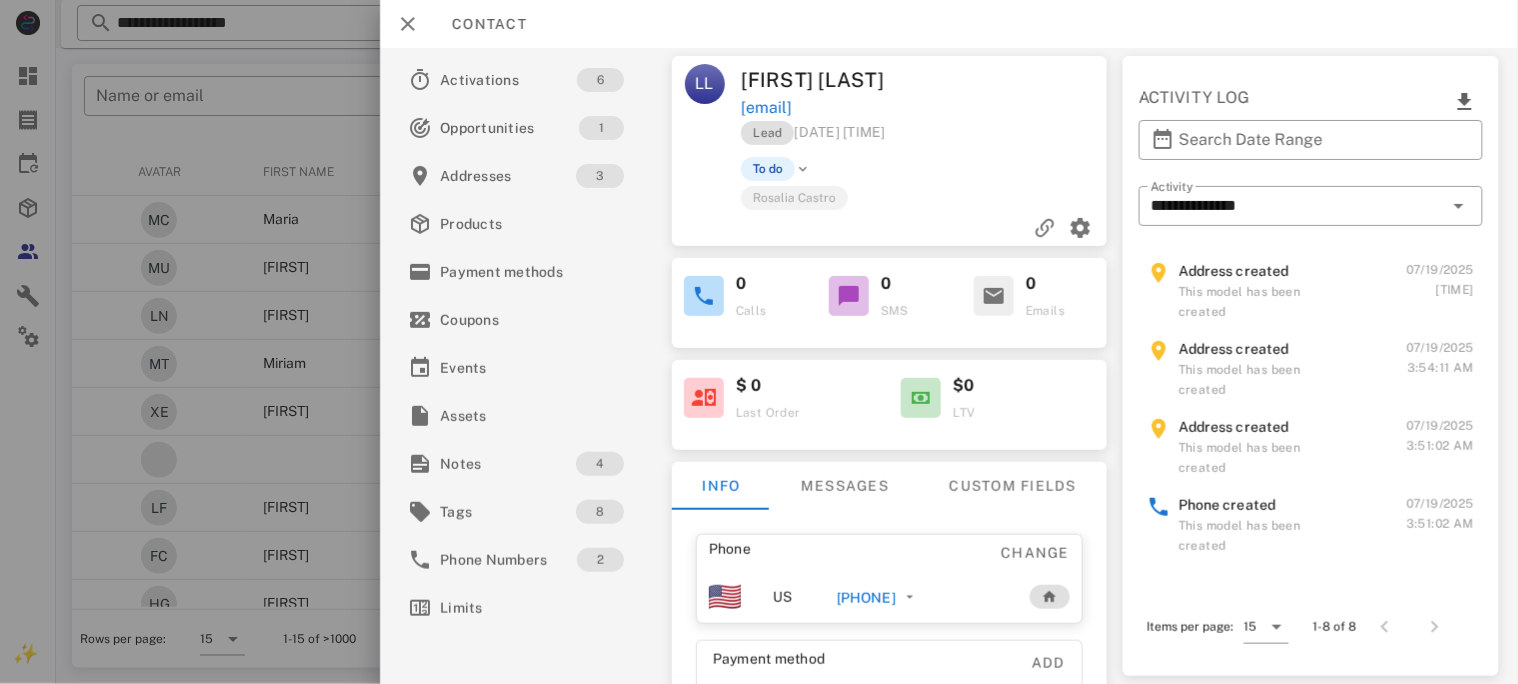 click on "[PHONE]" at bounding box center [865, 598] 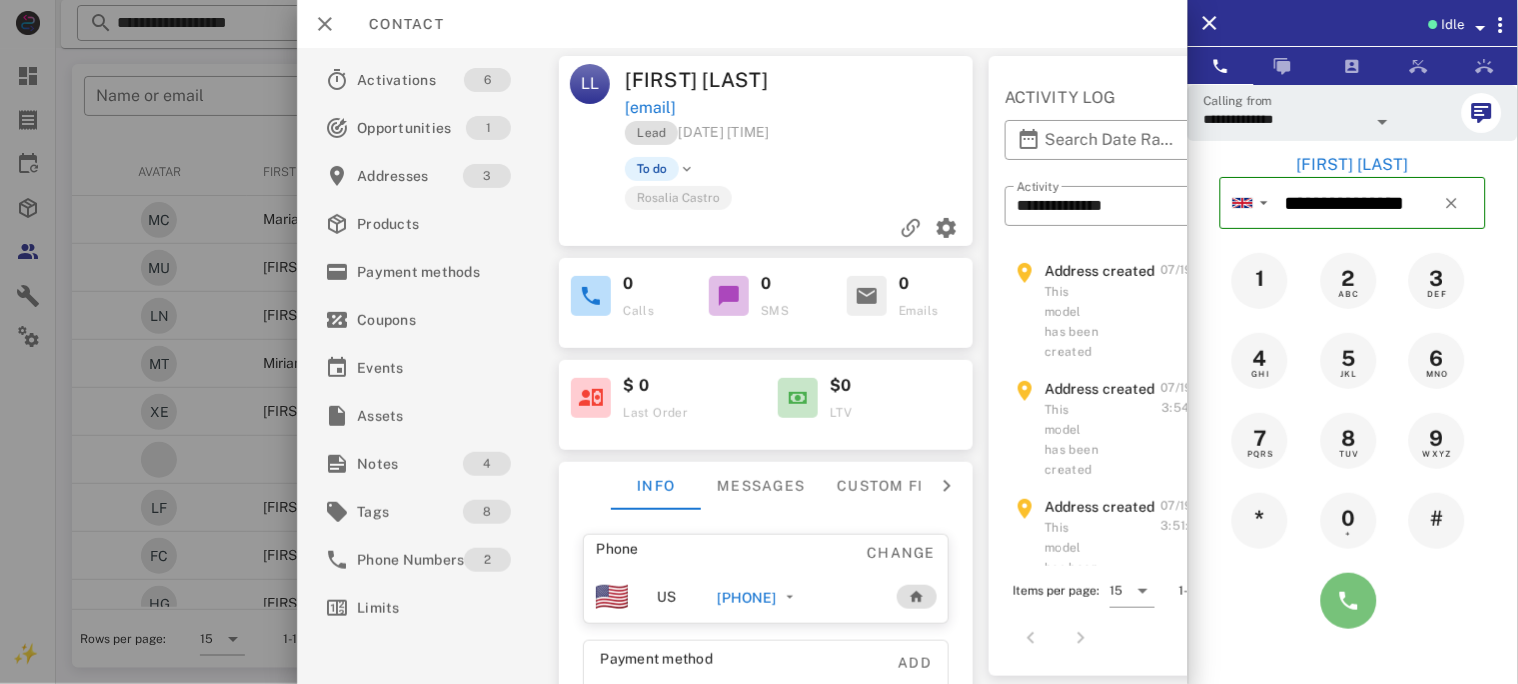click at bounding box center [1349, 601] 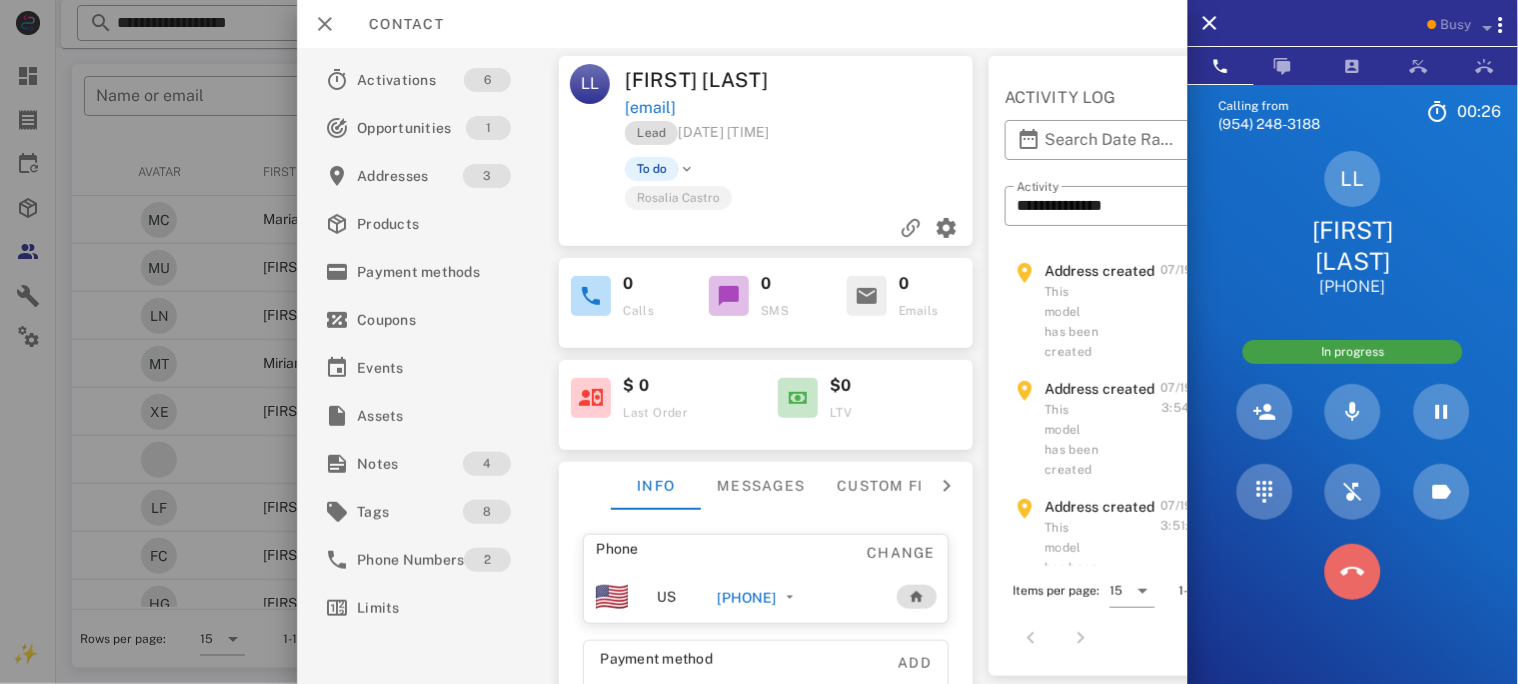 click at bounding box center [1353, 572] 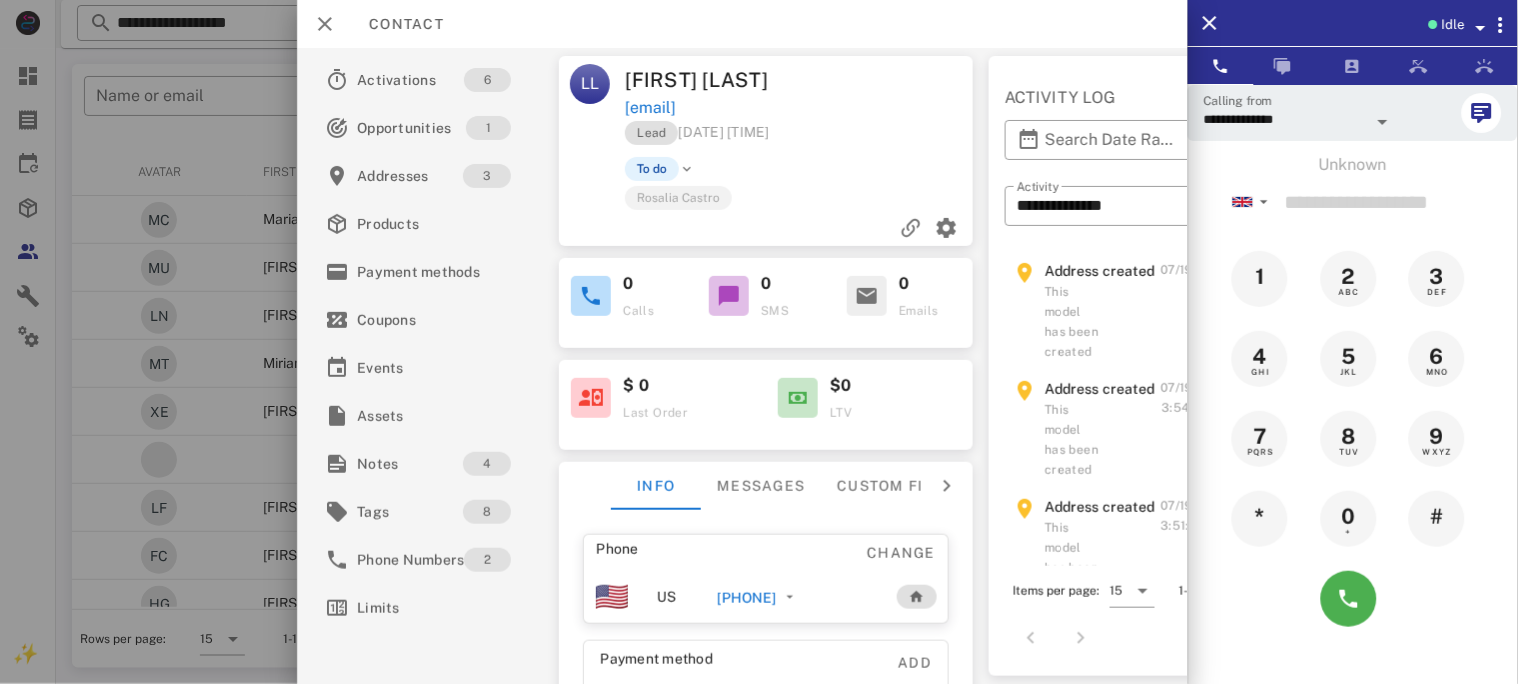 click on "[PHONE]" at bounding box center [746, 598] 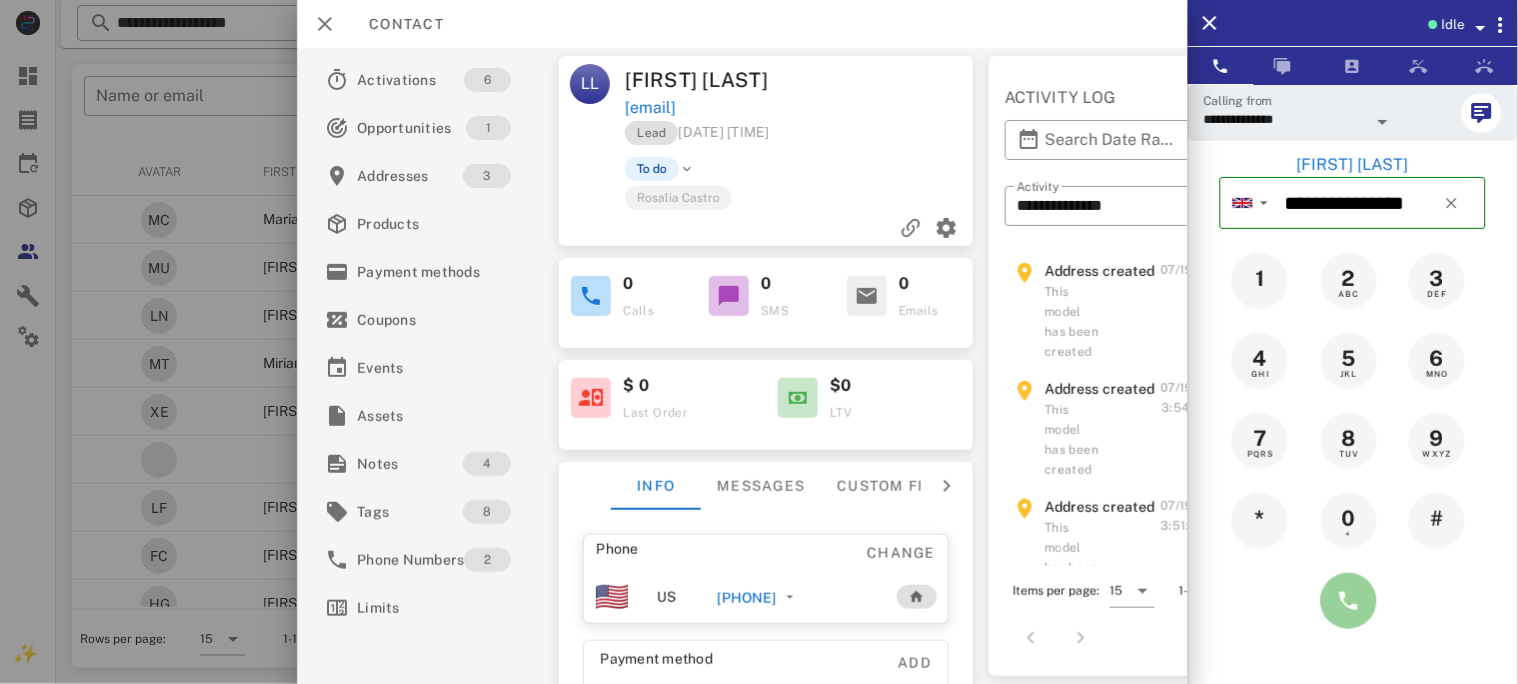 click at bounding box center (1349, 601) 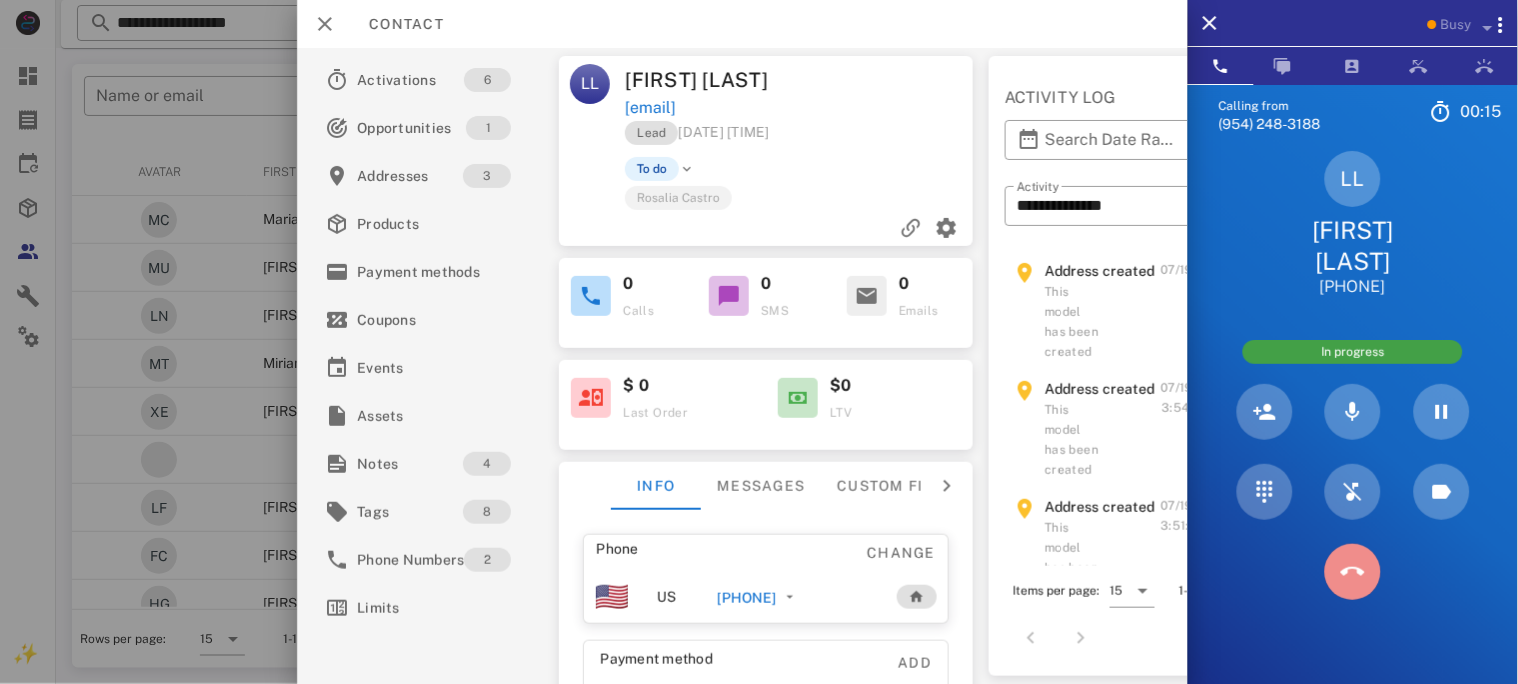 click at bounding box center [1353, 572] 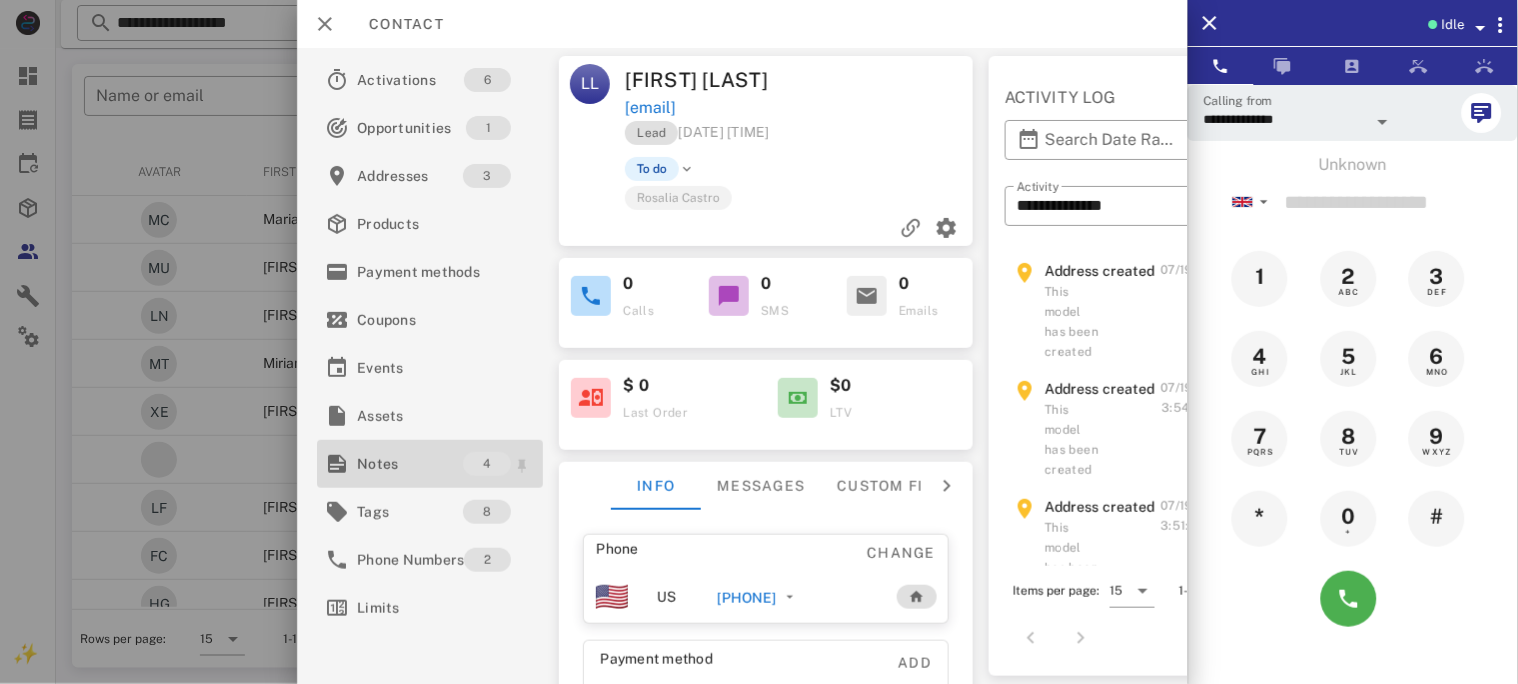 click on "Notes" at bounding box center [410, 464] 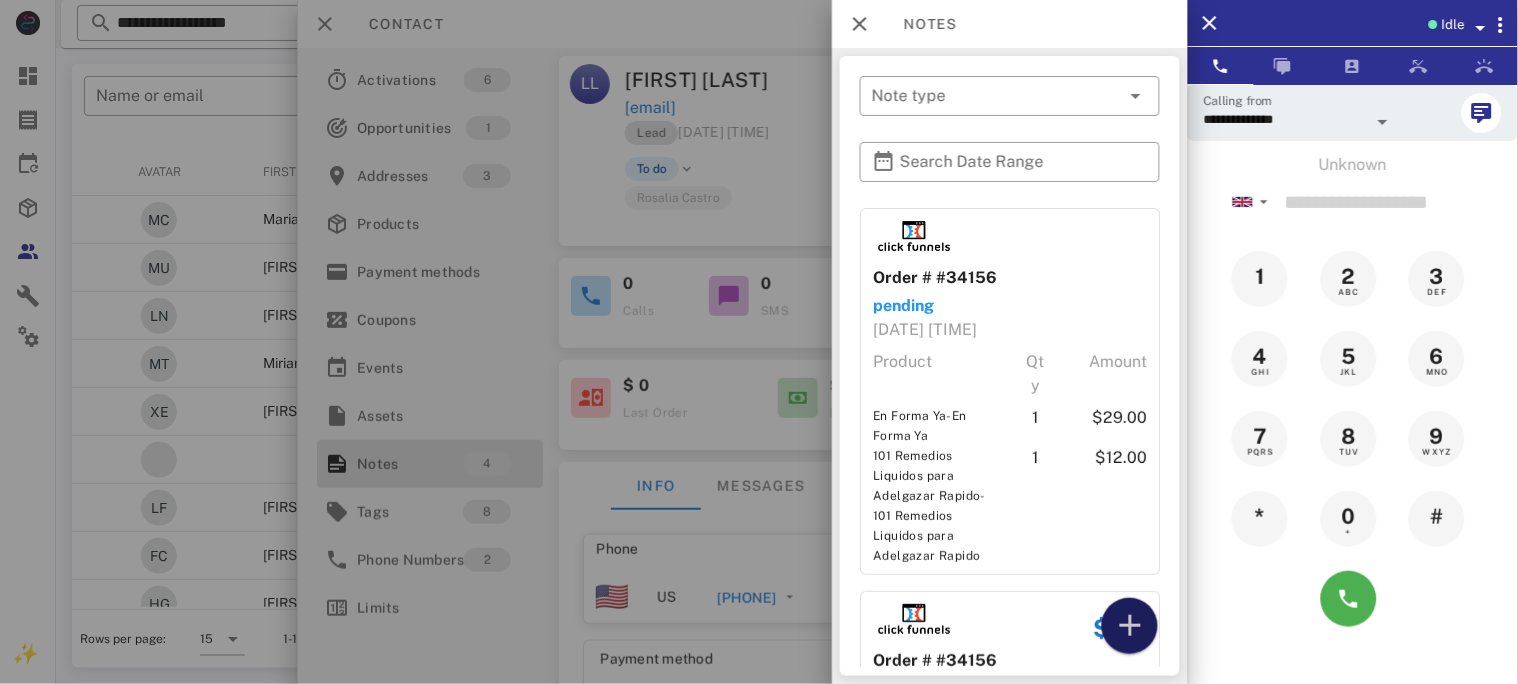click at bounding box center [1130, 626] 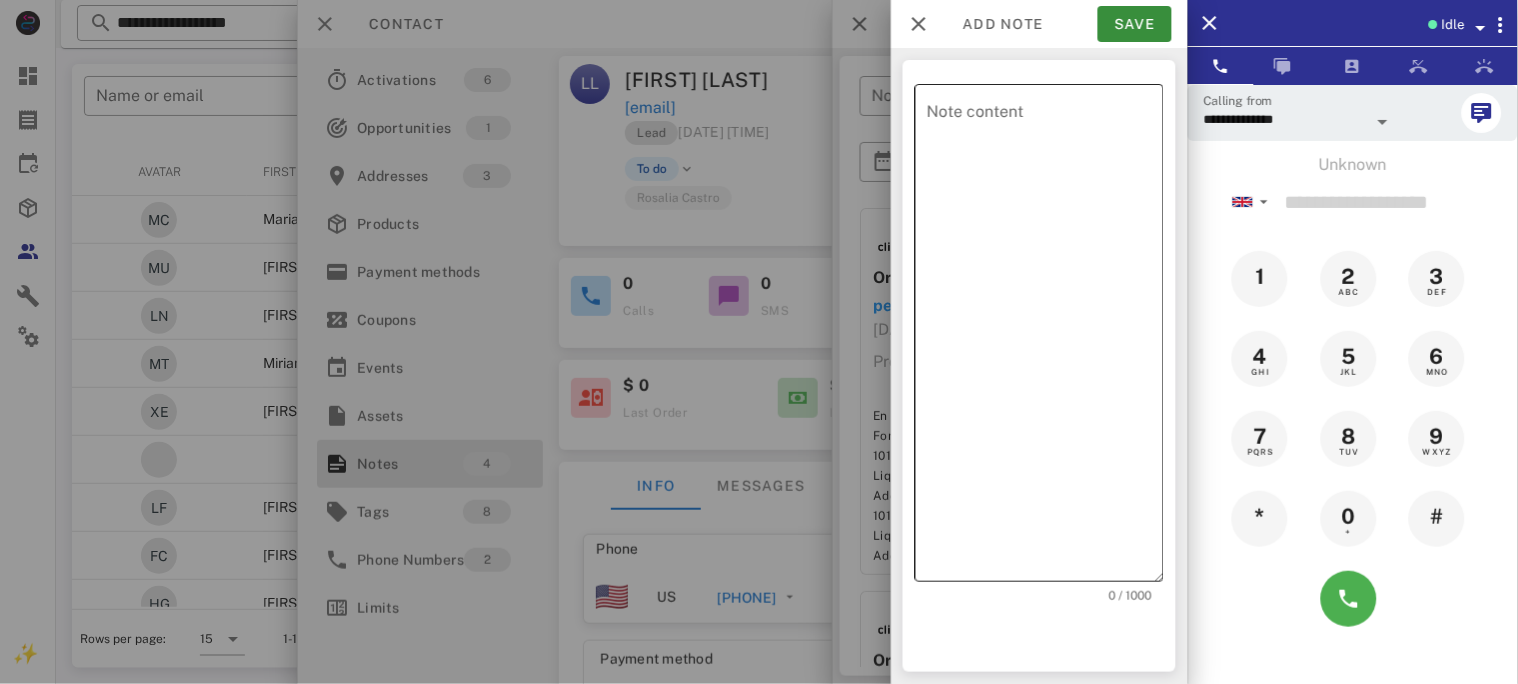 click on "Note content" at bounding box center (1045, 338) 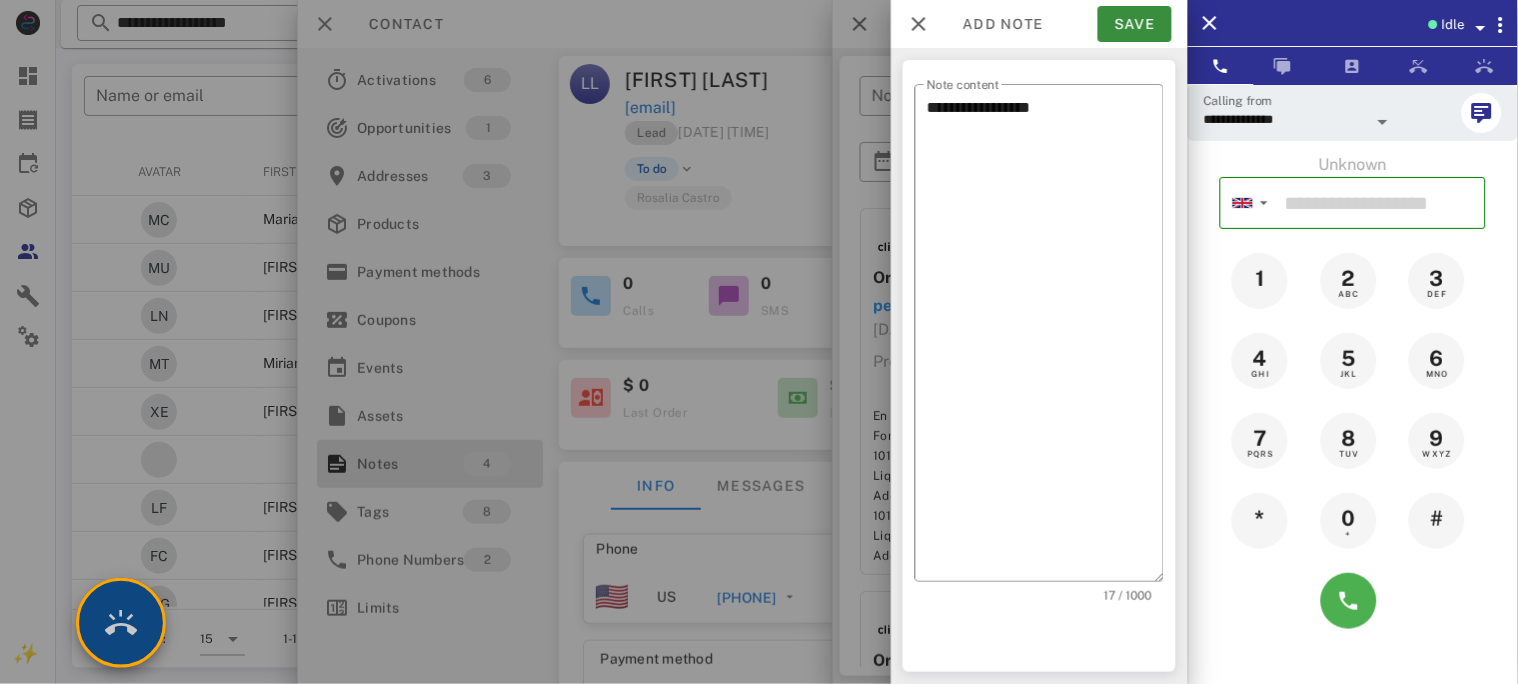 click at bounding box center [121, 623] 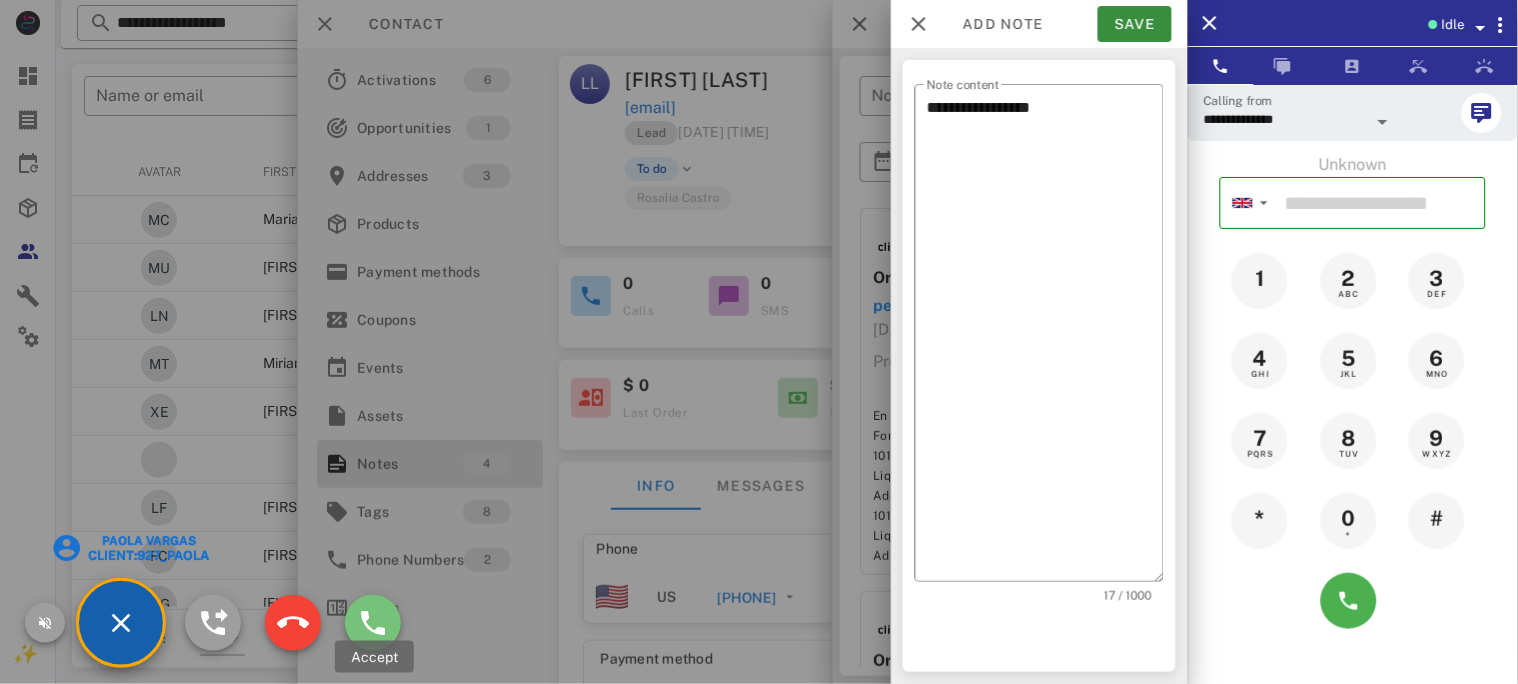 click at bounding box center [373, 623] 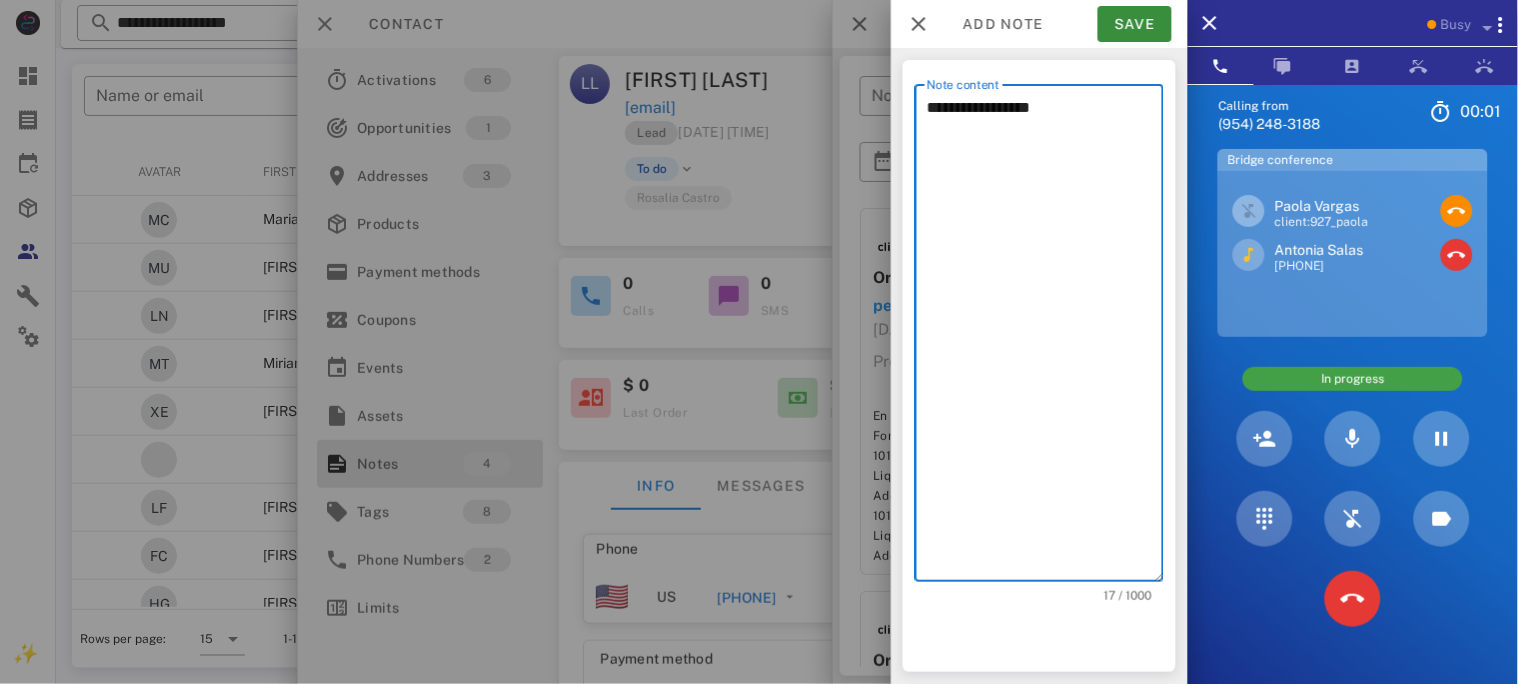 click on "**********" at bounding box center [1045, 338] 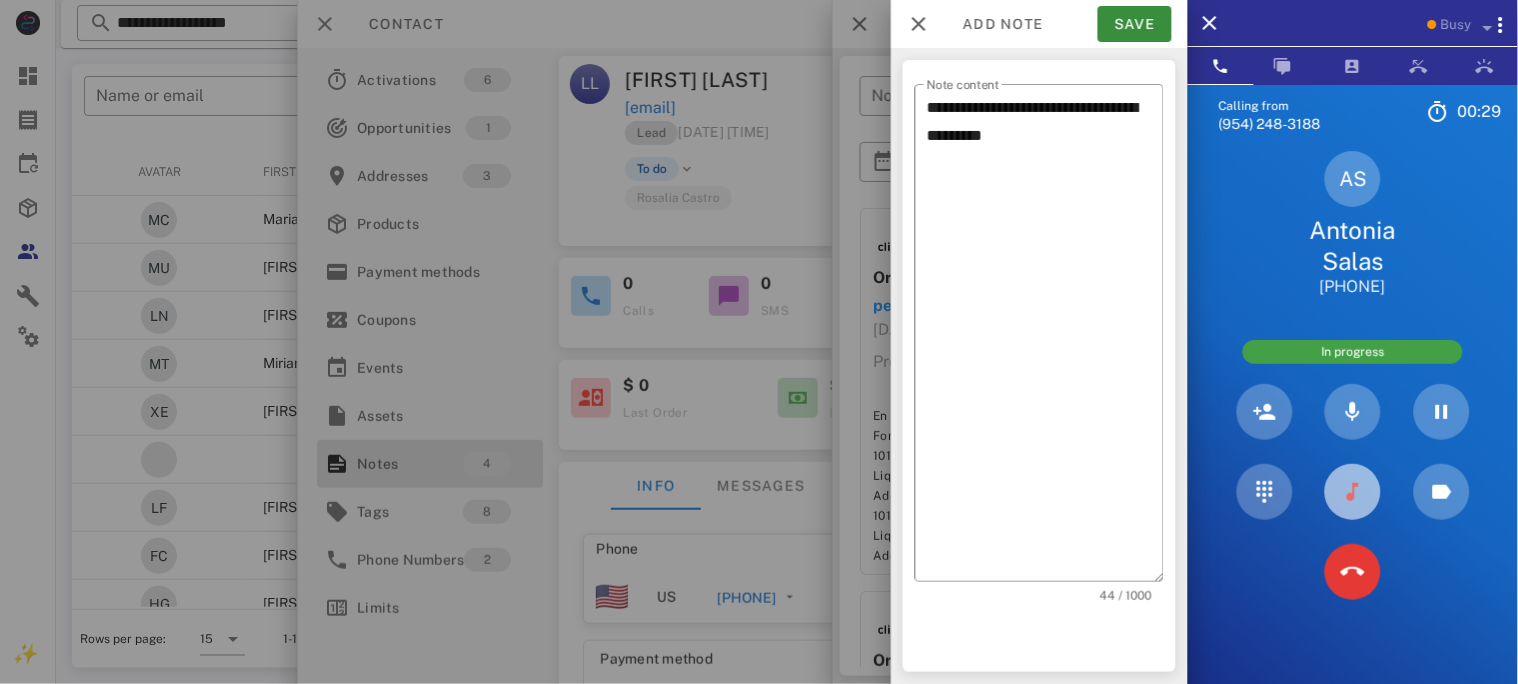 click at bounding box center (1353, 492) 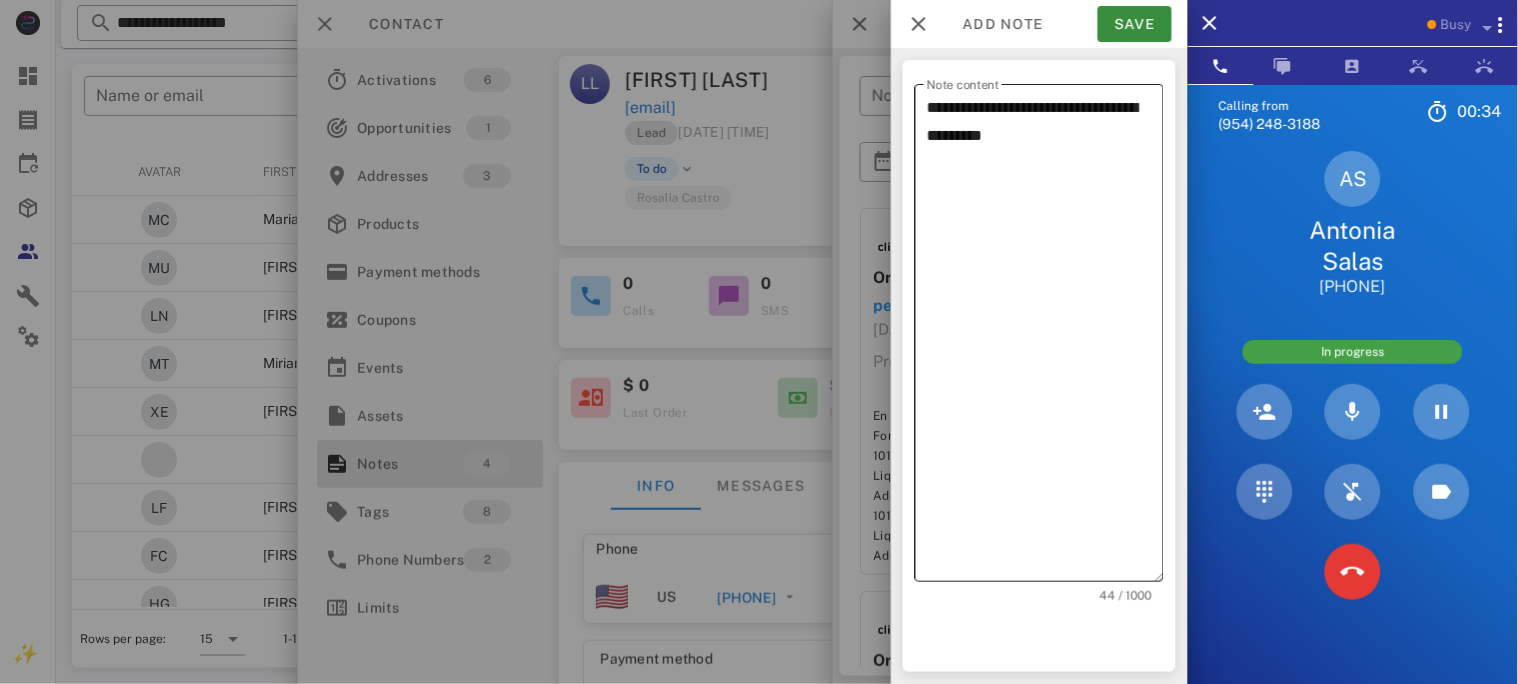 click on "**********" at bounding box center (1045, 338) 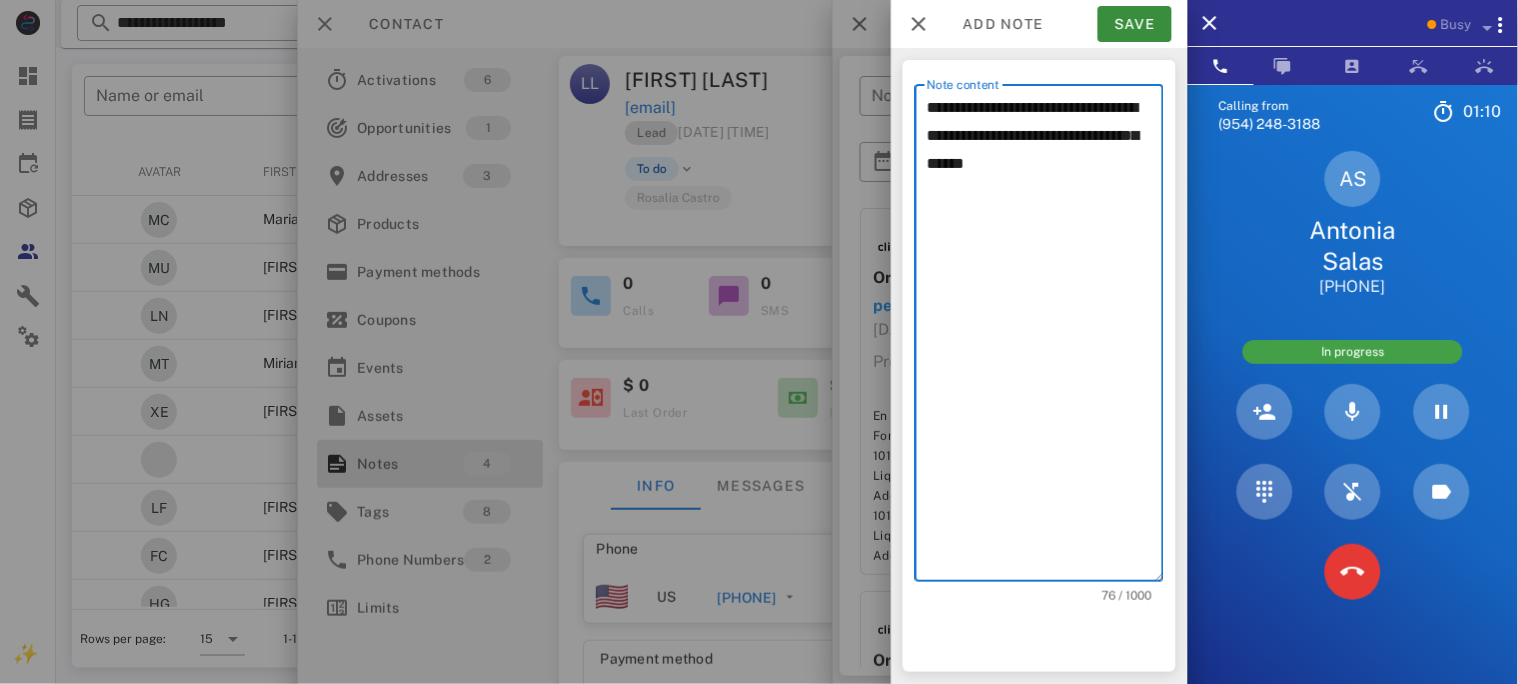 click on "**********" at bounding box center [1045, 338] 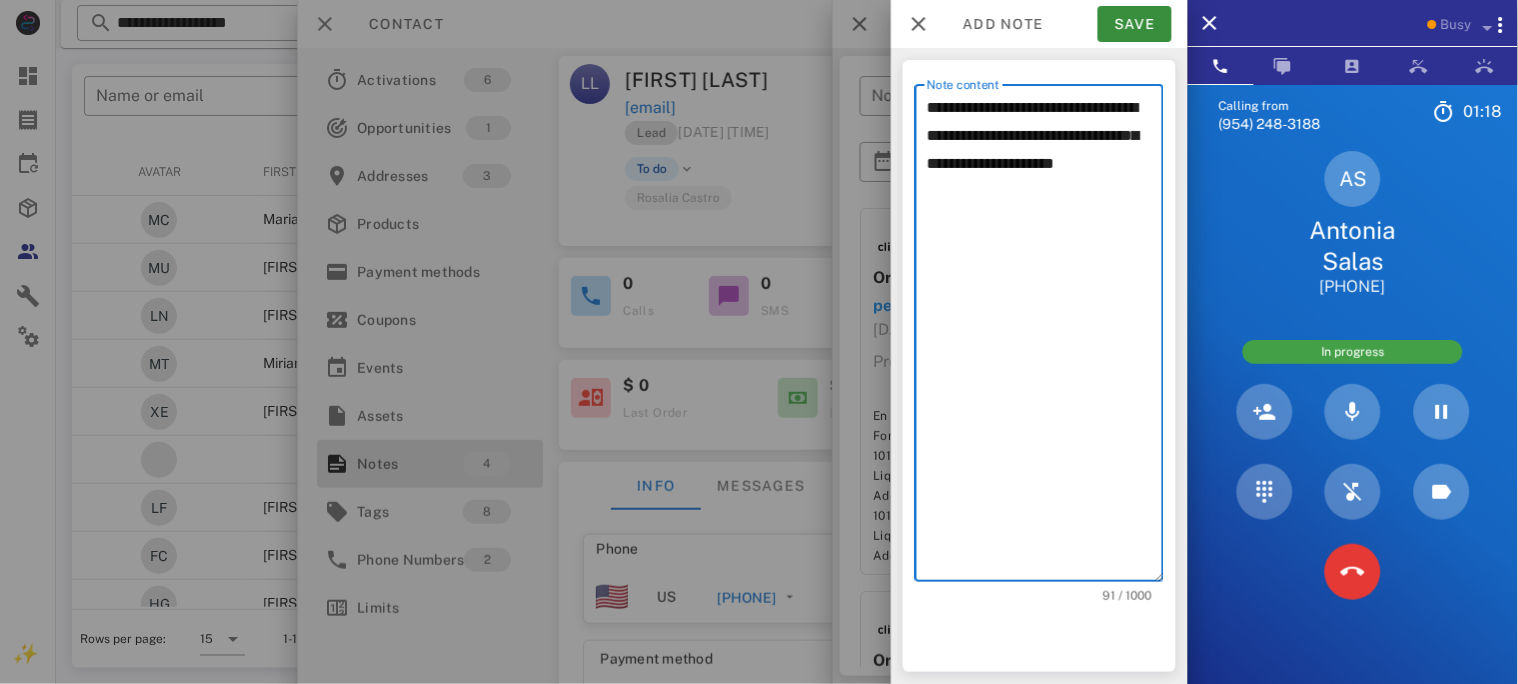 click on "**********" at bounding box center [1045, 338] 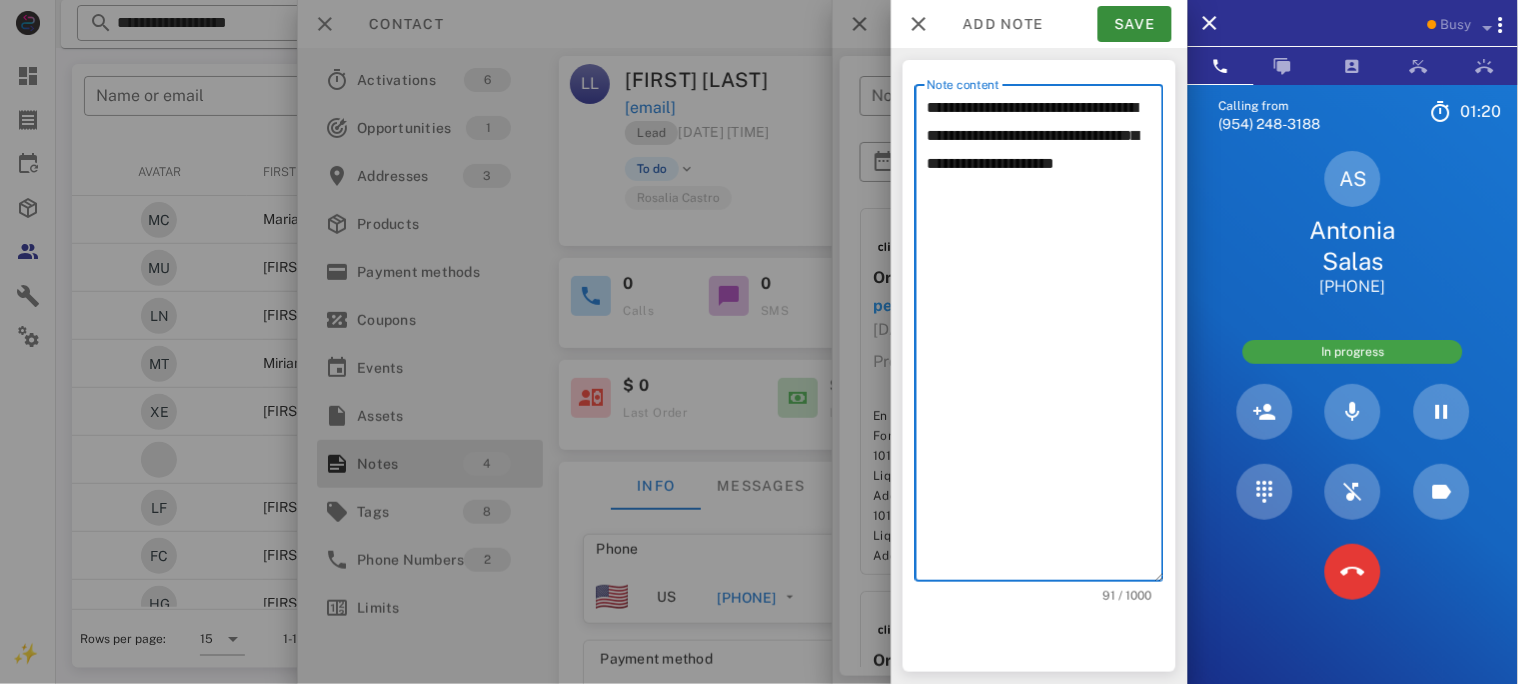 click on "**********" at bounding box center [1045, 338] 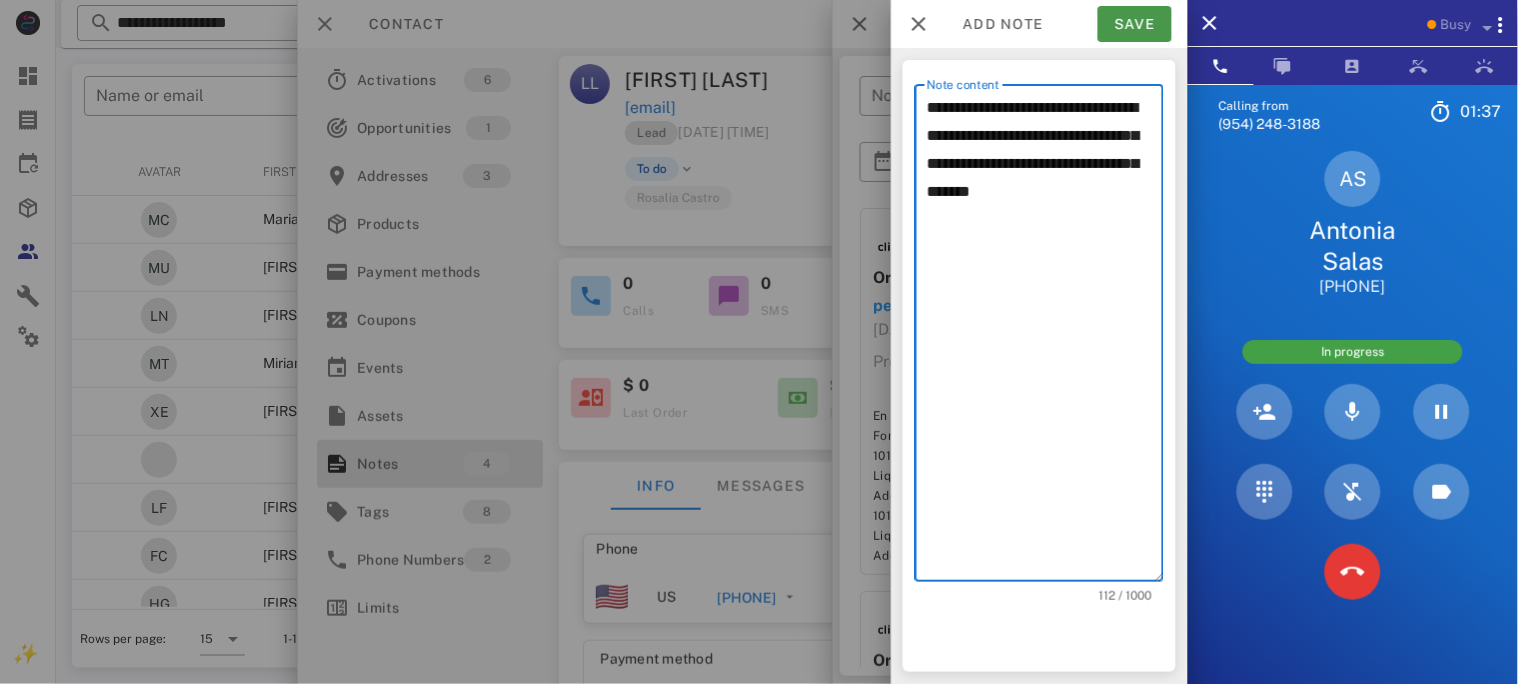 type on "**********" 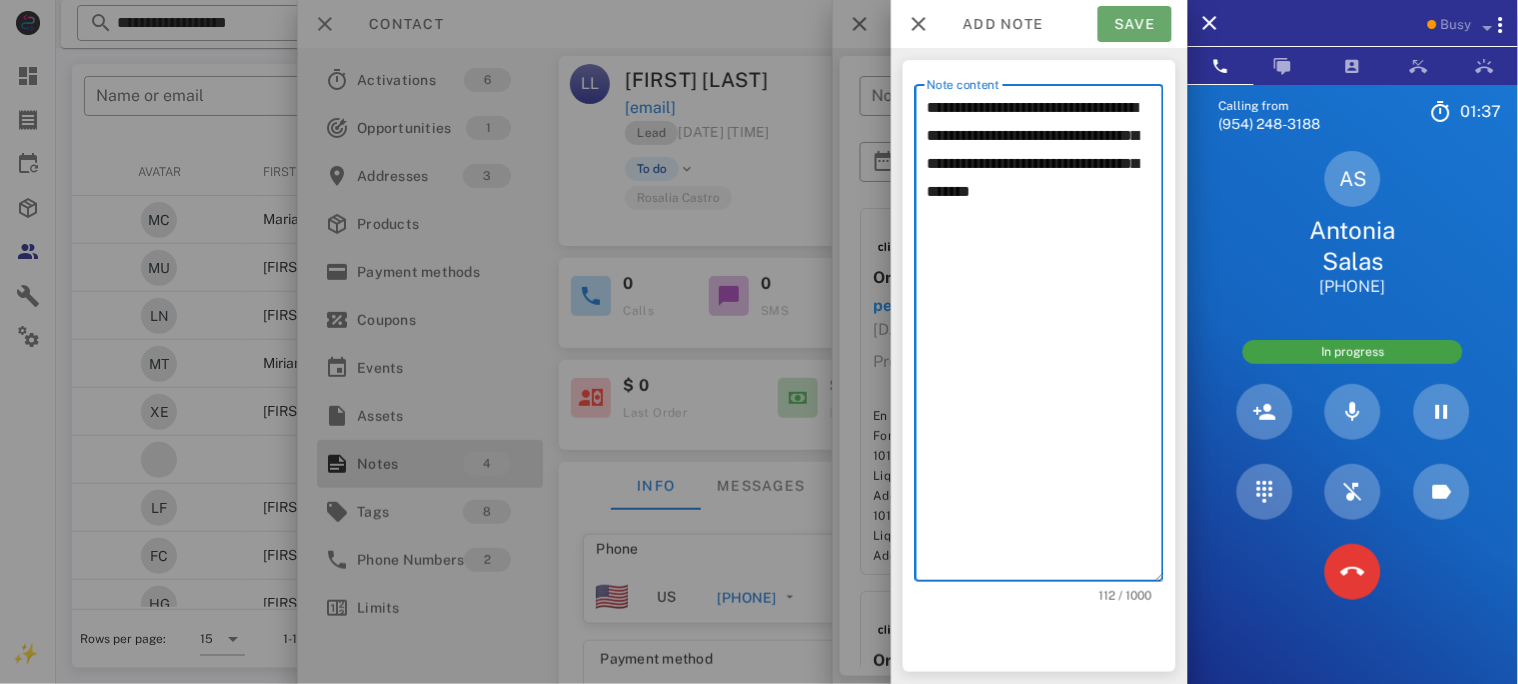 click on "Save" at bounding box center [1135, 24] 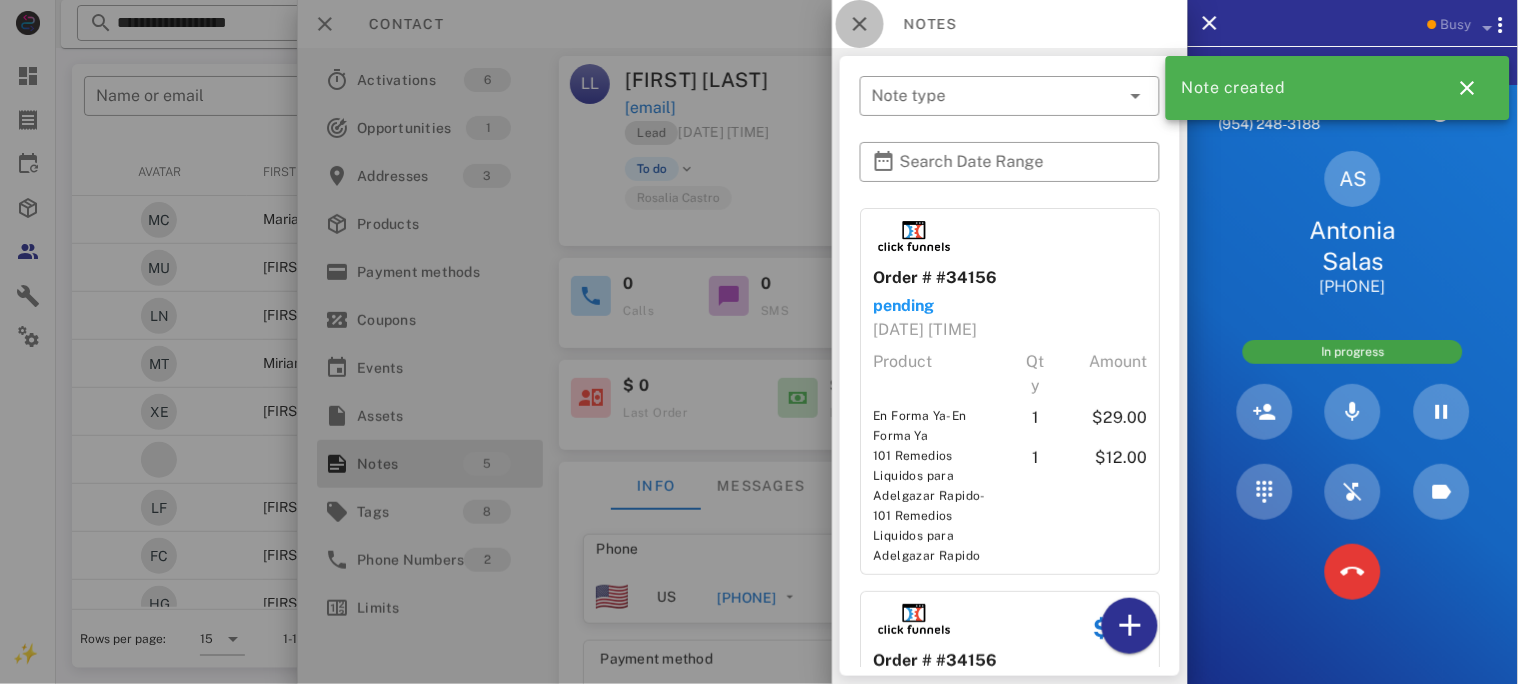 click at bounding box center (860, 24) 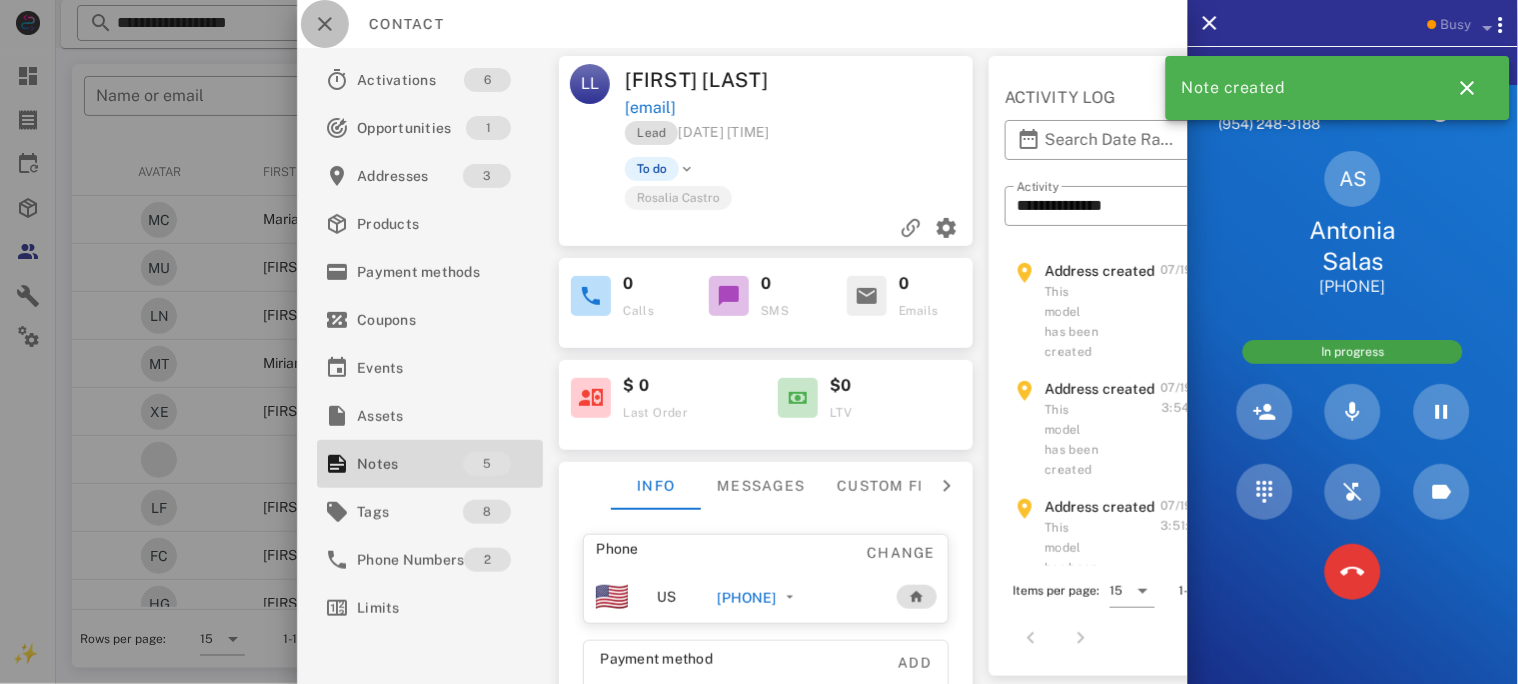 click at bounding box center (325, 24) 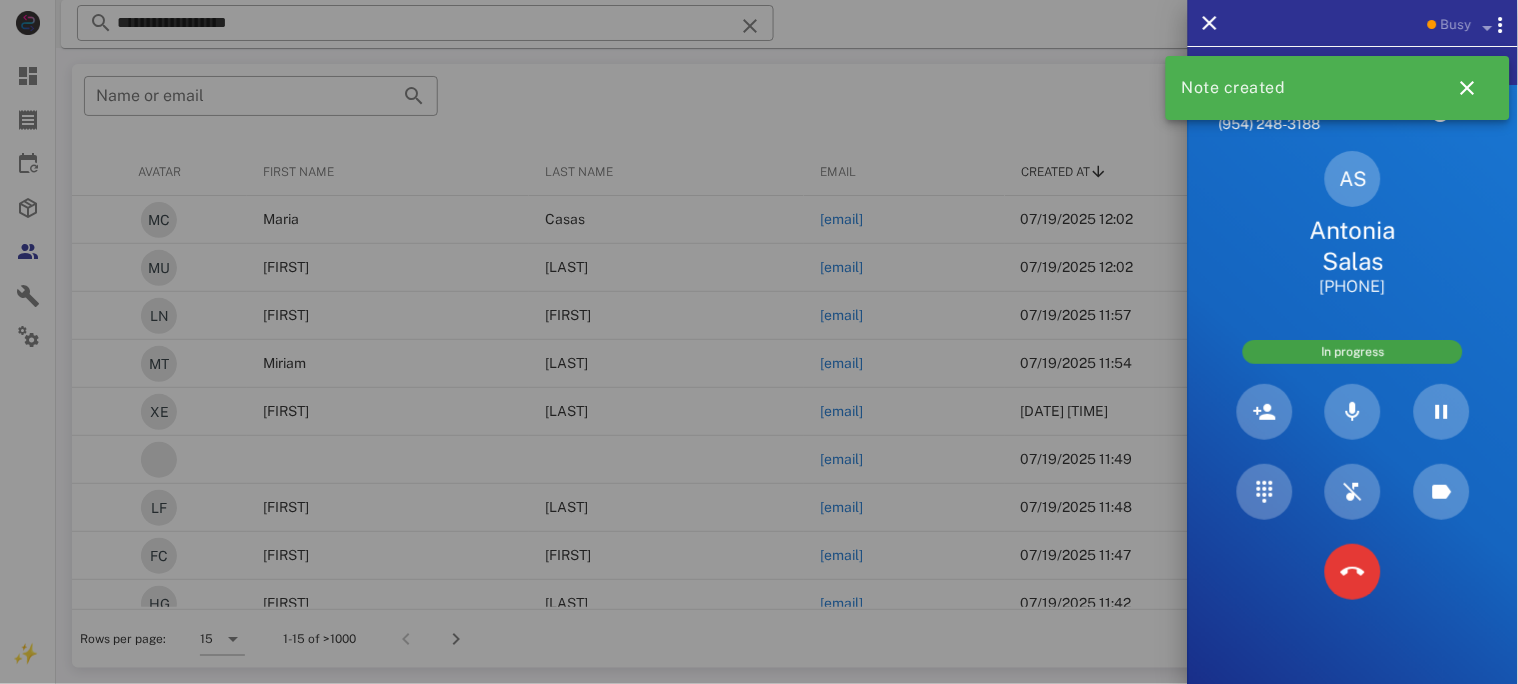 click on "Antonia salas" at bounding box center [1353, 246] 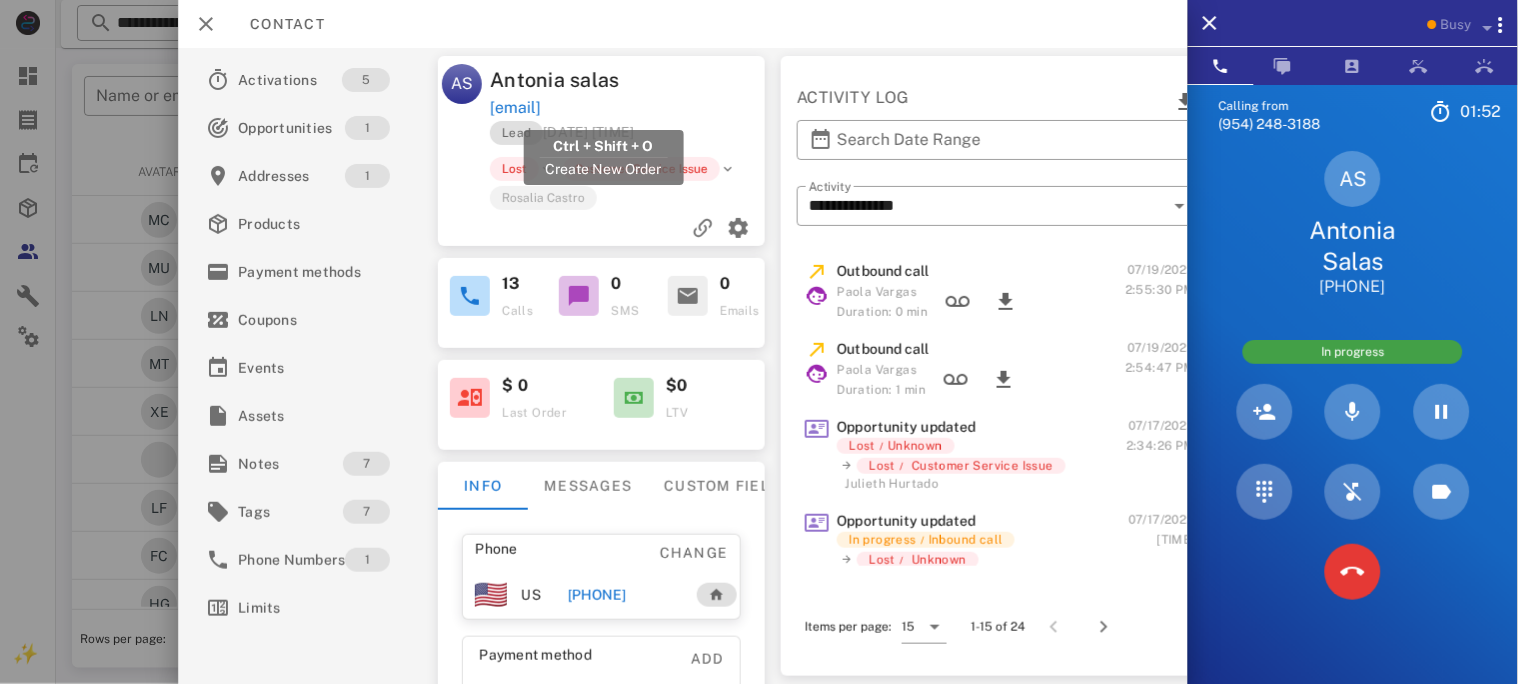 drag, startPoint x: 718, startPoint y: 106, endPoint x: 494, endPoint y: 106, distance: 224 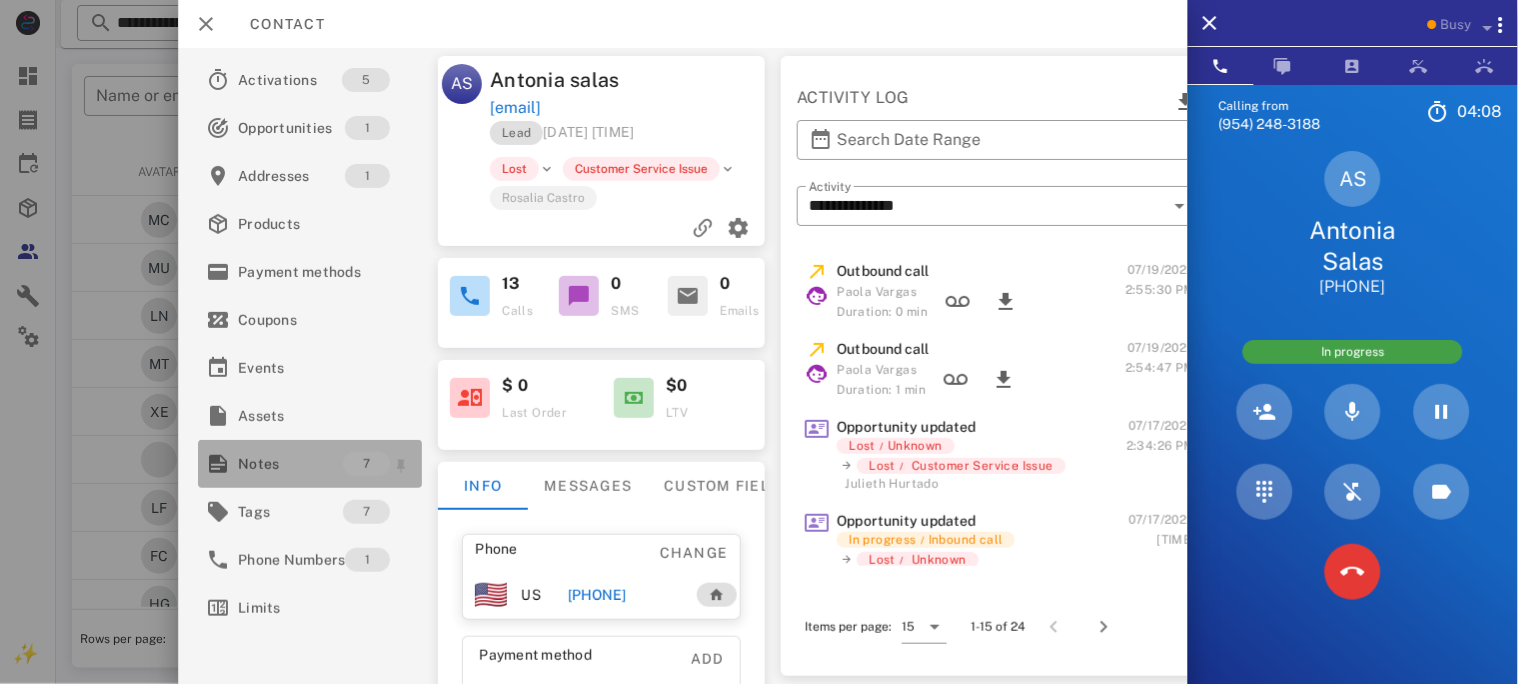 click on "Notes" at bounding box center [290, 464] 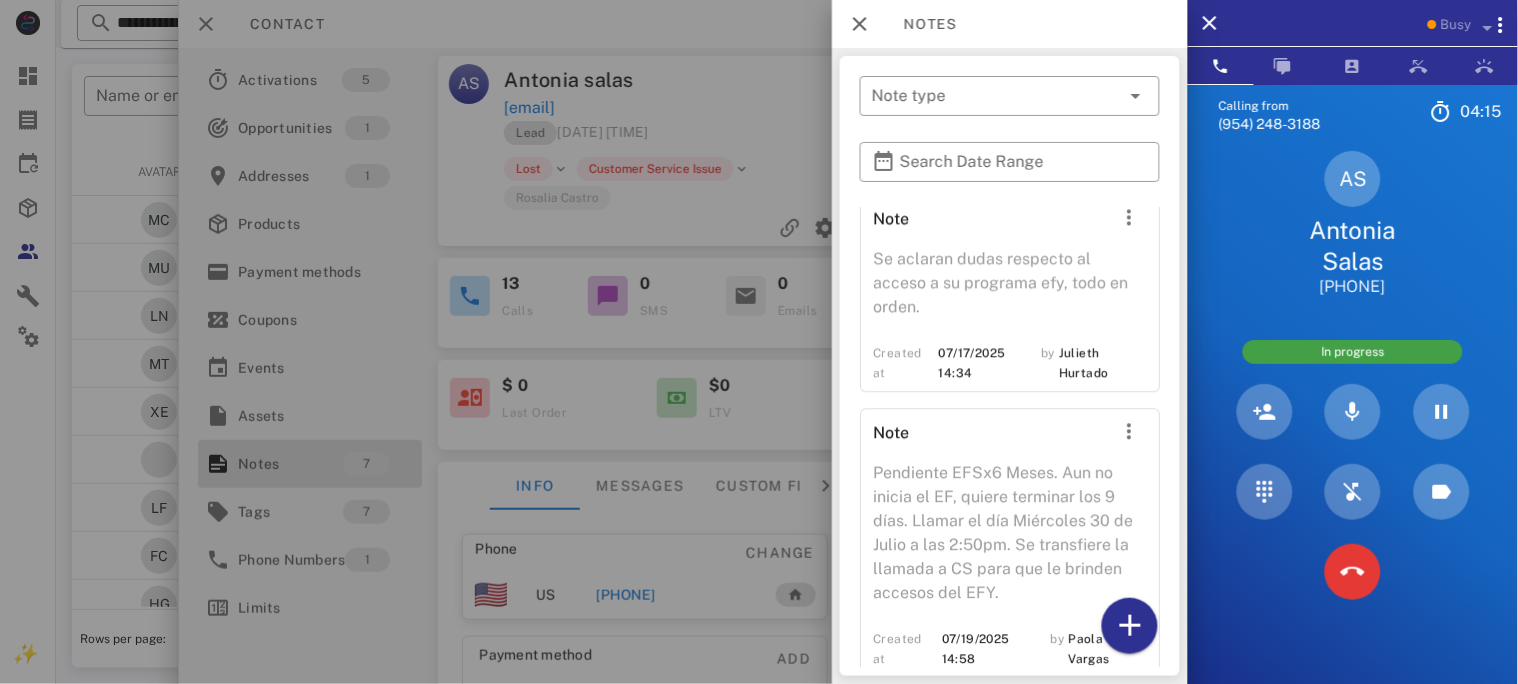 scroll, scrollTop: 1171, scrollLeft: 0, axis: vertical 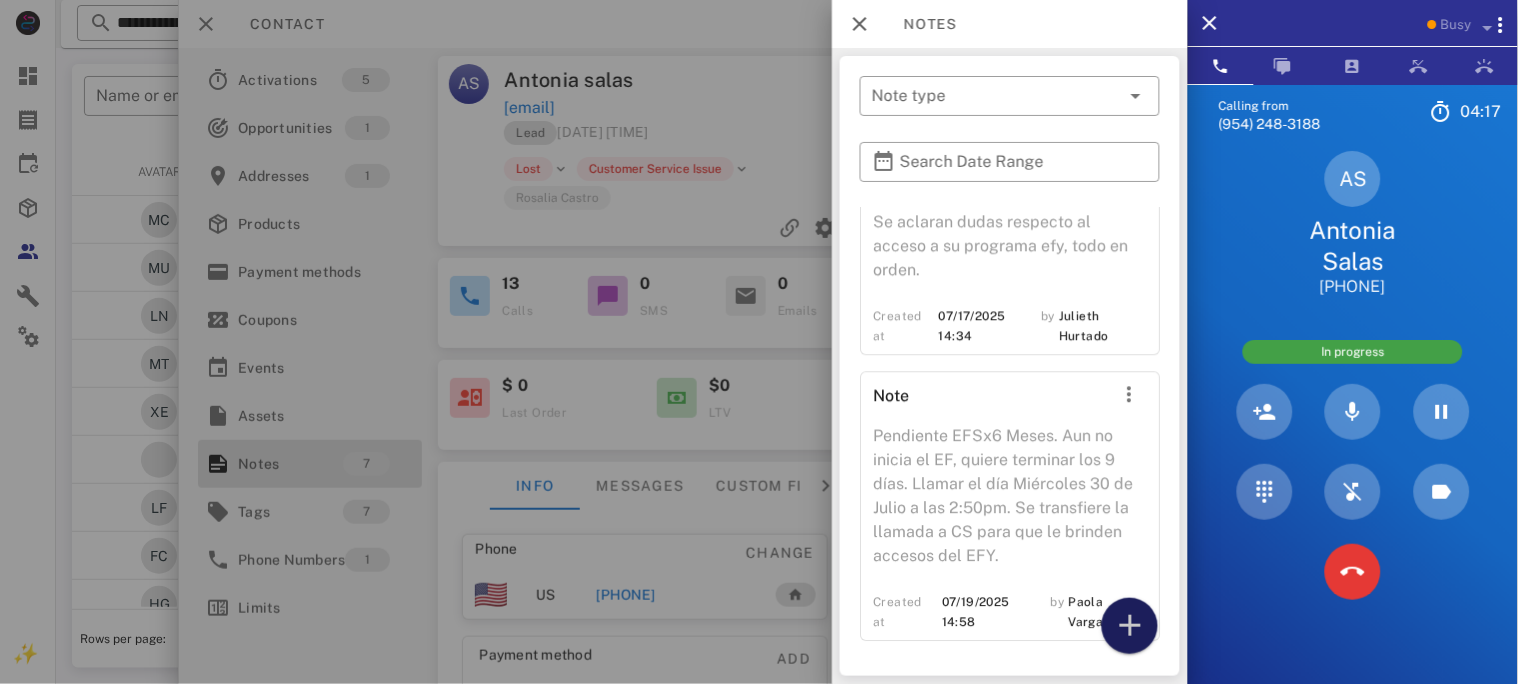 click at bounding box center [1130, 626] 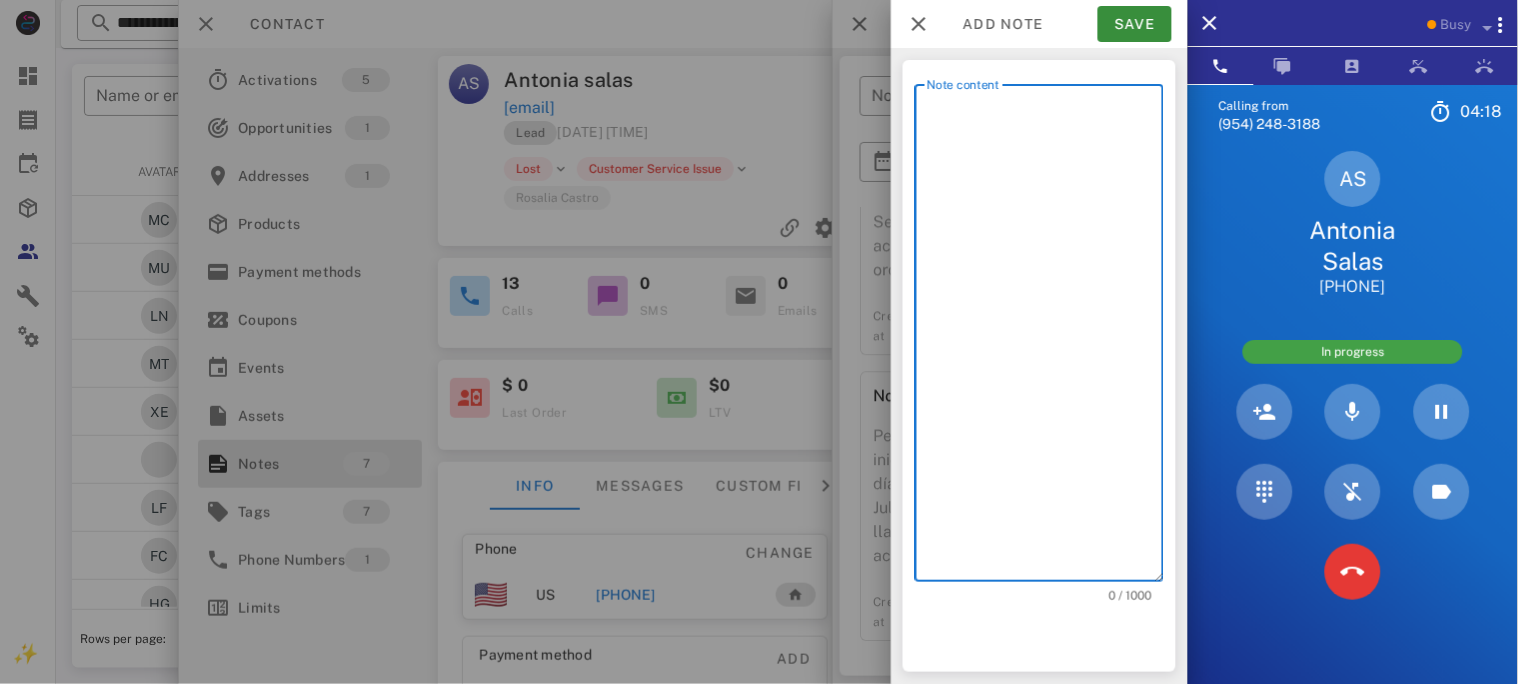 click on "Note content" at bounding box center (1045, 338) 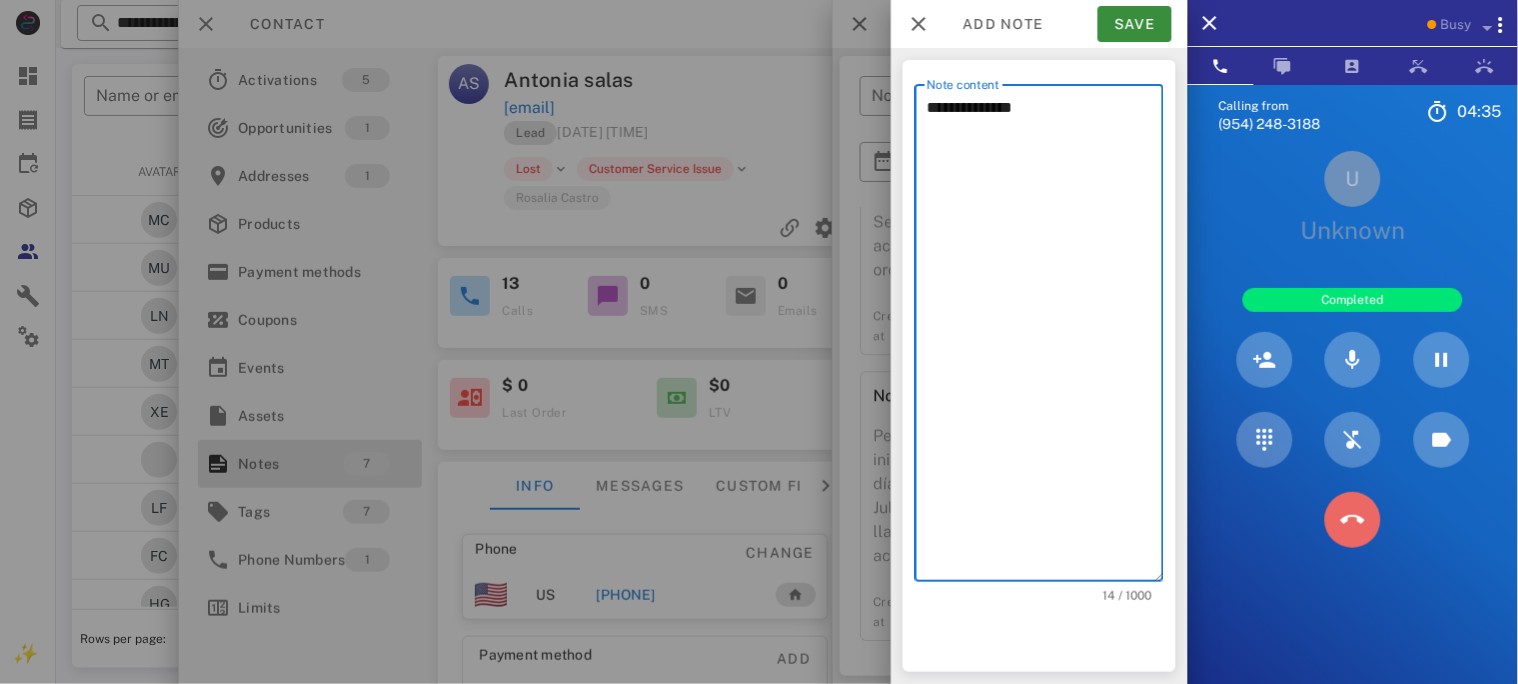 click at bounding box center (1353, 520) 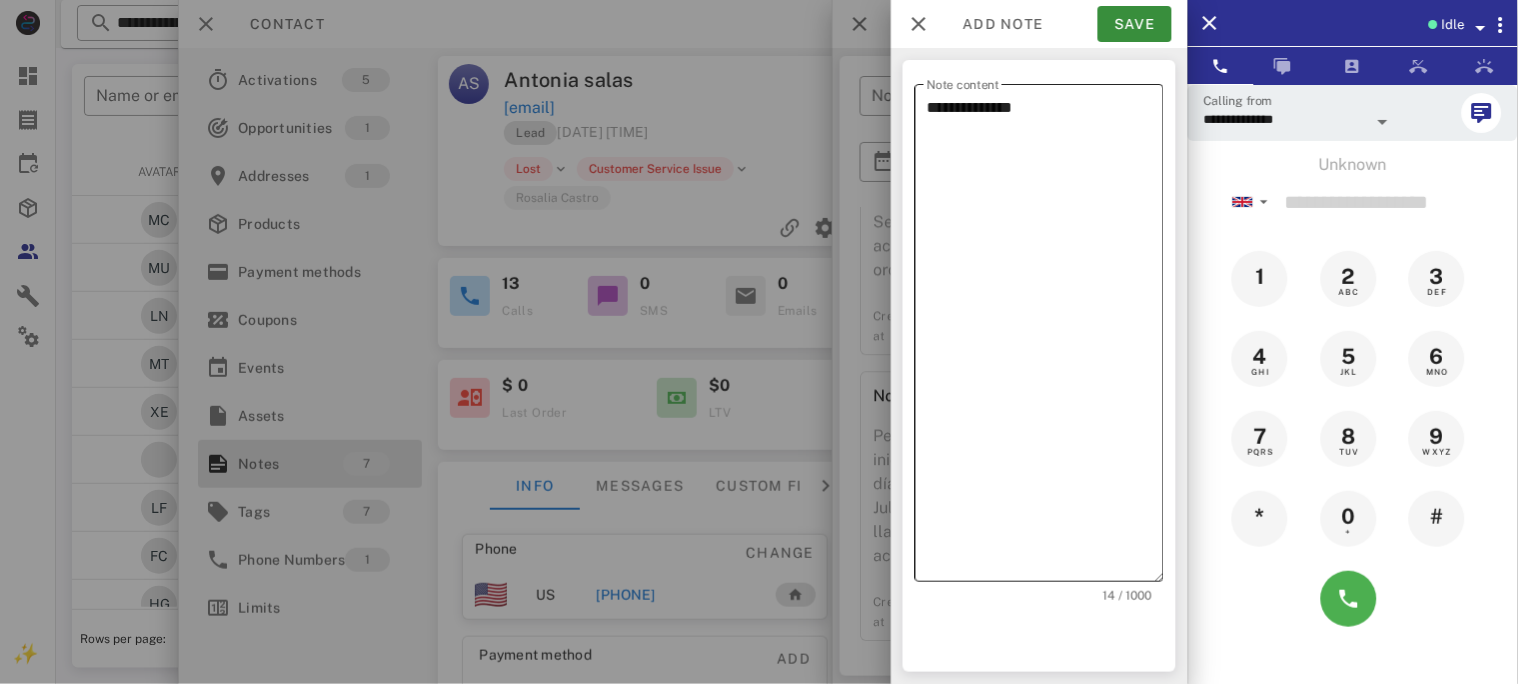 click on "**********" at bounding box center [1045, 338] 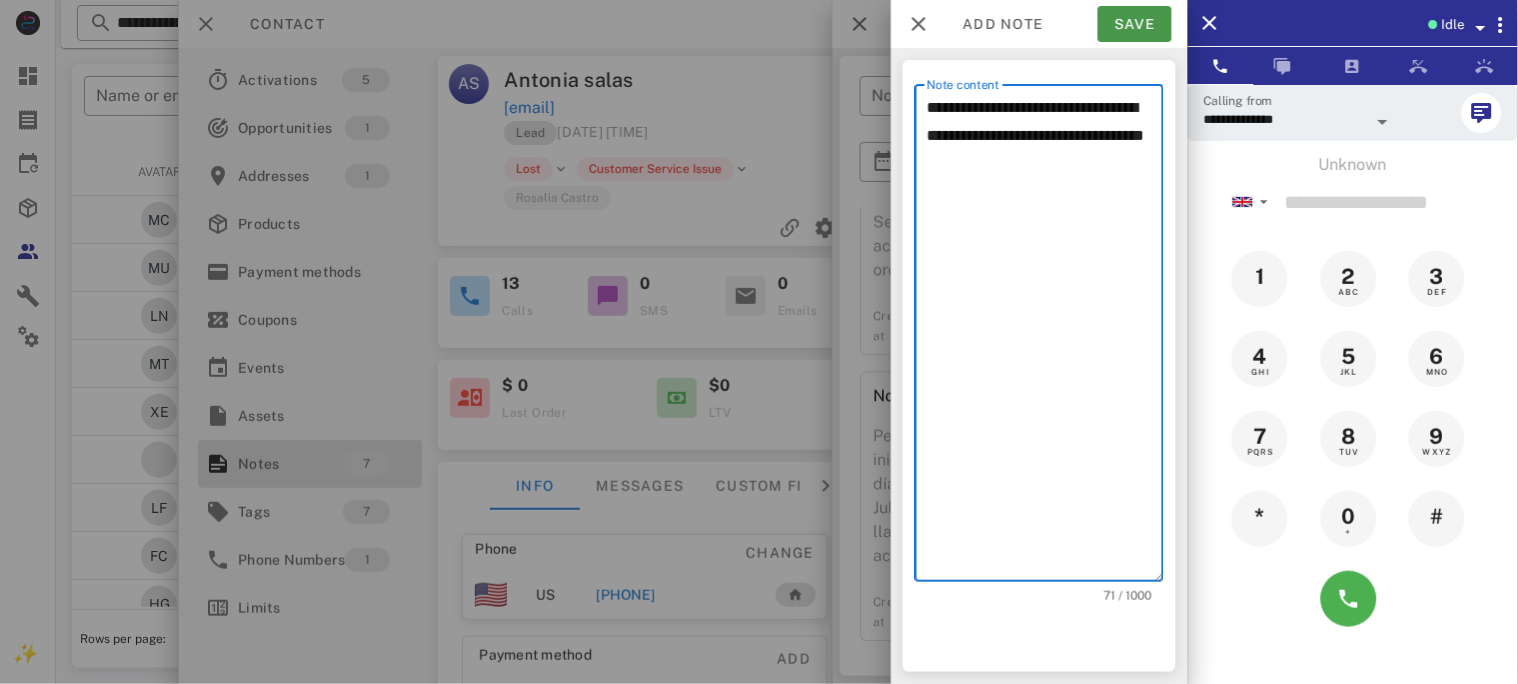 type on "**********" 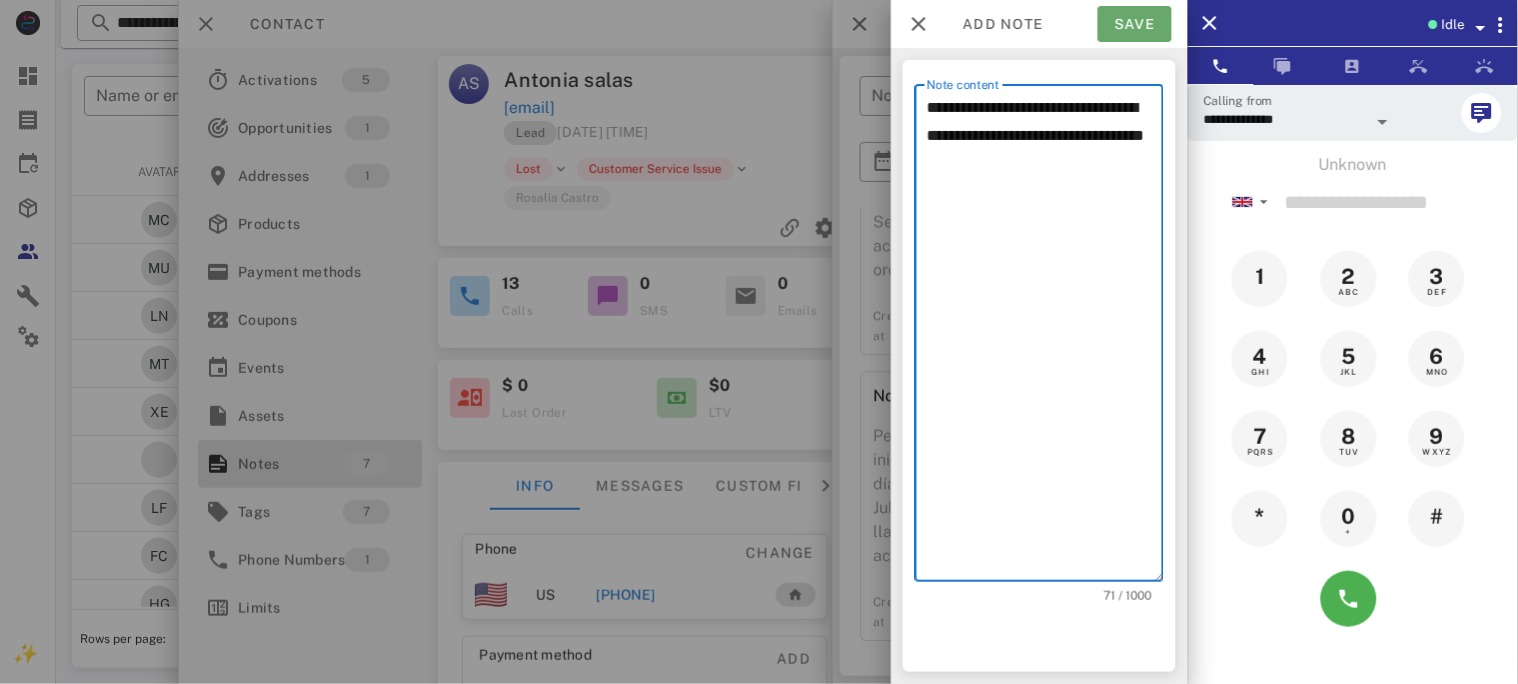 click on "Save" at bounding box center (1135, 24) 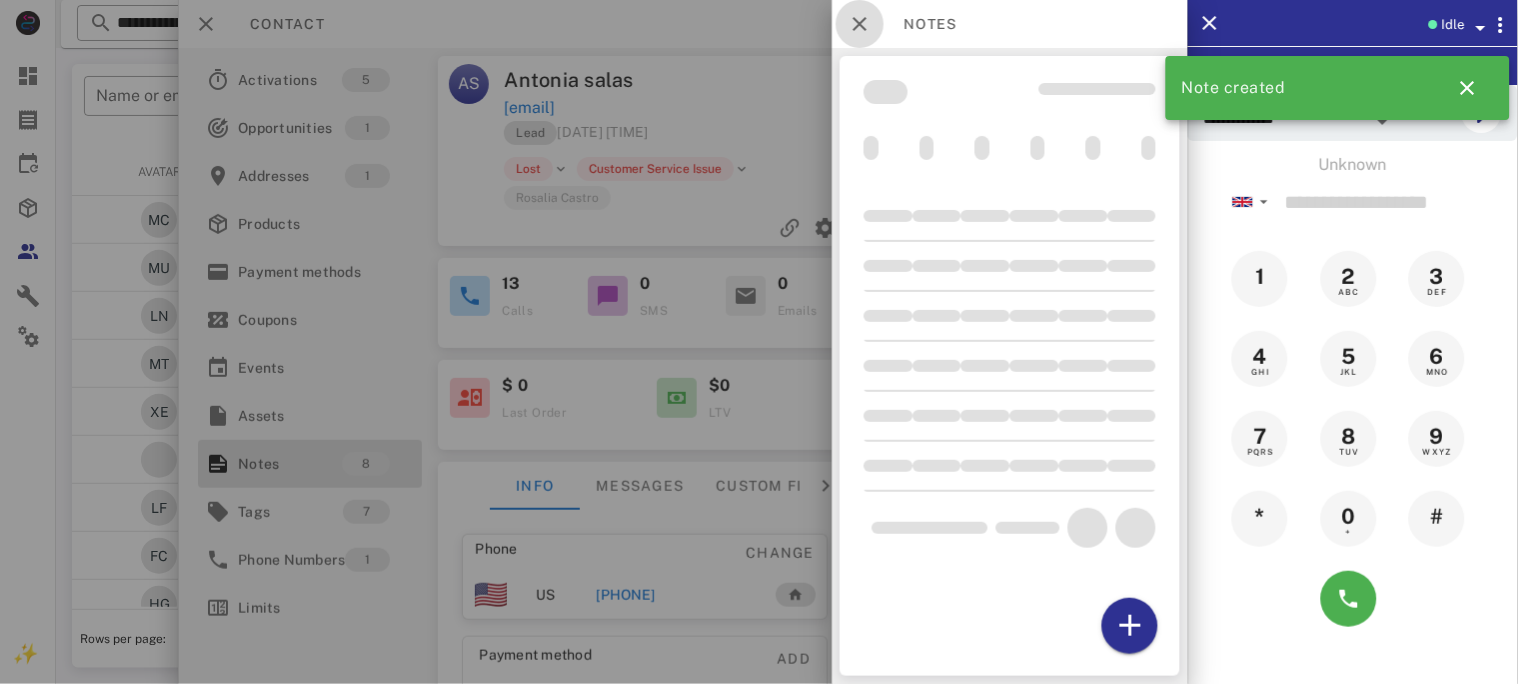 click at bounding box center (860, 24) 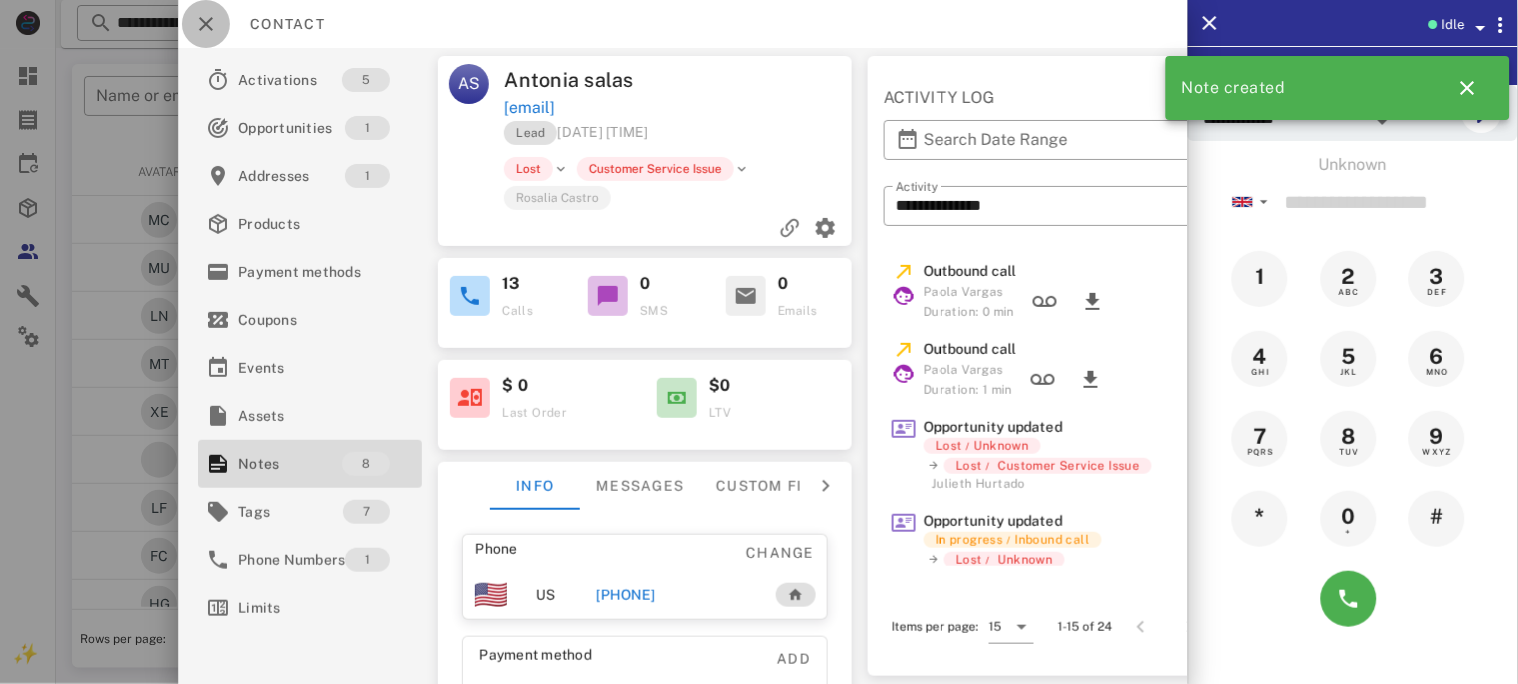 click at bounding box center (206, 24) 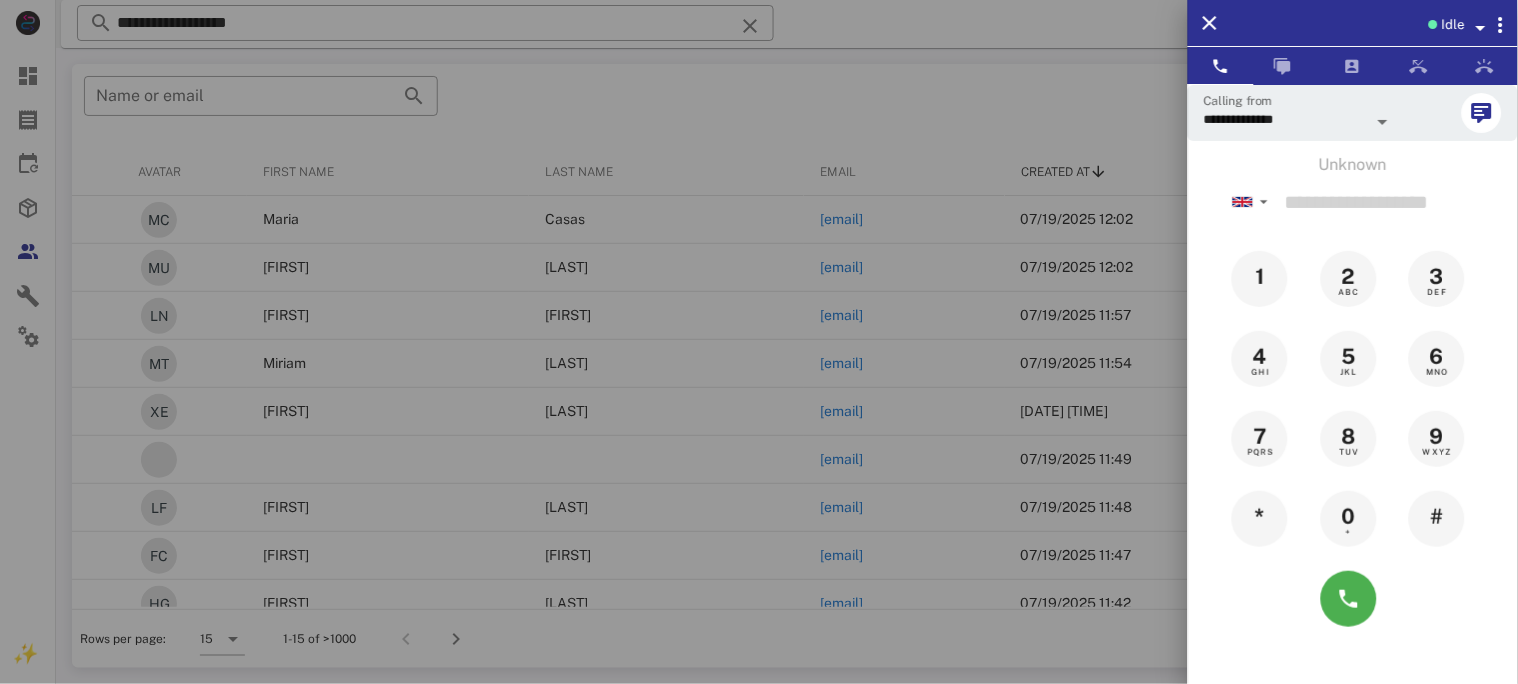 click at bounding box center [759, 342] 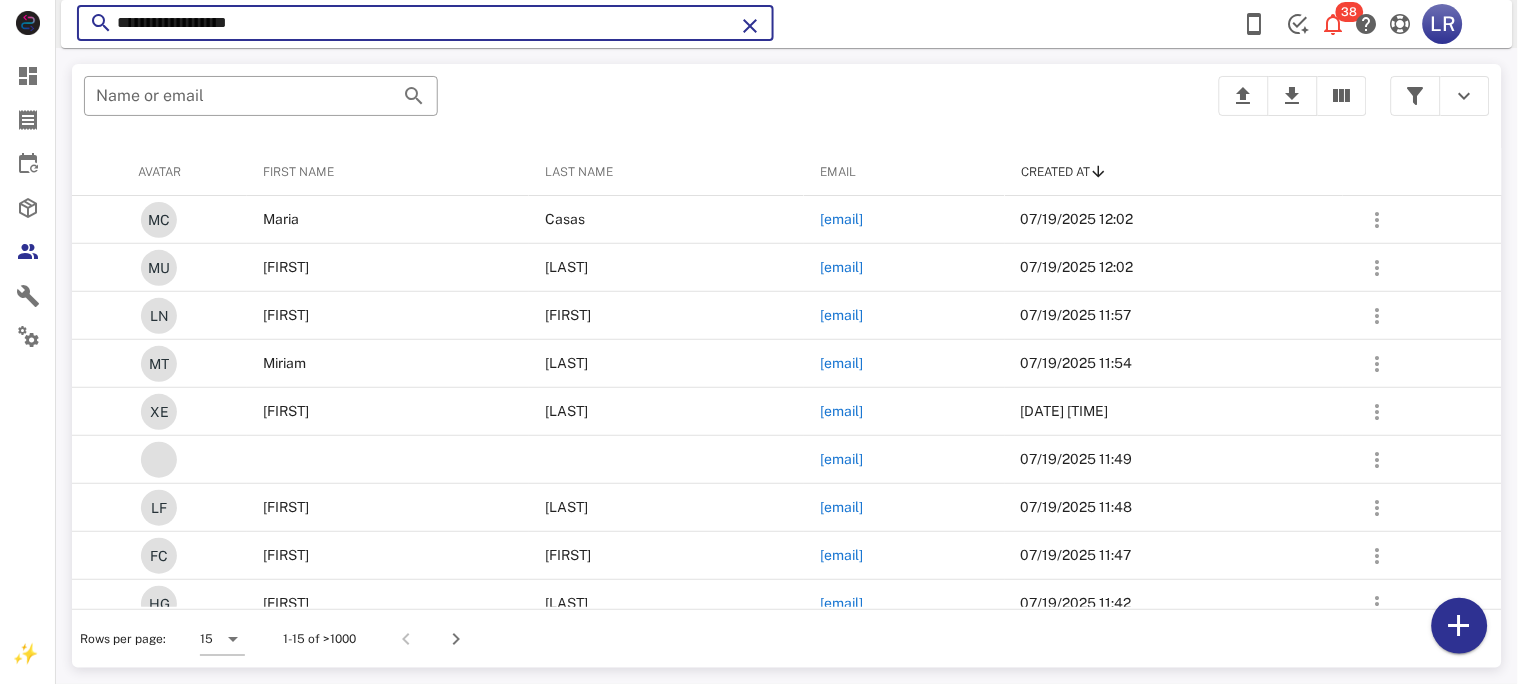 click on "**********" at bounding box center (425, 23) 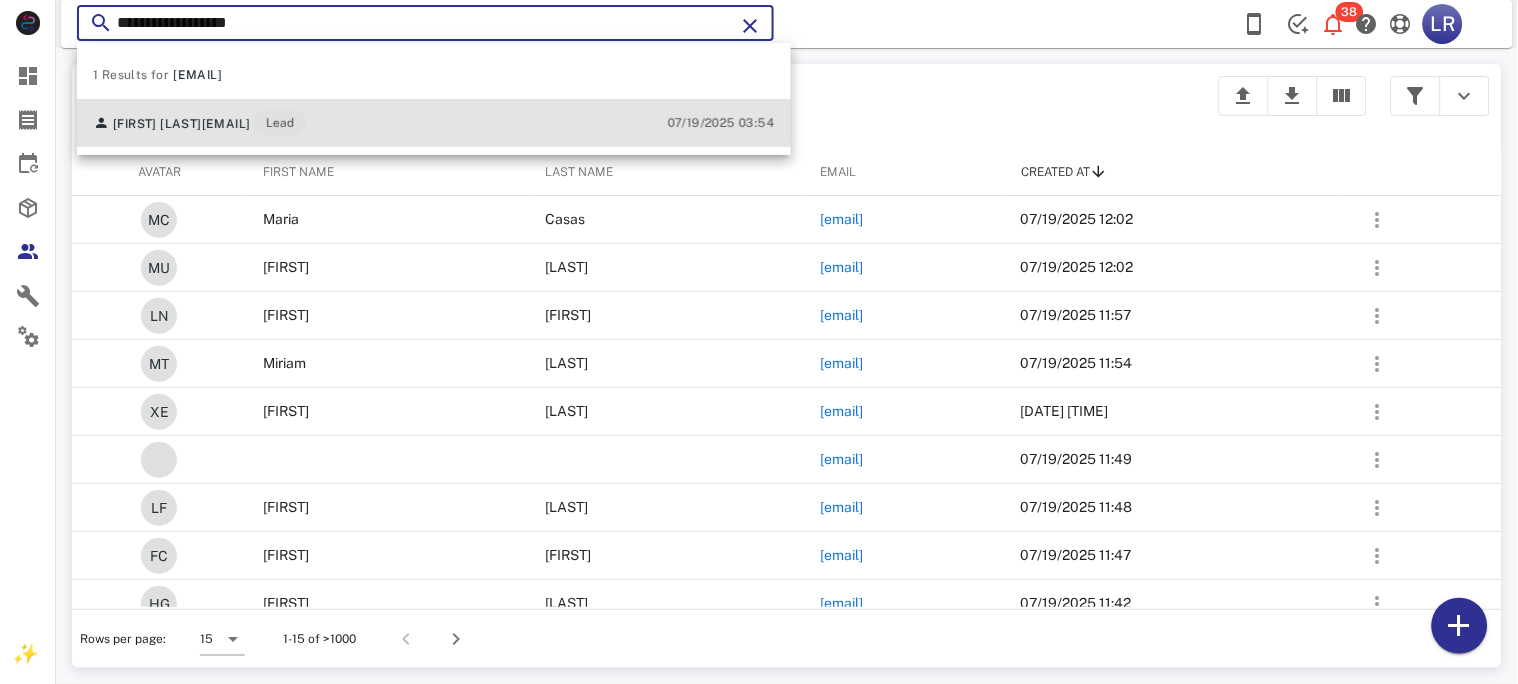 click on "[EMAIL]" at bounding box center (226, 124) 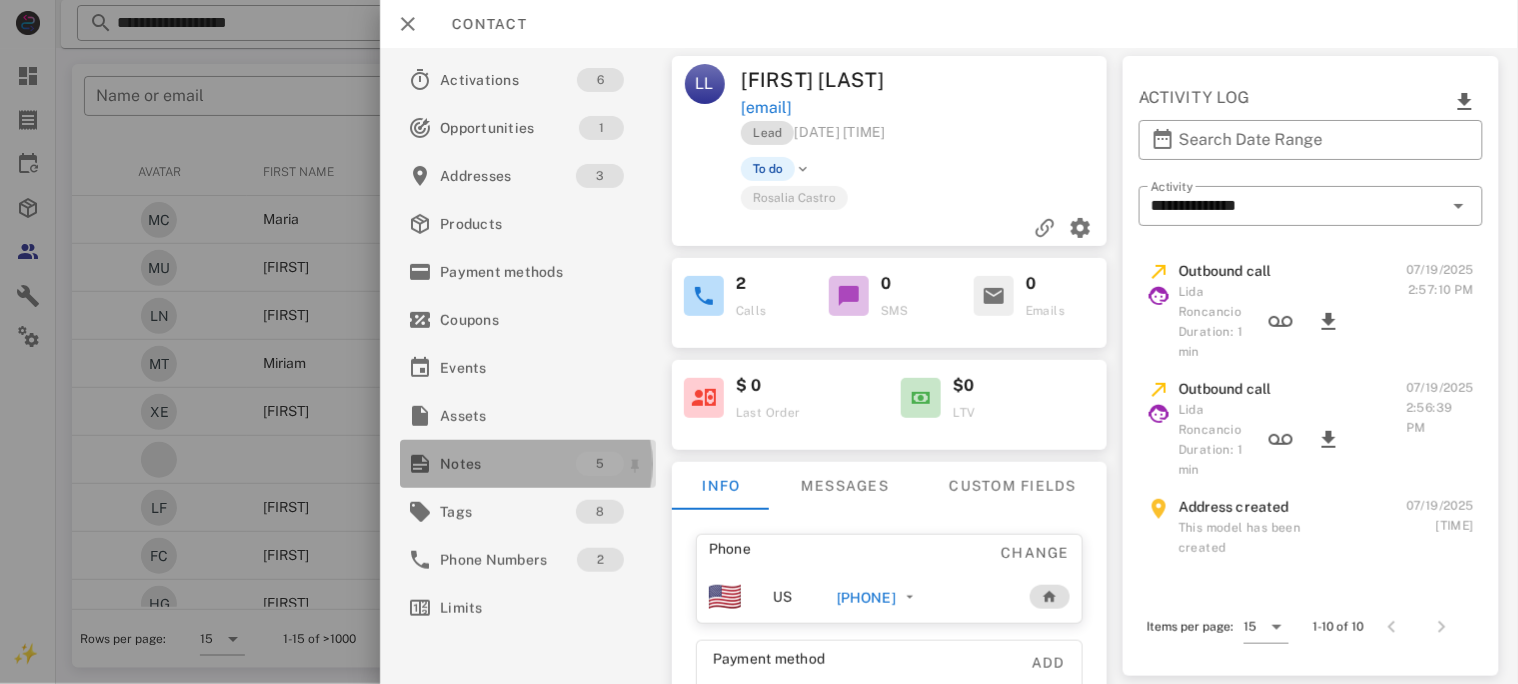click on "Notes" at bounding box center [508, 464] 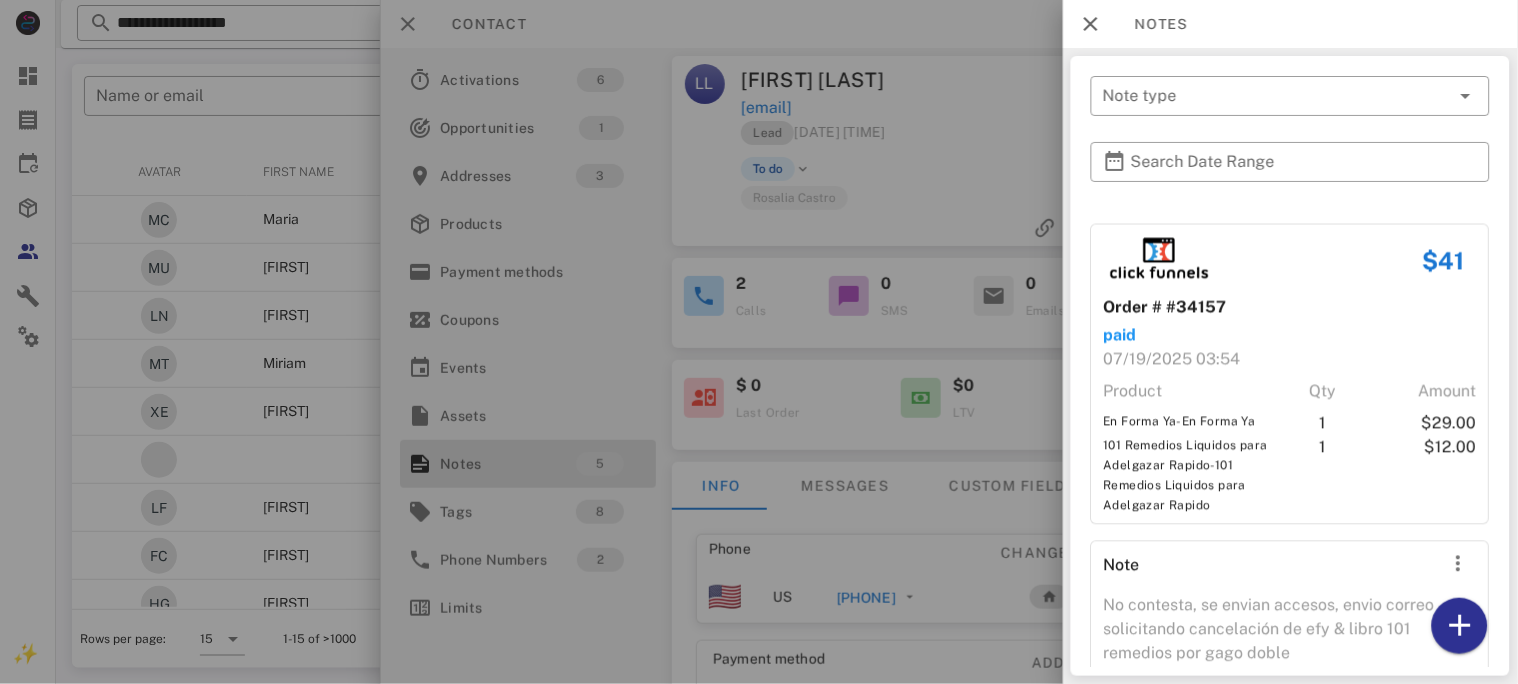 scroll, scrollTop: 1005, scrollLeft: 0, axis: vertical 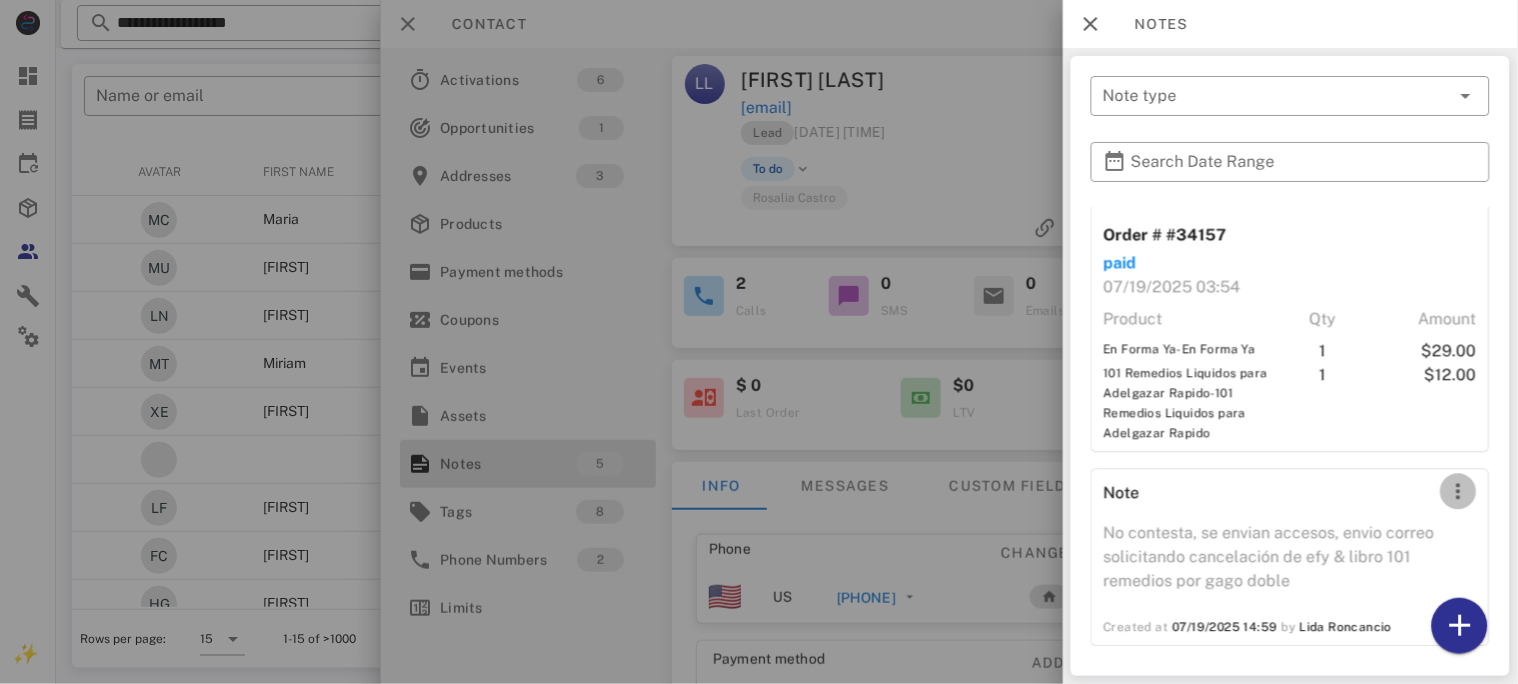 click at bounding box center (1459, 492) 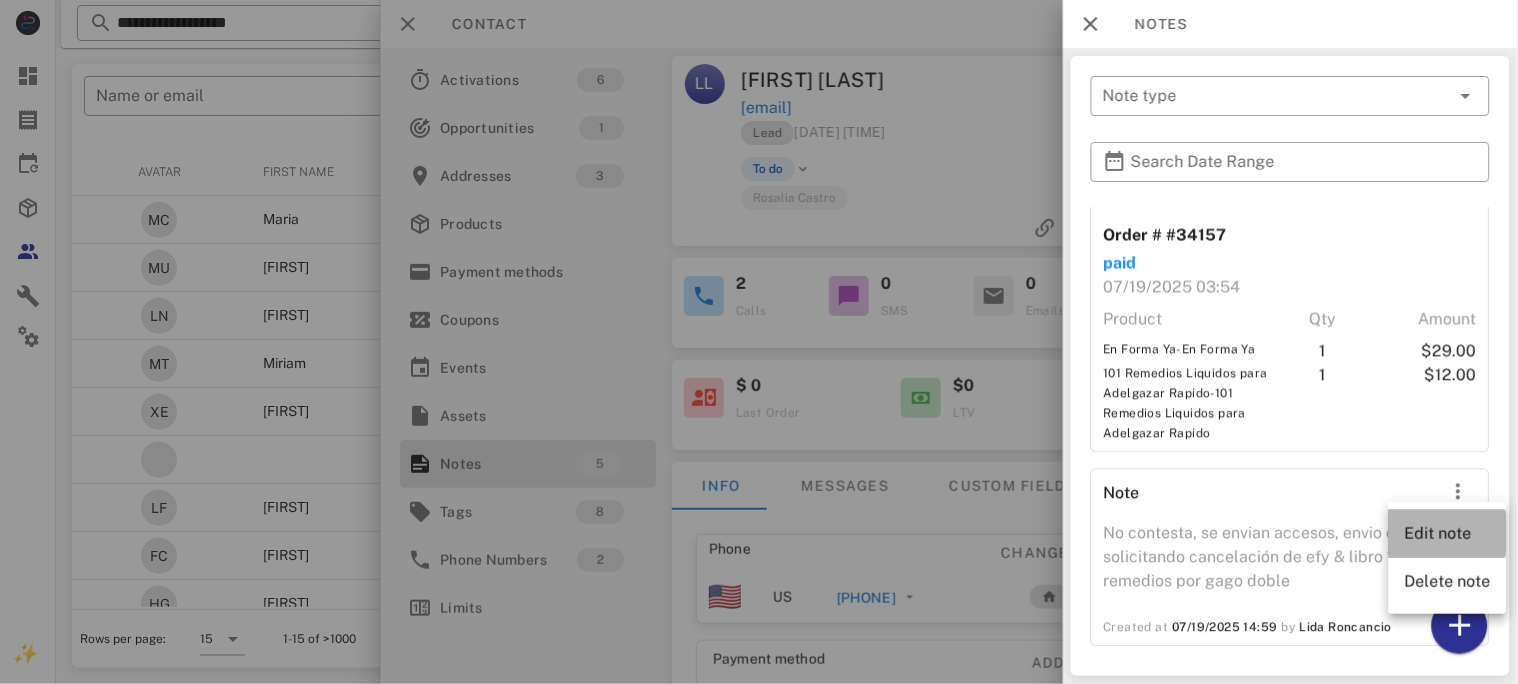 click on "Edit note" at bounding box center [1448, 533] 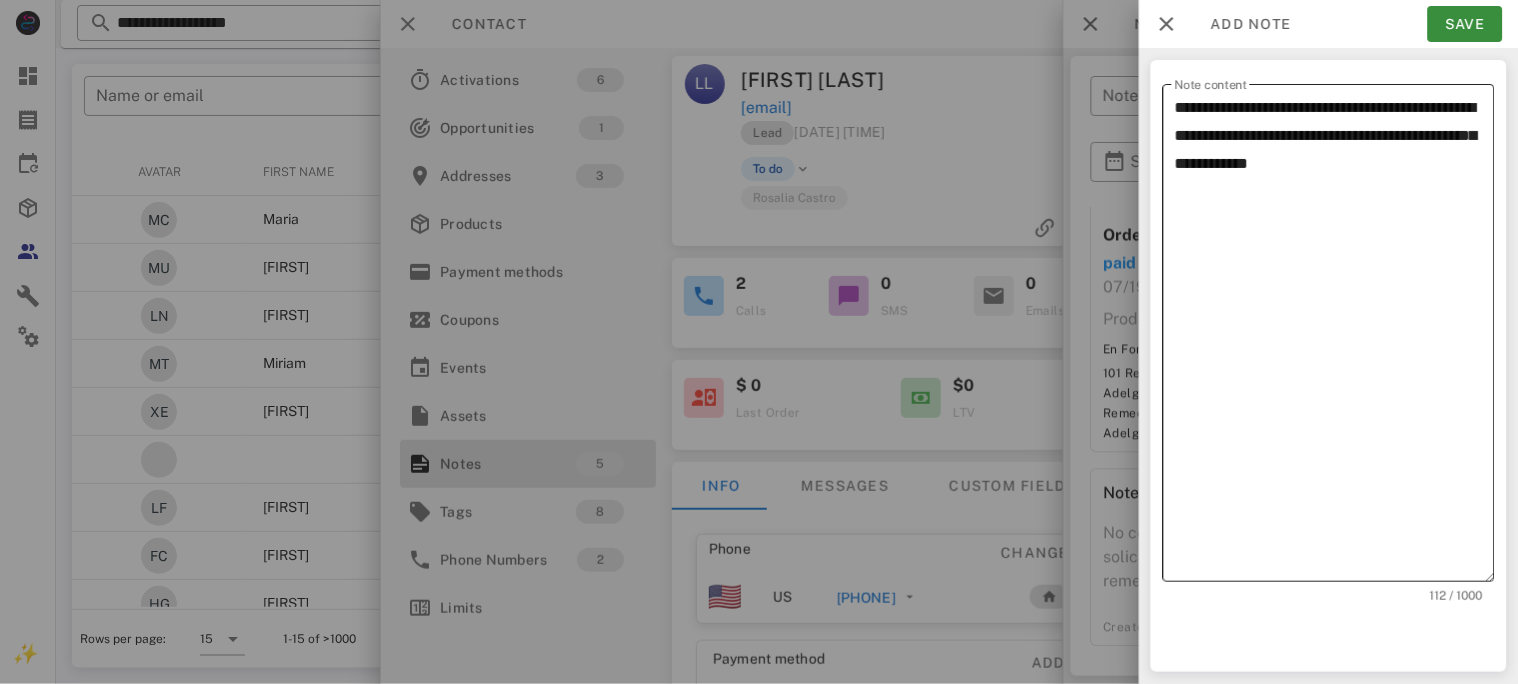 click on "**********" at bounding box center [1335, 338] 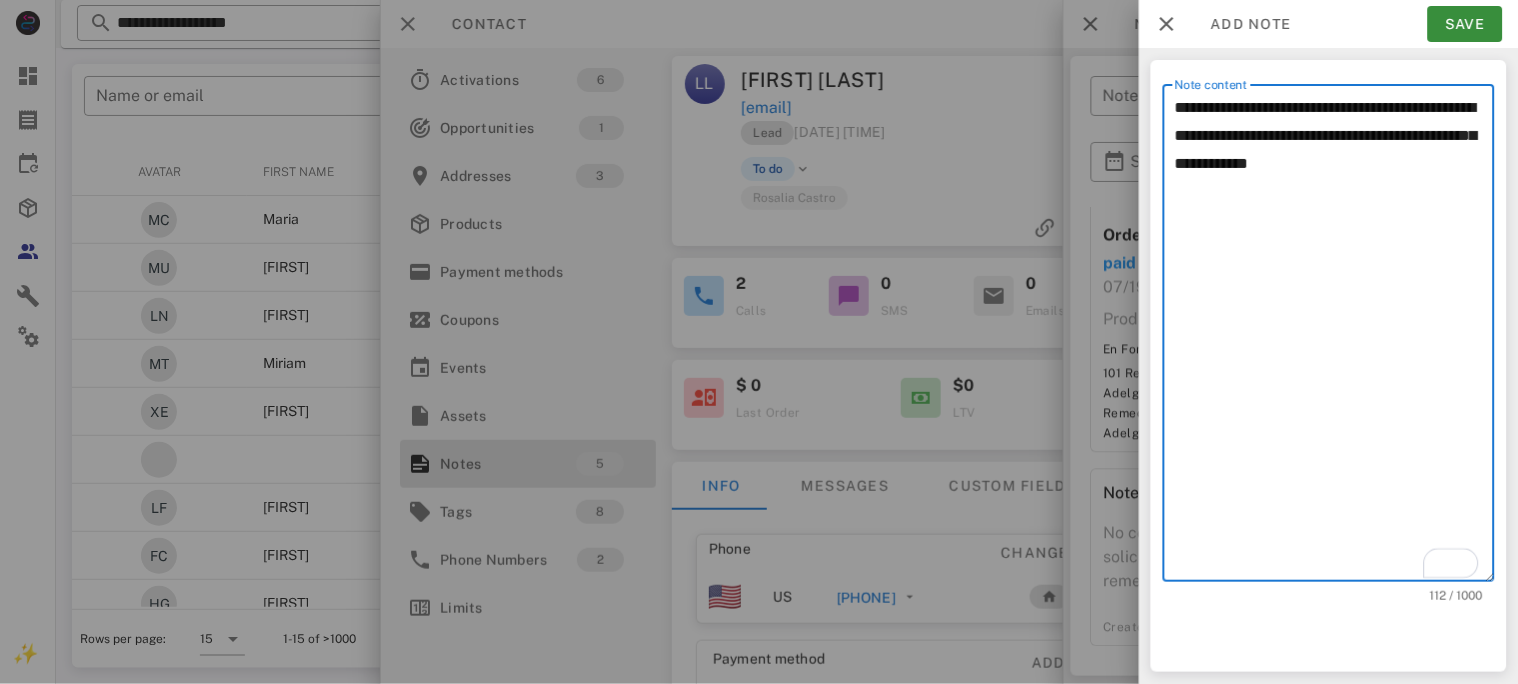 click on "**********" at bounding box center [1335, 338] 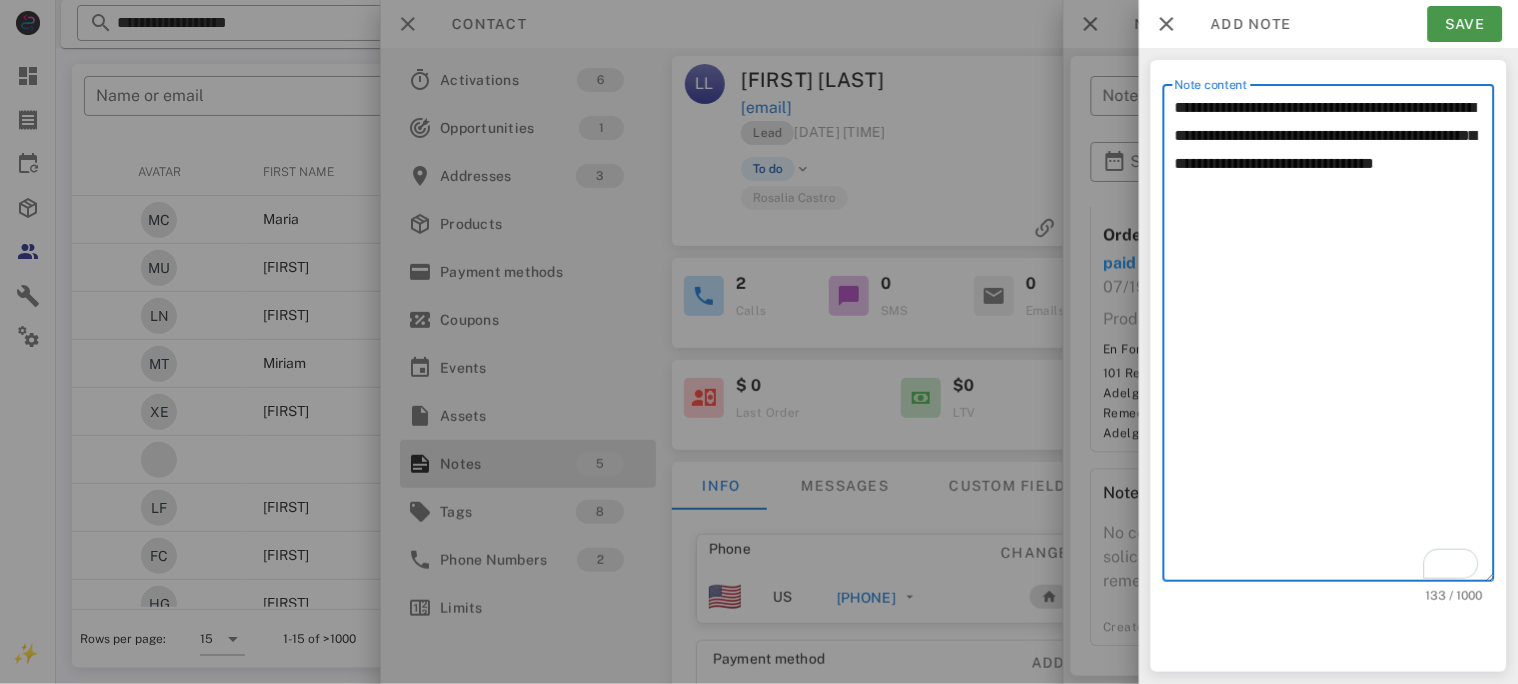 type on "**********" 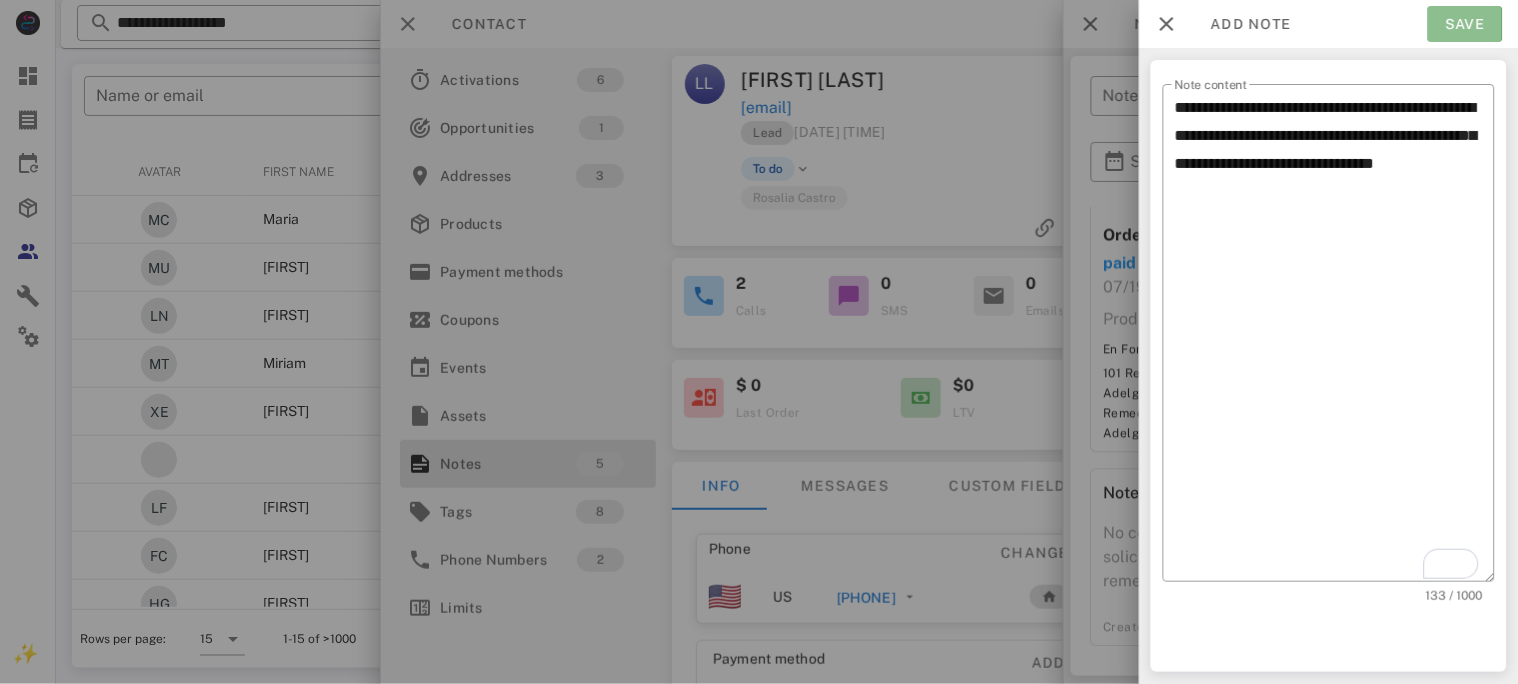 click on "Save" at bounding box center (1465, 24) 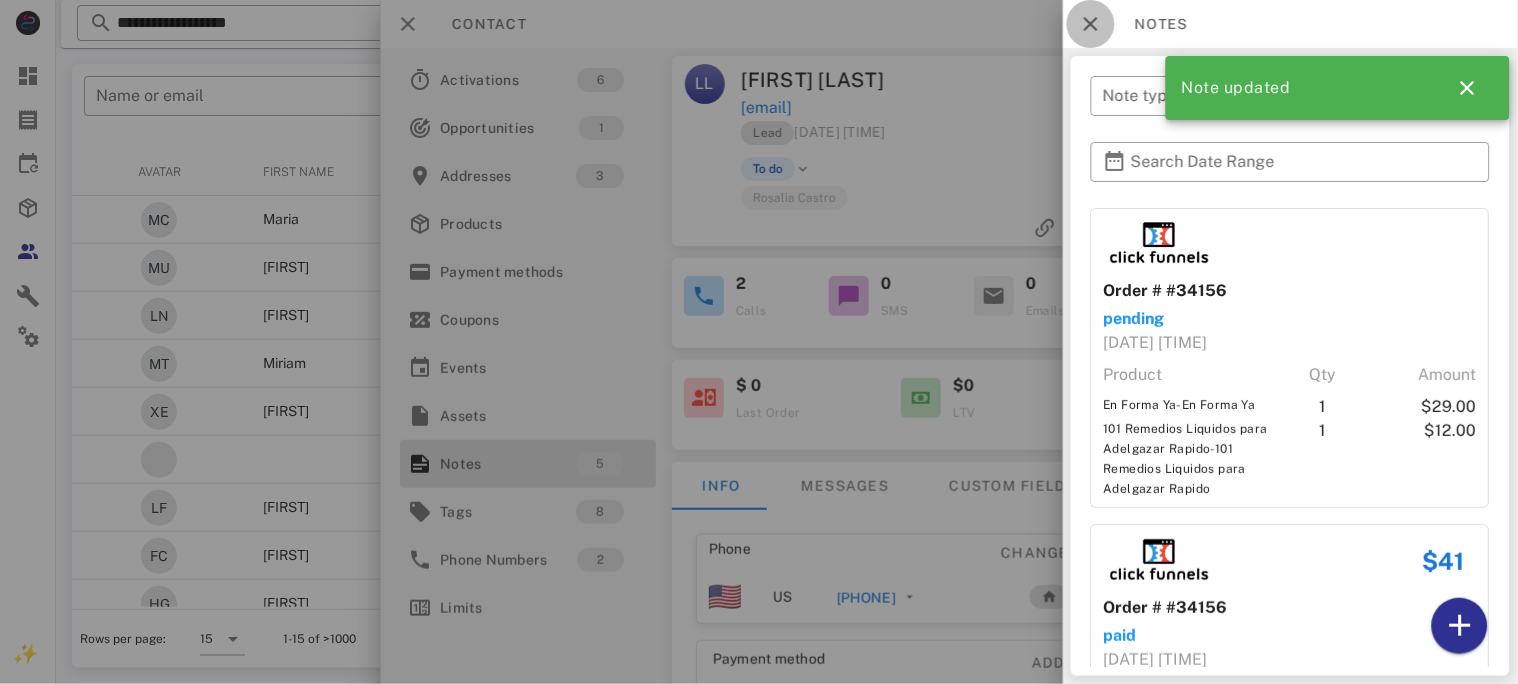 click at bounding box center [1091, 24] 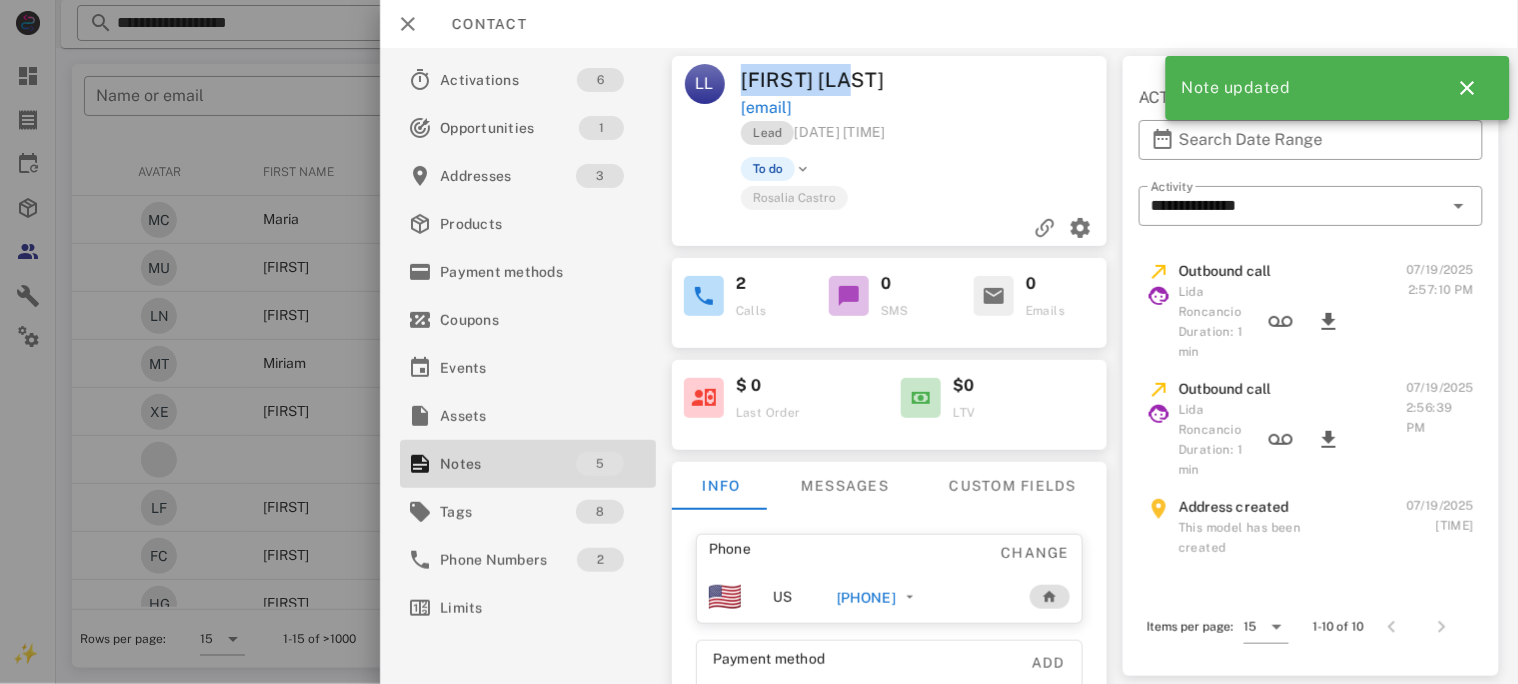 drag, startPoint x: 863, startPoint y: 76, endPoint x: 722, endPoint y: 74, distance: 141.01419 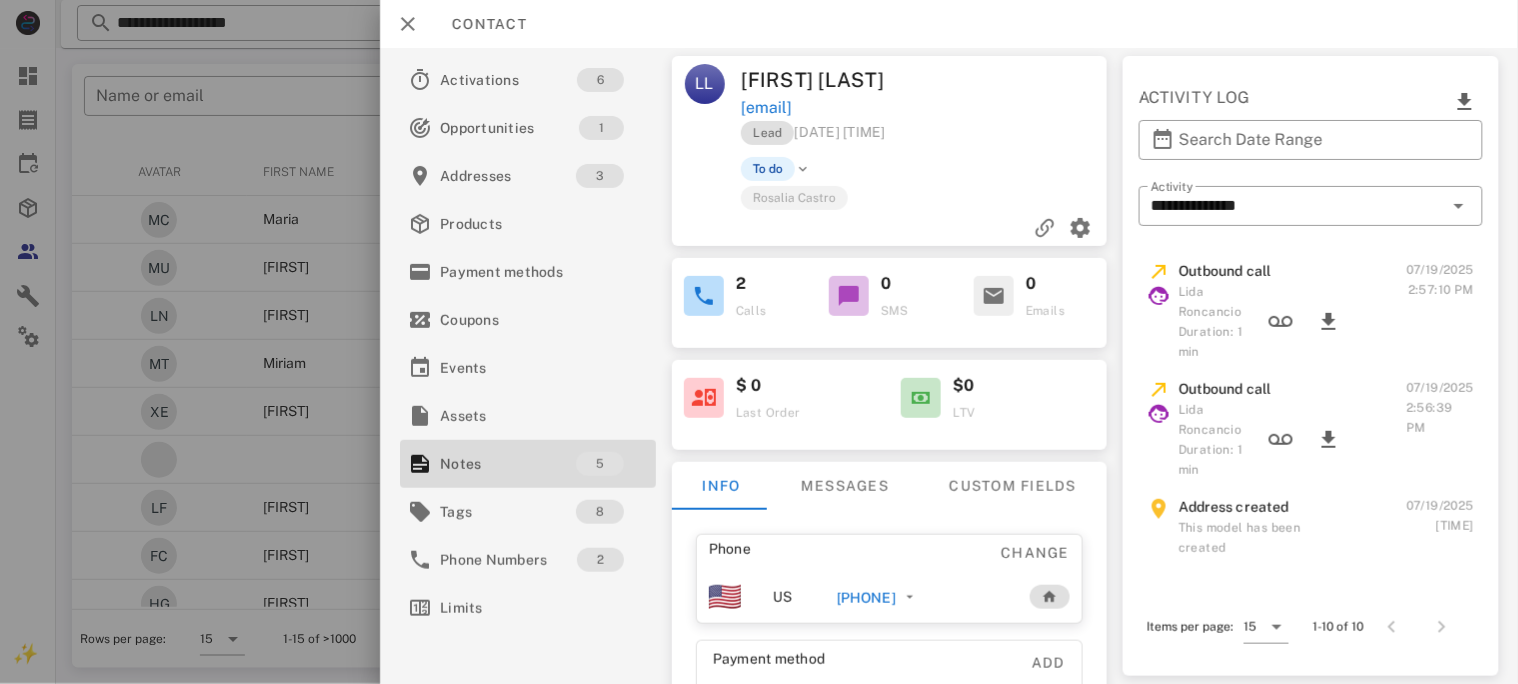 click on "[EMAIL]" at bounding box center [925, 108] 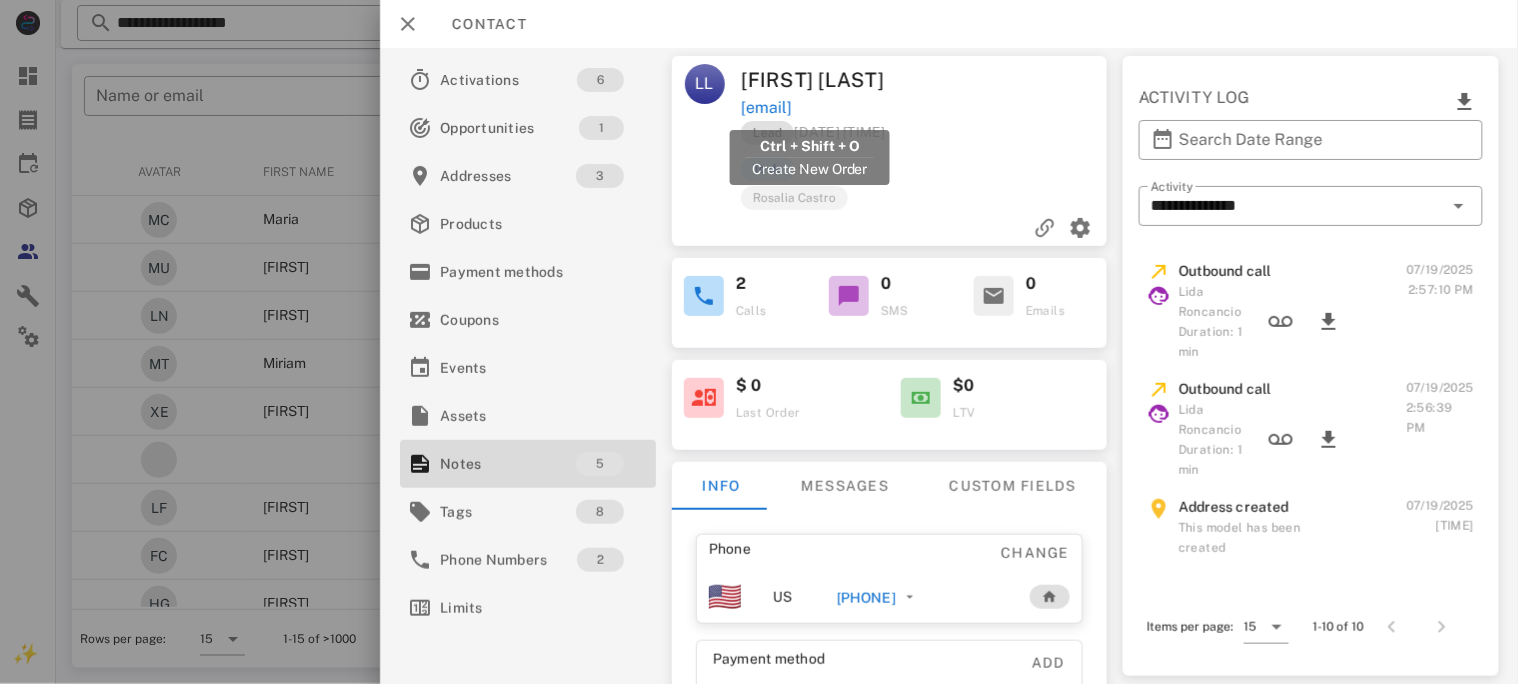 drag, startPoint x: 898, startPoint y: 109, endPoint x: 735, endPoint y: 107, distance: 163.01227 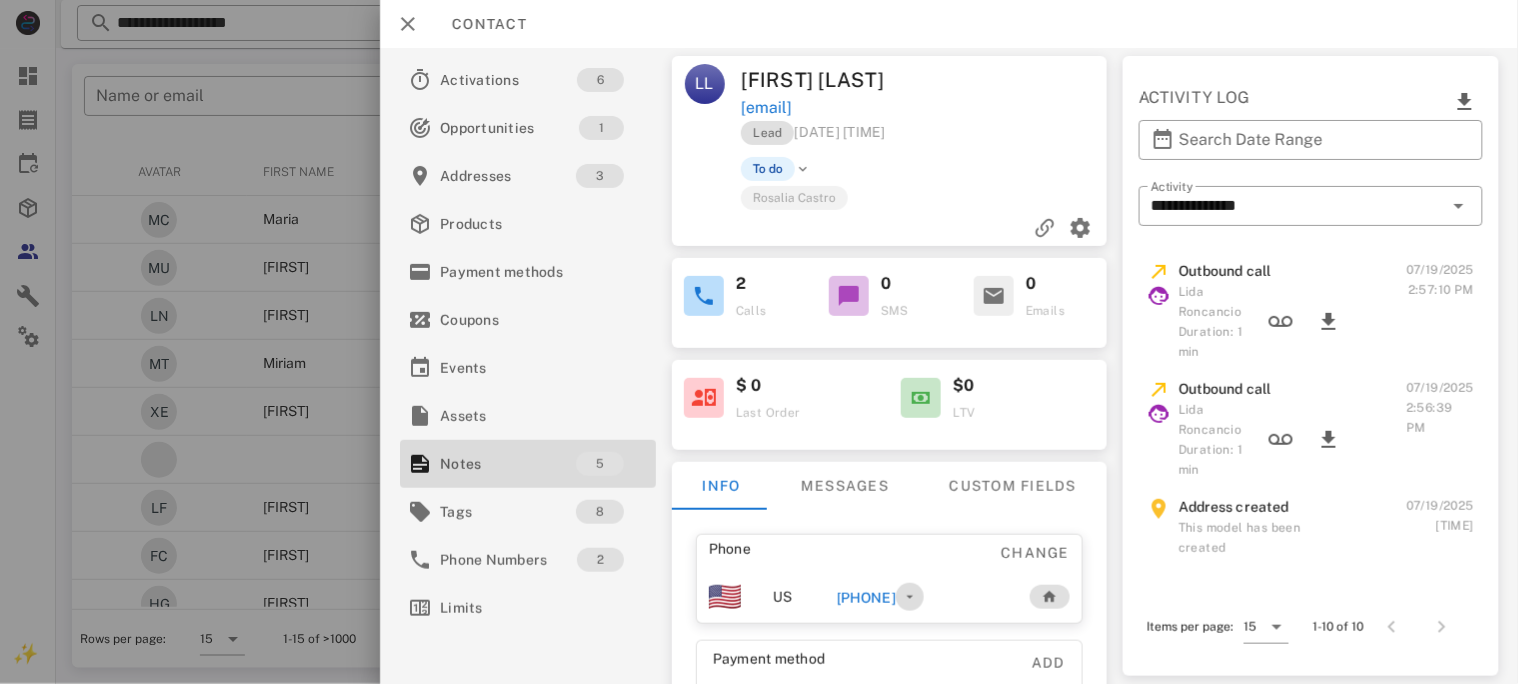 click at bounding box center (909, 597) 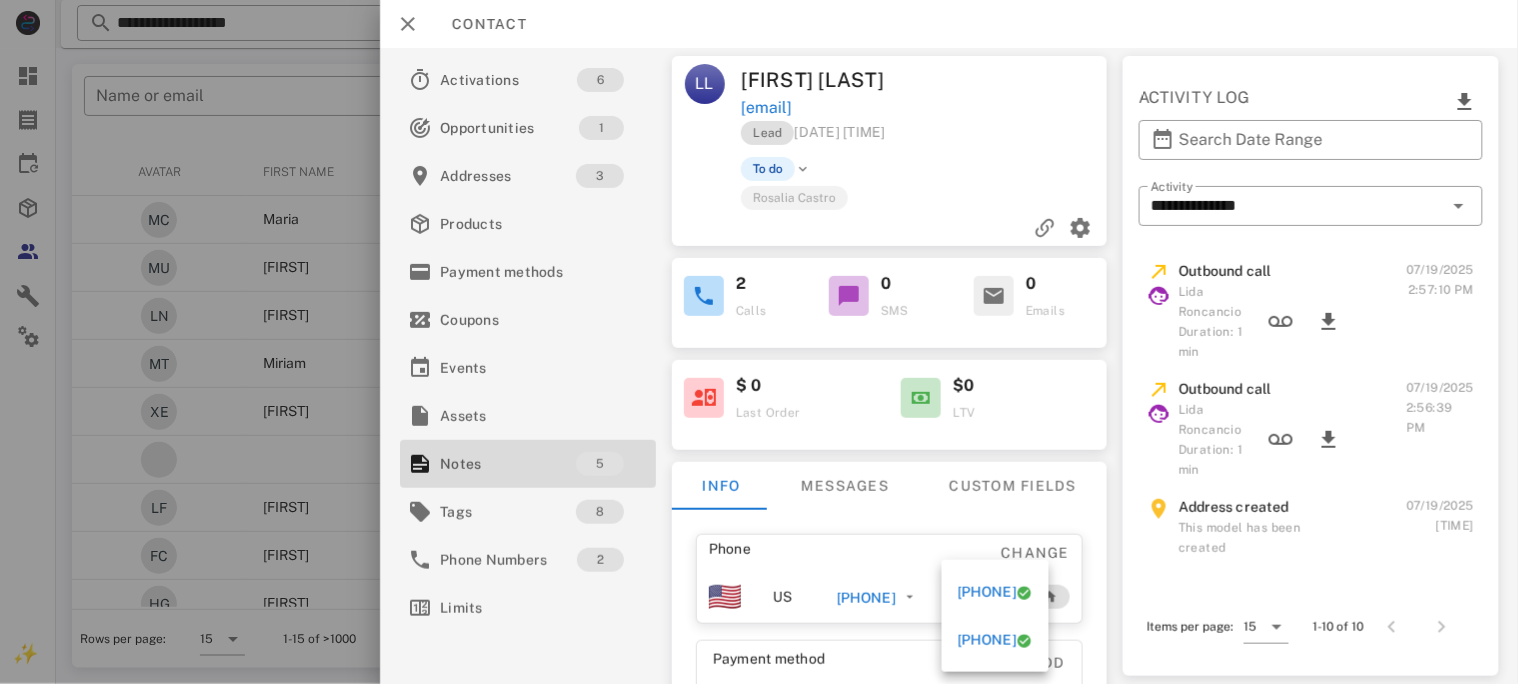click on "Phone   Change   US   [PHONE]" at bounding box center (888, 579) 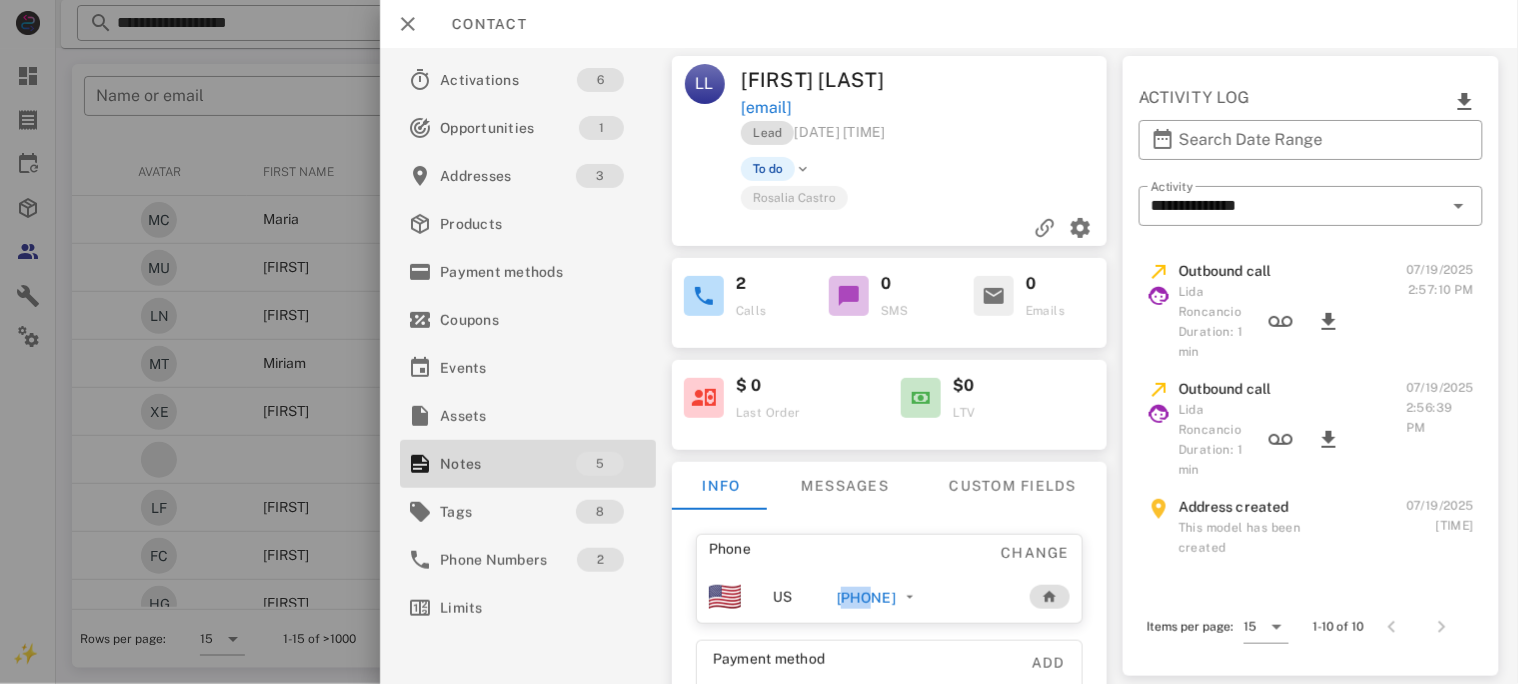 drag, startPoint x: 831, startPoint y: 595, endPoint x: 854, endPoint y: 595, distance: 23 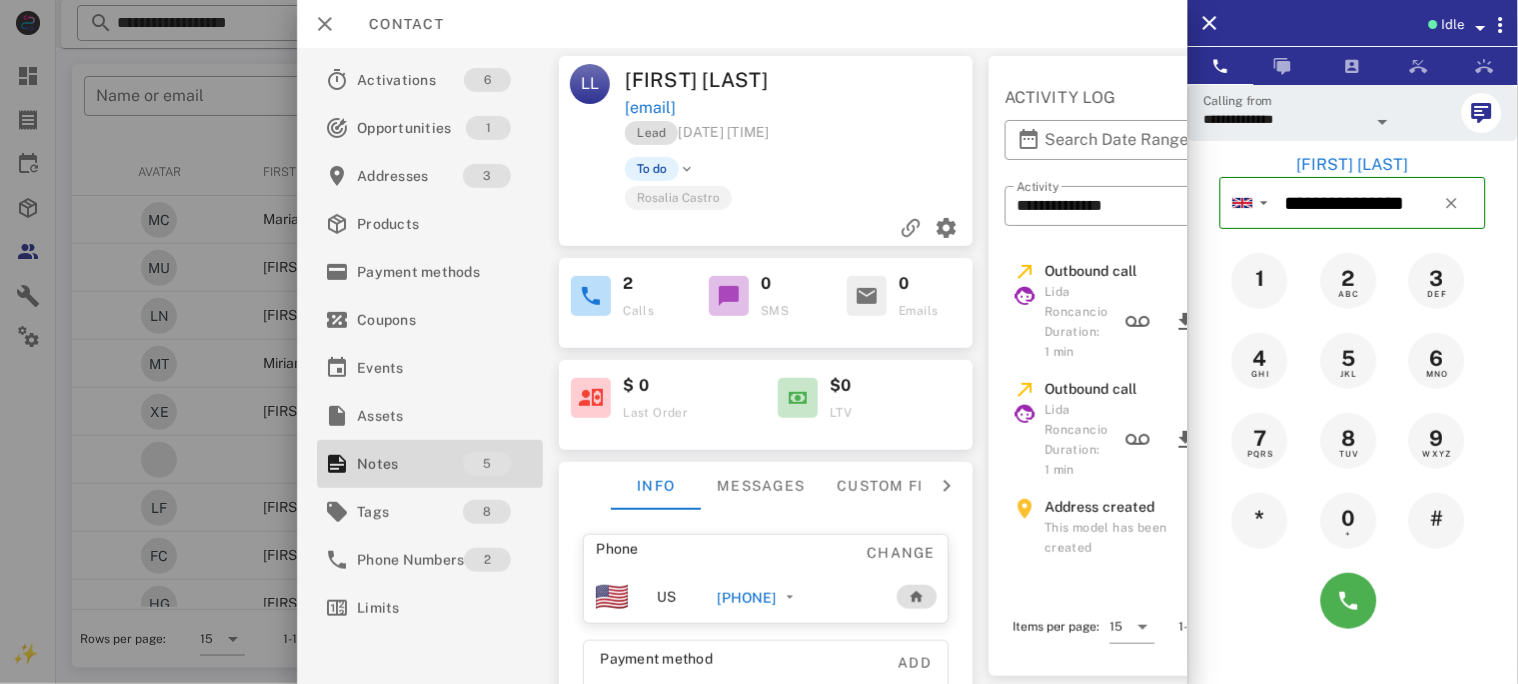 click on "[PHONE]" at bounding box center (796, 597) 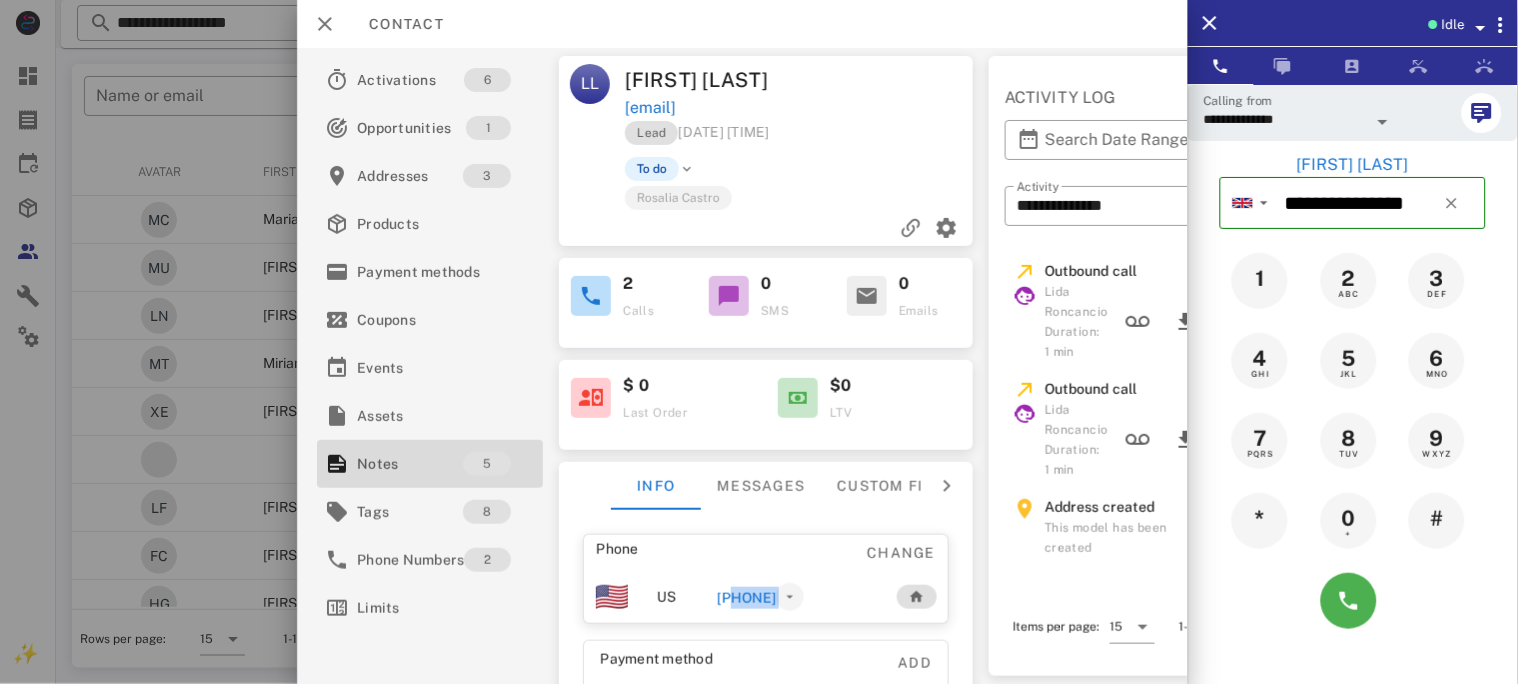 drag, startPoint x: 728, startPoint y: 595, endPoint x: 834, endPoint y: 599, distance: 106.07545 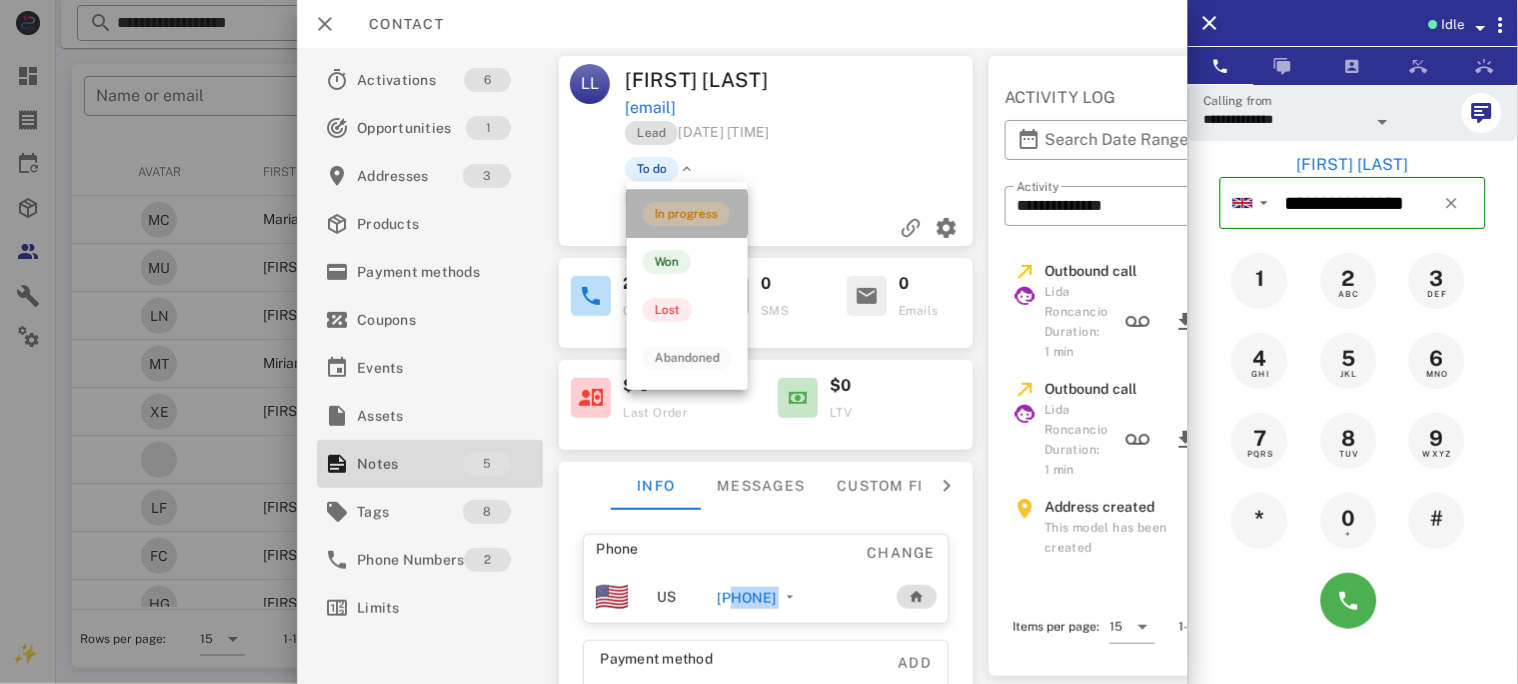 click on "In progress" at bounding box center [686, 214] 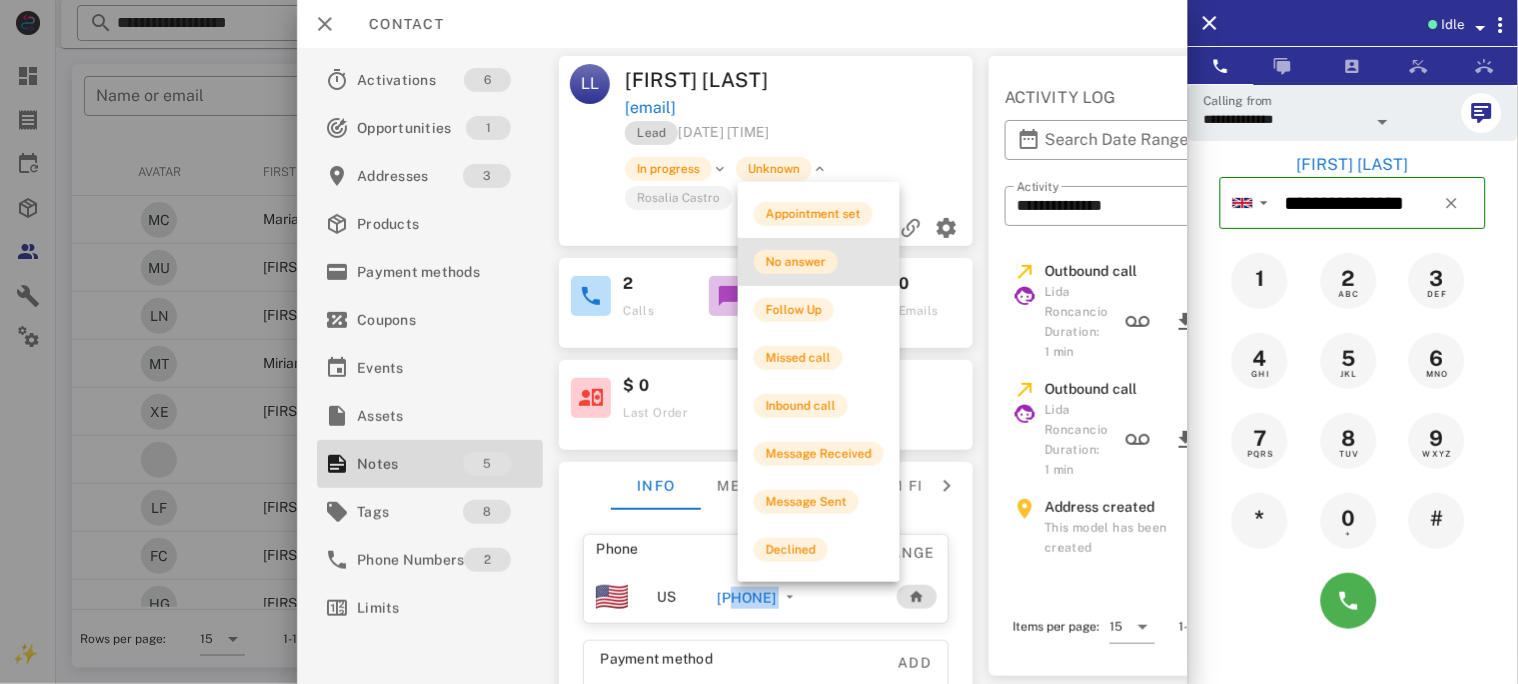 click on "No answer" at bounding box center [796, 262] 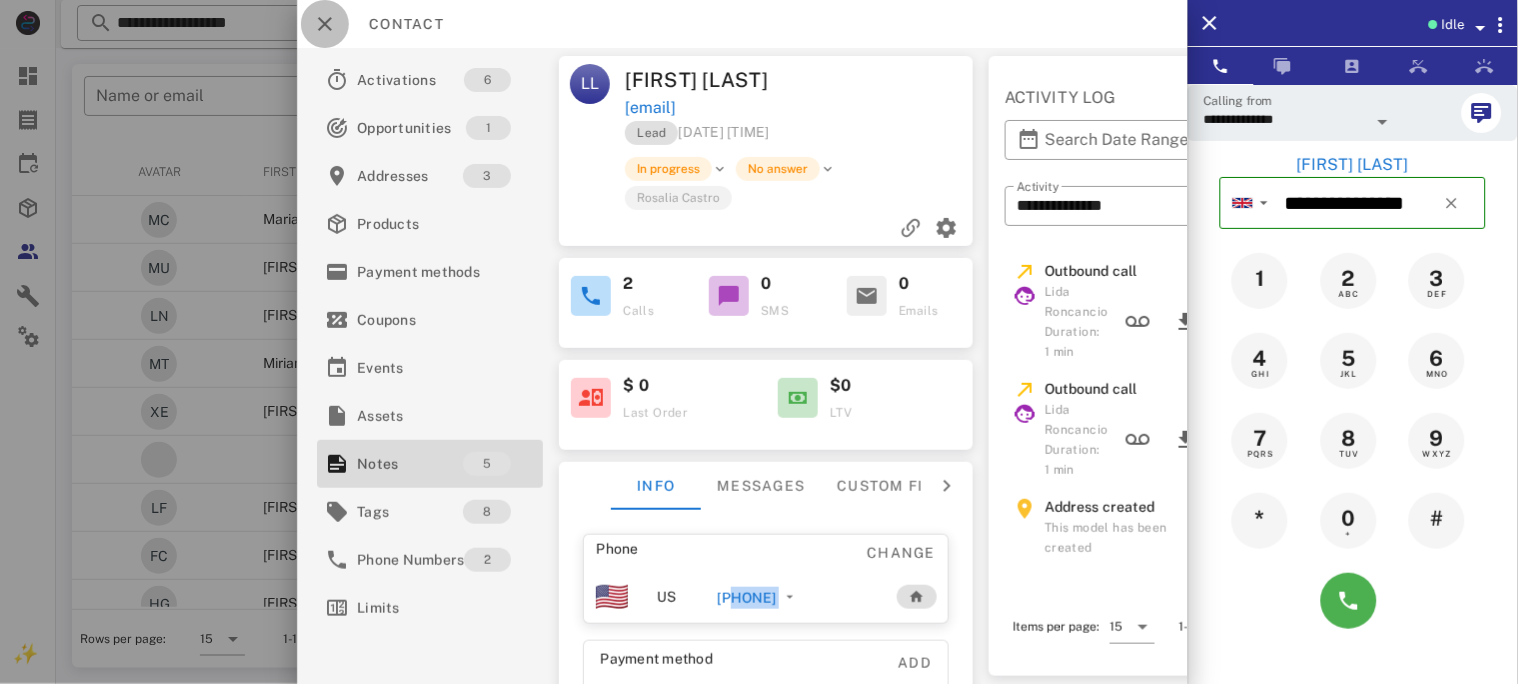 click at bounding box center [325, 24] 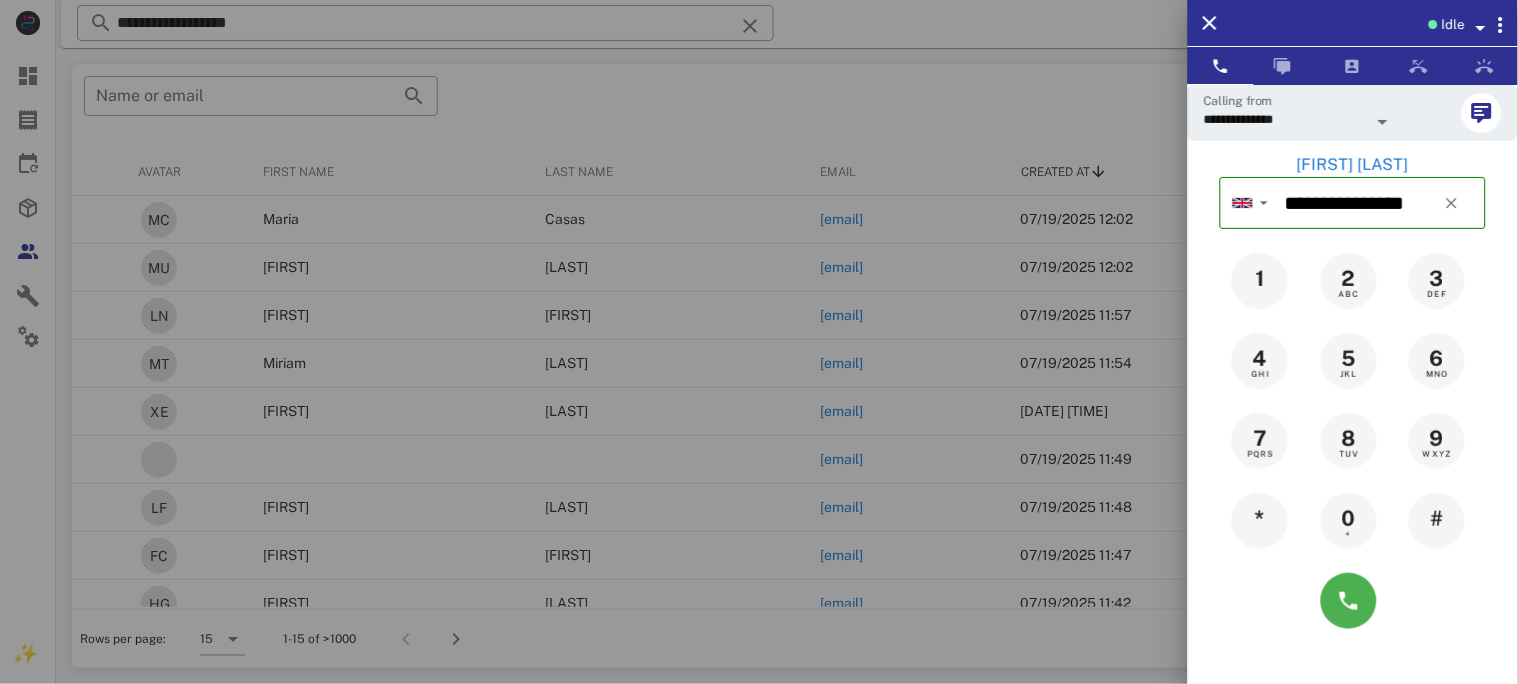 click at bounding box center (759, 342) 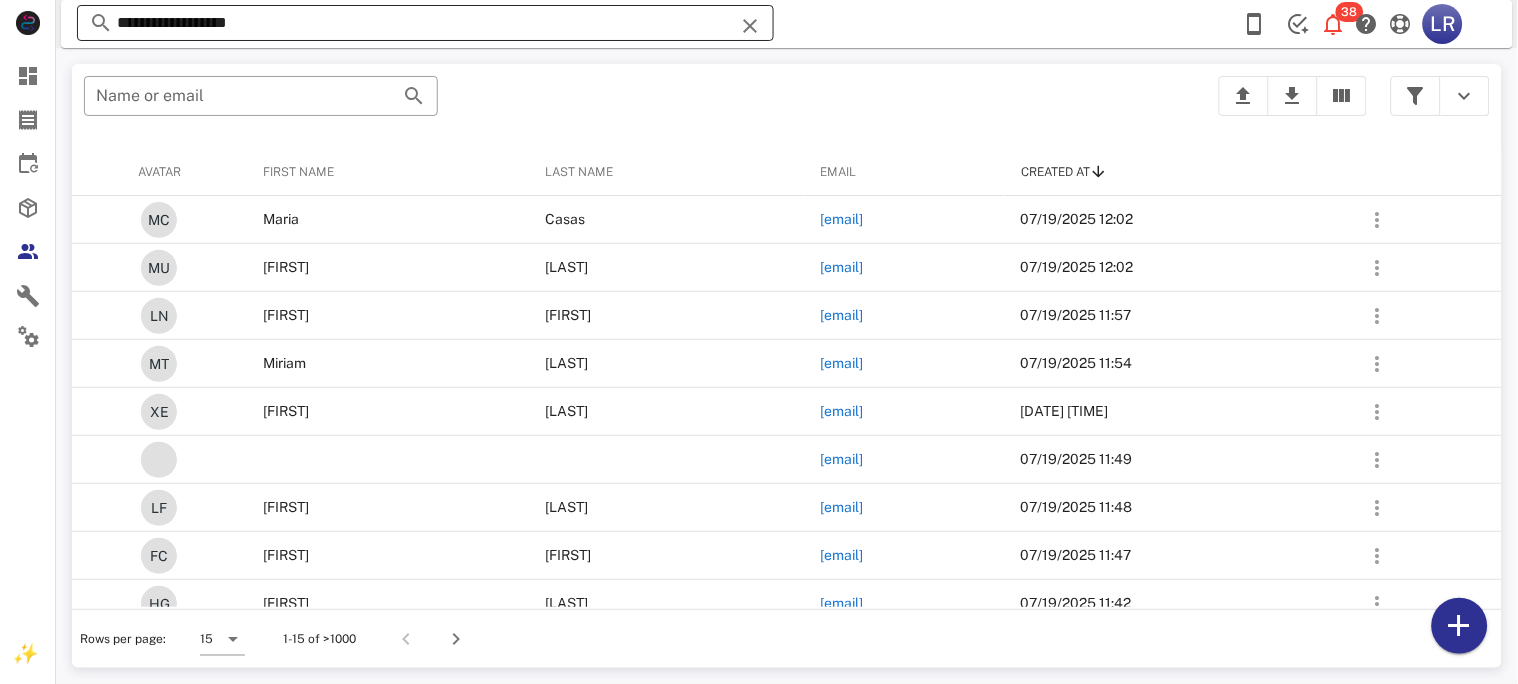 click at bounding box center [750, 26] 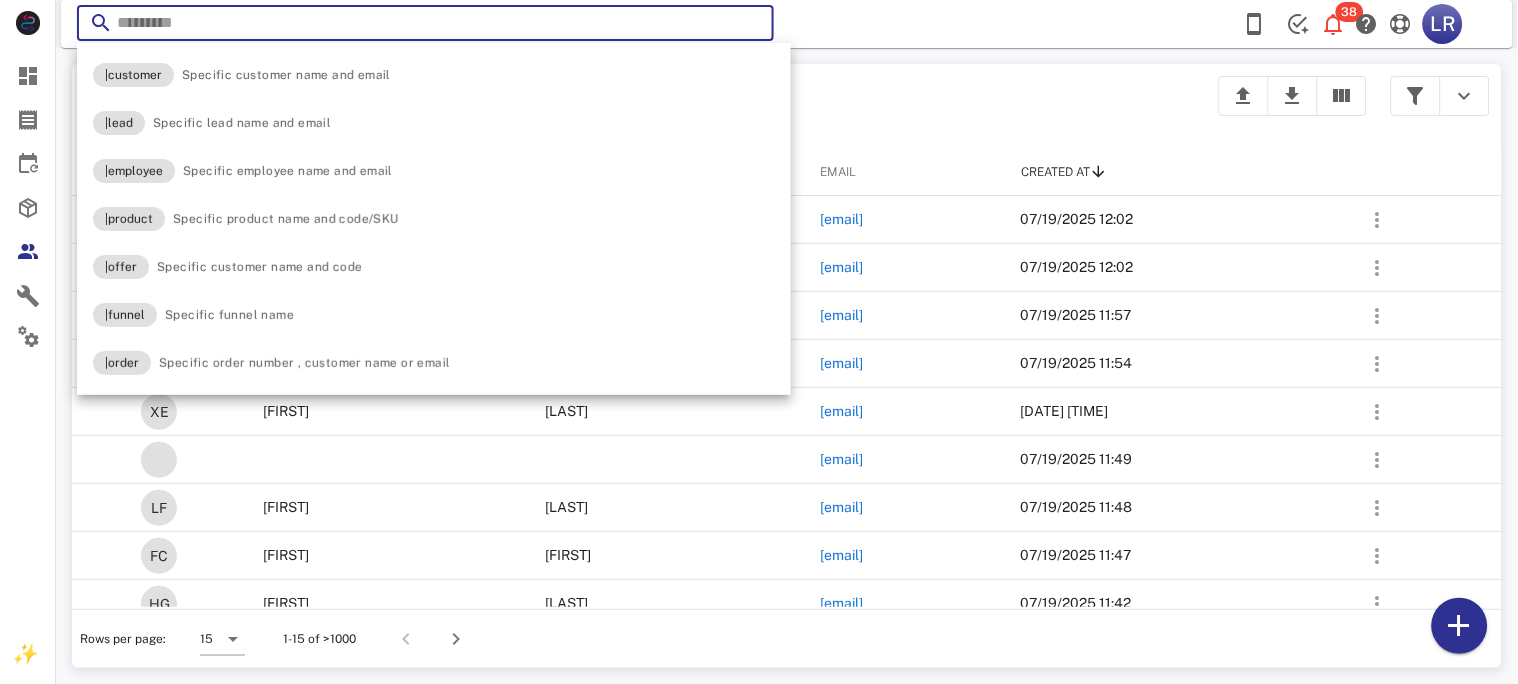 paste on "**********" 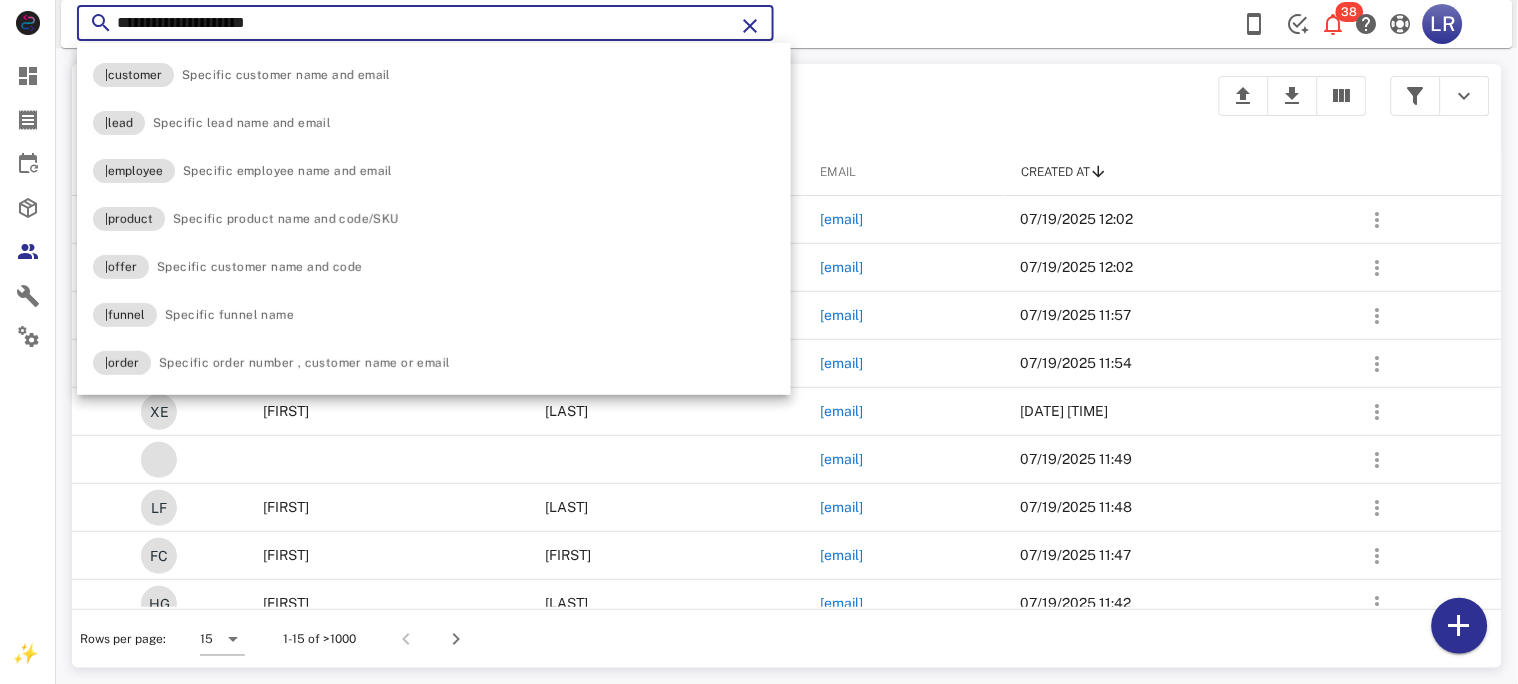 type on "**********" 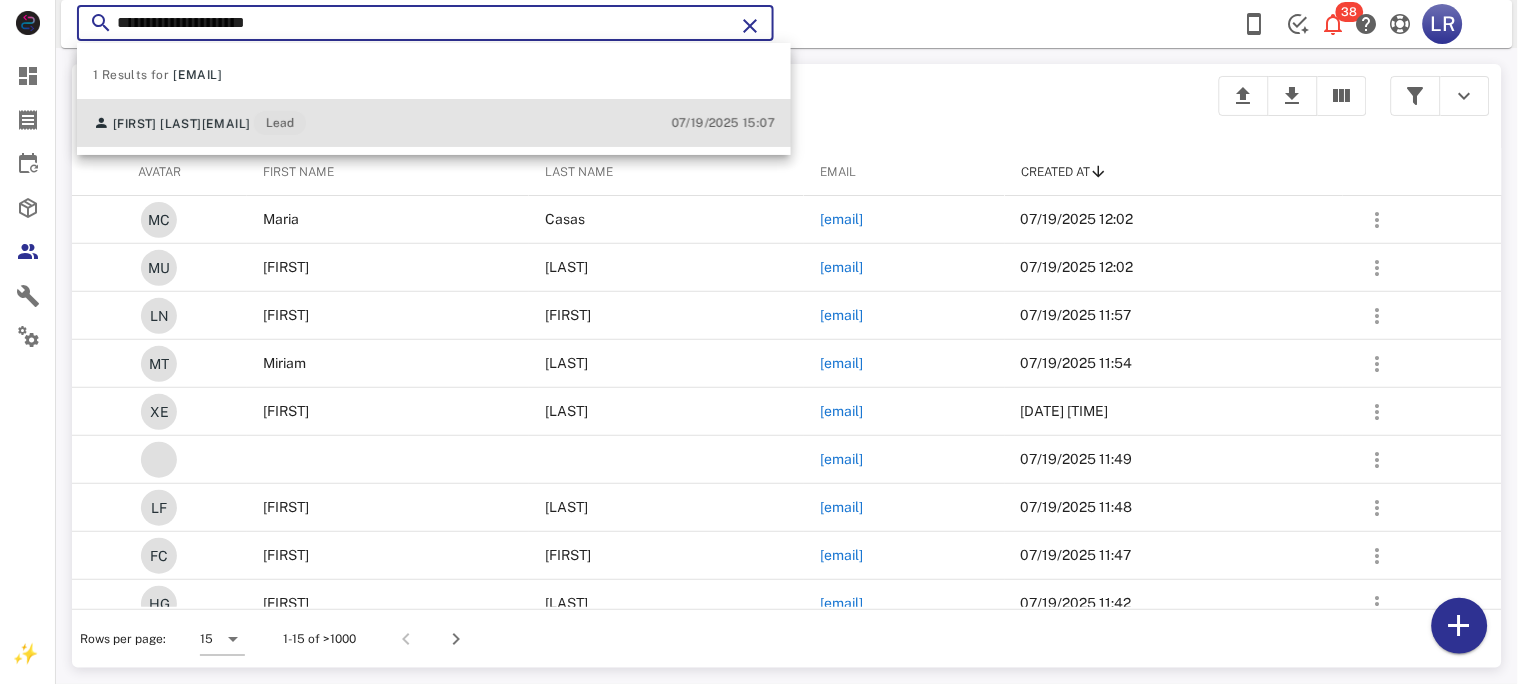 click on "[EMAIL]" at bounding box center [226, 124] 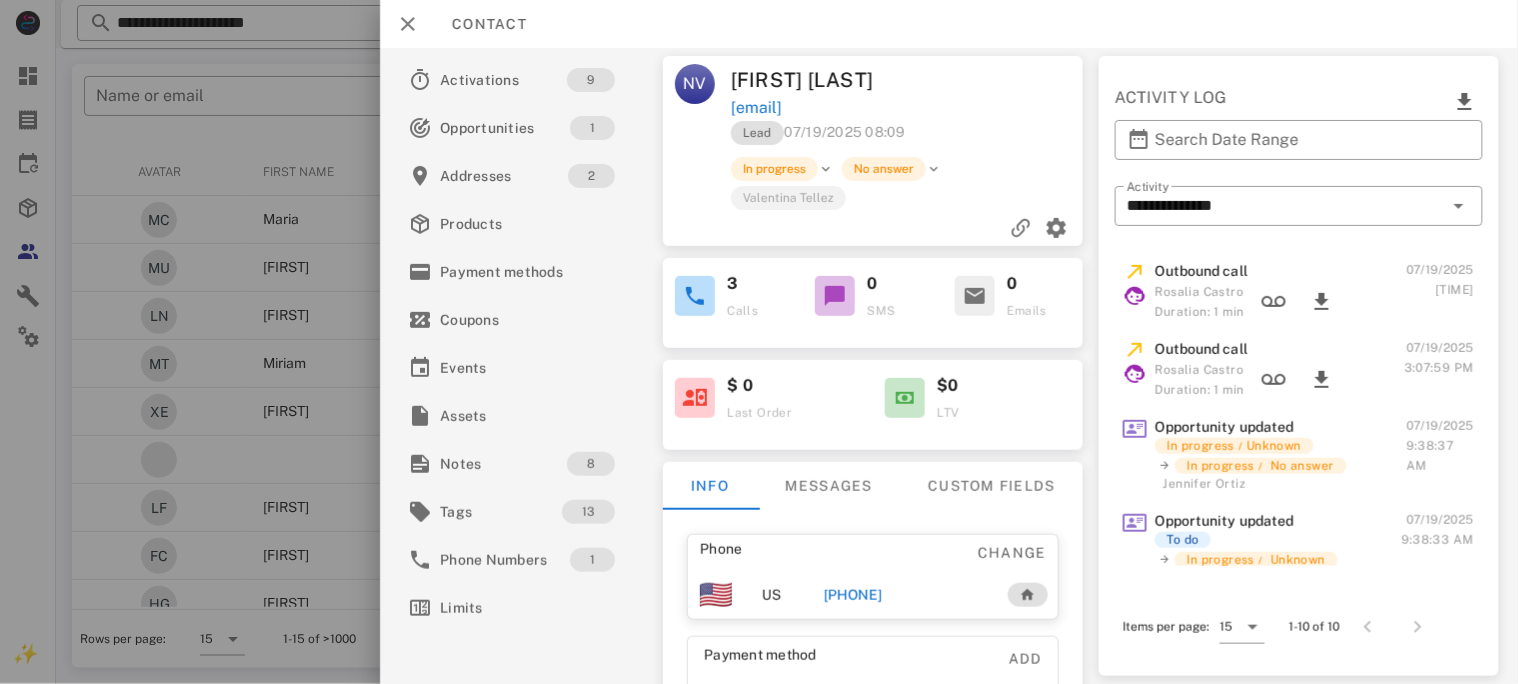 click on "[PHONE]" at bounding box center (852, 595) 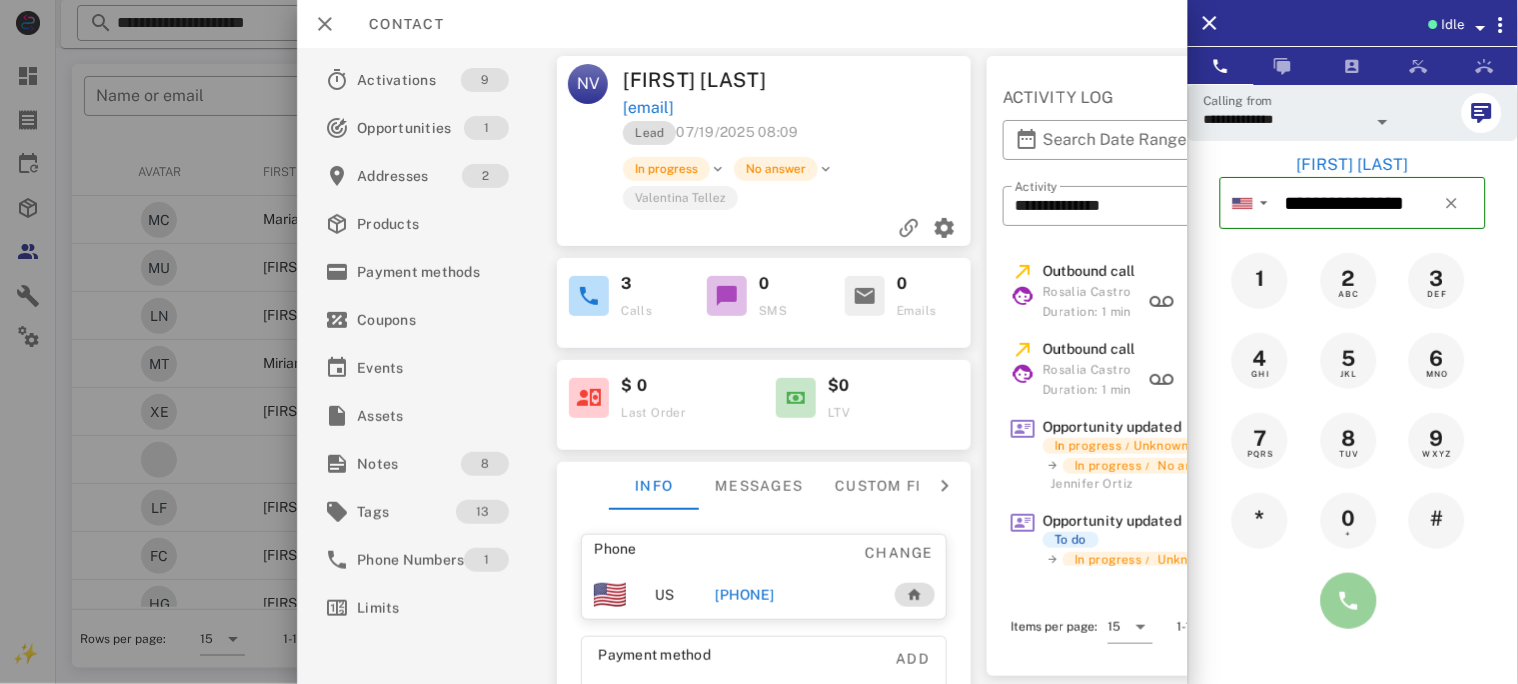 click at bounding box center [1349, 601] 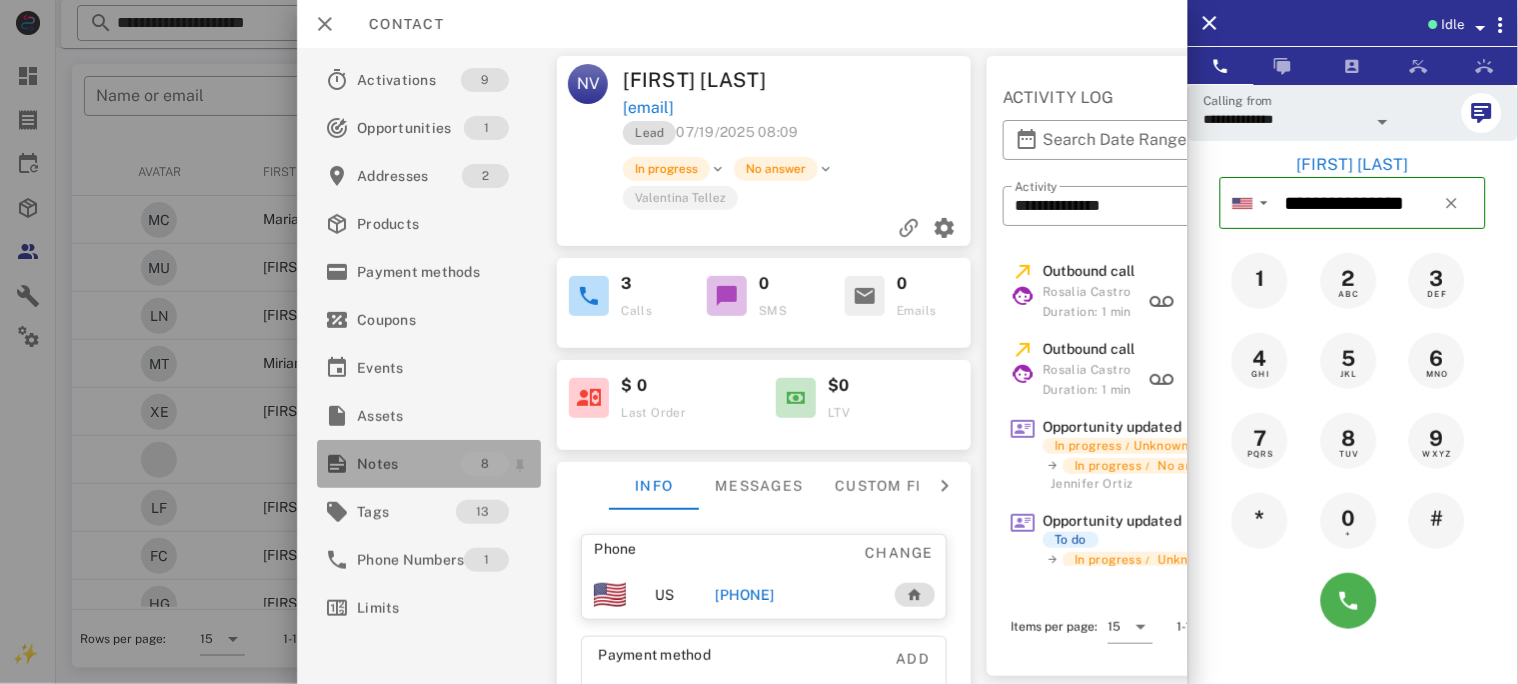 click on "Notes" at bounding box center (409, 464) 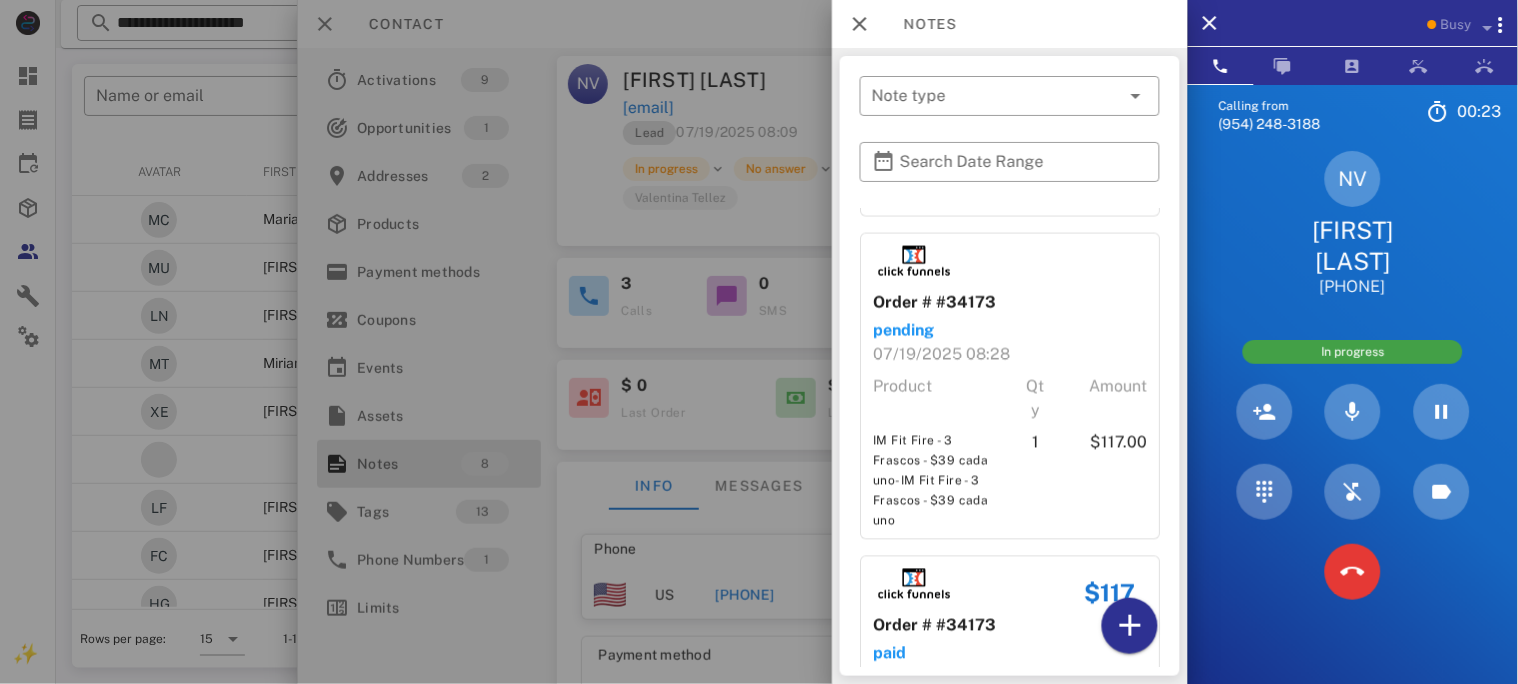 scroll, scrollTop: 799, scrollLeft: 0, axis: vertical 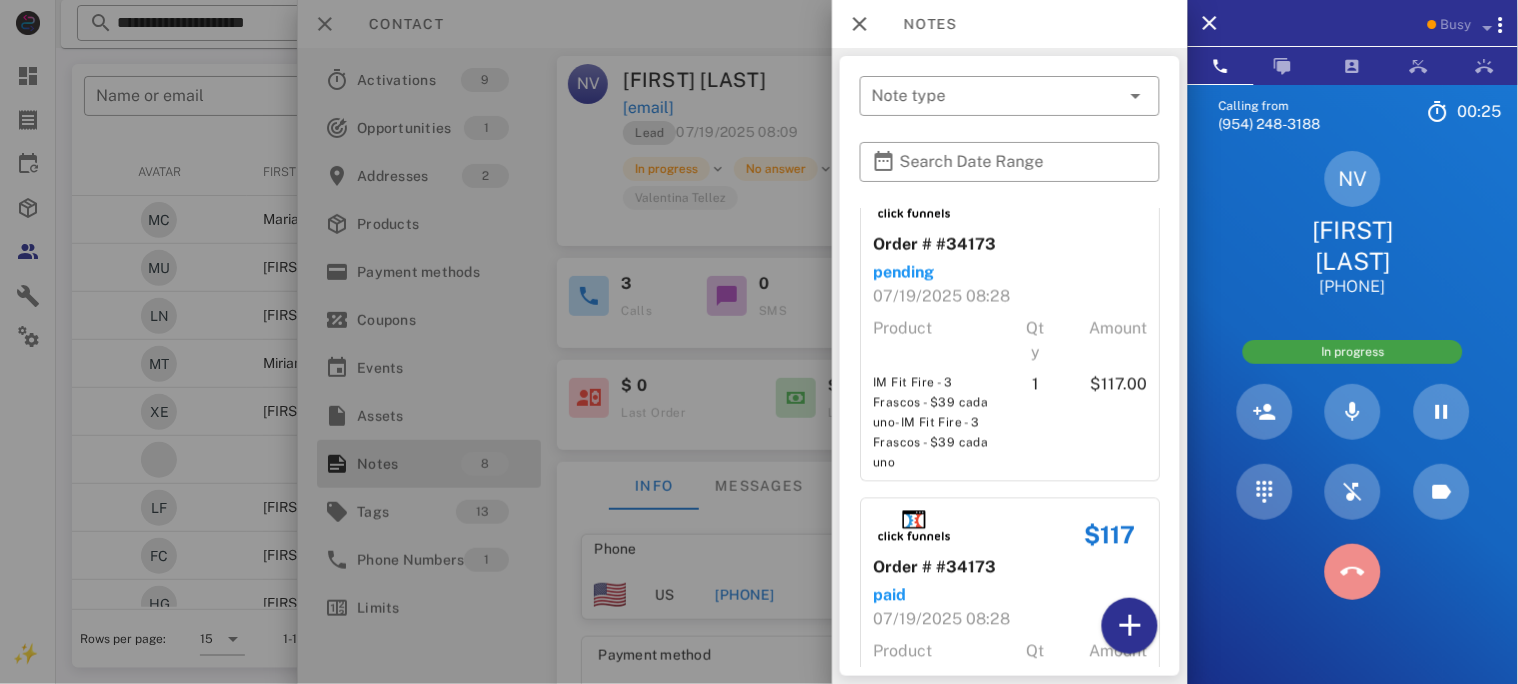 click at bounding box center [1353, 572] 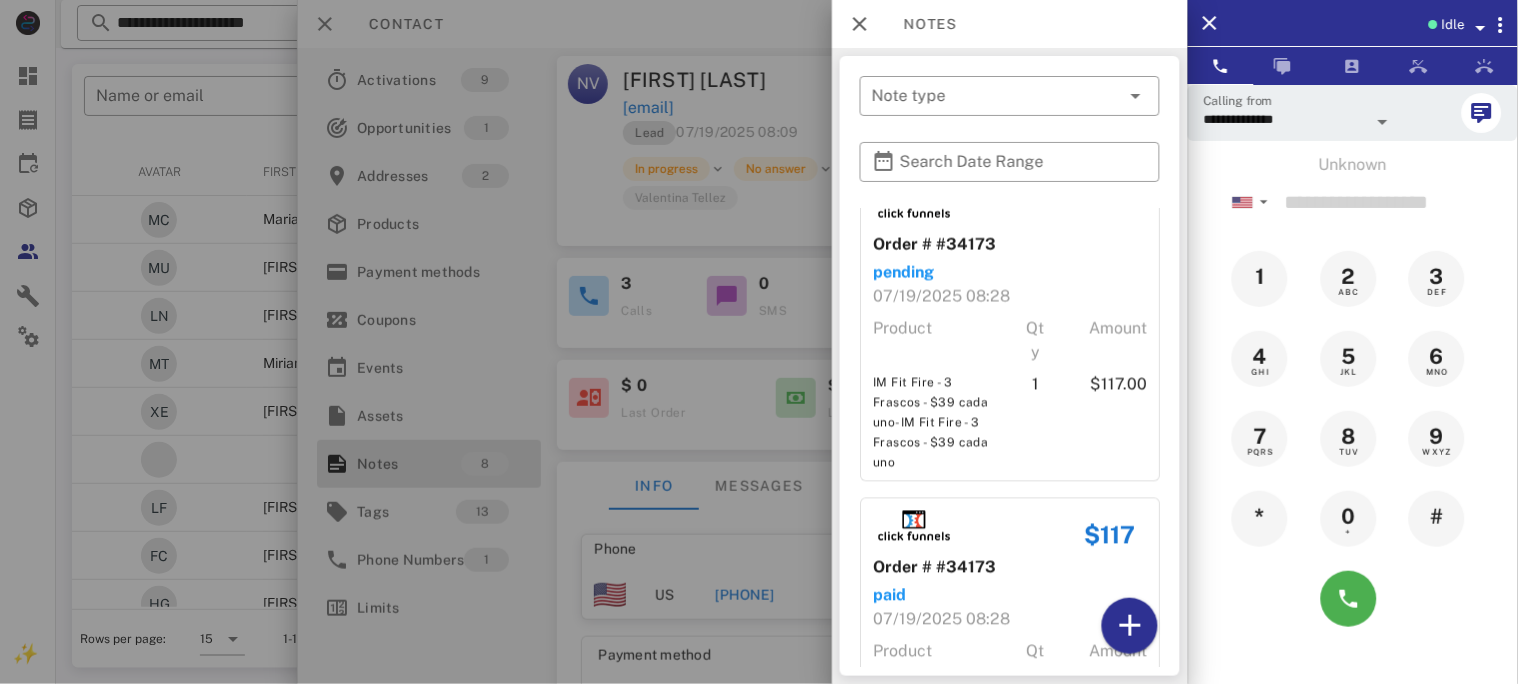 click at bounding box center (759, 342) 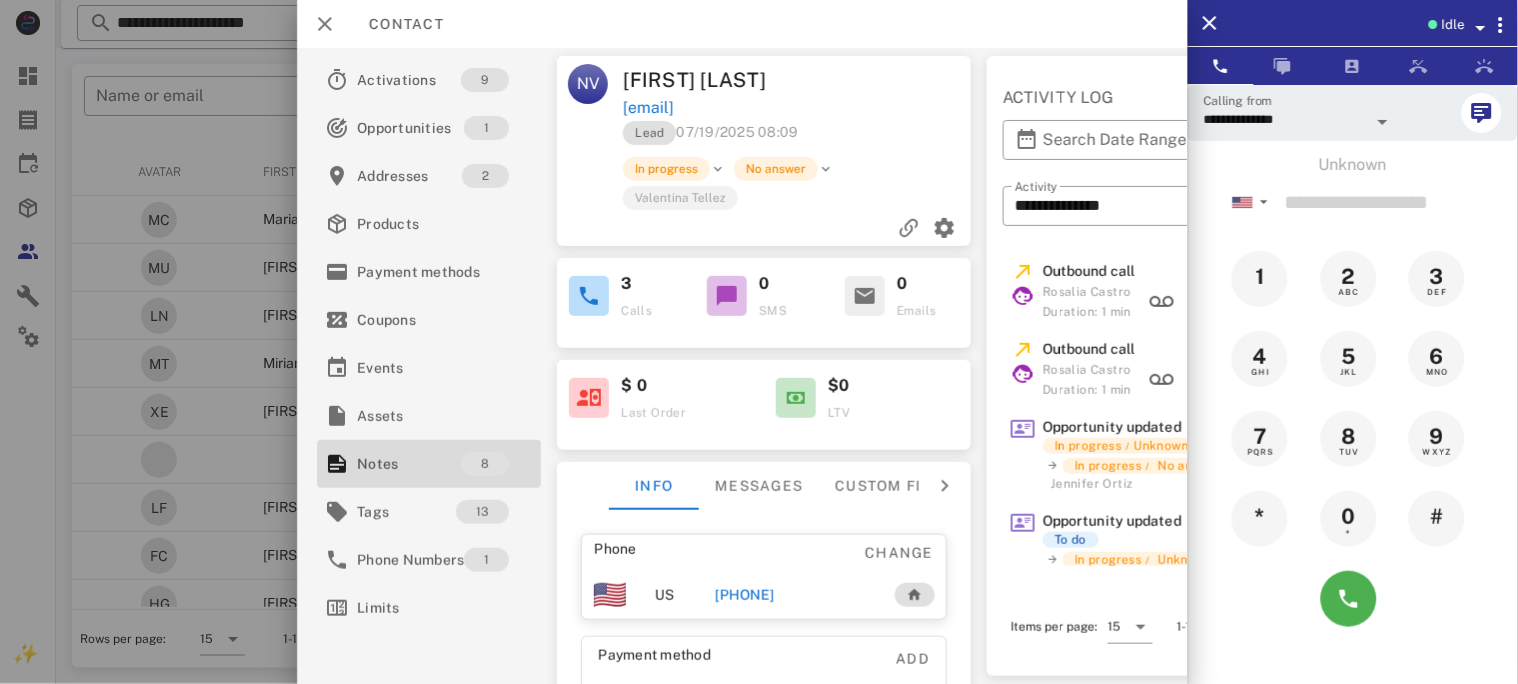click on "[PHONE]" at bounding box center (744, 595) 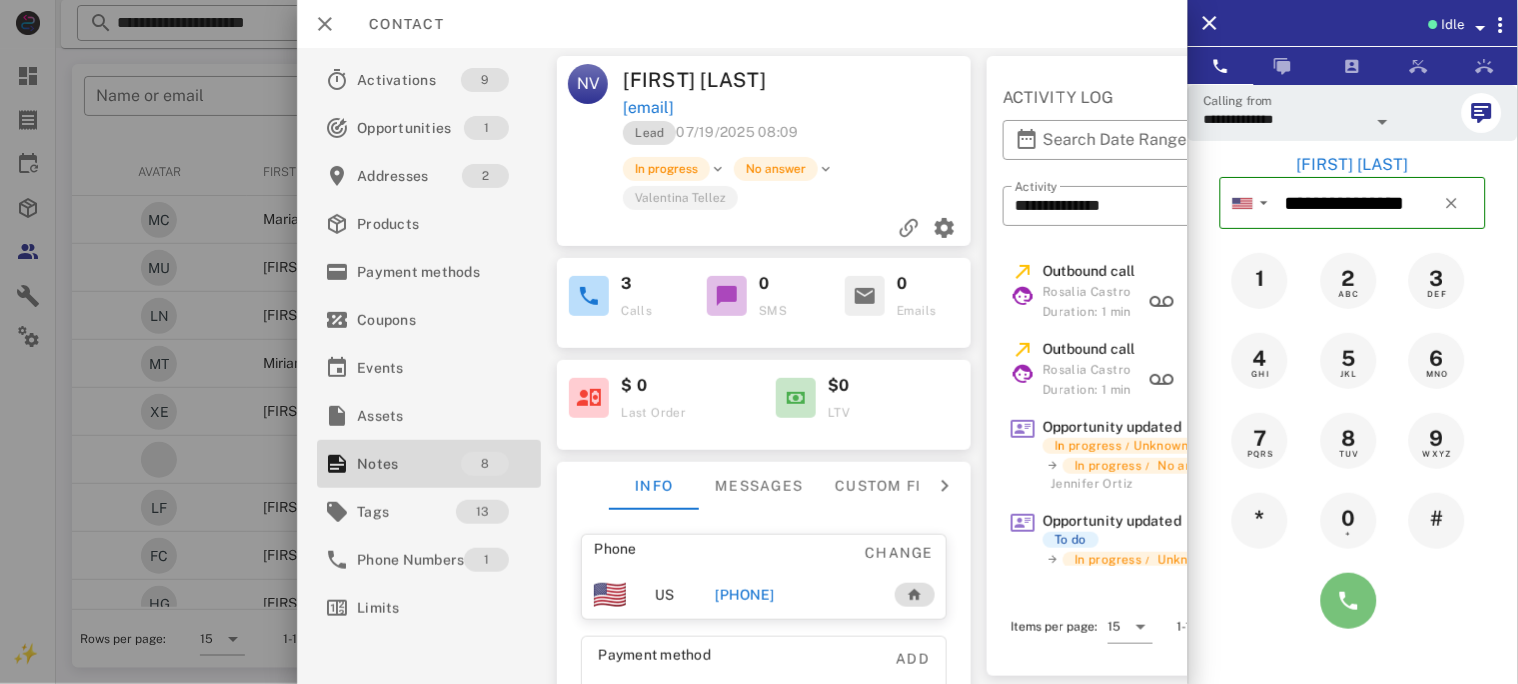 click at bounding box center [1349, 601] 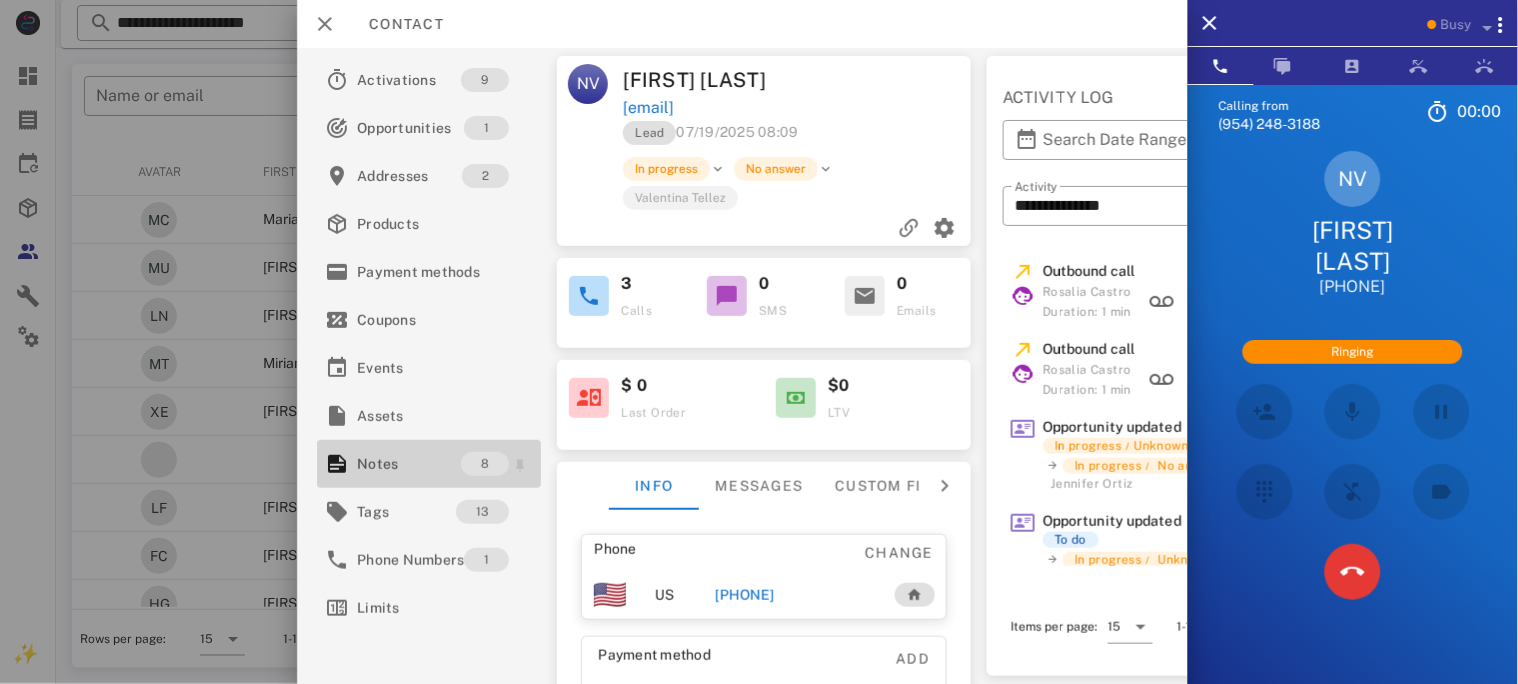 click on "Notes" at bounding box center [409, 464] 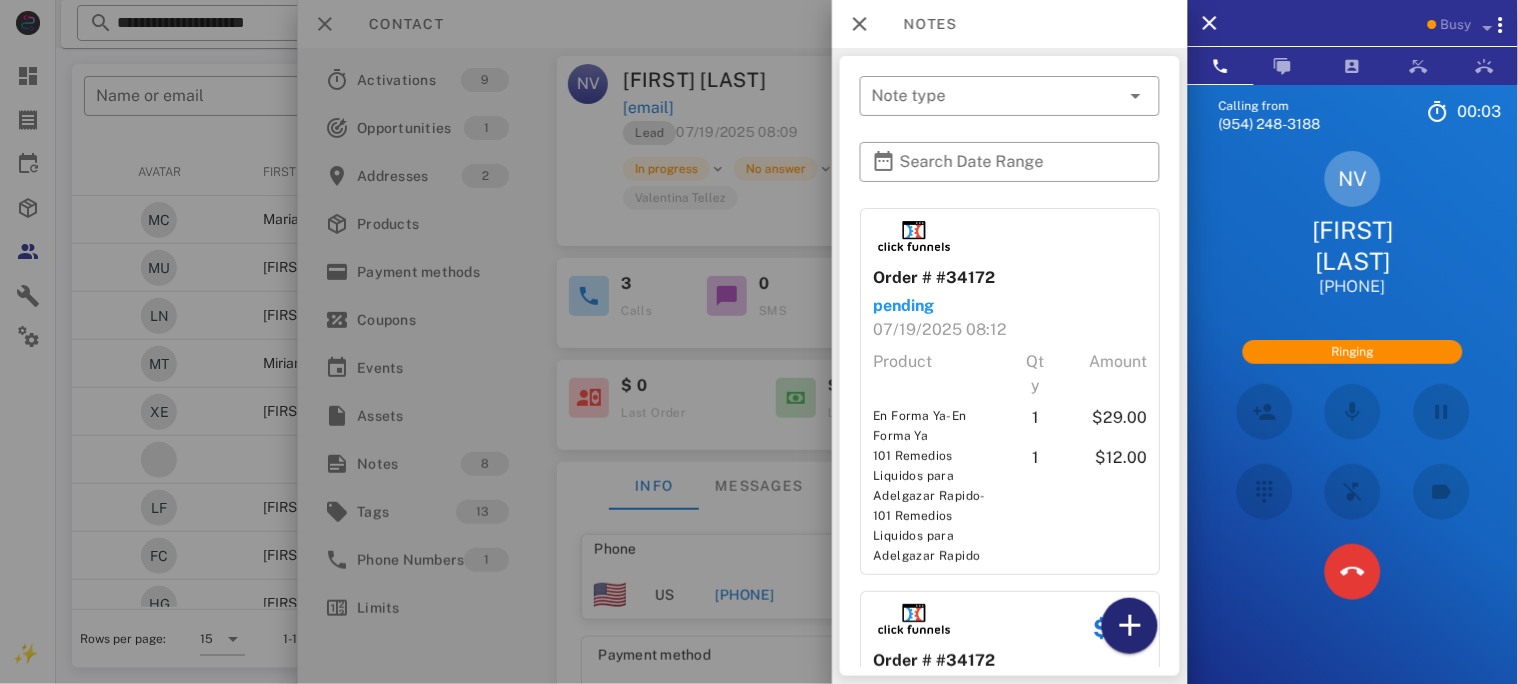 click at bounding box center [1130, 626] 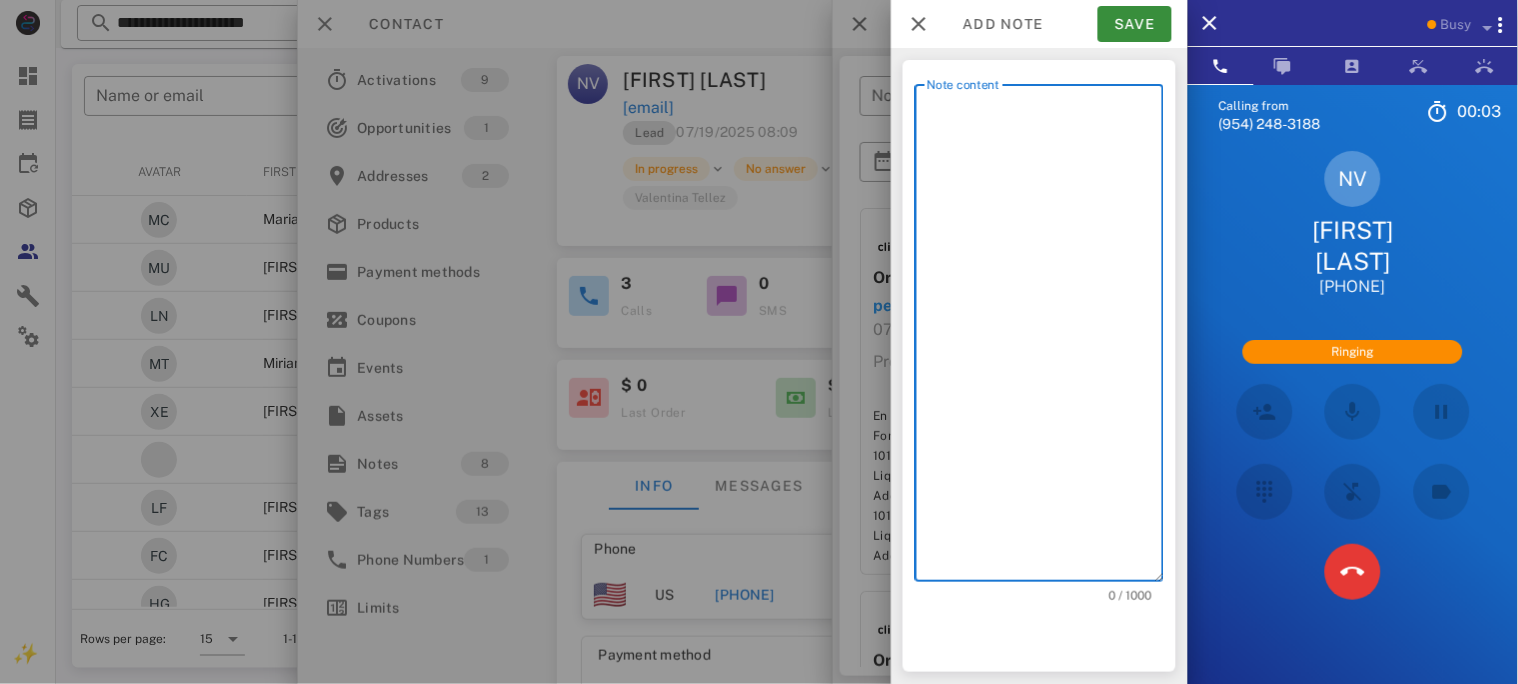click on "Note content" at bounding box center (1045, 338) 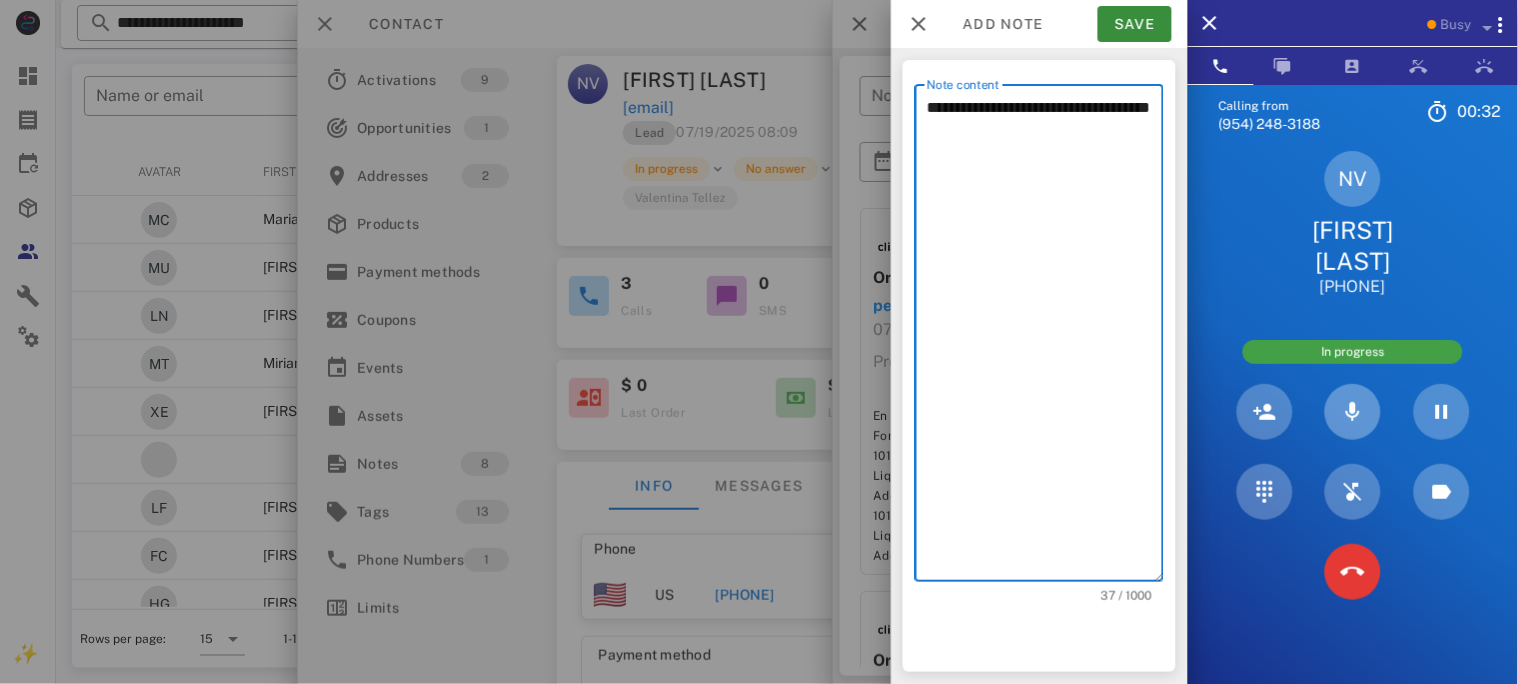 type on "**********" 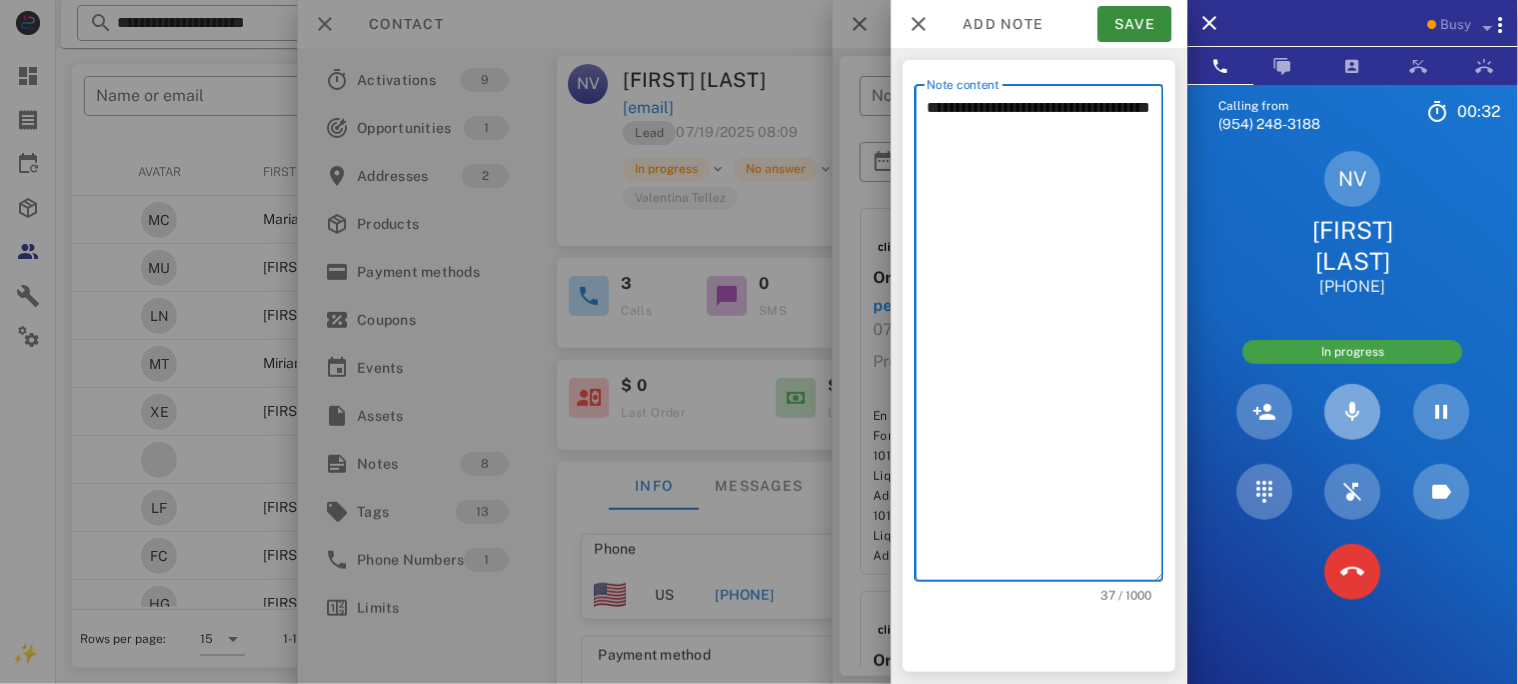 click at bounding box center (1353, 412) 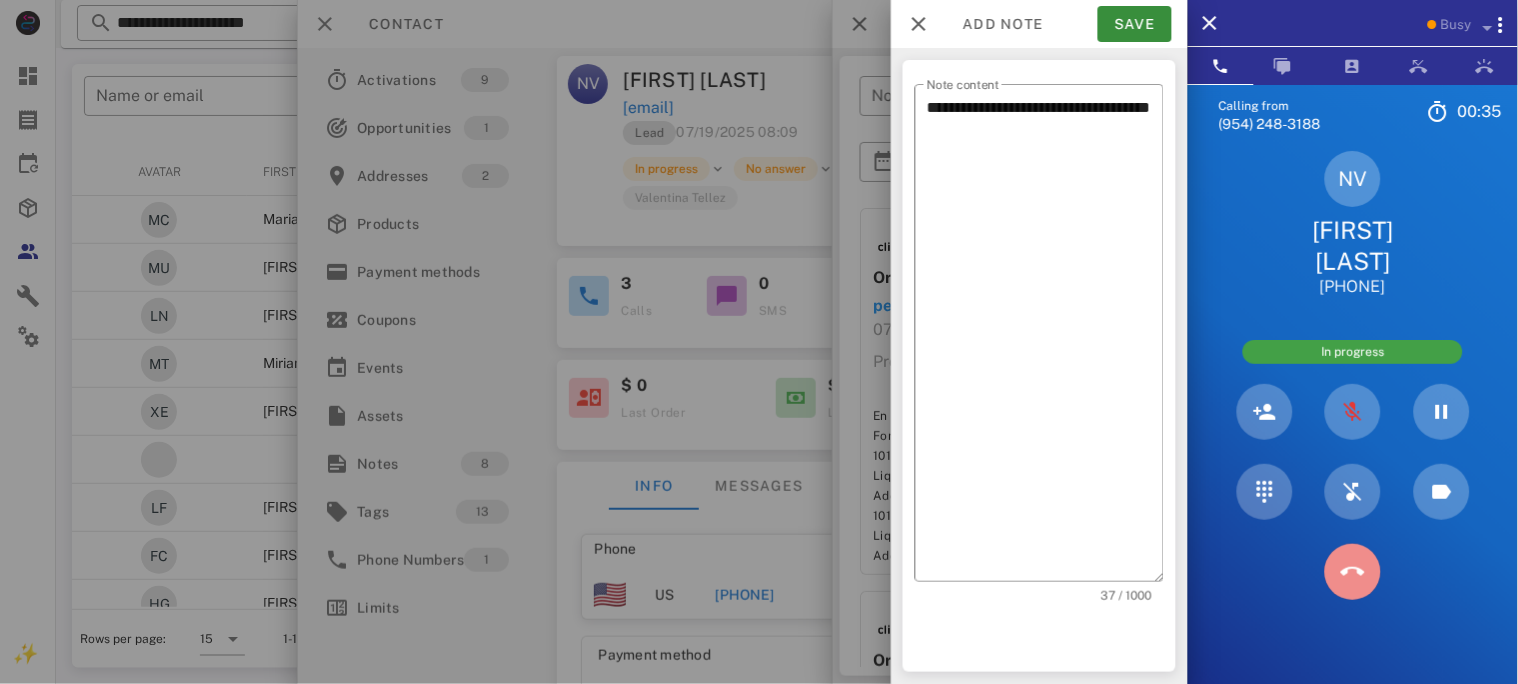 click at bounding box center (1353, 572) 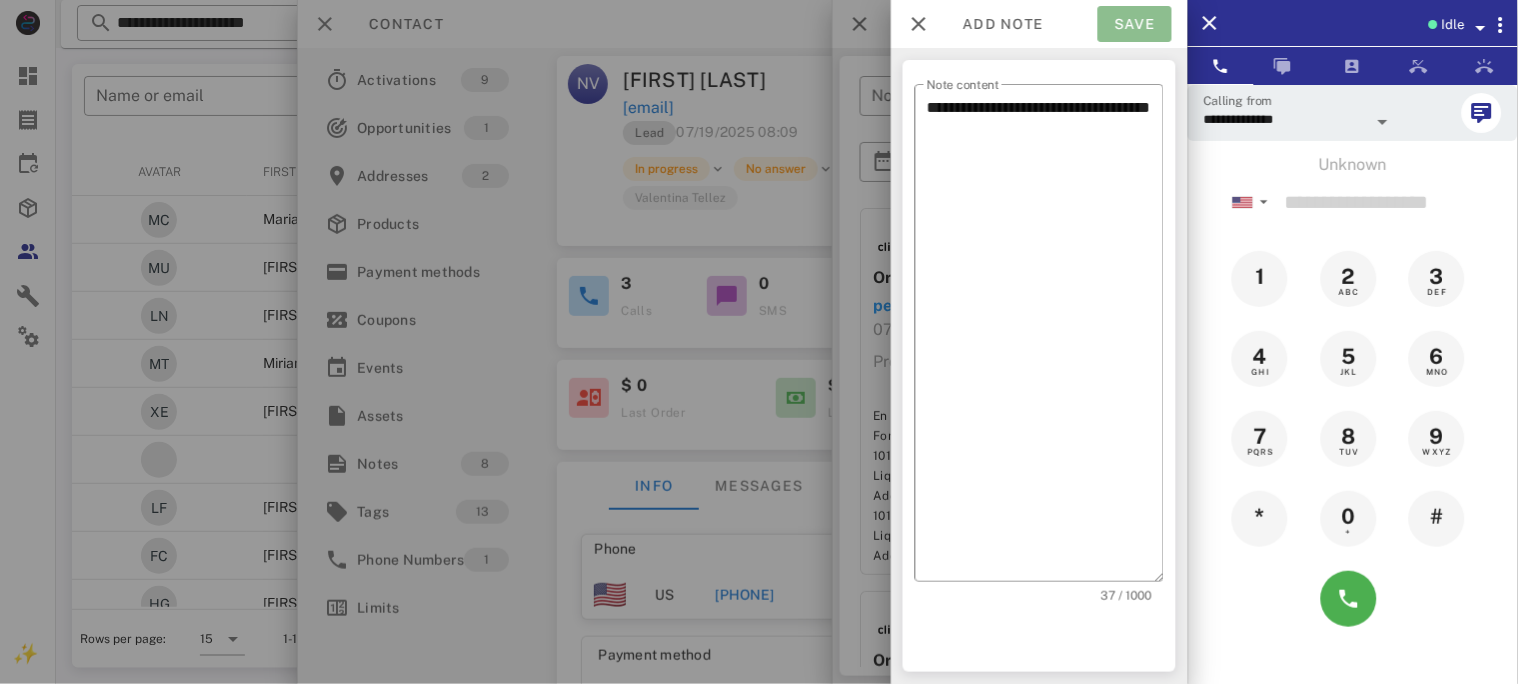 click on "Save" at bounding box center [1135, 24] 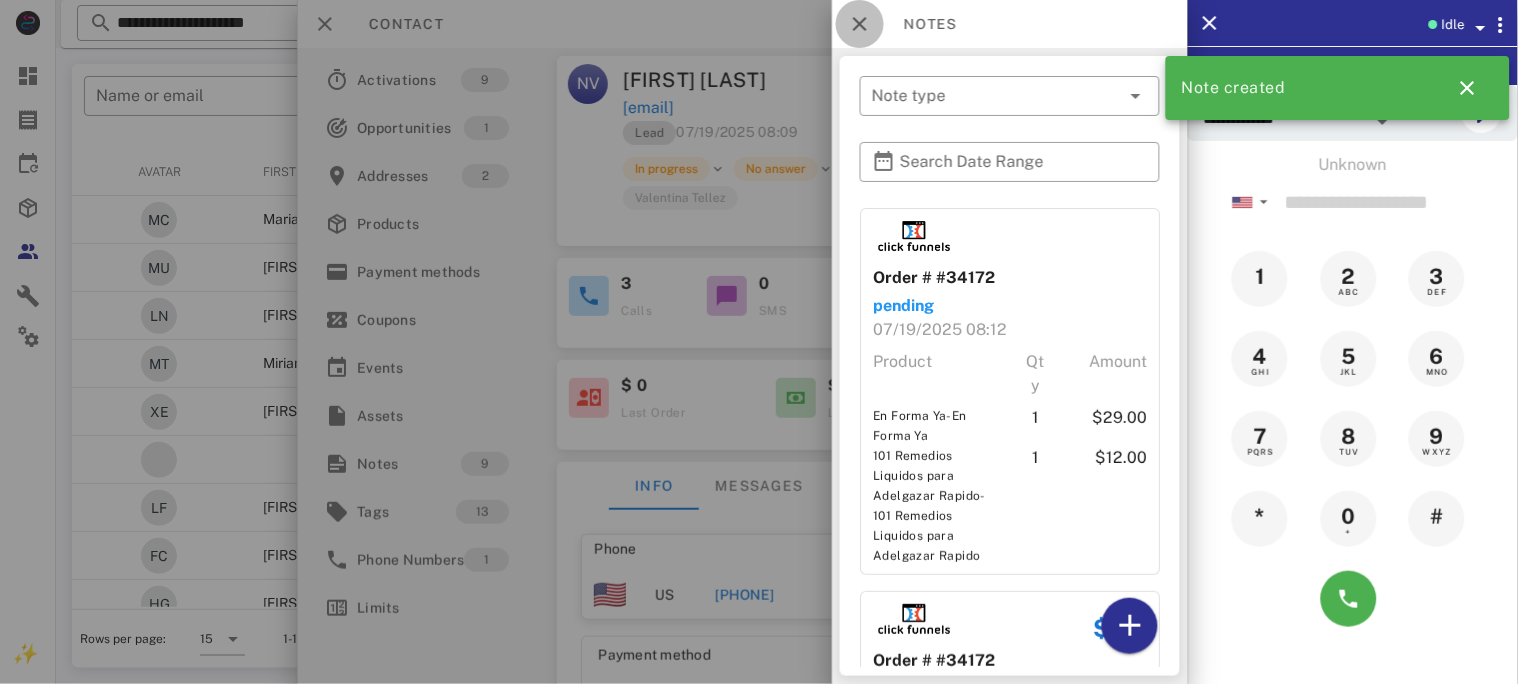 click at bounding box center (860, 24) 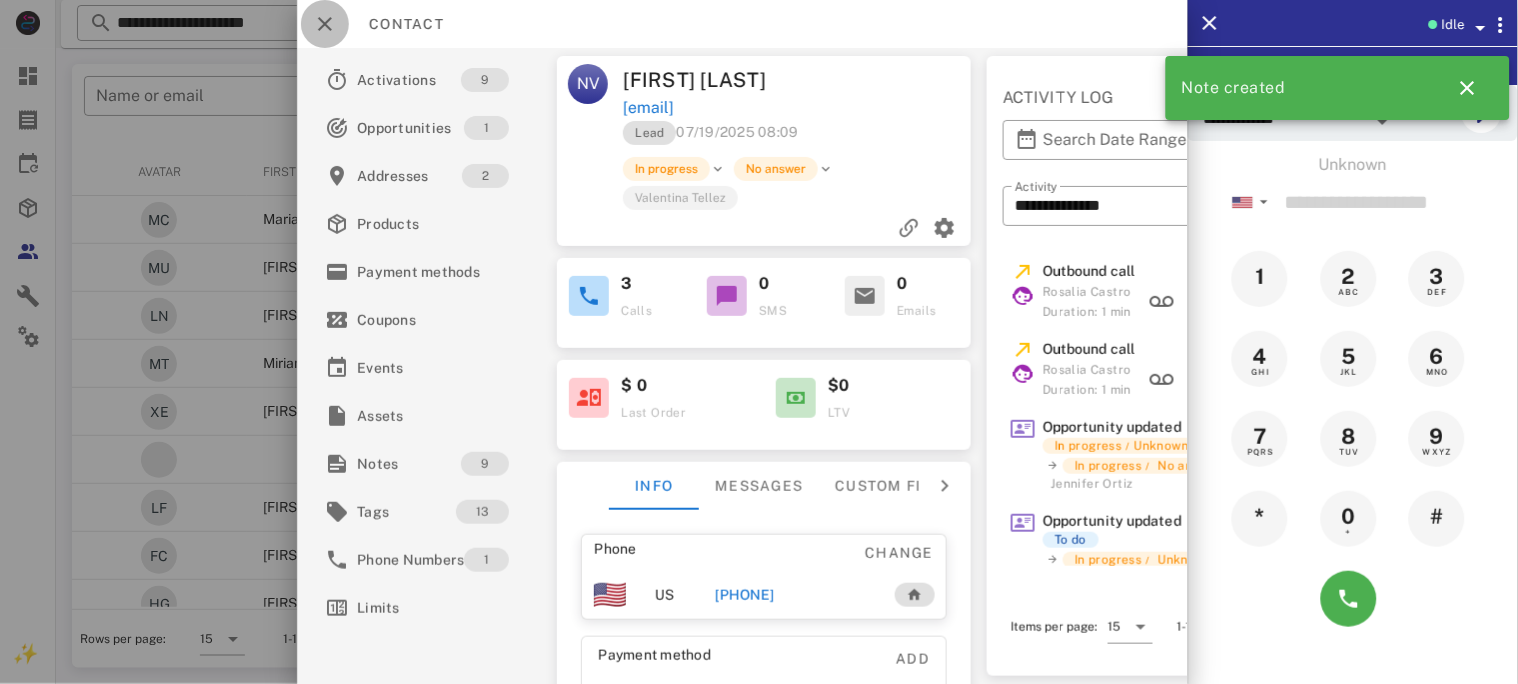 click at bounding box center [325, 24] 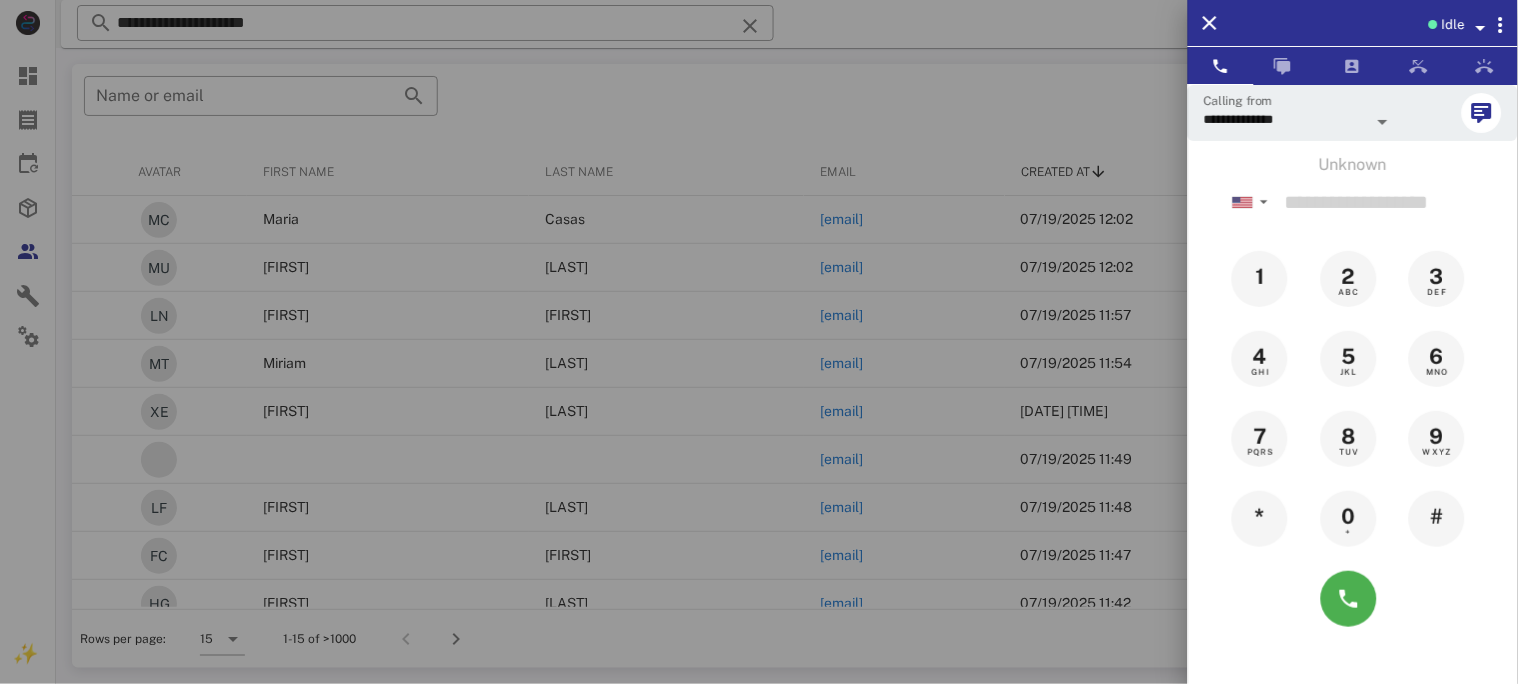 click at bounding box center [759, 342] 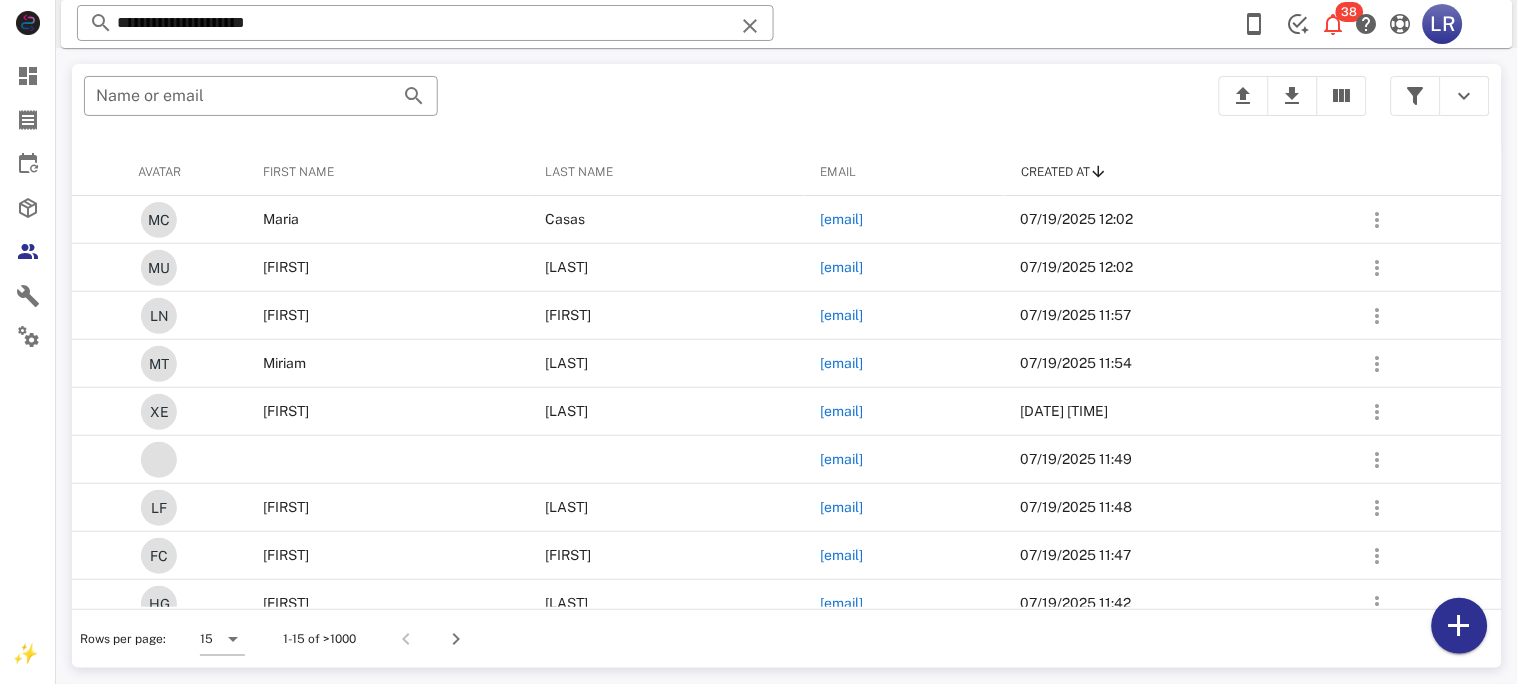 click at bounding box center [750, 26] 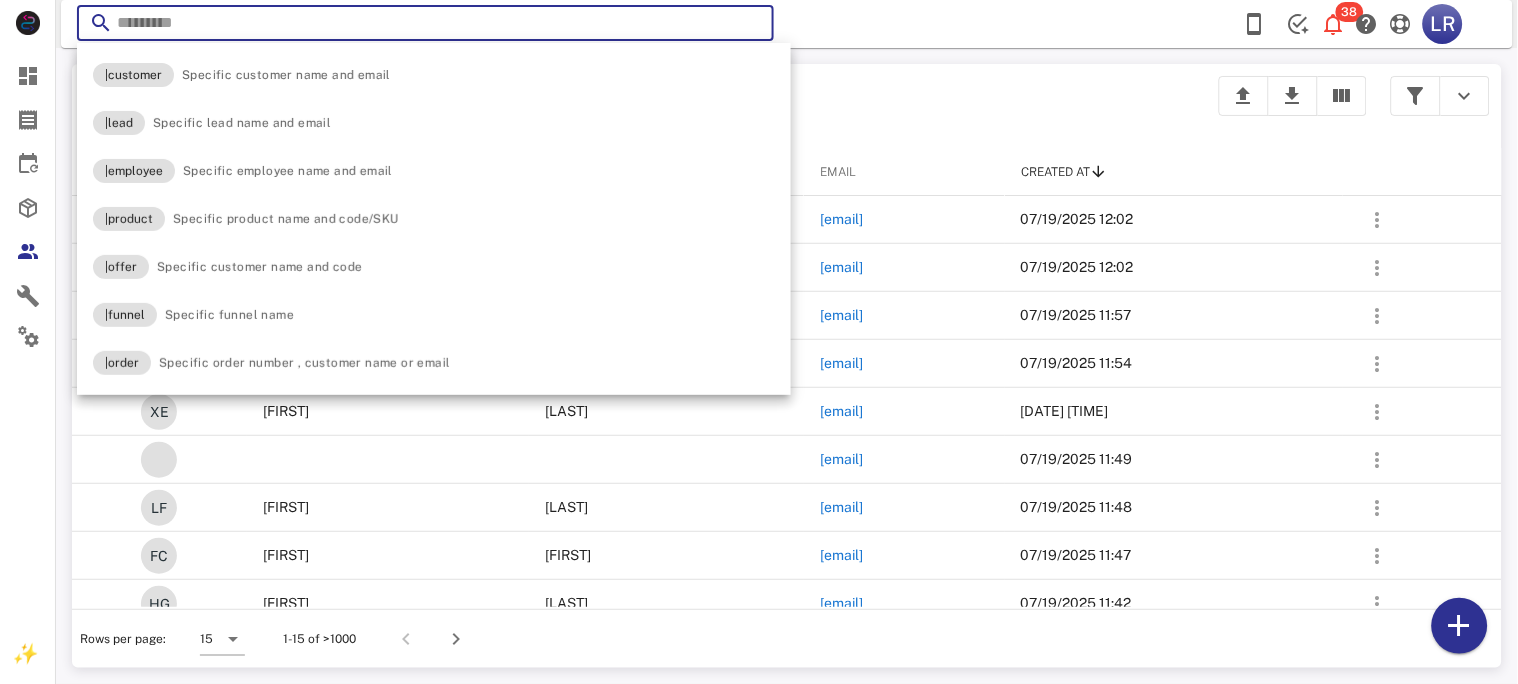 paste on "**********" 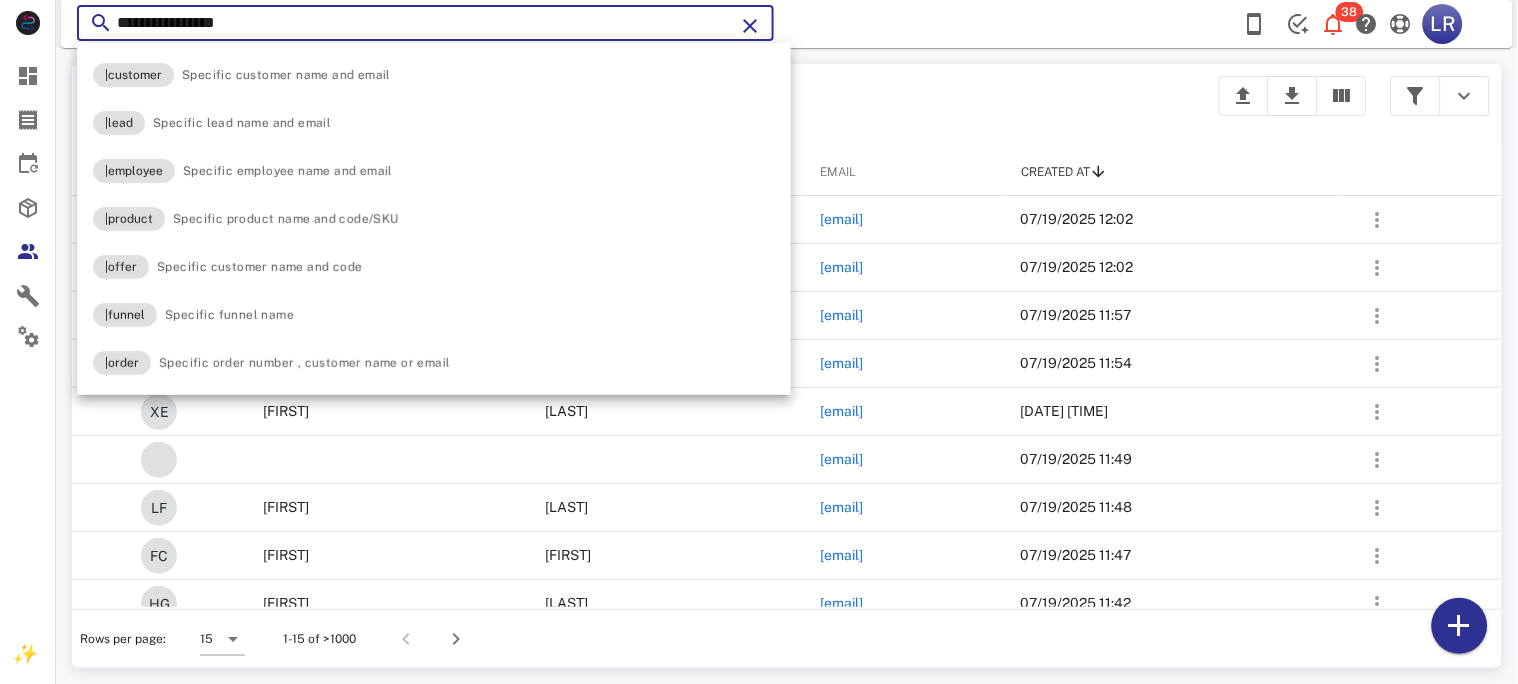 type on "**********" 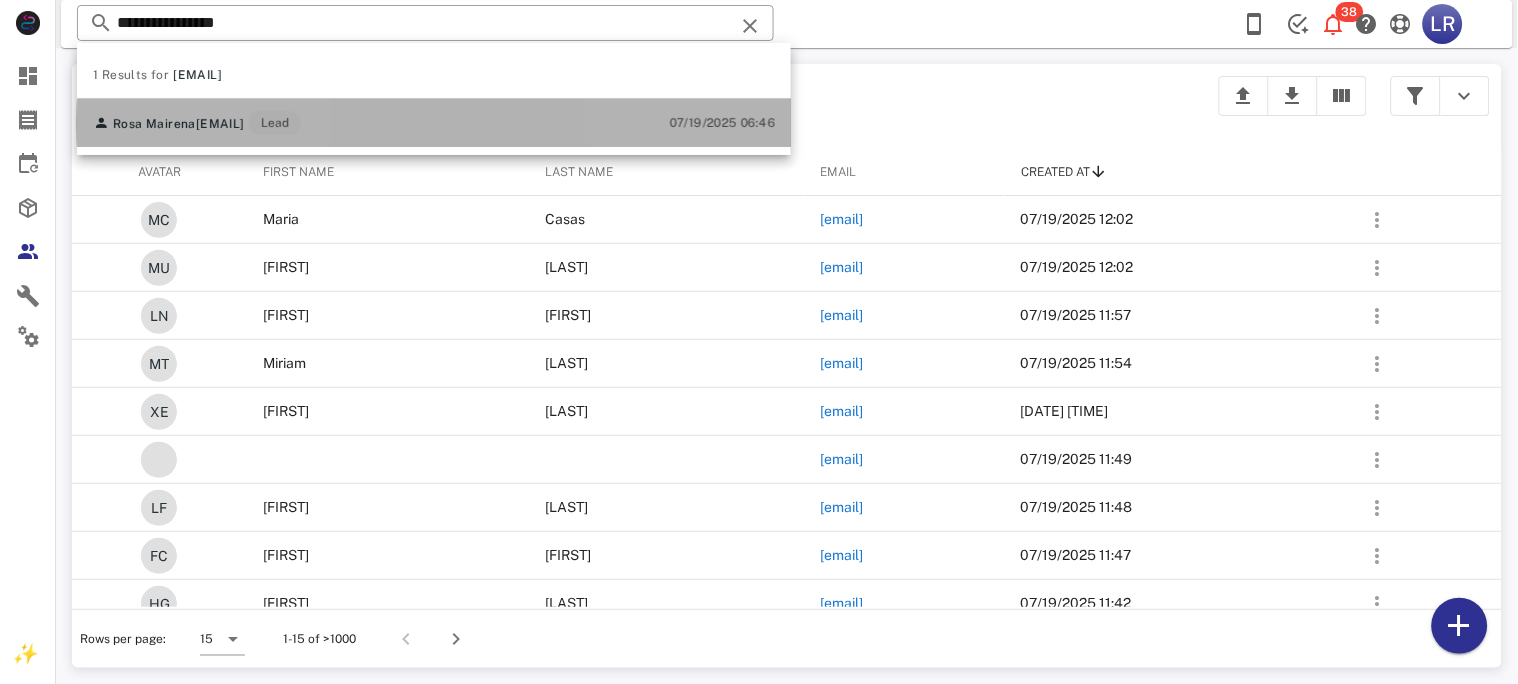click on "[FIRST] [LAST]   [EMAIL]   Lead" at bounding box center [197, 123] 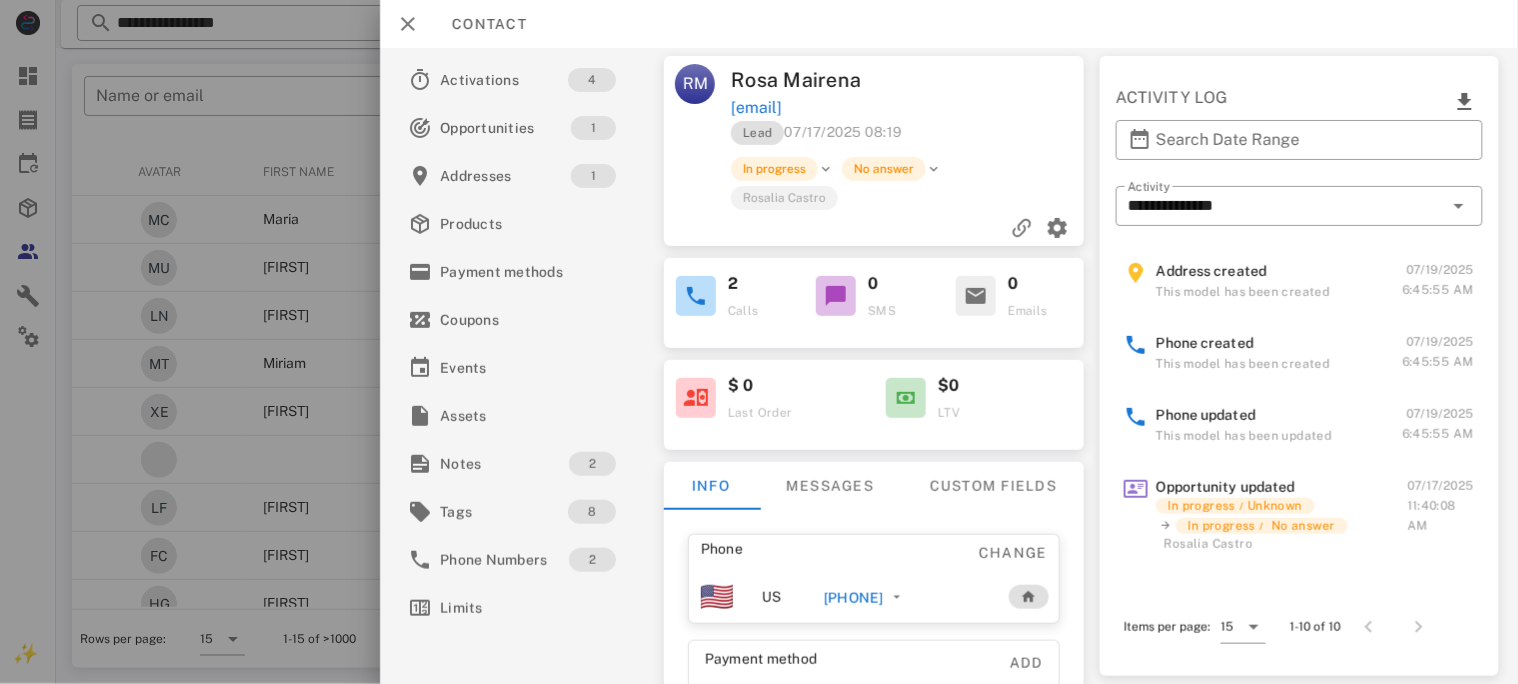 click on "[PHONE]" at bounding box center [904, 597] 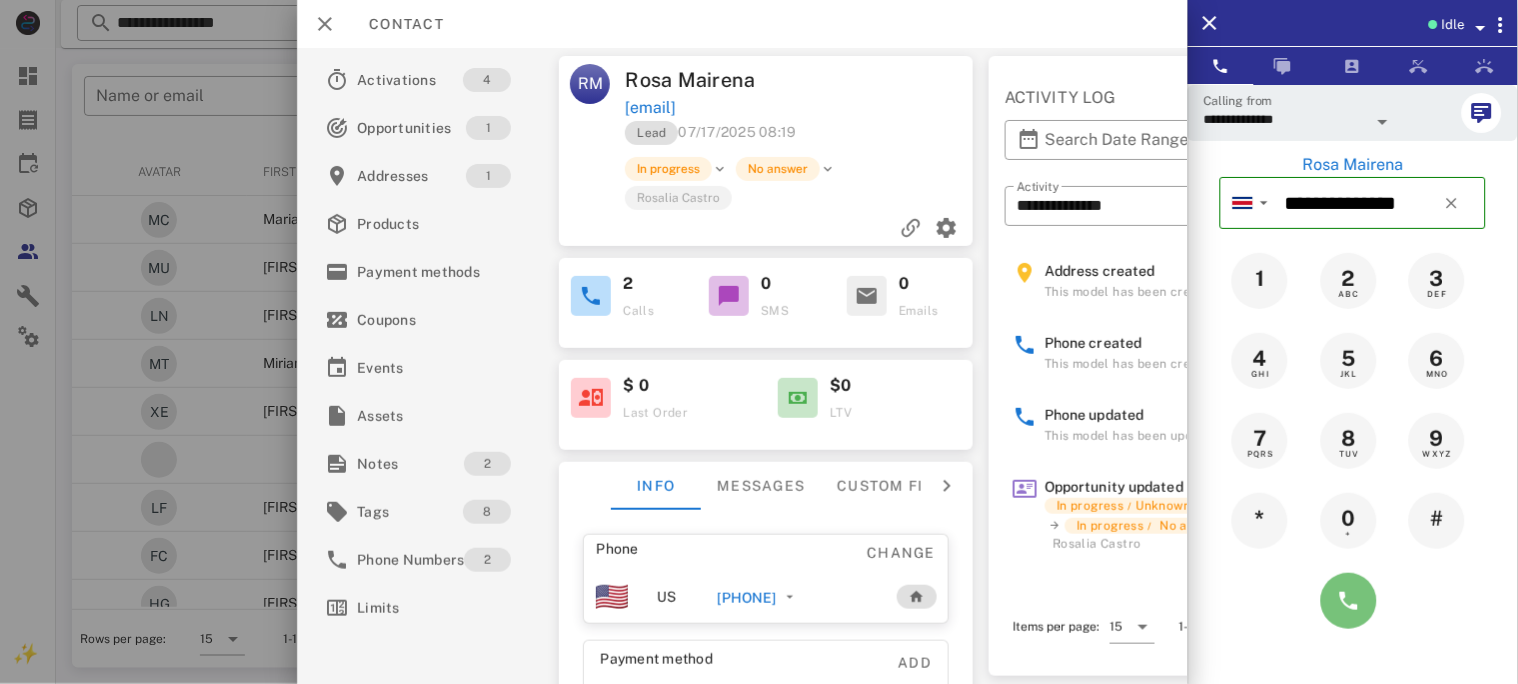 click at bounding box center (1349, 601) 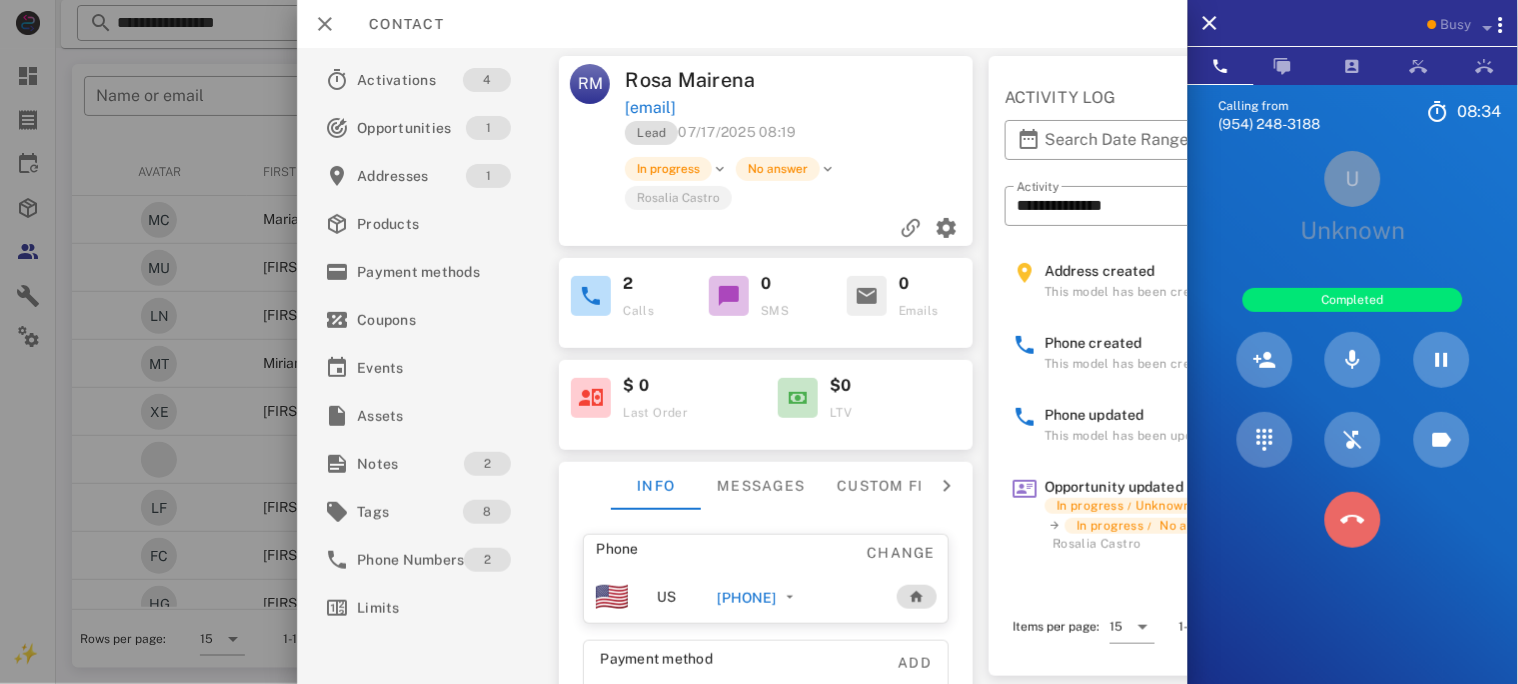 click at bounding box center (1353, 520) 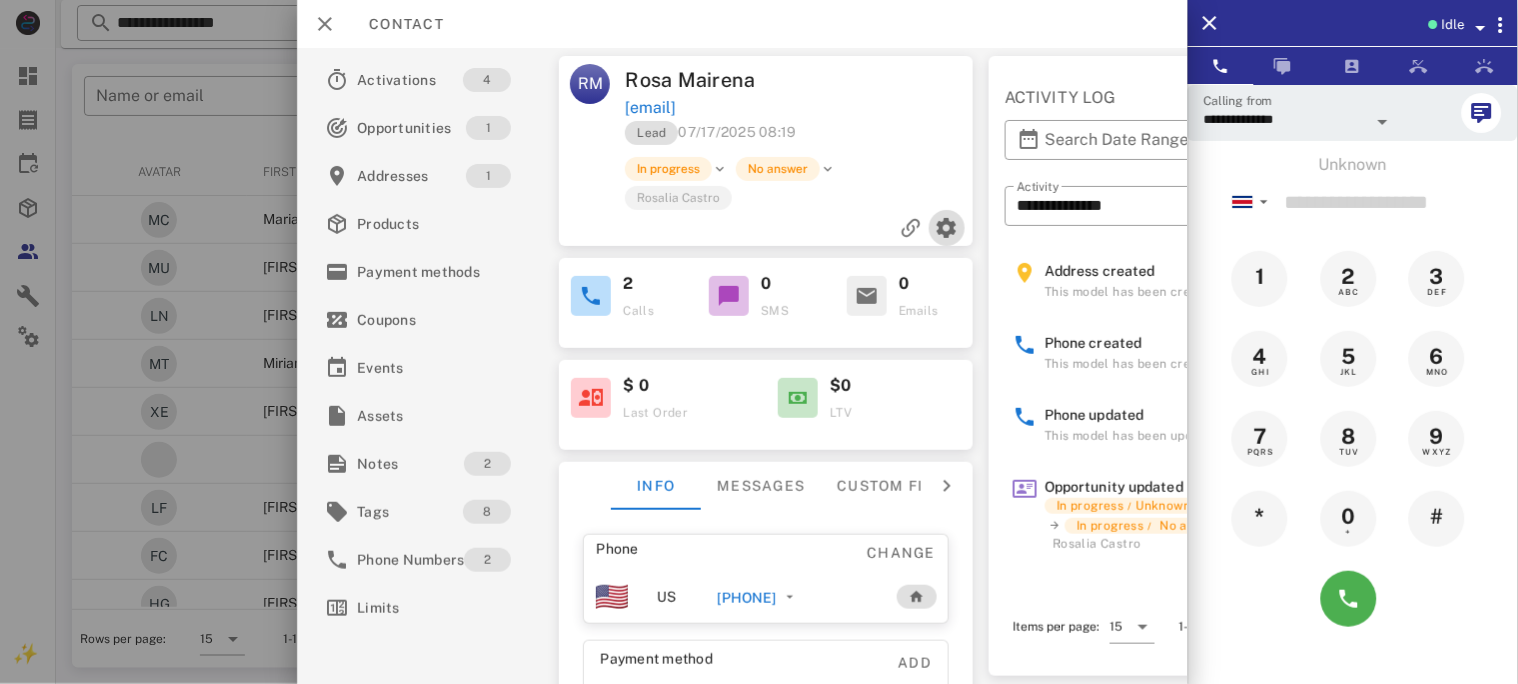 click at bounding box center (947, 228) 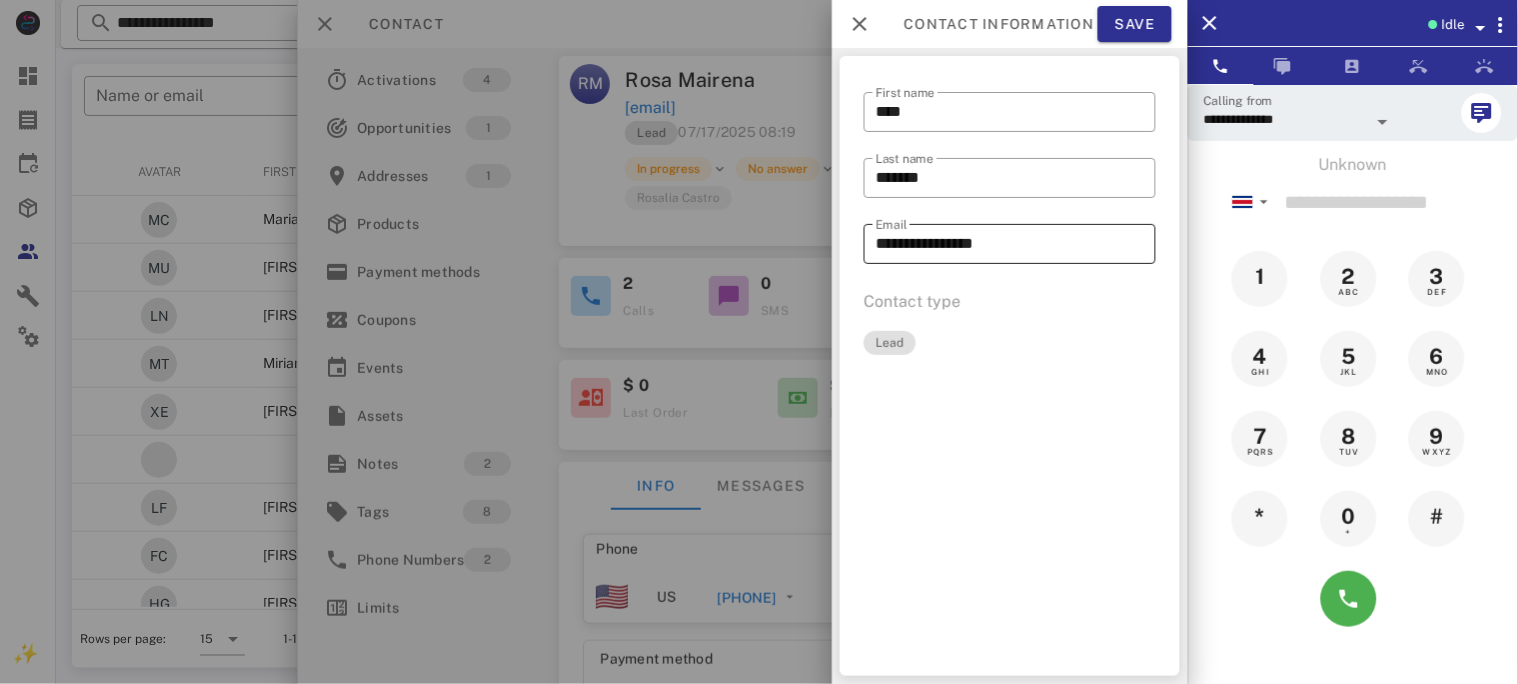 click on "**********" at bounding box center [1010, 244] 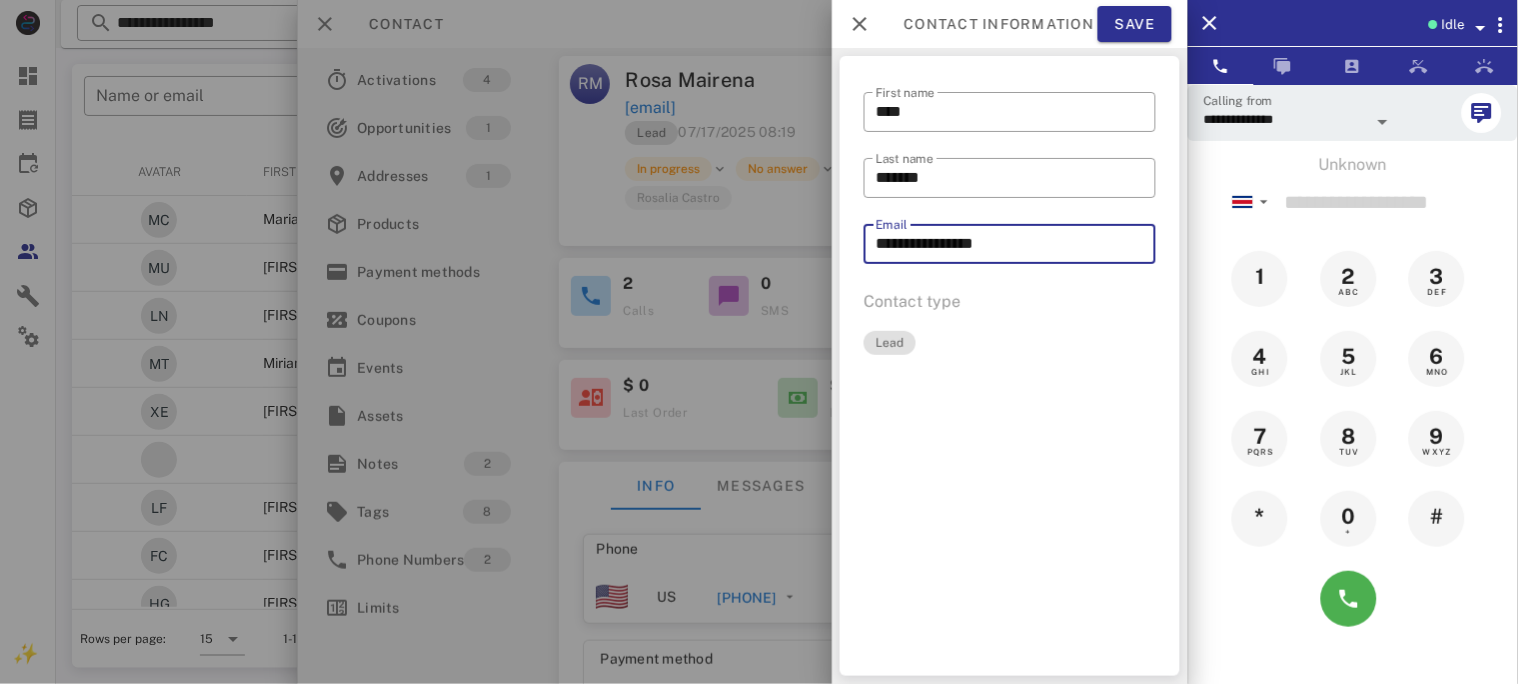 type on "**********" 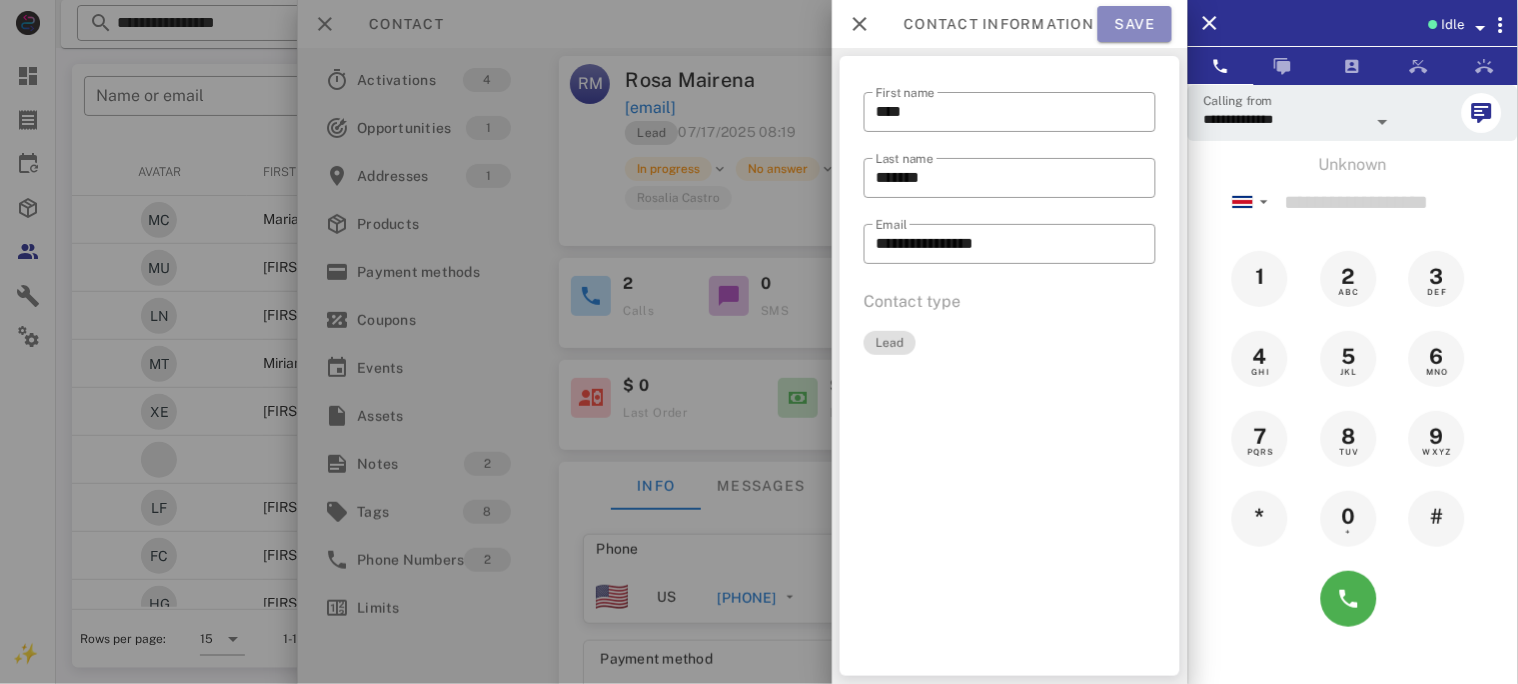click on "Save" at bounding box center (1135, 24) 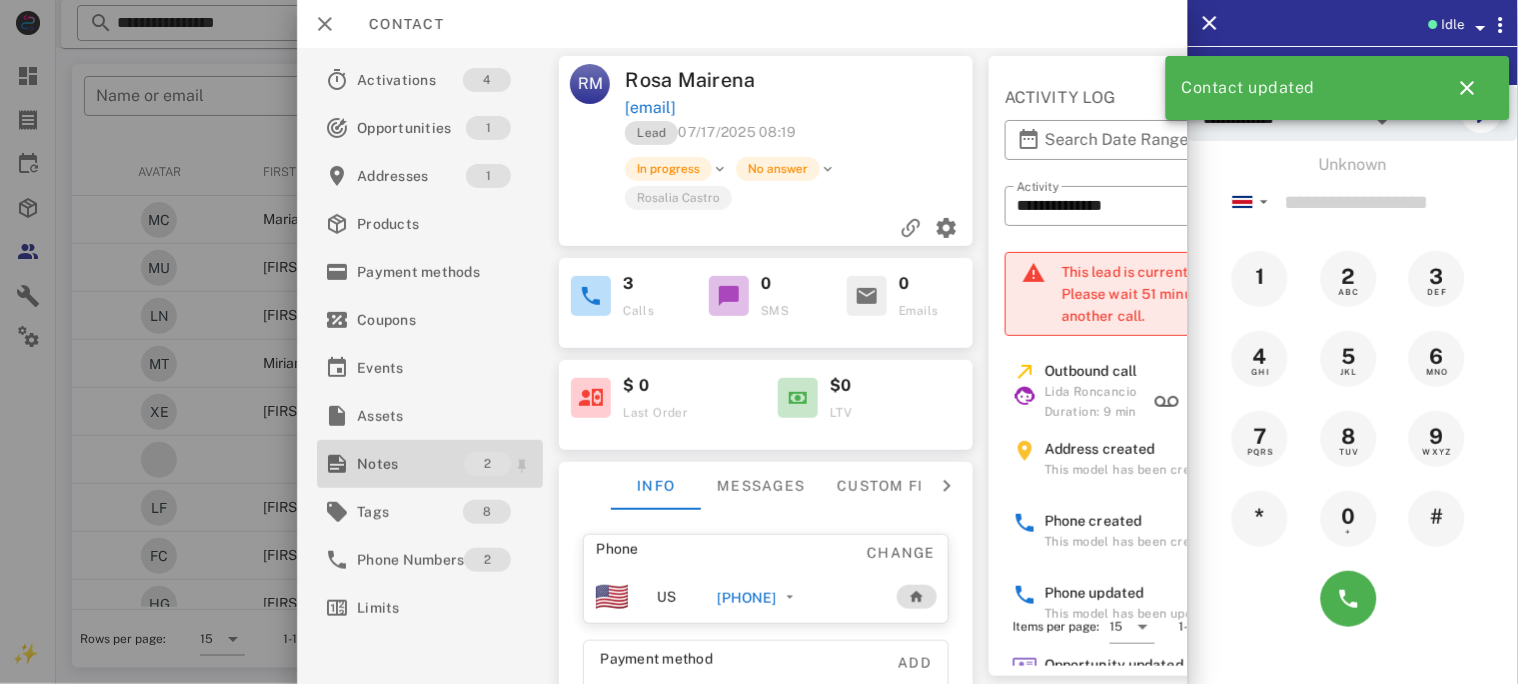 click on "Notes" at bounding box center (410, 464) 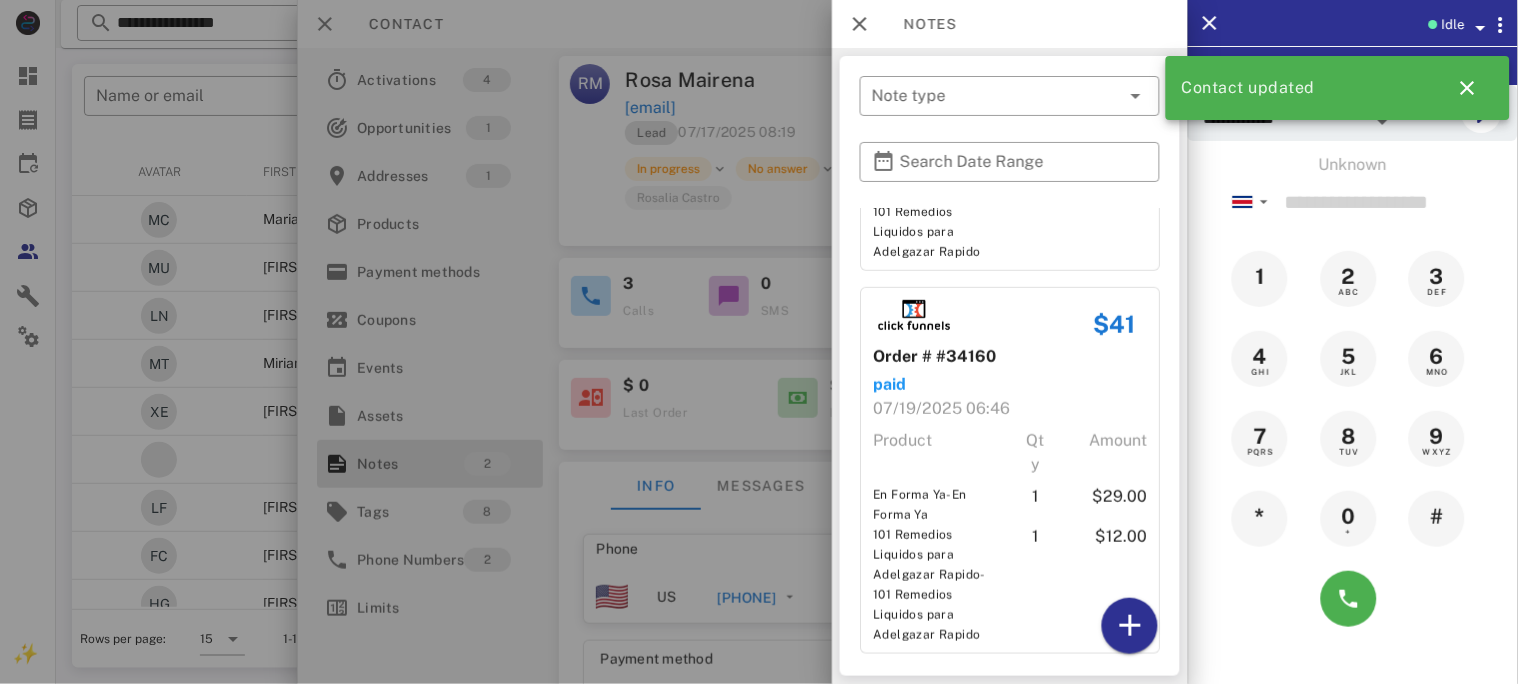 scroll, scrollTop: 315, scrollLeft: 0, axis: vertical 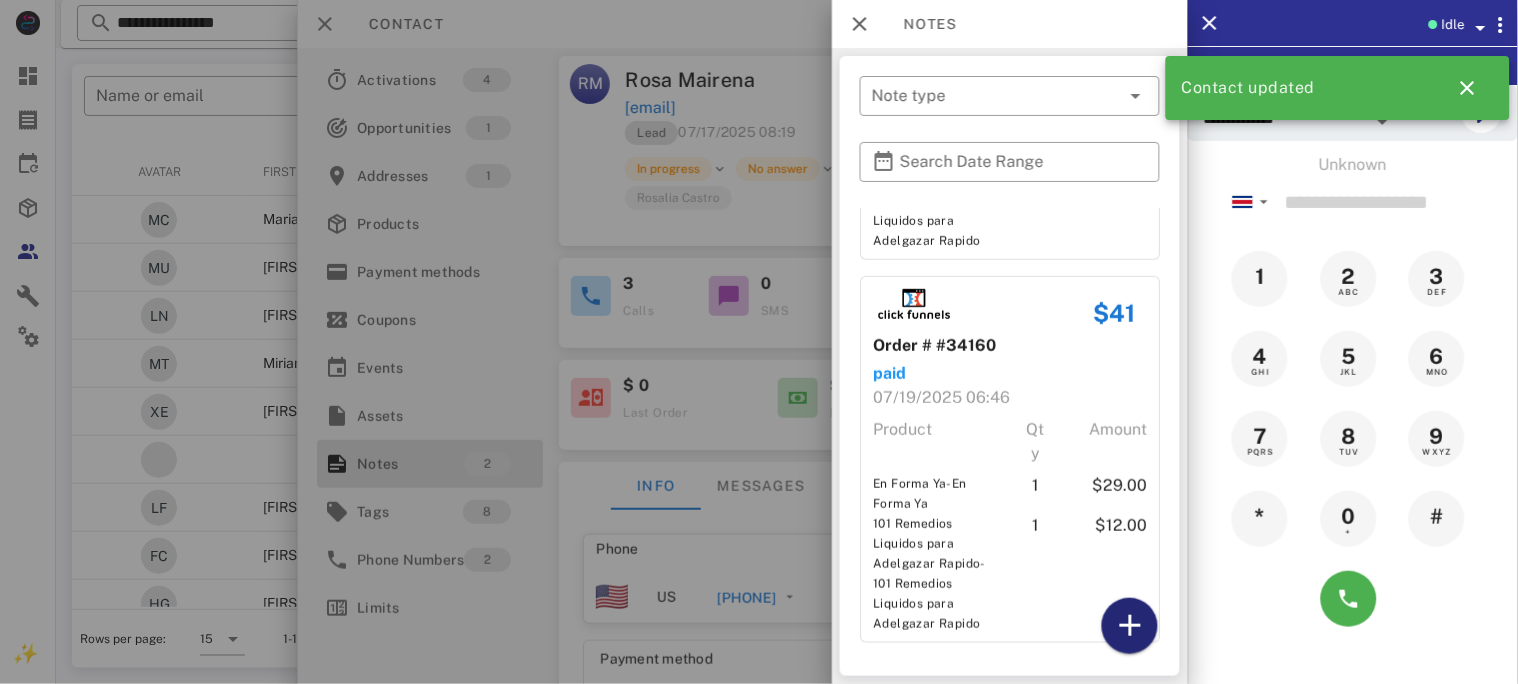 drag, startPoint x: 1130, startPoint y: 638, endPoint x: 1118, endPoint y: 607, distance: 33.24154 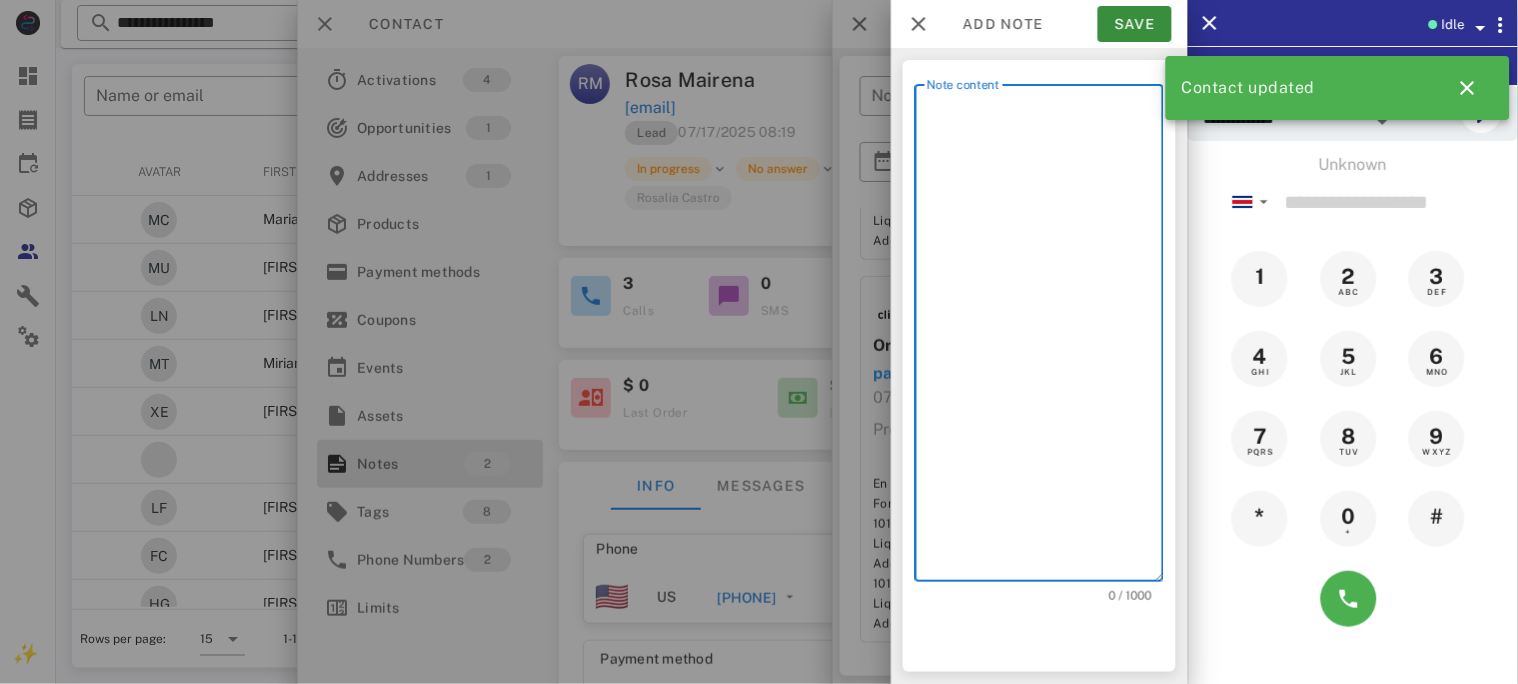click on "Note content" at bounding box center [1045, 338] 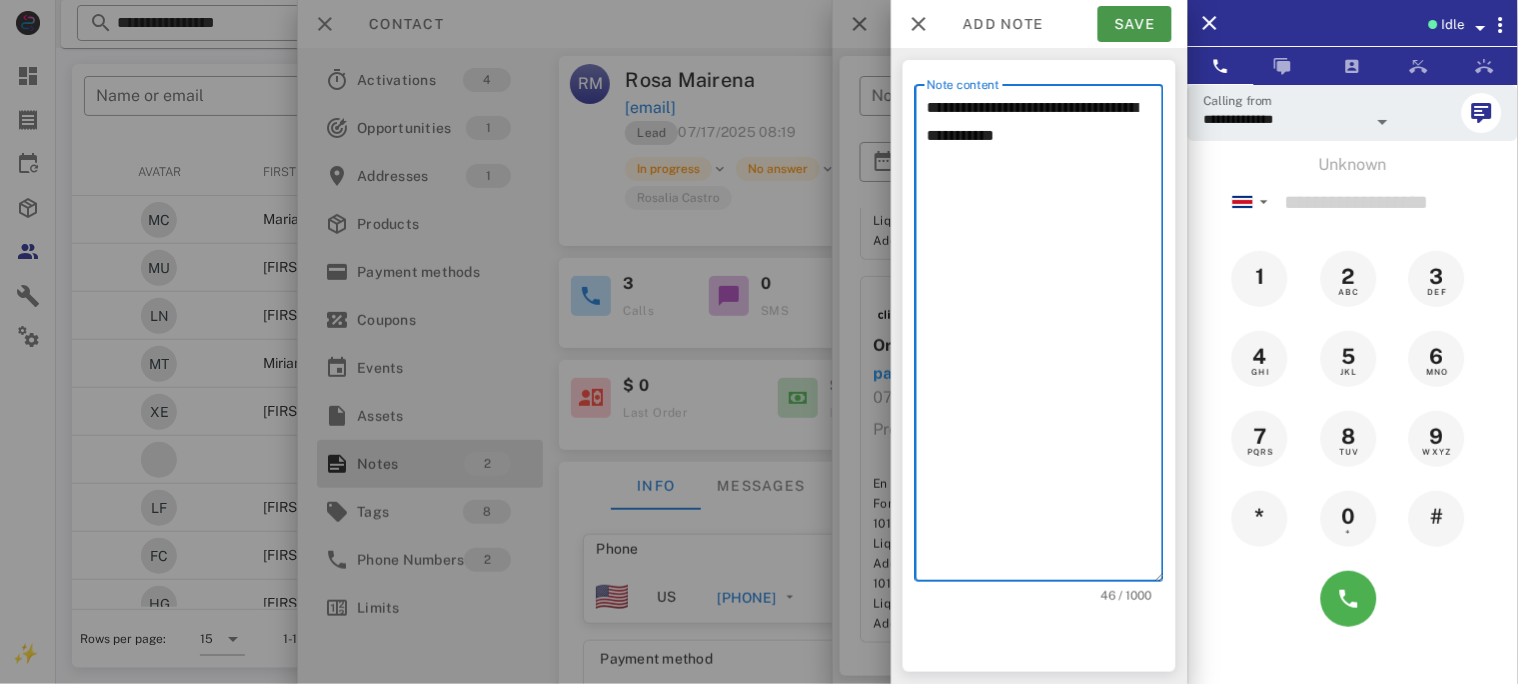 type on "**********" 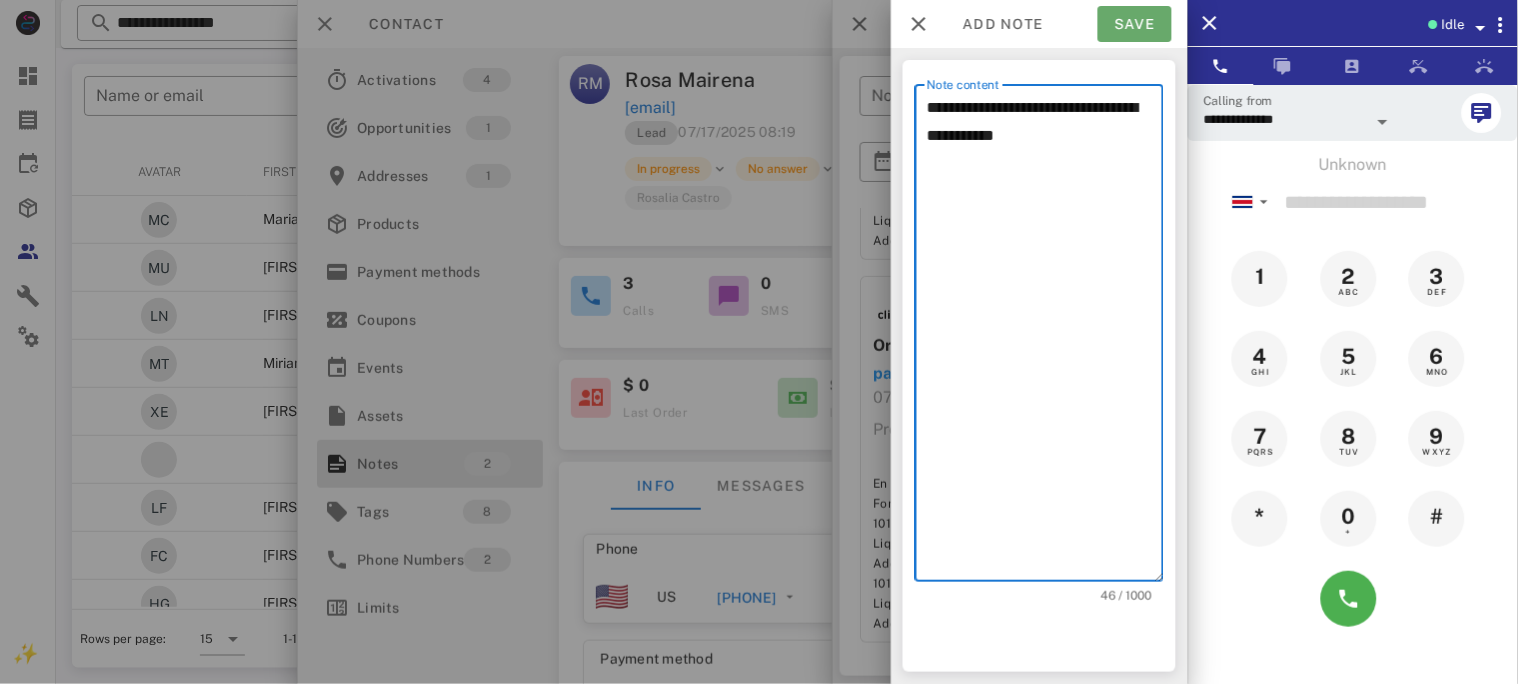 click on "Save" at bounding box center [1135, 24] 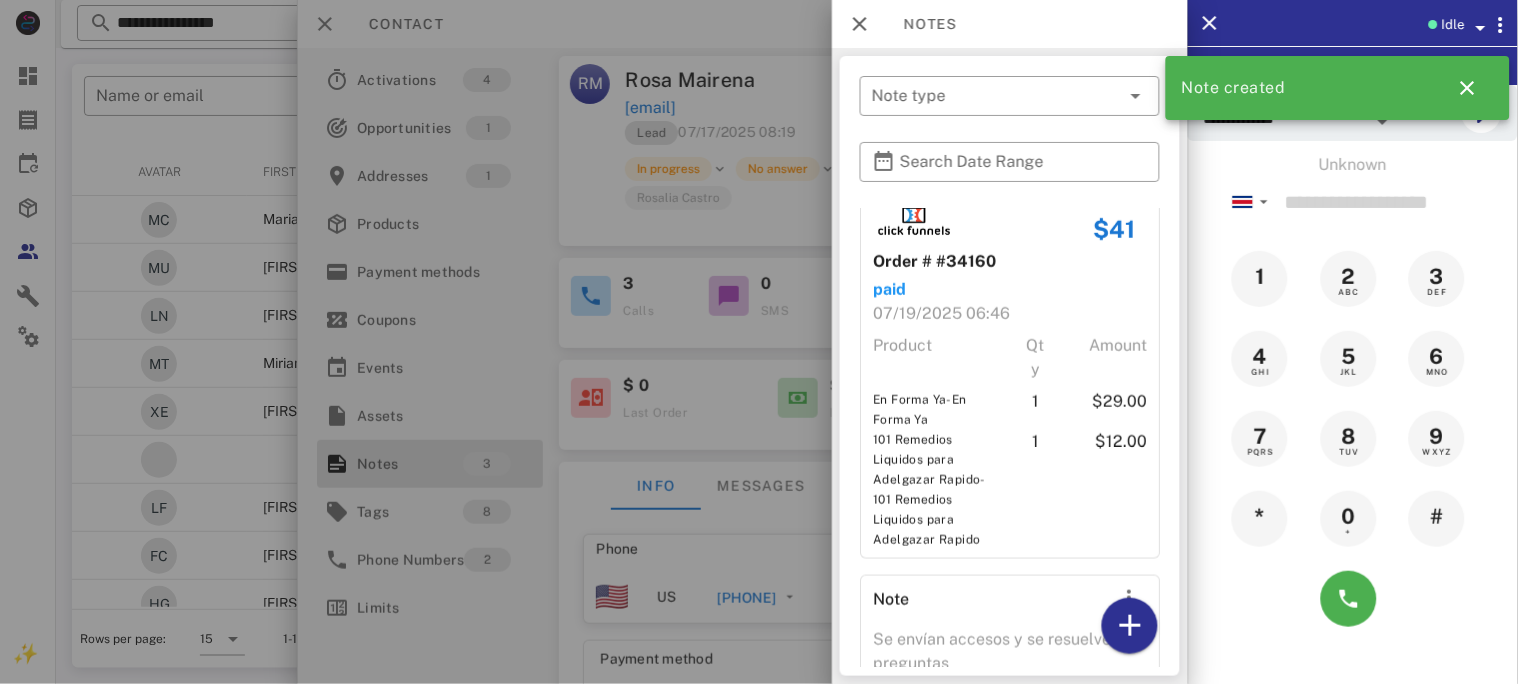 scroll, scrollTop: 505, scrollLeft: 0, axis: vertical 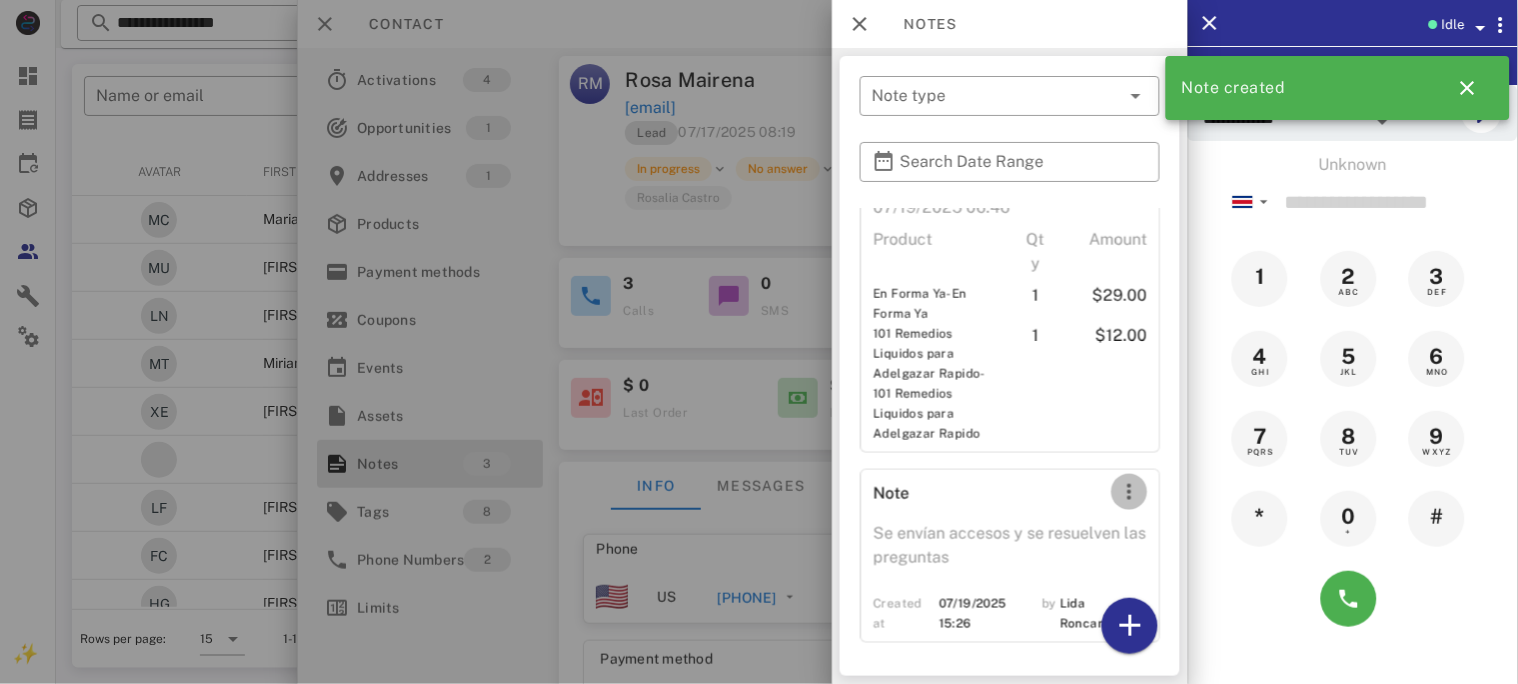 click at bounding box center [1129, 492] 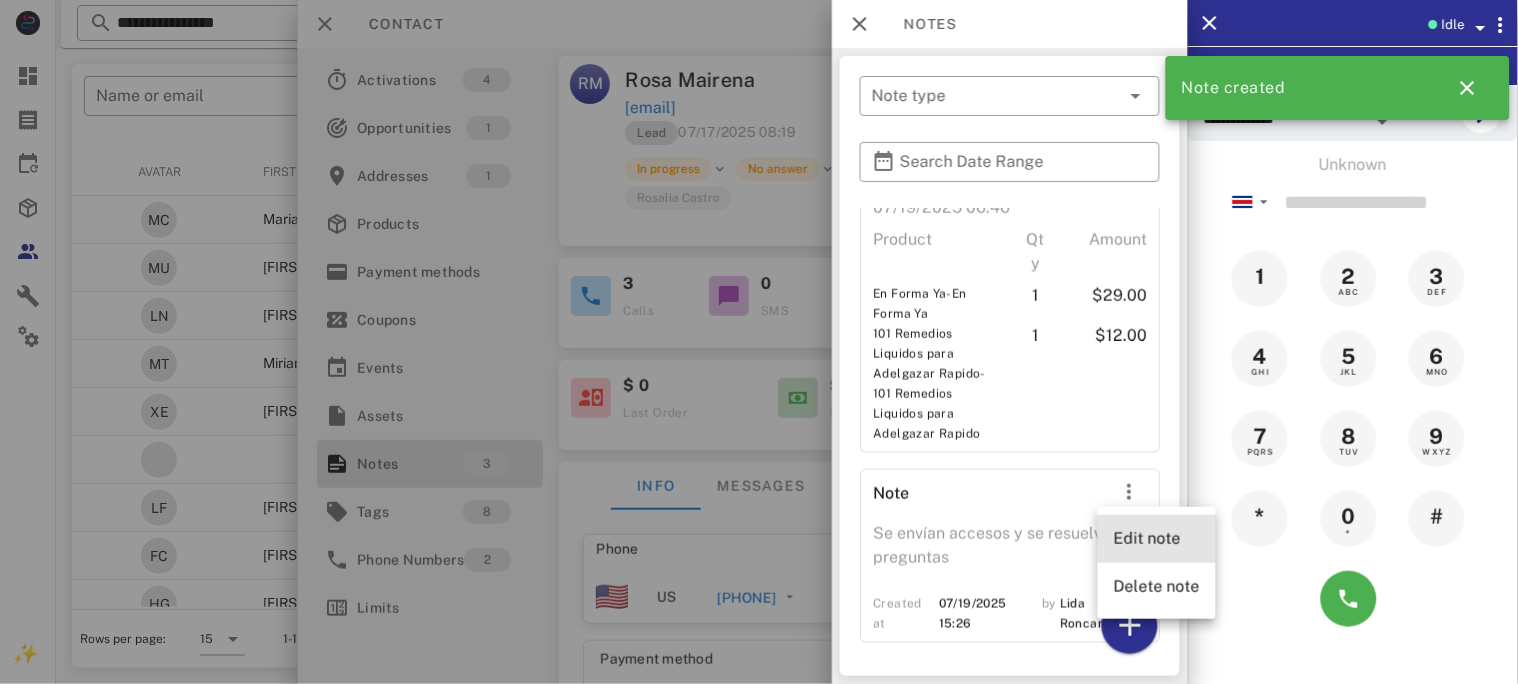 click on "Edit note" at bounding box center (1157, 538) 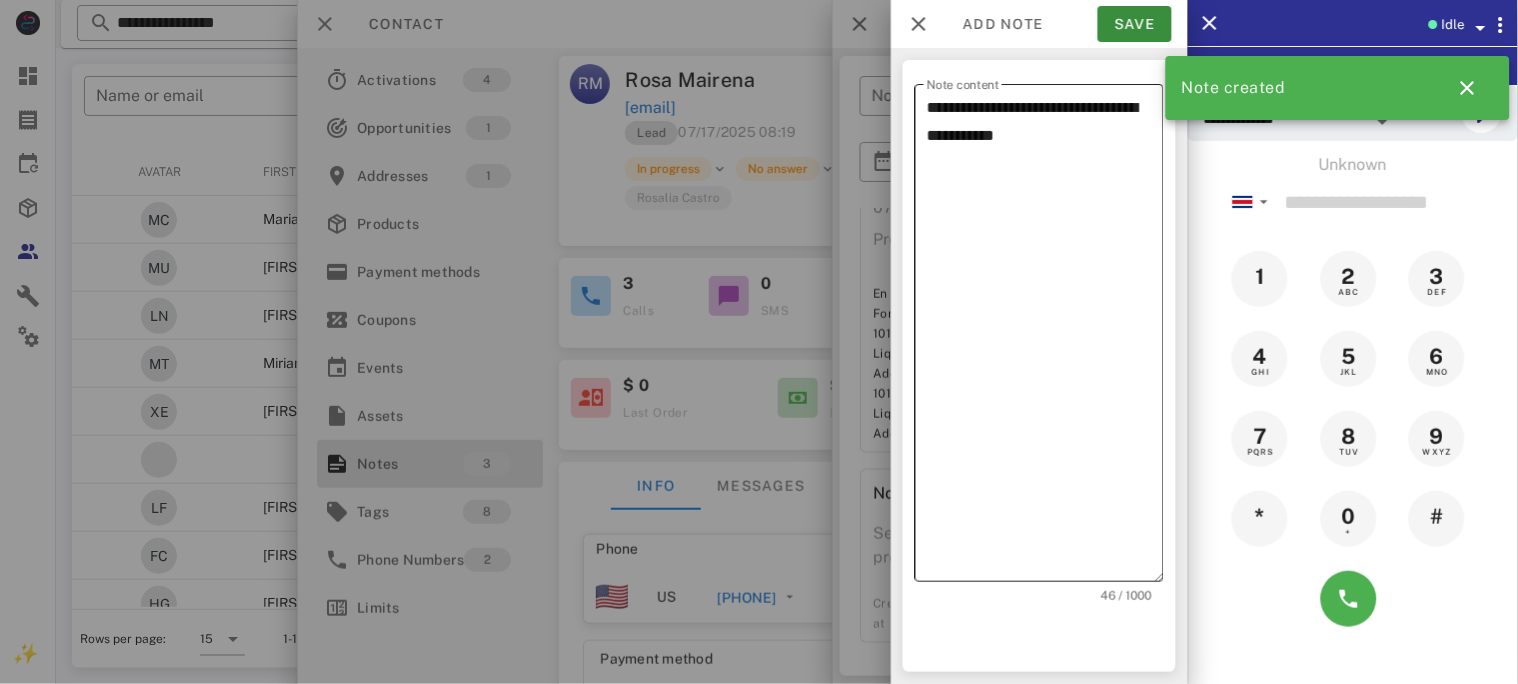 click on "**********" at bounding box center (1045, 338) 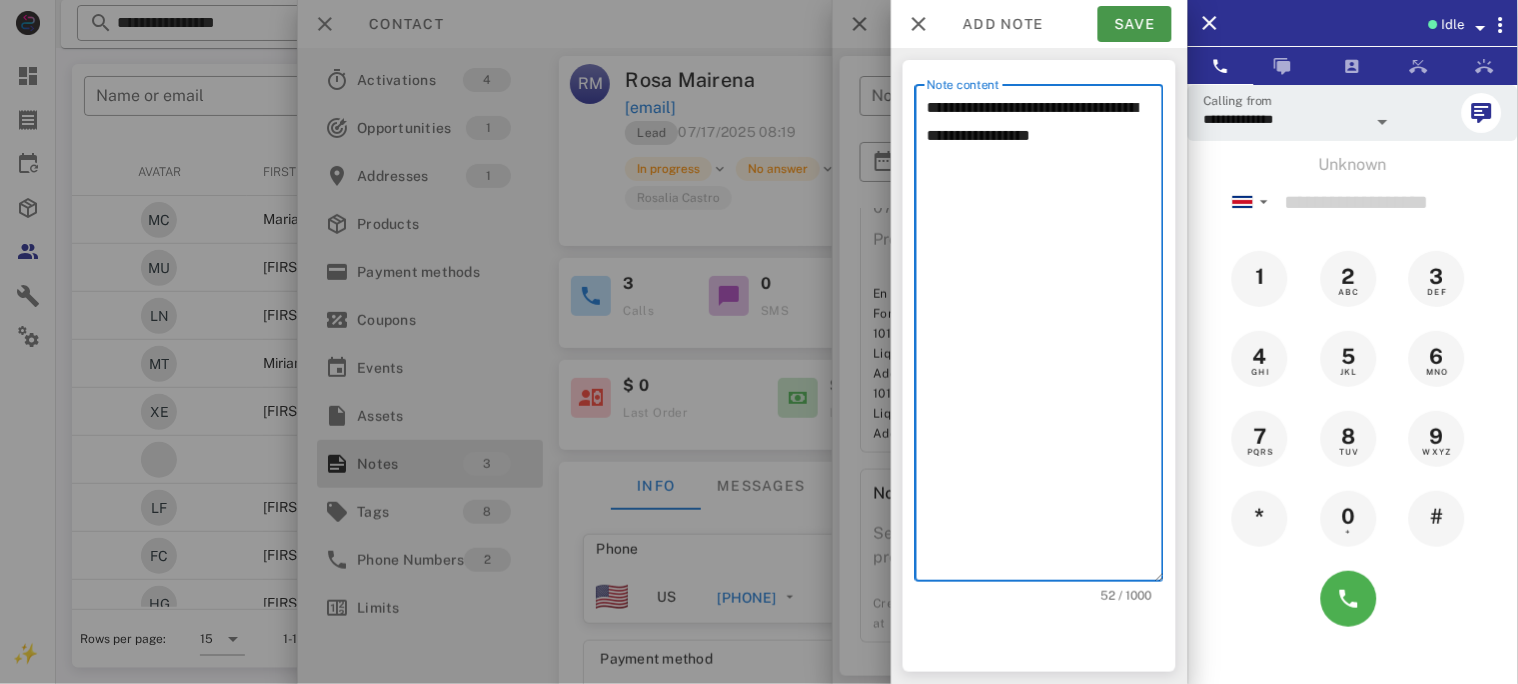 type on "**********" 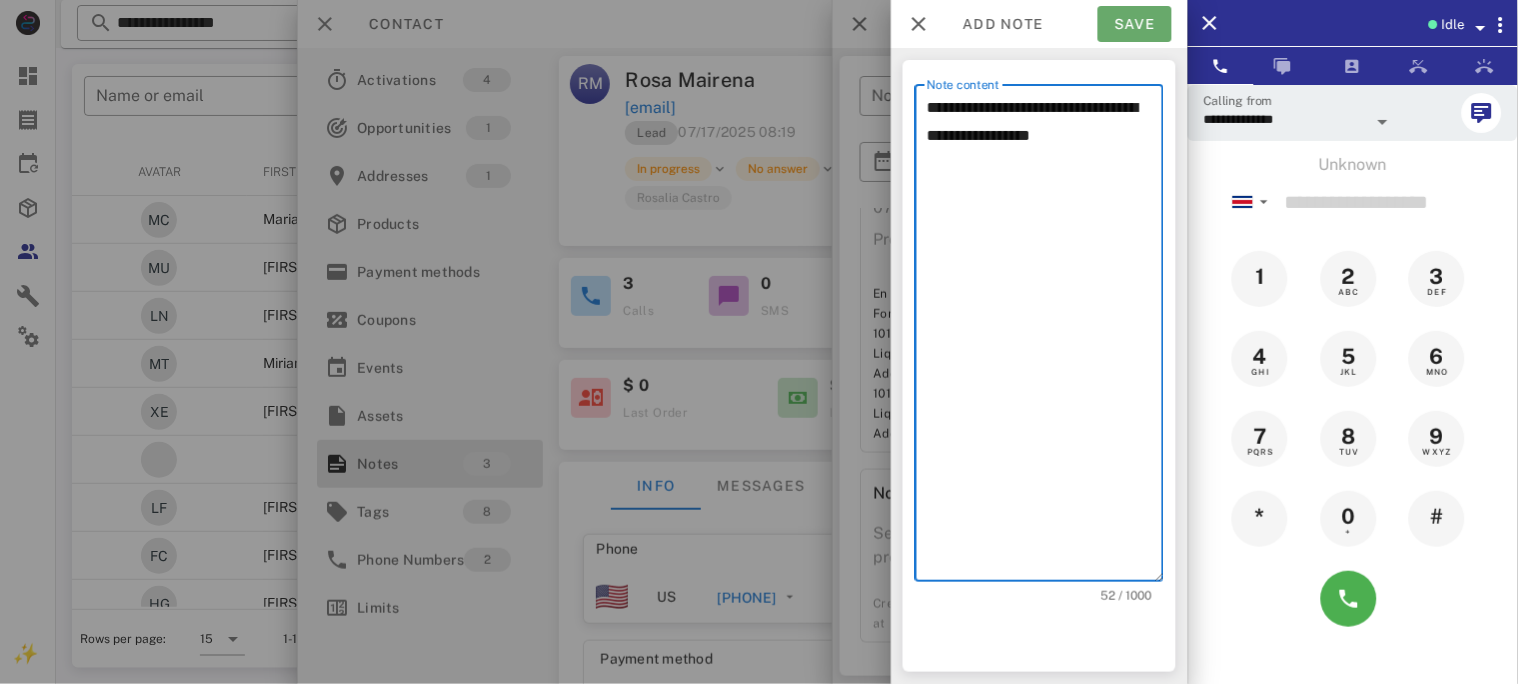 click on "Save" at bounding box center (1135, 24) 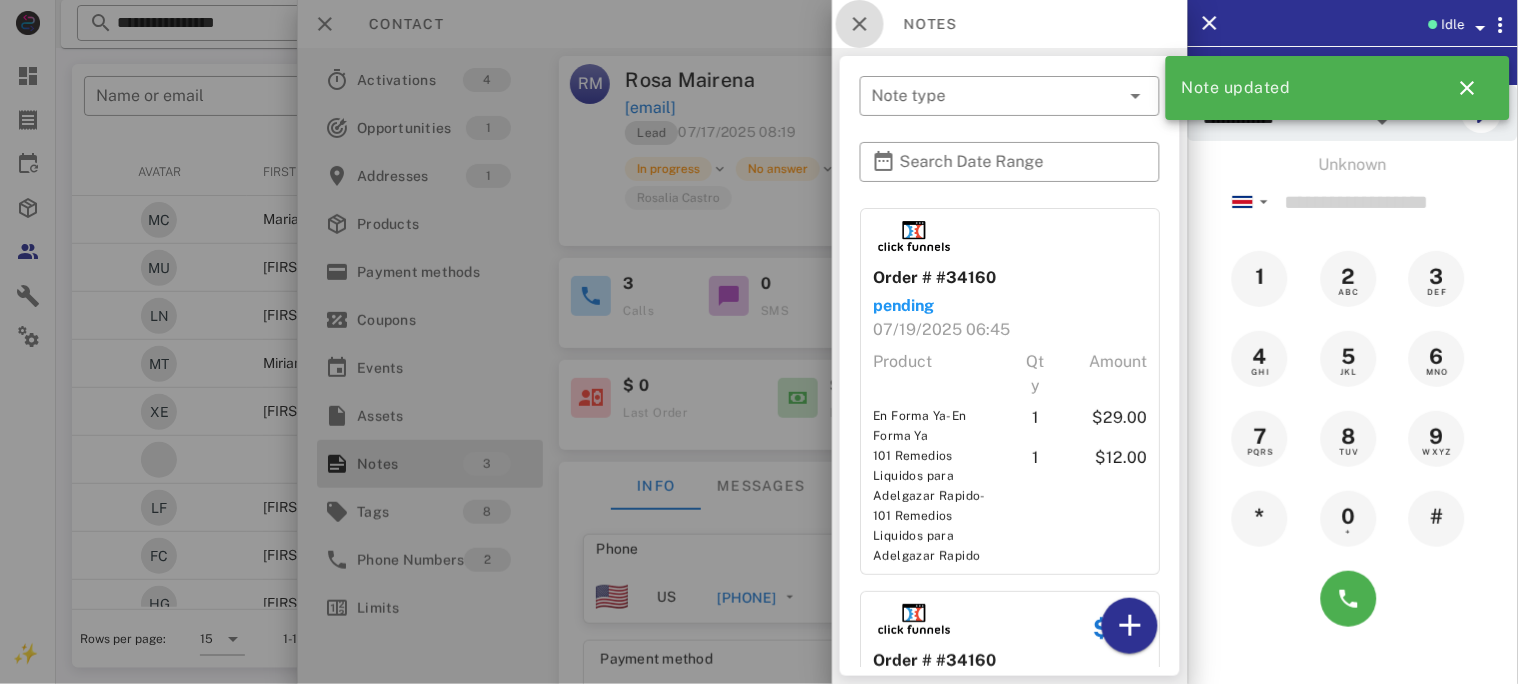 drag, startPoint x: 863, startPoint y: 21, endPoint x: 832, endPoint y: 25, distance: 31.257 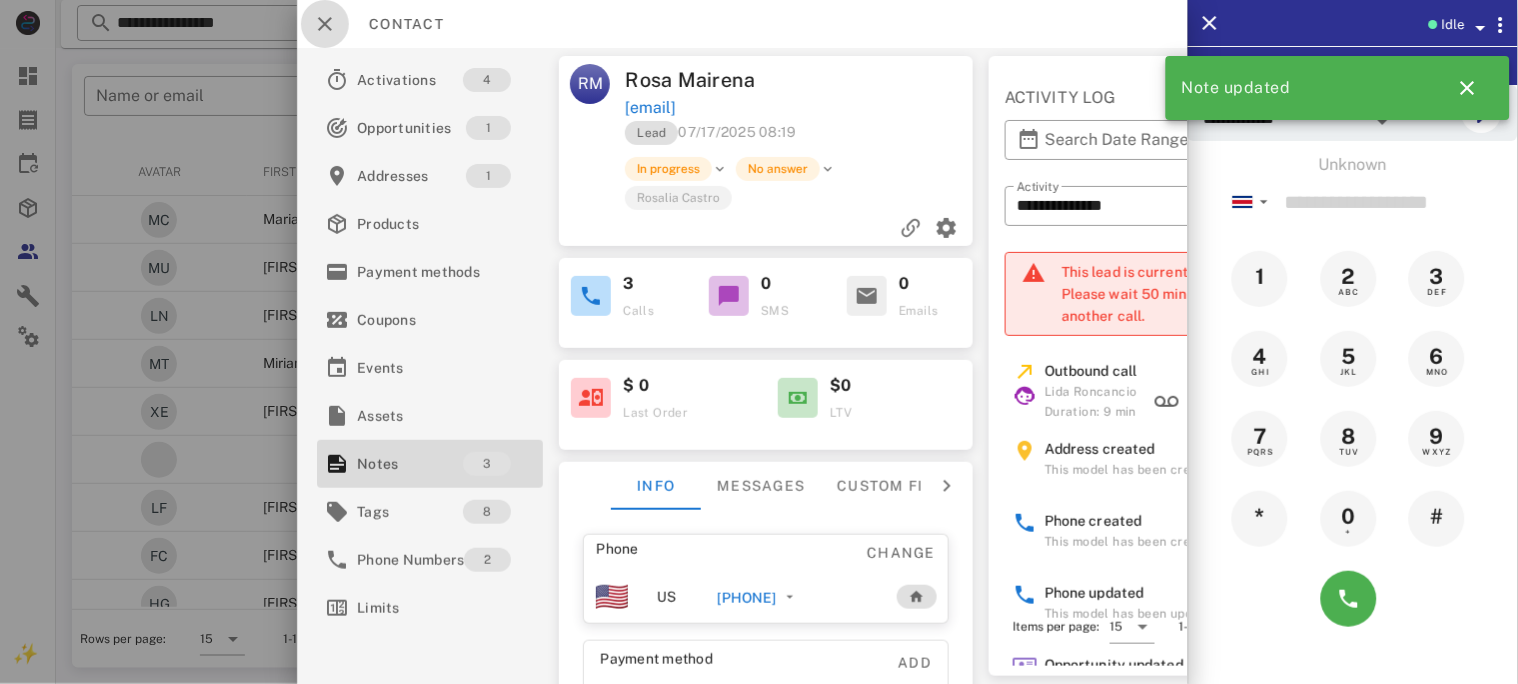 click at bounding box center (325, 24) 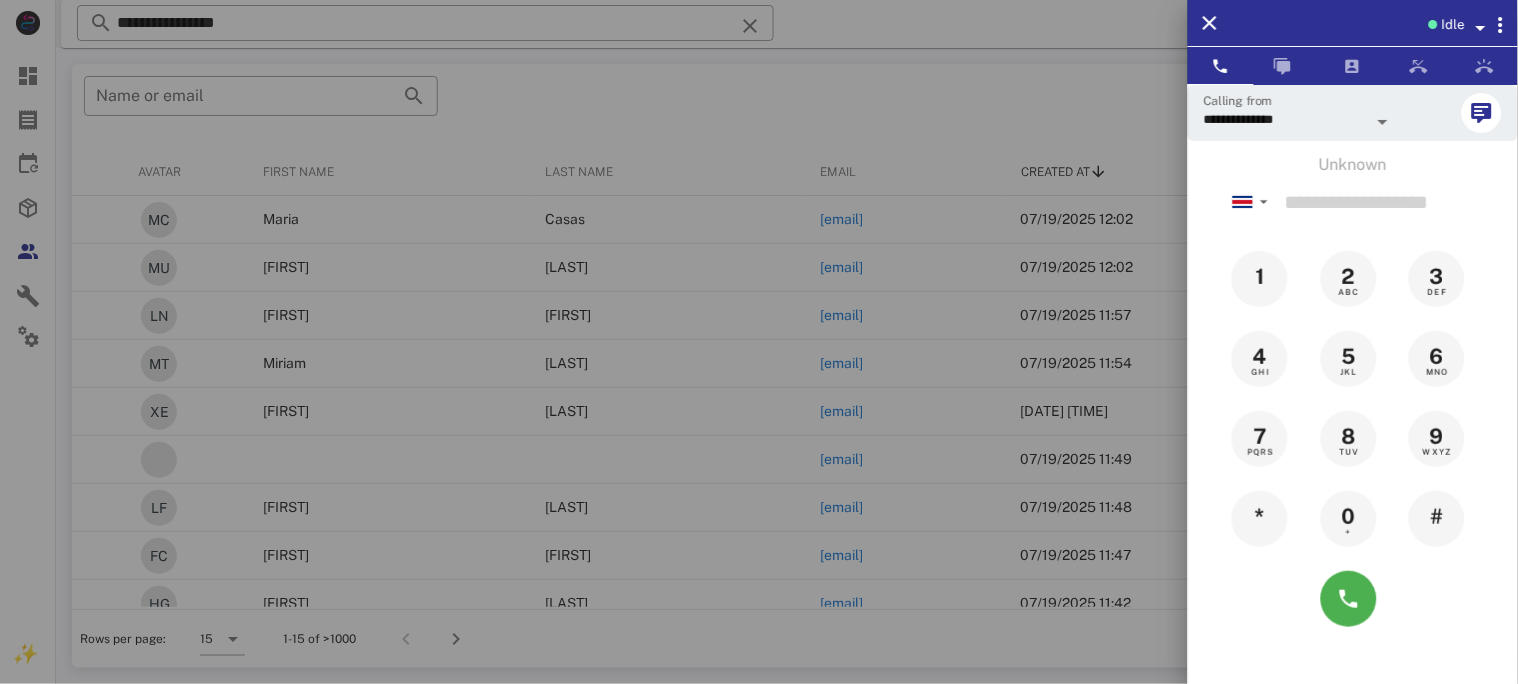 click at bounding box center [759, 342] 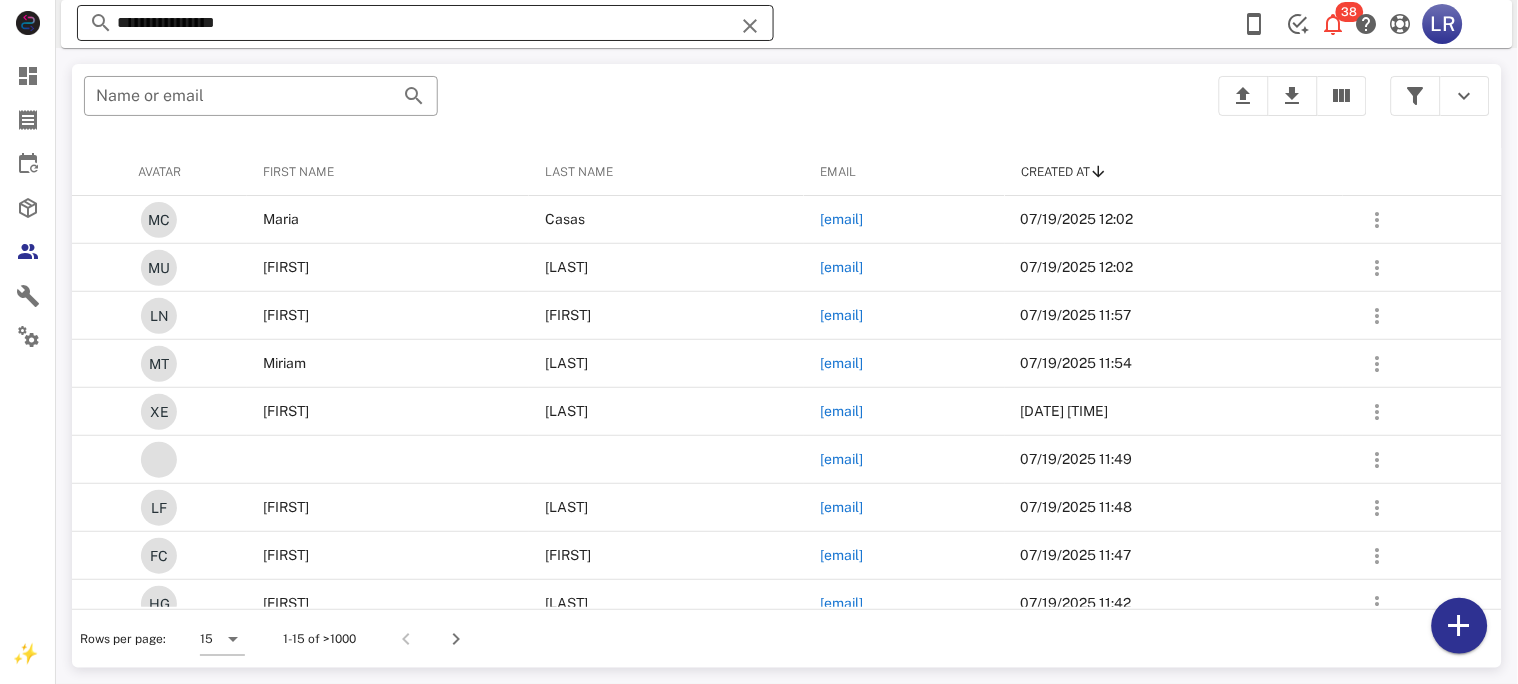 click at bounding box center (750, 26) 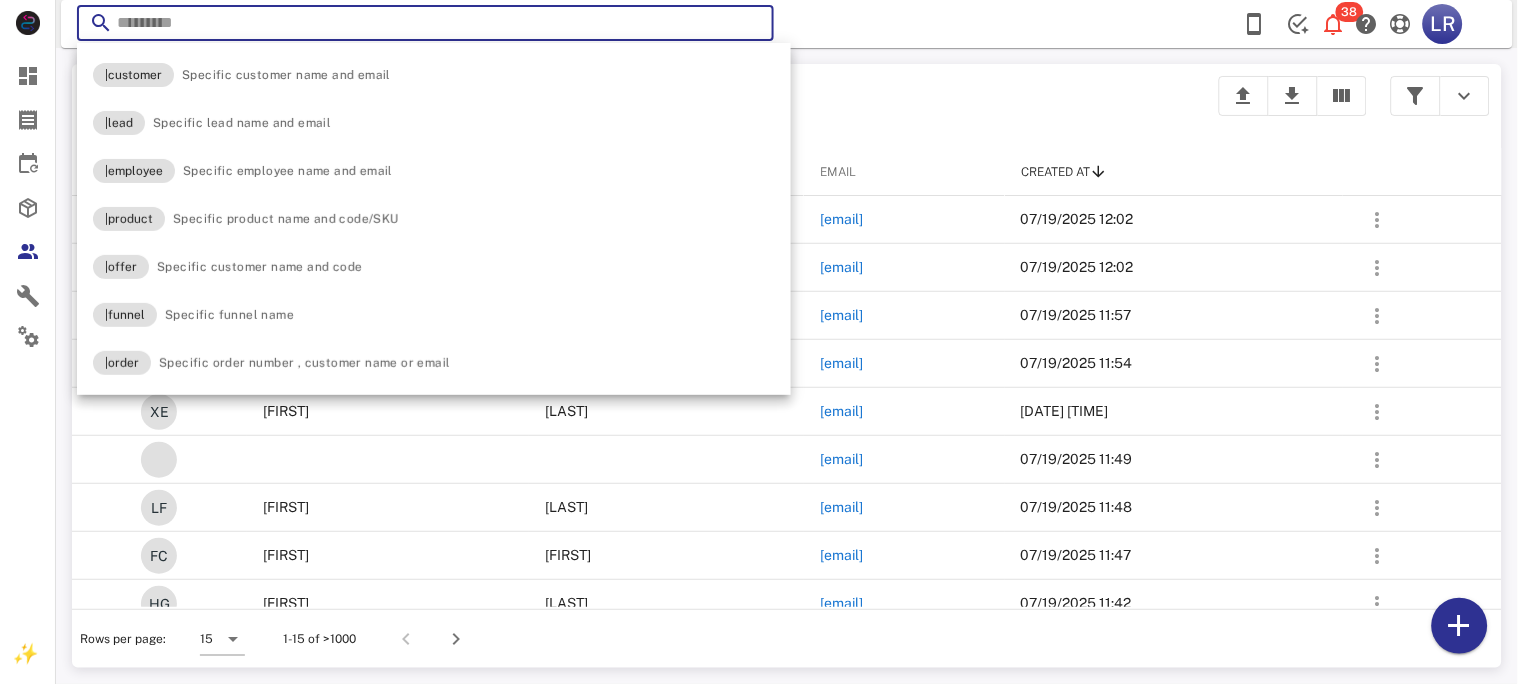 paste on "**********" 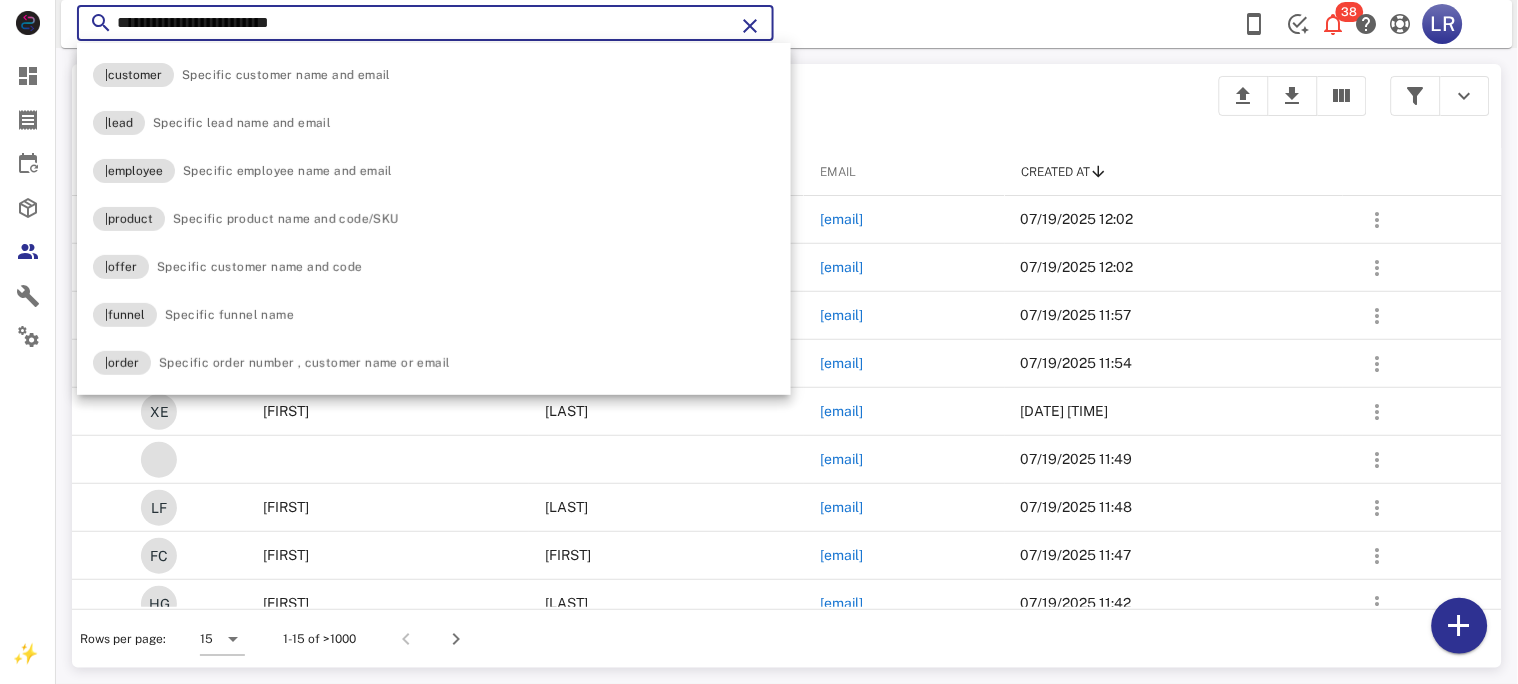 type on "**********" 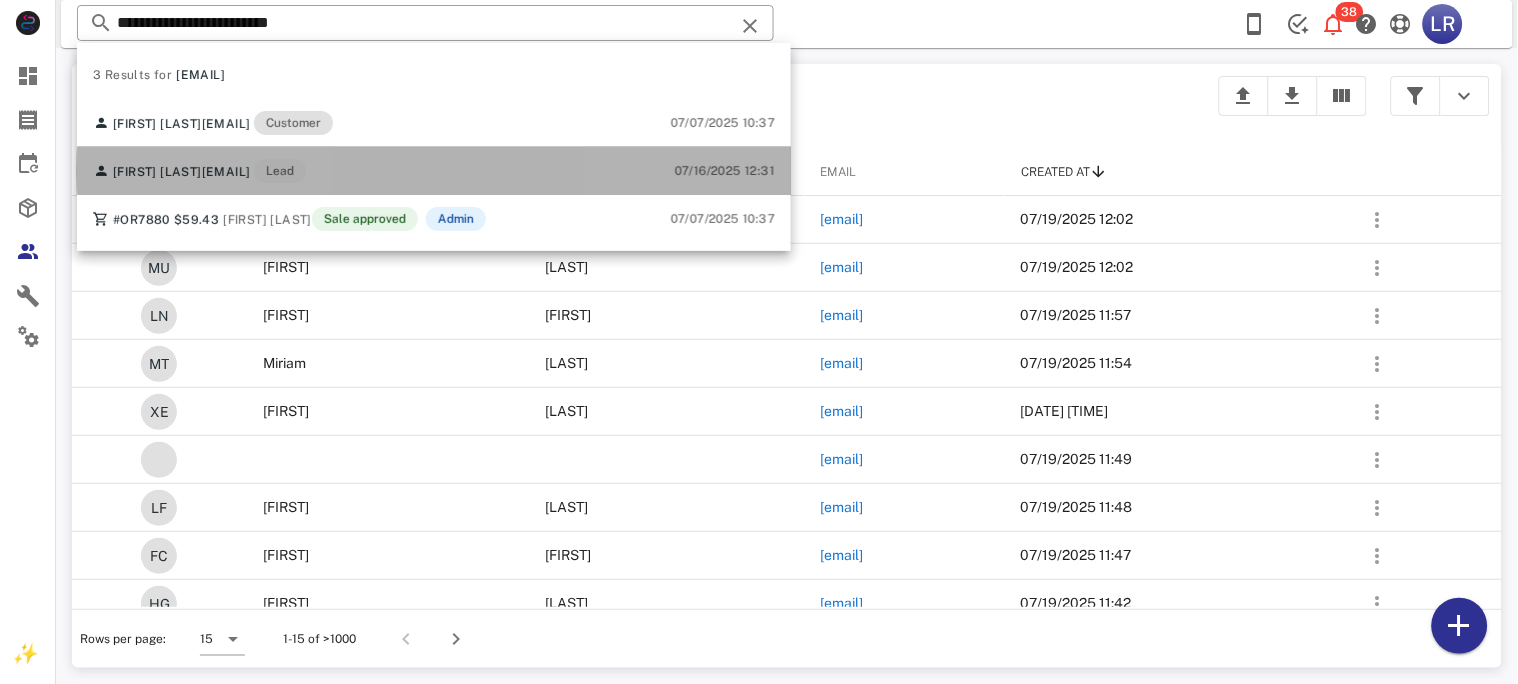 click on "[EMAIL]" at bounding box center [226, 172] 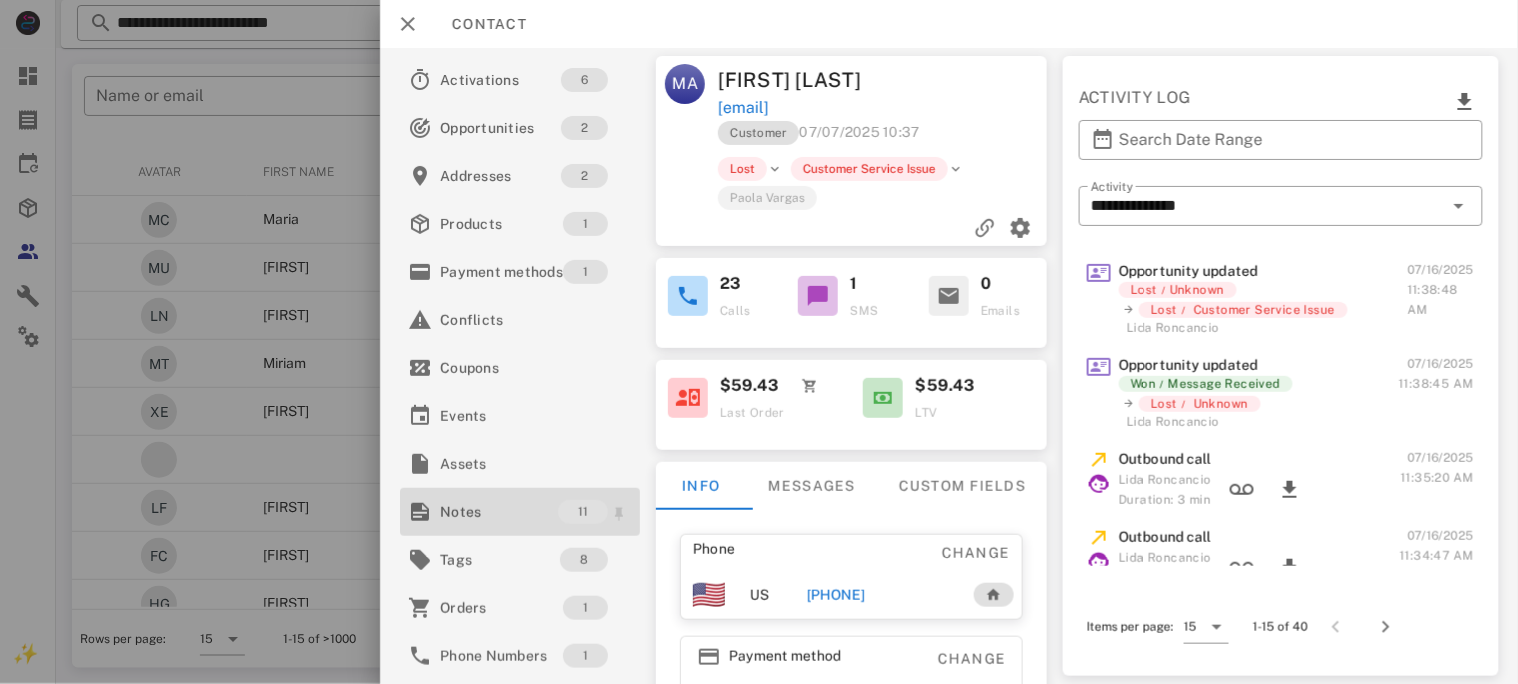 click on "Notes" at bounding box center (499, 512) 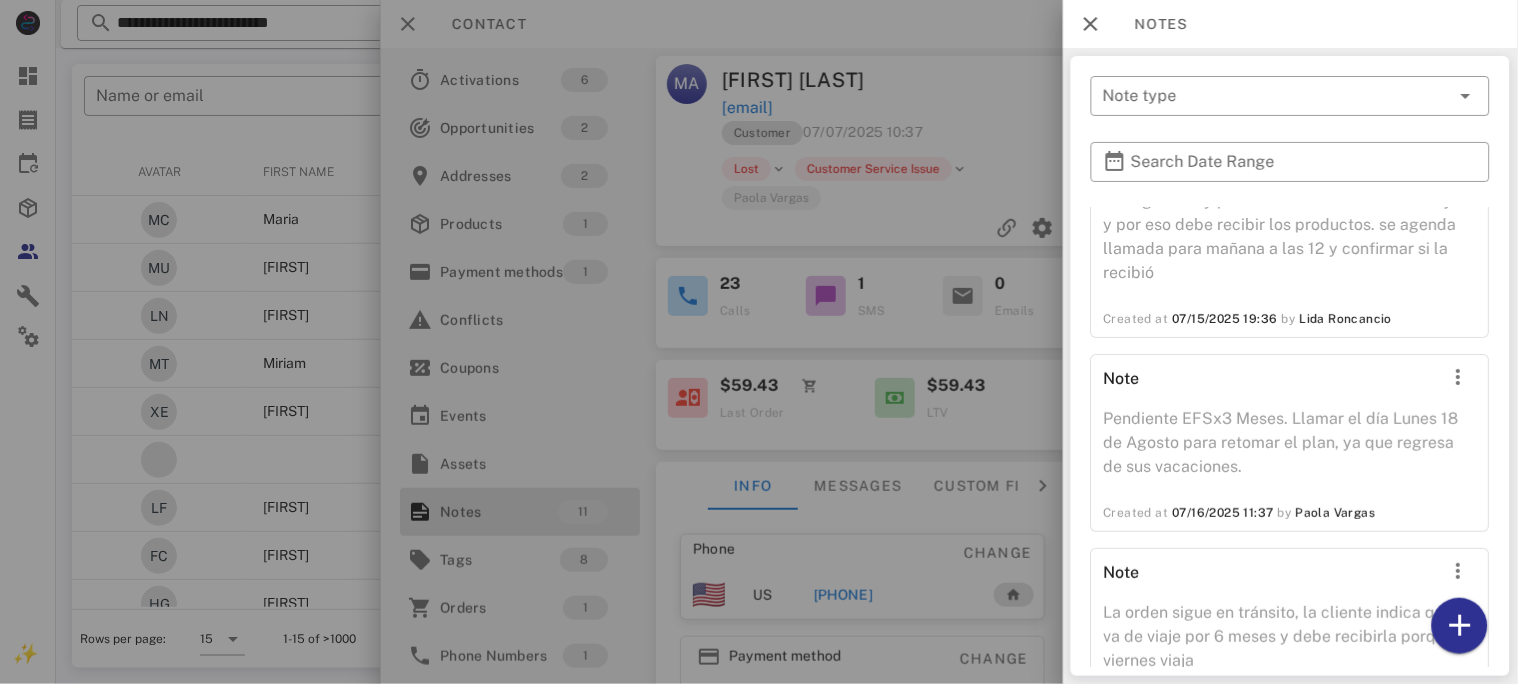 scroll, scrollTop: 1817, scrollLeft: 0, axis: vertical 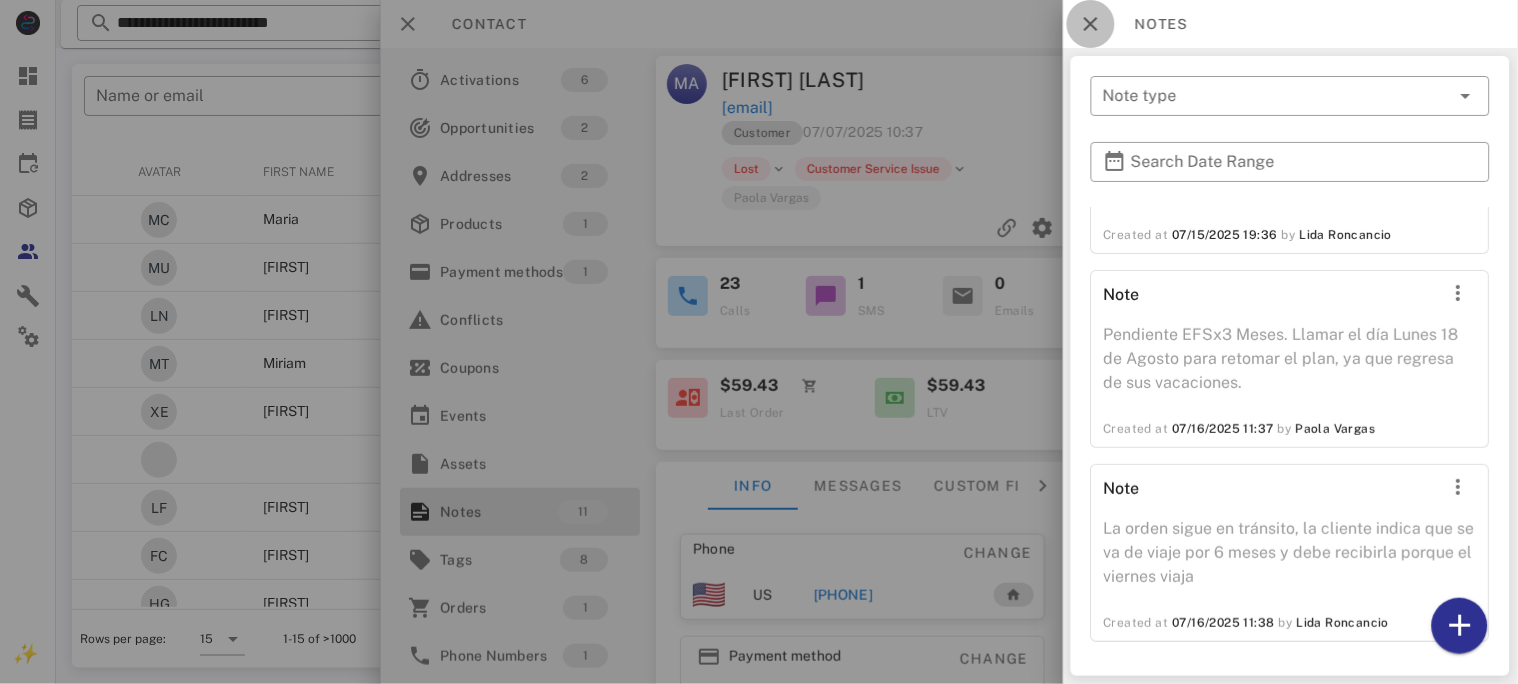 click at bounding box center [1091, 24] 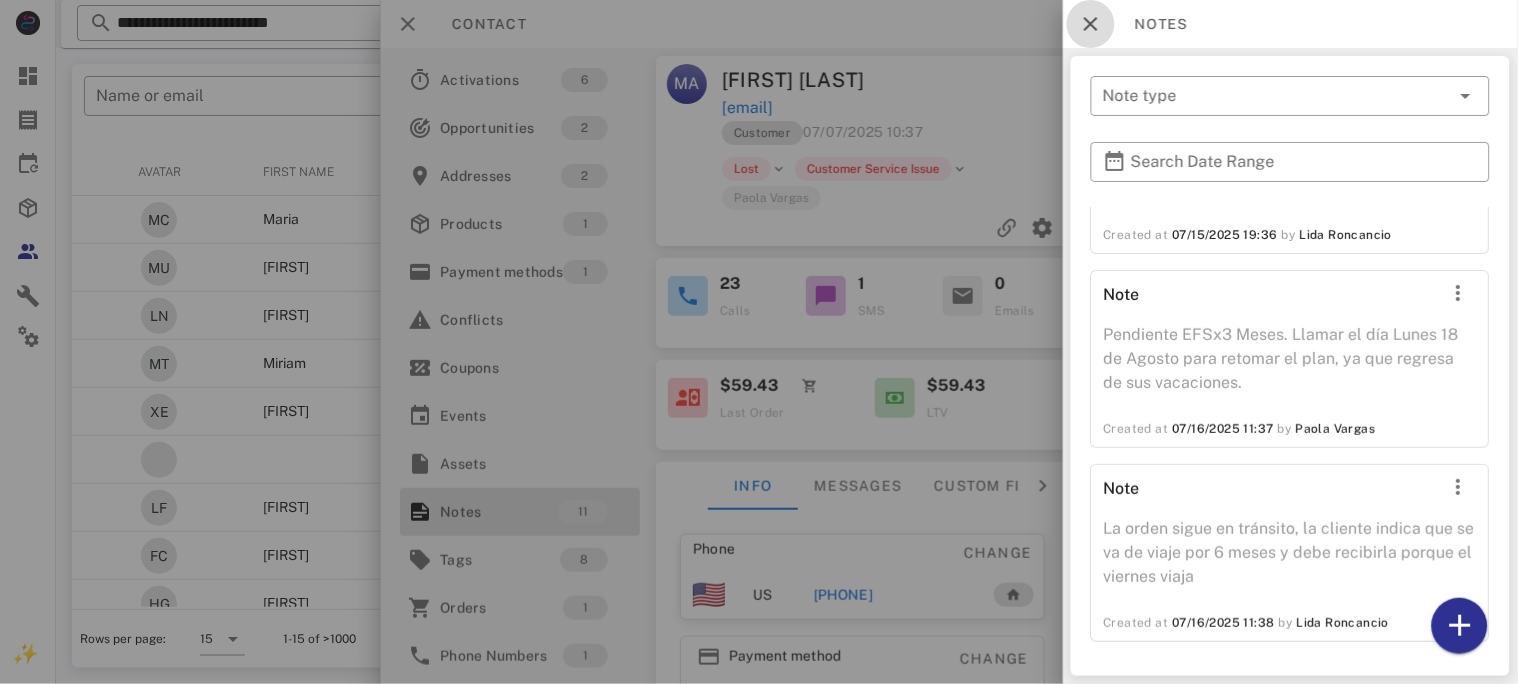 click on "Contact" at bounding box center [949, 24] 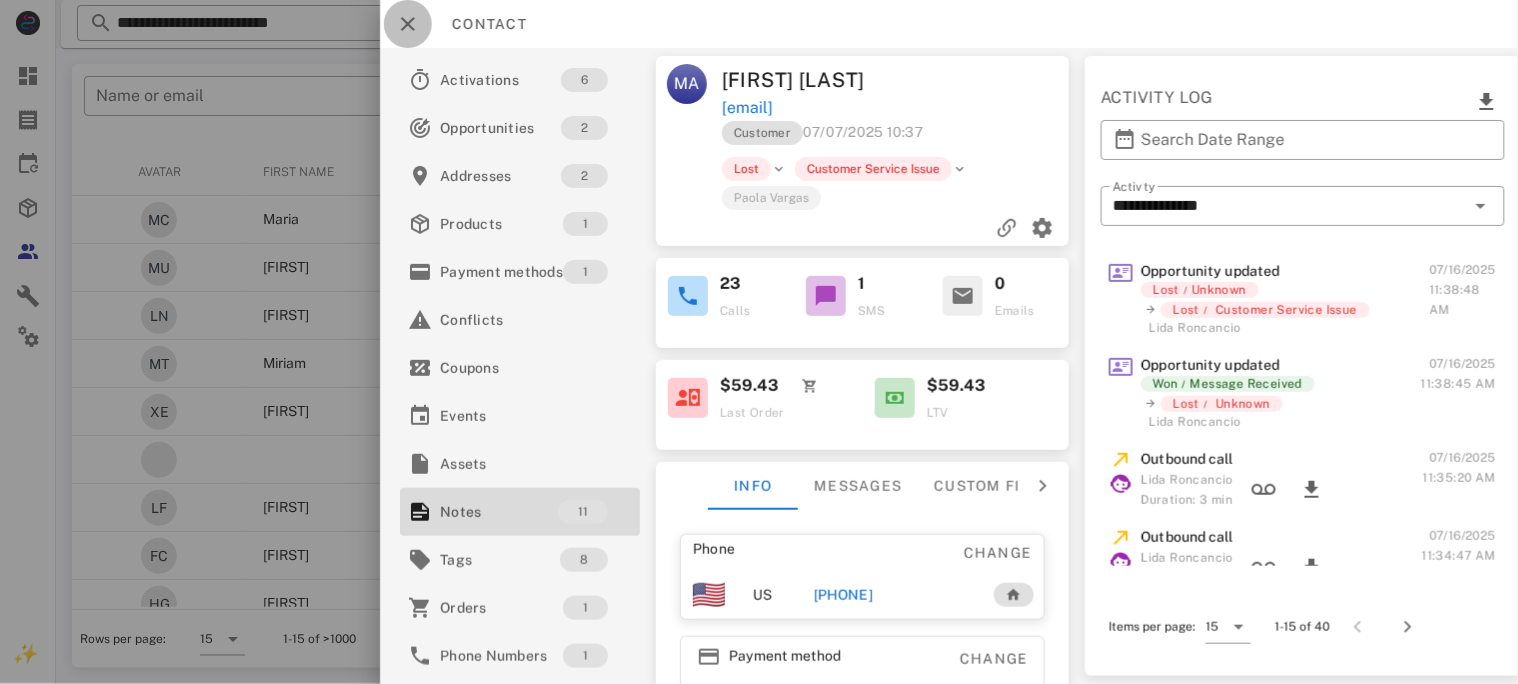 click at bounding box center (408, 24) 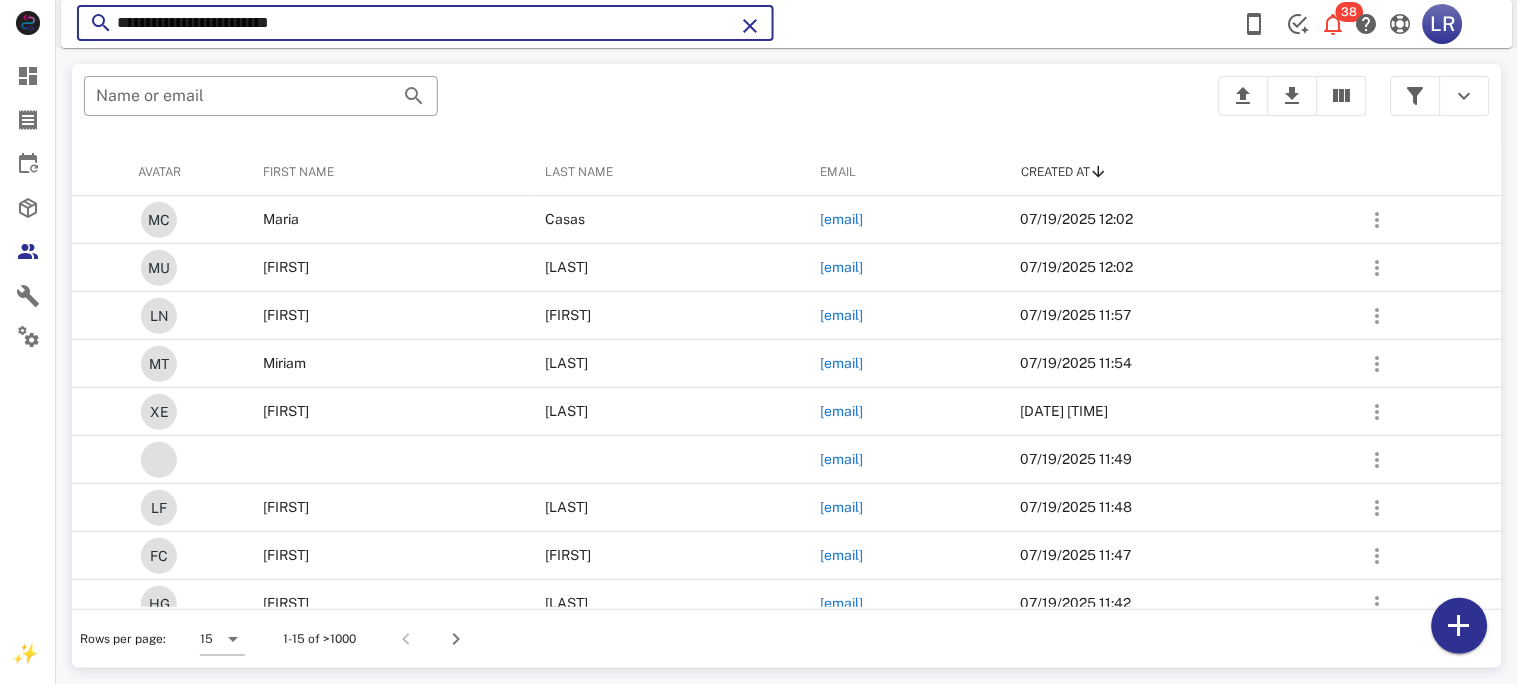 click on "**********" at bounding box center (425, 23) 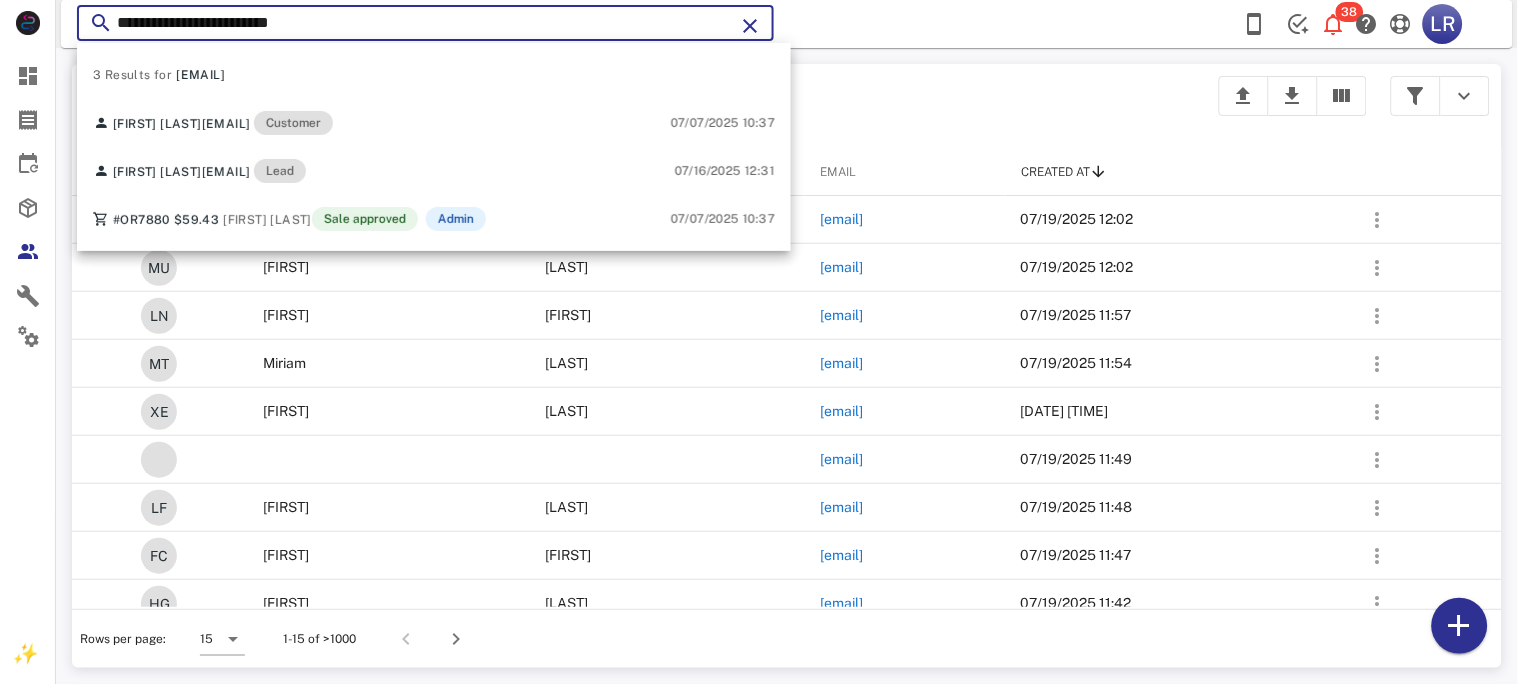 click at bounding box center [750, 26] 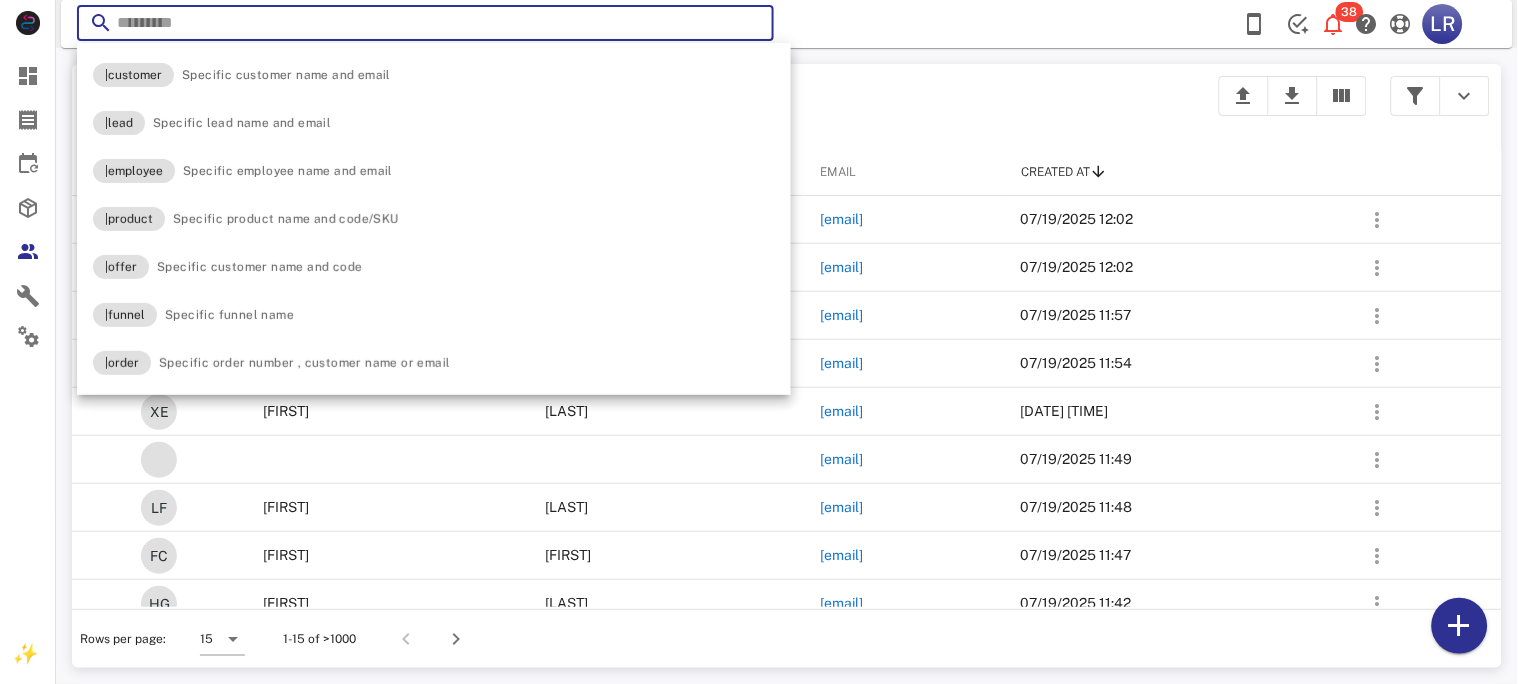 click at bounding box center [750, 26] 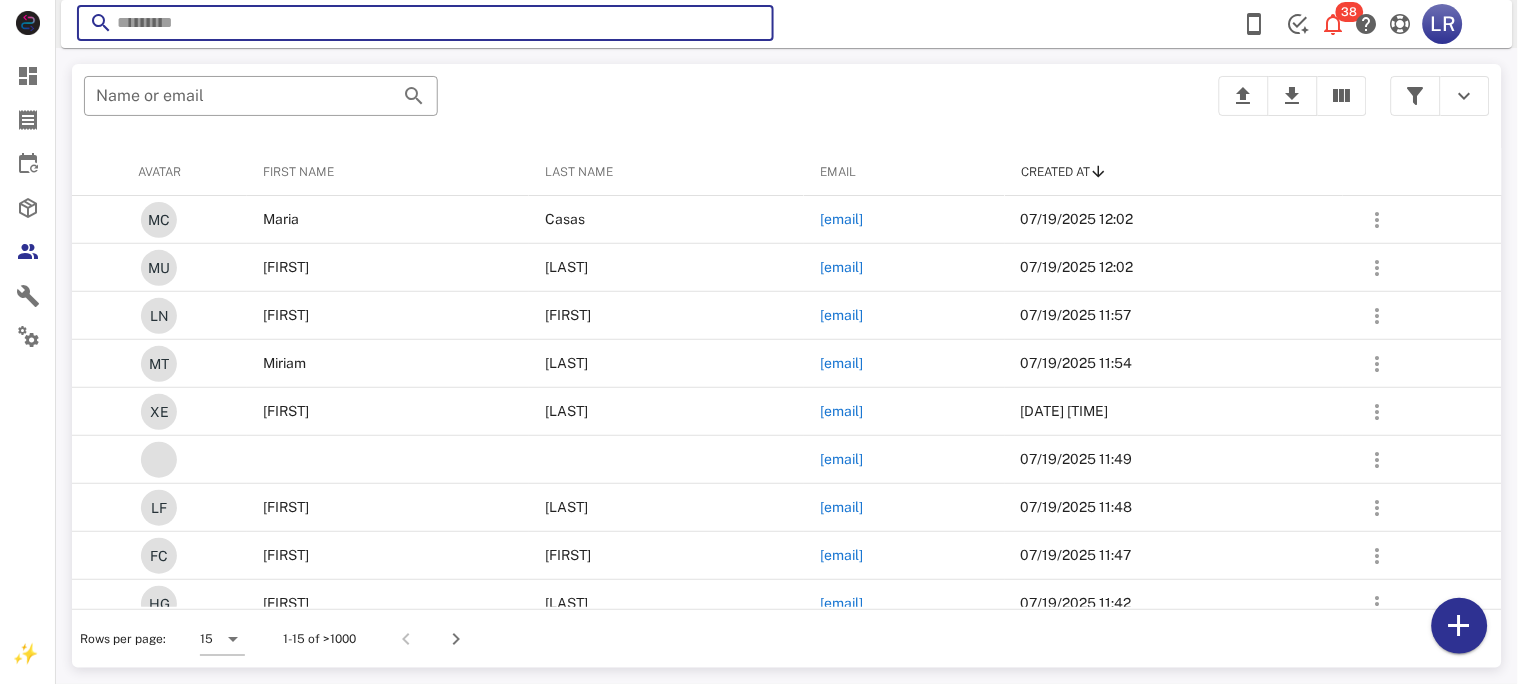 paste on "**********" 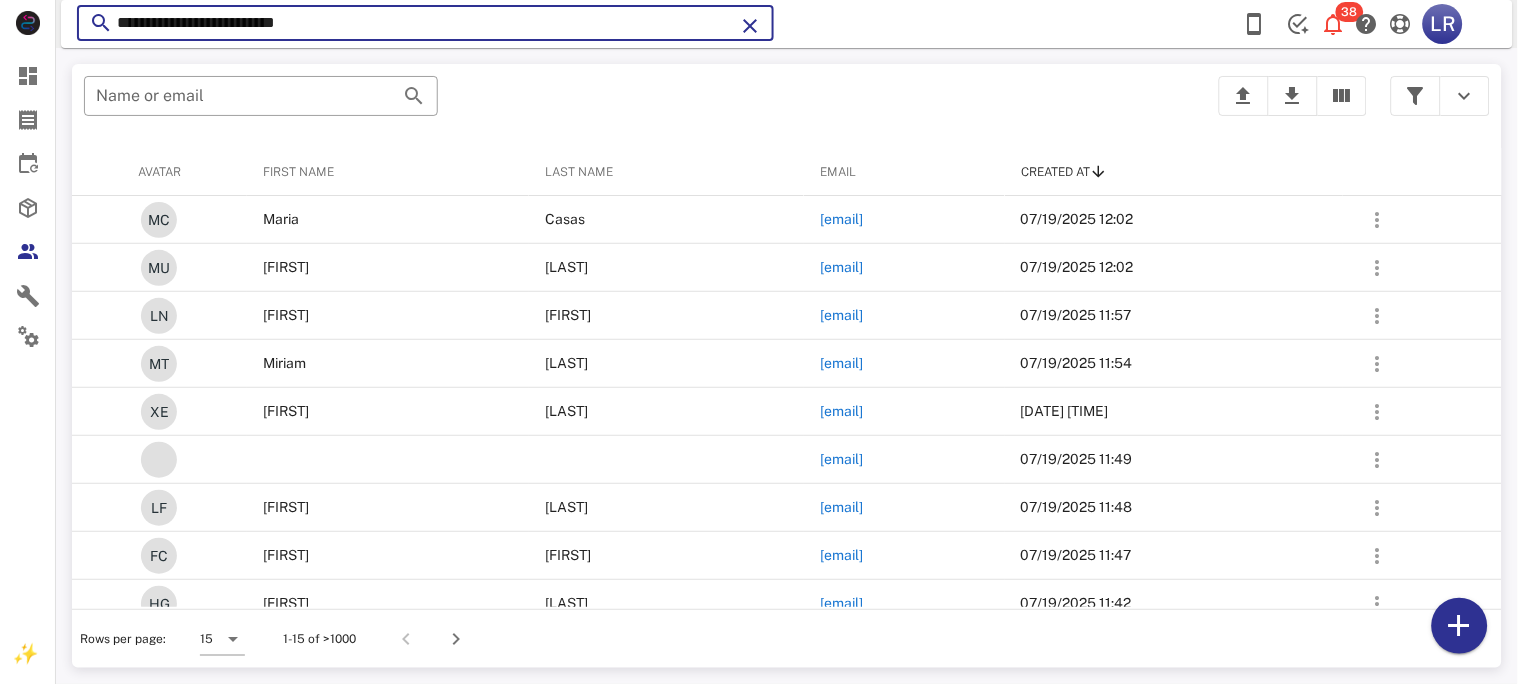 type on "**********" 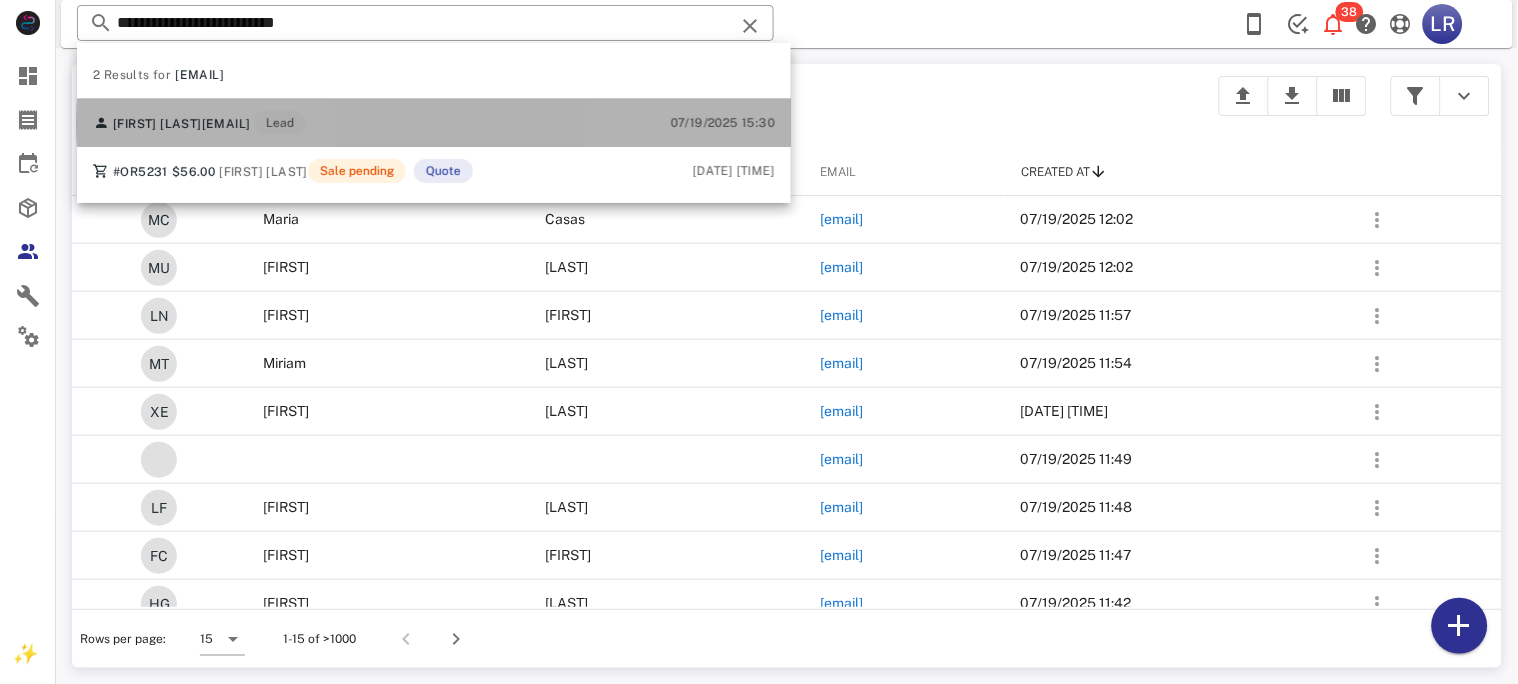 click on "[EMAIL]" at bounding box center [226, 124] 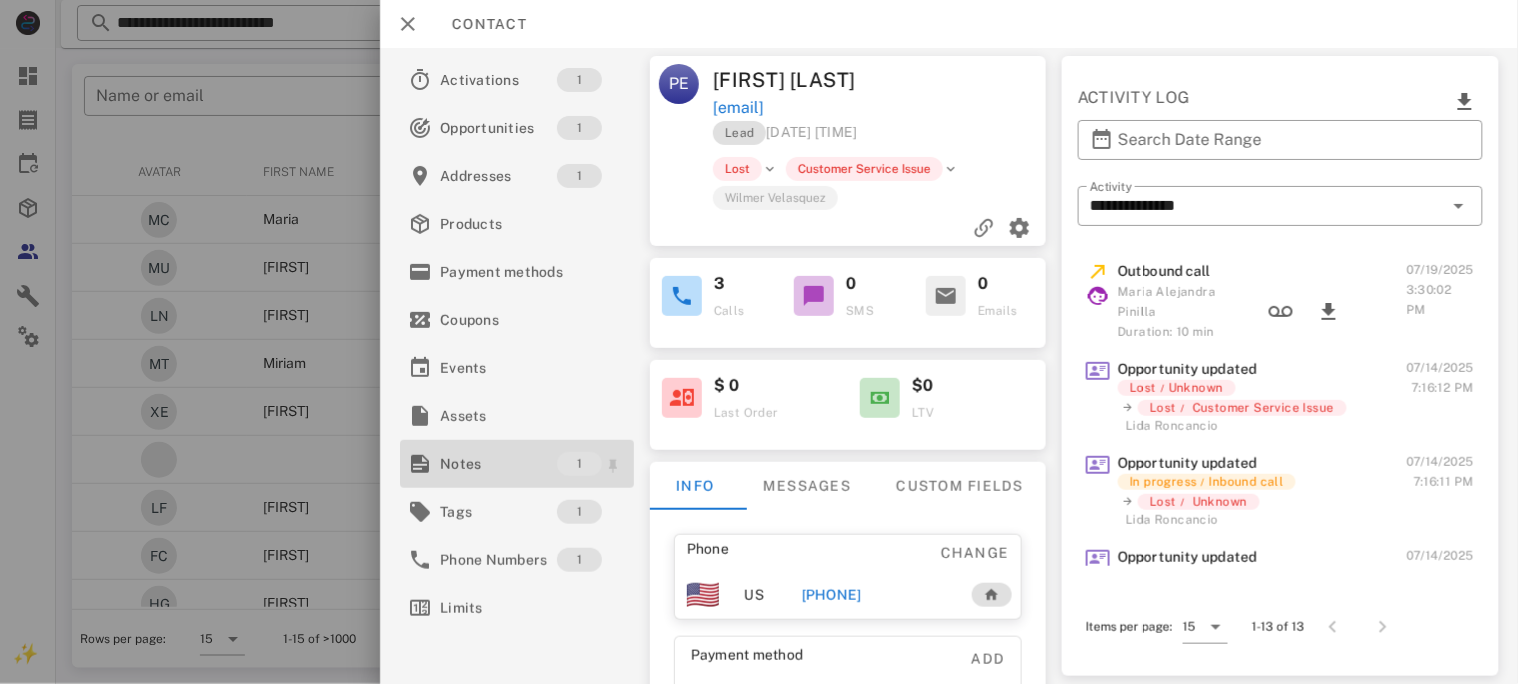 click on "Notes" at bounding box center (498, 464) 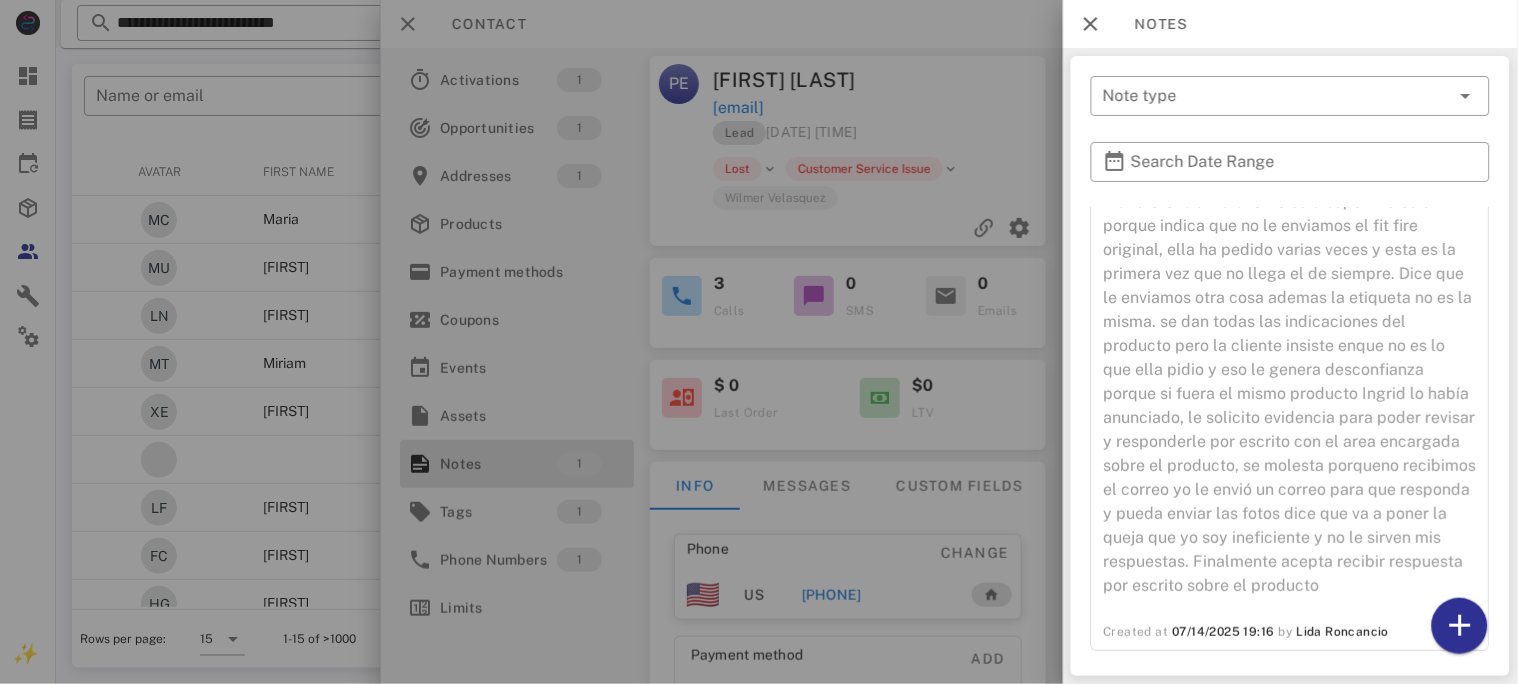 scroll, scrollTop: 106, scrollLeft: 0, axis: vertical 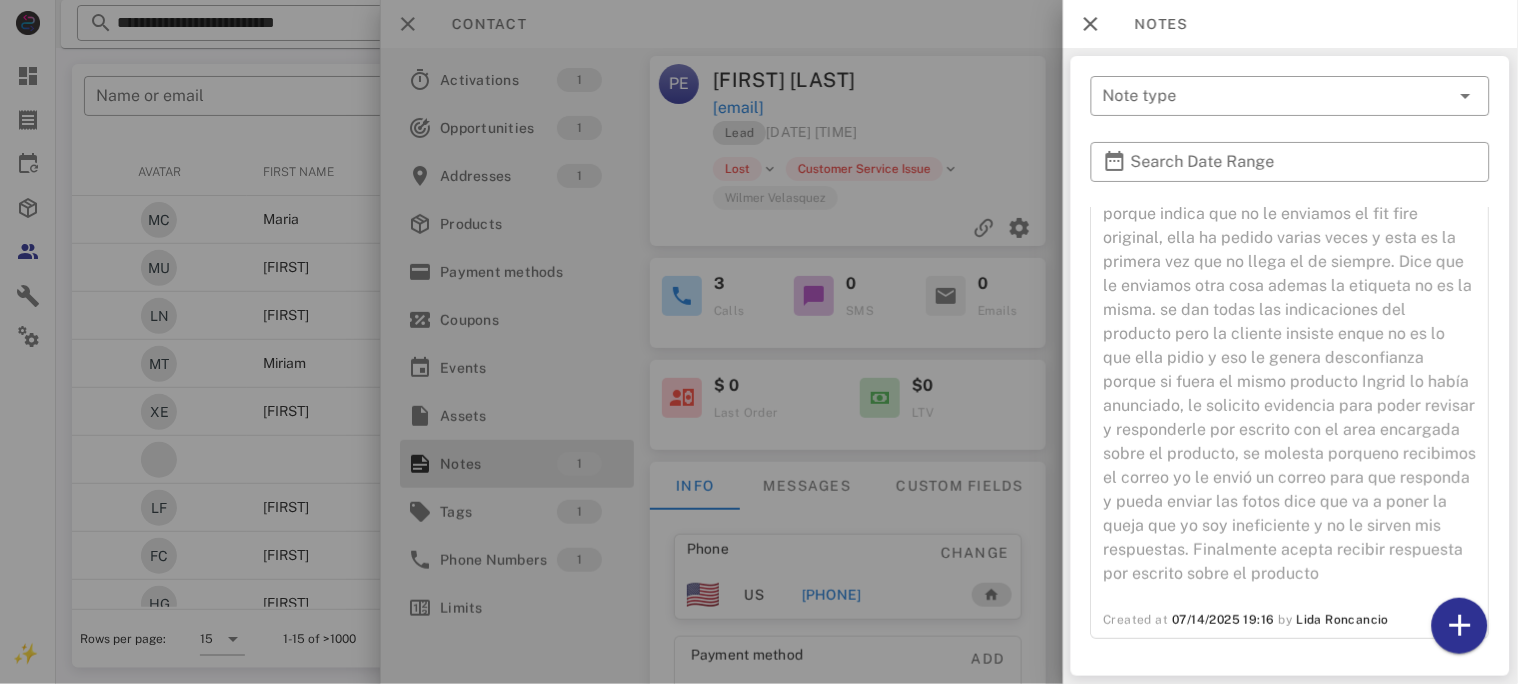 click at bounding box center [759, 342] 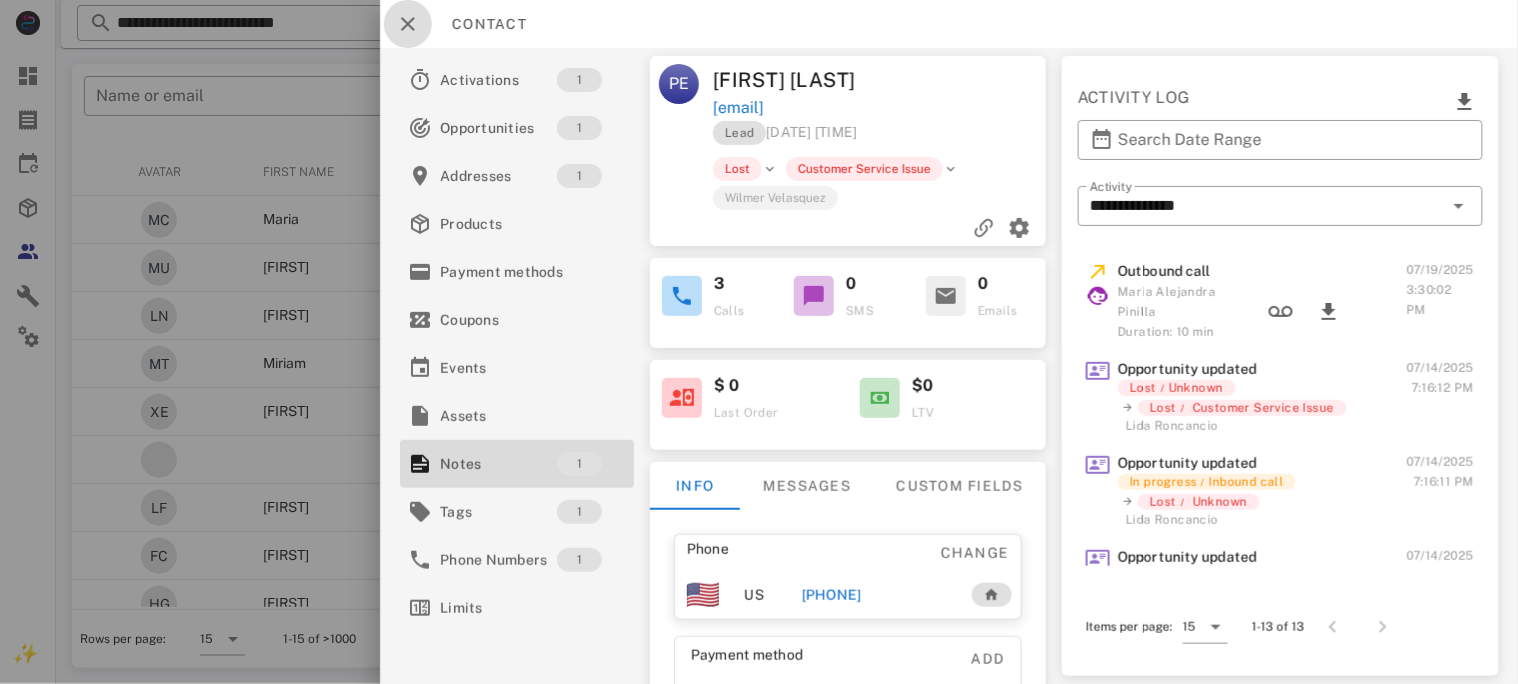 click at bounding box center (408, 24) 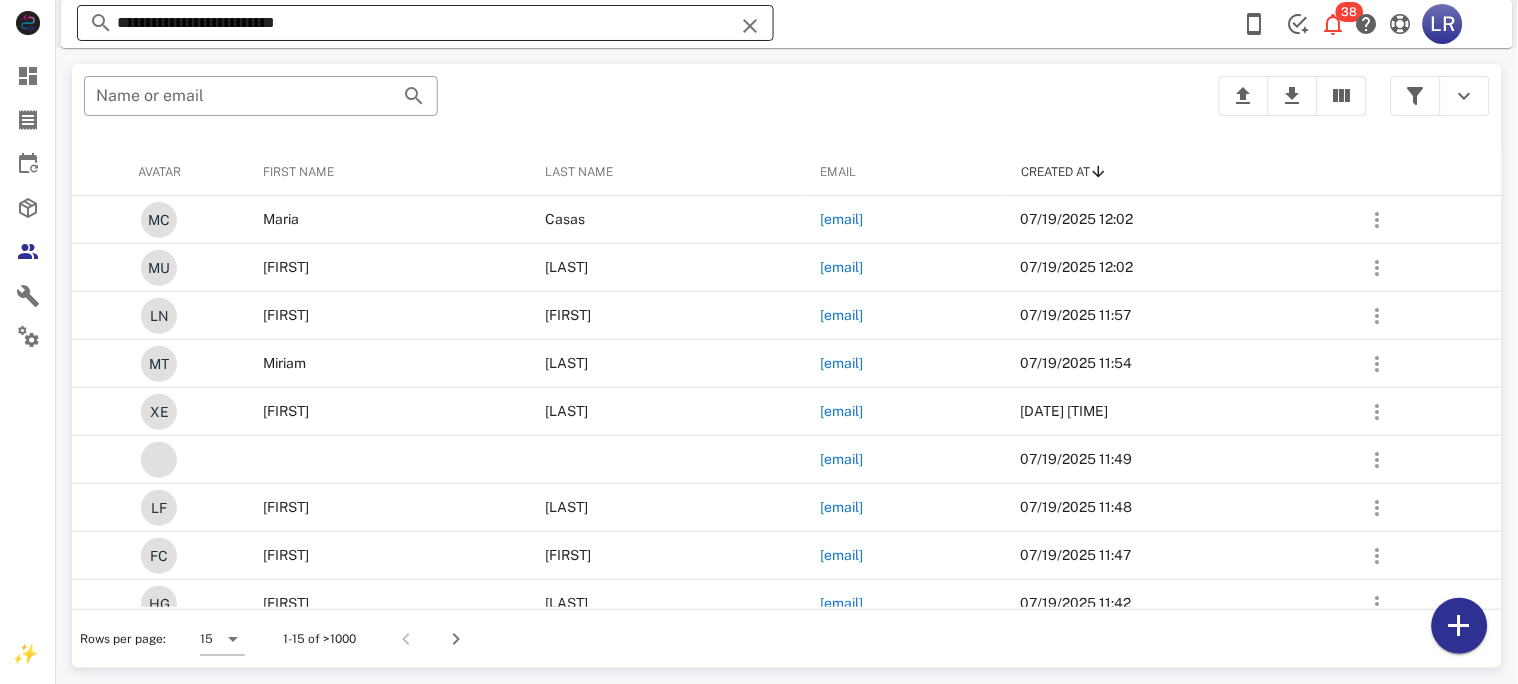 click at bounding box center [750, 26] 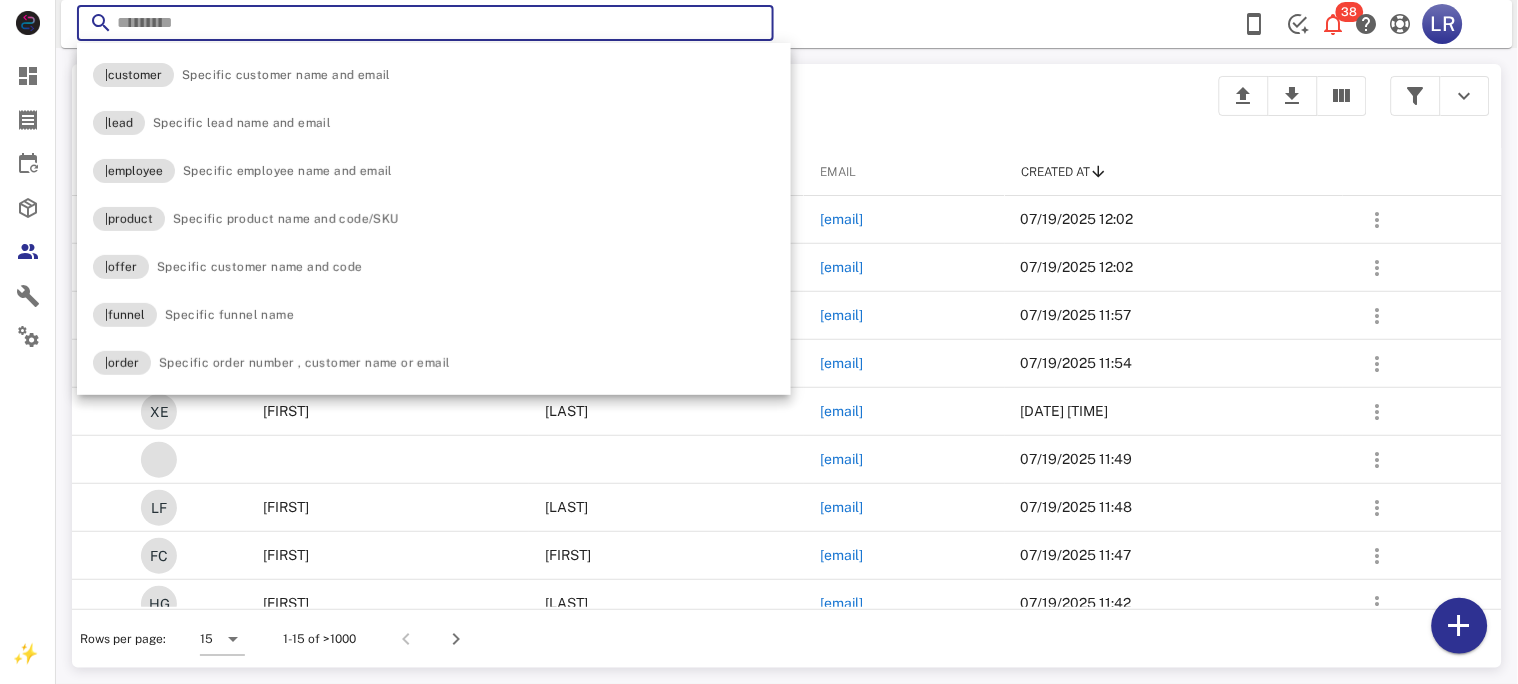 click at bounding box center (425, 23) 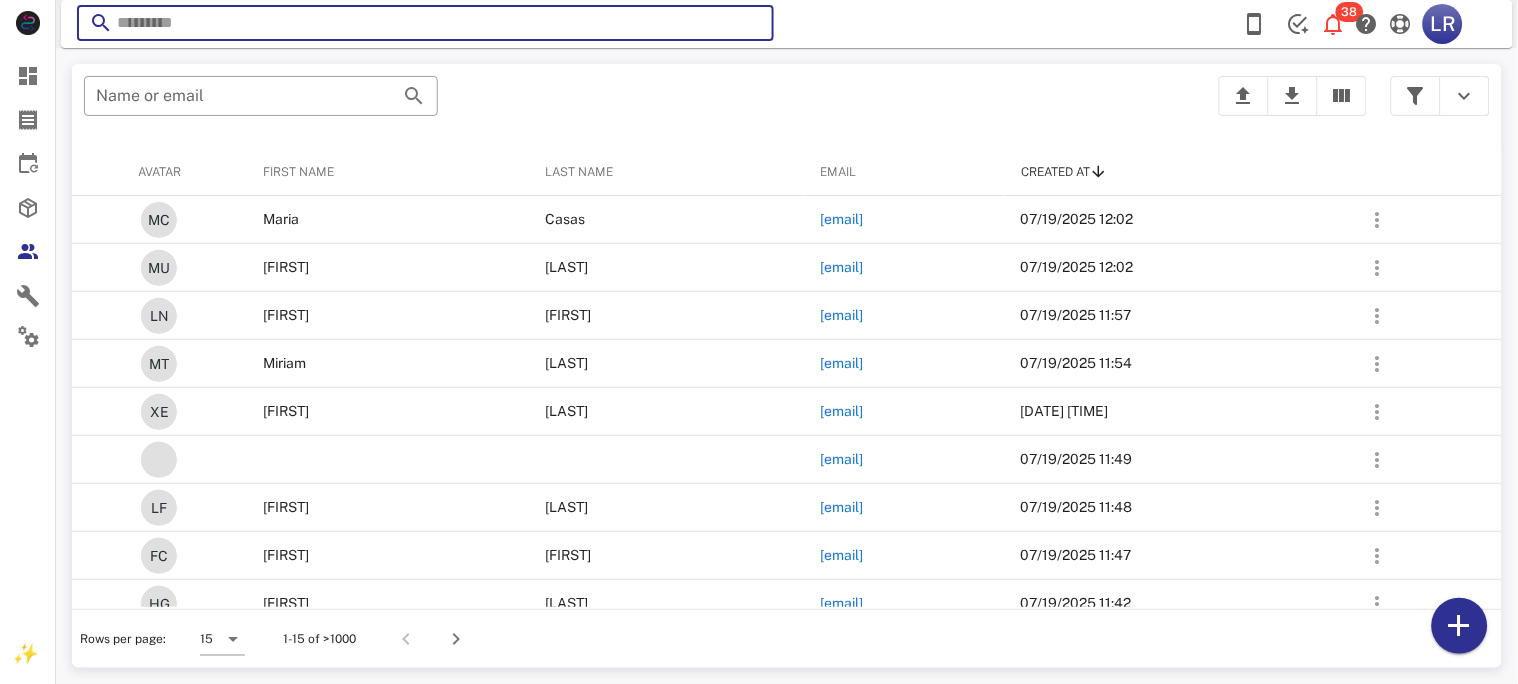 paste on "**********" 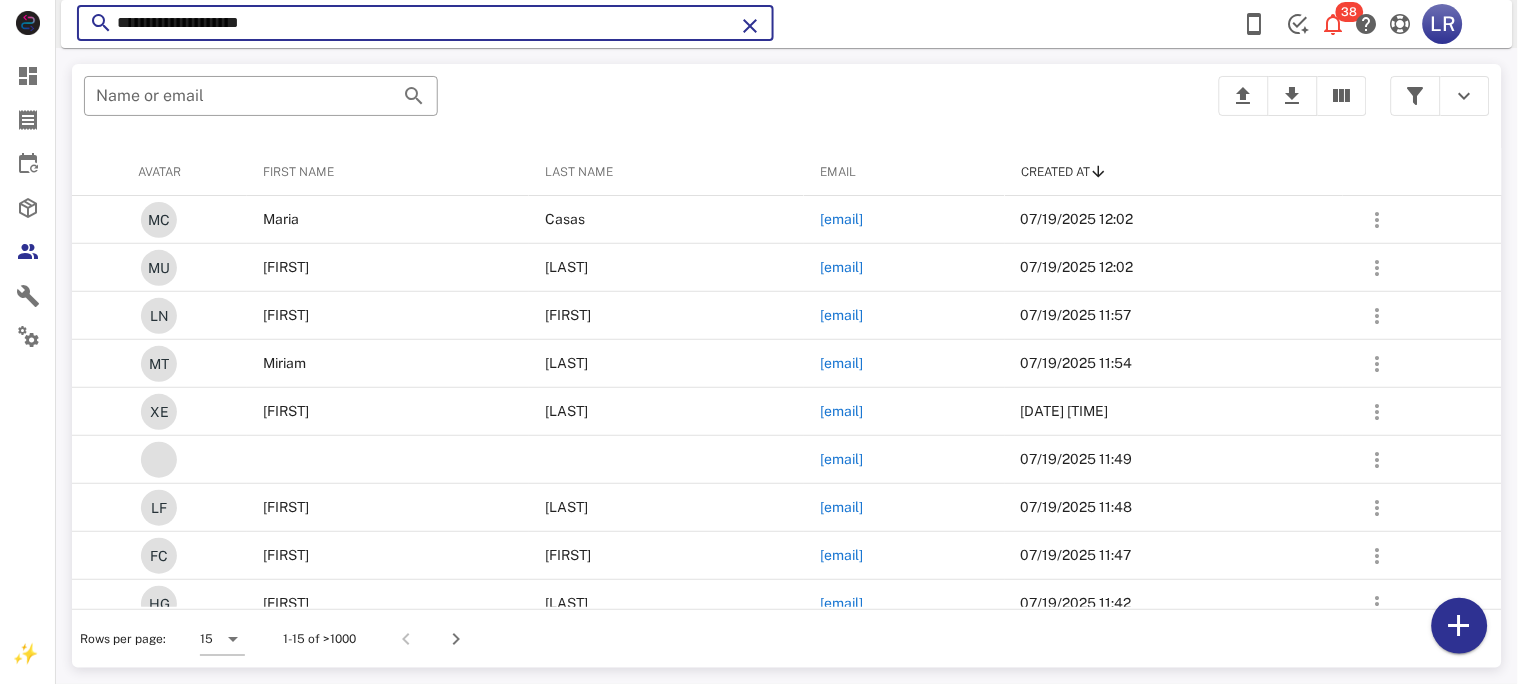 type on "**********" 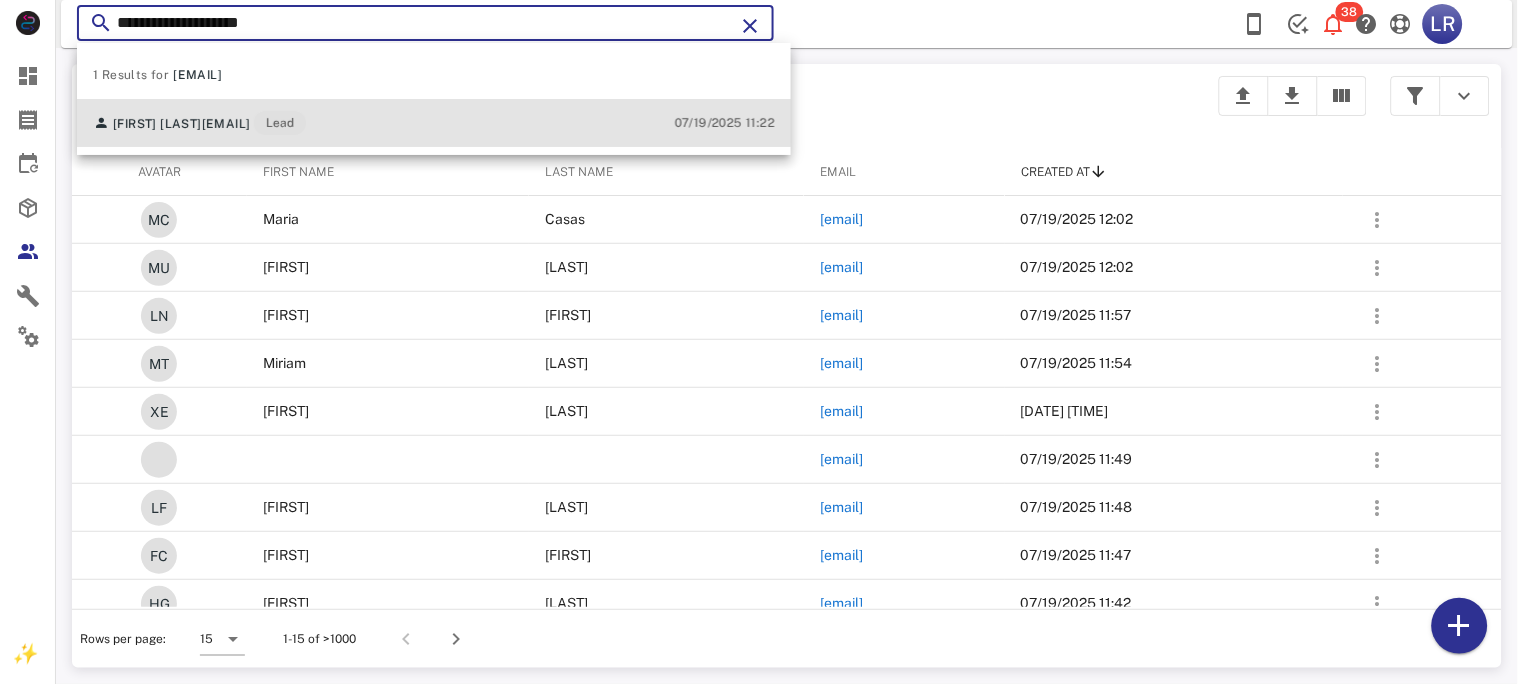 click on "[EMAIL]" at bounding box center (226, 124) 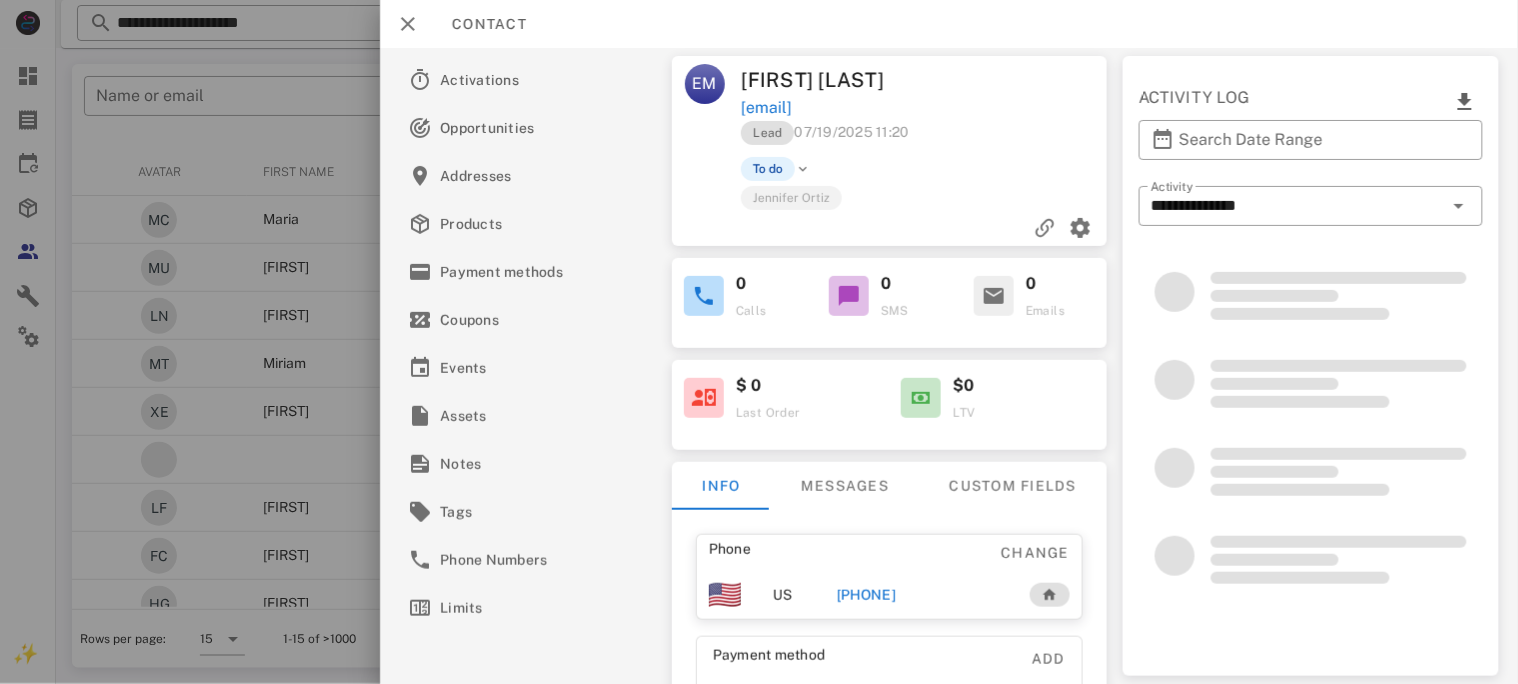 click on "[PHONE]" at bounding box center [865, 595] 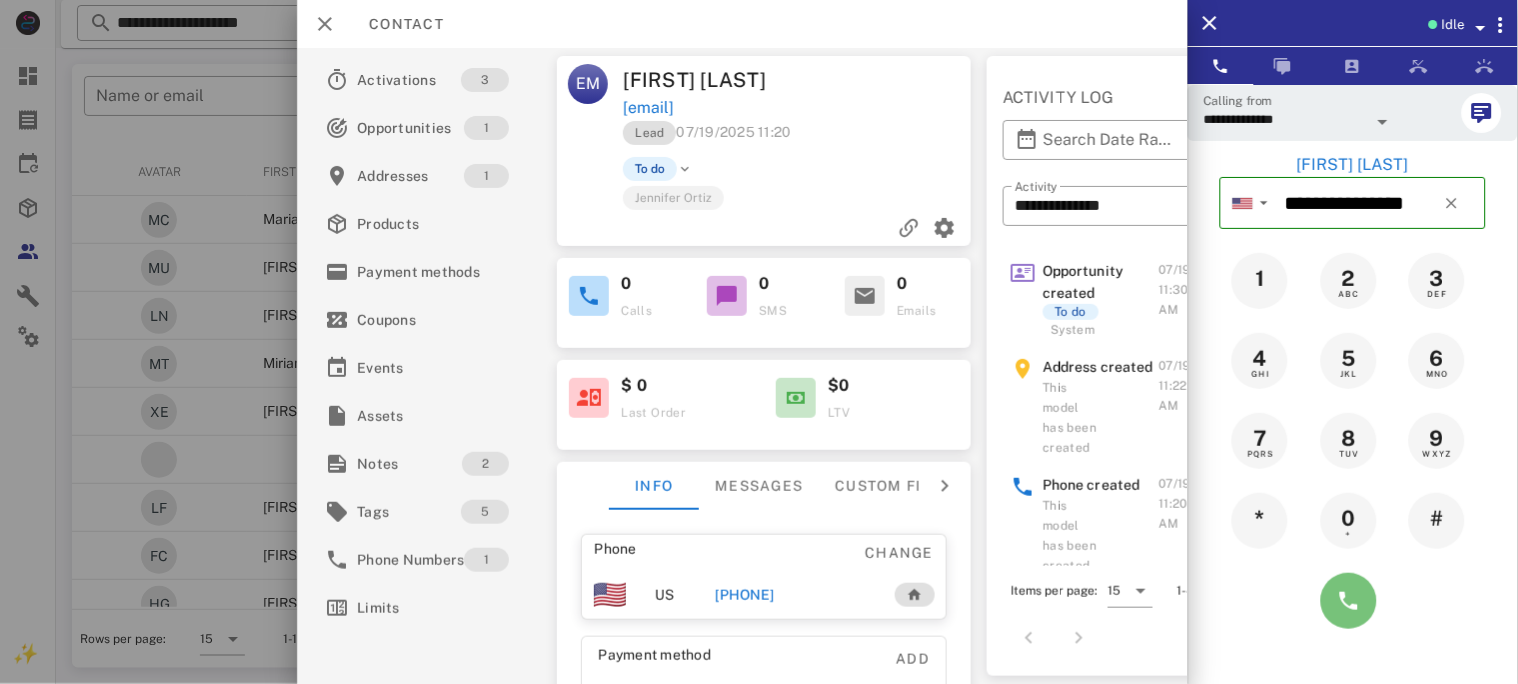 click at bounding box center (1349, 601) 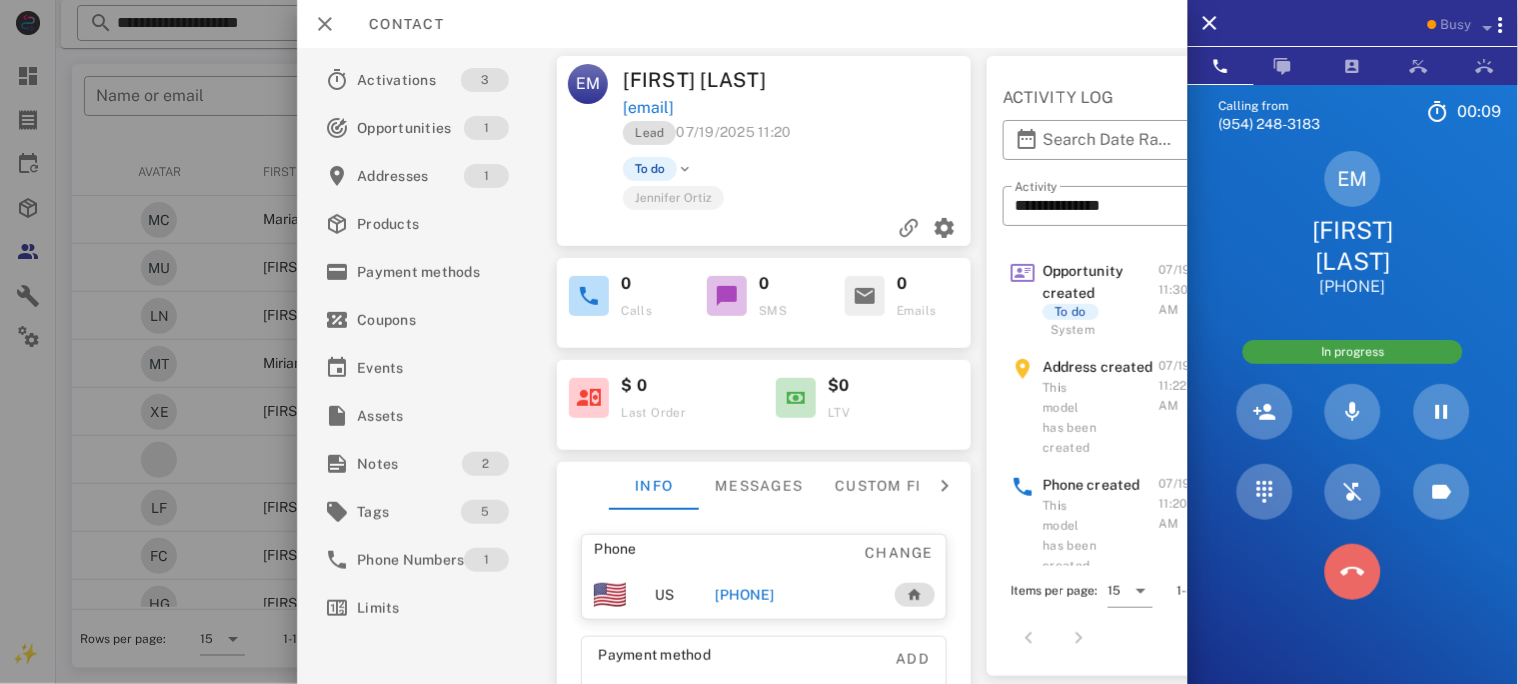 click at bounding box center [1353, 572] 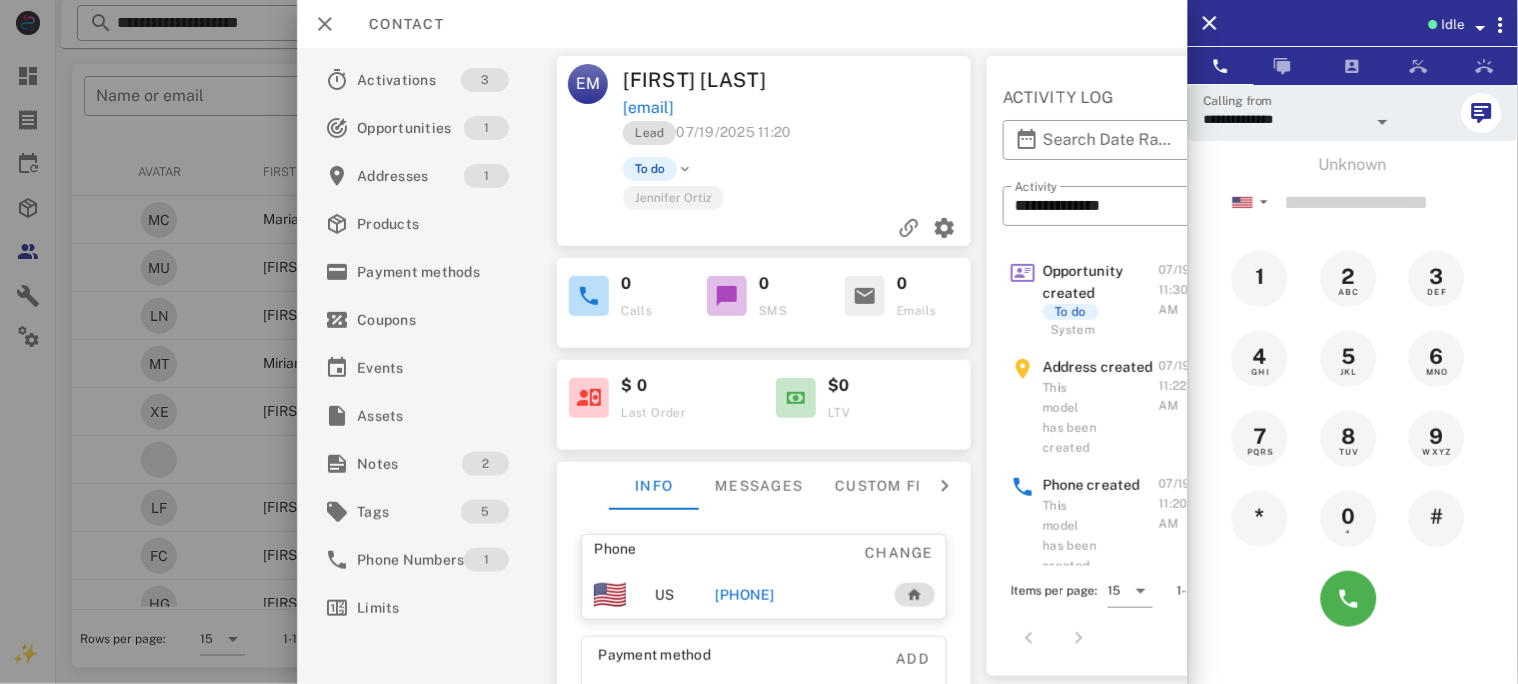 click on "[PHONE]" at bounding box center [744, 595] 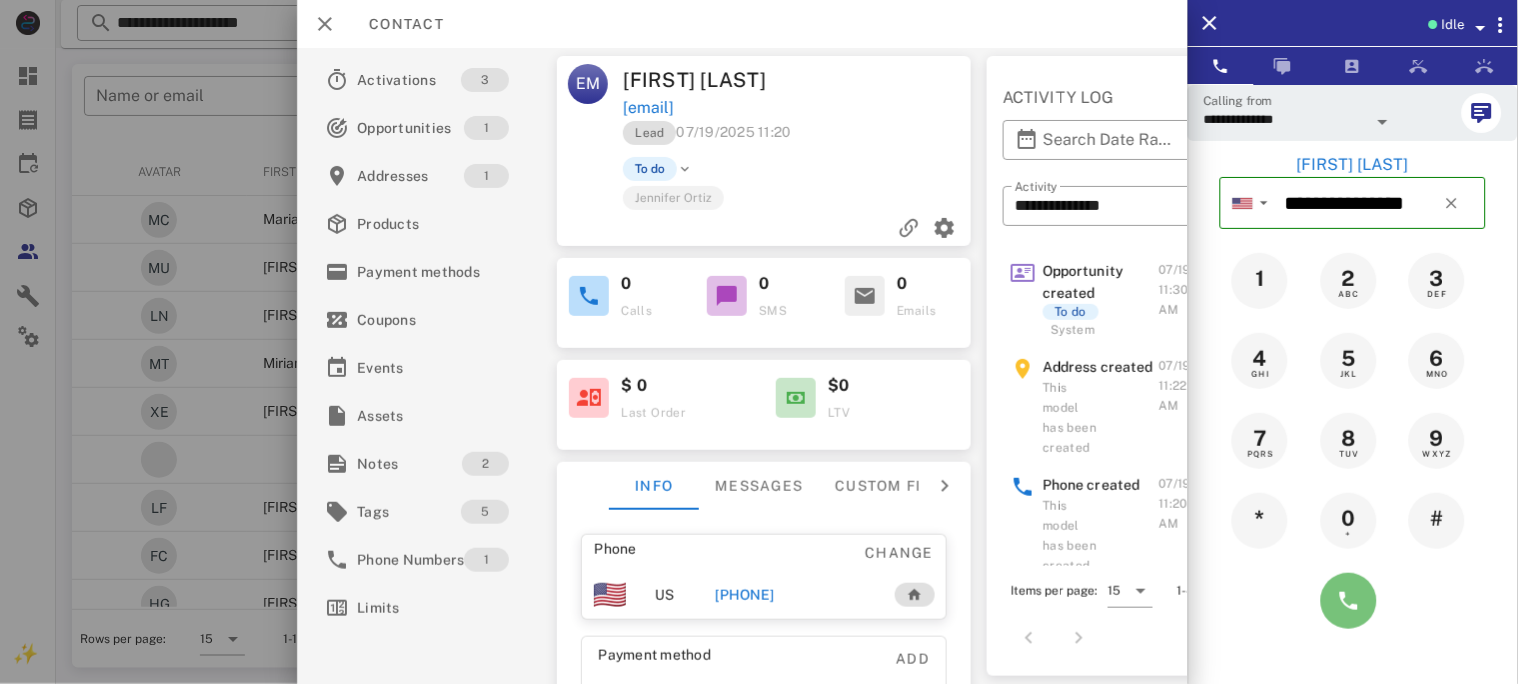 click at bounding box center [1349, 601] 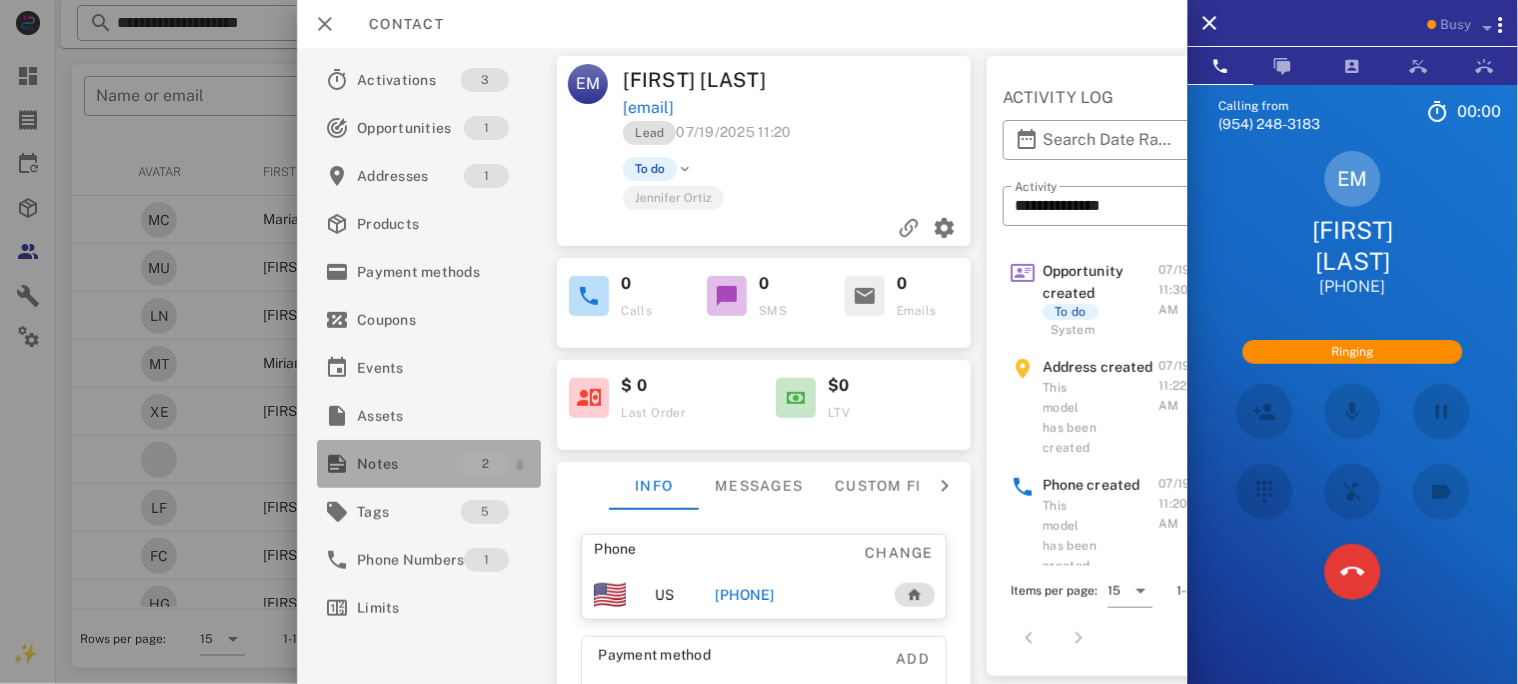 click on "Notes" at bounding box center (409, 464) 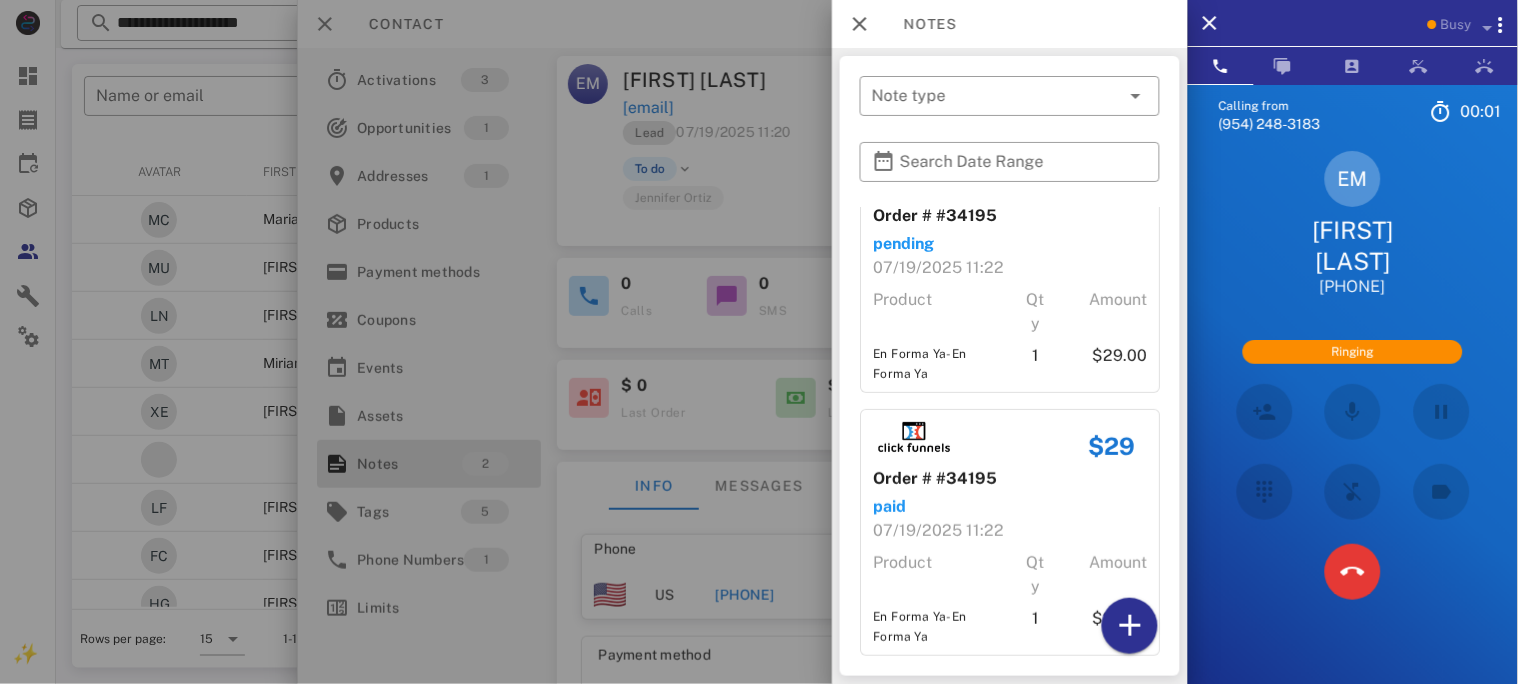 scroll, scrollTop: 75, scrollLeft: 0, axis: vertical 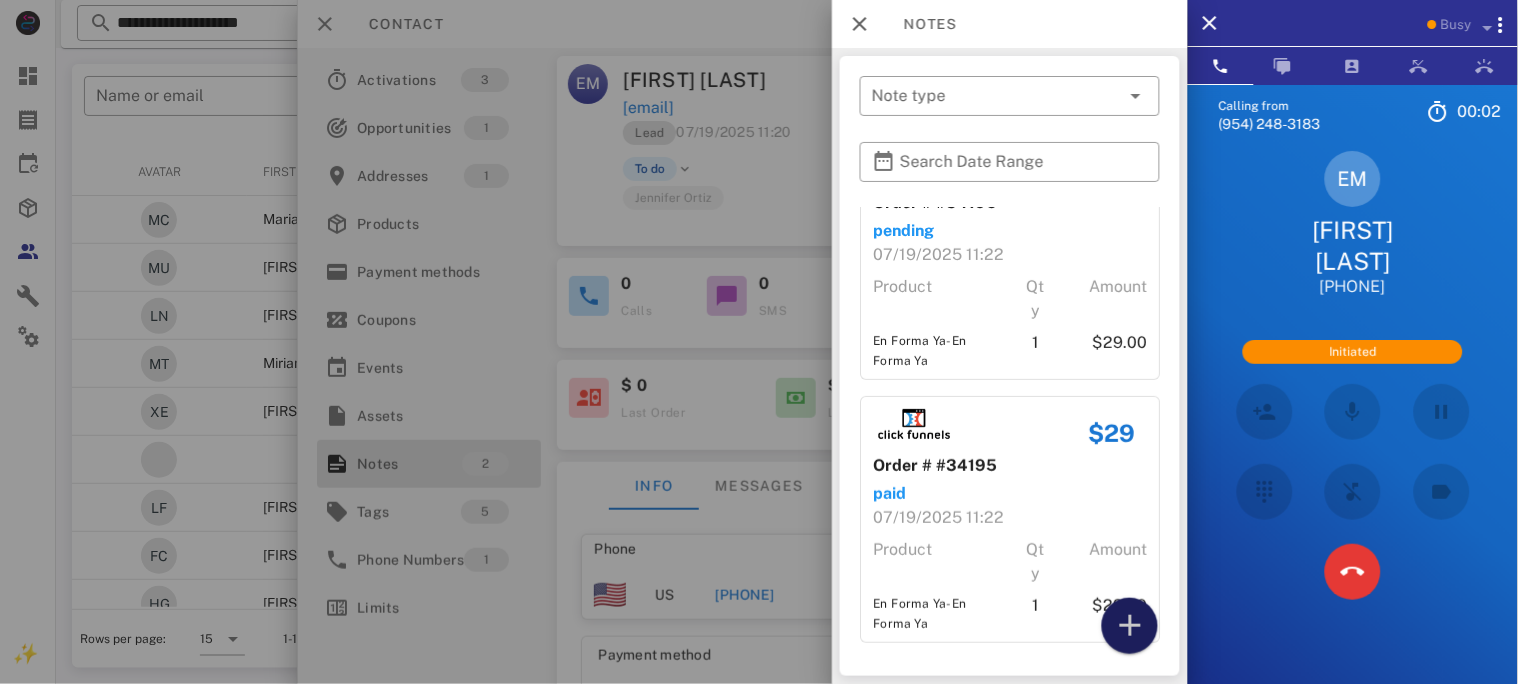click at bounding box center [1130, 626] 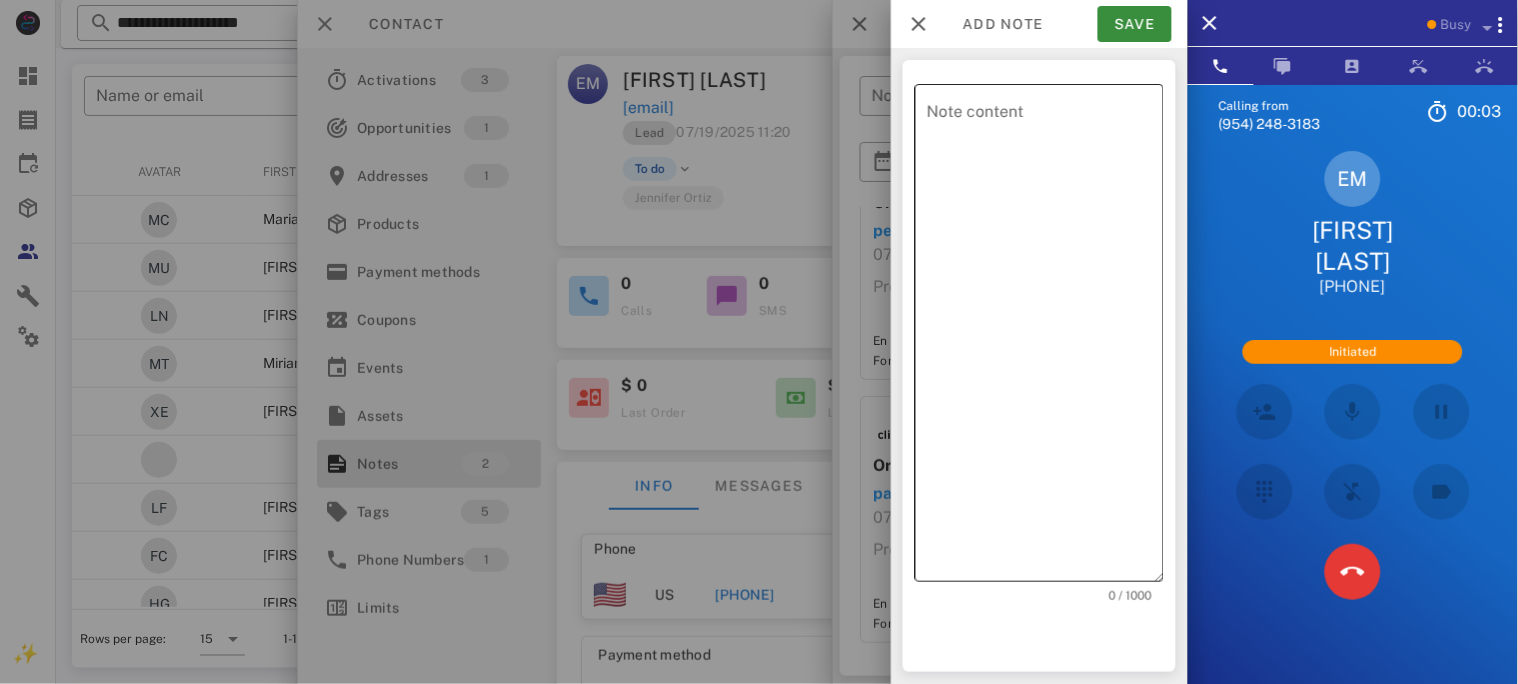 click on "Note content" at bounding box center [1045, 338] 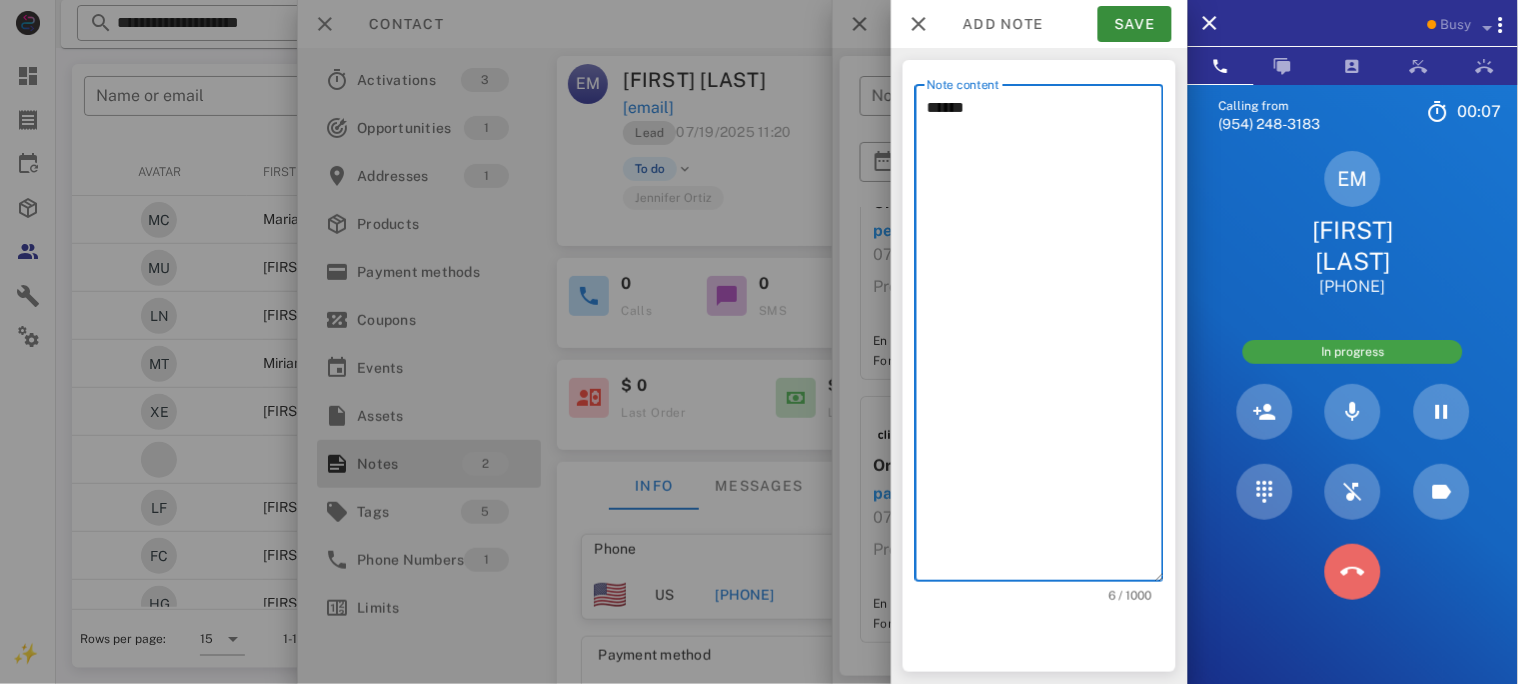 drag, startPoint x: 1359, startPoint y: 581, endPoint x: 1178, endPoint y: 338, distance: 303.00165 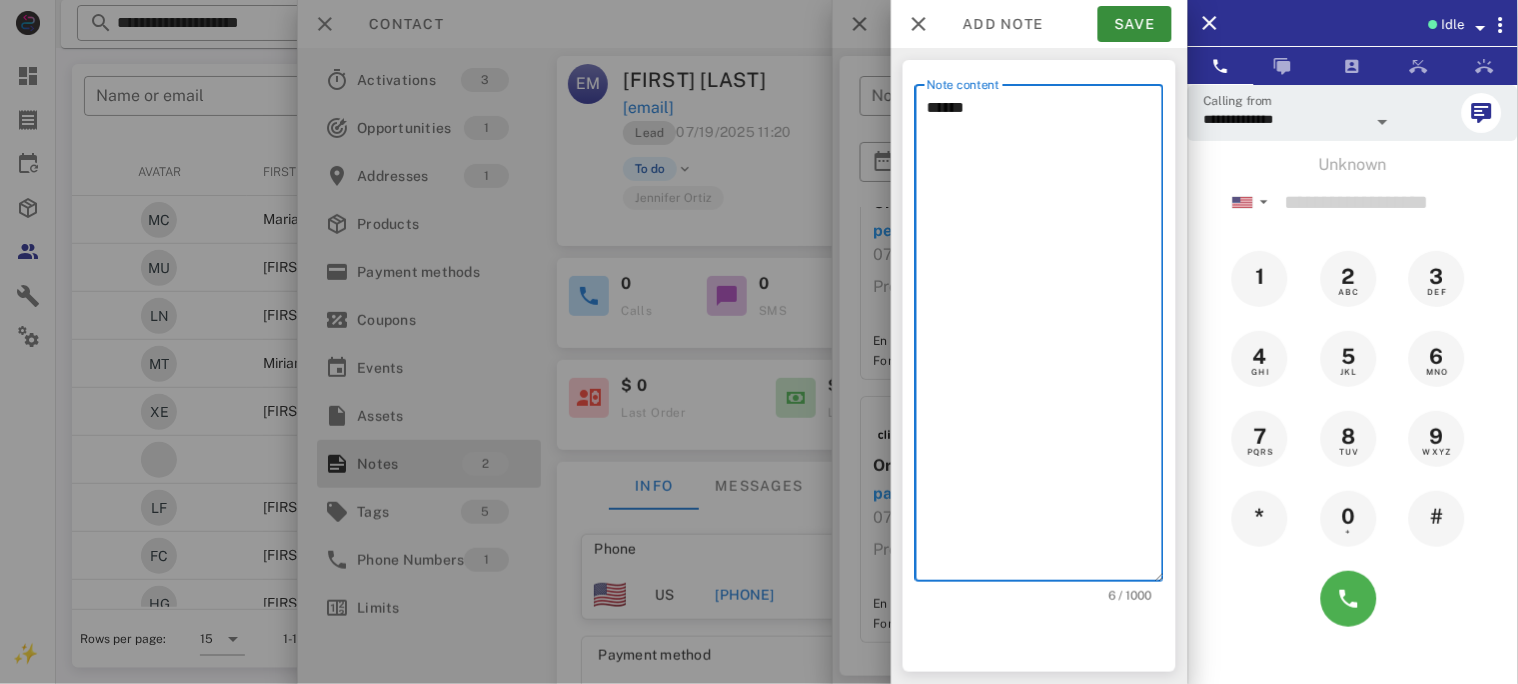 click on "******" at bounding box center (1045, 338) 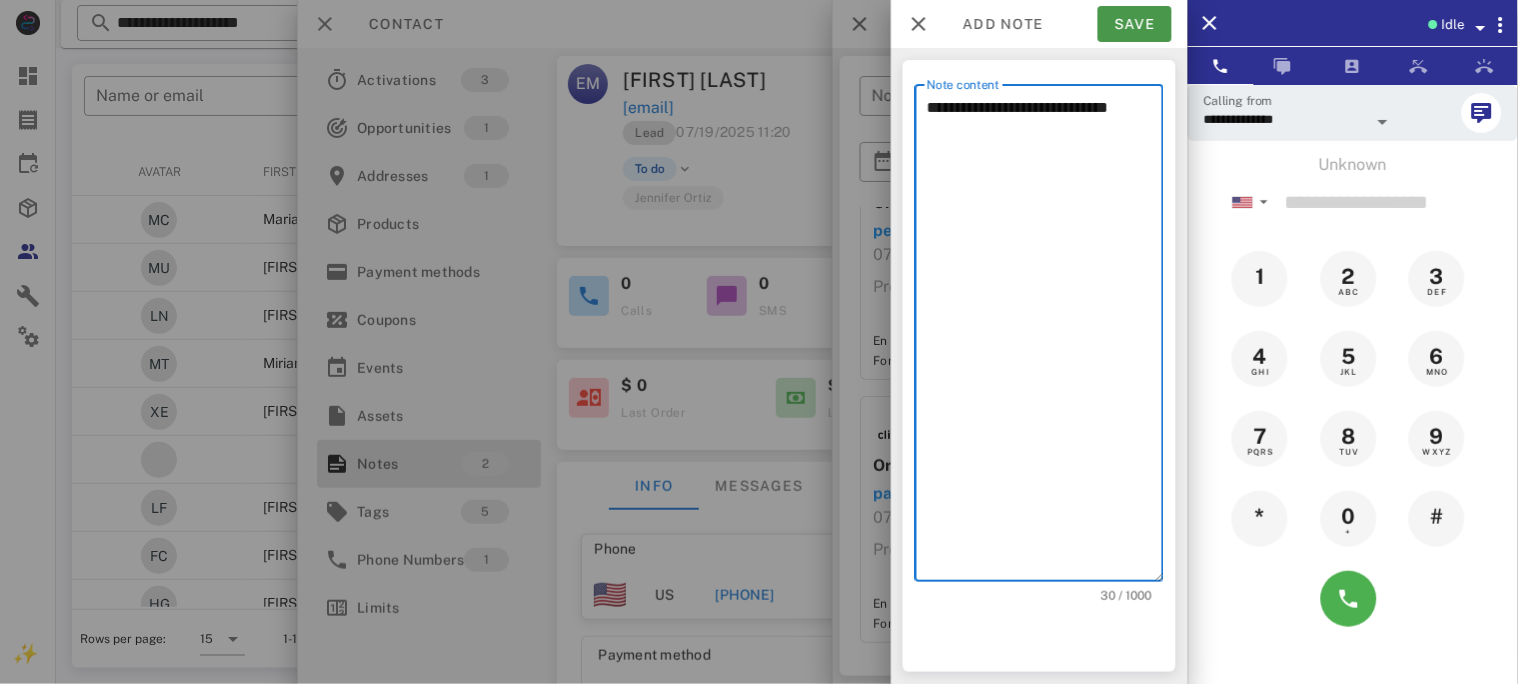 type on "**********" 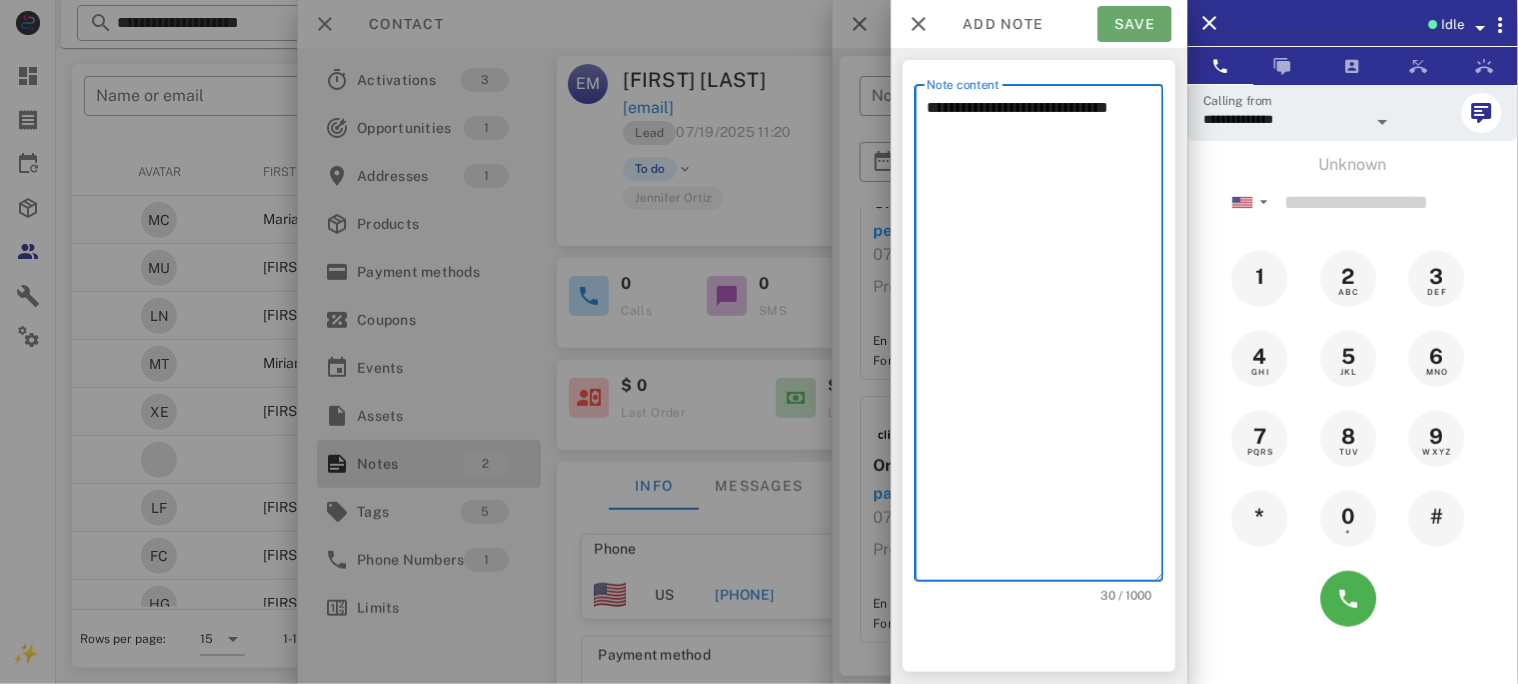 click on "Save" at bounding box center (1135, 24) 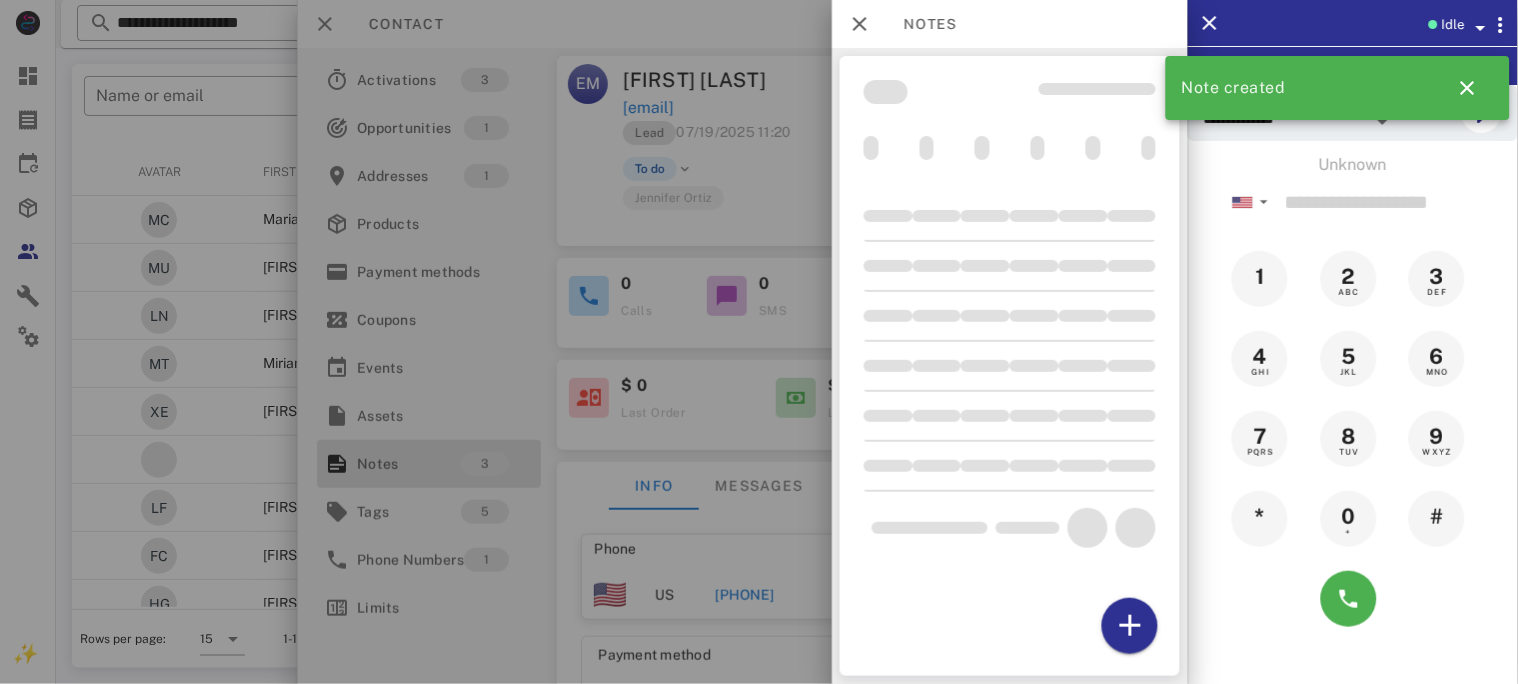 click at bounding box center [759, 342] 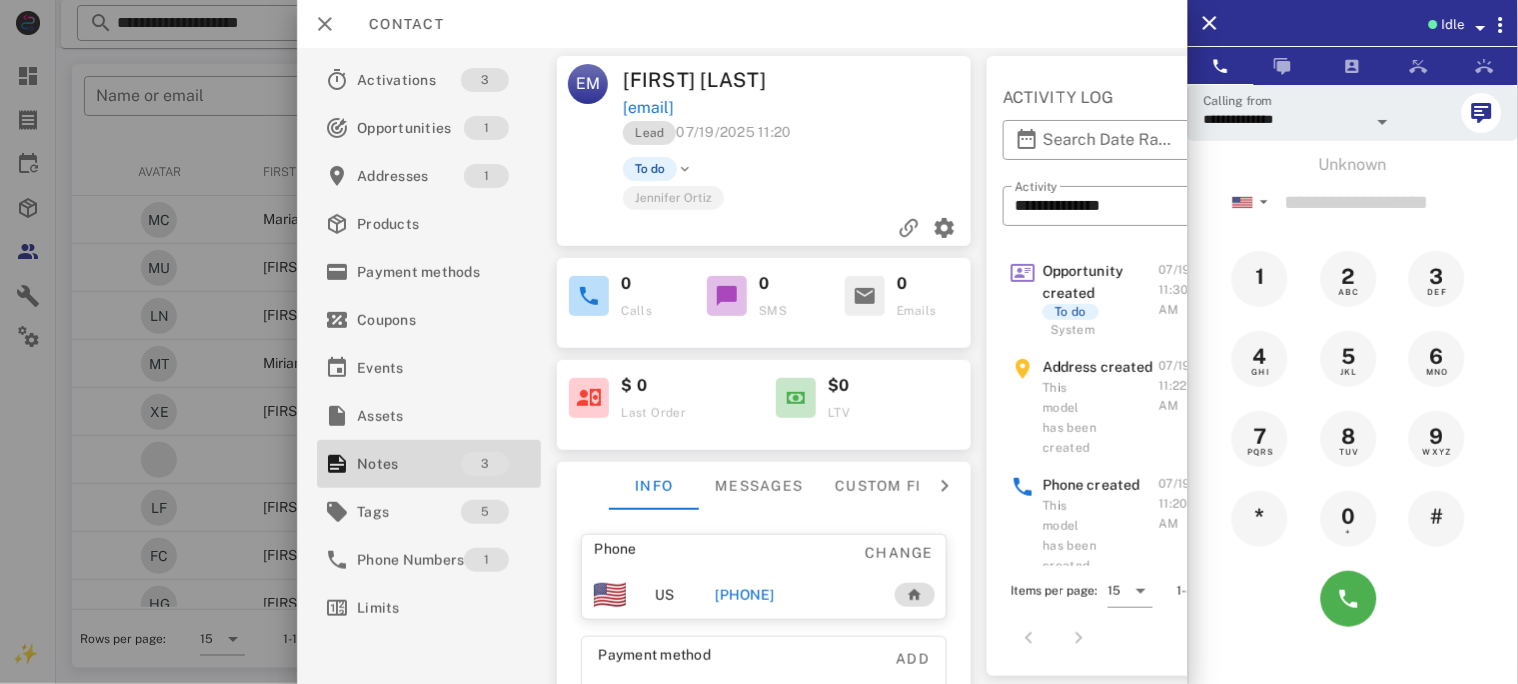 click at bounding box center (1481, 28) 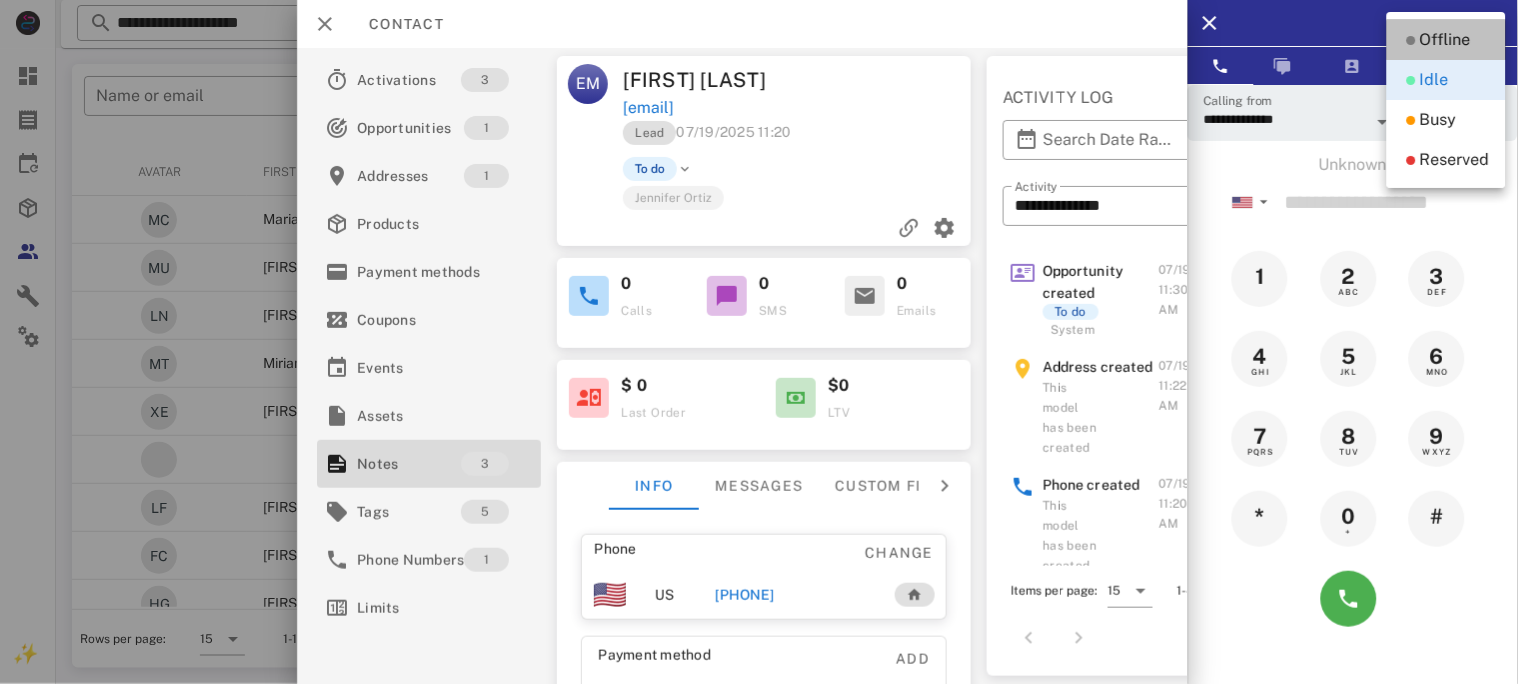 click on "Offline" at bounding box center [1445, 40] 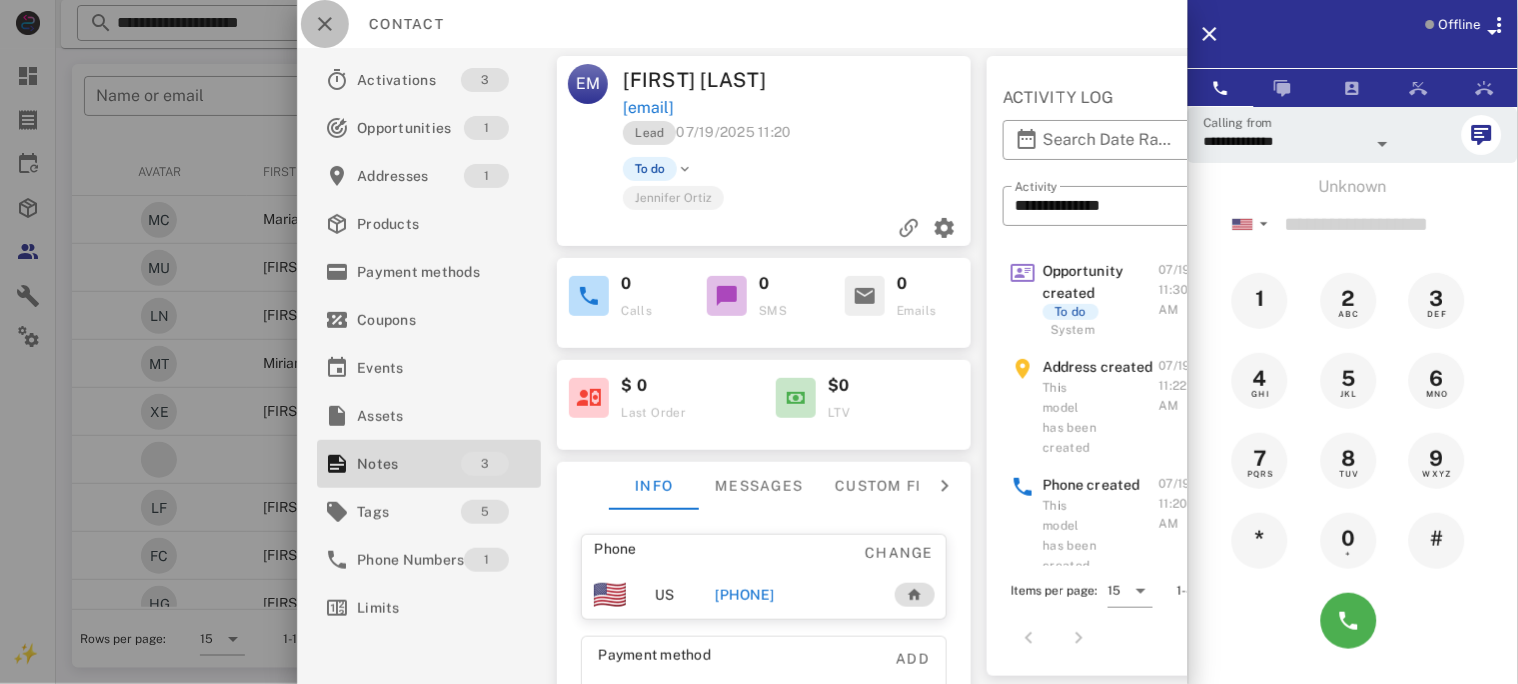 click at bounding box center [325, 24] 